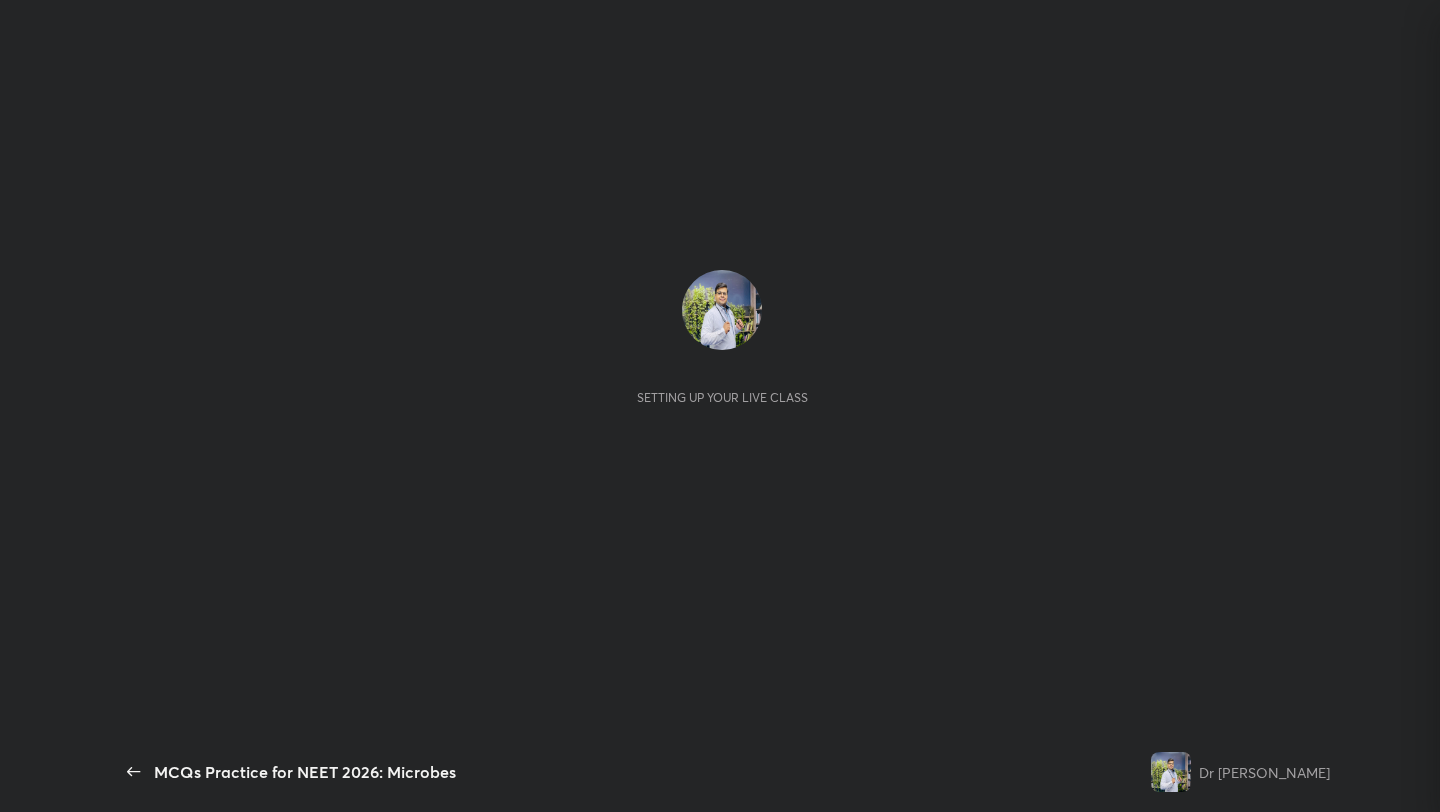 scroll, scrollTop: 0, scrollLeft: 0, axis: both 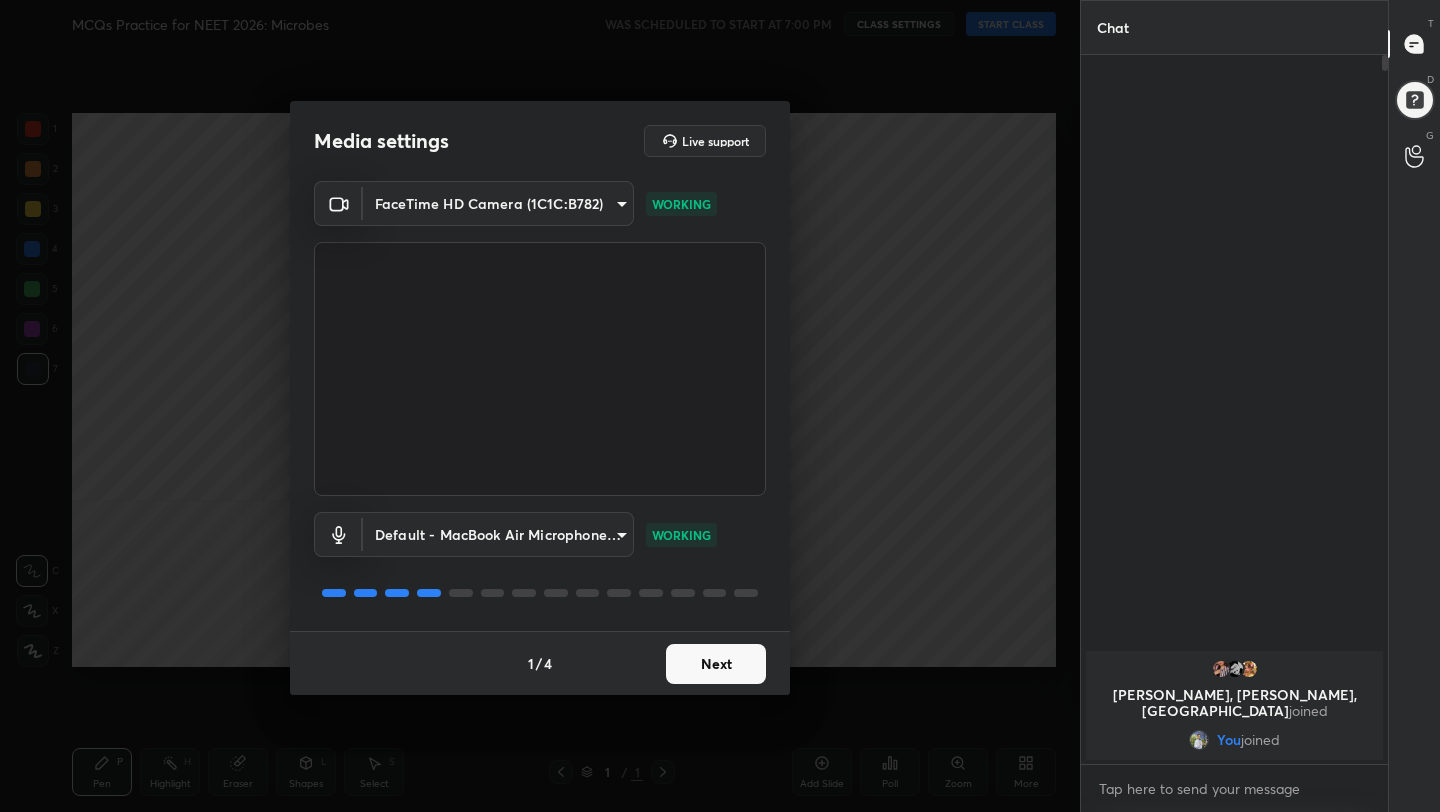 click on "Next" at bounding box center (716, 664) 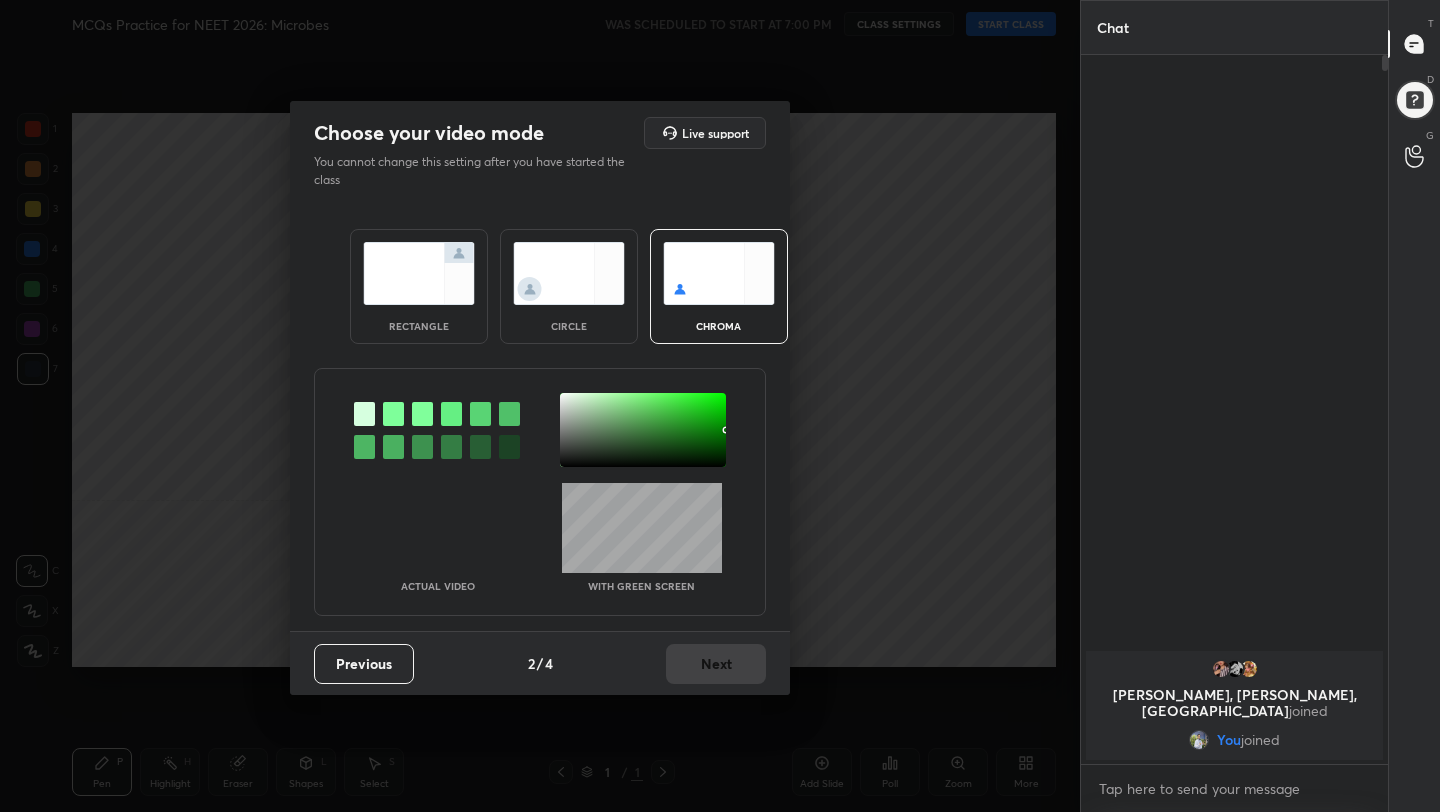 click at bounding box center [419, 273] 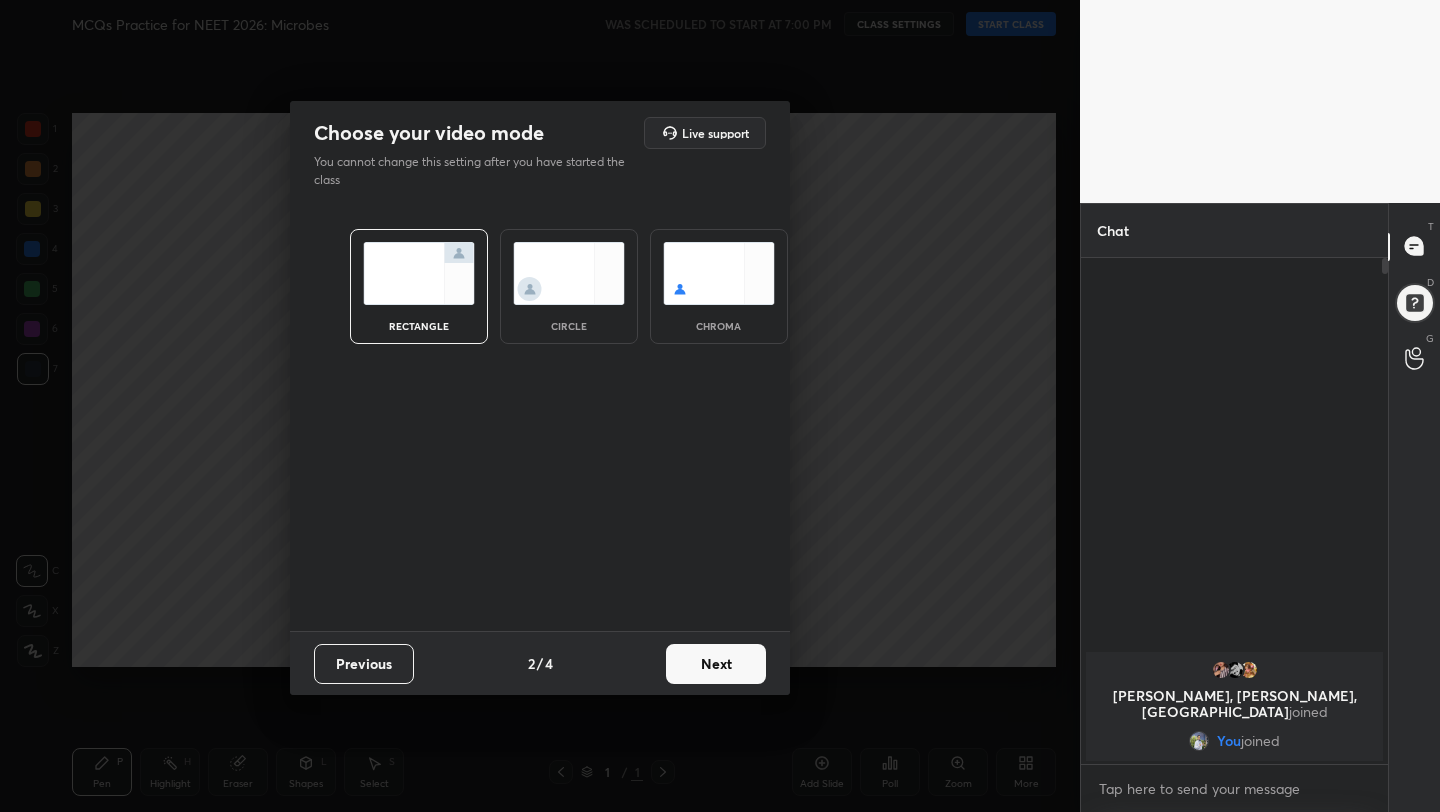 scroll, scrollTop: 500, scrollLeft: 301, axis: both 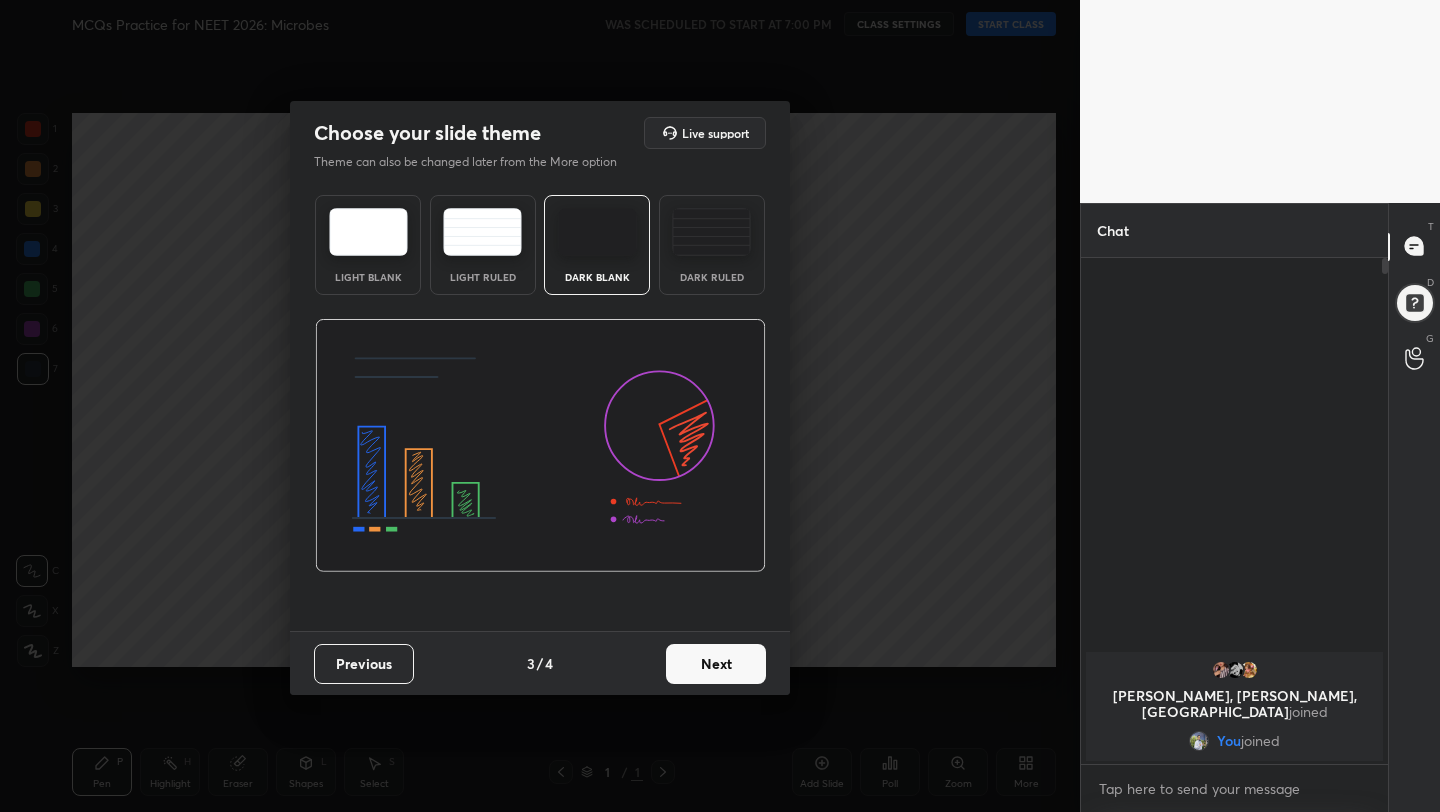 click on "Next" at bounding box center (716, 664) 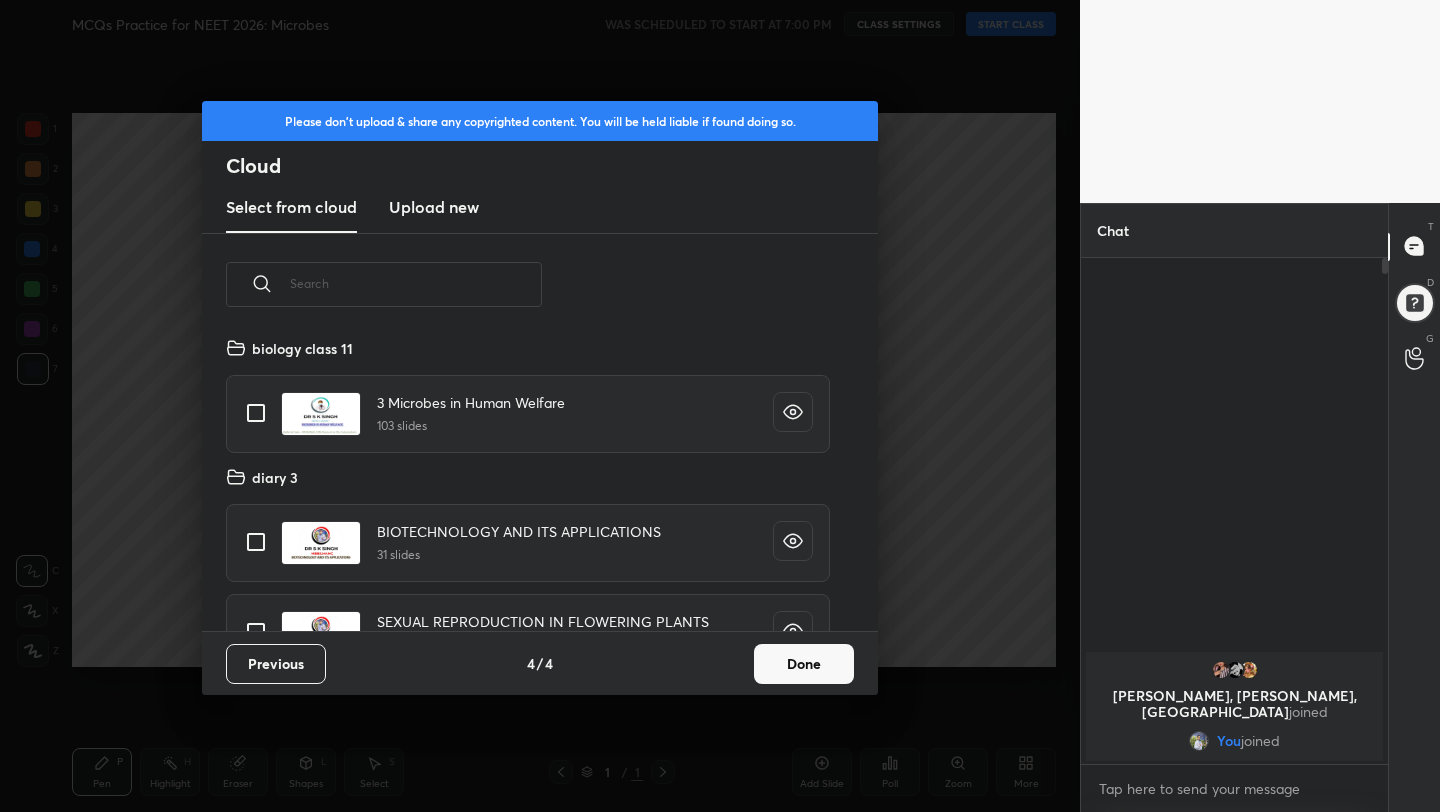 click on "Done" at bounding box center (804, 664) 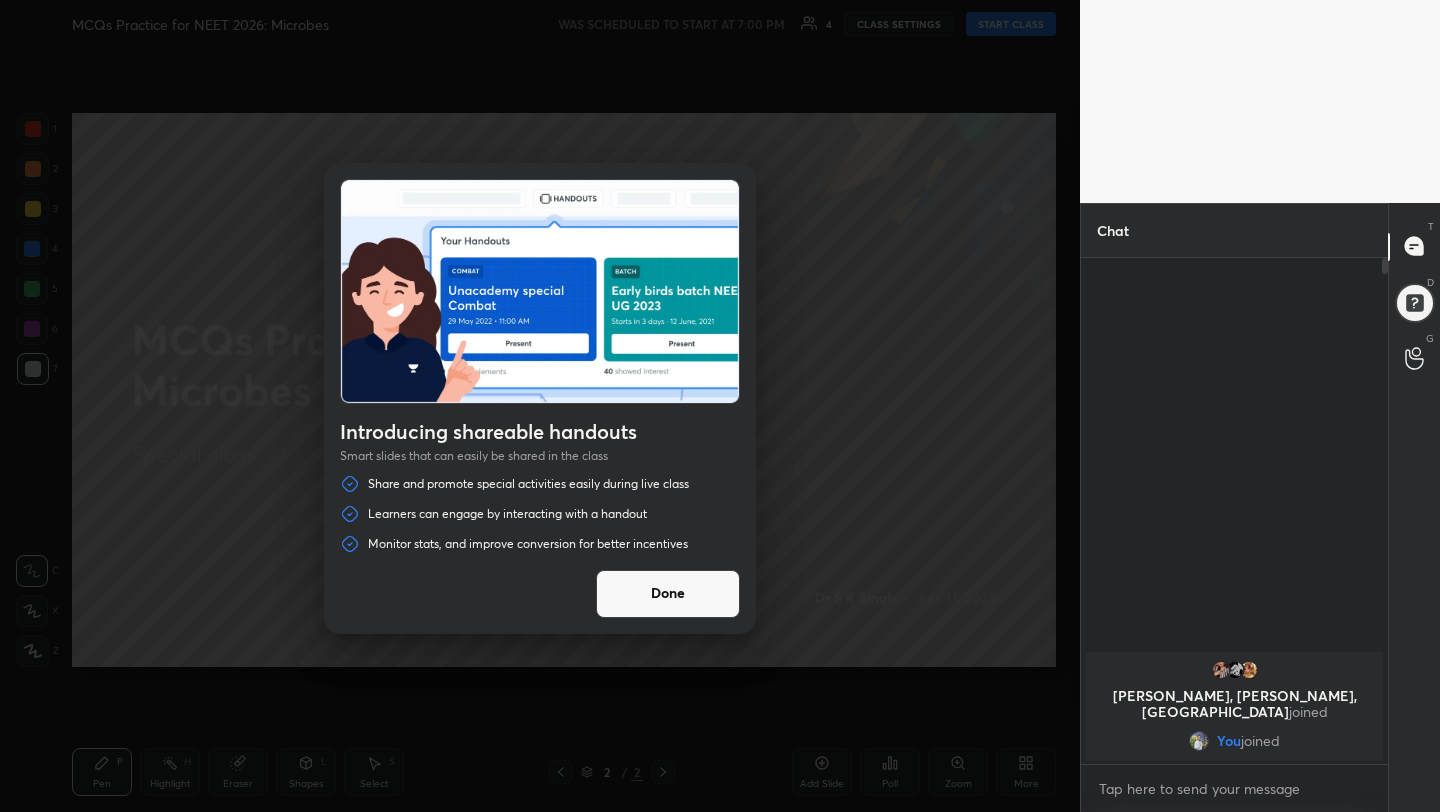 click on "Done" at bounding box center (668, 594) 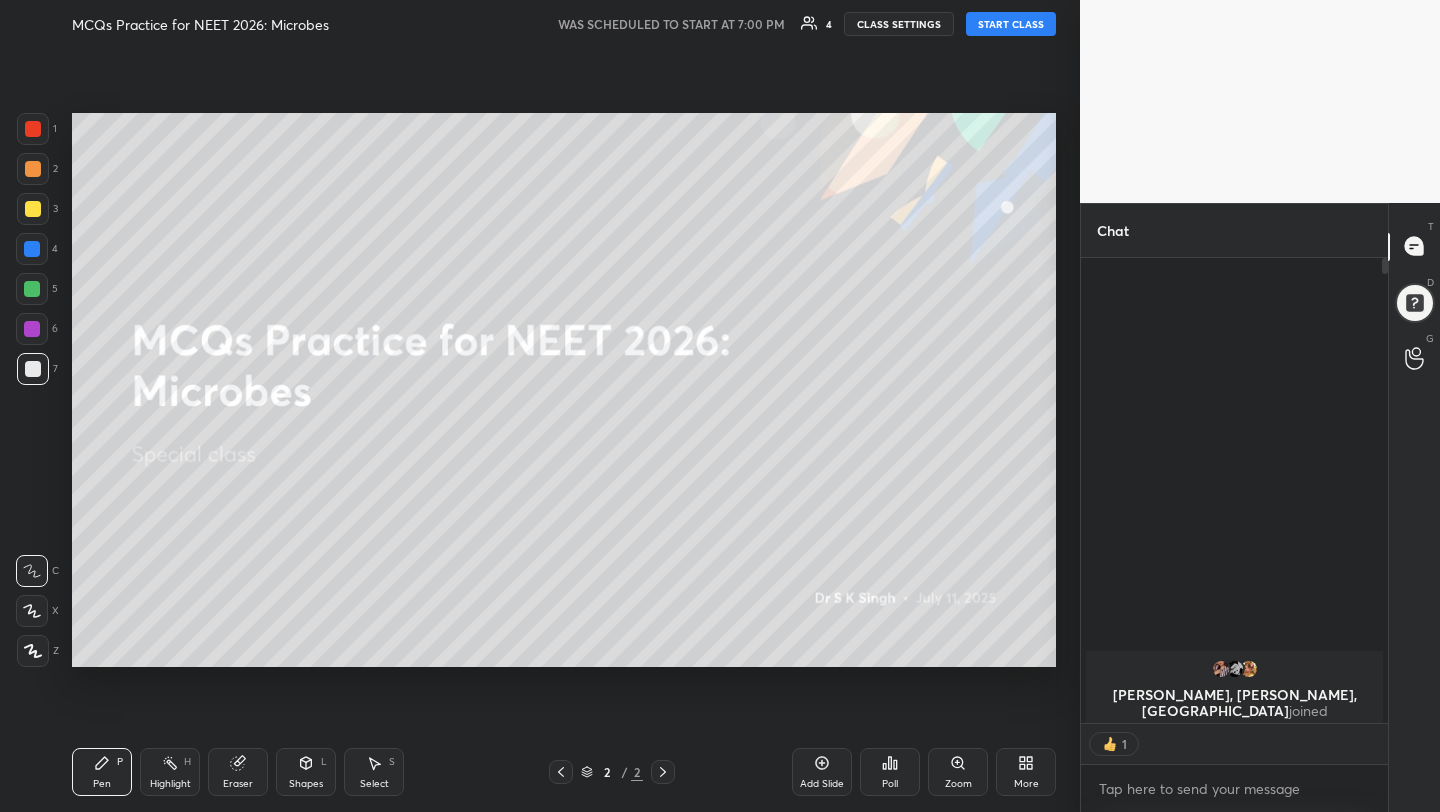 scroll, scrollTop: 459, scrollLeft: 301, axis: both 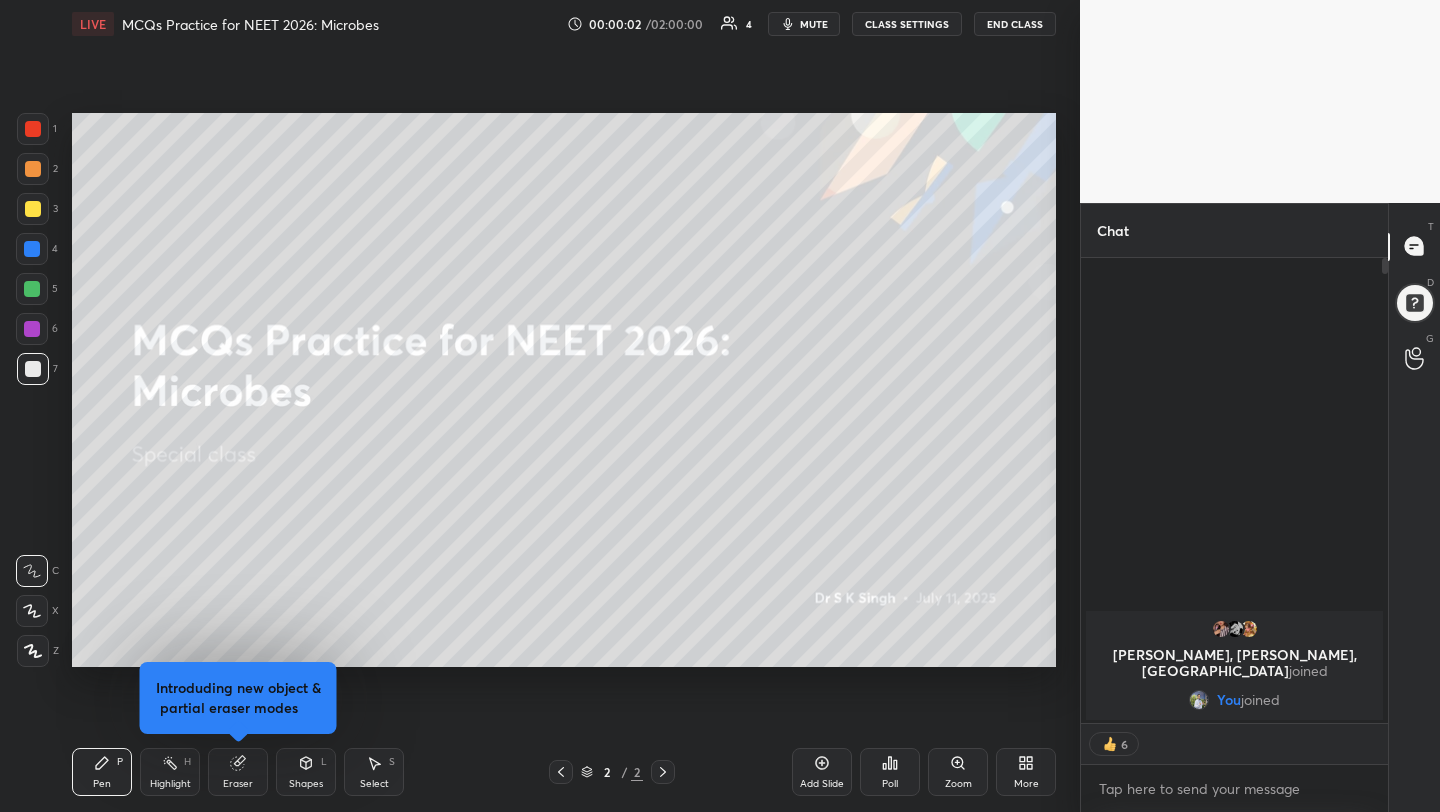 click on "mute" at bounding box center (804, 24) 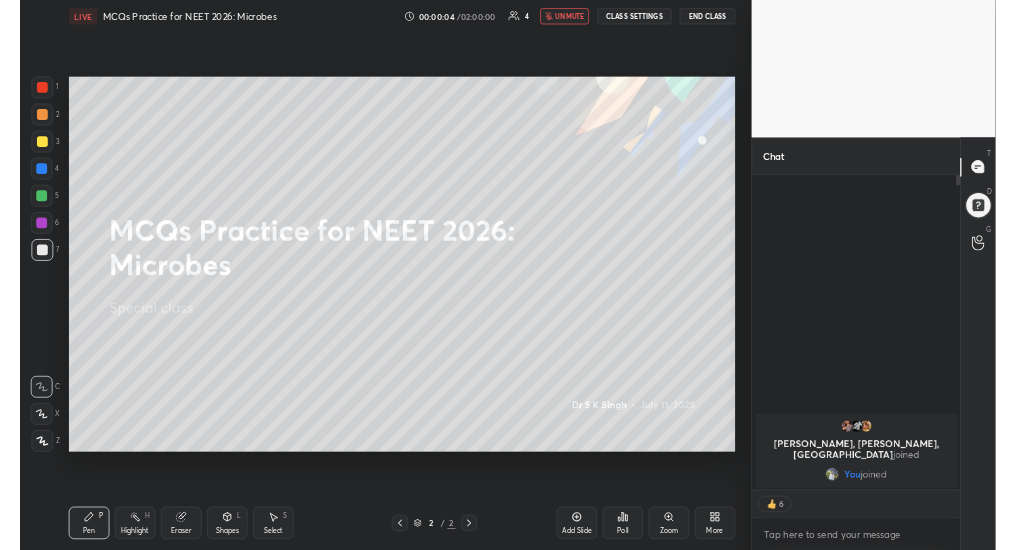 scroll, scrollTop: 422, scrollLeft: 682, axis: both 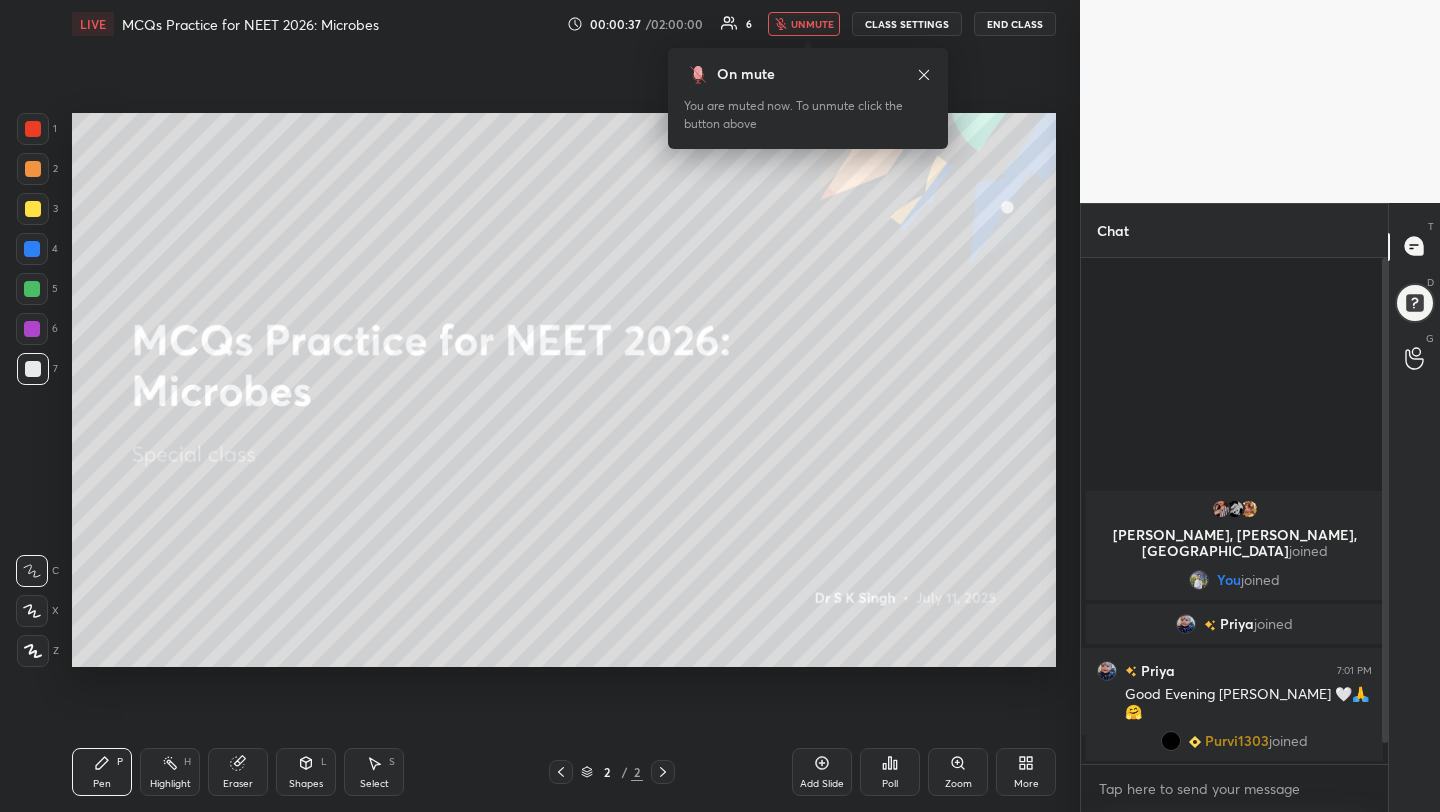 click on "1 2 3 4 5 6 7 C X Z C X Z E E Erase all   H H LIVE MCQs Practice for NEET 2026: Microbes 00:00:37 /  02:00:00 6 unmute CLASS SETTINGS End Class Setting up your live class Poll for   secs No correct answer Start poll Back MCQs Practice for NEET 2026: Microbes Dr [PERSON_NAME] Pen P Highlight H Eraser Shapes L Select S 2 / 2 Add Slide Poll Zoom More Chat [PERSON_NAME], [PERSON_NAME], [PERSON_NAME]  joined You  joined [PERSON_NAME]  joined Priya 7:01 PM Good Evening [PERSON_NAME] 🤍🙏🤗 Purvi1303  joined 5 NEW MESSAGES Enable hand raising Enable raise hand to speak to learners. Once enabled, chat will be turned off temporarily. Enable x   introducing Raise a hand with a doubt Now learners can raise their hand along with a doubt  How it works? Doubts asked by learners will show up here NEW DOUBTS ASKED No one has raised a hand yet Can't raise hand Looks like educator just invited you to speak. Please wait before you can raise your hand again. Got it T Messages (T) D Doubts (D) G Raise Hand (G) Report an issue Reason for reporting Buffering ​" at bounding box center (720, 406) 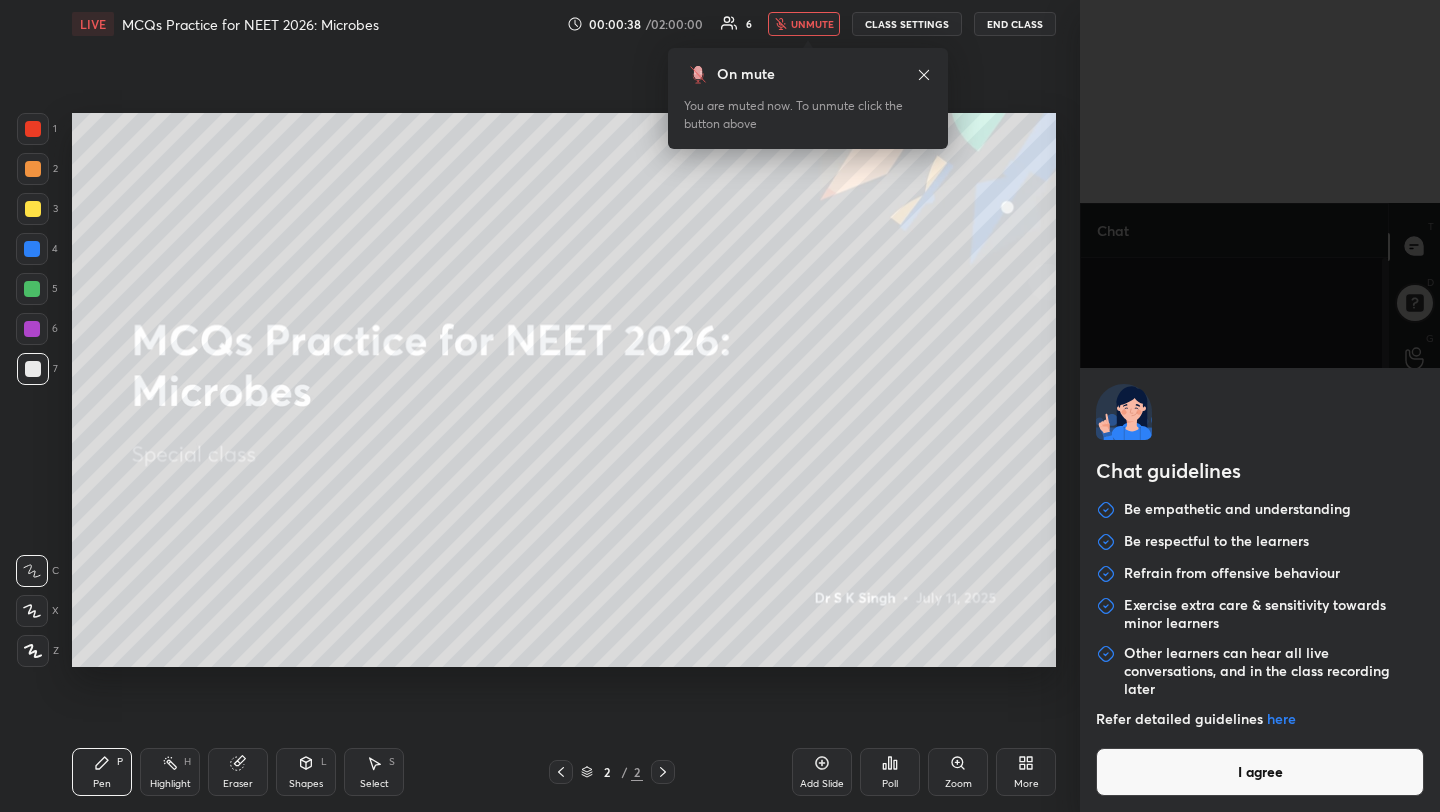click on "I agree" at bounding box center [1260, 772] 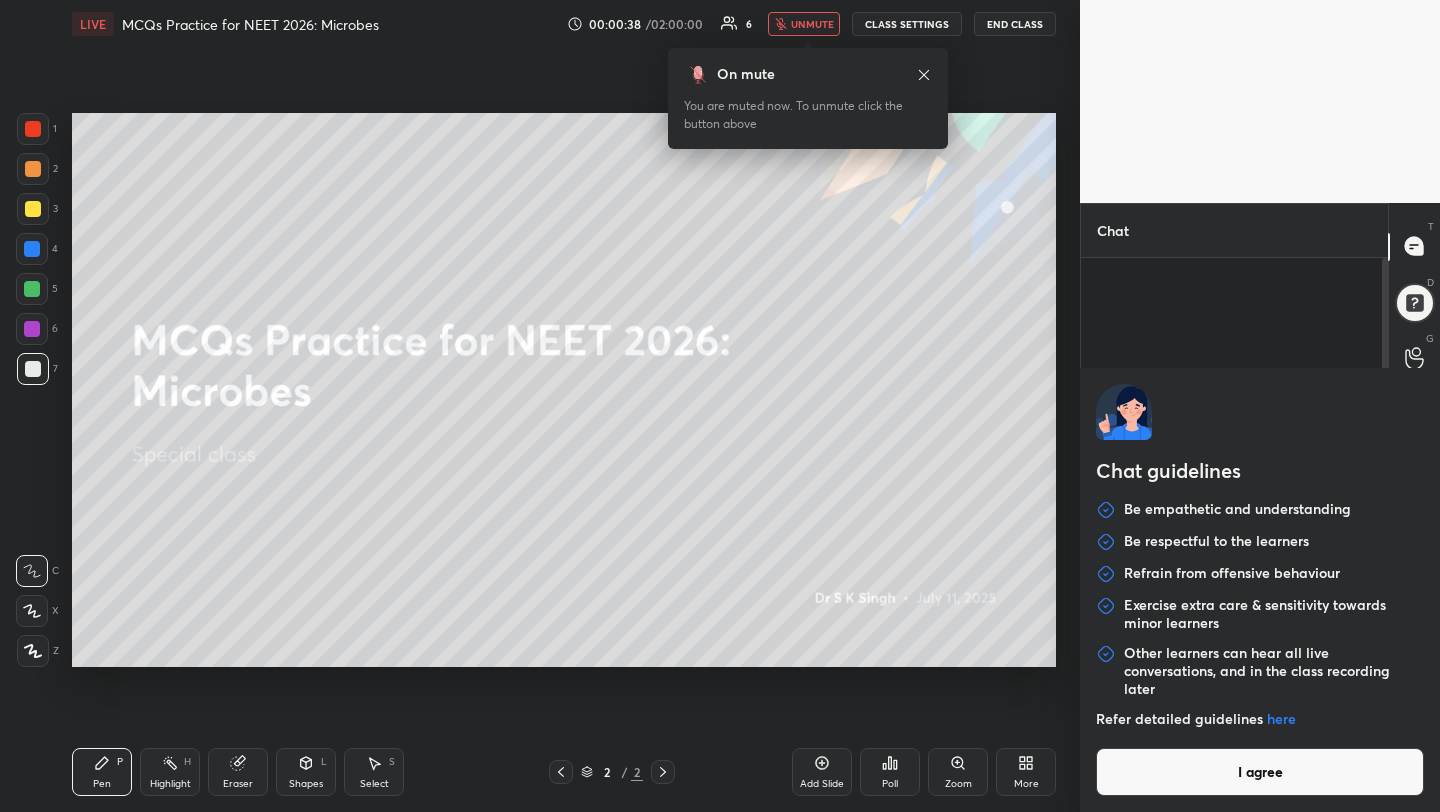 type on "x" 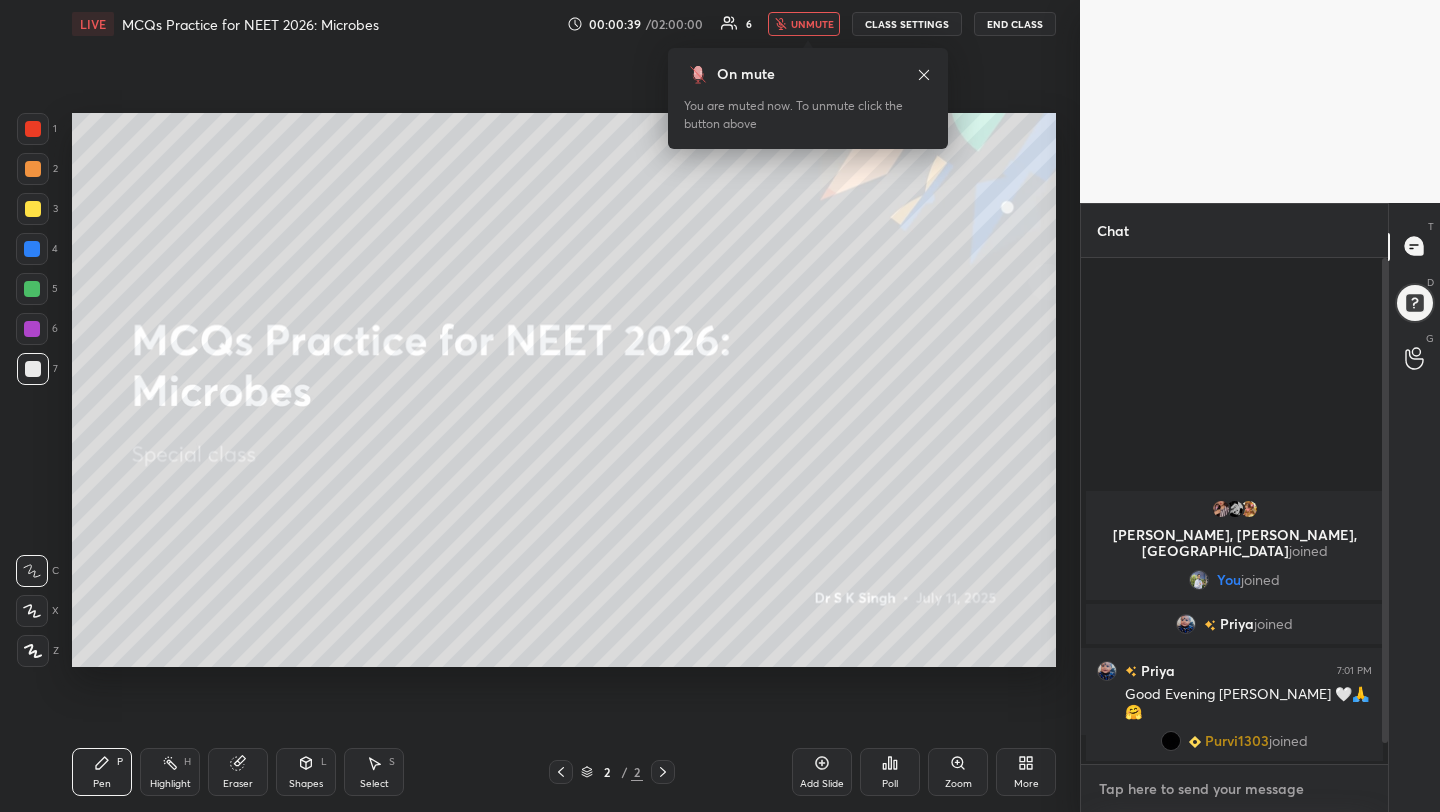 paste on "[URL][DOMAIN_NAME]" 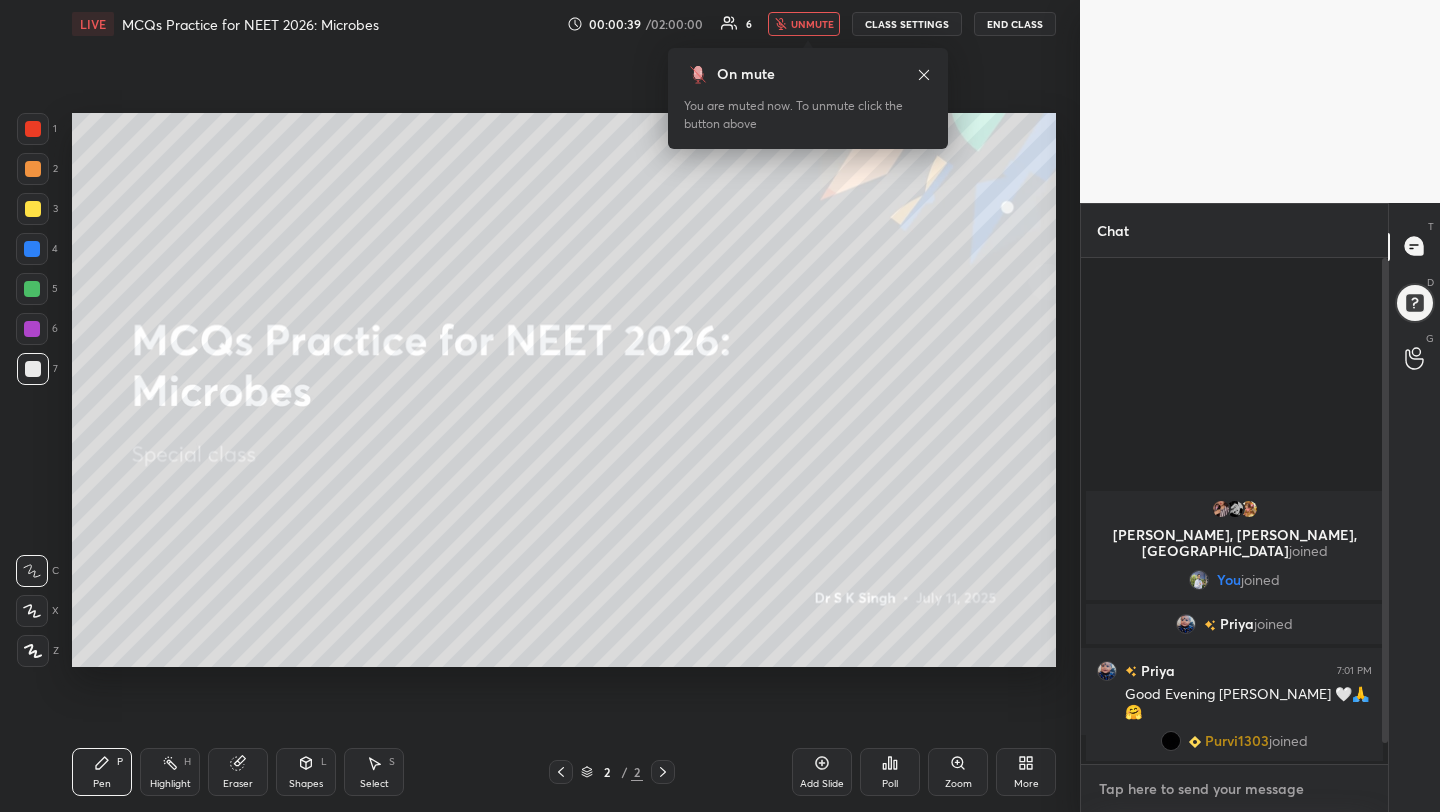 type on "[URL][DOMAIN_NAME]" 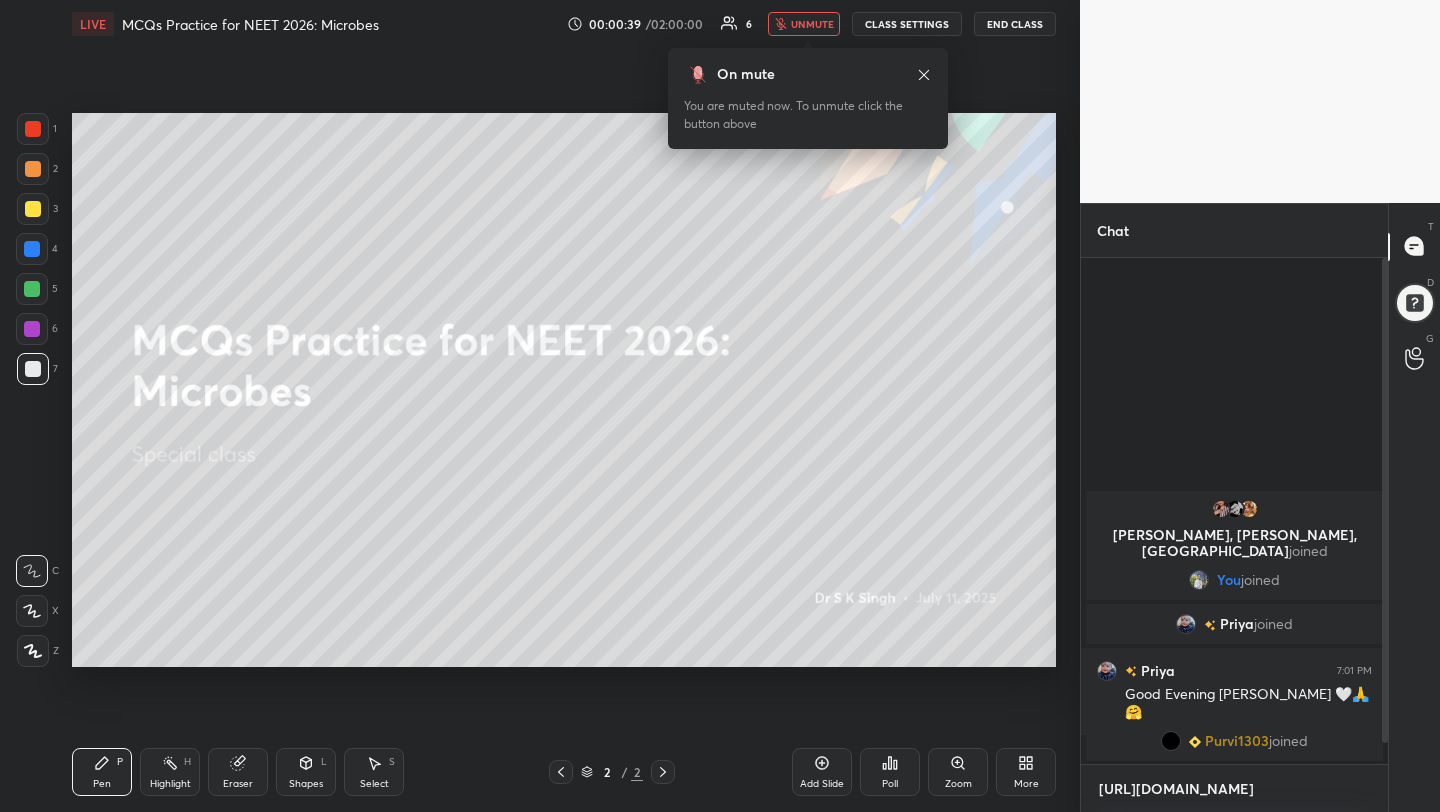 type on "x" 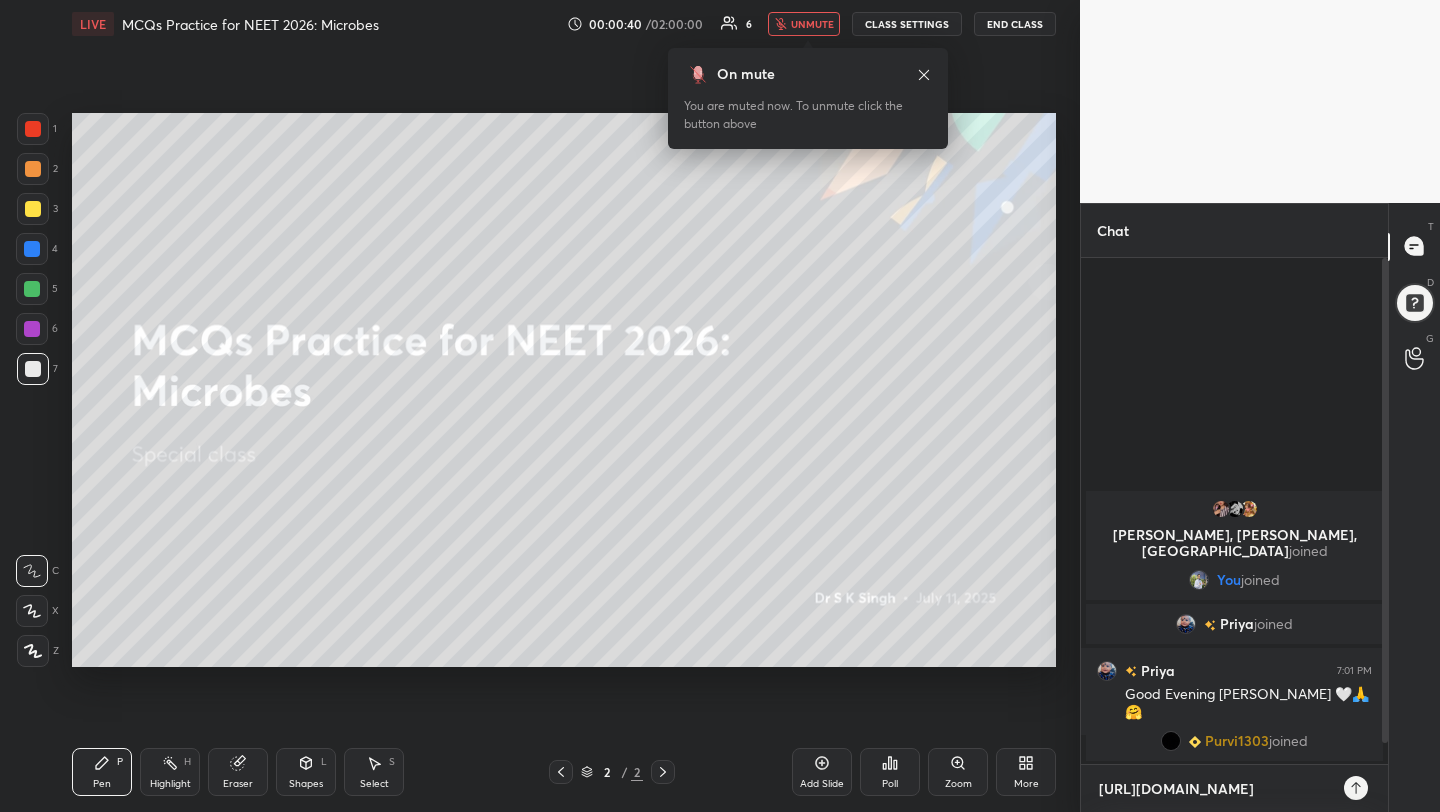 type on "[URL][DOMAIN_NAME]" 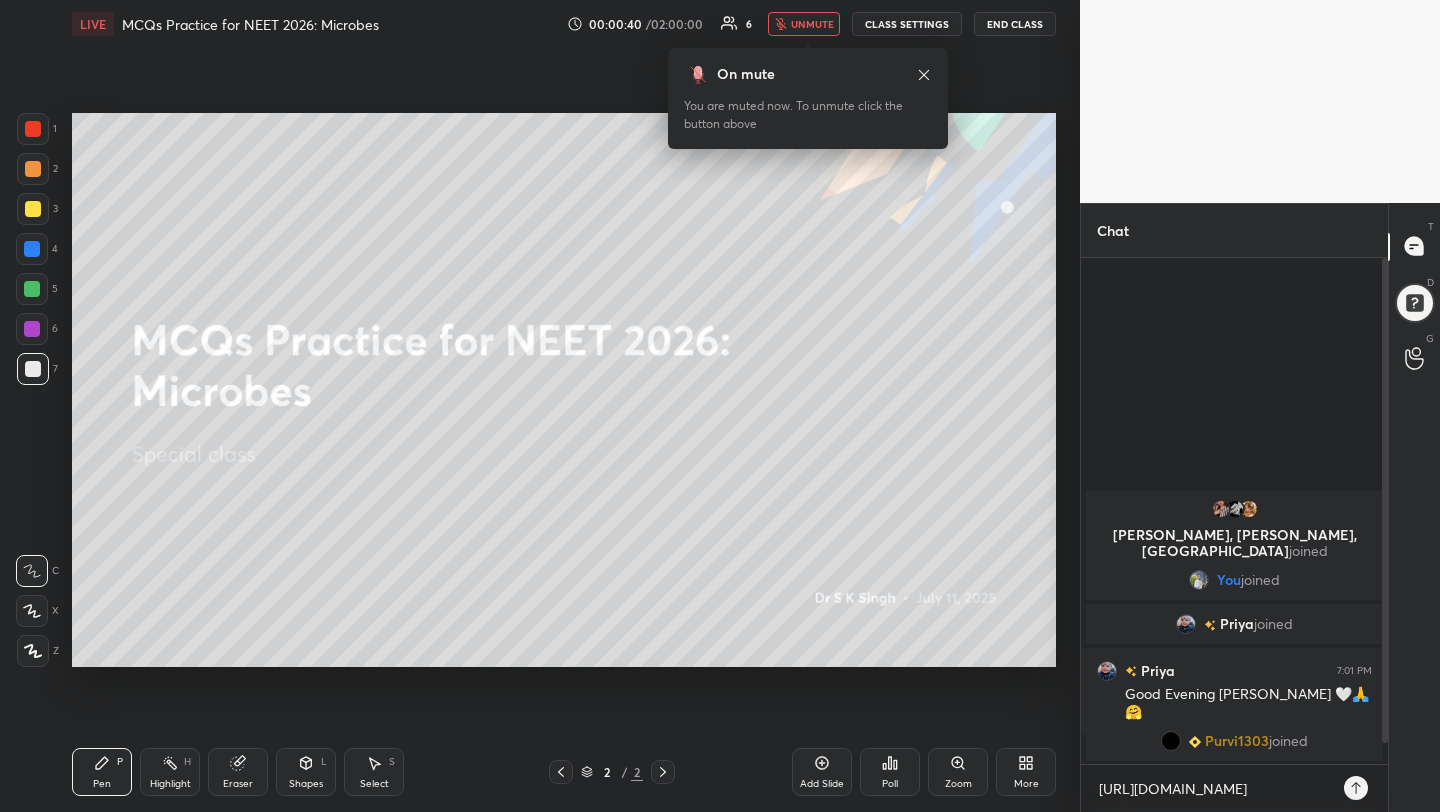 type on "x" 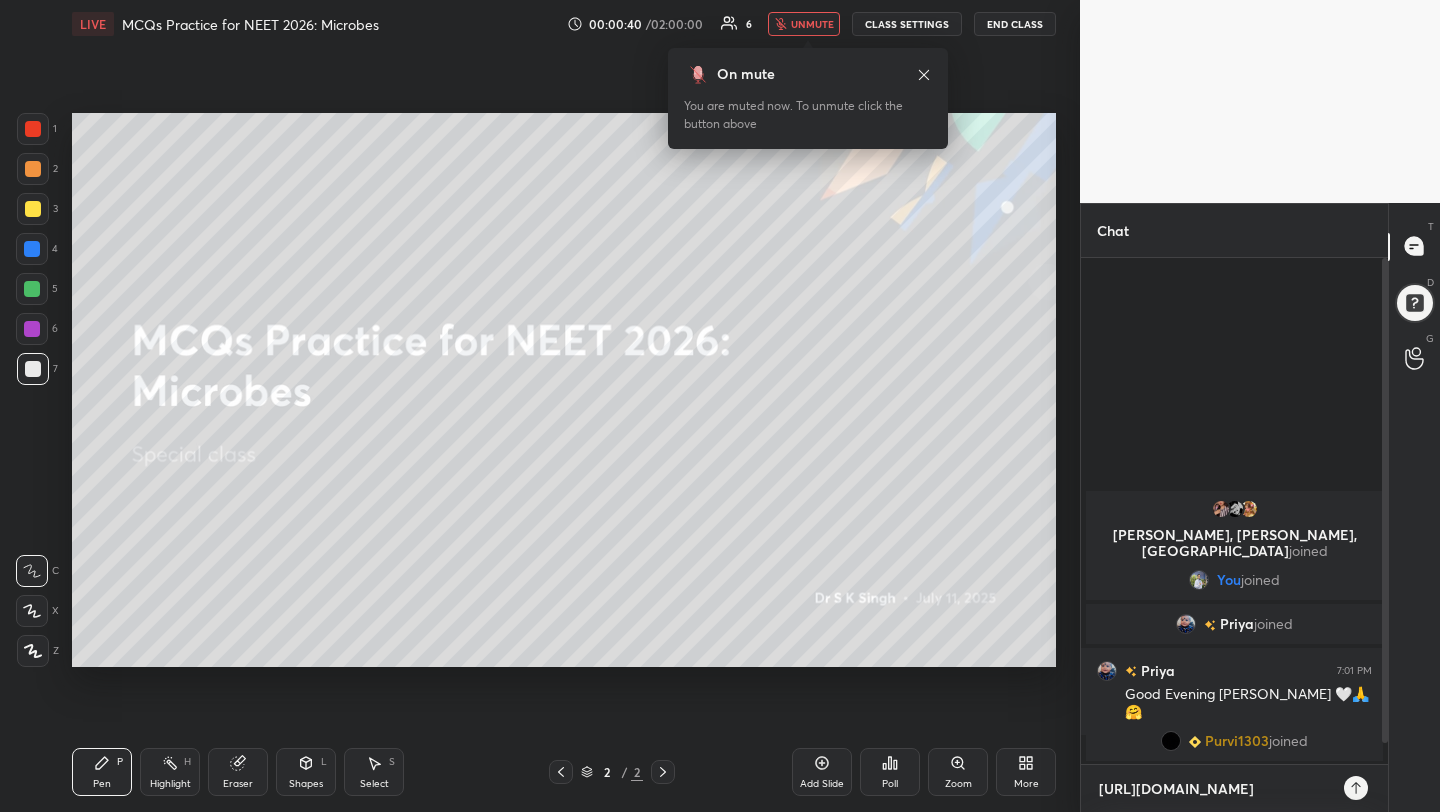 type 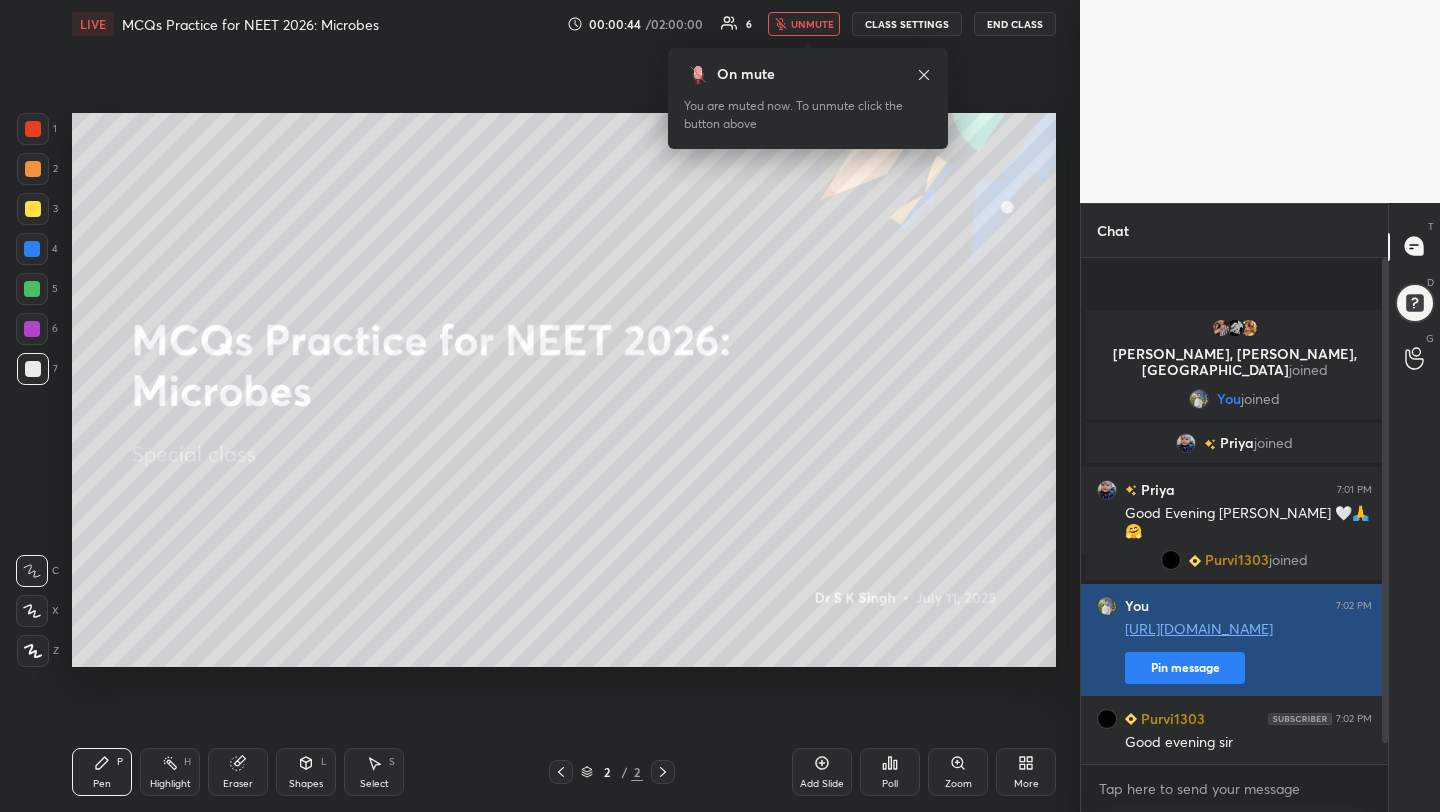 click on "Pin message" at bounding box center [1185, 668] 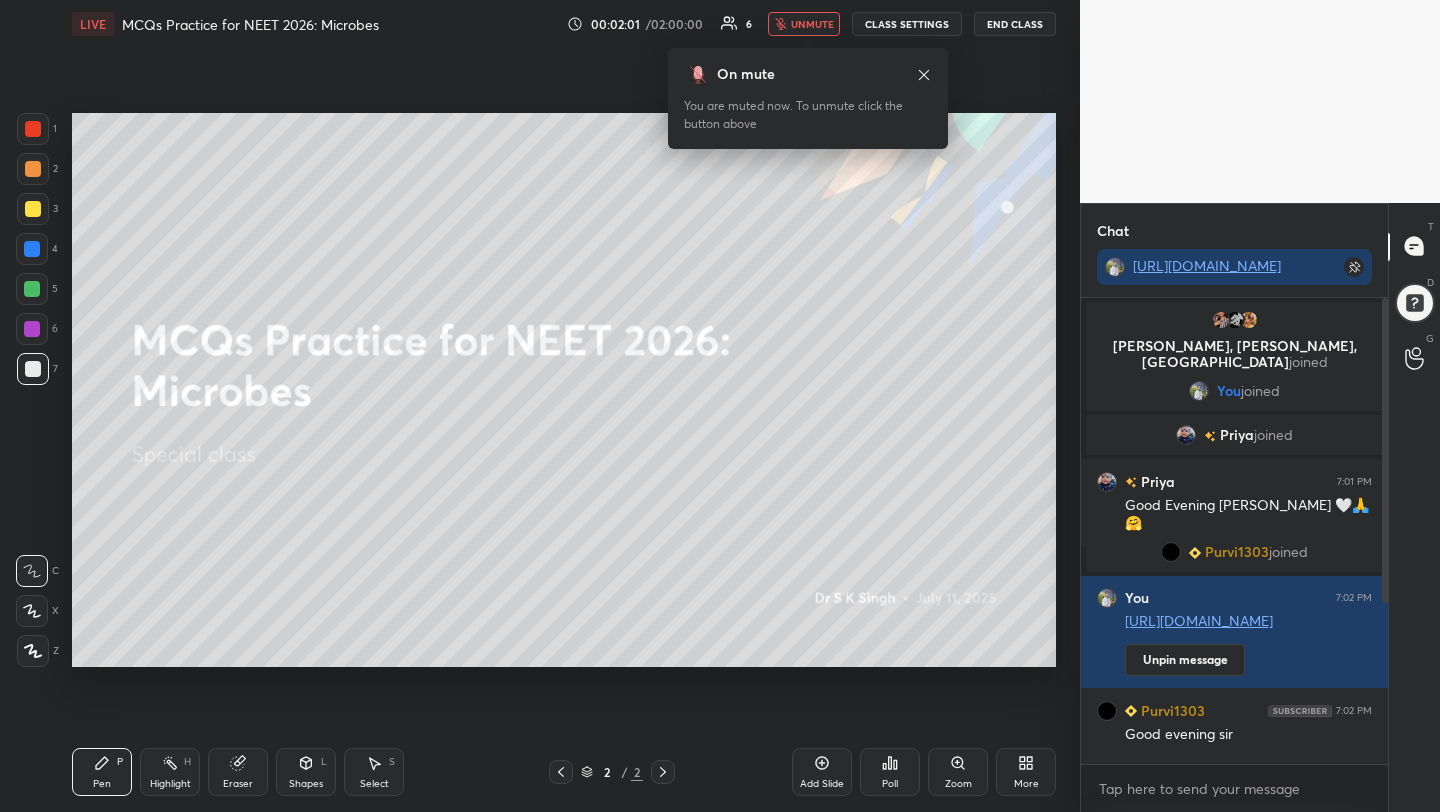click 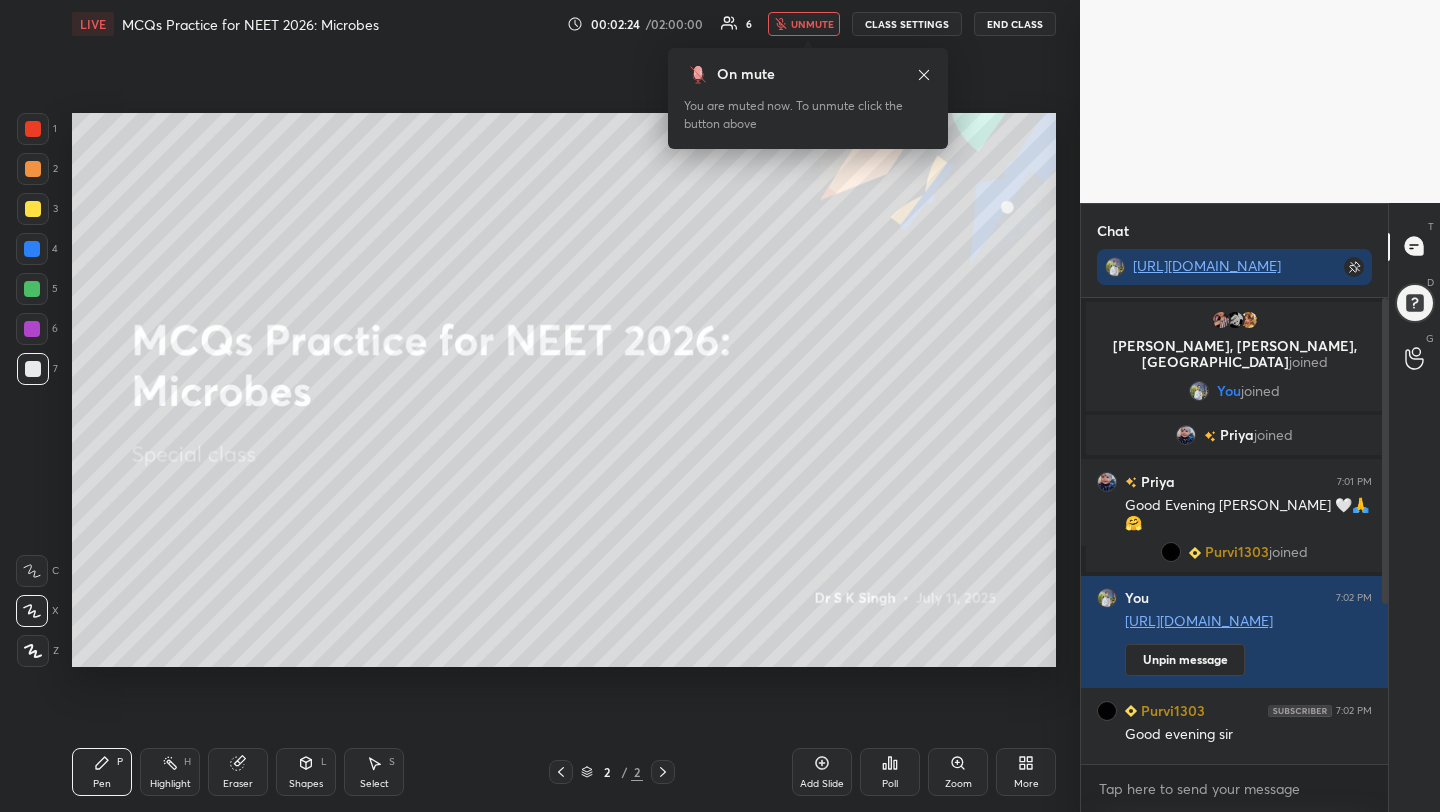 click on "unmute" at bounding box center (804, 24) 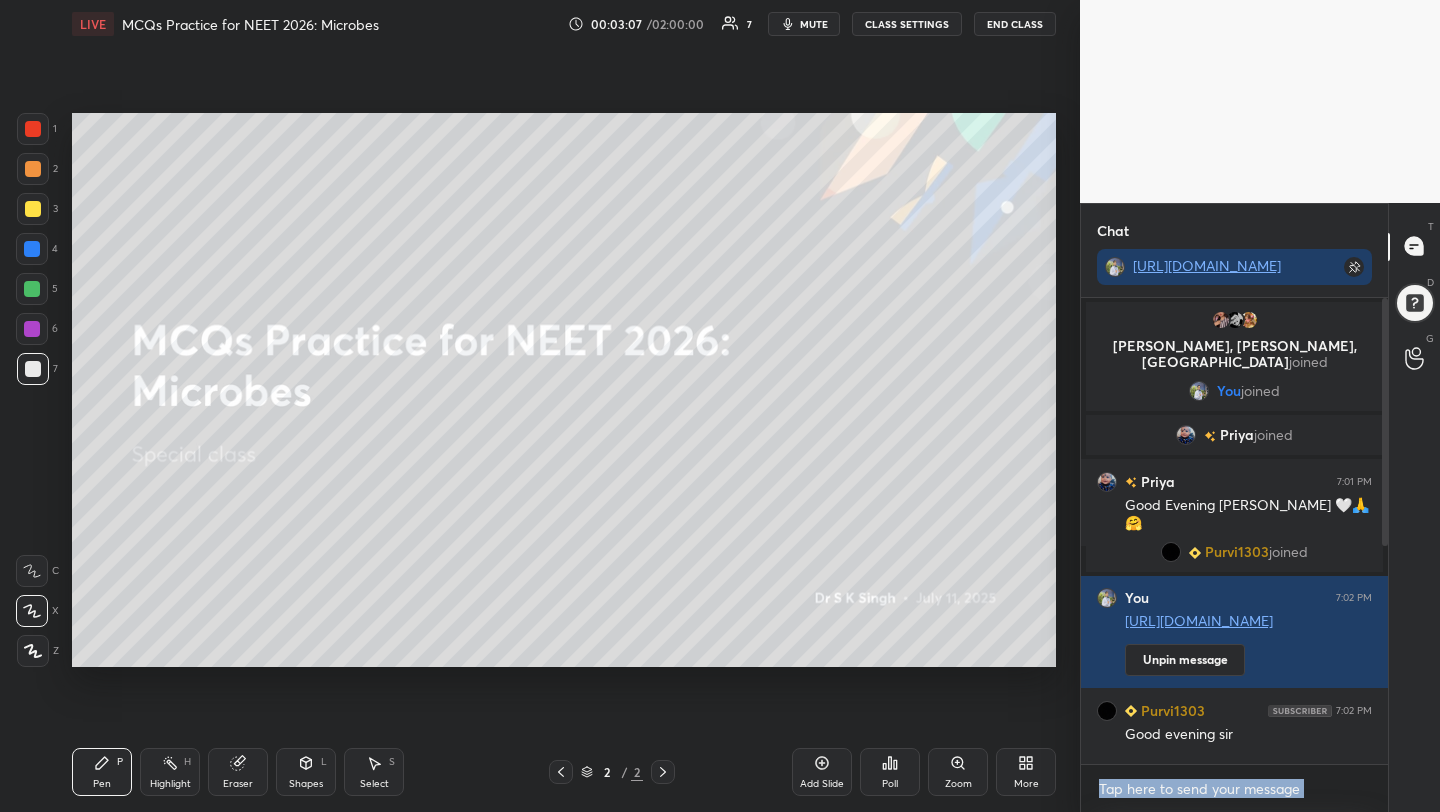 drag, startPoint x: 1379, startPoint y: 478, endPoint x: 1398, endPoint y: 687, distance: 209.86186 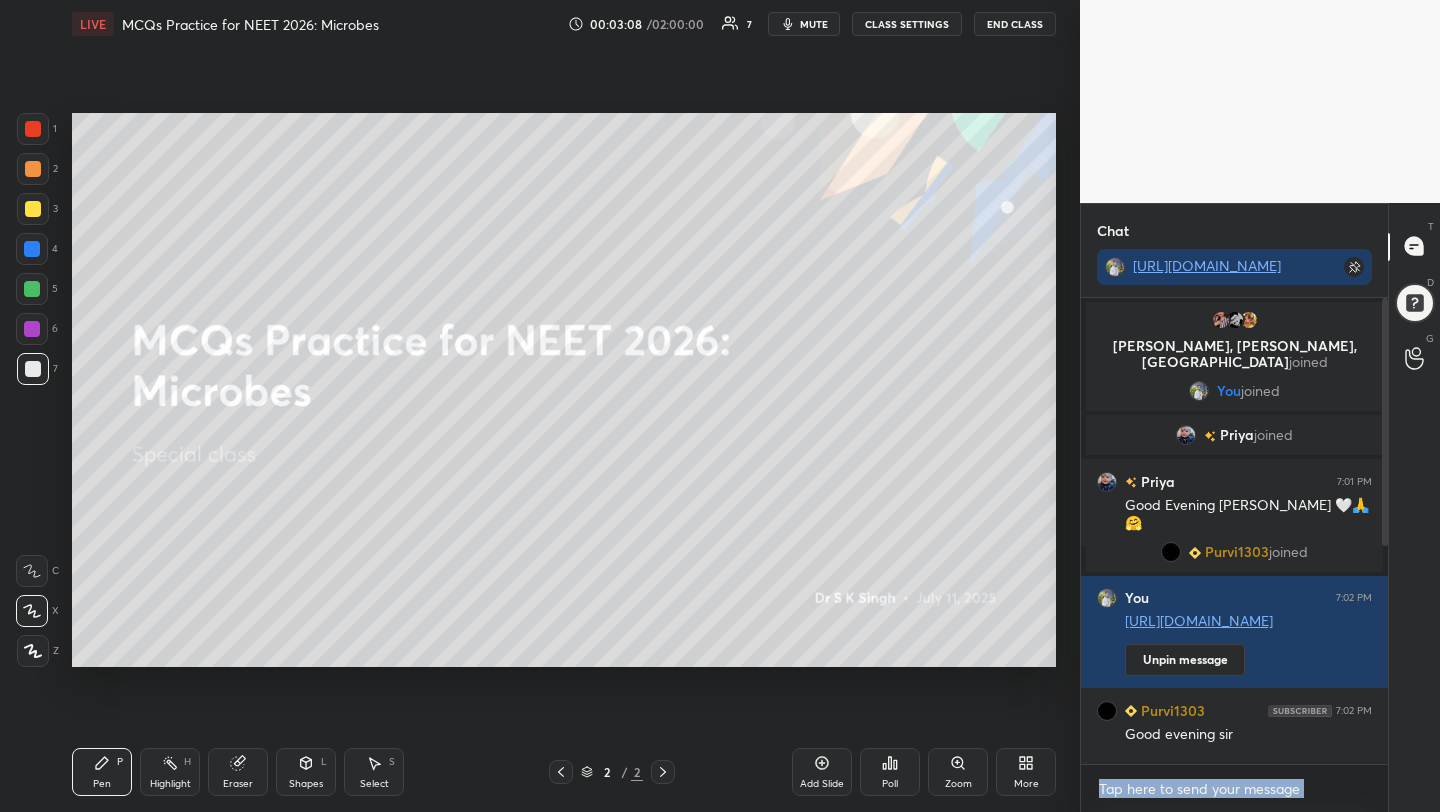 scroll, scrollTop: 448, scrollLeft: 0, axis: vertical 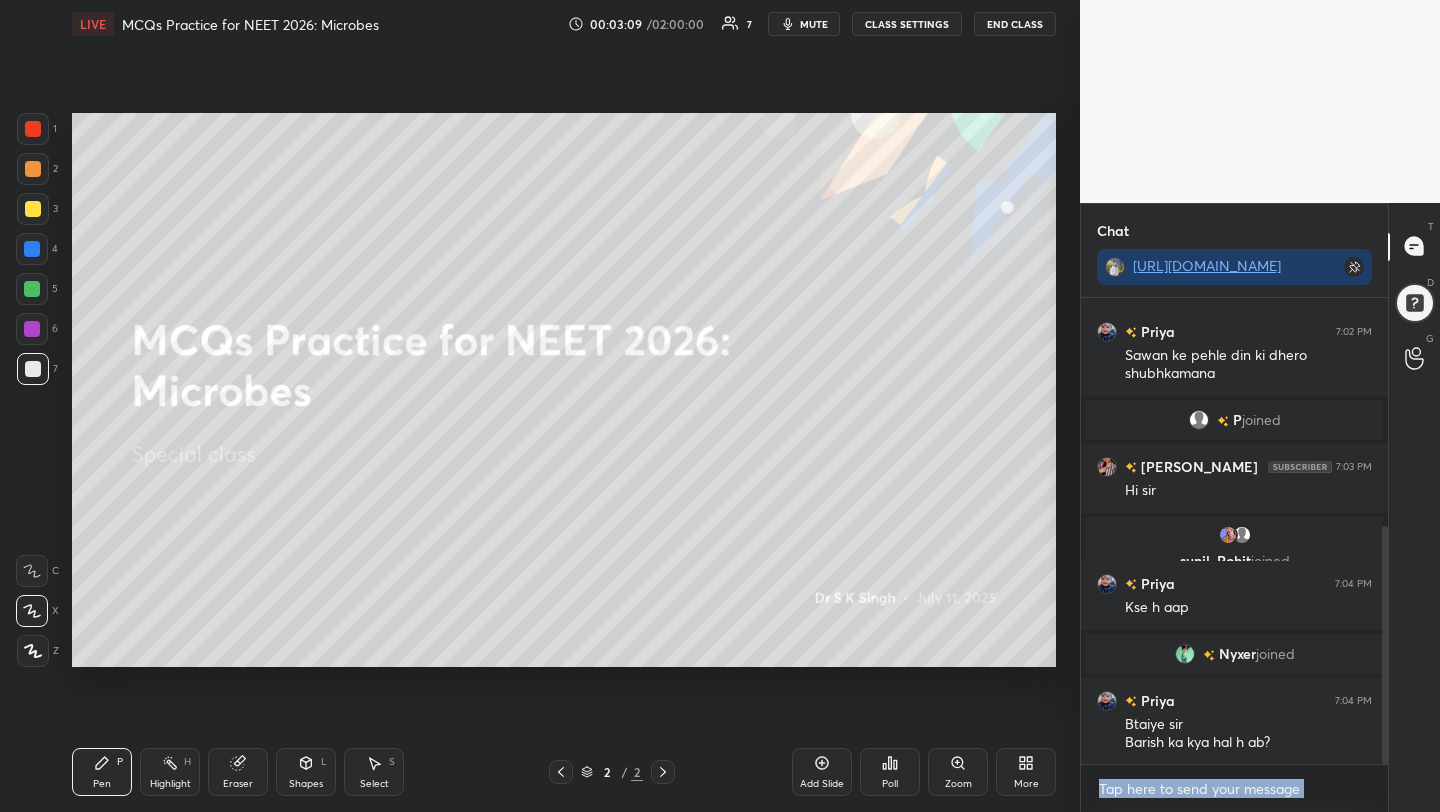 drag, startPoint x: 1384, startPoint y: 523, endPoint x: 1410, endPoint y: 763, distance: 241.40422 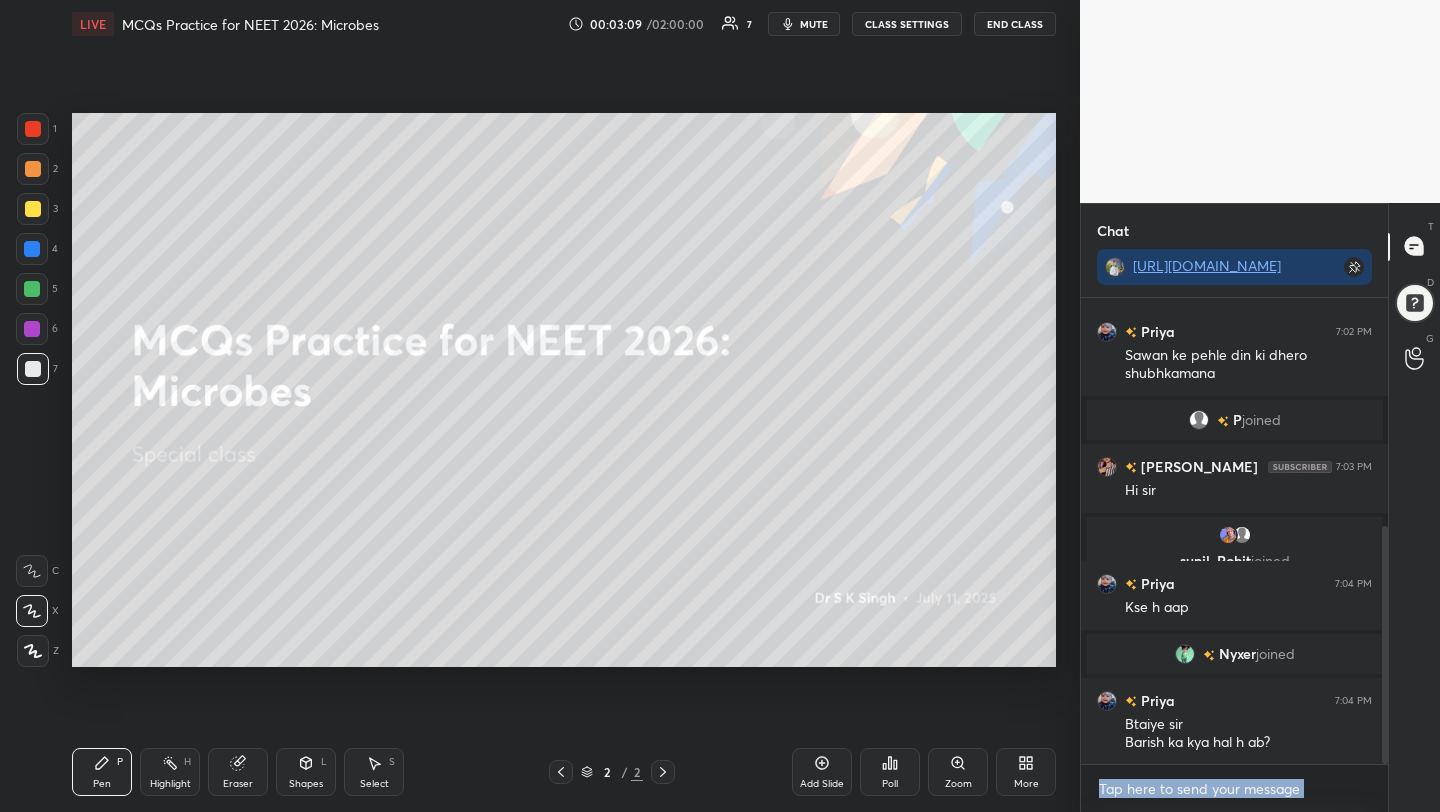 click on "Chat [URL][DOMAIN_NAME] You 7:02 PM [URL][DOMAIN_NAME] Unpin message Purvi1303 7:02 PM Good evening [PERSON_NAME] 7:02 PM Sawan ke pehle din ki dhero shubhkamana P  joined [PERSON_NAME] 7:03 PM Hi [PERSON_NAME], [PERSON_NAME]  joined Priya 7:04 PM Kse h aap Nyxer  joined Priya 7:04 PM Btaiye [PERSON_NAME] ka kya hal h ab? JUMP TO LATEST Enable hand raising Enable raise hand to speak to learners. Once enabled, chat will be turned off temporarily. Enable x   introducing Raise a hand with a doubt Now learners can raise their hand along with a doubt  How it works? Doubts asked by learners will show up here NEW DOUBTS ASKED No one has raised a hand yet Can't raise hand Looks like educator just invited you to speak. Please wait before you can raise your hand again. Got it T Messages (T) D Doubts (D) G Raise Hand (G)" at bounding box center (1260, 508) 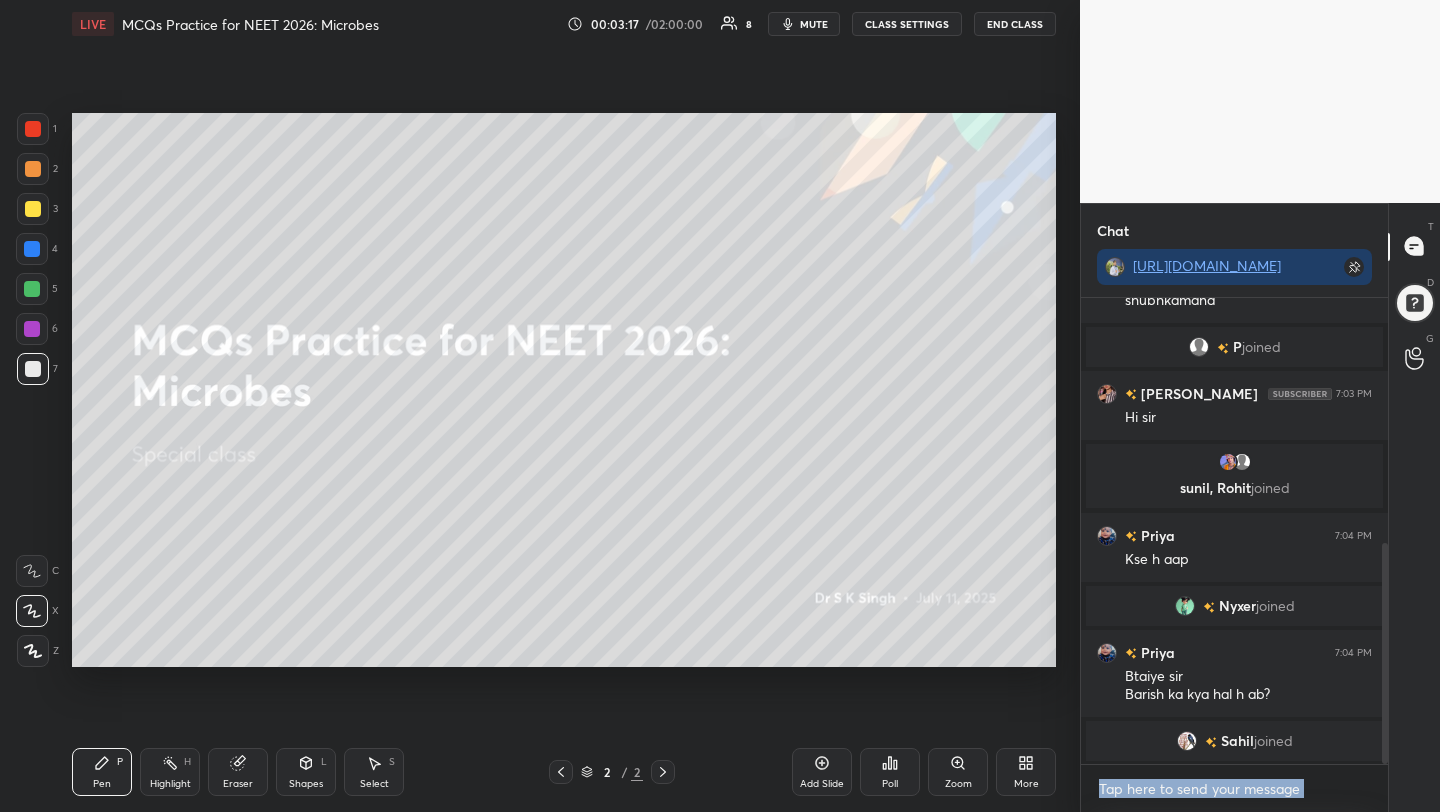 scroll, scrollTop: 562, scrollLeft: 0, axis: vertical 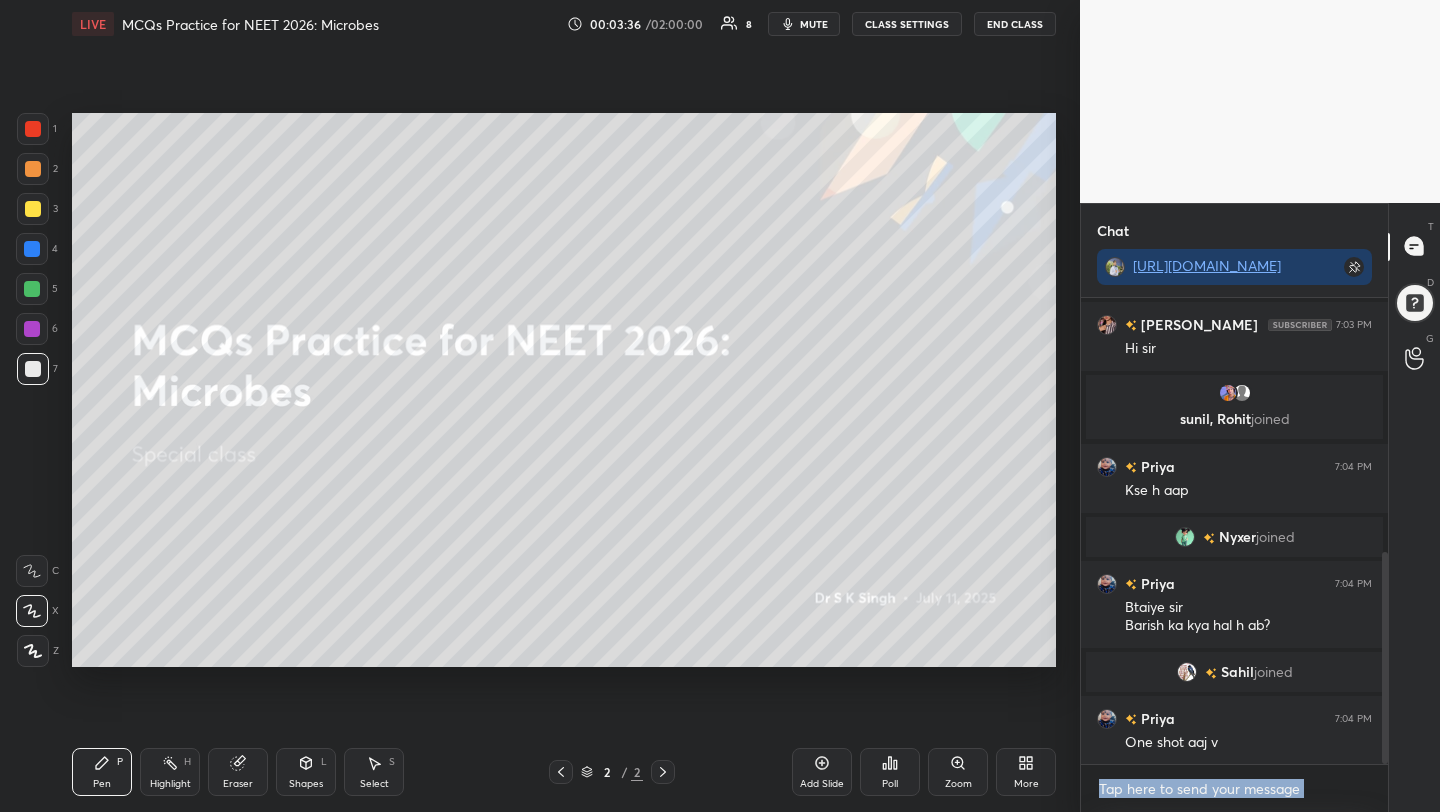 click on "mute" at bounding box center (814, 24) 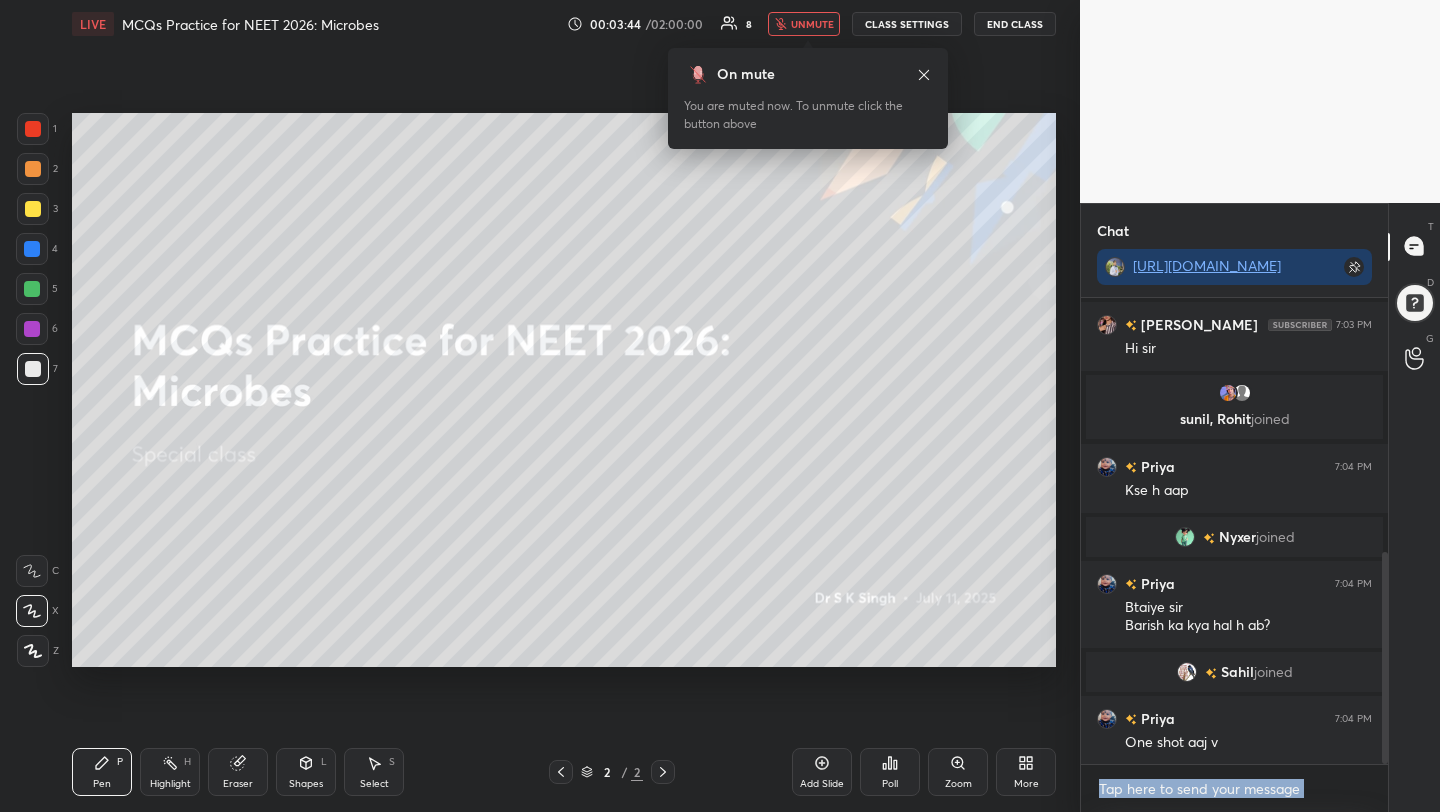 click on "unmute" at bounding box center [812, 24] 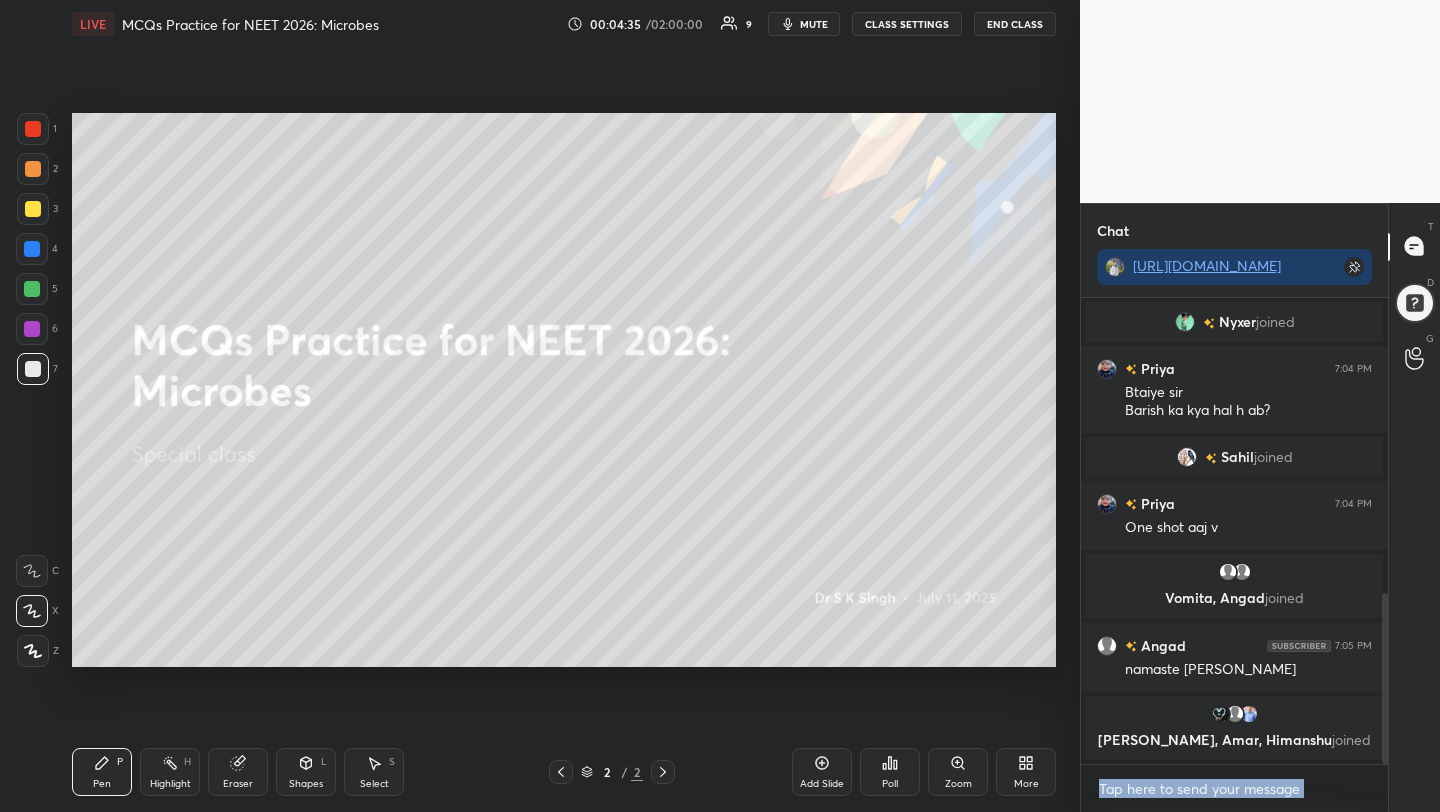 scroll, scrollTop: 820, scrollLeft: 0, axis: vertical 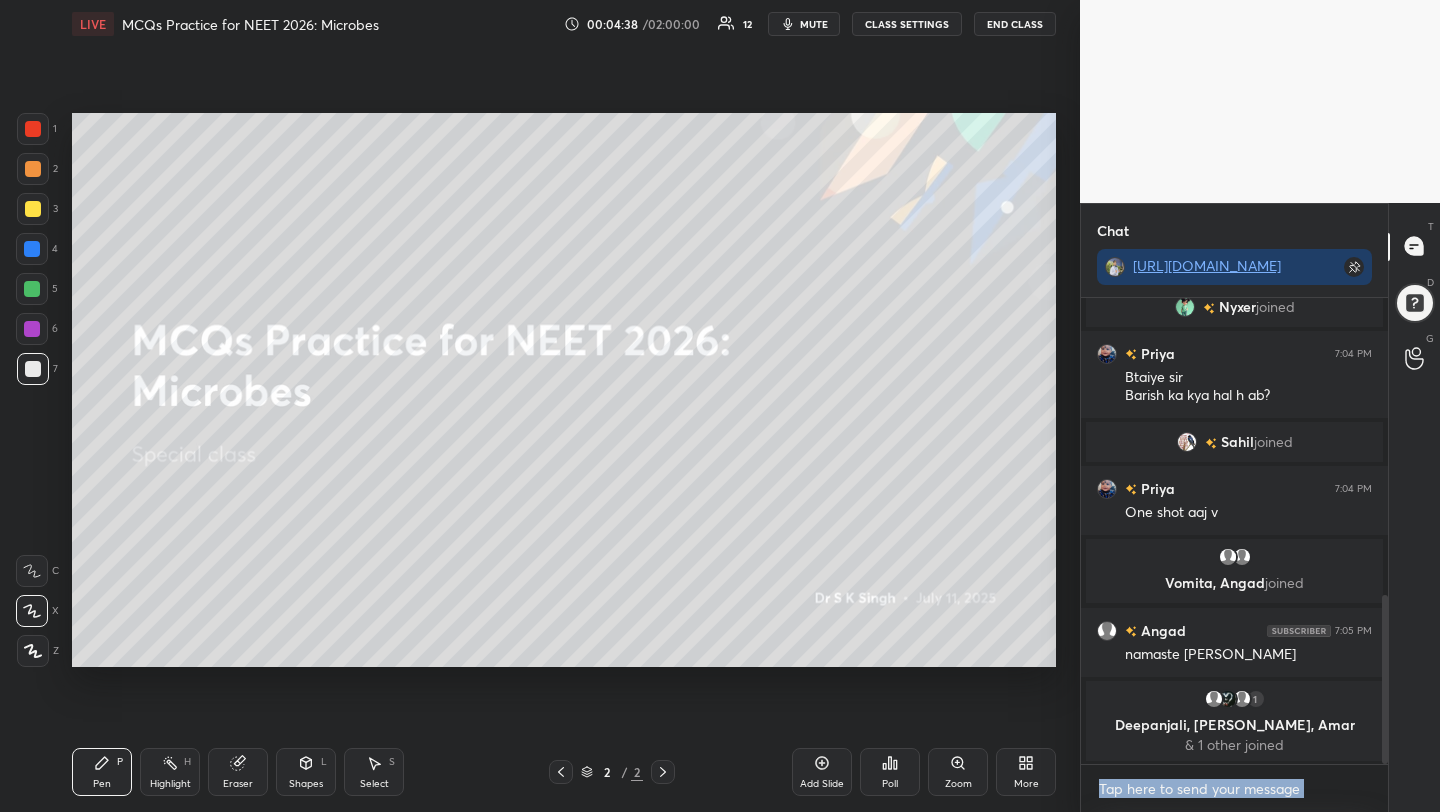 drag, startPoint x: 1382, startPoint y: 638, endPoint x: 1396, endPoint y: 811, distance: 173.56555 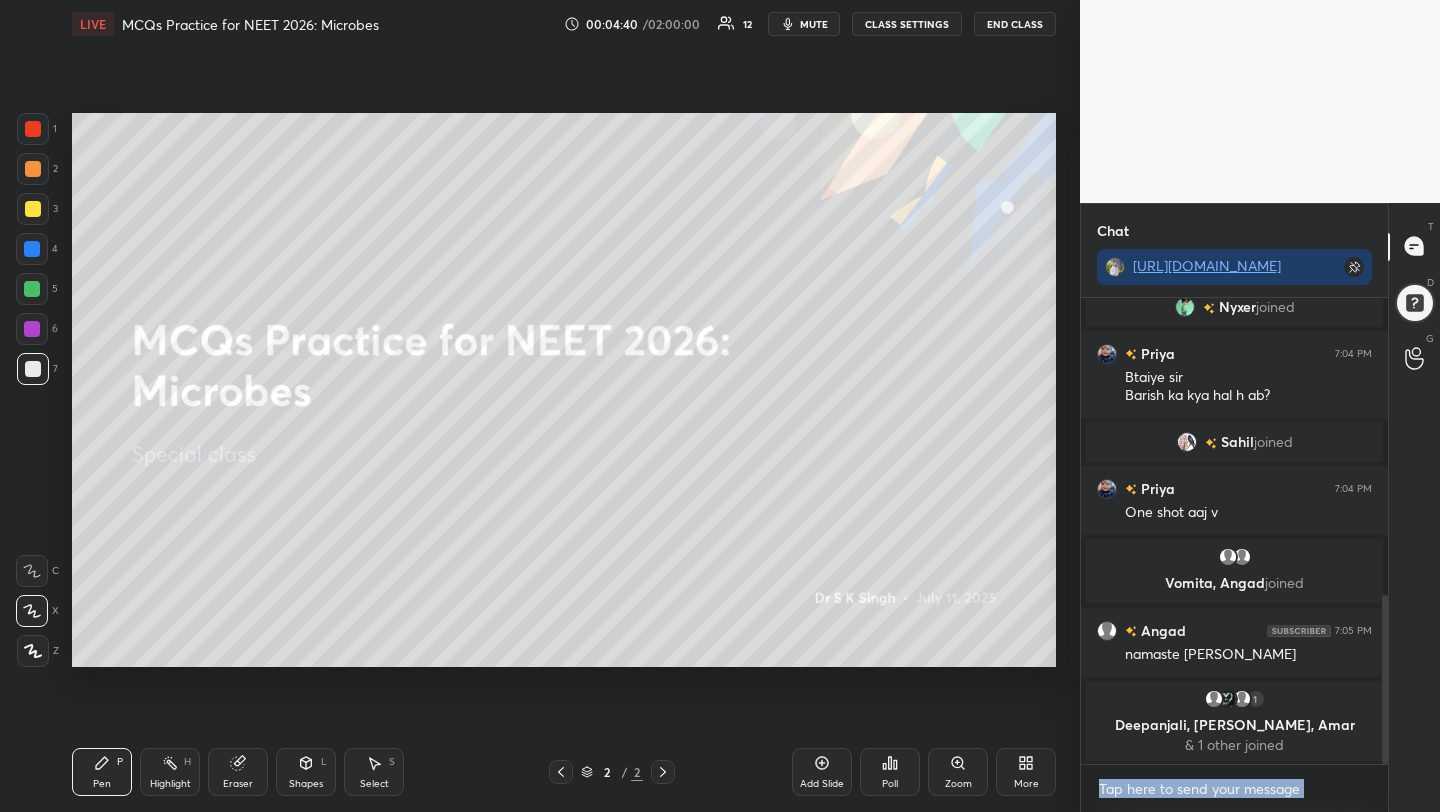 click at bounding box center (1234, 789) 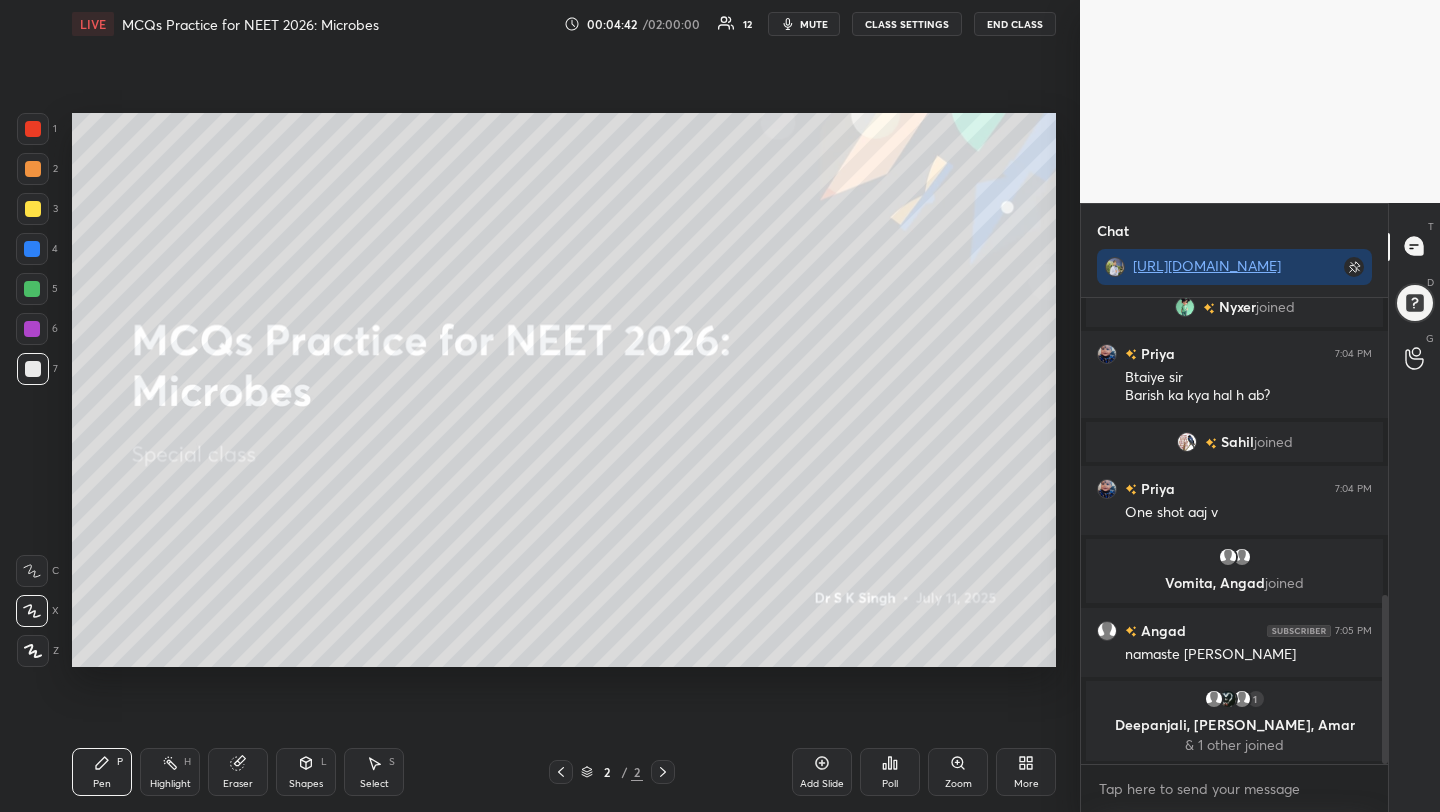 drag, startPoint x: 1389, startPoint y: 695, endPoint x: 1383, endPoint y: 775, distance: 80.224686 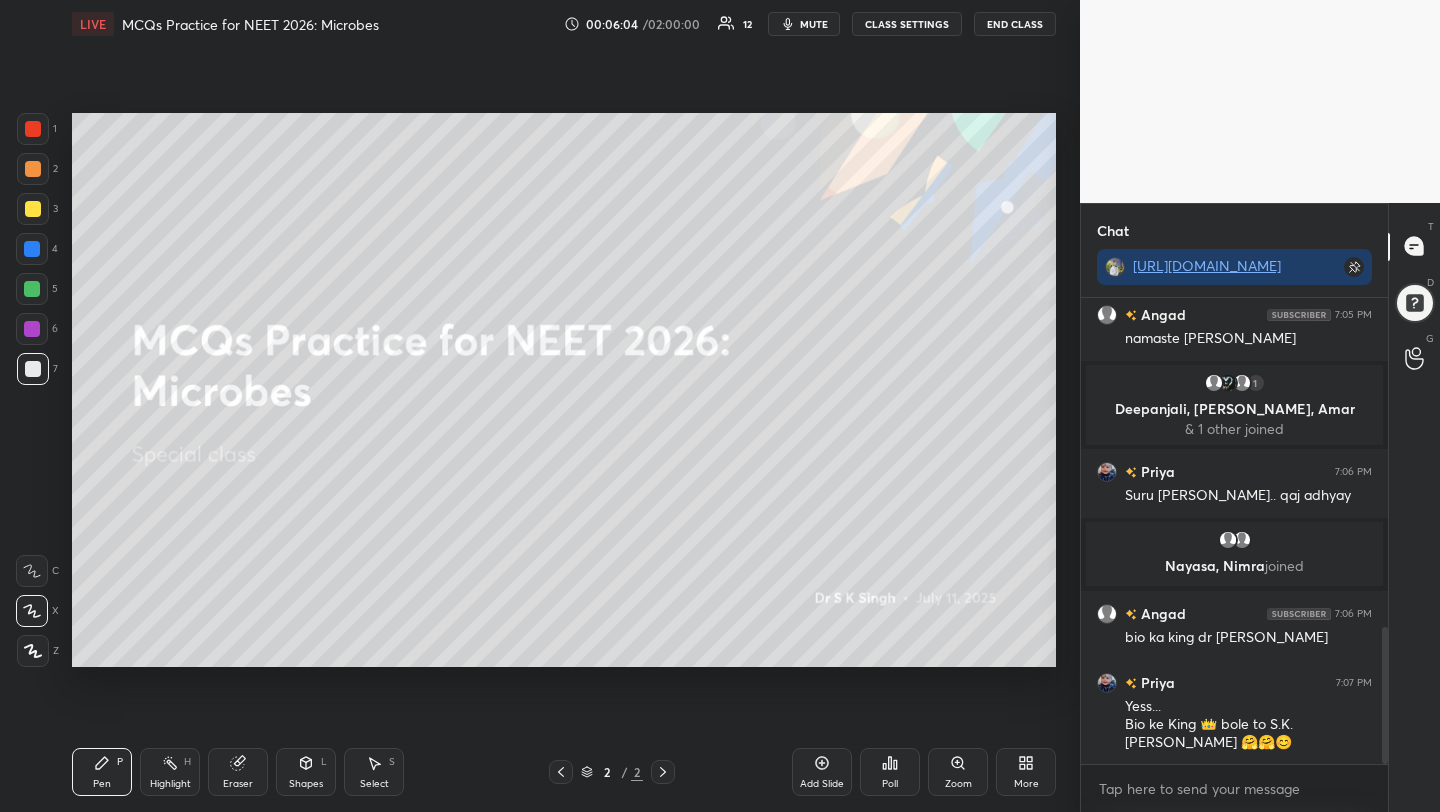 scroll, scrollTop: 1139, scrollLeft: 0, axis: vertical 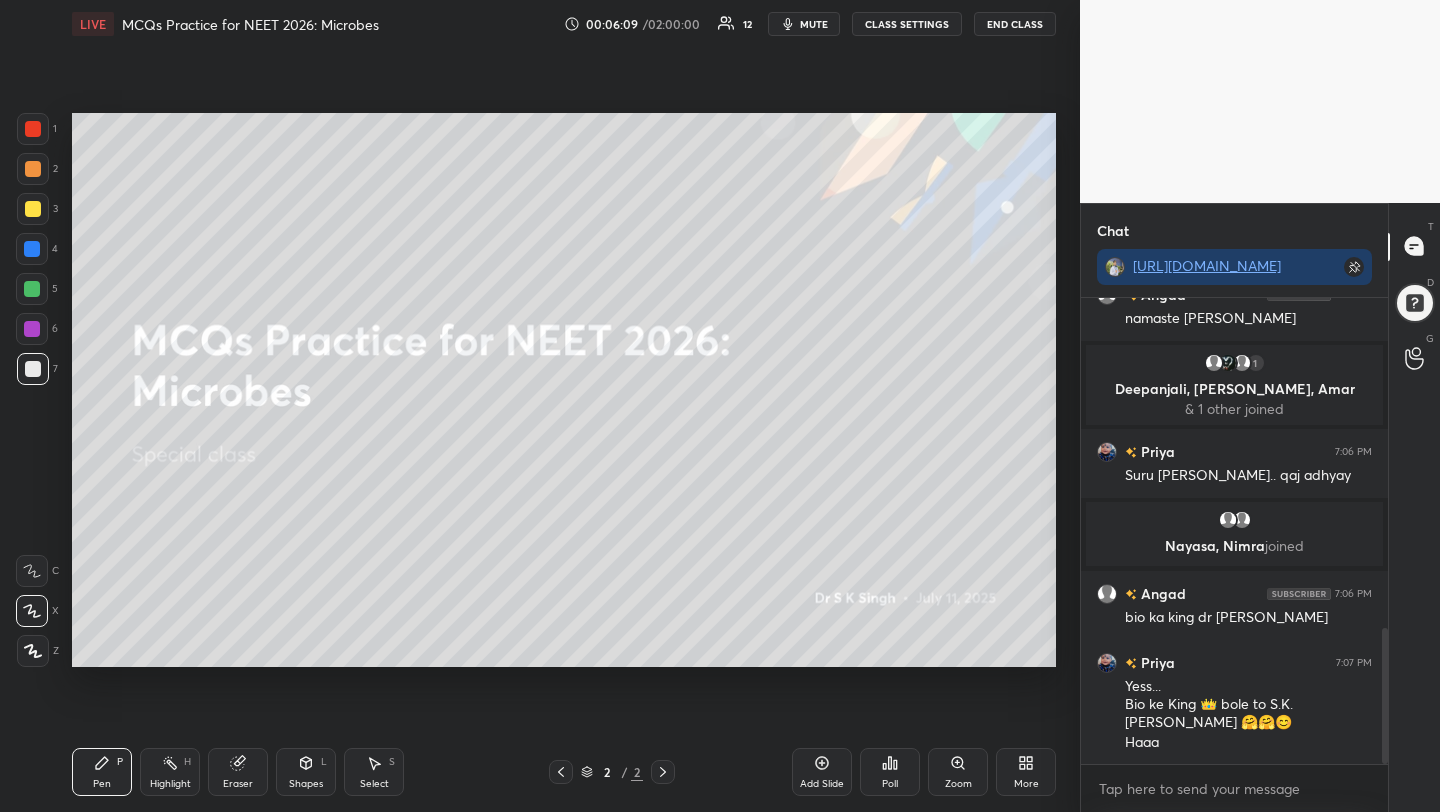 click on "More" at bounding box center (1026, 772) 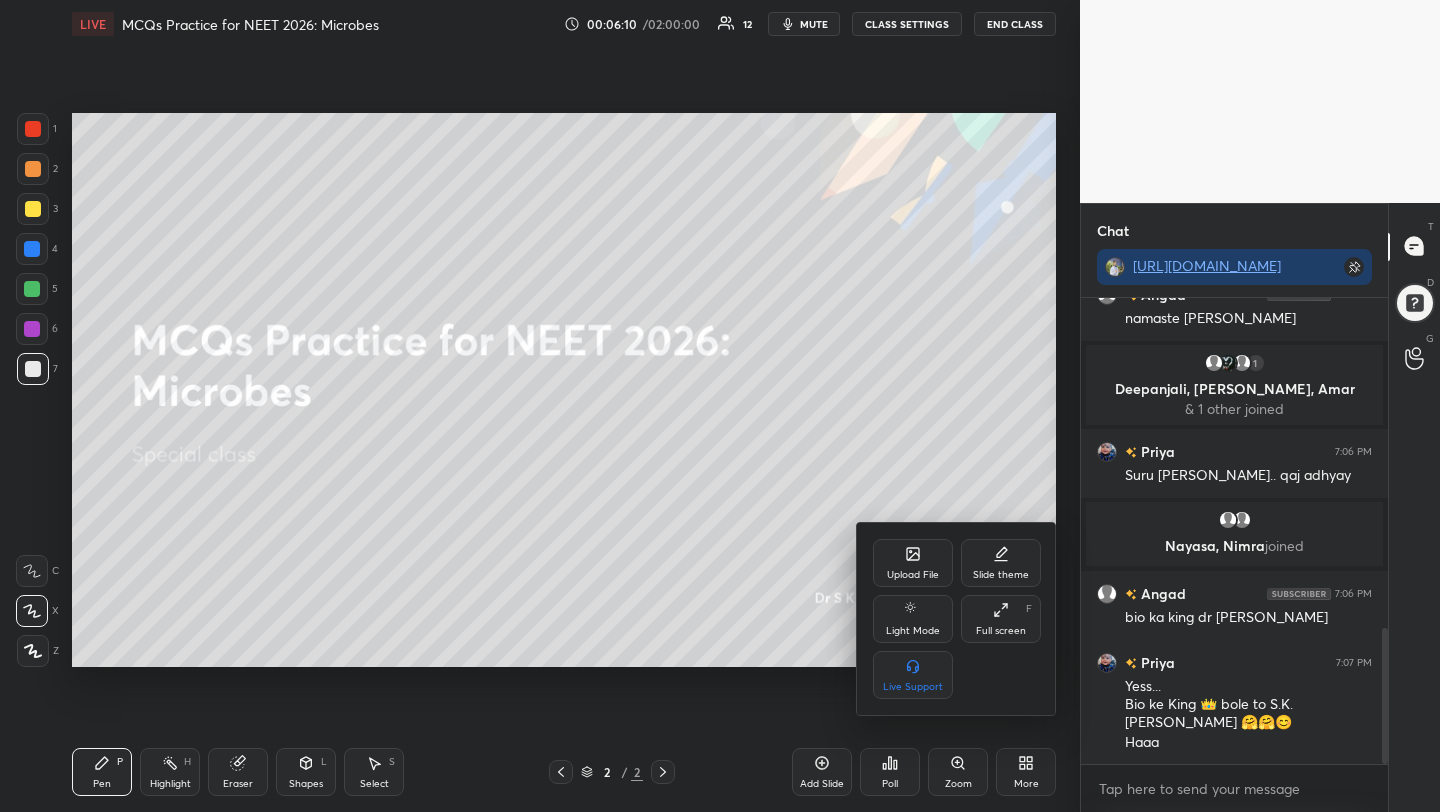 click on "Upload File" at bounding box center [913, 563] 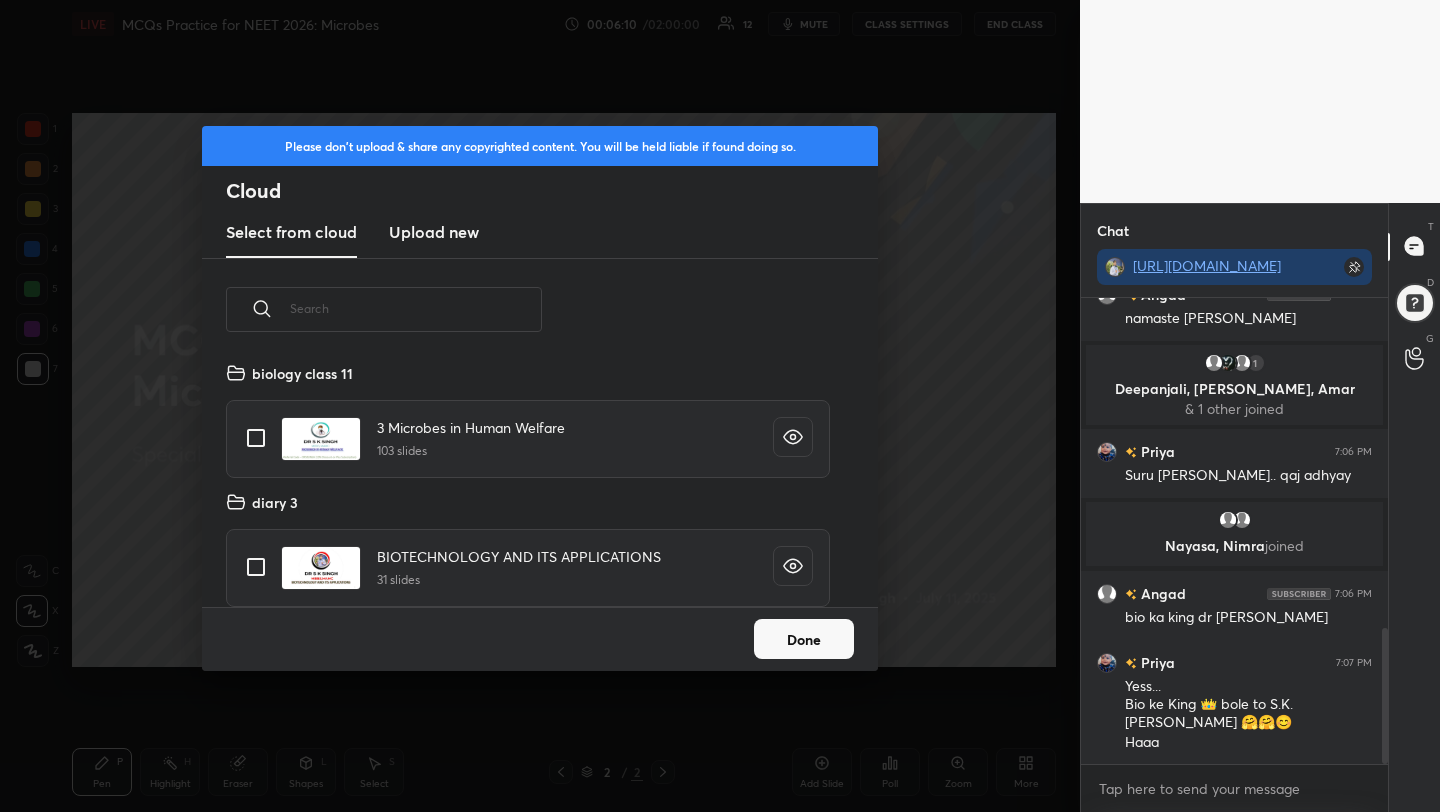 scroll, scrollTop: 7, scrollLeft: 11, axis: both 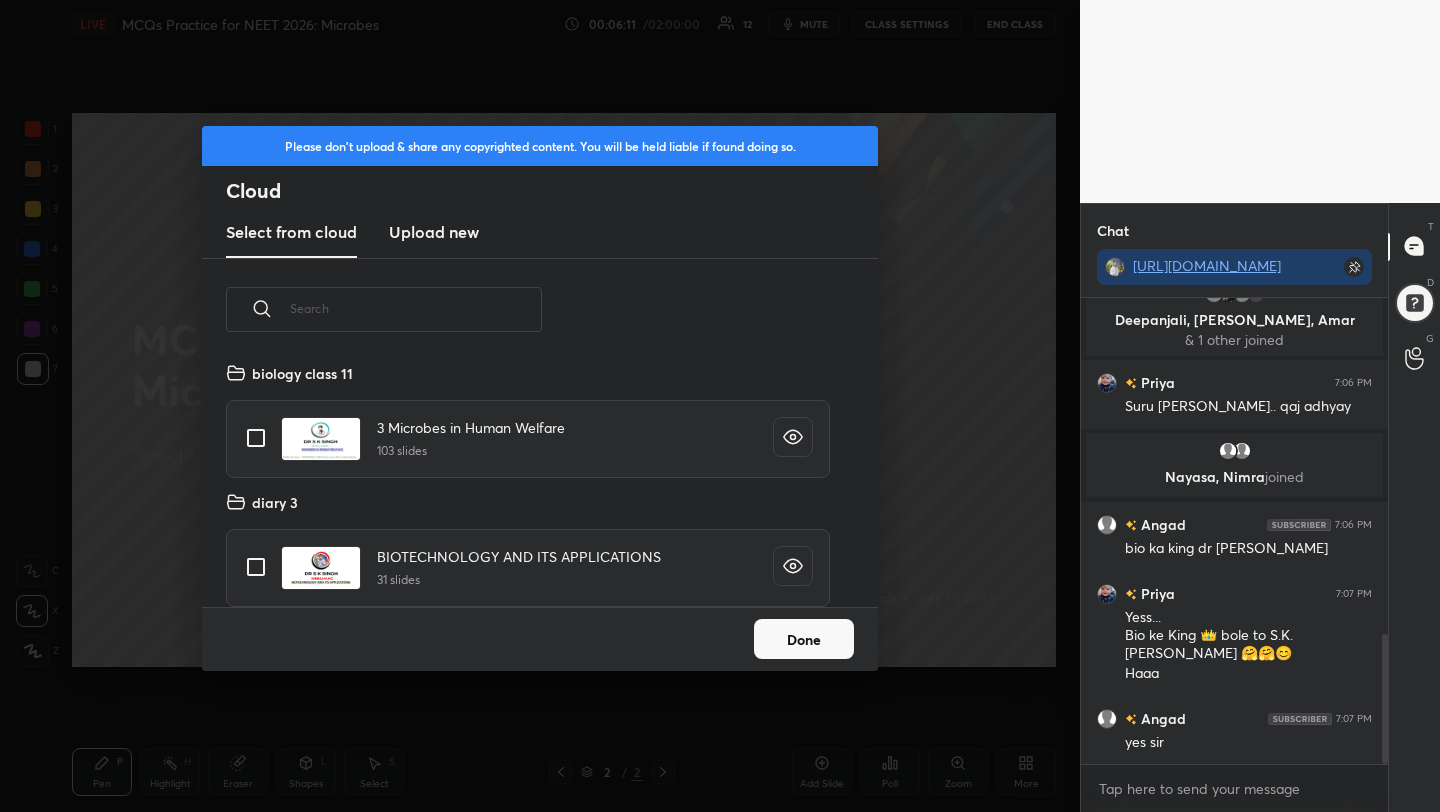 click on "Upload new" at bounding box center [434, 232] 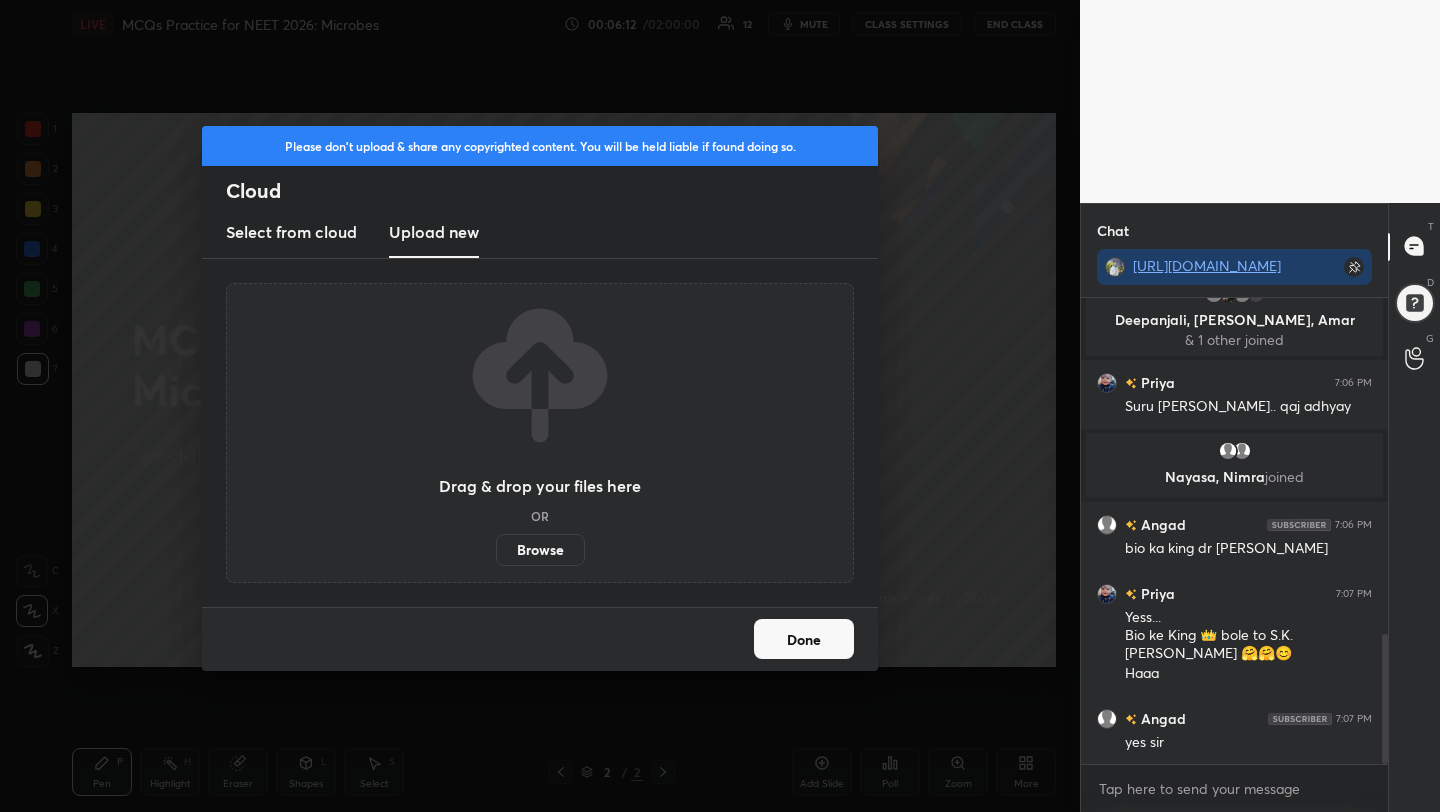click on "Browse" at bounding box center [540, 550] 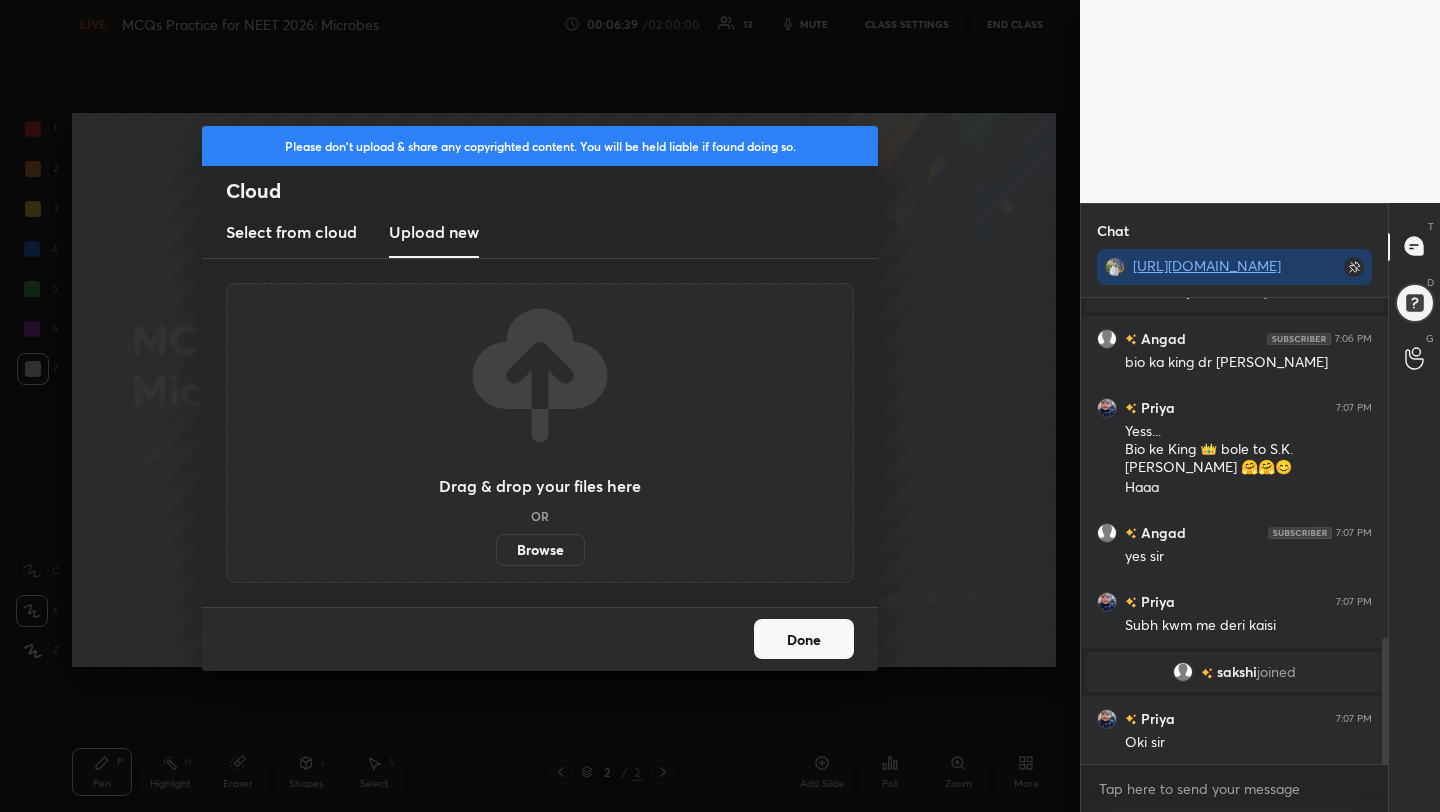 scroll, scrollTop: 1334, scrollLeft: 0, axis: vertical 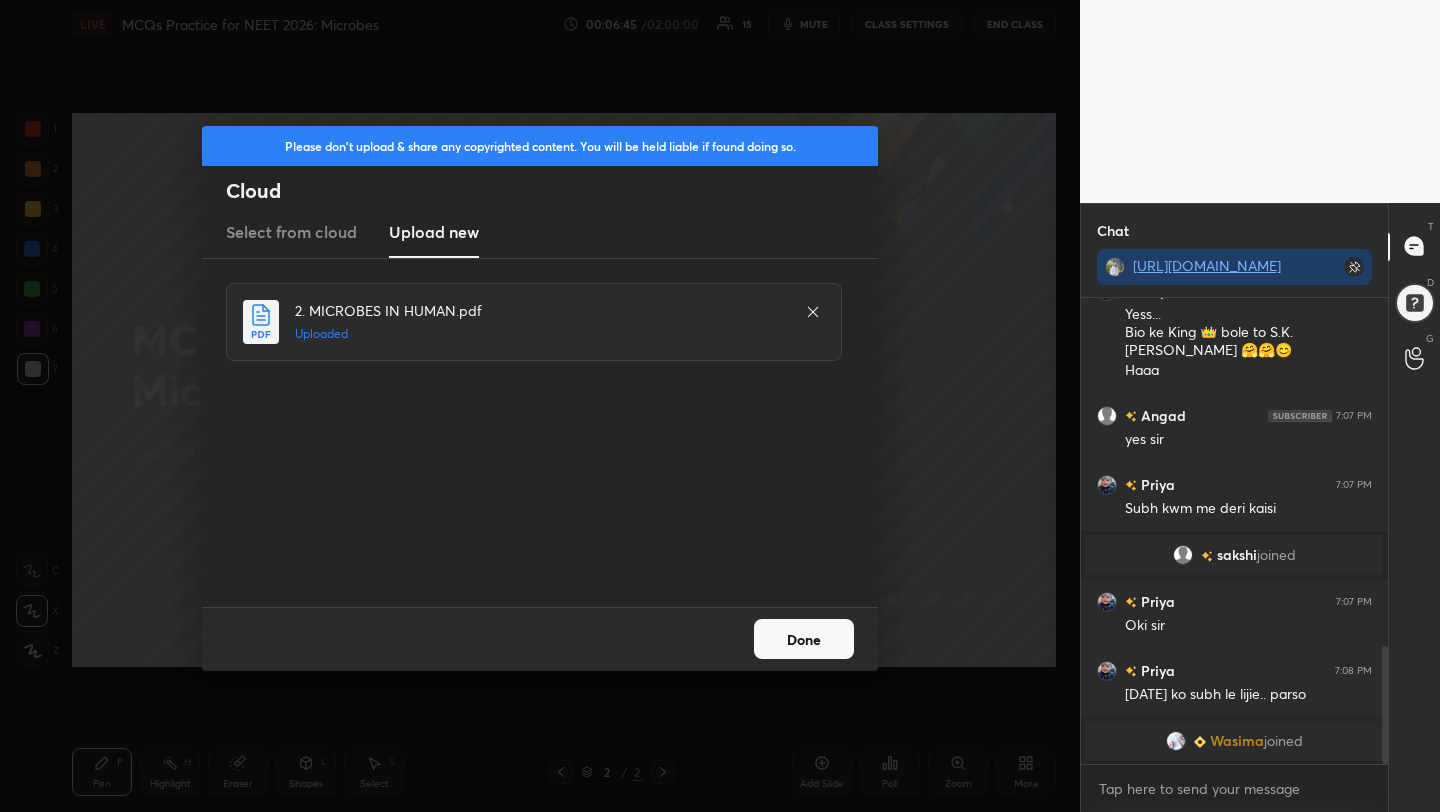 click on "Done" at bounding box center (804, 639) 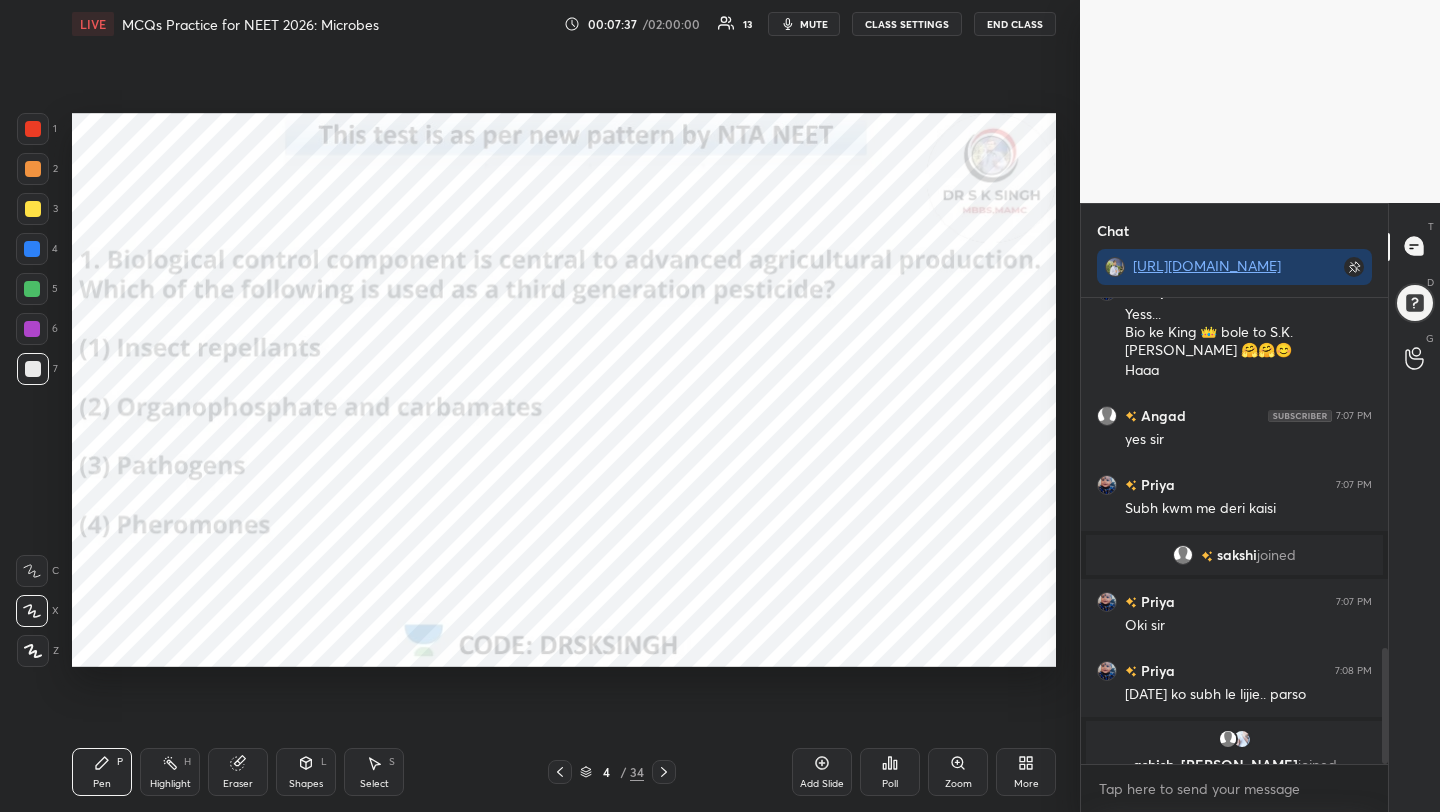 scroll, scrollTop: 1407, scrollLeft: 0, axis: vertical 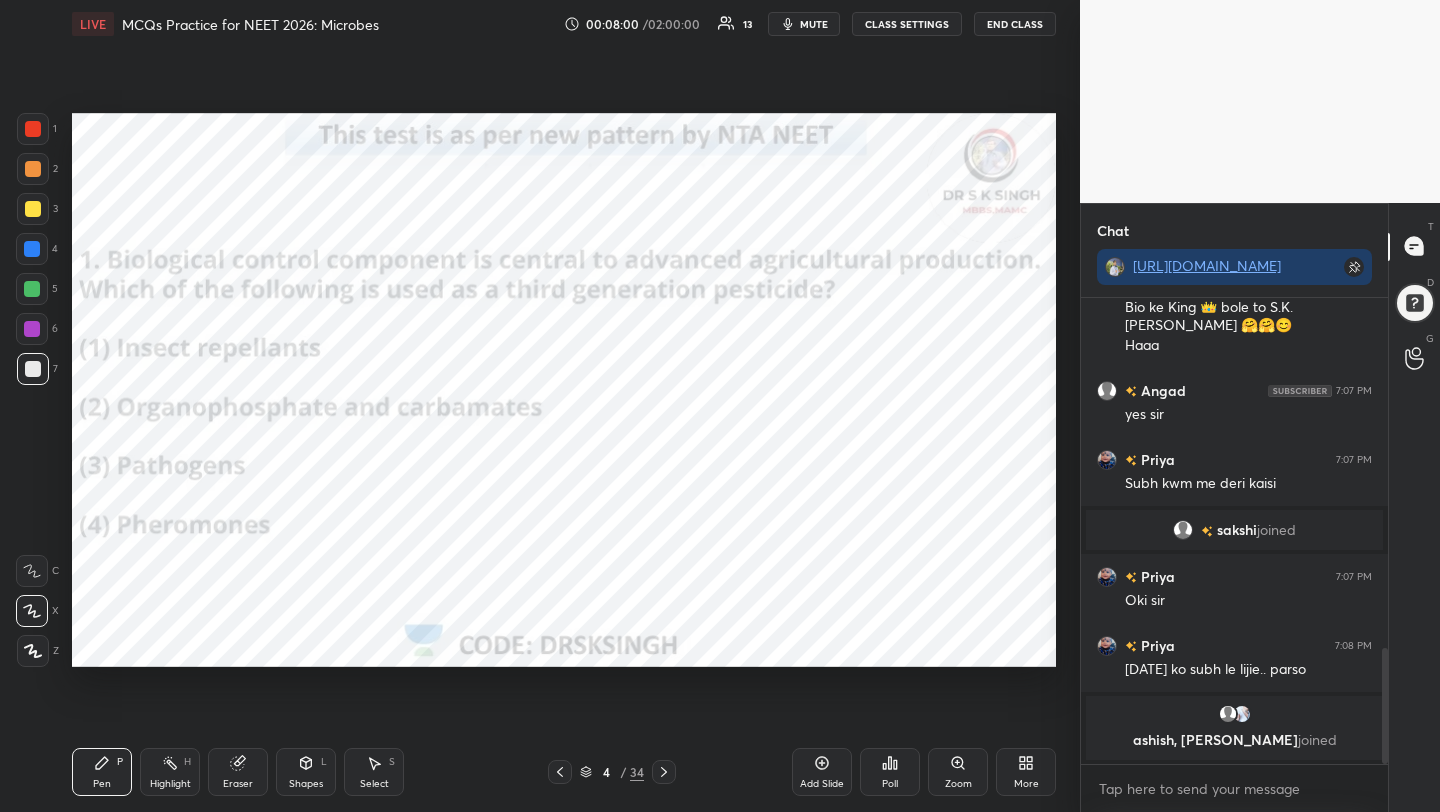 click on "Poll" at bounding box center (890, 772) 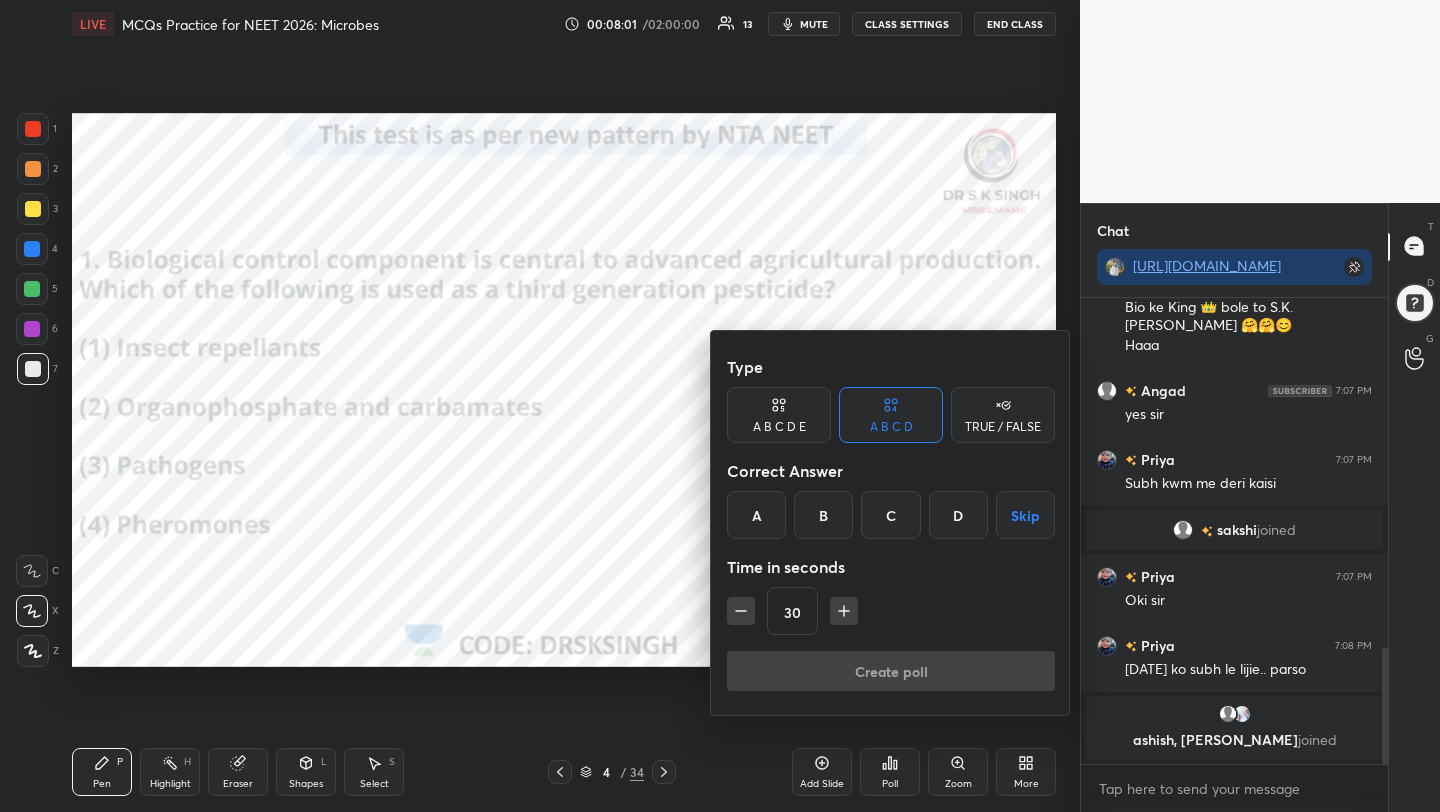 click on "D" at bounding box center [958, 515] 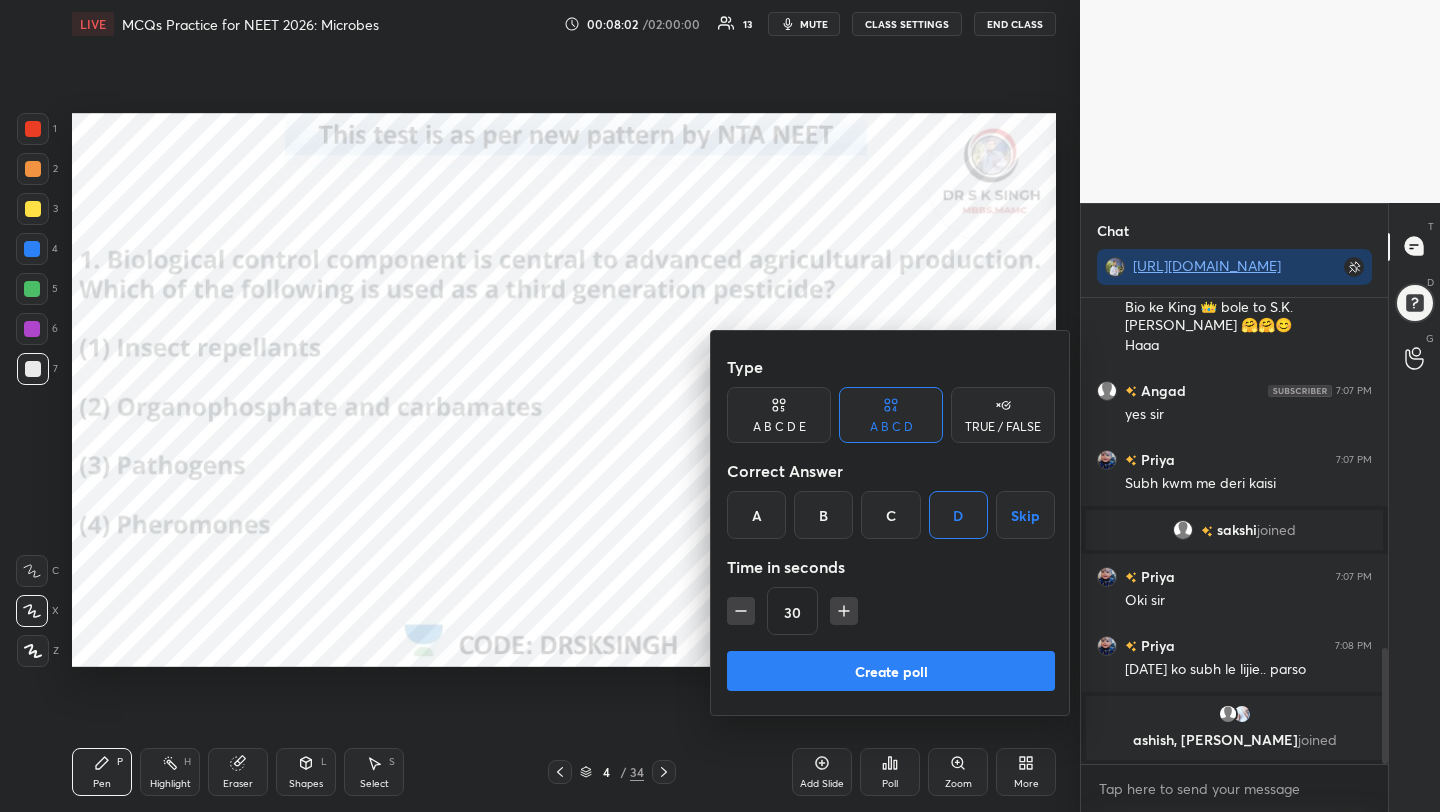 click on "Create poll" at bounding box center (891, 671) 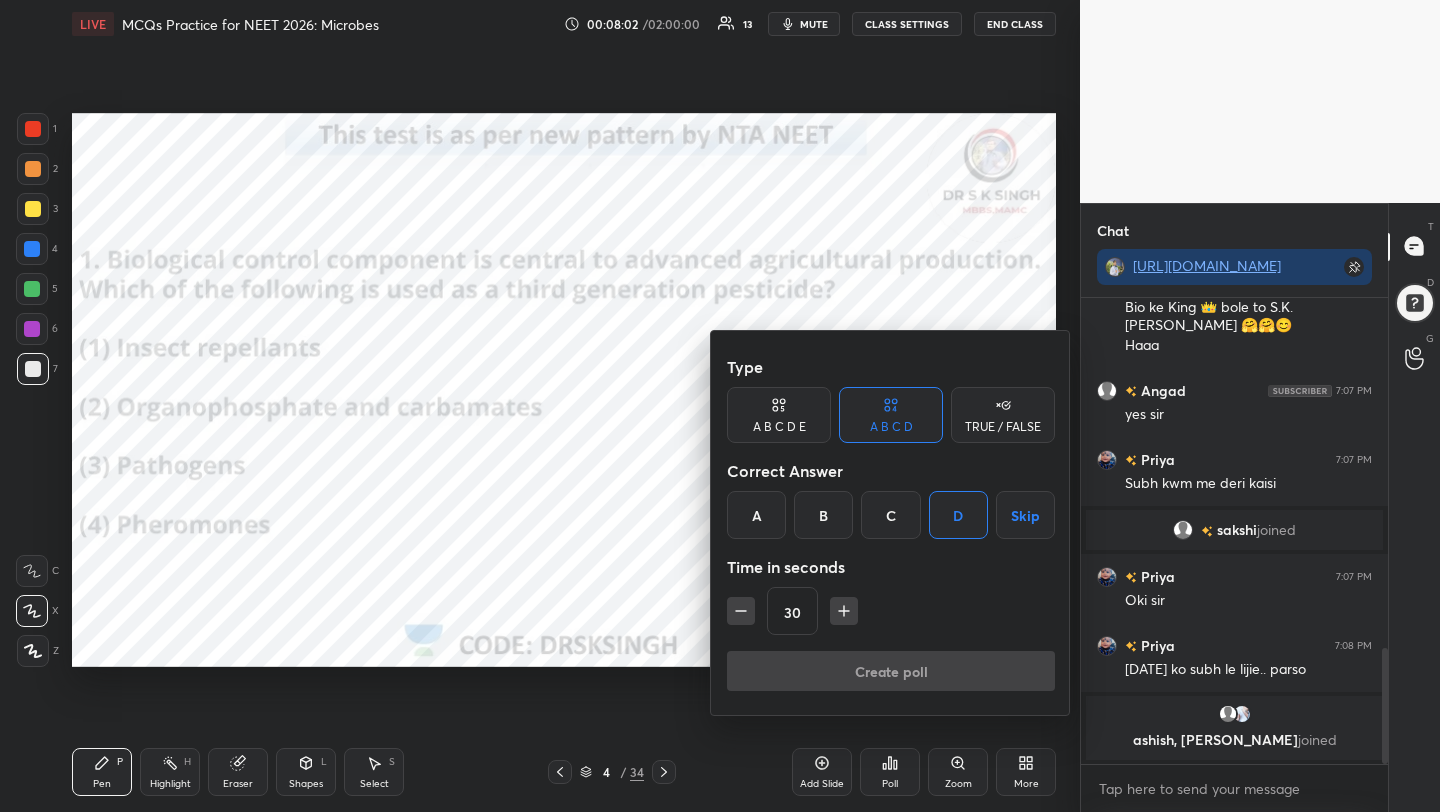 scroll, scrollTop: 427, scrollLeft: 301, axis: both 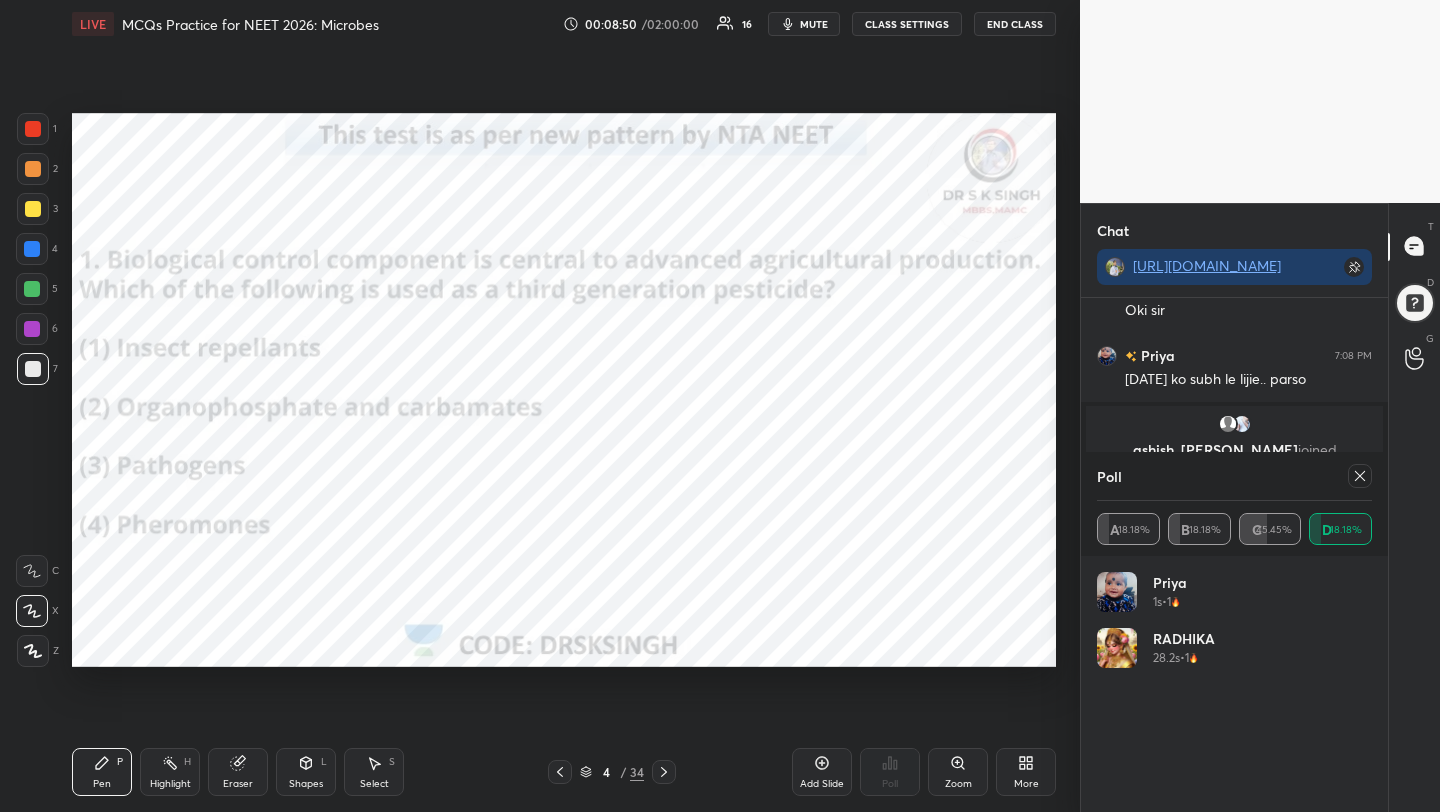click 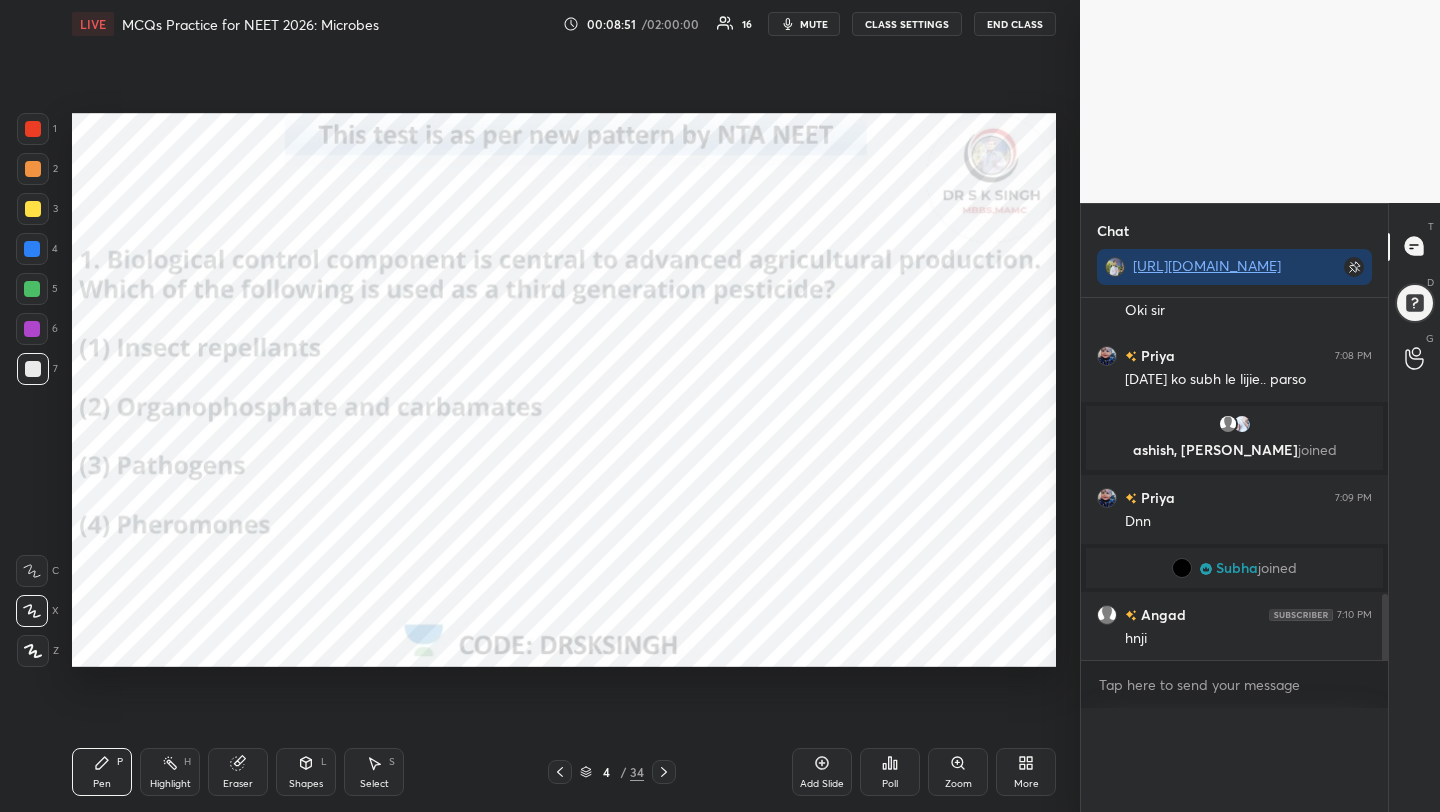 scroll, scrollTop: 0, scrollLeft: 0, axis: both 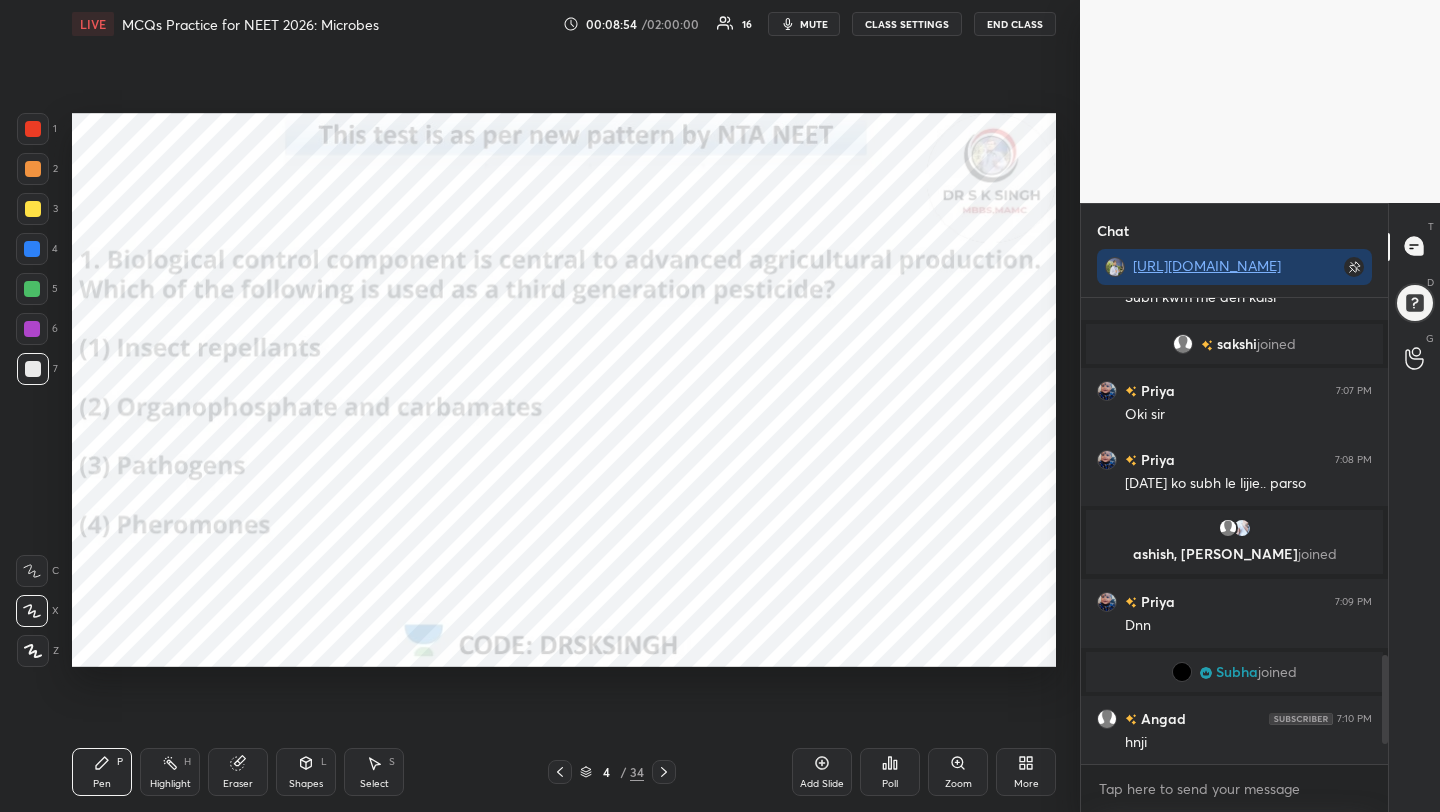 click at bounding box center [33, 129] 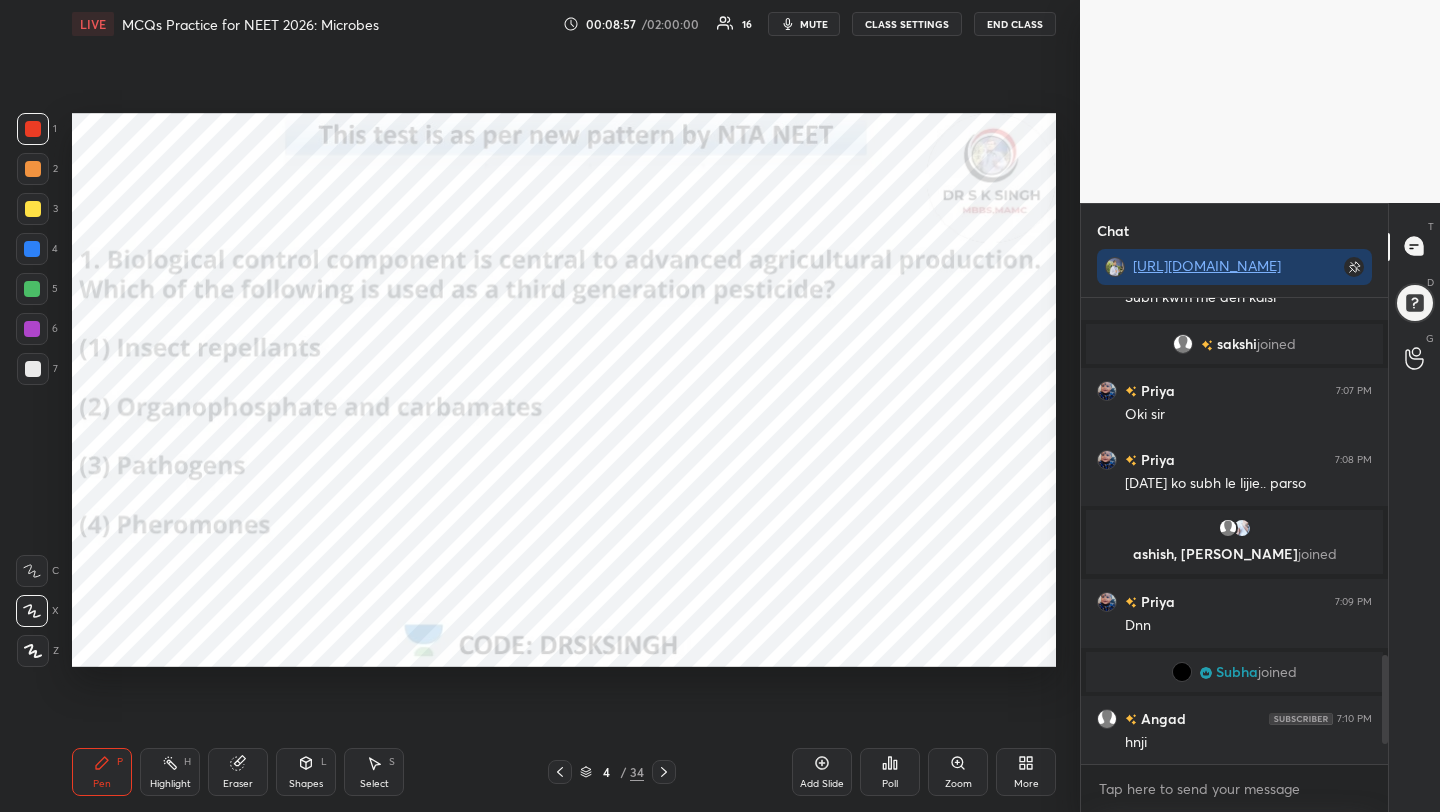 click 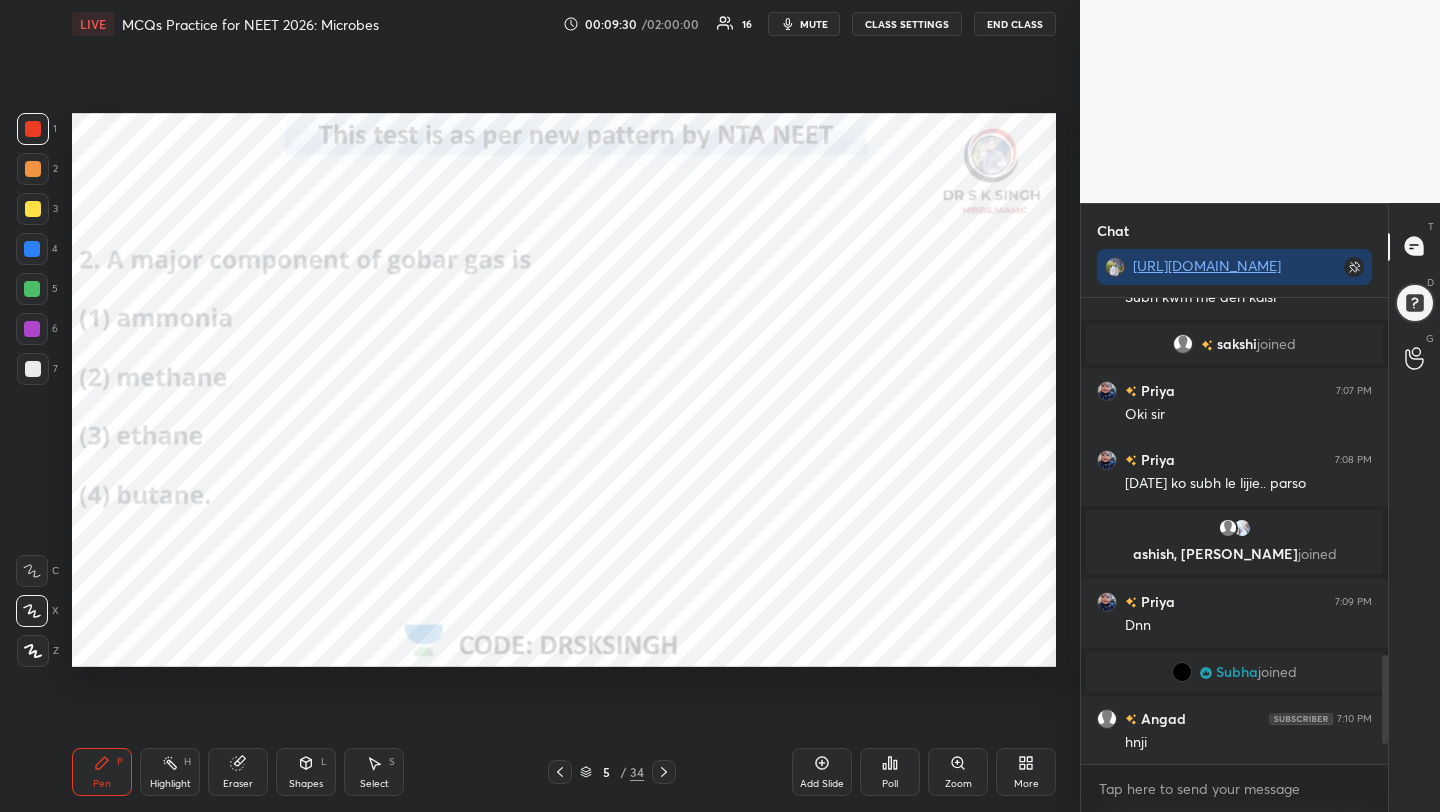 click on "Poll" at bounding box center (890, 772) 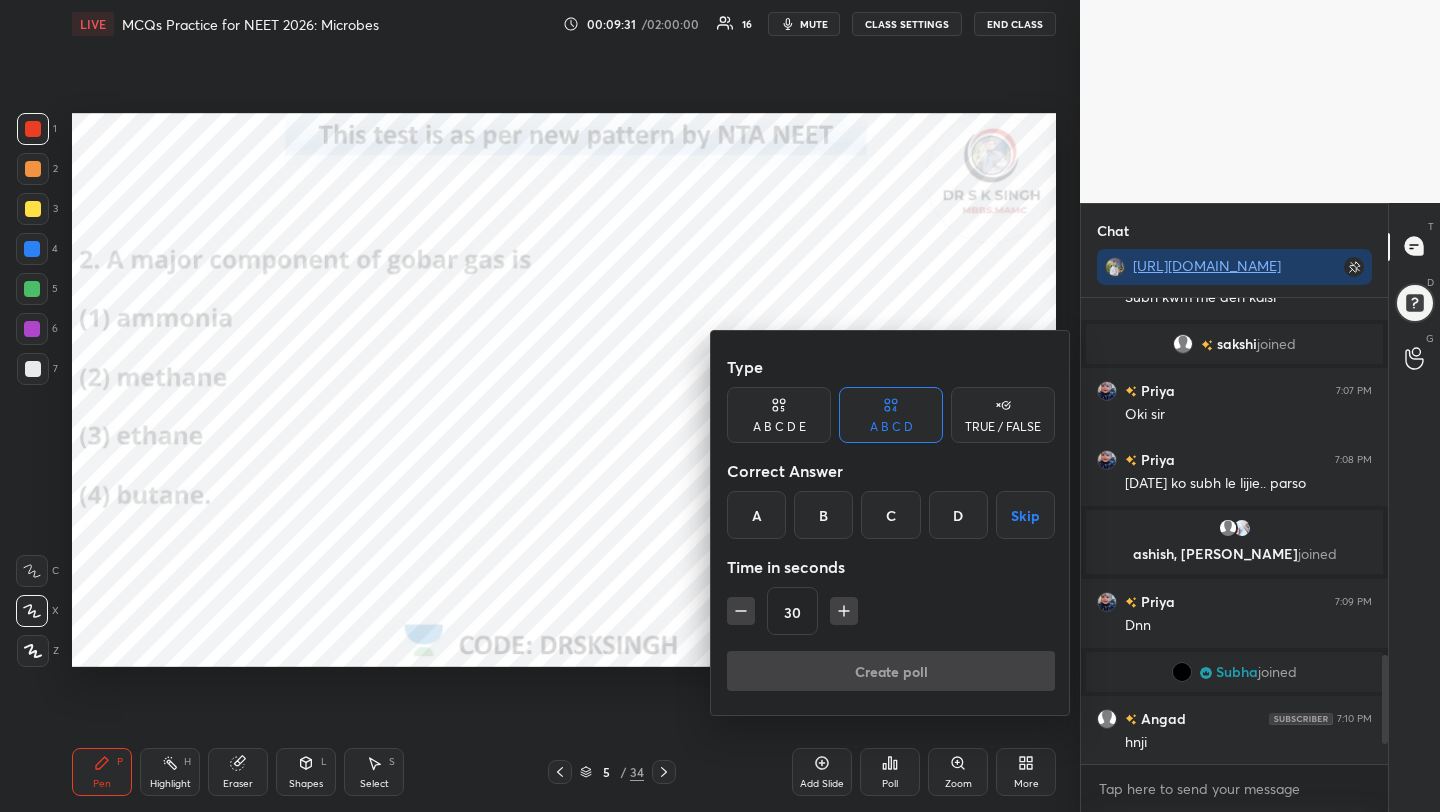 click on "B" at bounding box center [823, 515] 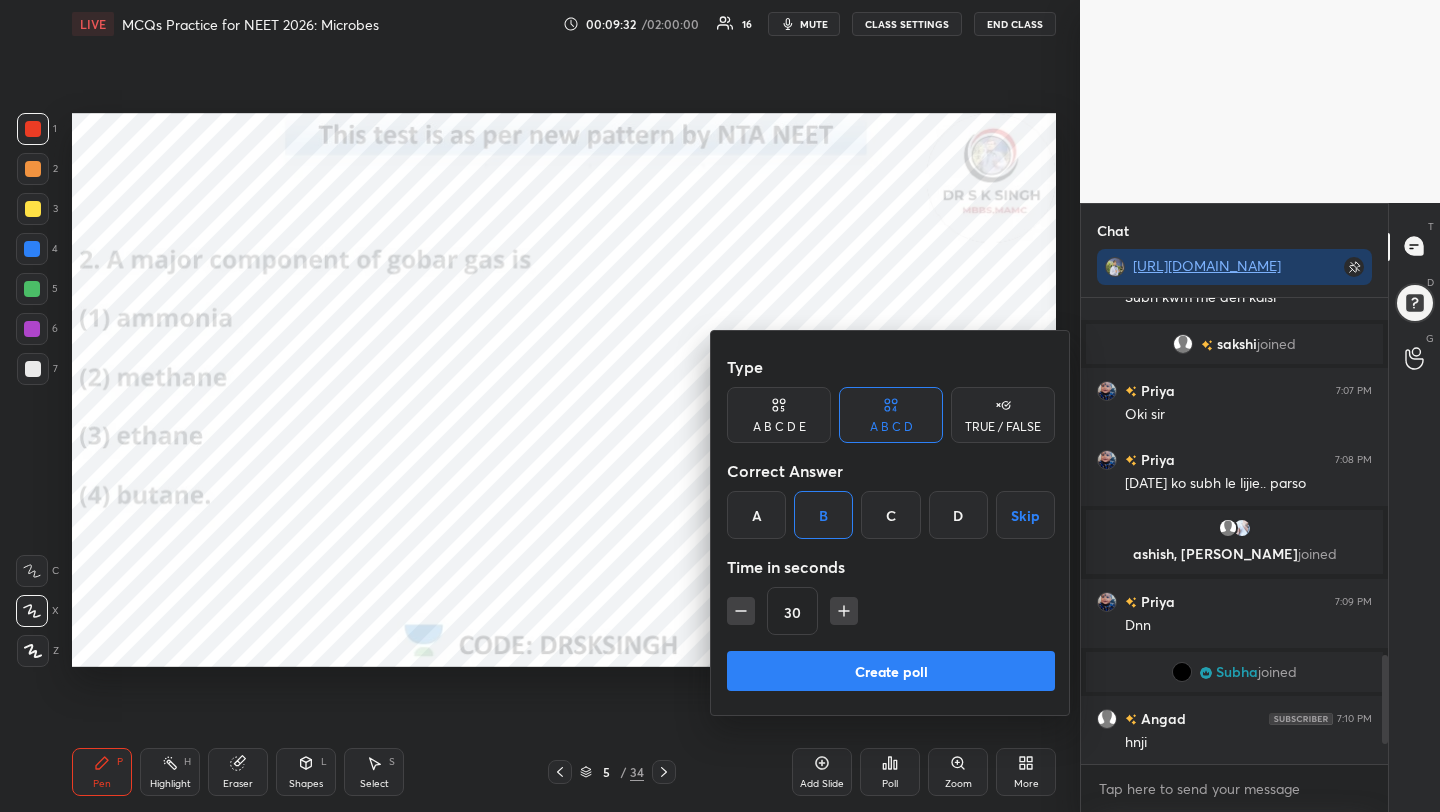click on "Create poll" at bounding box center (891, 671) 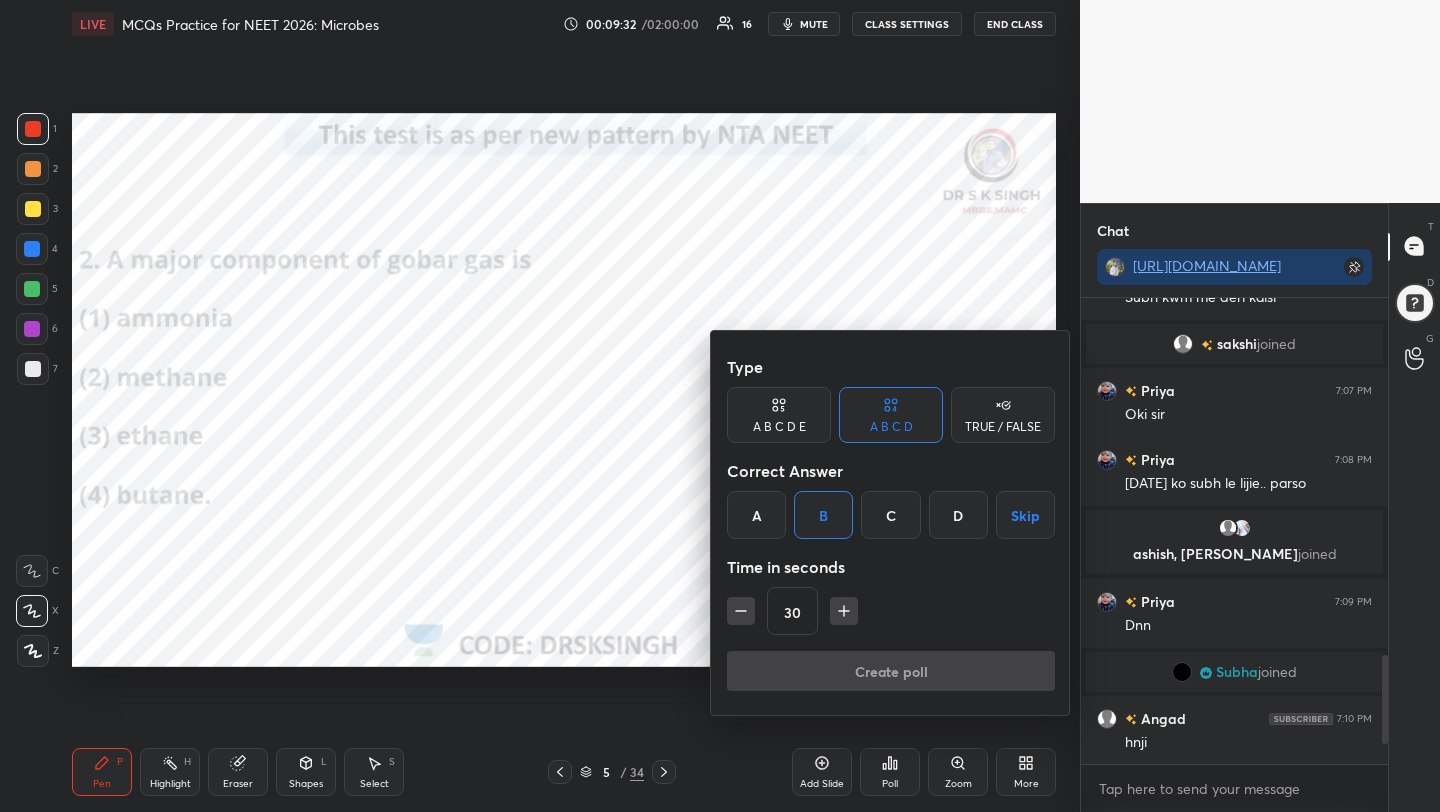 scroll, scrollTop: 427, scrollLeft: 301, axis: both 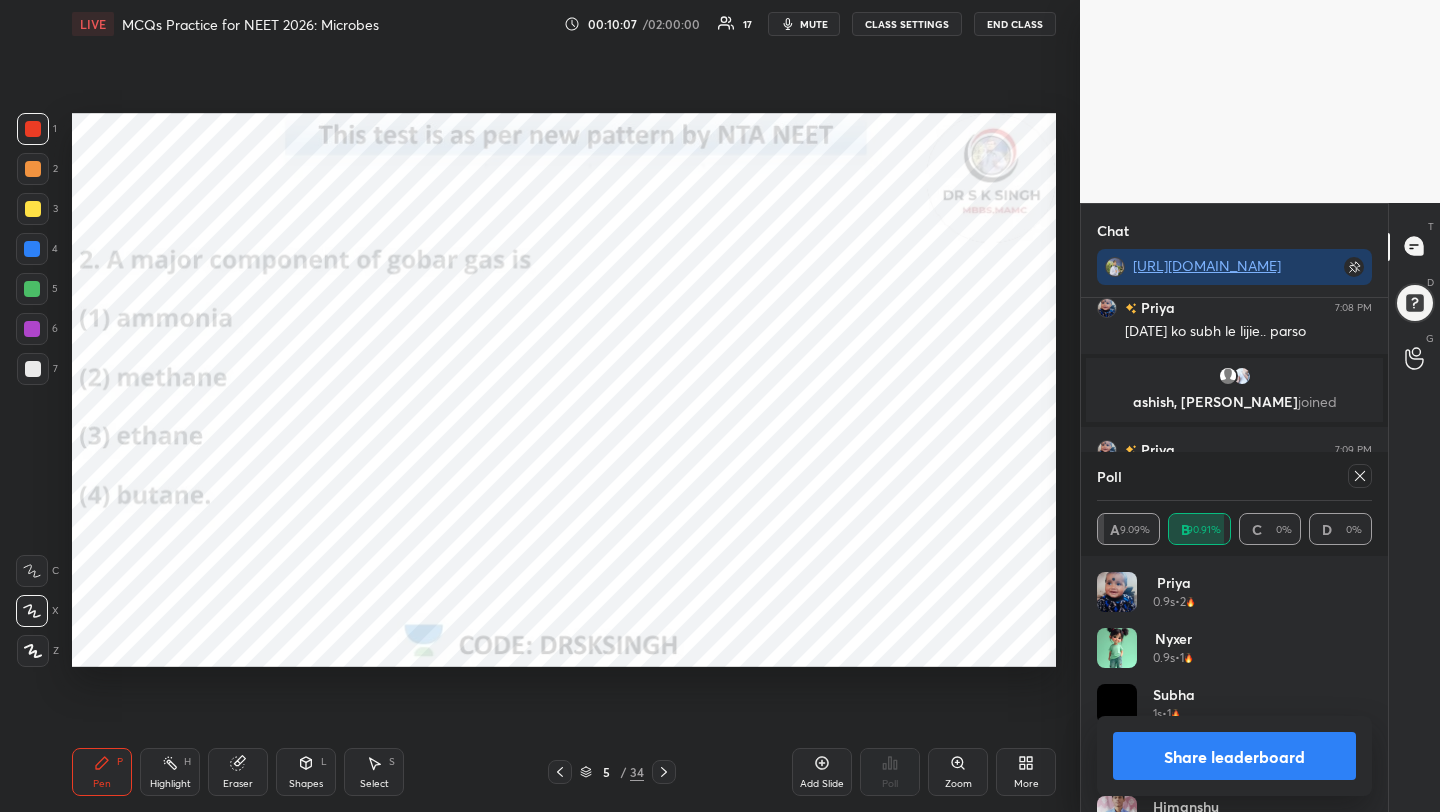 click at bounding box center (1360, 476) 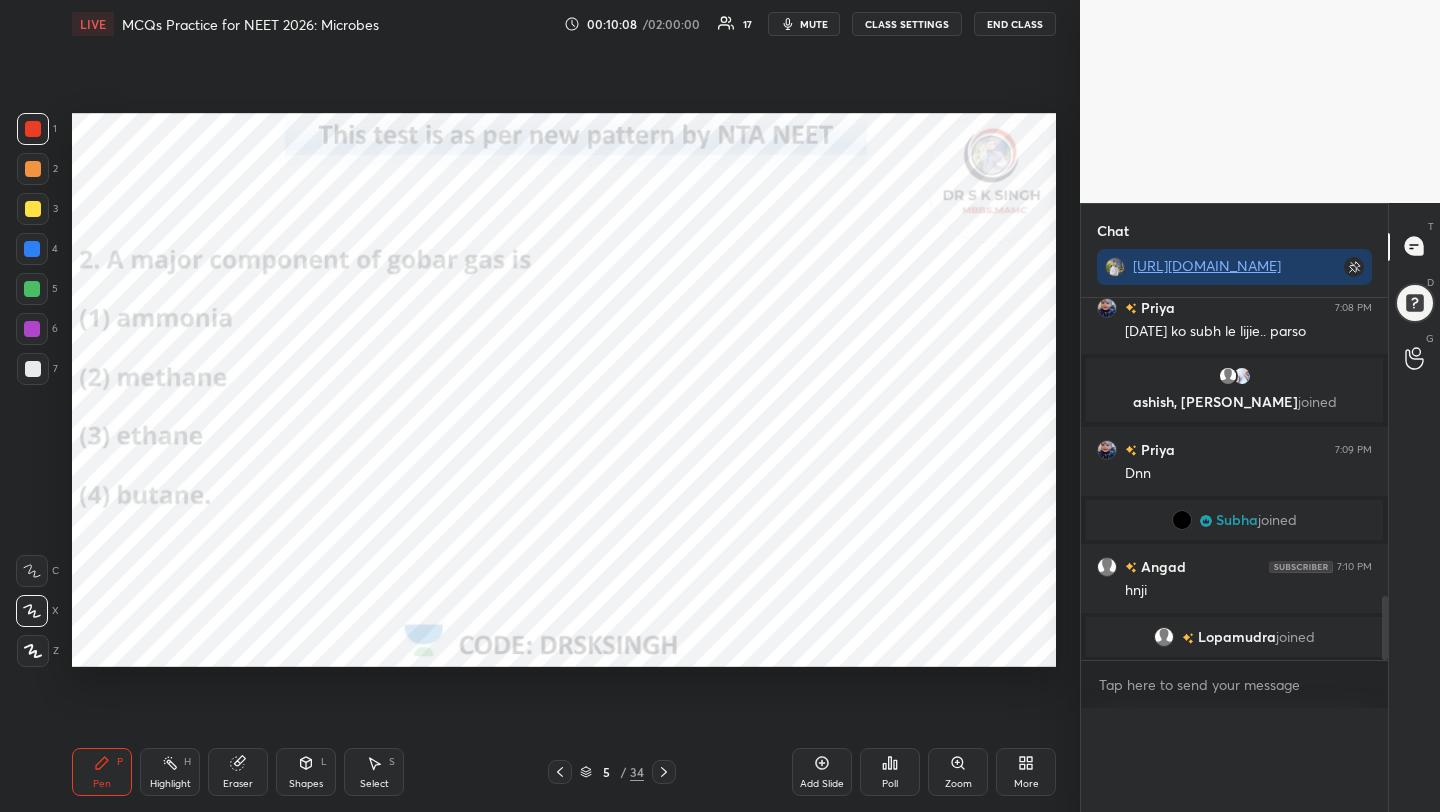 scroll, scrollTop: 1, scrollLeft: 7, axis: both 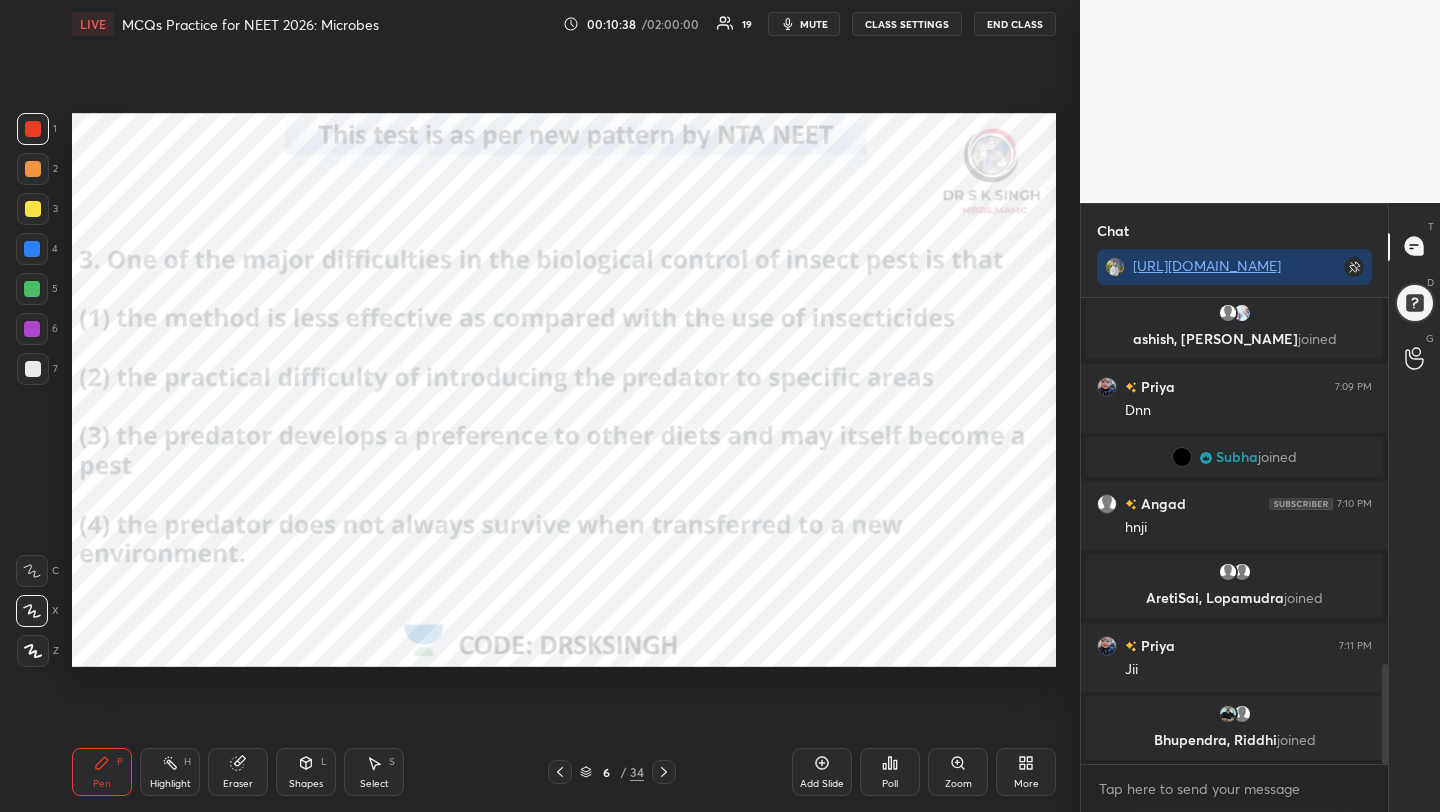 click on "Poll" at bounding box center (890, 772) 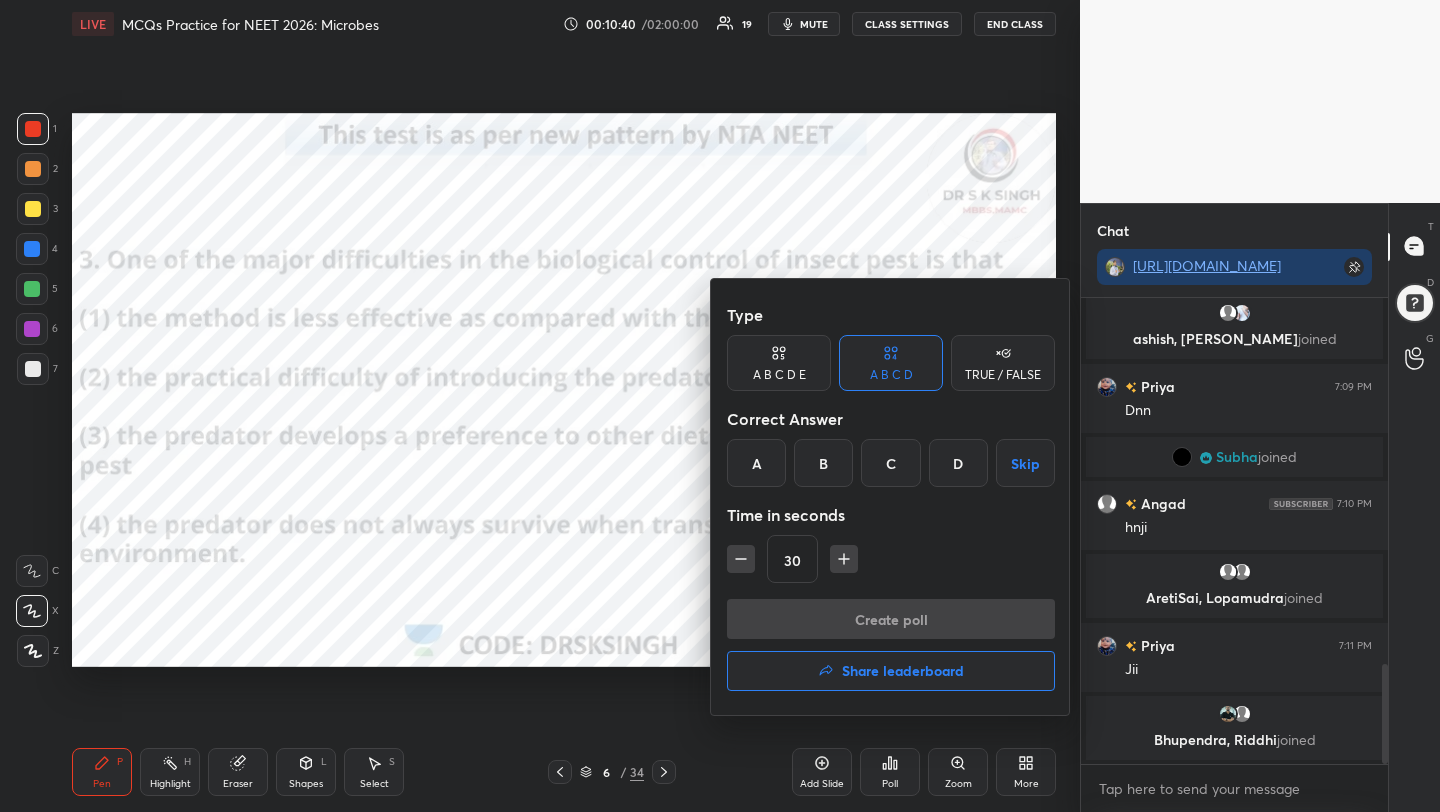 click on "D" at bounding box center [958, 463] 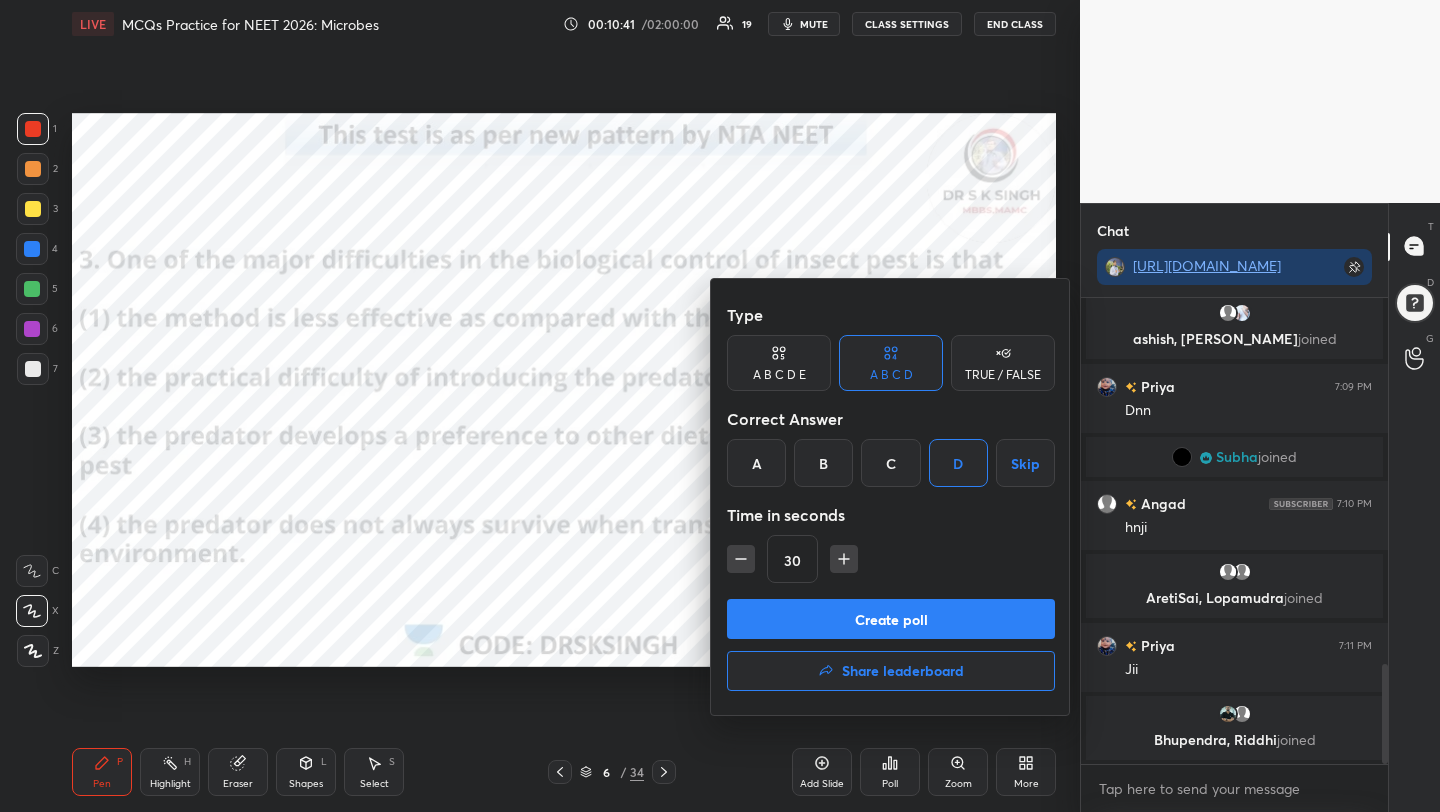 click on "Create poll" at bounding box center [891, 619] 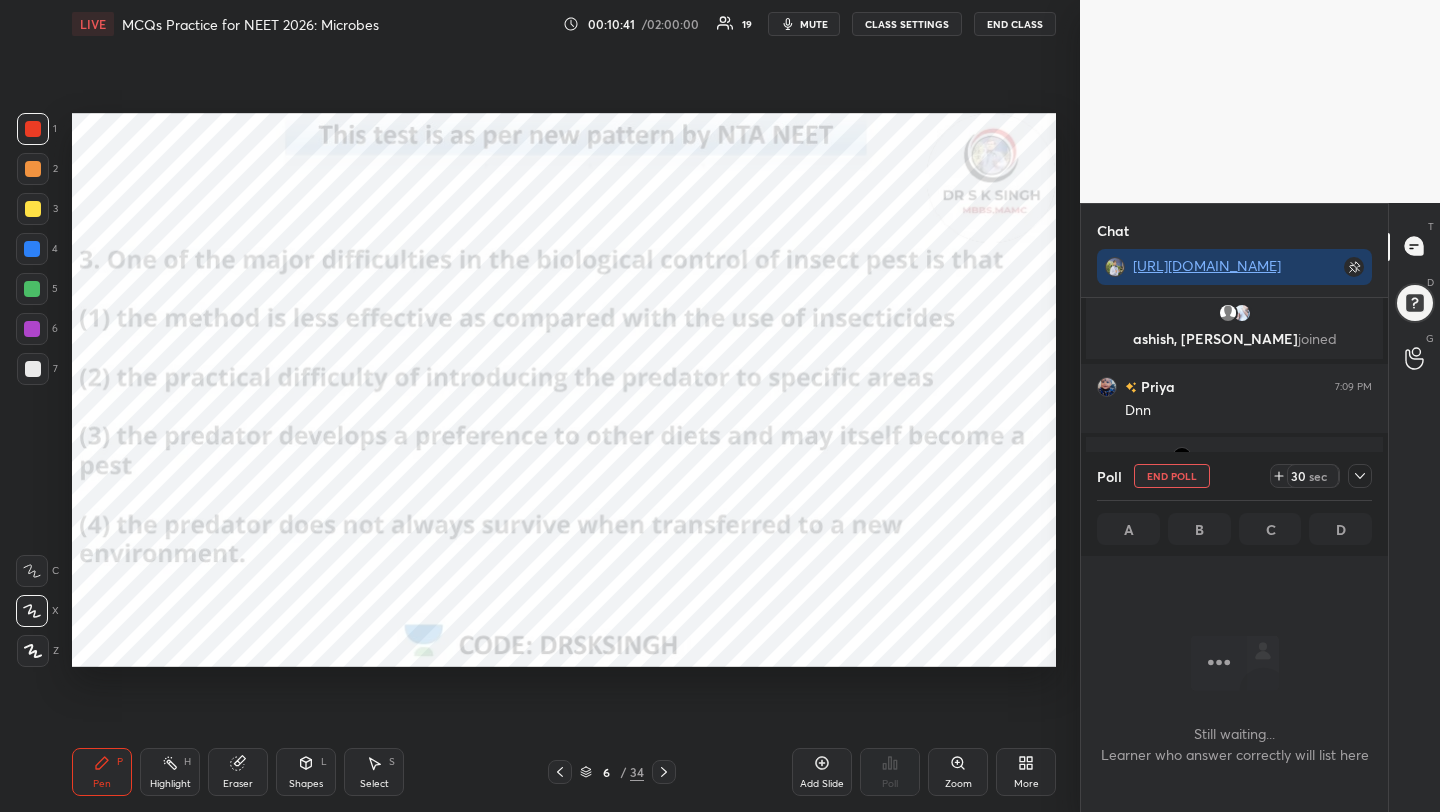 scroll, scrollTop: 419, scrollLeft: 301, axis: both 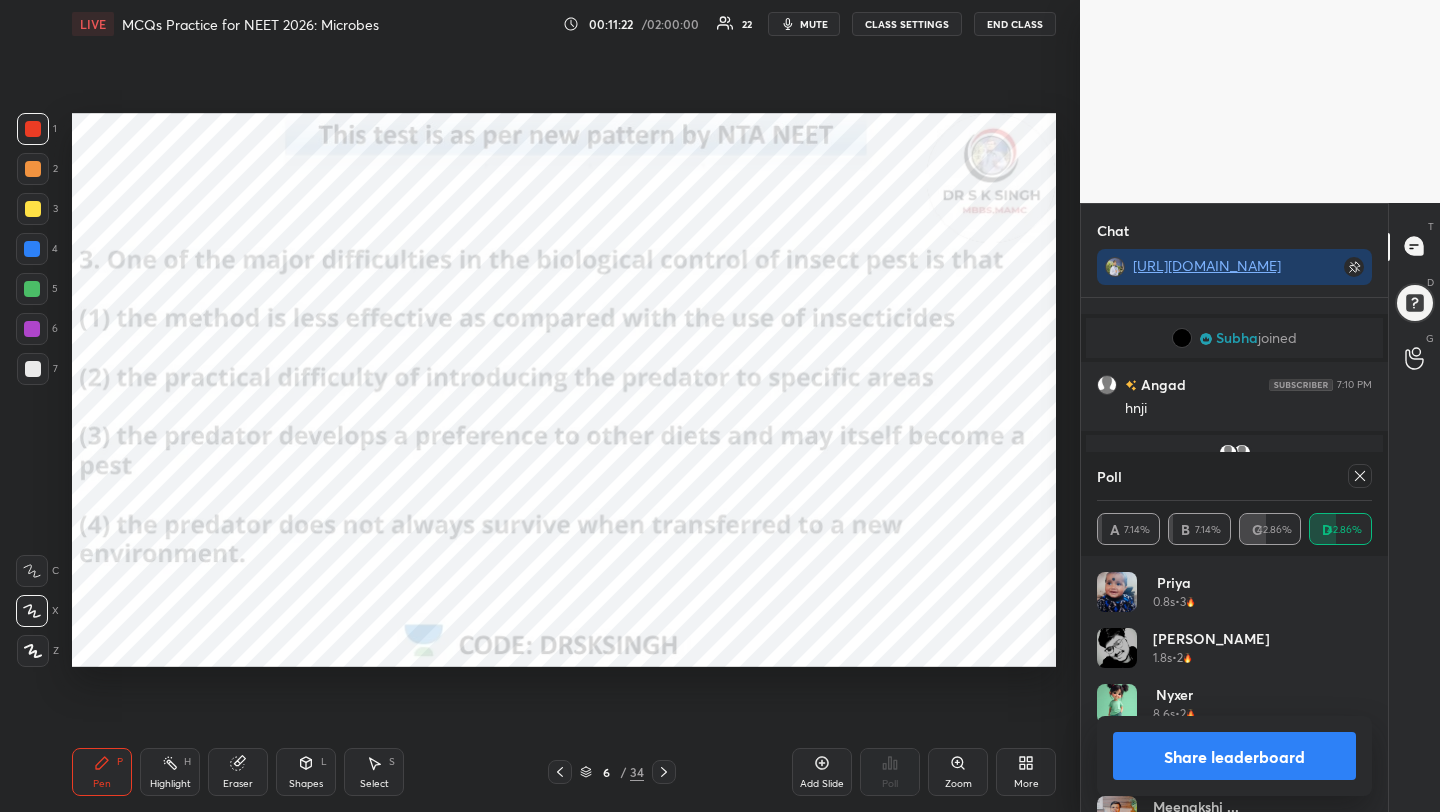 click at bounding box center (1360, 476) 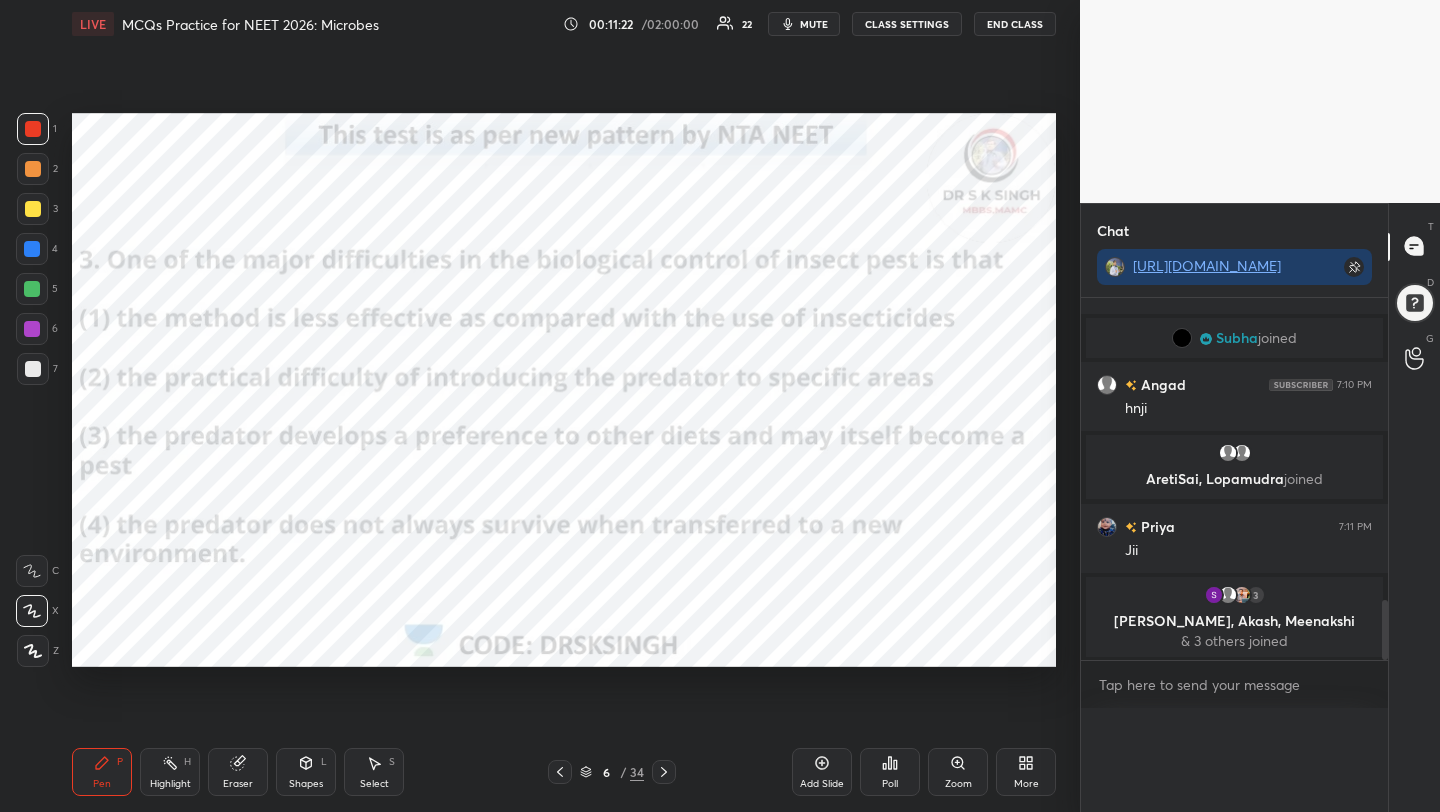 scroll, scrollTop: 0, scrollLeft: 0, axis: both 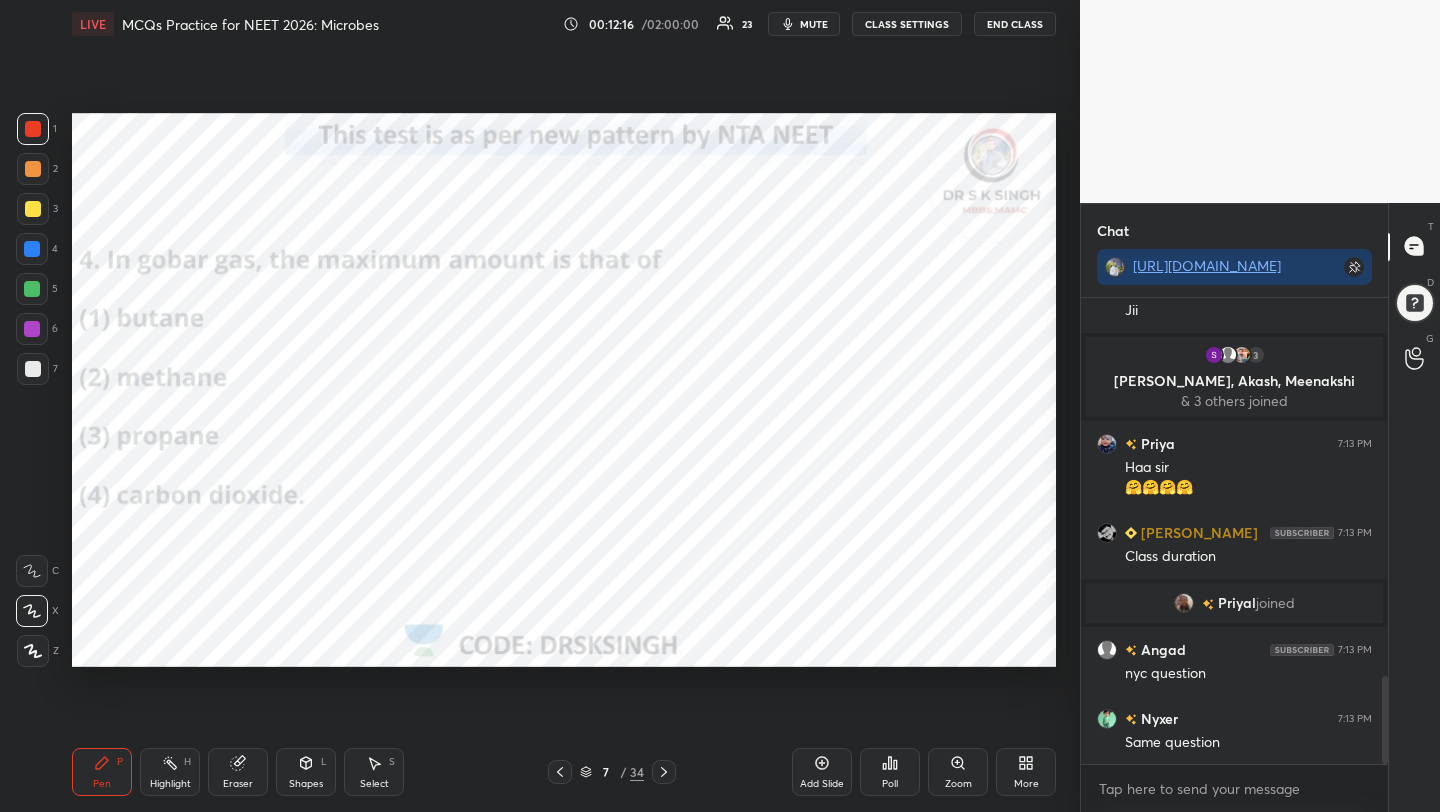 click 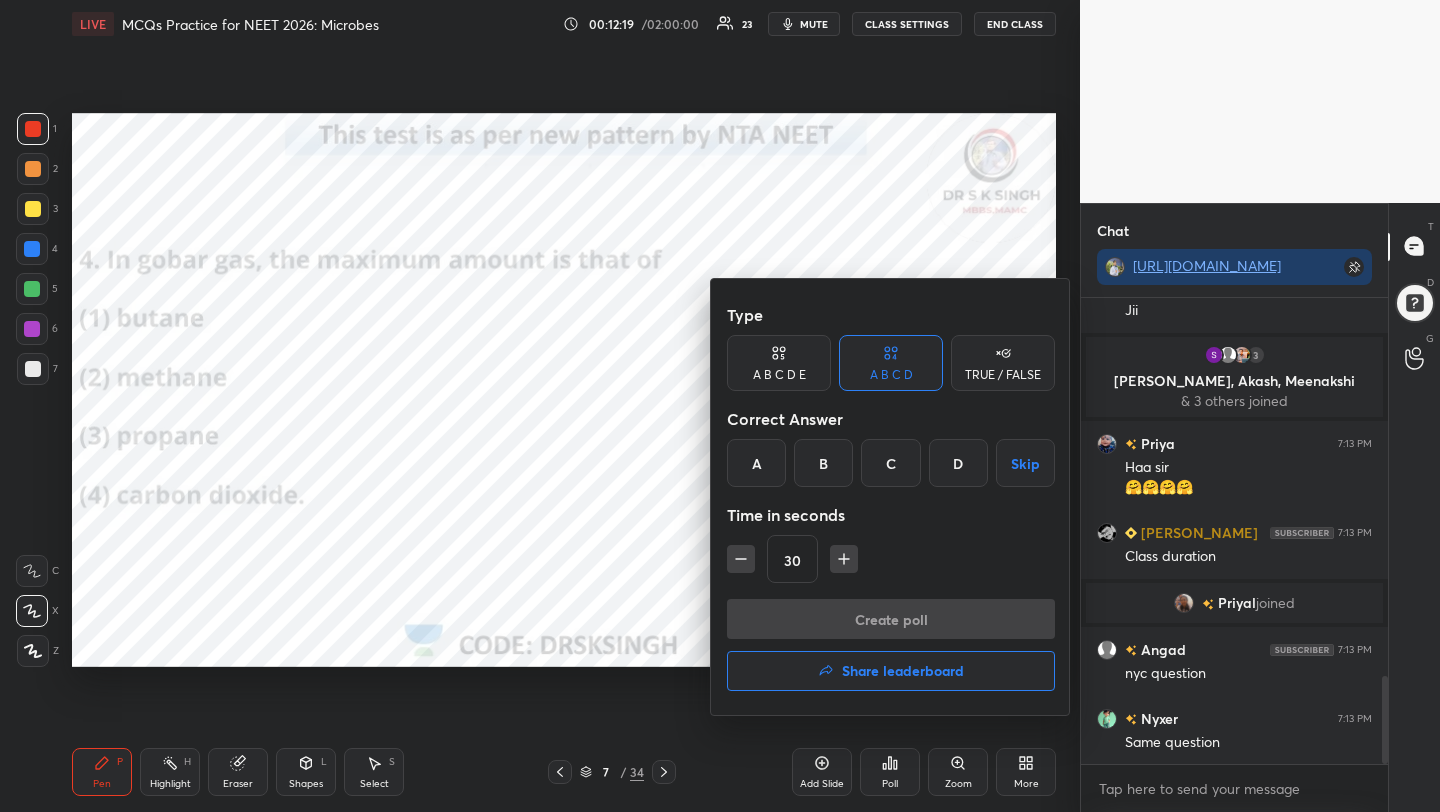 click at bounding box center (720, 406) 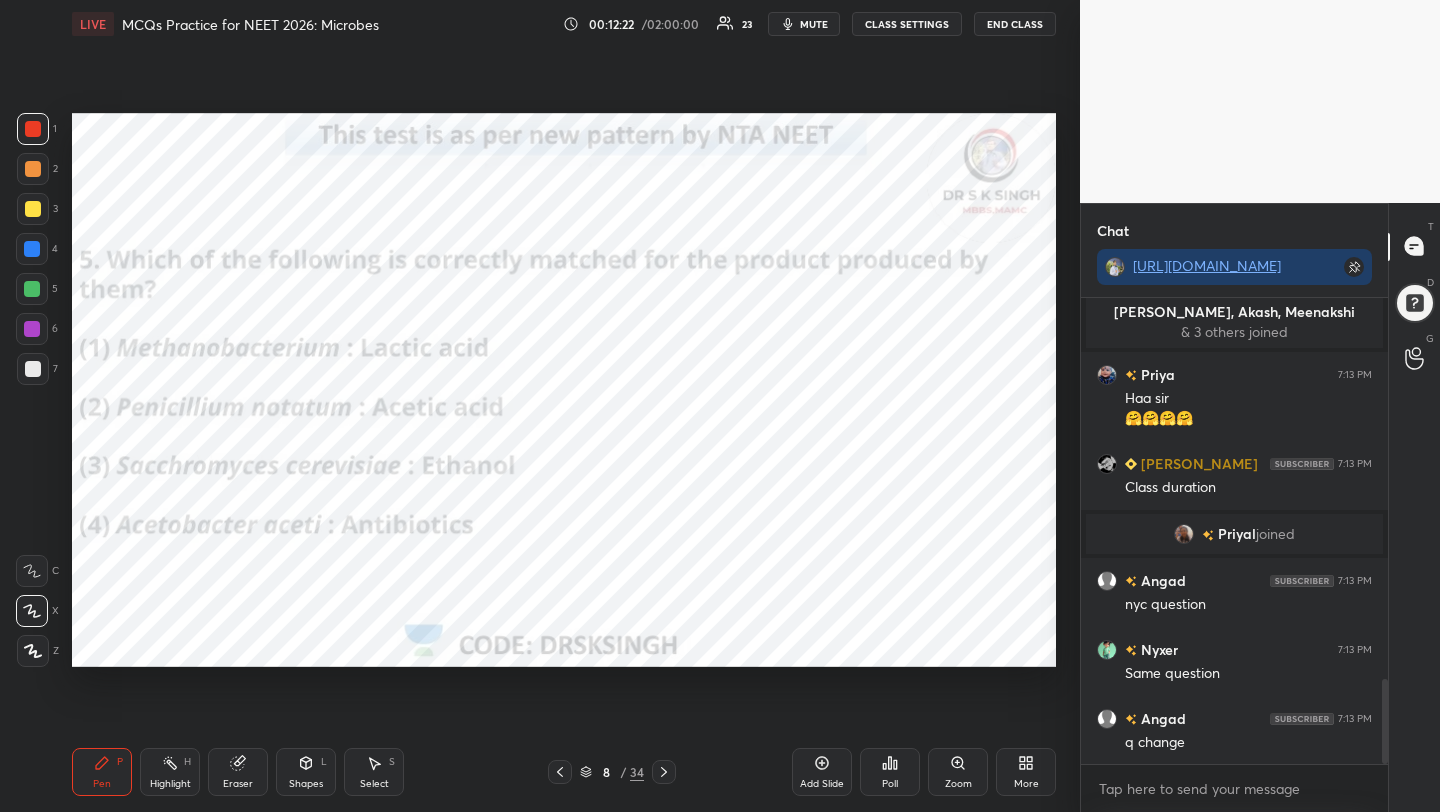 click on "Poll" at bounding box center (890, 772) 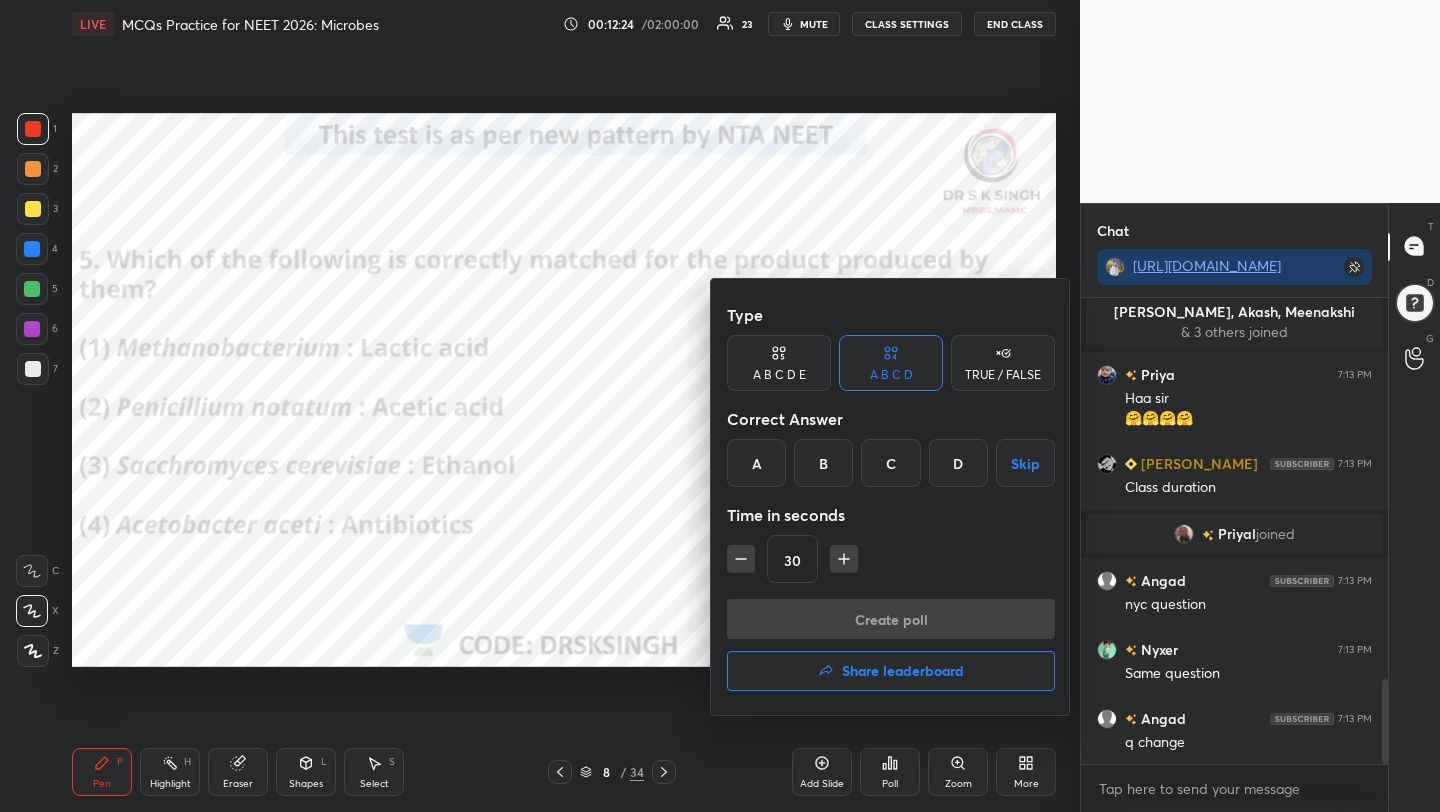 click on "C" at bounding box center (890, 463) 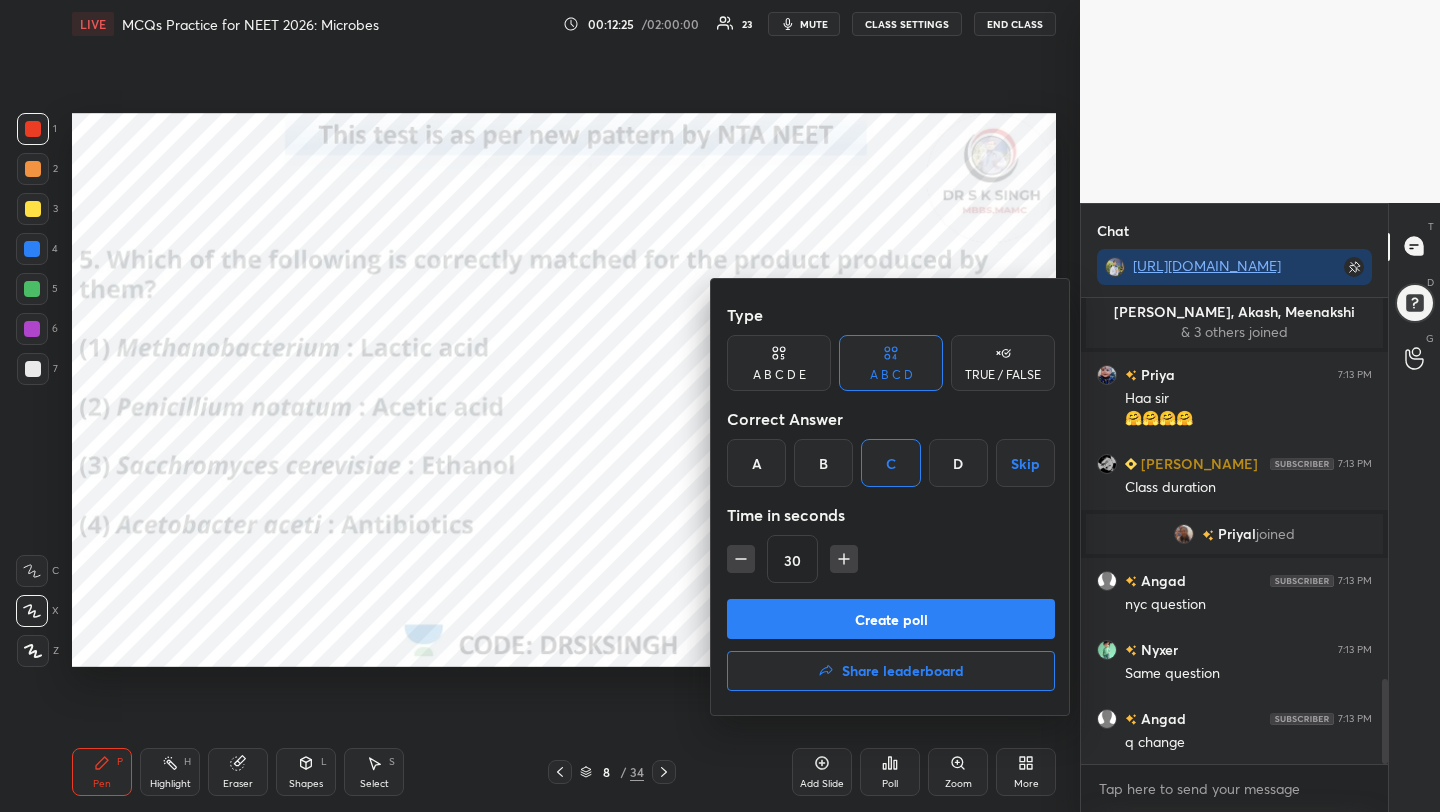 click on "Create poll" at bounding box center (891, 619) 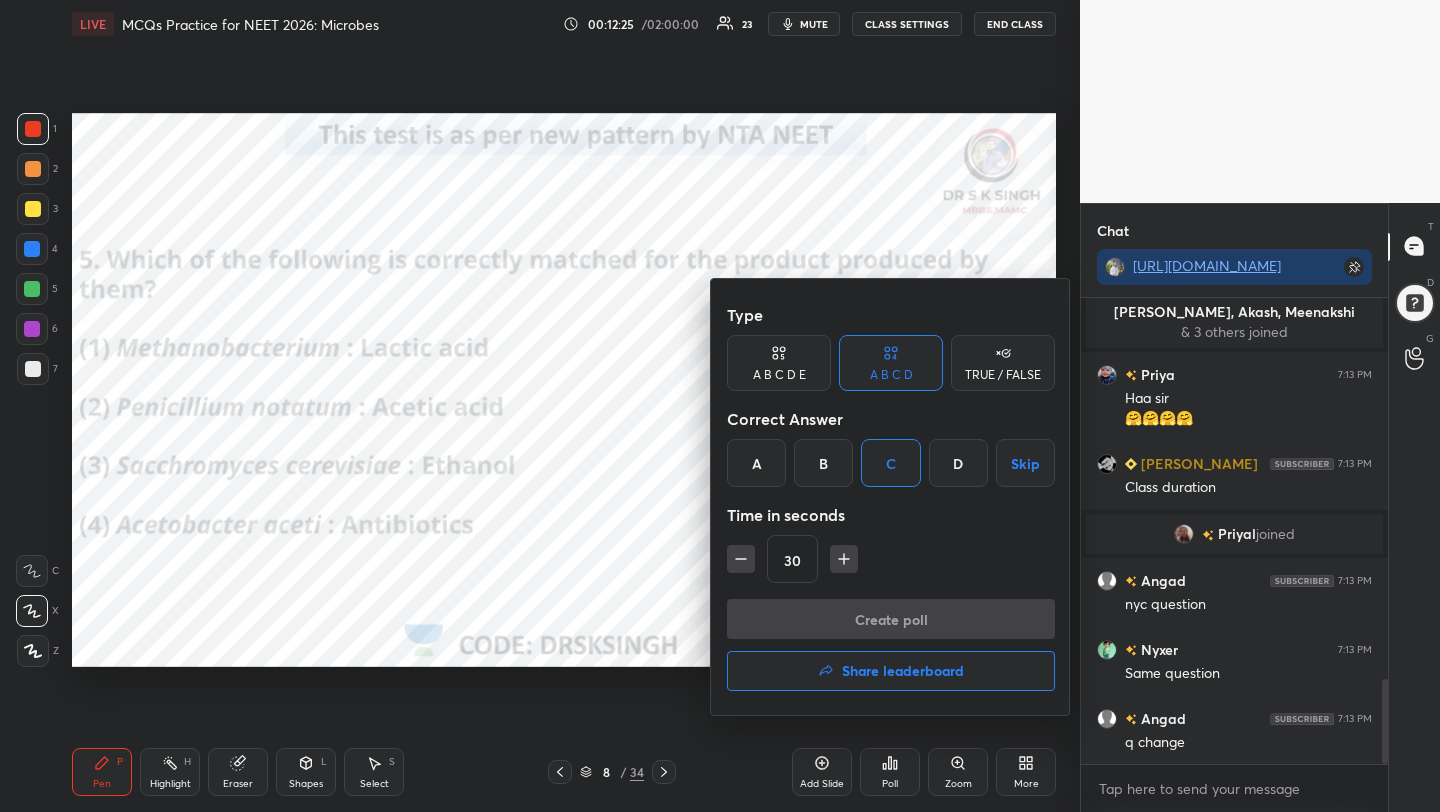 scroll, scrollTop: 418, scrollLeft: 301, axis: both 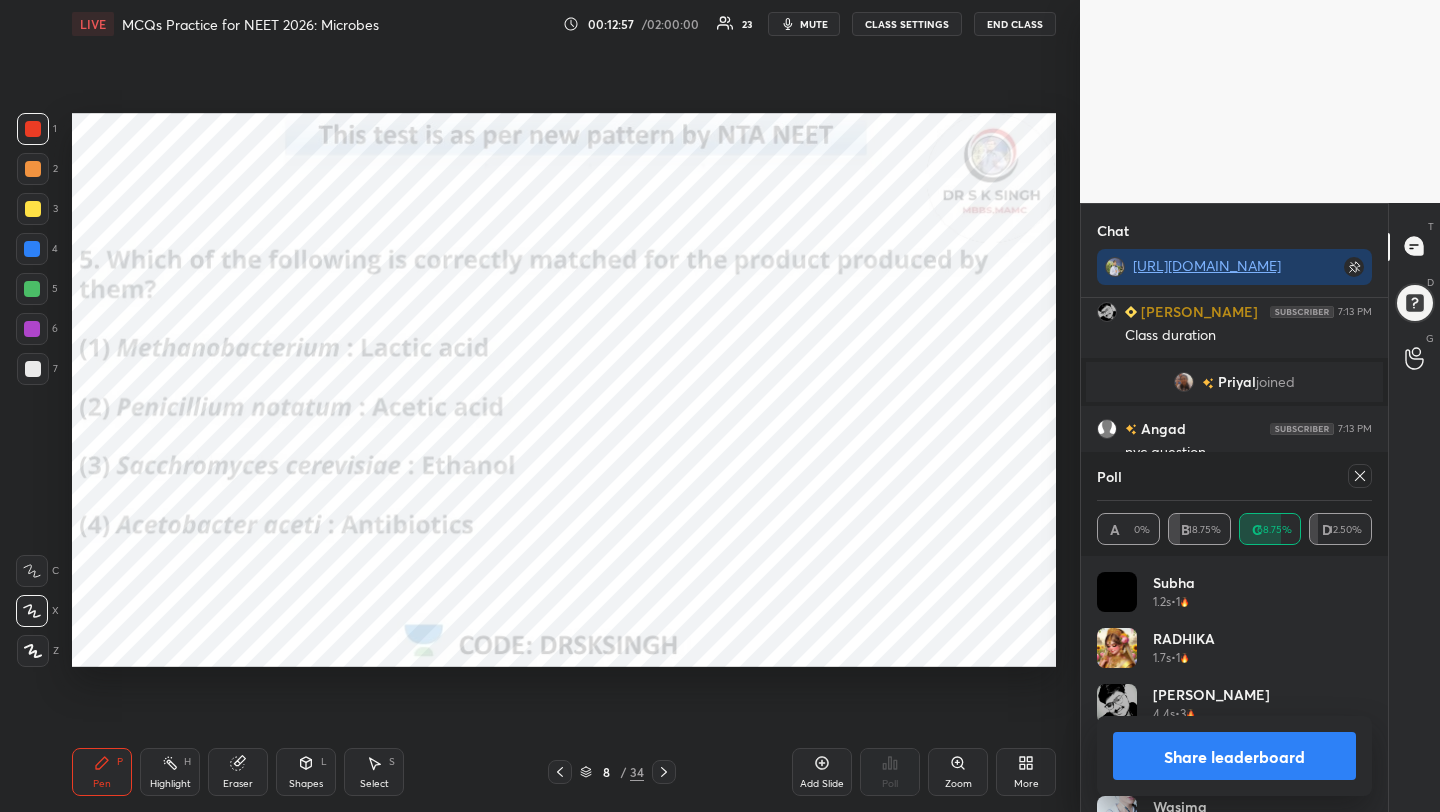 click at bounding box center (1360, 476) 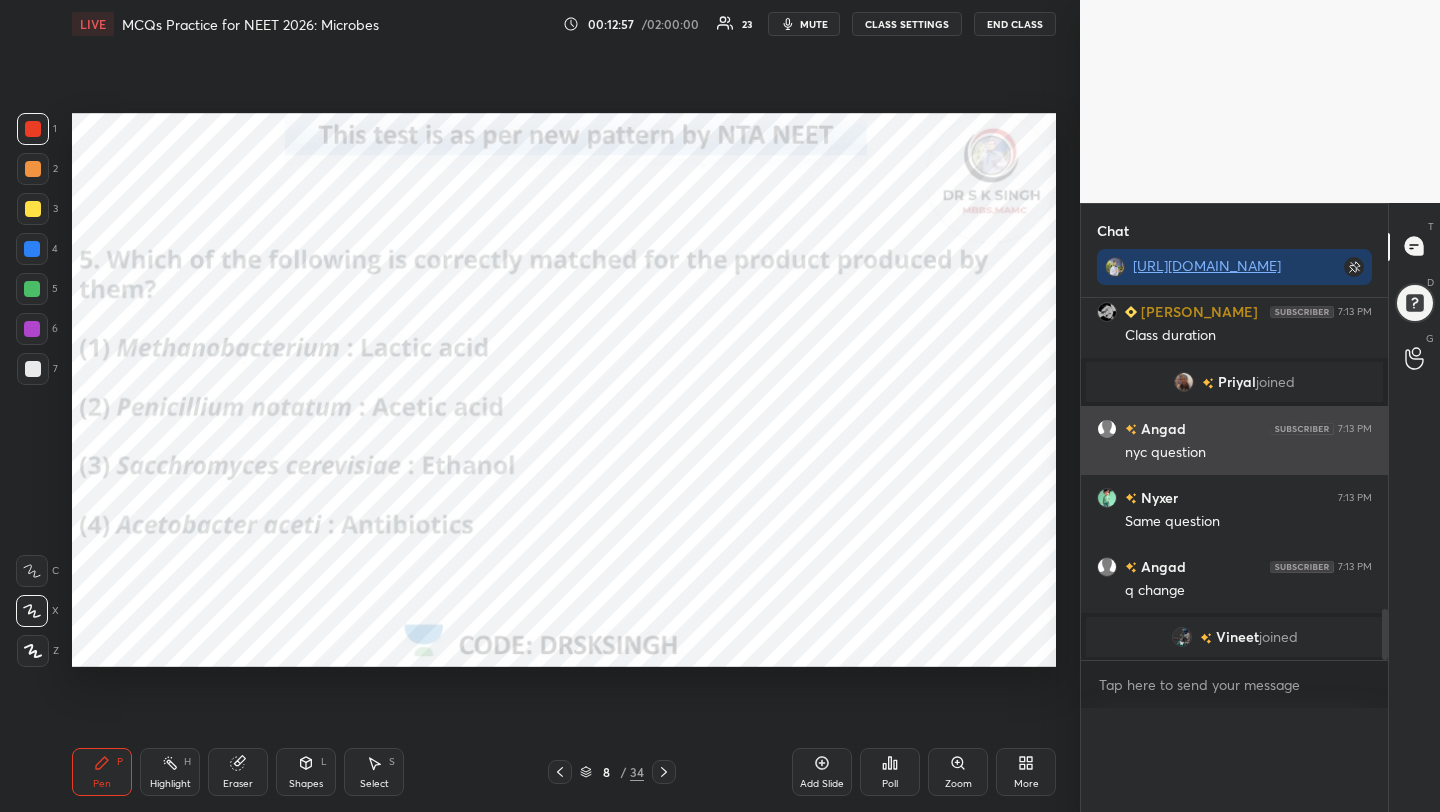 scroll, scrollTop: 0, scrollLeft: 0, axis: both 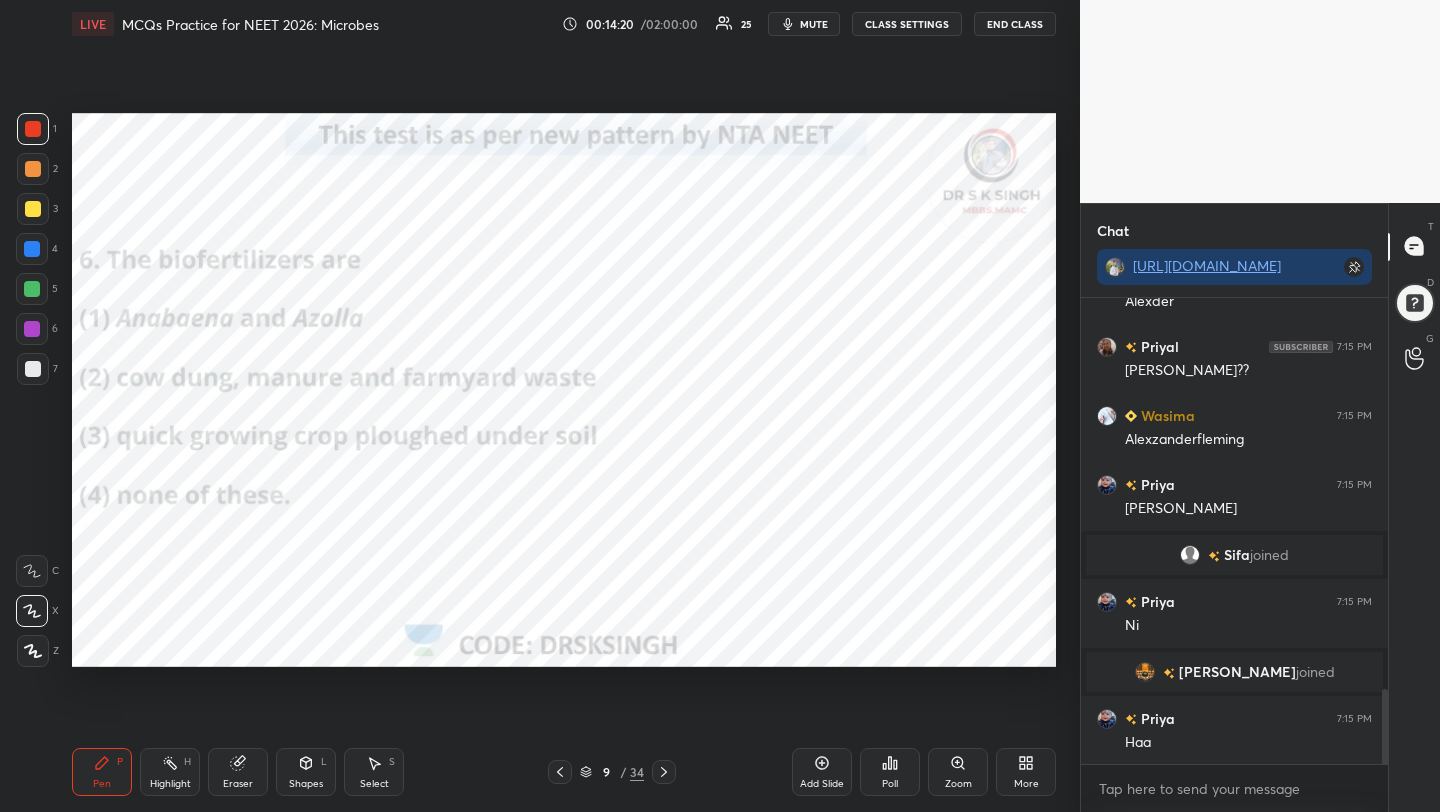 click on "Poll" at bounding box center [890, 772] 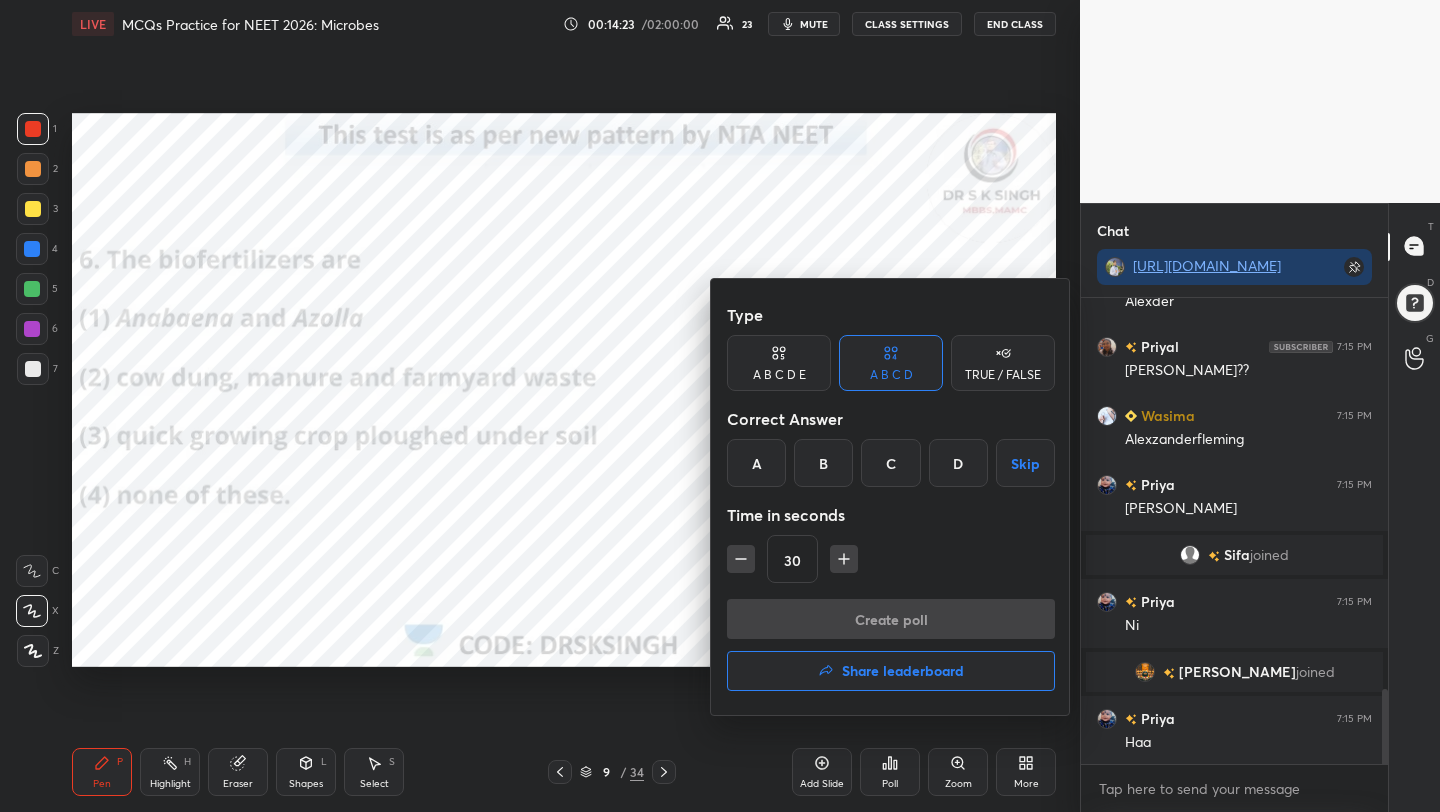 scroll, scrollTop: 2468, scrollLeft: 0, axis: vertical 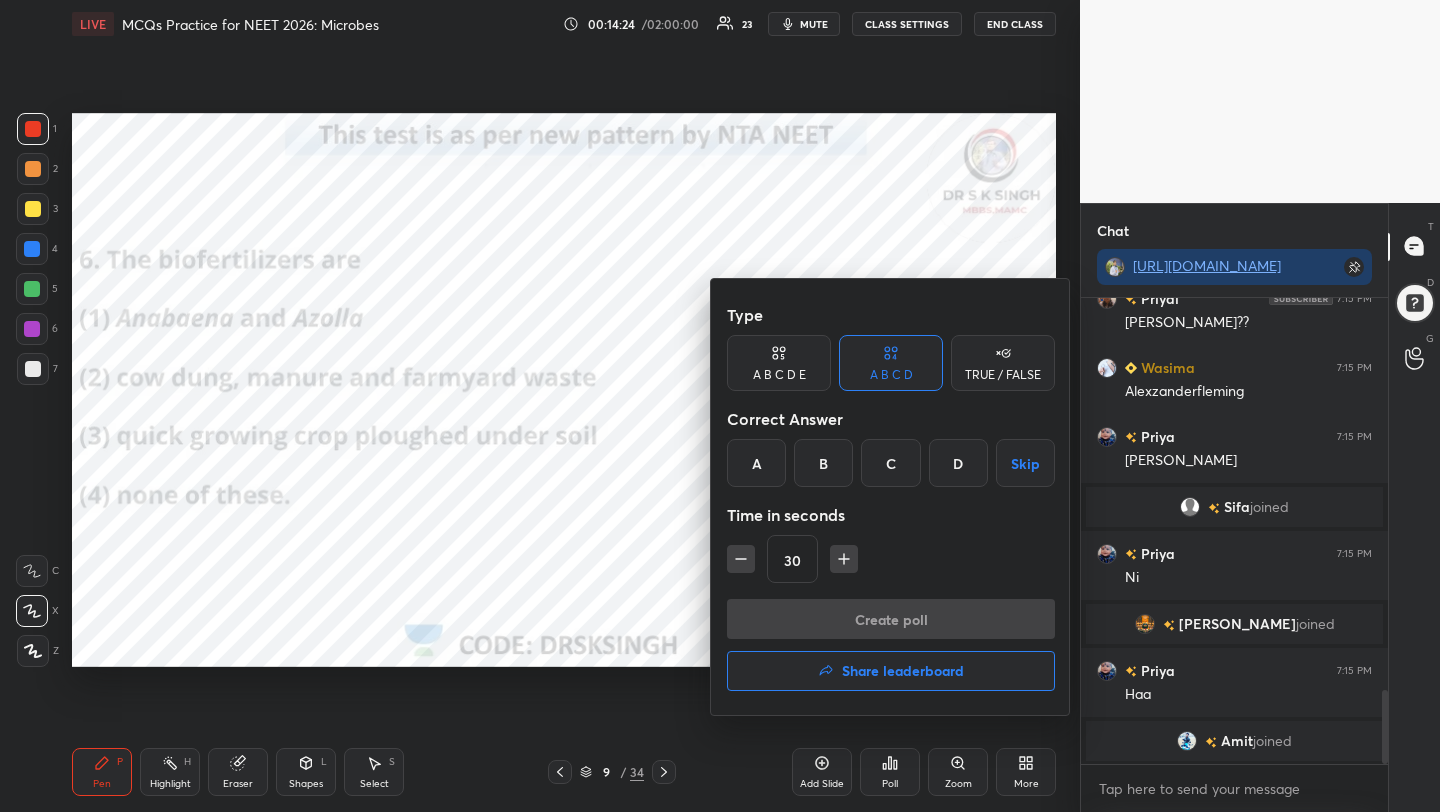 click on "A" at bounding box center (756, 463) 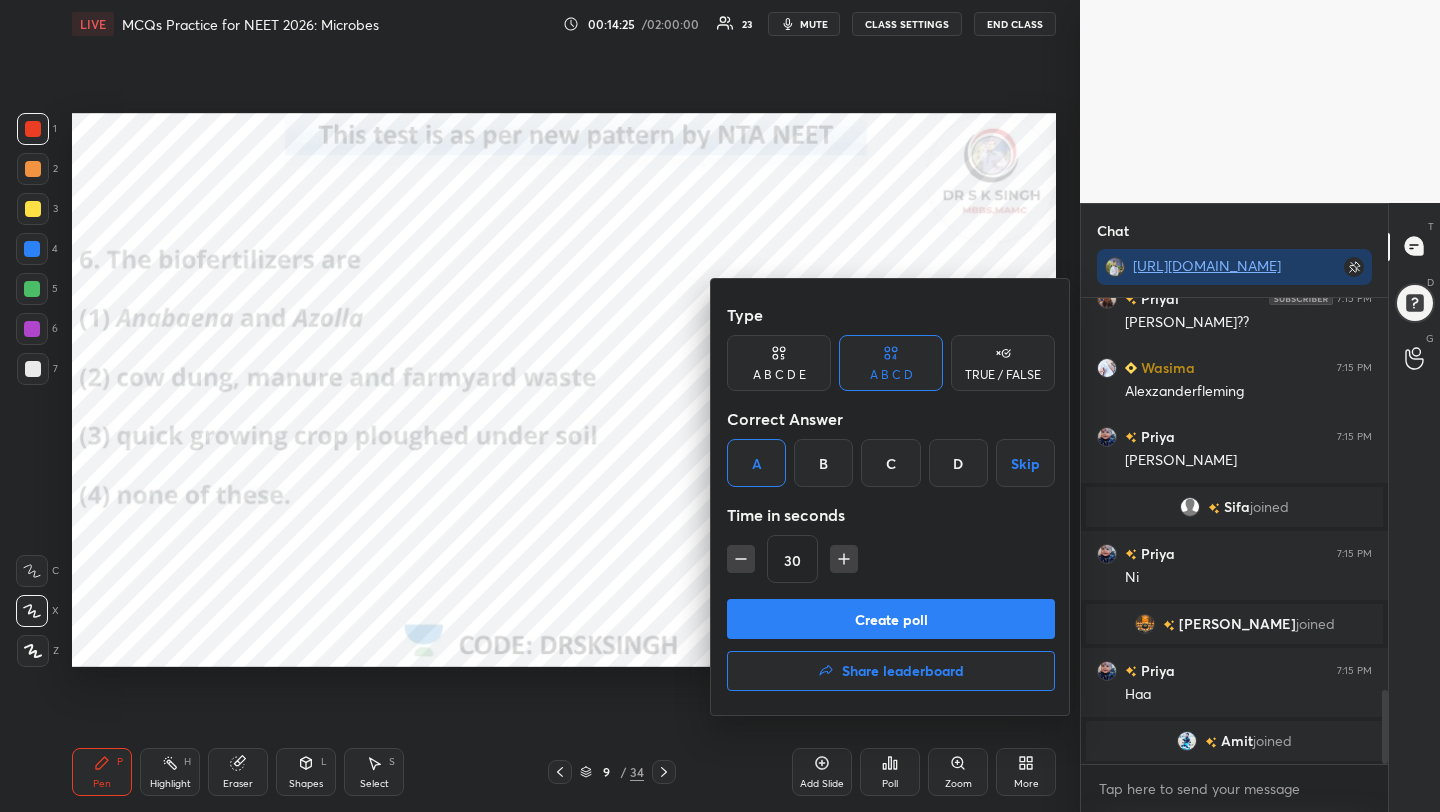click on "Create poll" at bounding box center (891, 619) 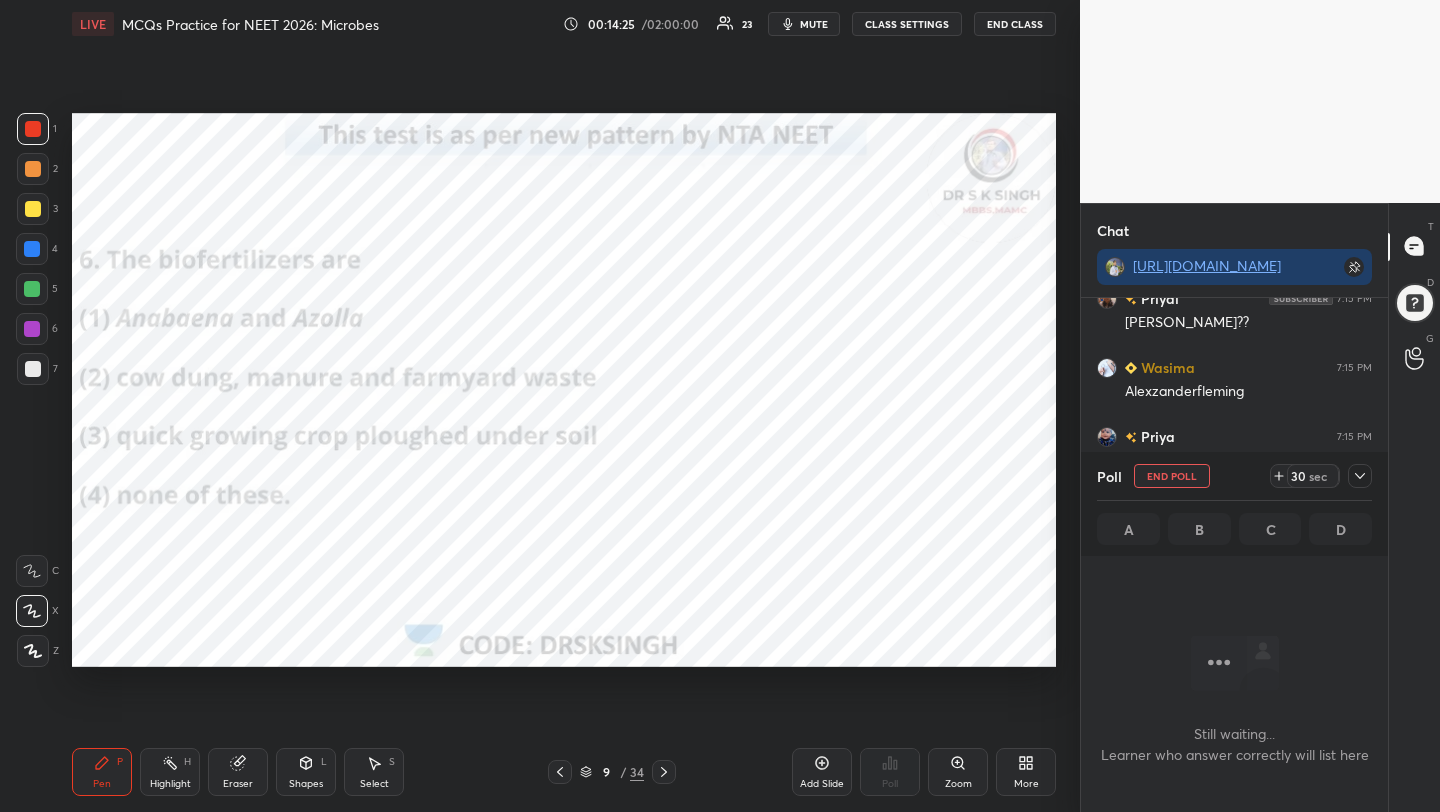 scroll, scrollTop: 362, scrollLeft: 301, axis: both 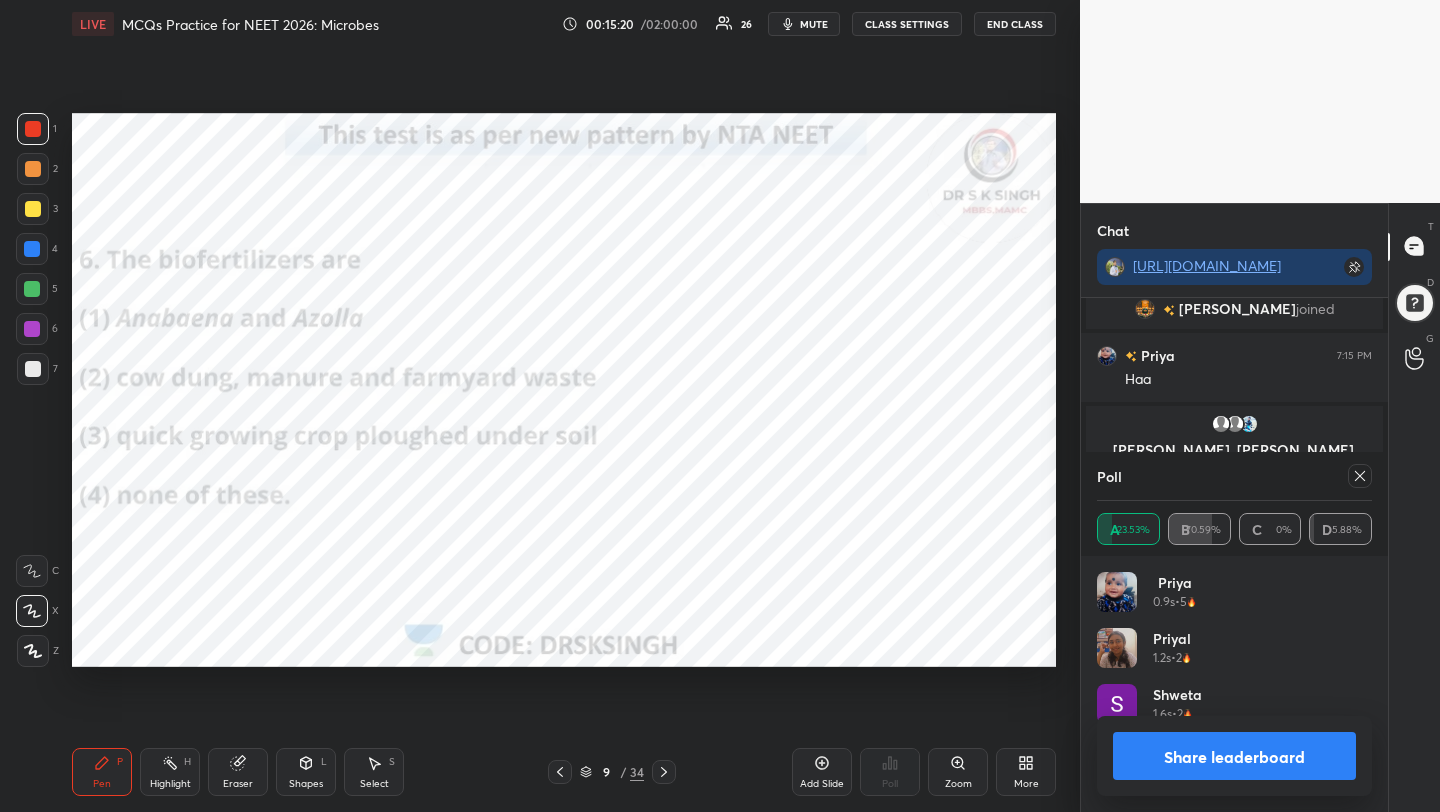 click 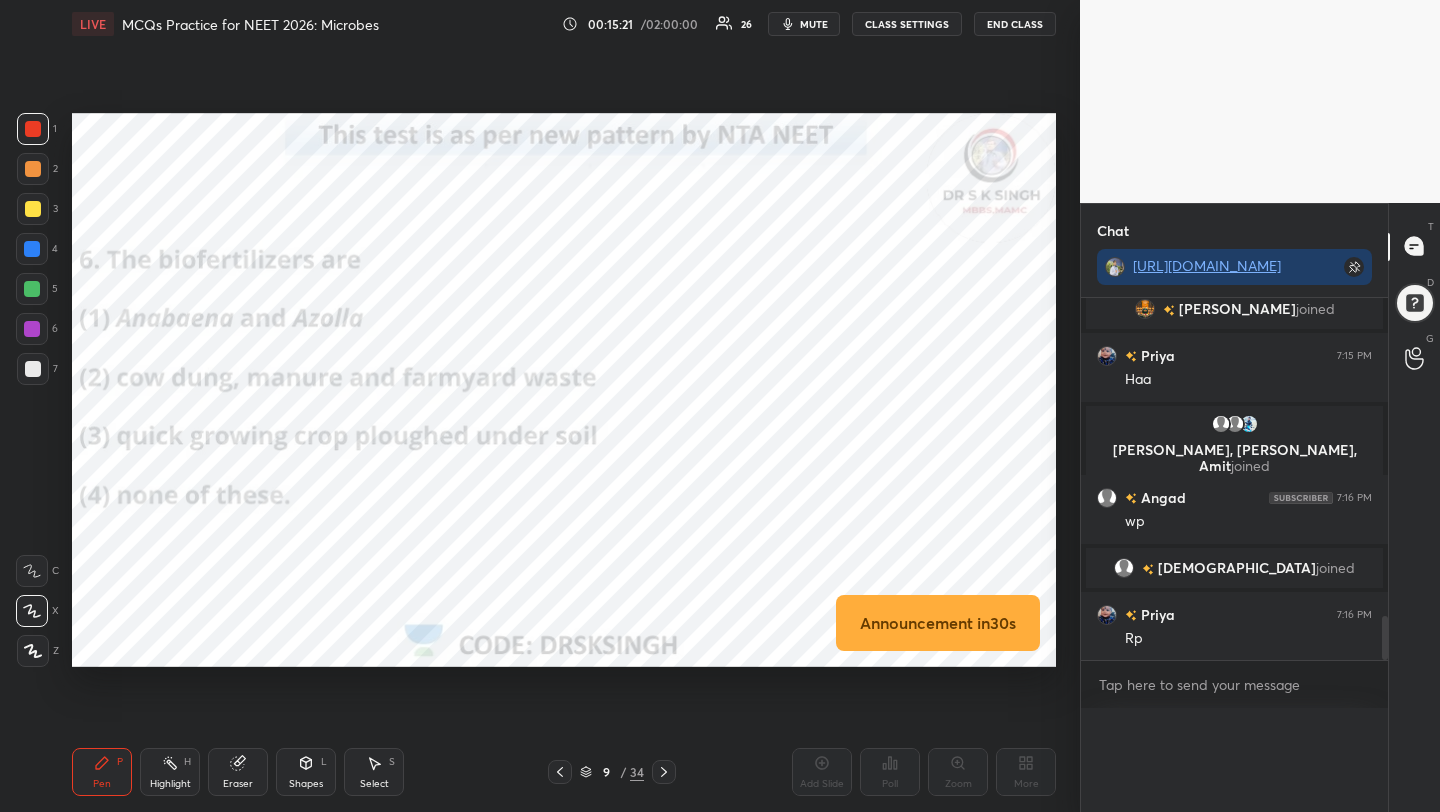 scroll, scrollTop: 0, scrollLeft: 0, axis: both 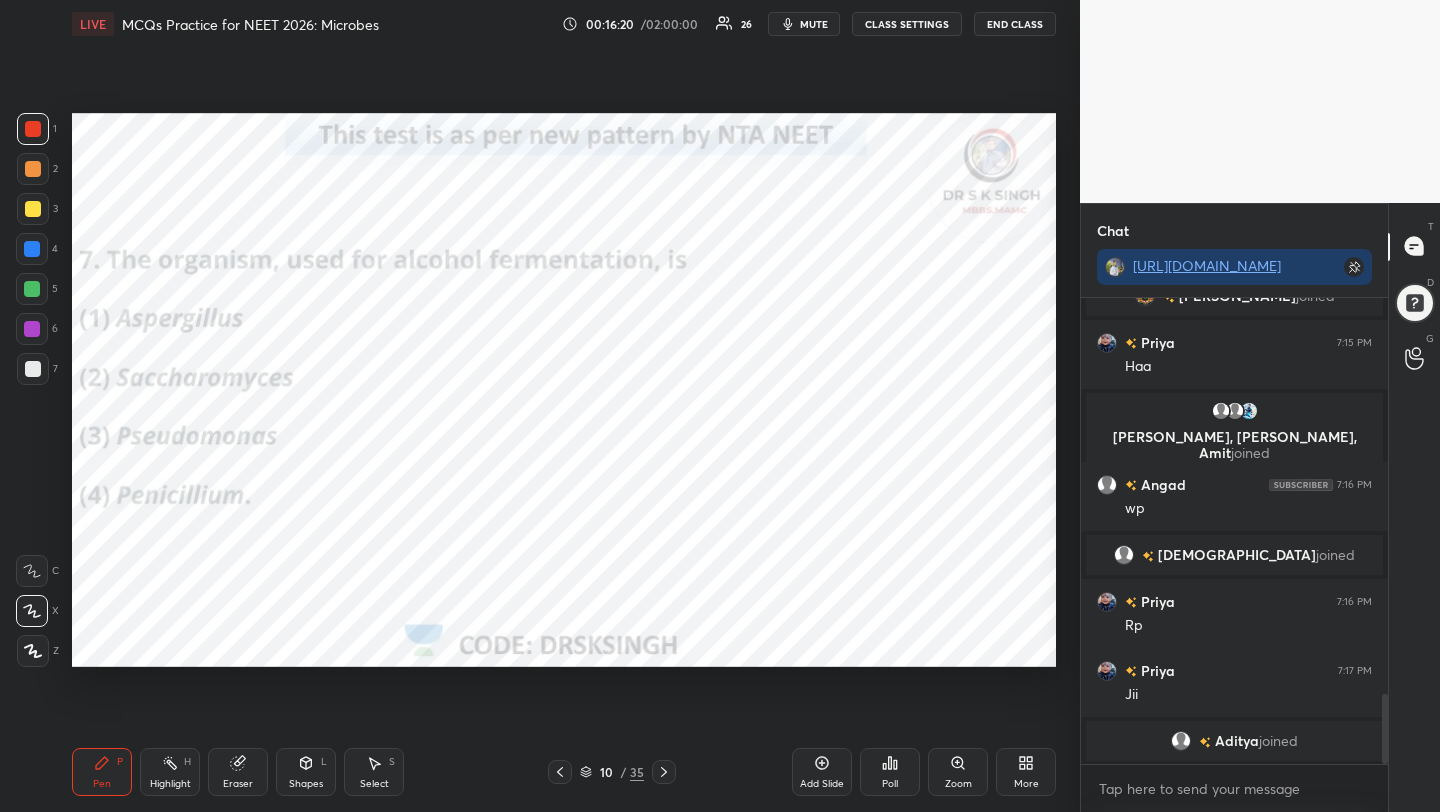 click on "Poll" at bounding box center [890, 772] 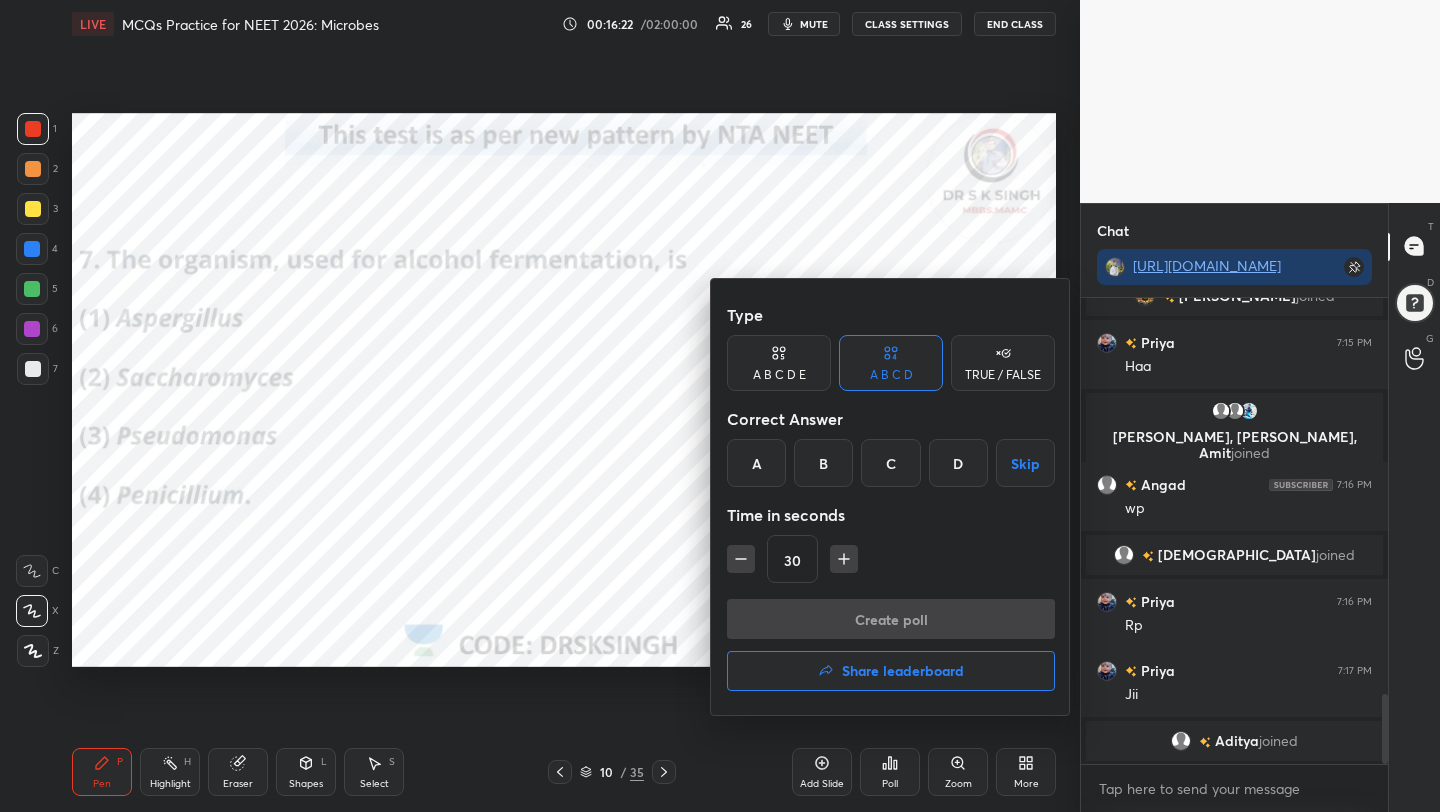 click on "B" at bounding box center (823, 463) 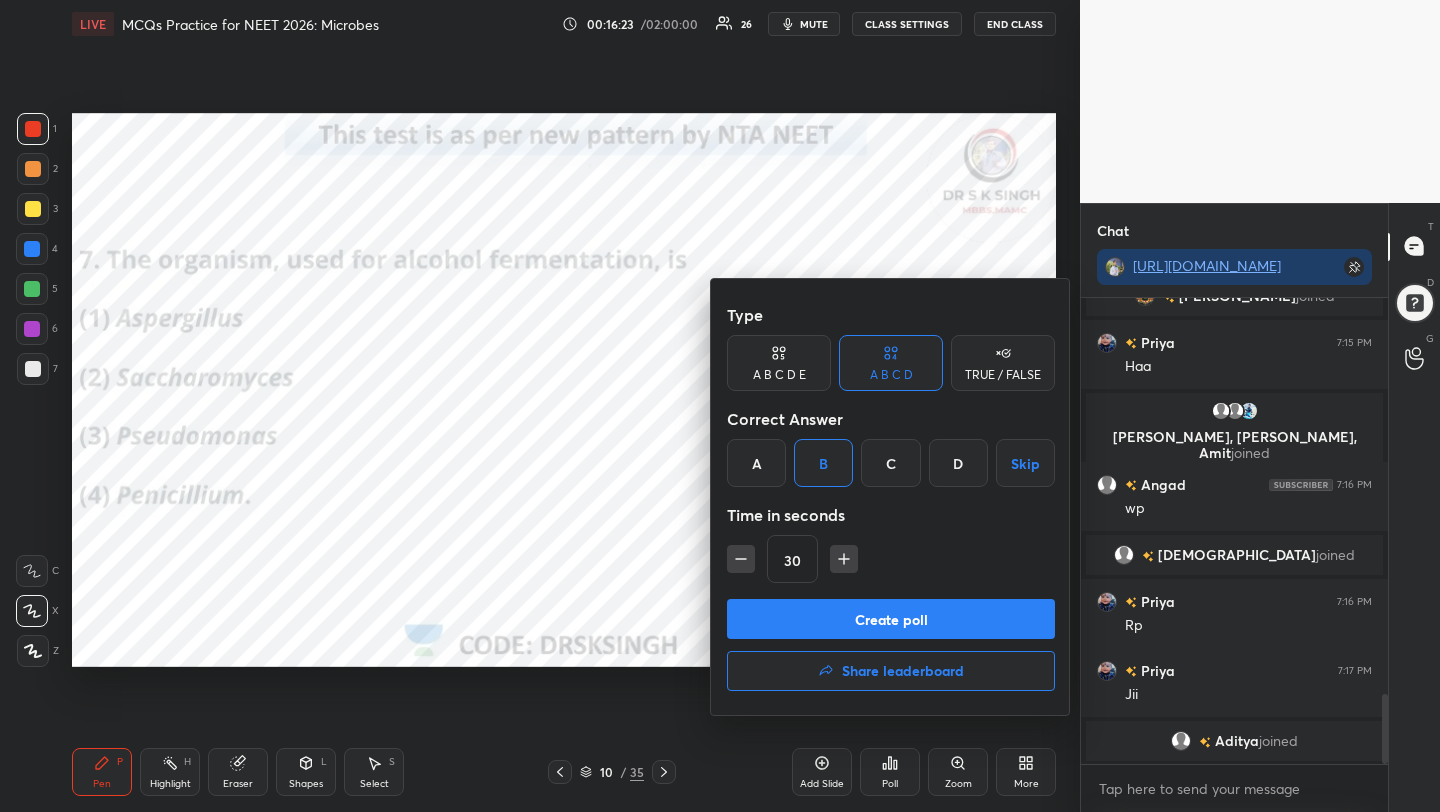 click on "Create poll" at bounding box center (891, 619) 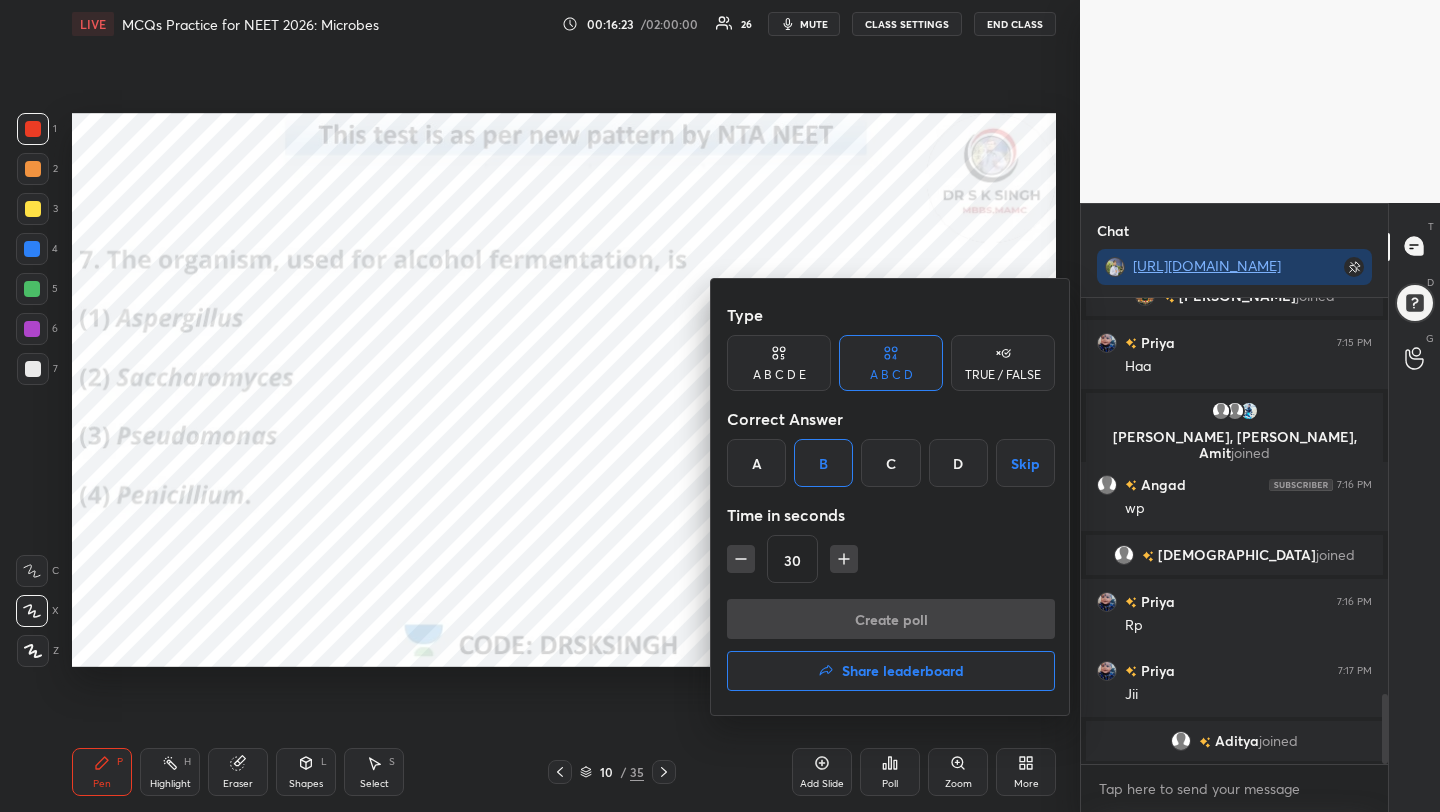 scroll, scrollTop: 427, scrollLeft: 301, axis: both 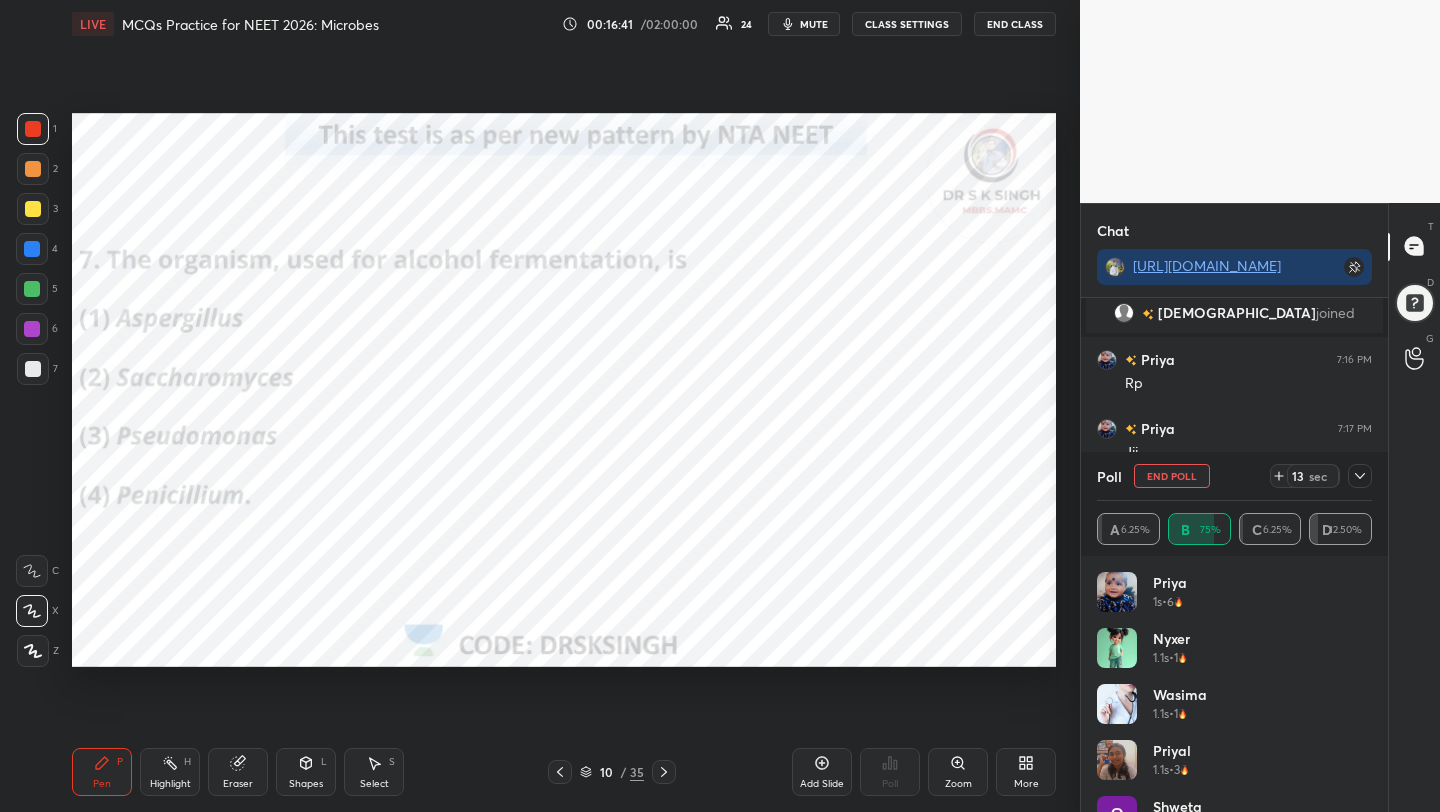 click on "Poll End Poll 13  sec" at bounding box center (1234, 476) 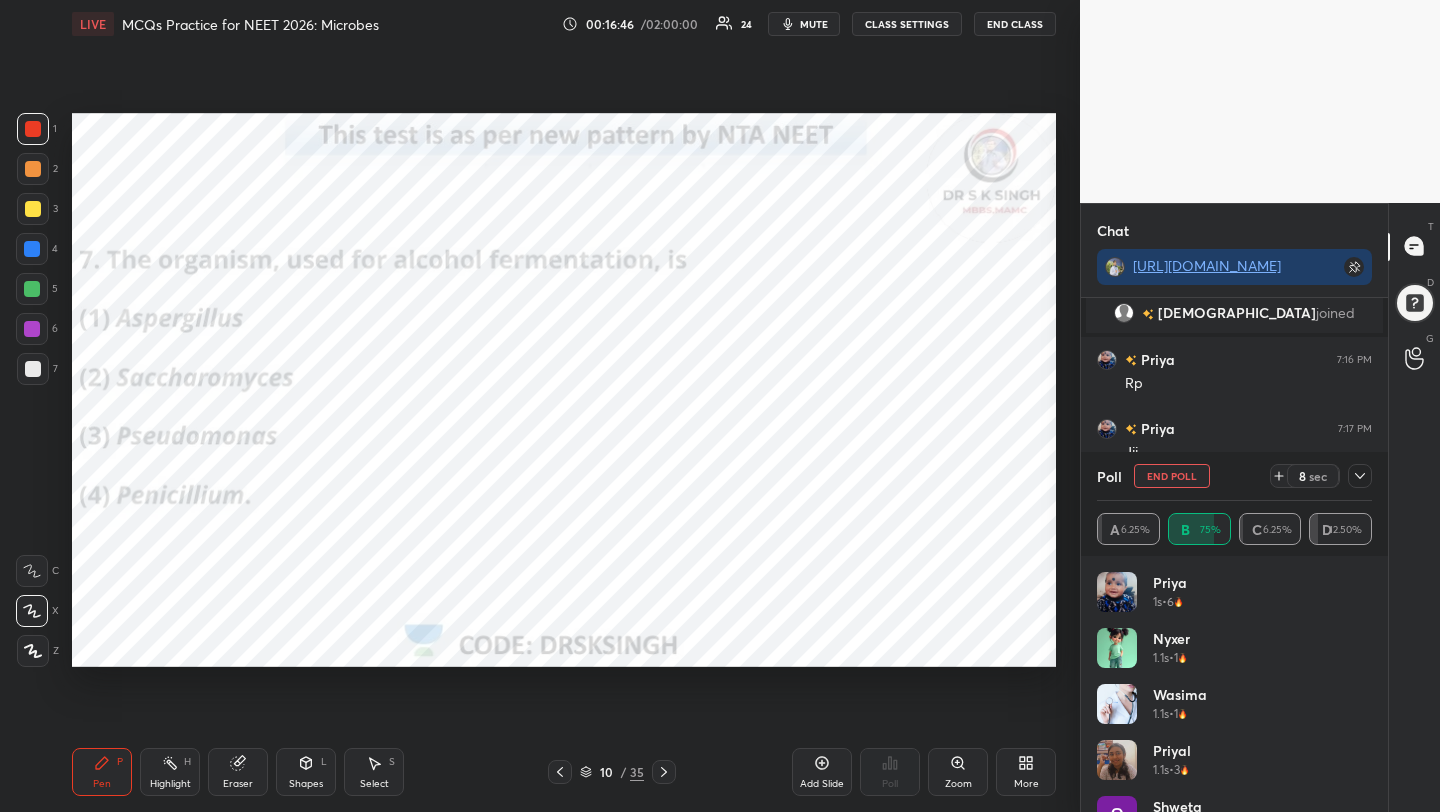 click on "End Poll" at bounding box center [1172, 476] 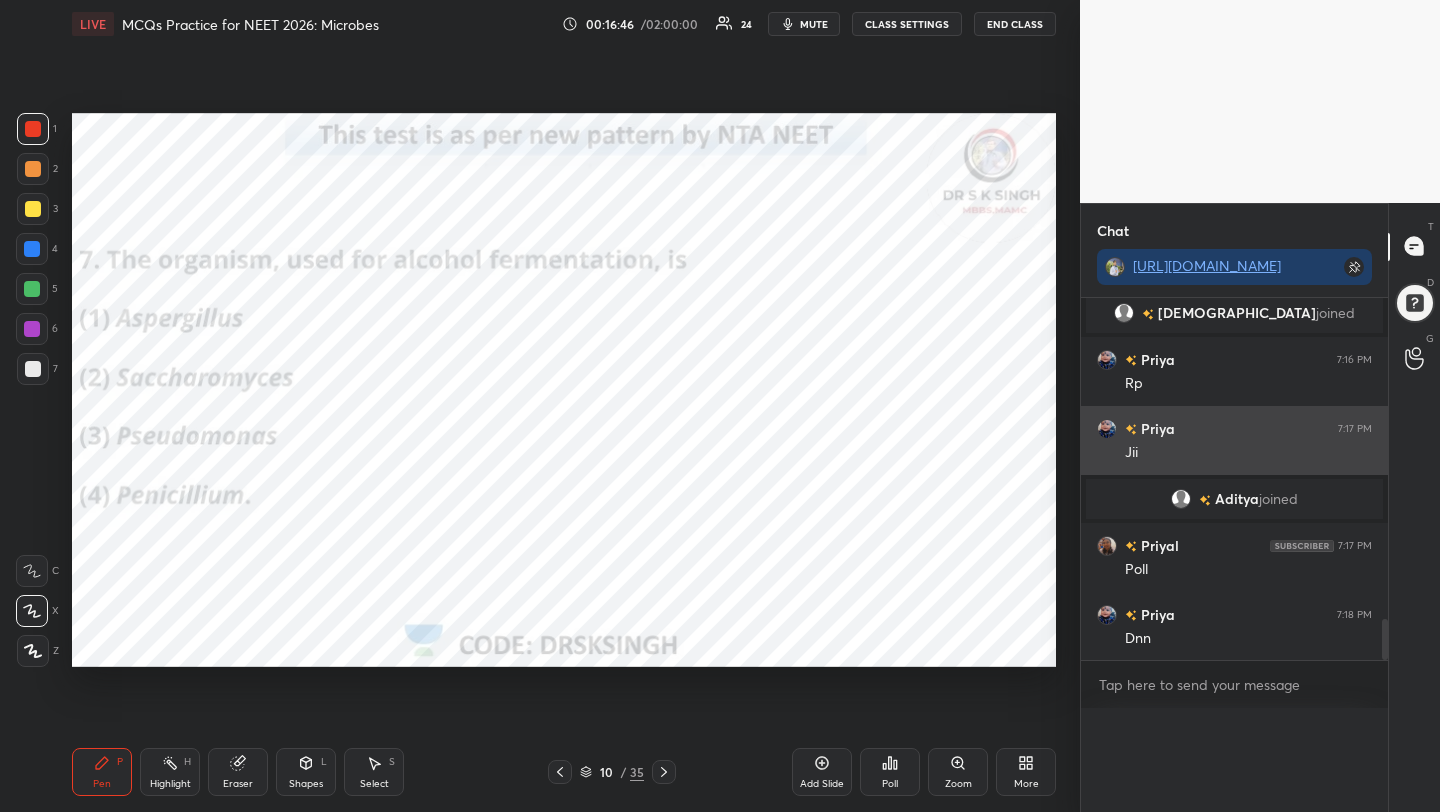 scroll, scrollTop: 0, scrollLeft: 0, axis: both 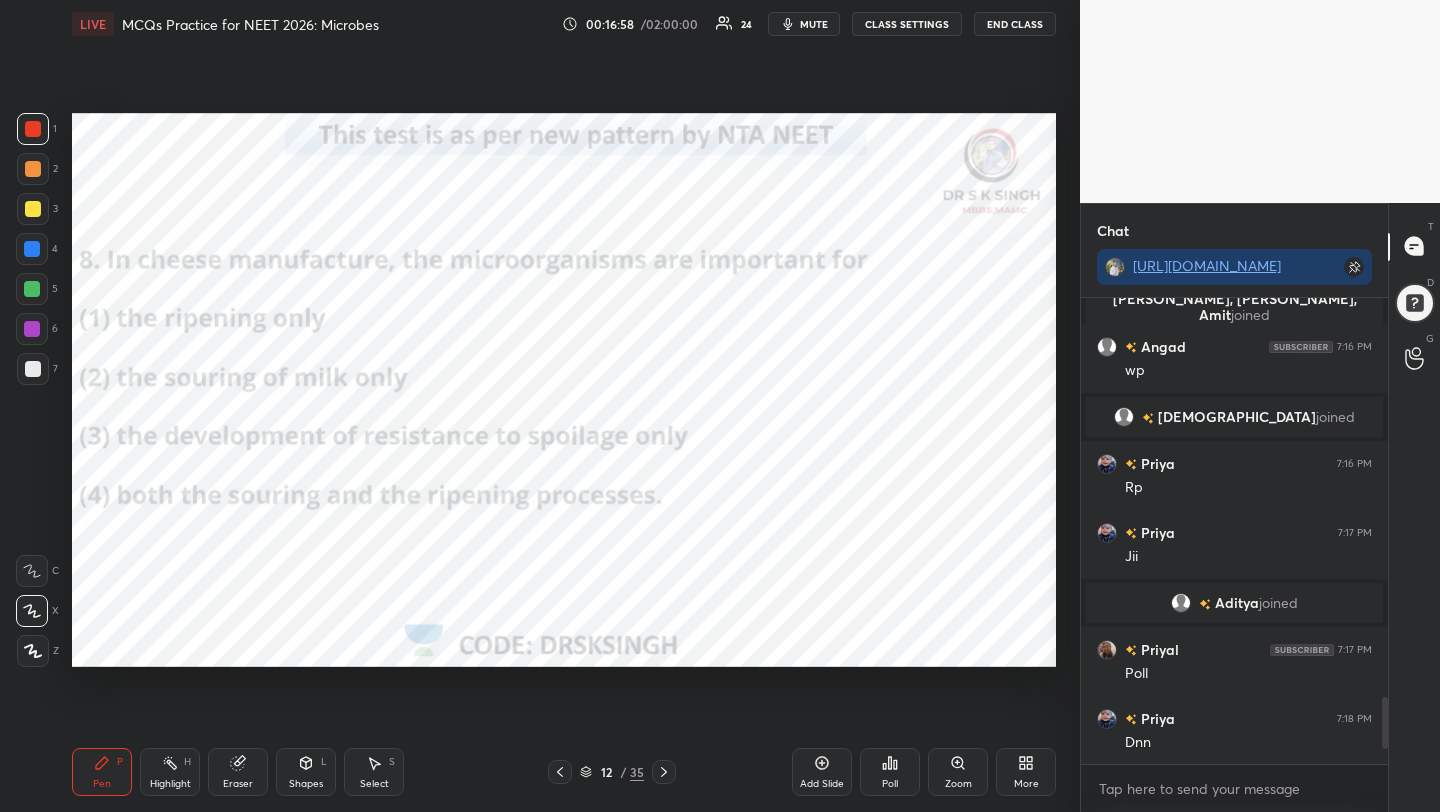 click on "mute" at bounding box center [814, 24] 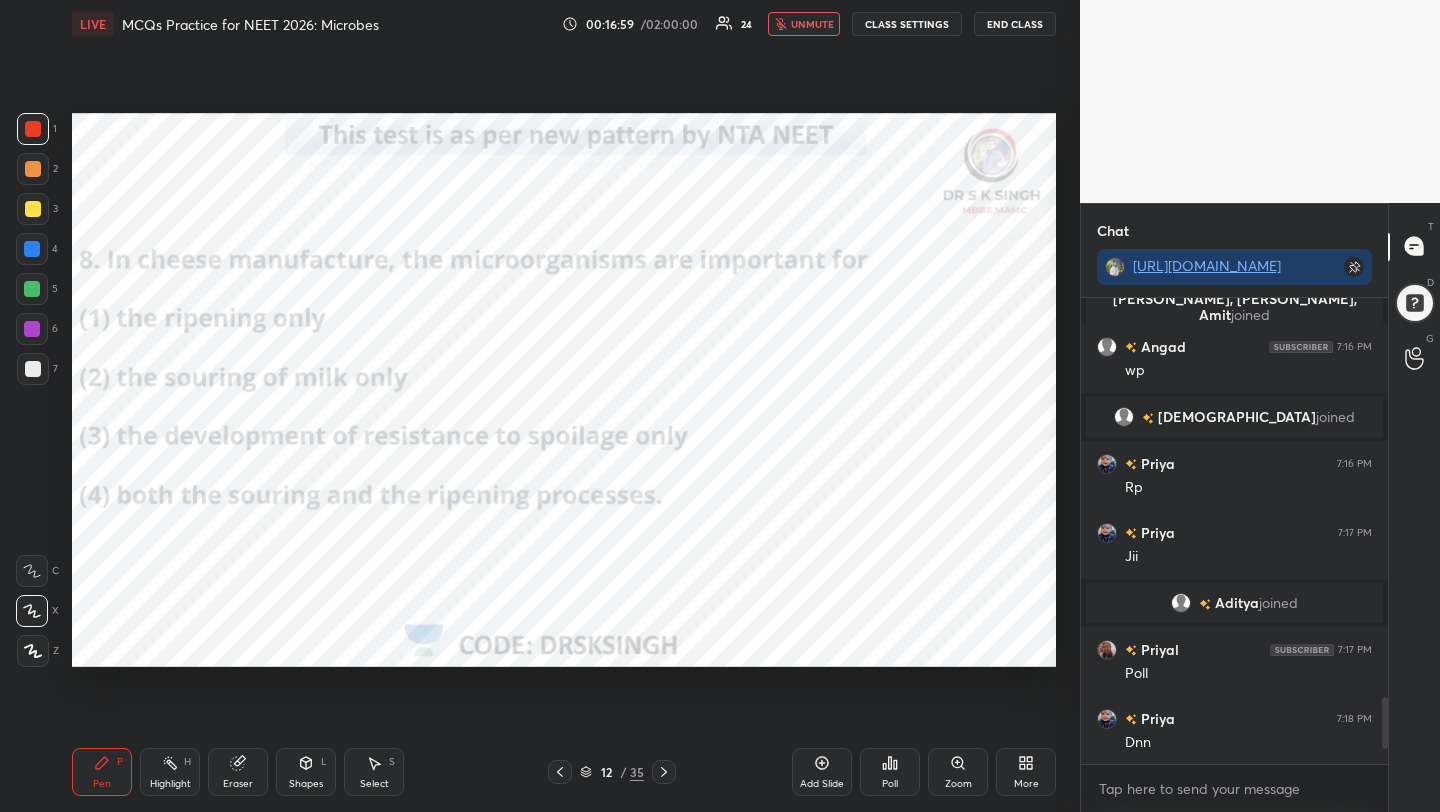 click on "Poll" at bounding box center (890, 772) 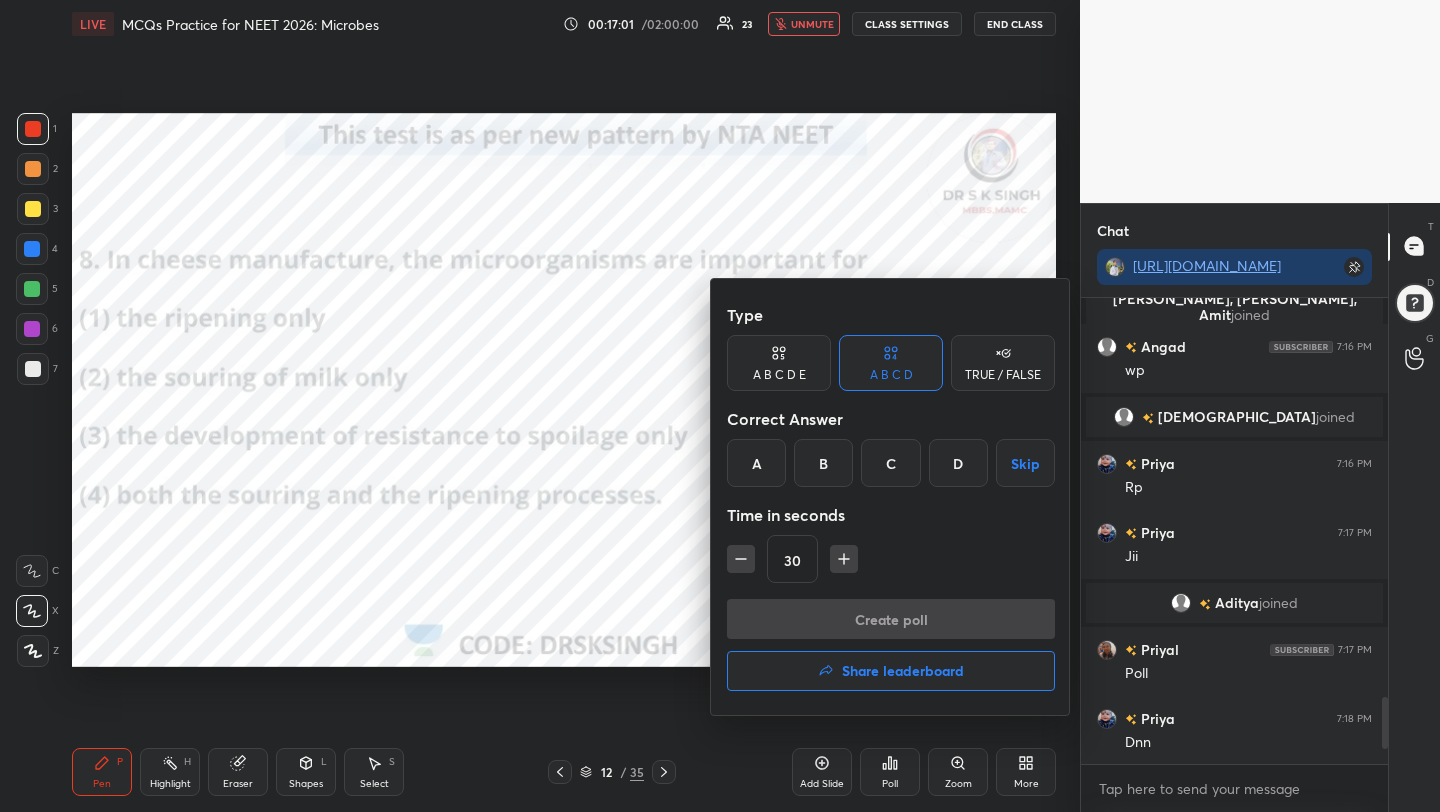 click on "D" at bounding box center (958, 463) 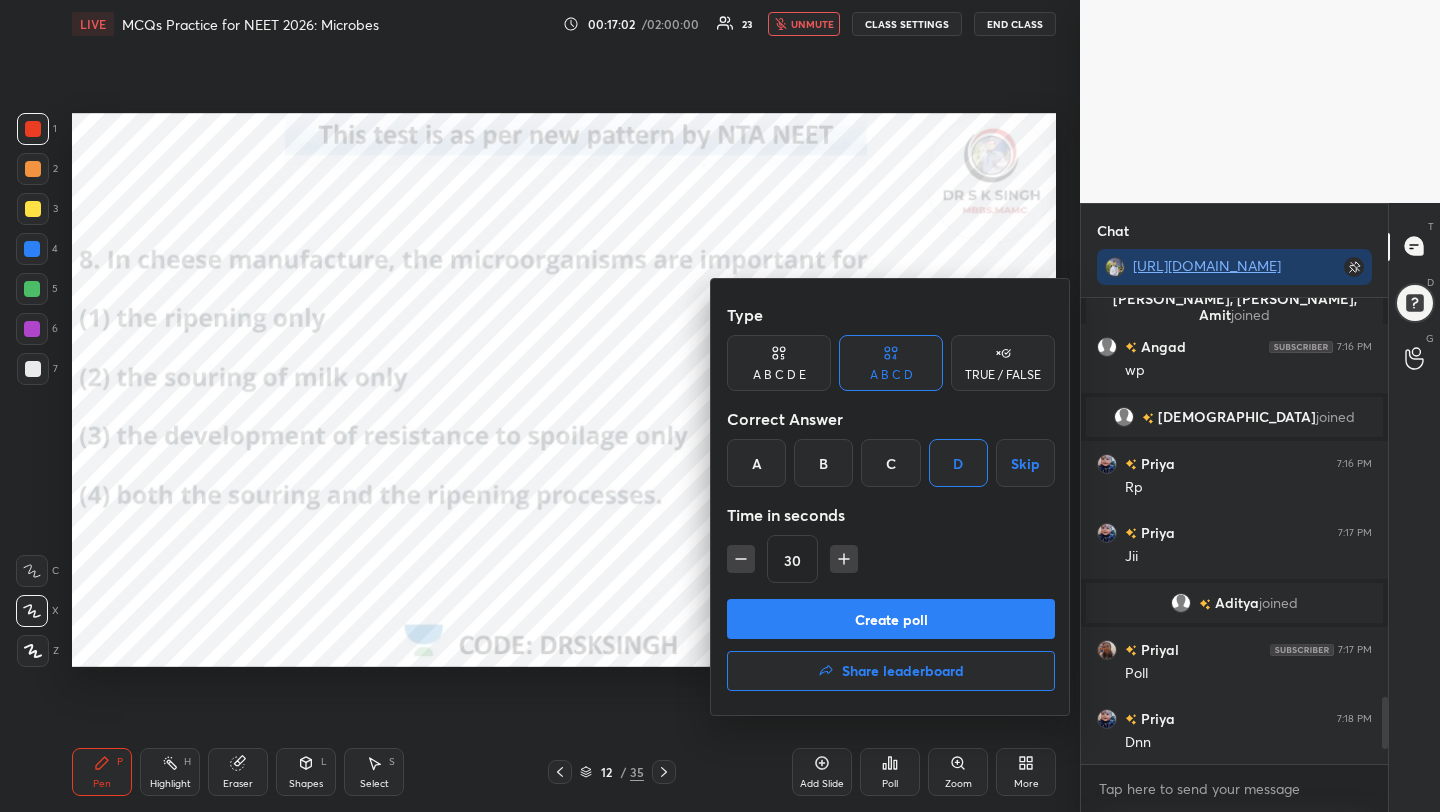 click on "Create poll" at bounding box center (891, 619) 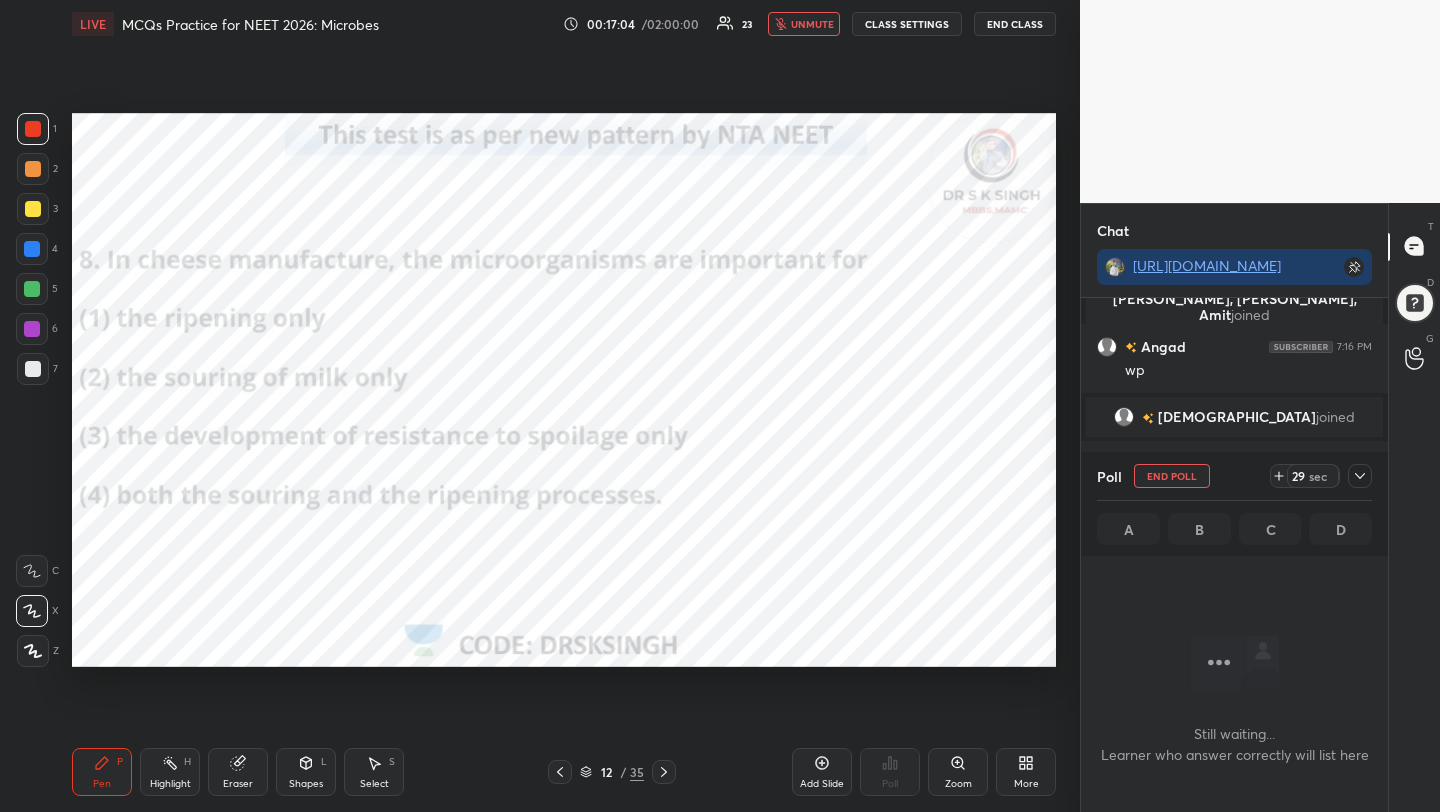 click on "unmute" at bounding box center [804, 24] 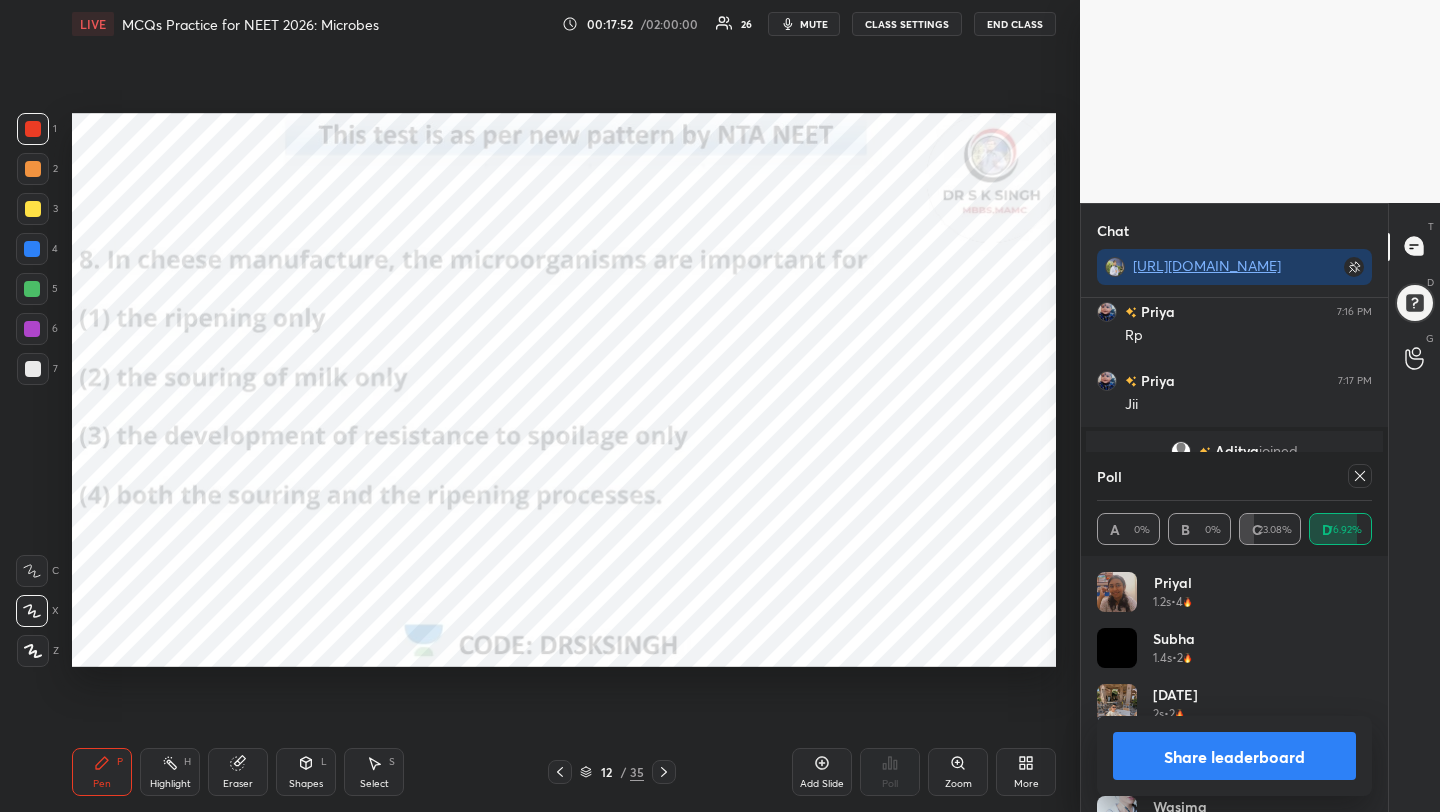 scroll, scrollTop: 2945, scrollLeft: 0, axis: vertical 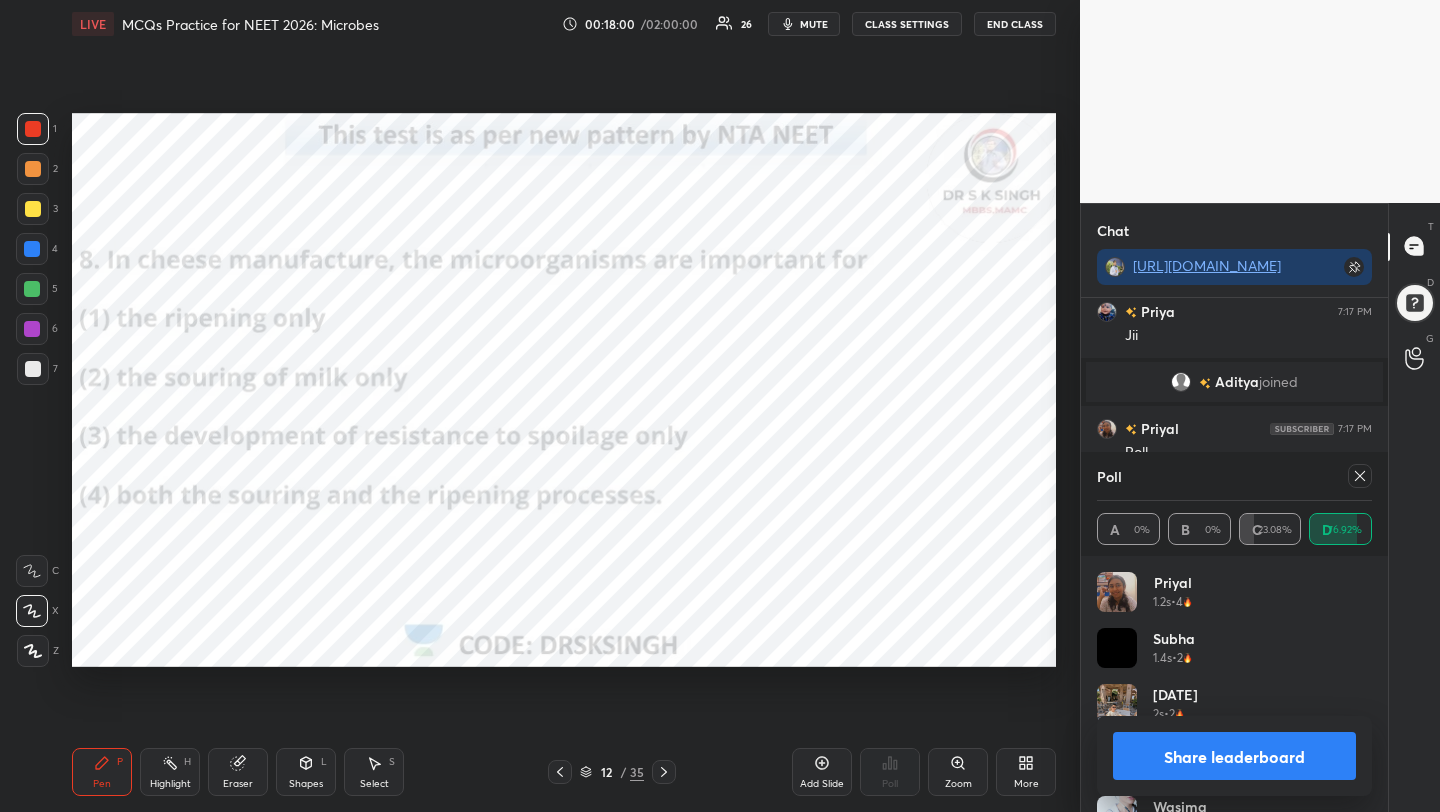 click 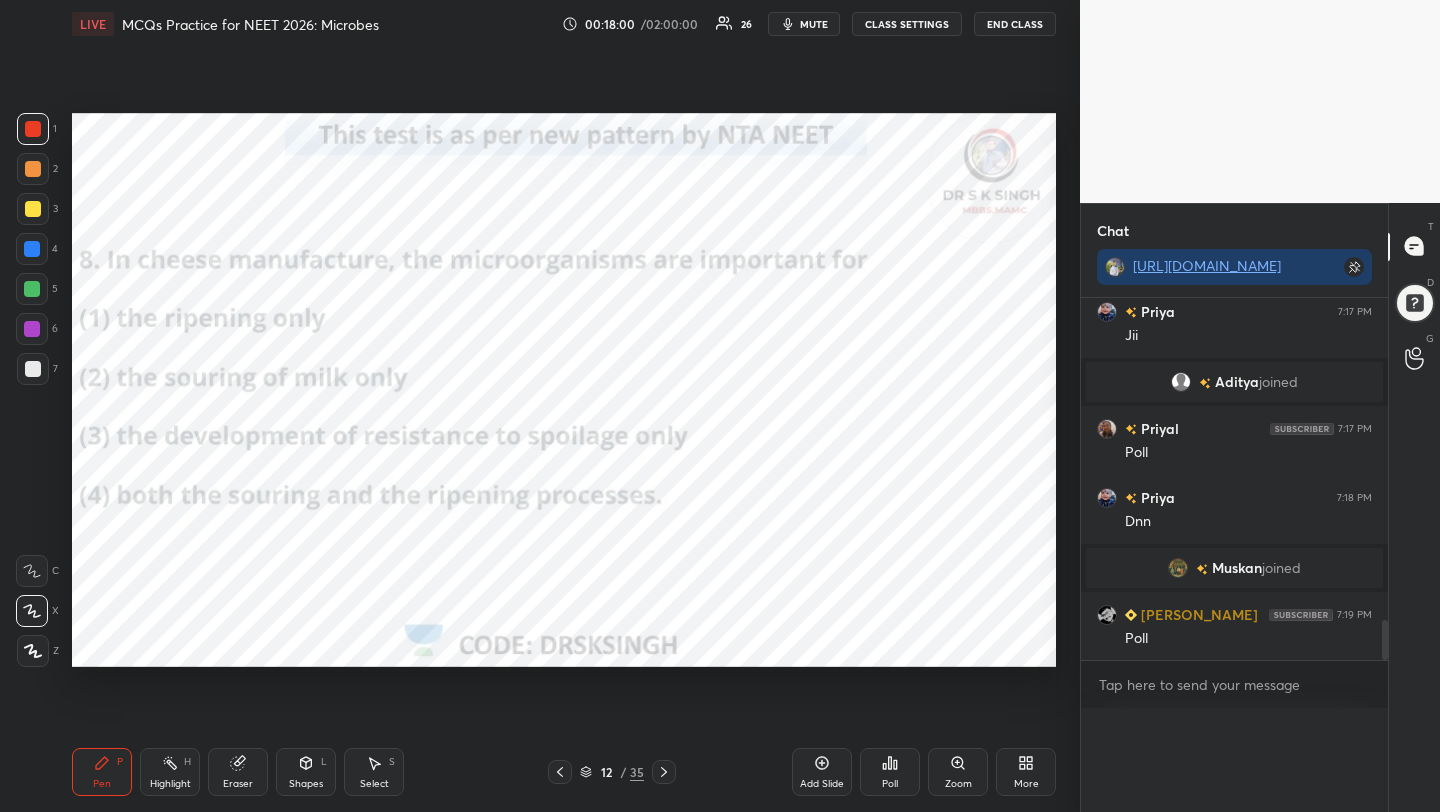 scroll, scrollTop: 0, scrollLeft: 0, axis: both 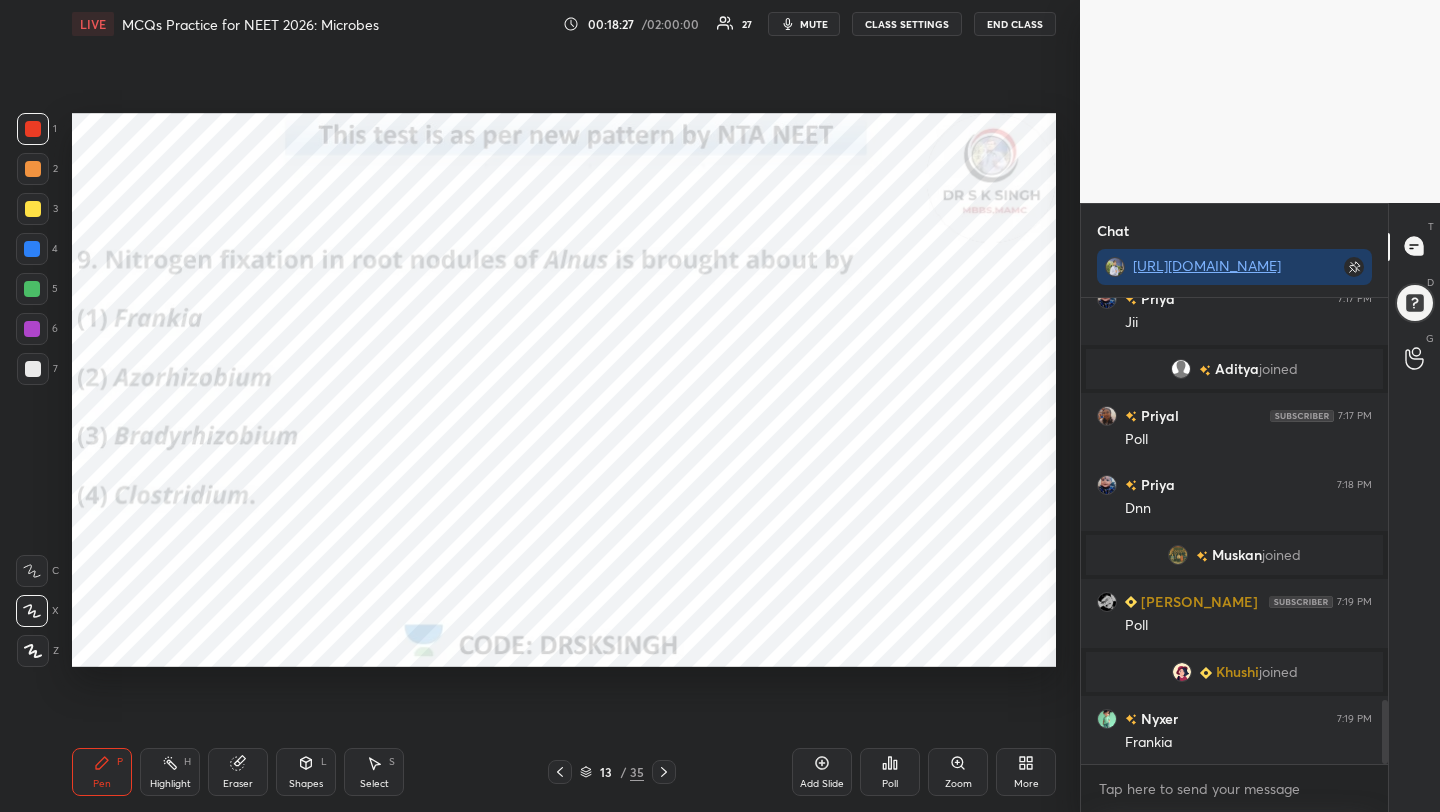 click on "Poll" at bounding box center [890, 772] 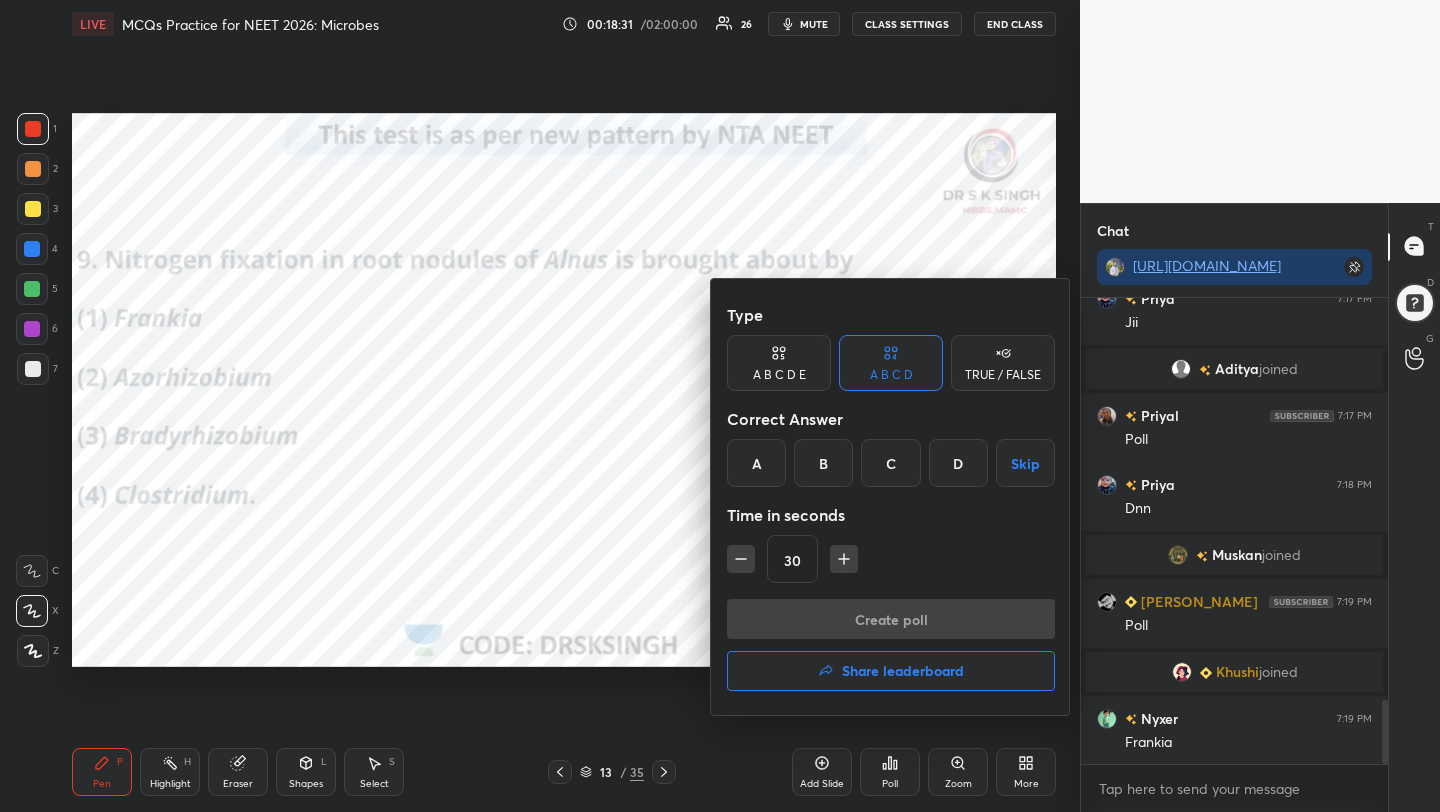 click on "A" at bounding box center [756, 463] 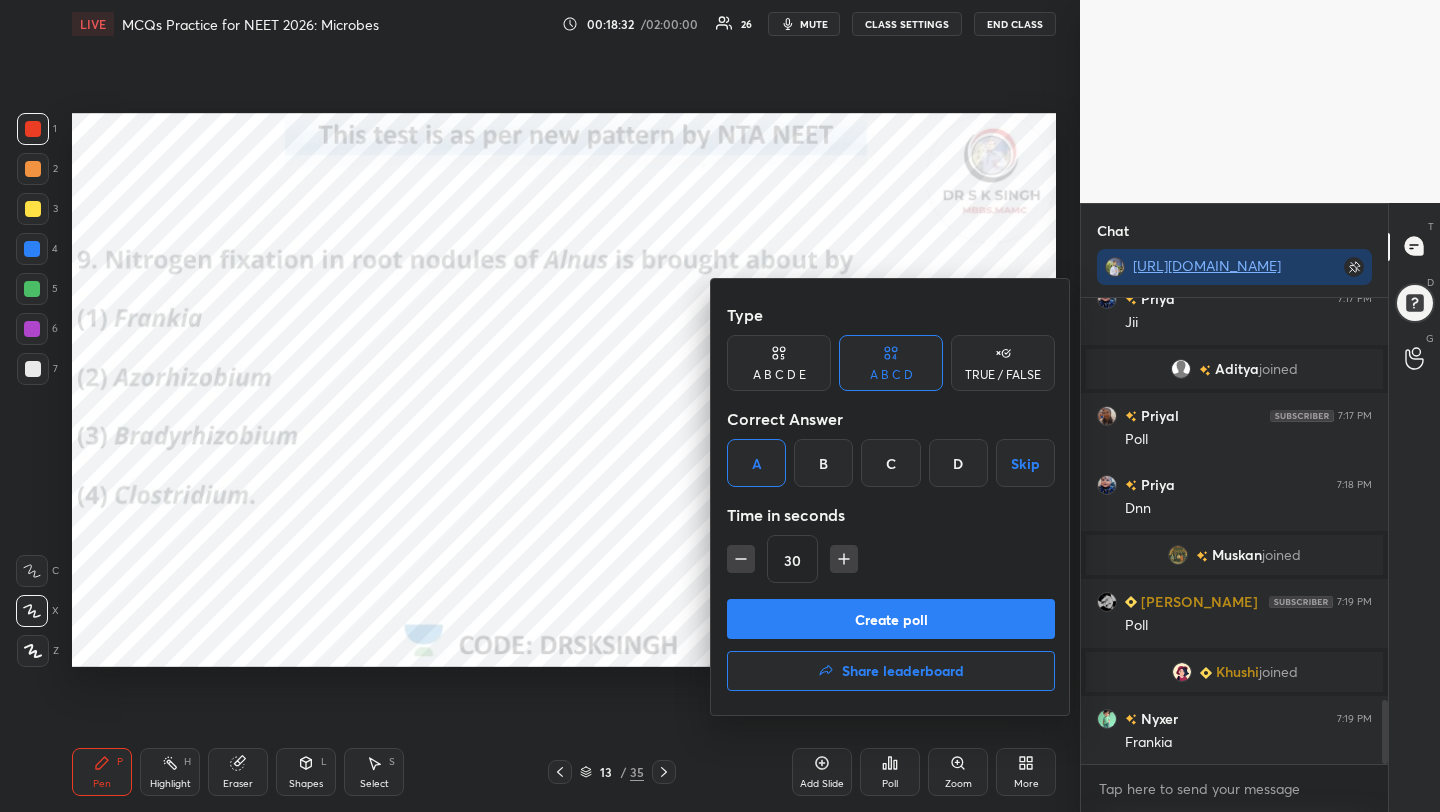 click on "Create poll" at bounding box center (891, 619) 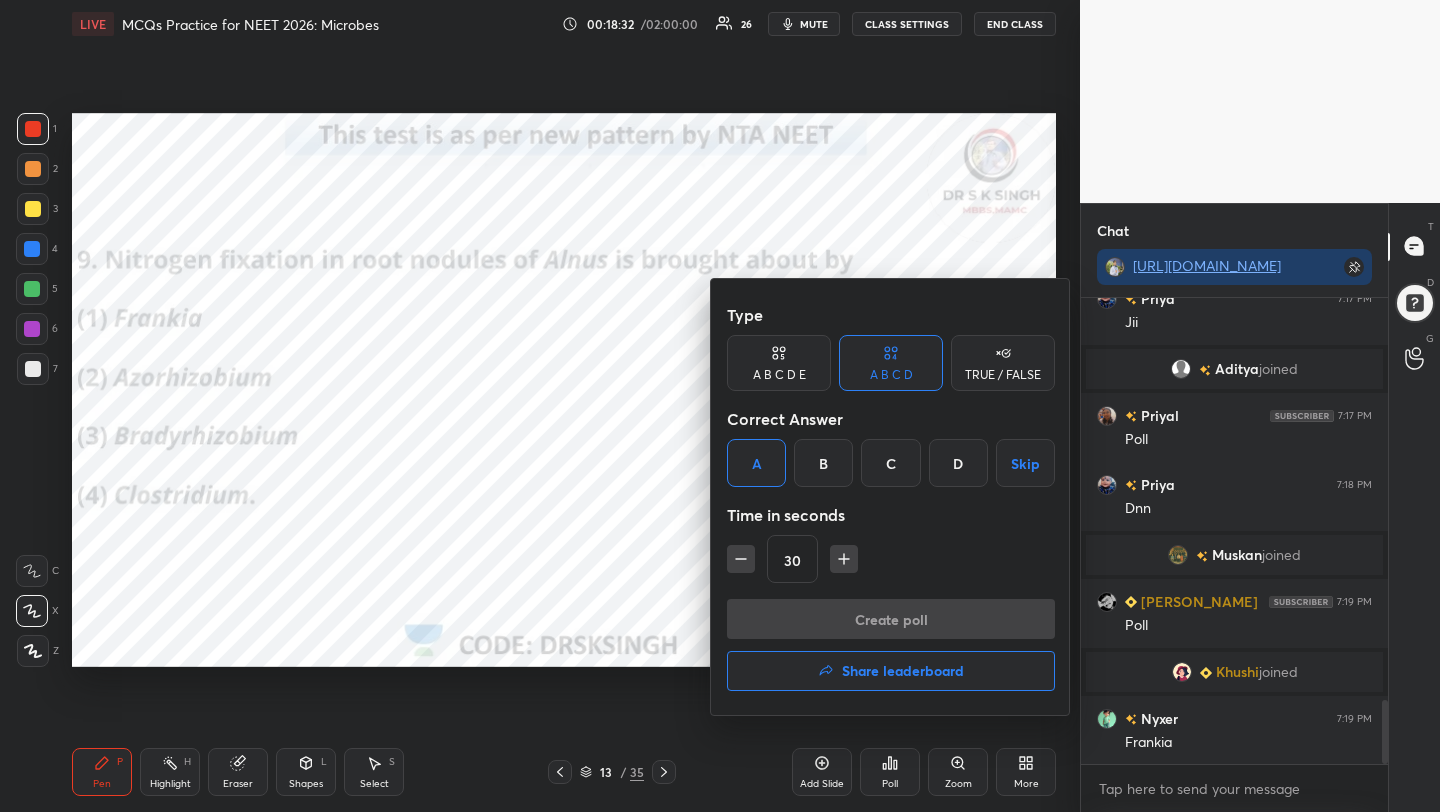 scroll, scrollTop: 418, scrollLeft: 301, axis: both 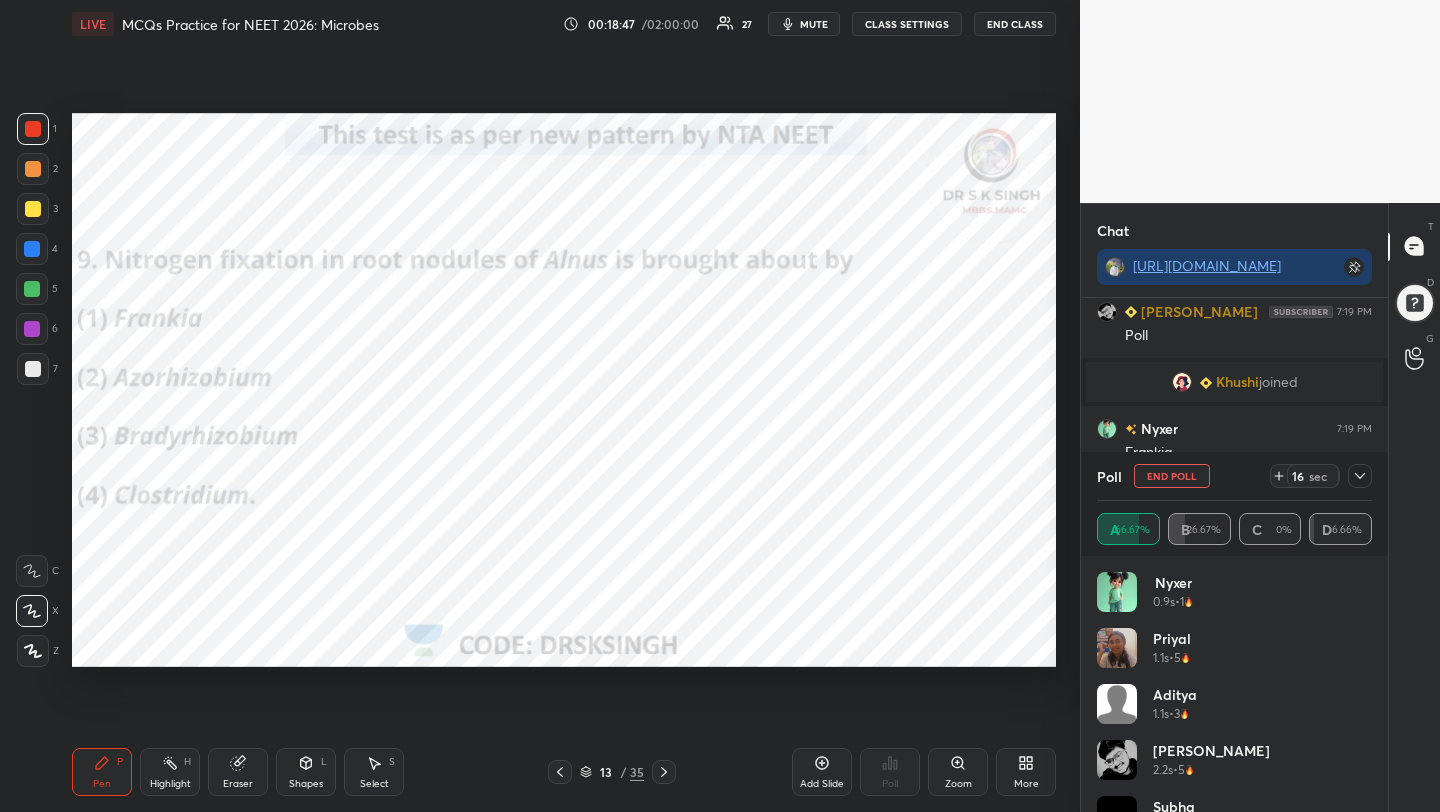click on "End Poll" at bounding box center (1172, 476) 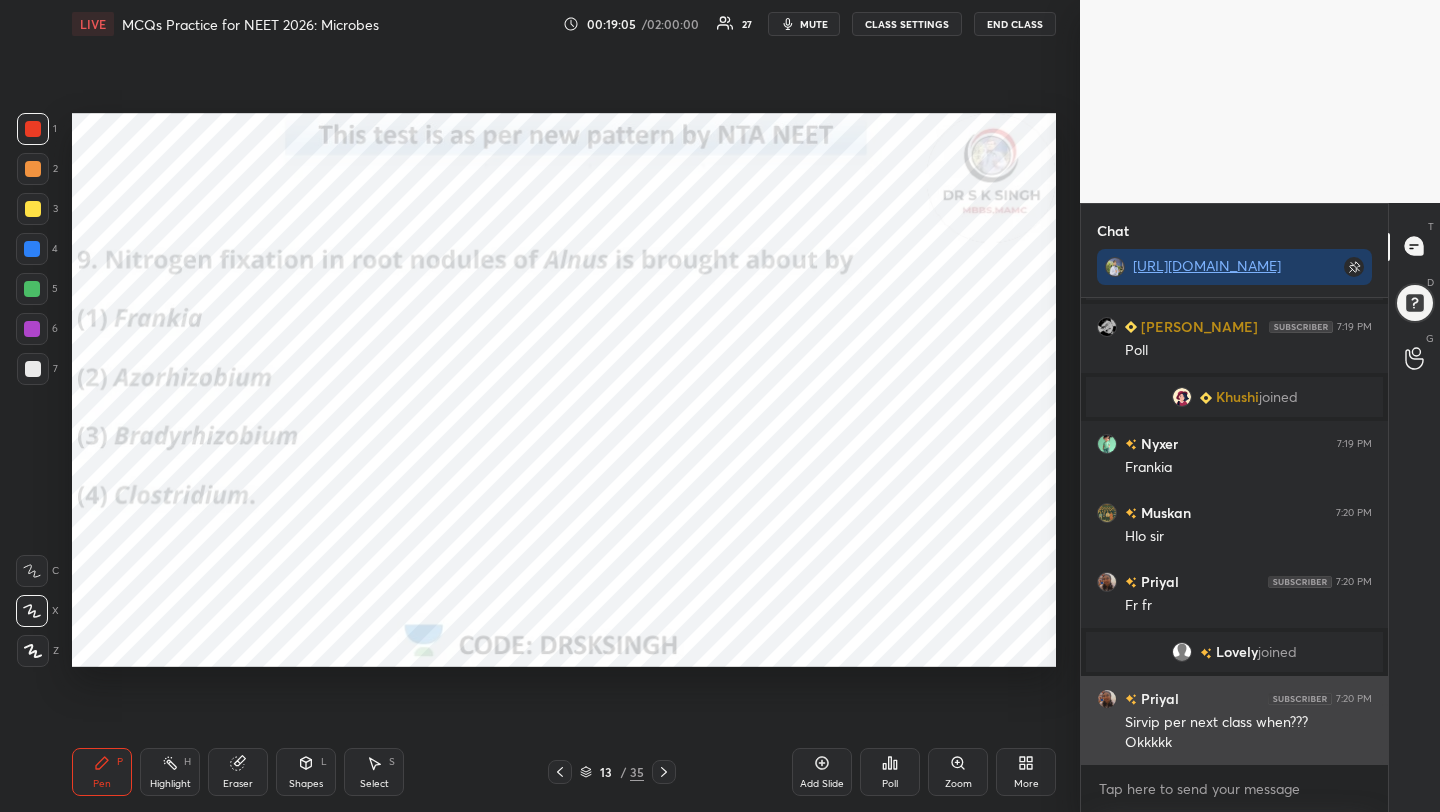 click at bounding box center (1107, 698) 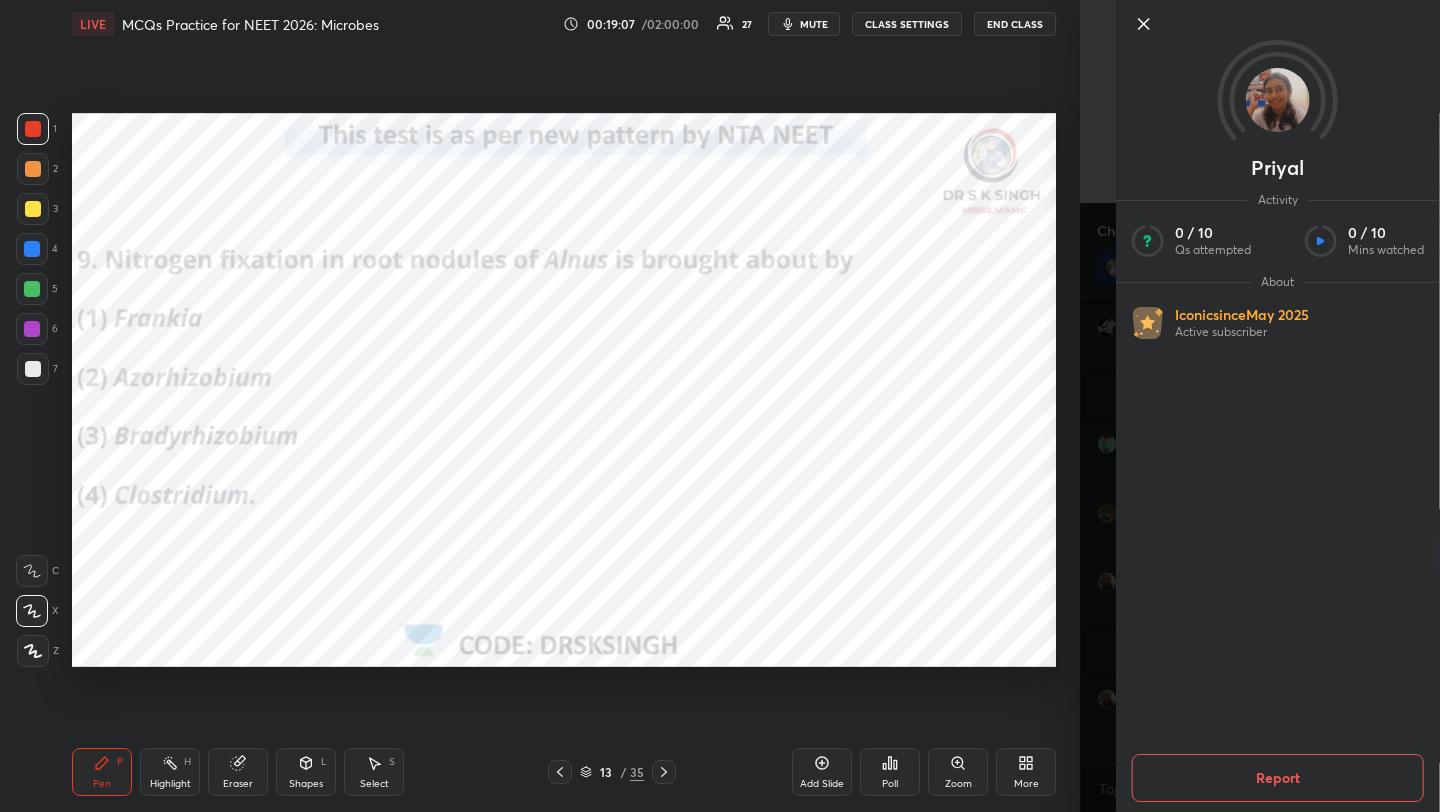 click 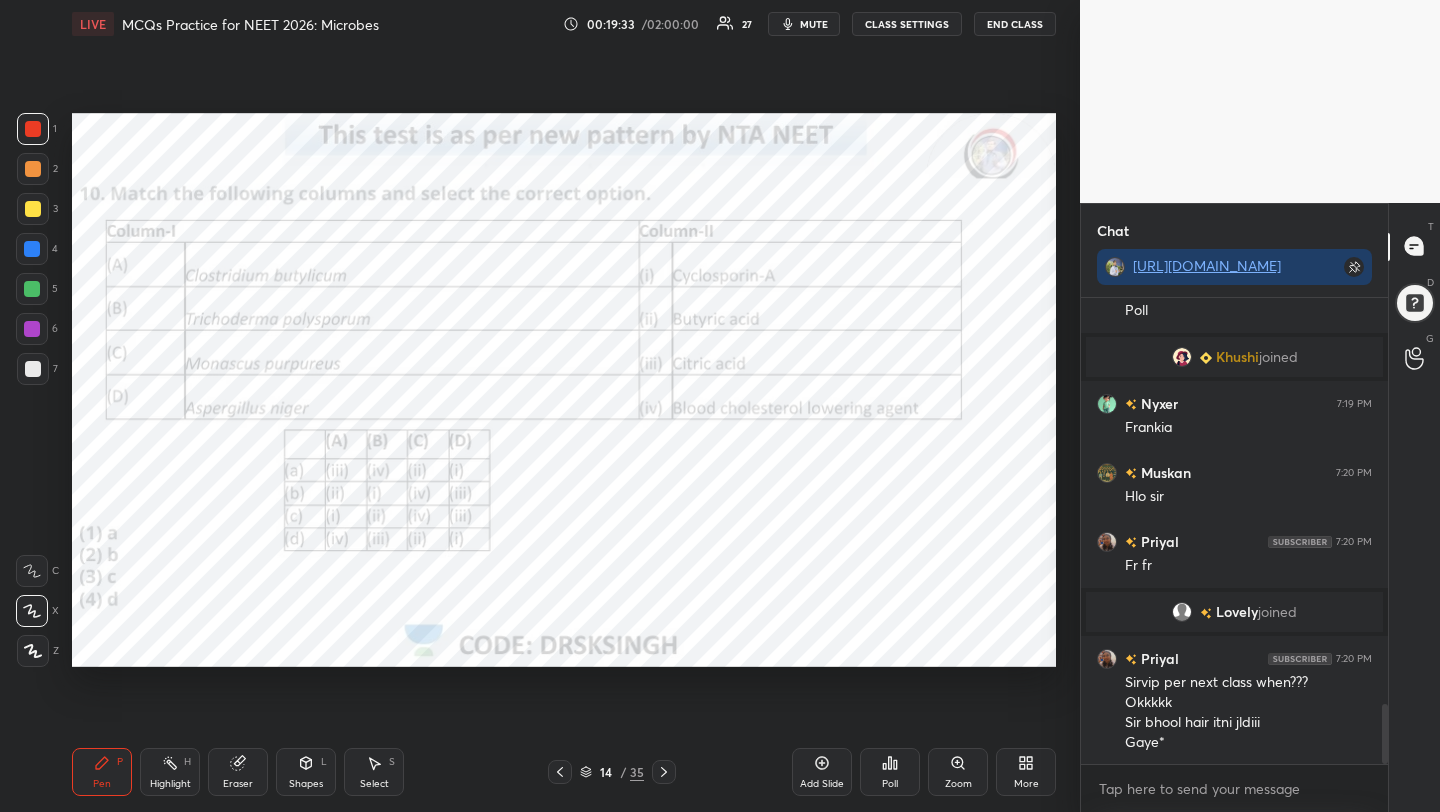 scroll, scrollTop: 3251, scrollLeft: 0, axis: vertical 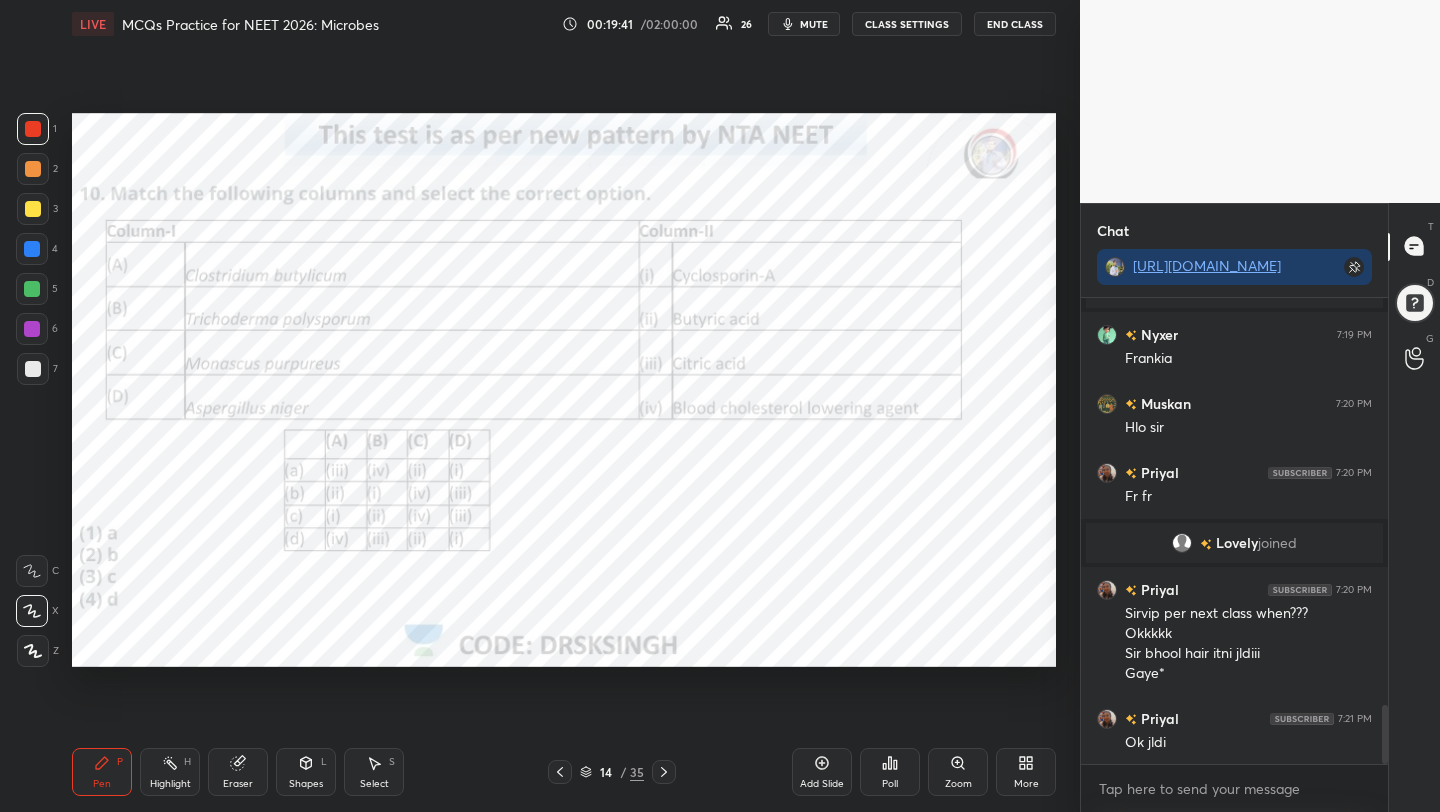 click on "Poll" at bounding box center [890, 772] 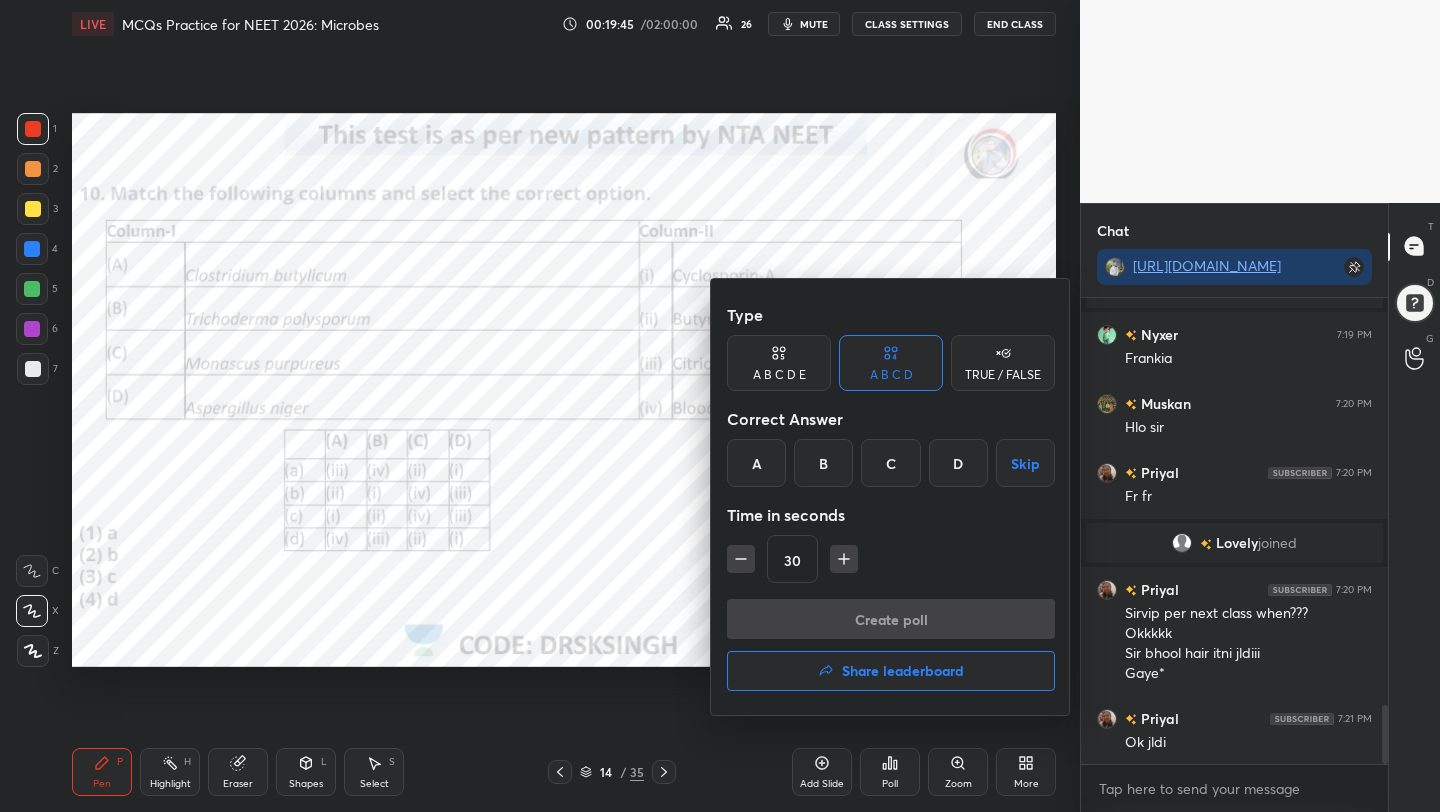 click on "B" at bounding box center (823, 463) 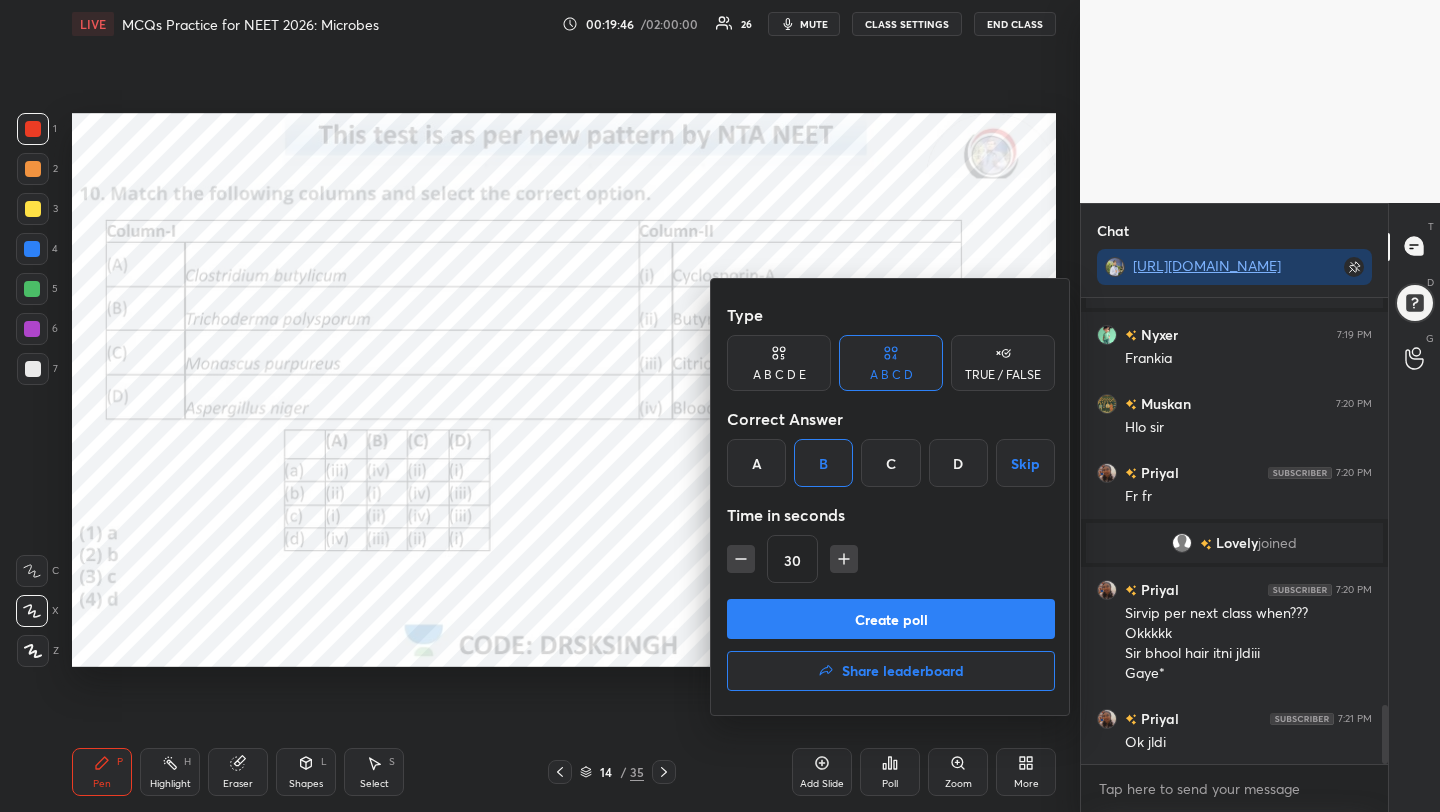 click on "Create poll" at bounding box center (891, 619) 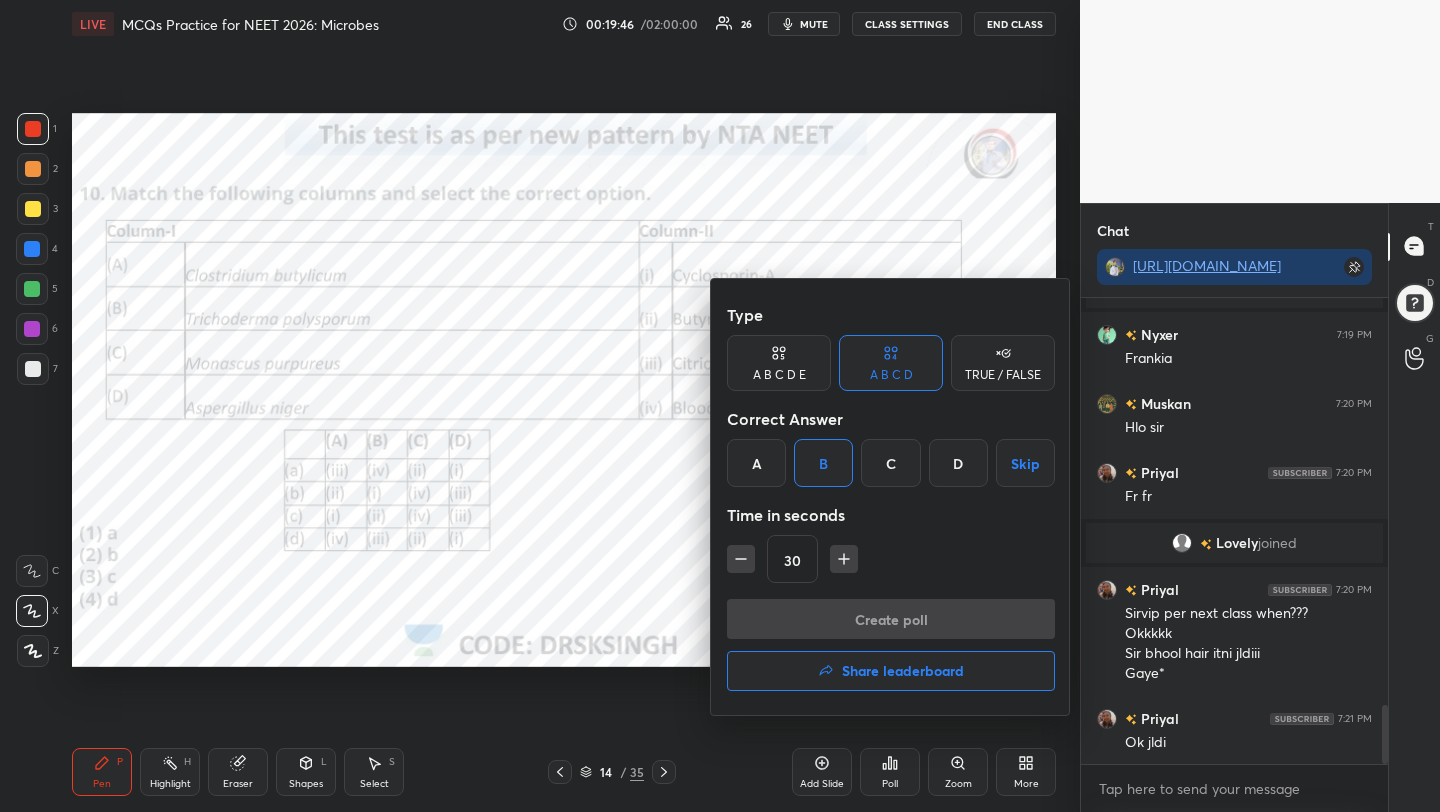 scroll, scrollTop: 427, scrollLeft: 301, axis: both 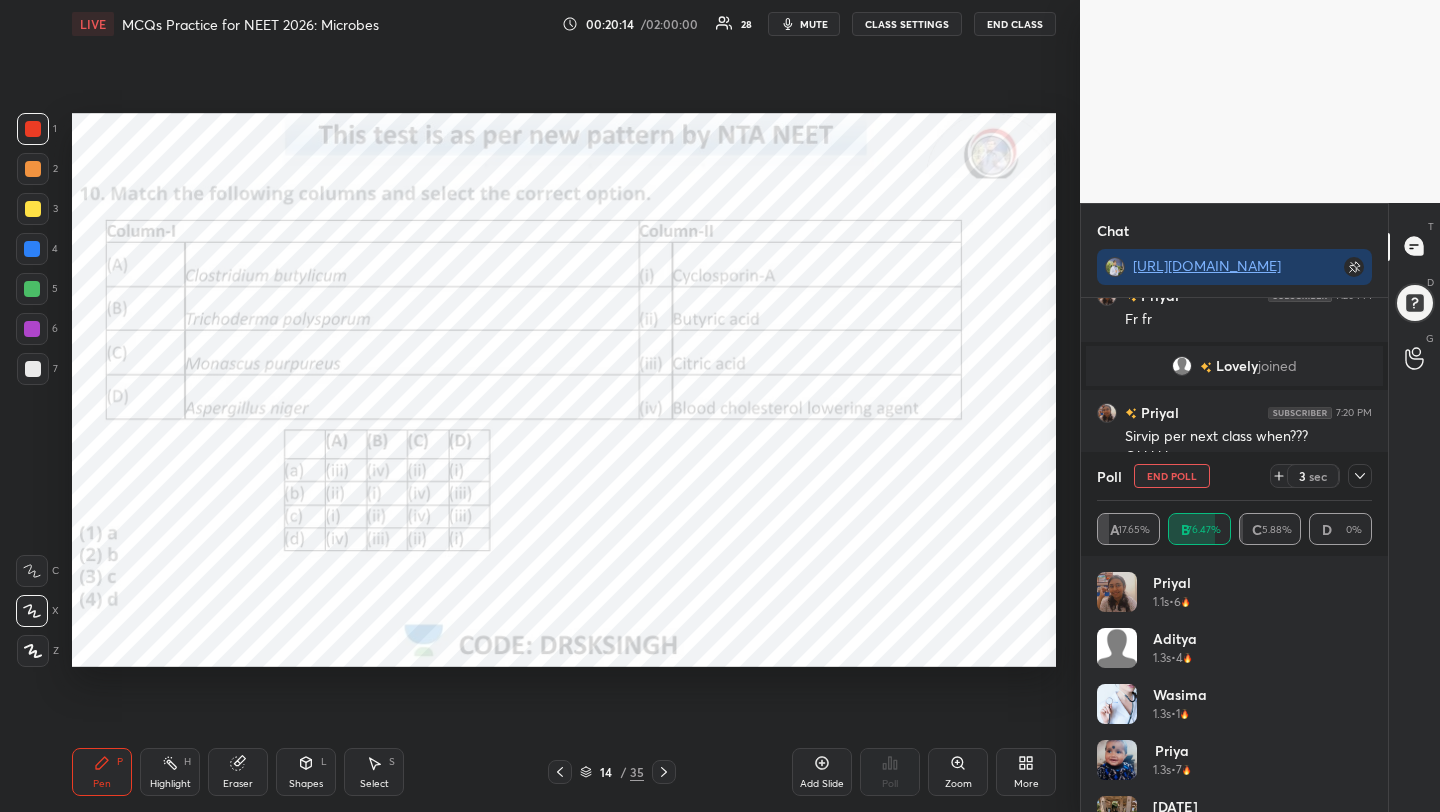 click on "End Poll" at bounding box center (1172, 476) 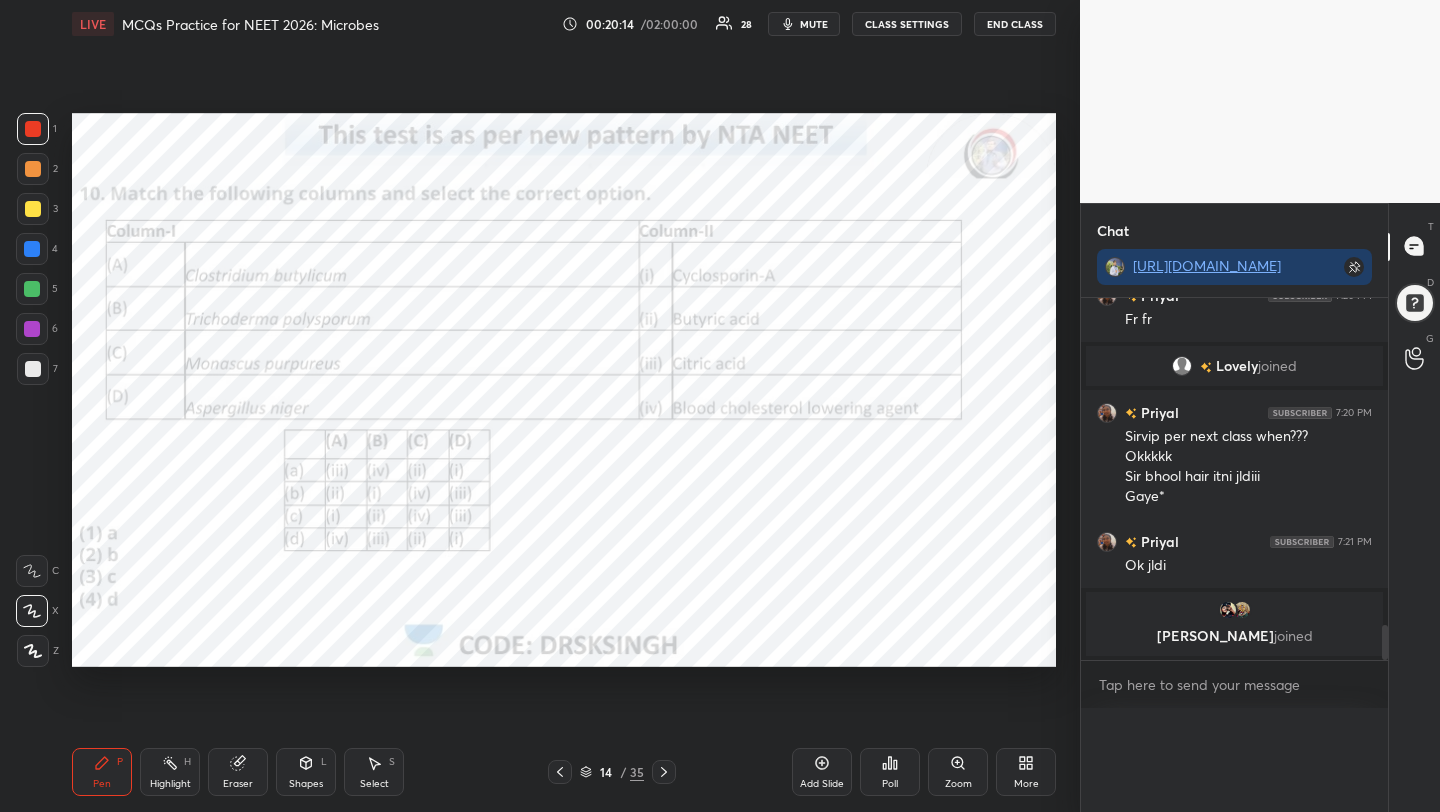 scroll, scrollTop: 0, scrollLeft: 0, axis: both 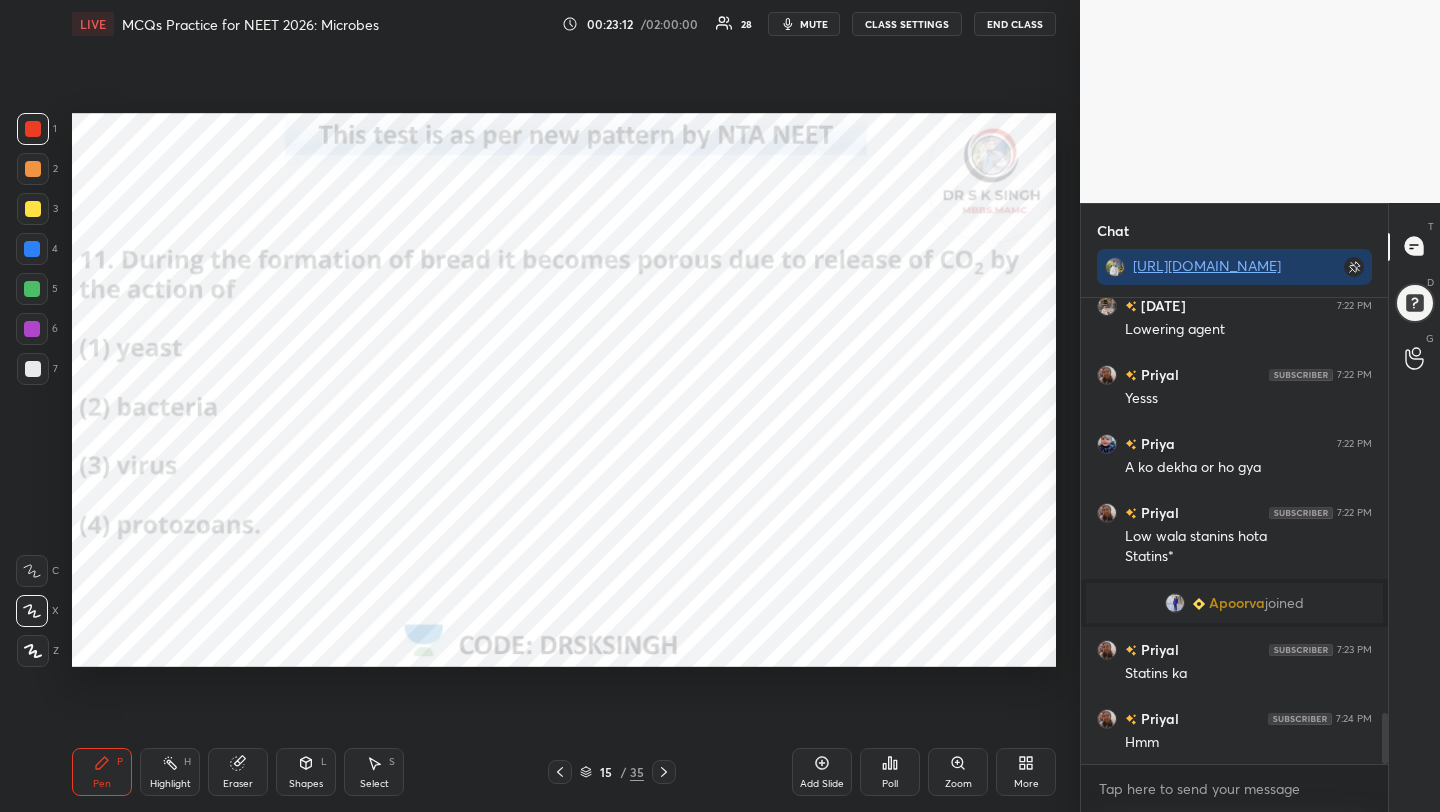 click on "Poll" at bounding box center (890, 772) 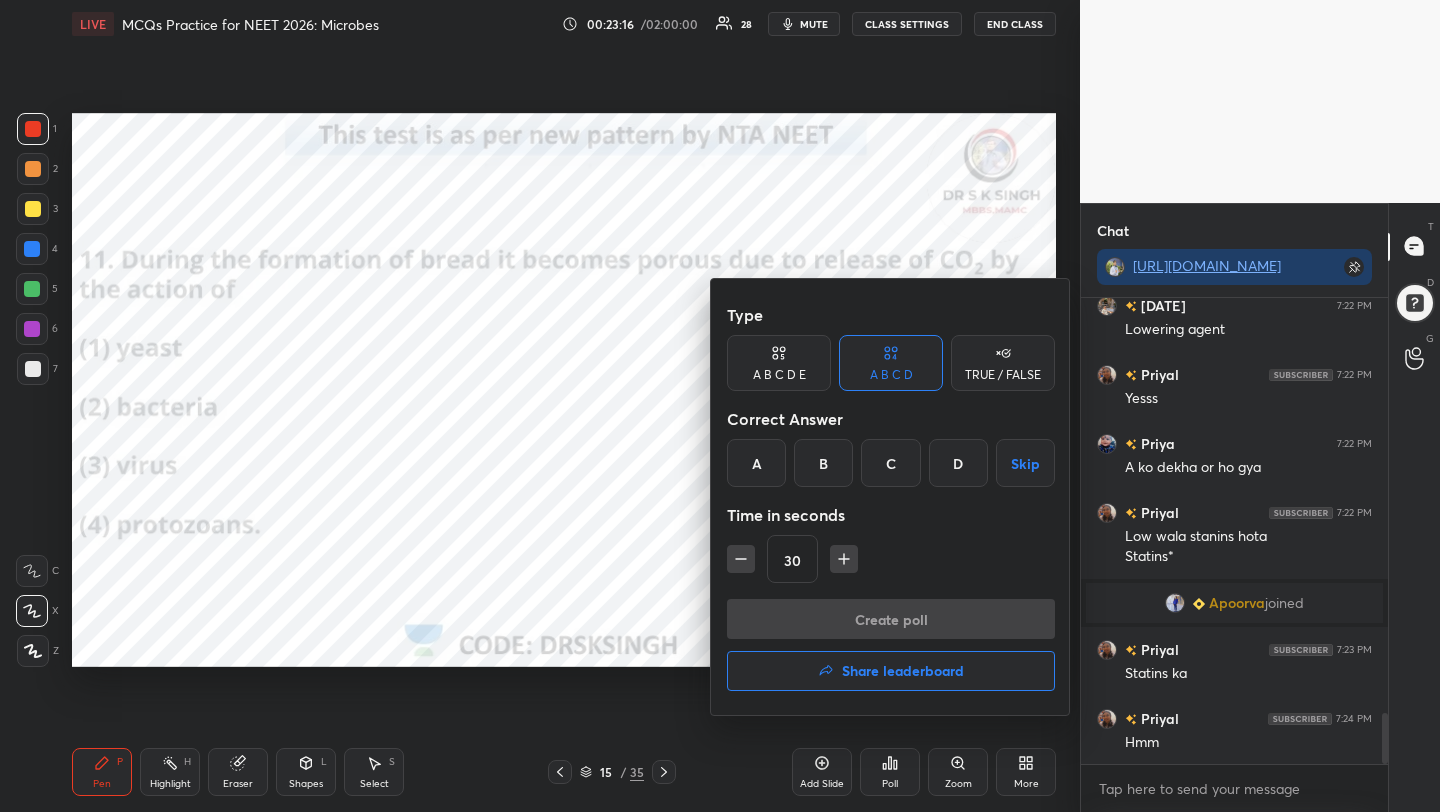 click on "A" at bounding box center (756, 463) 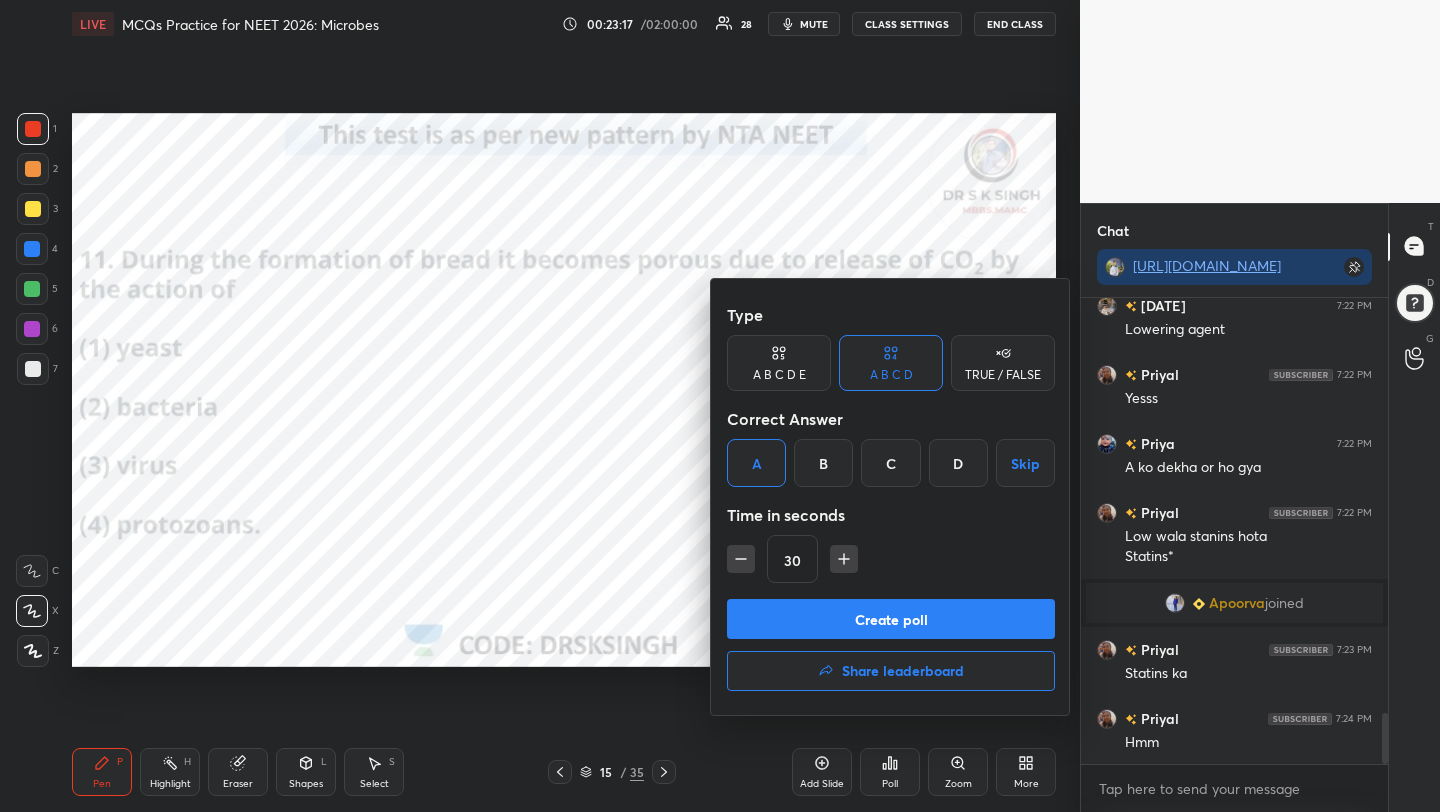click on "Create poll" at bounding box center (891, 619) 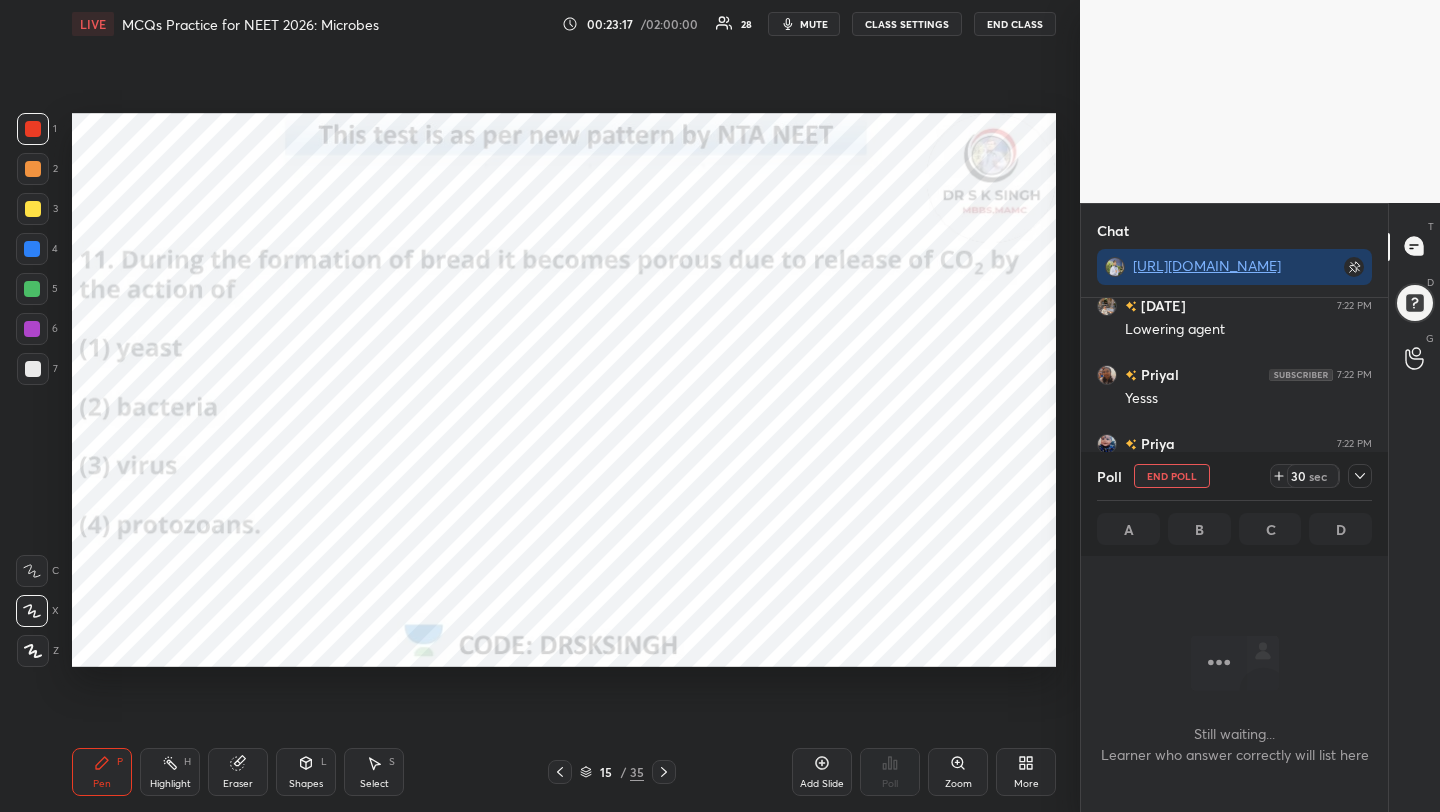 scroll, scrollTop: 372, scrollLeft: 301, axis: both 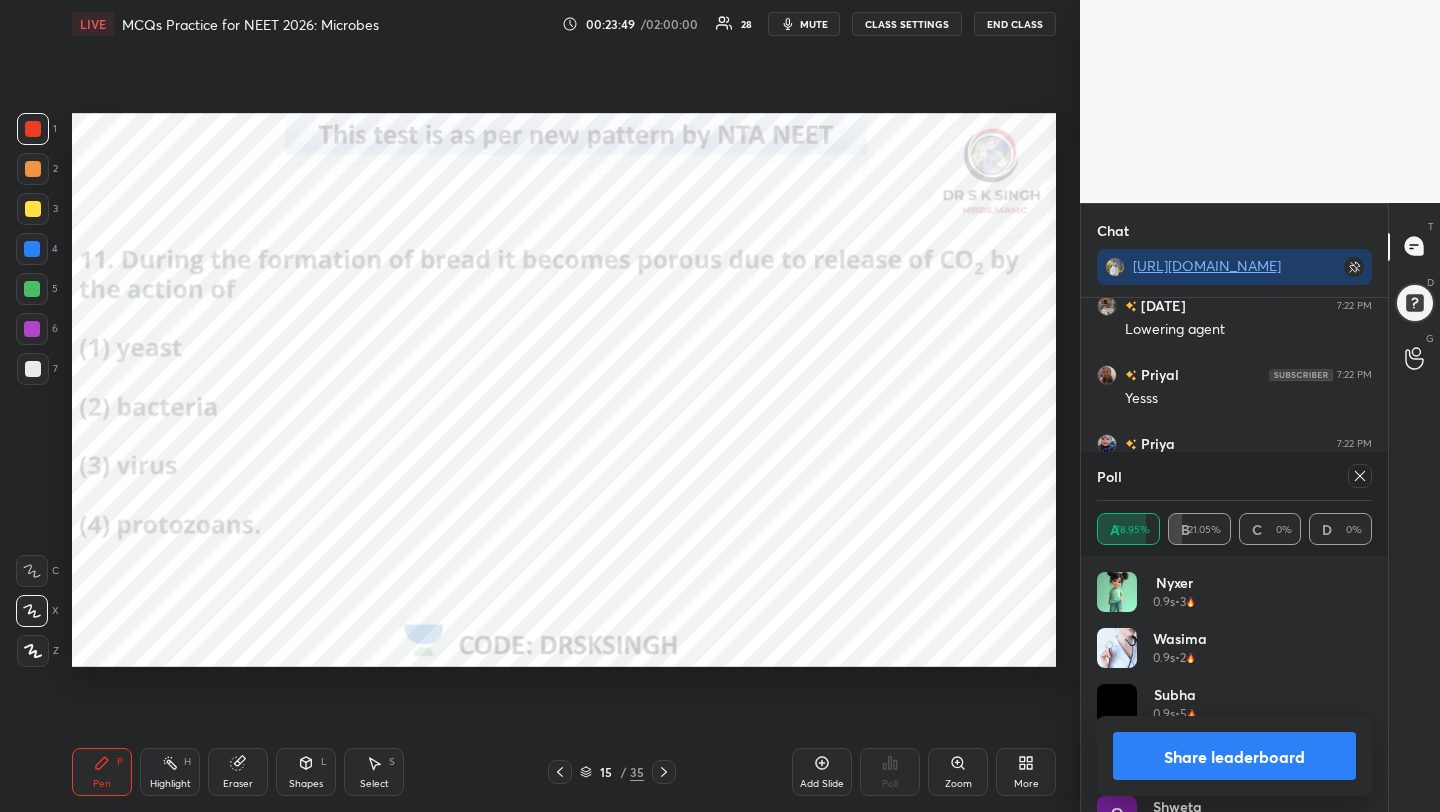 click 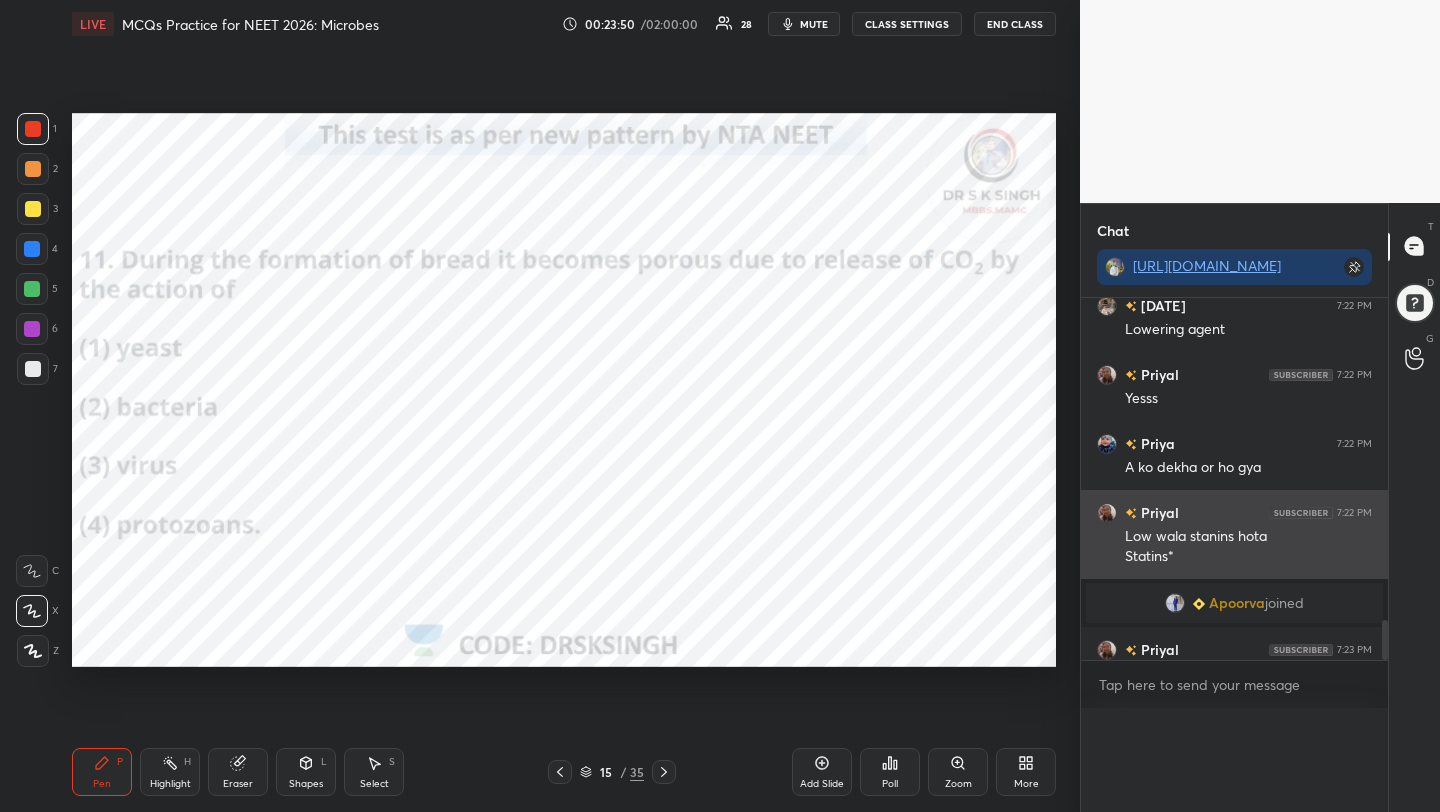 scroll, scrollTop: 0, scrollLeft: 0, axis: both 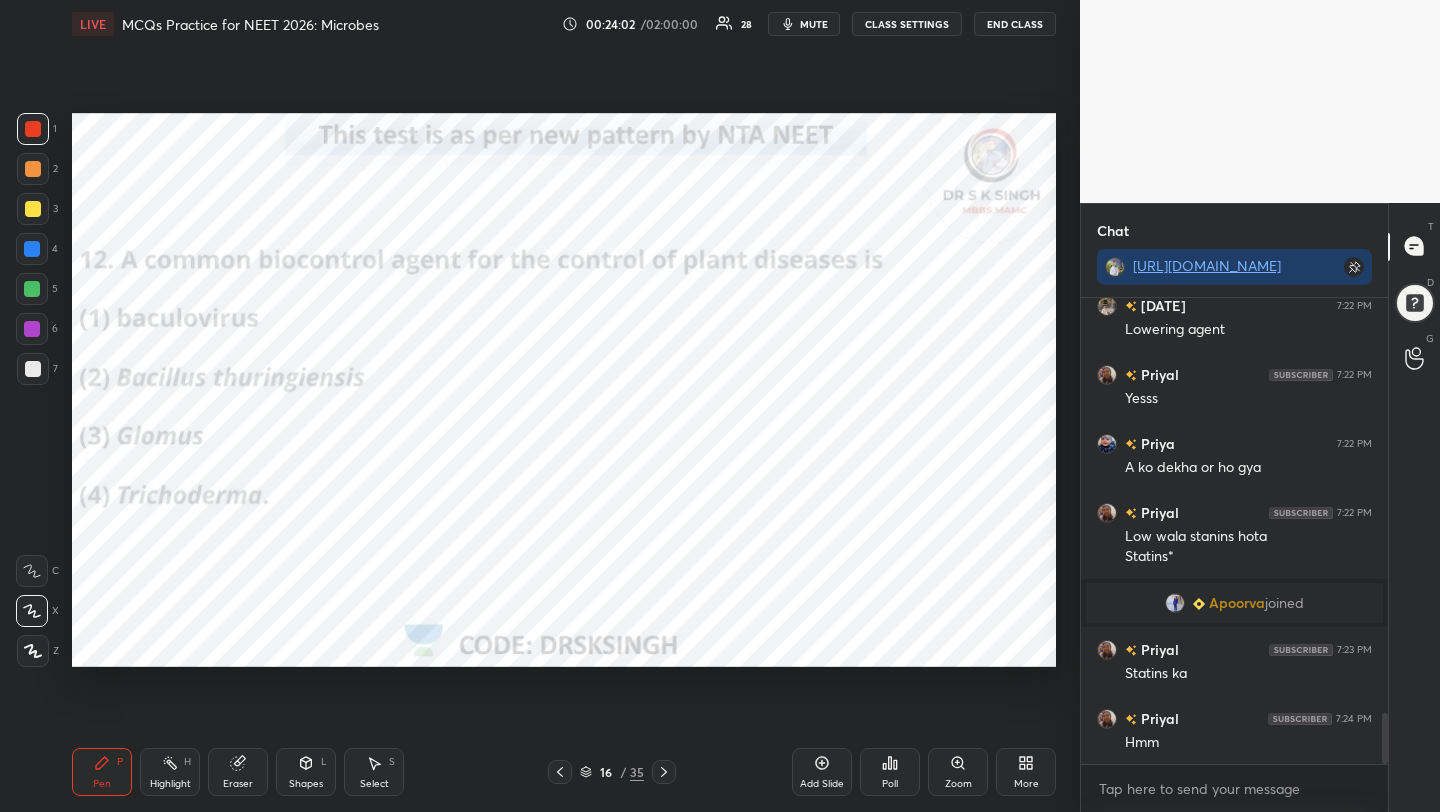 click on "Poll" at bounding box center (890, 772) 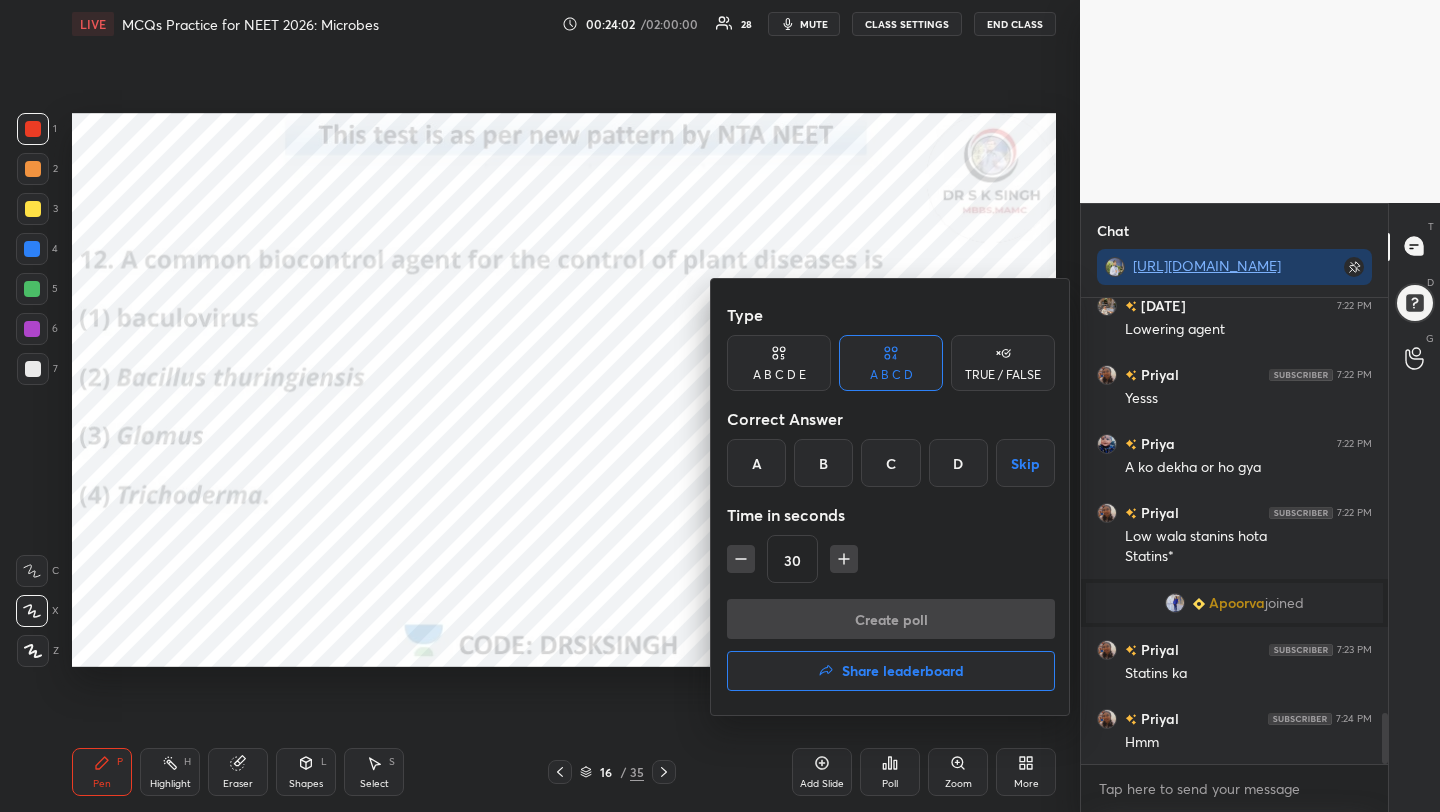 scroll, scrollTop: 3846, scrollLeft: 0, axis: vertical 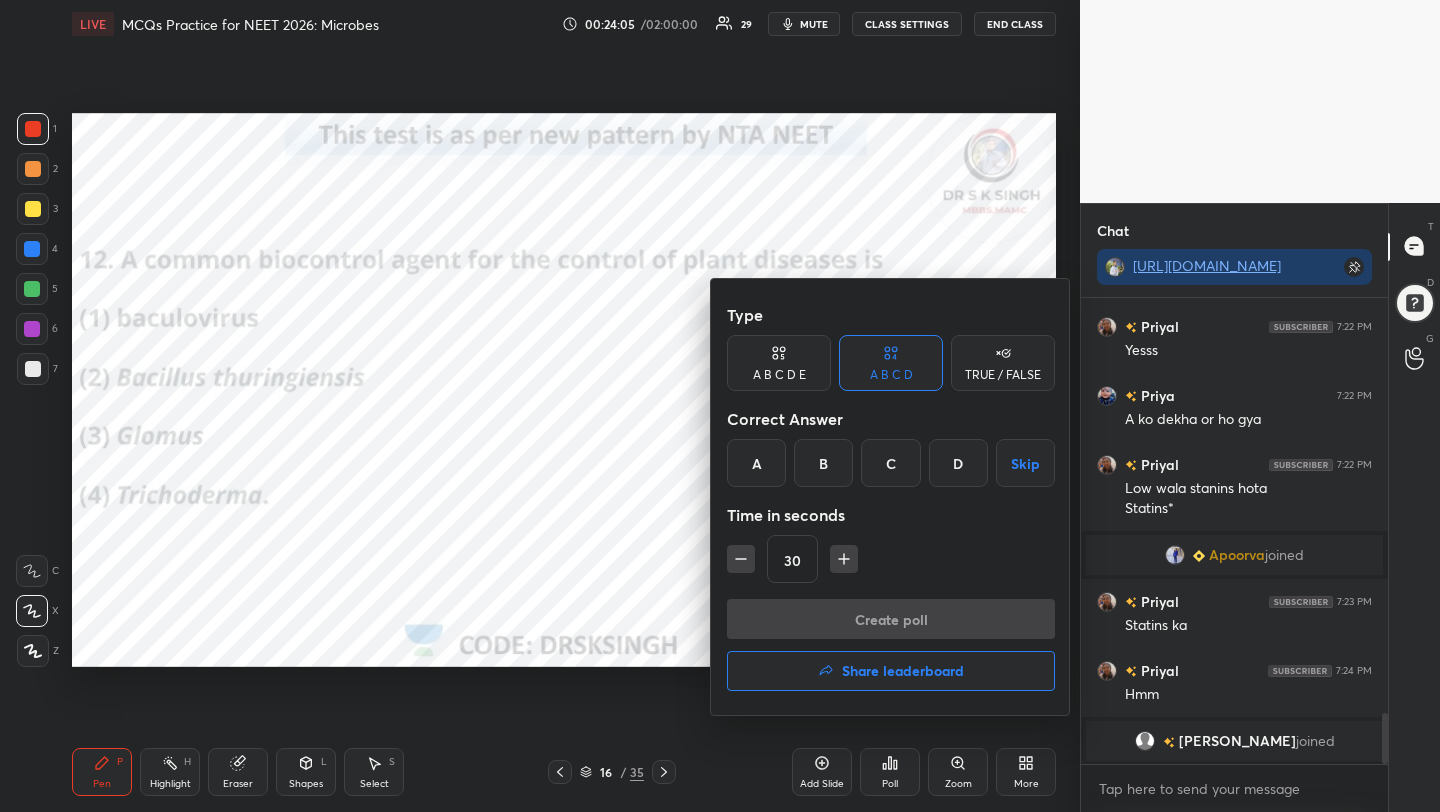 click on "D" at bounding box center (958, 463) 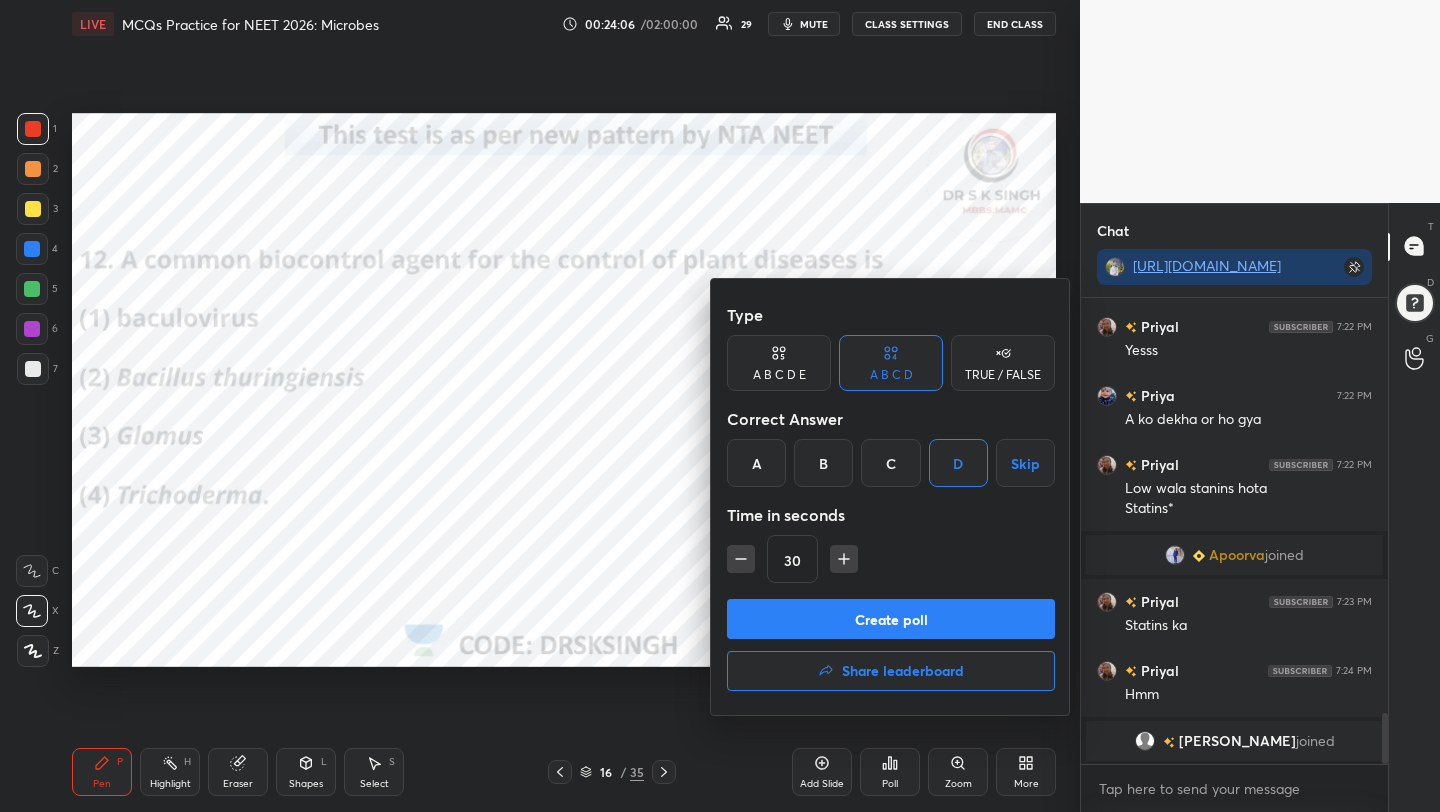 click on "Create poll" at bounding box center [891, 619] 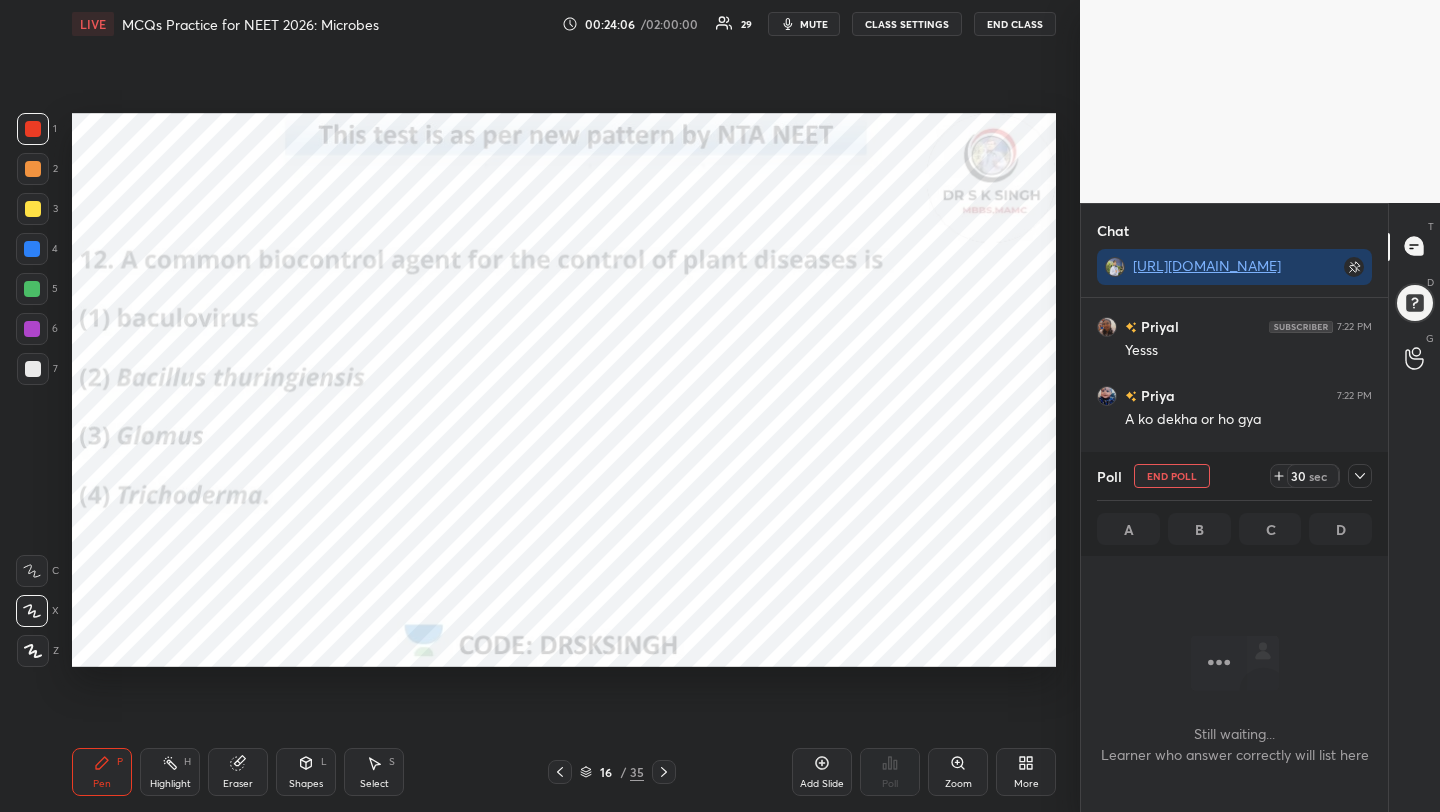 scroll, scrollTop: 367, scrollLeft: 301, axis: both 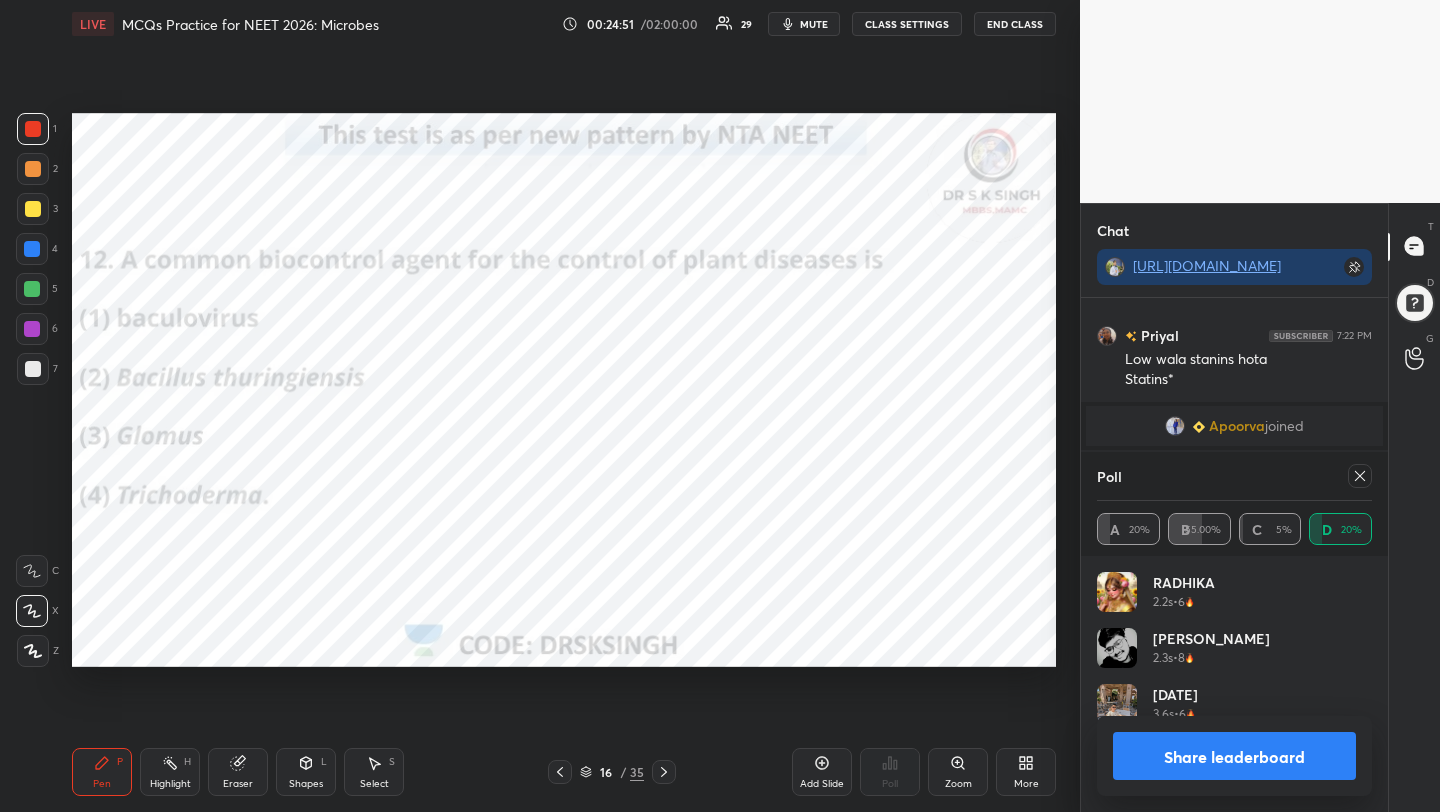 click at bounding box center [1360, 476] 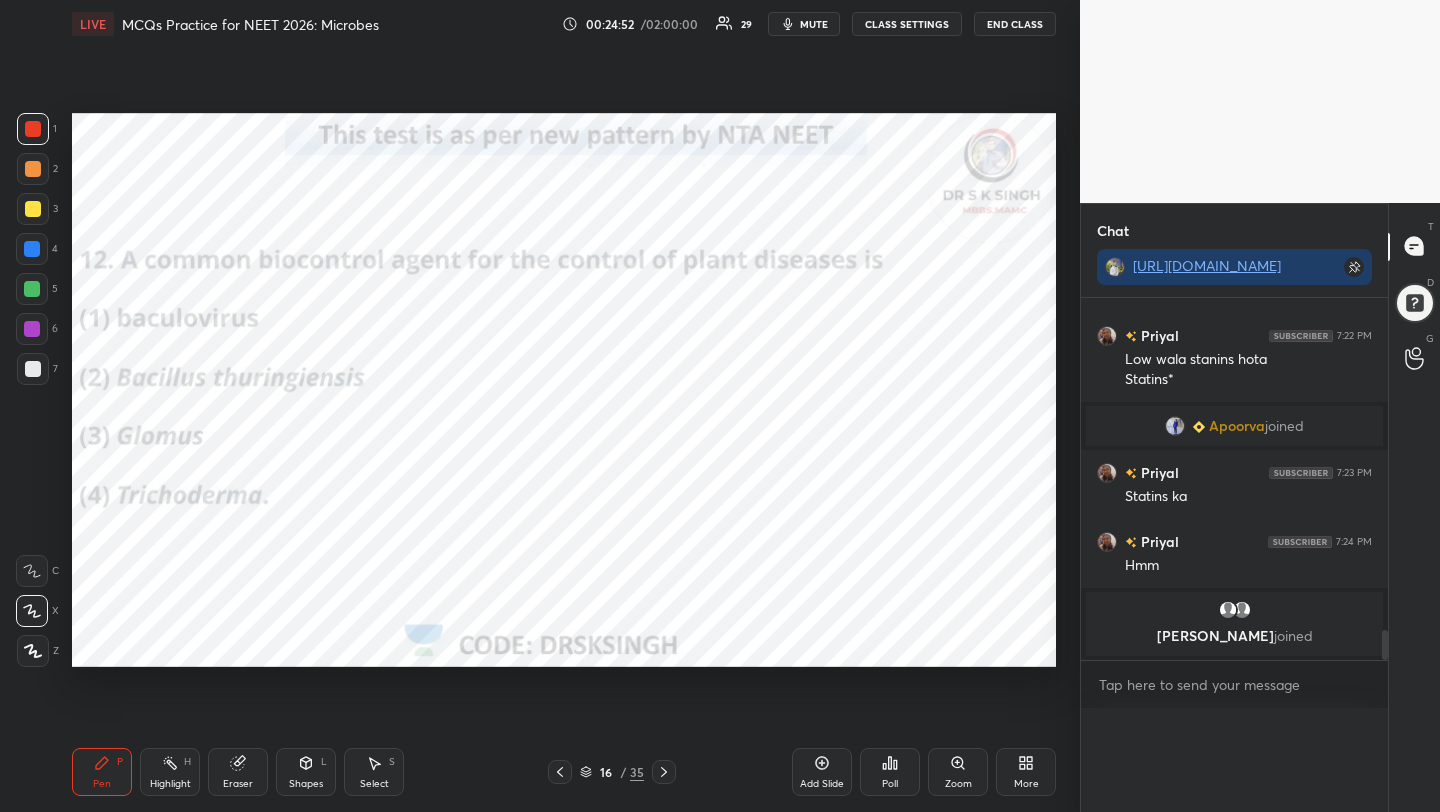 scroll, scrollTop: 0, scrollLeft: 0, axis: both 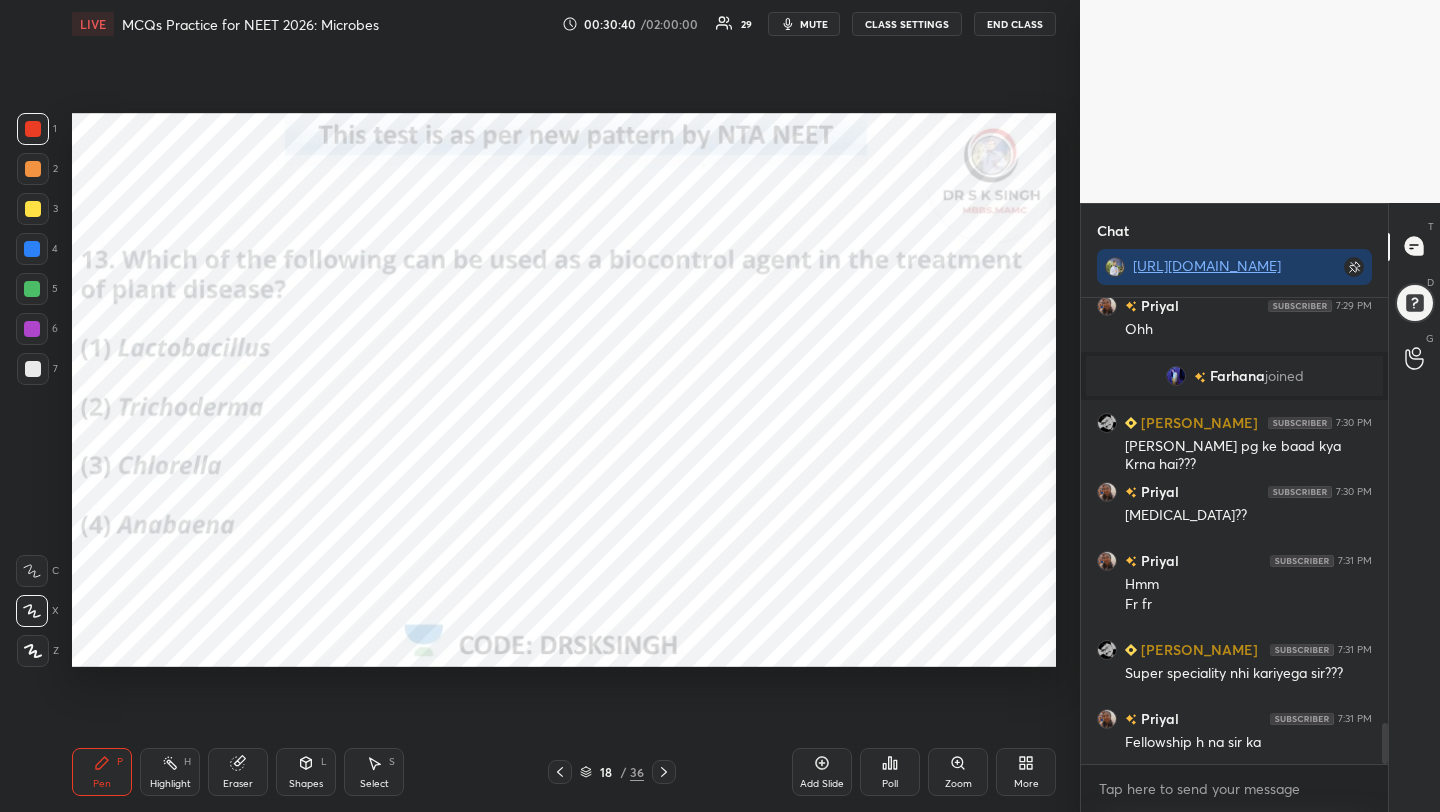 click 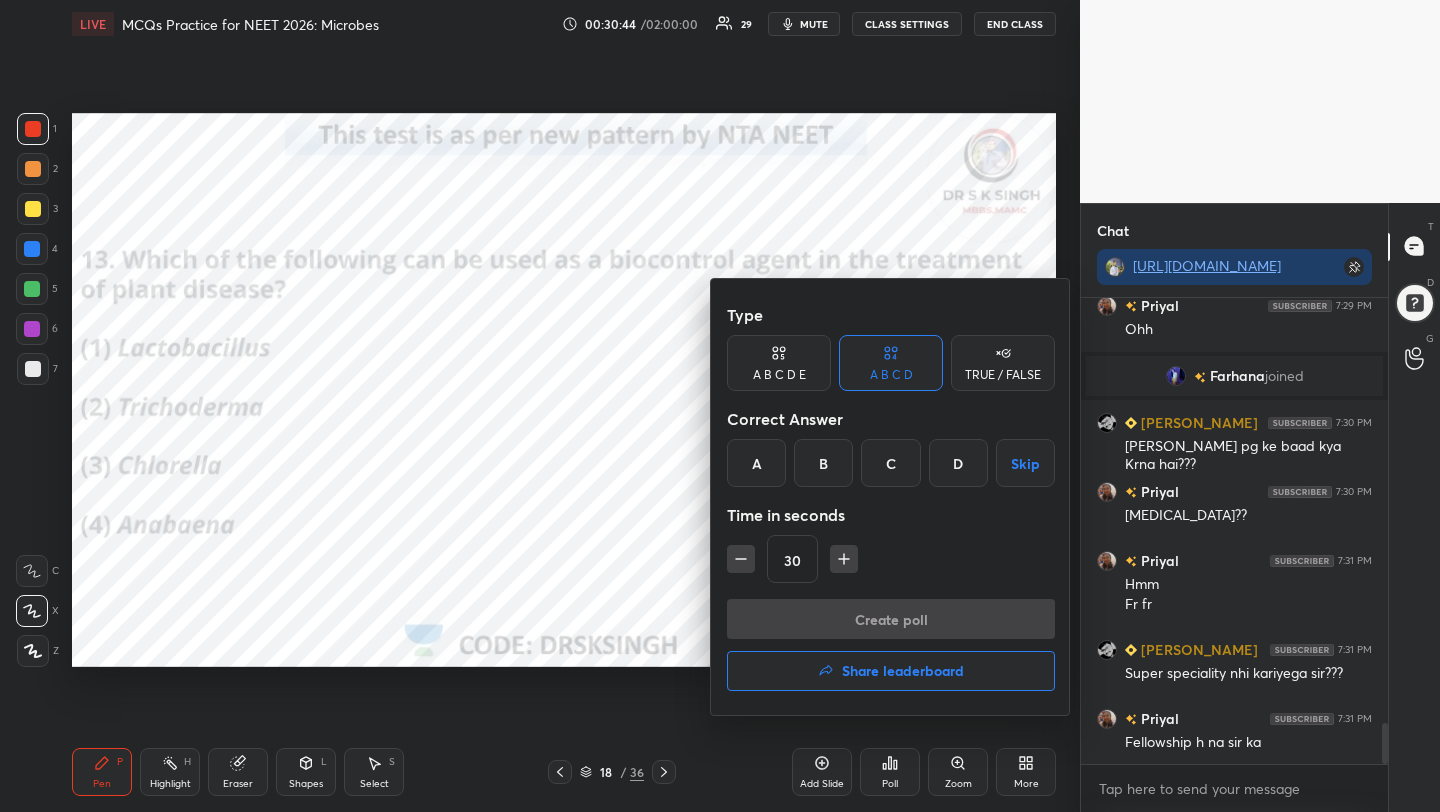 click on "B" at bounding box center [823, 463] 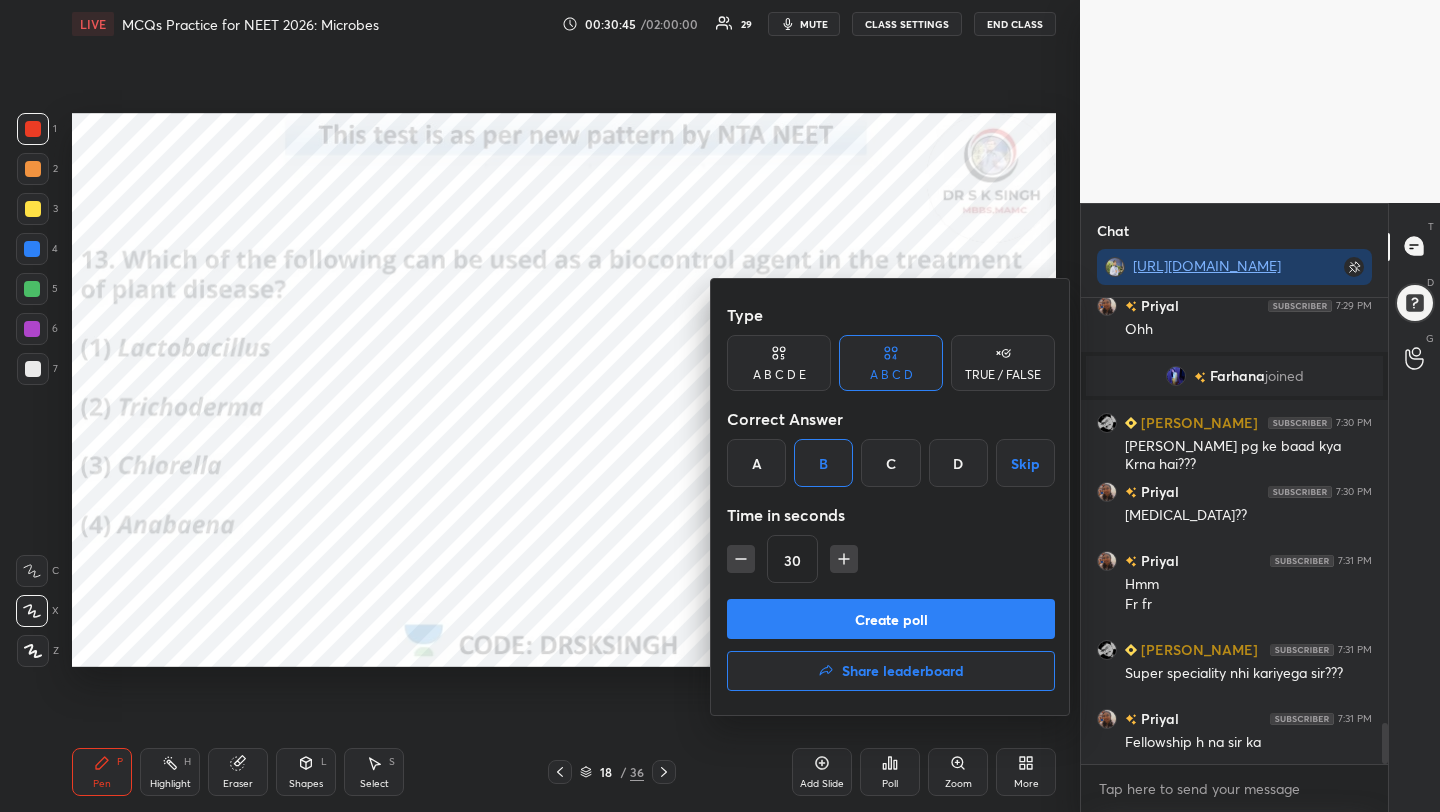 click on "Create poll" at bounding box center [891, 619] 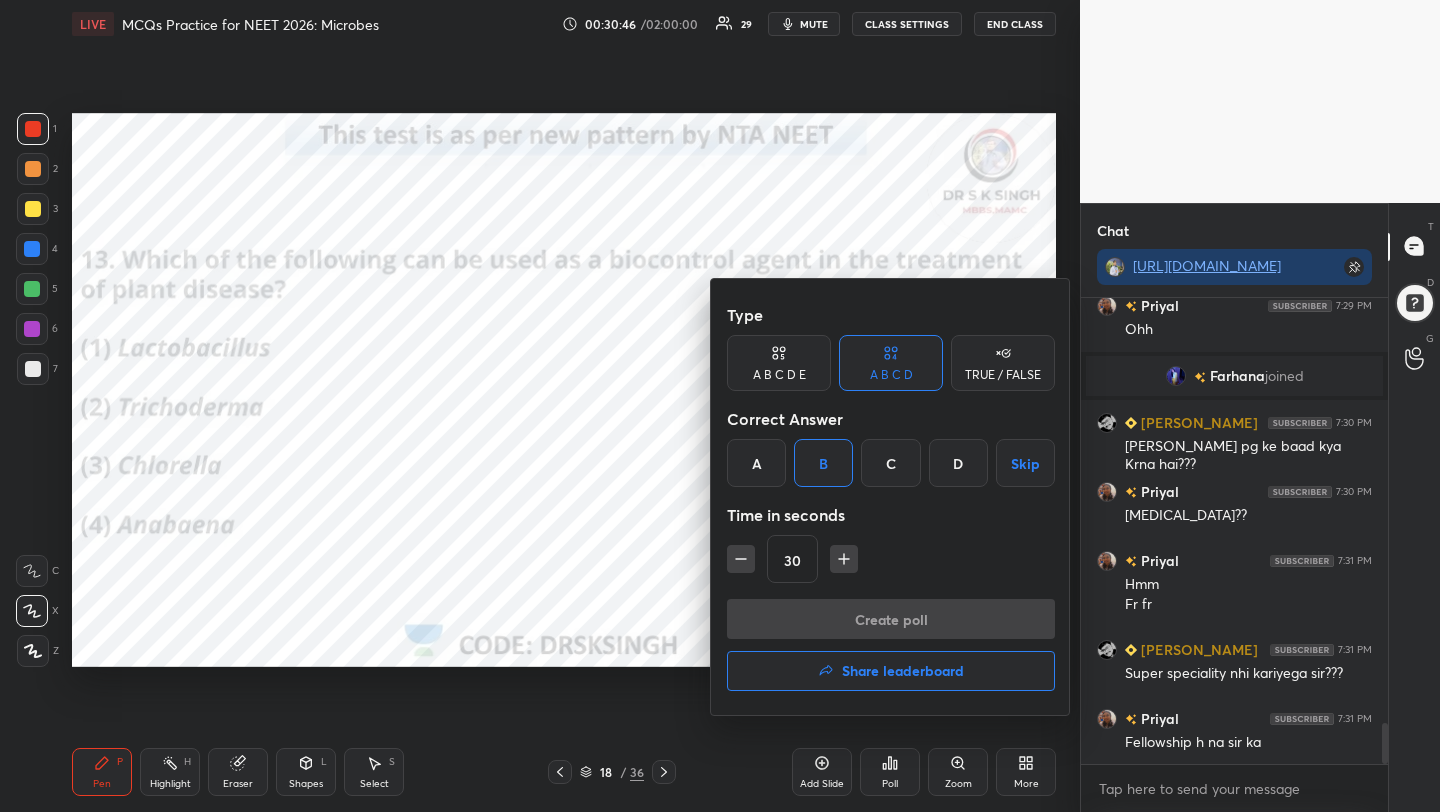 scroll, scrollTop: 427, scrollLeft: 301, axis: both 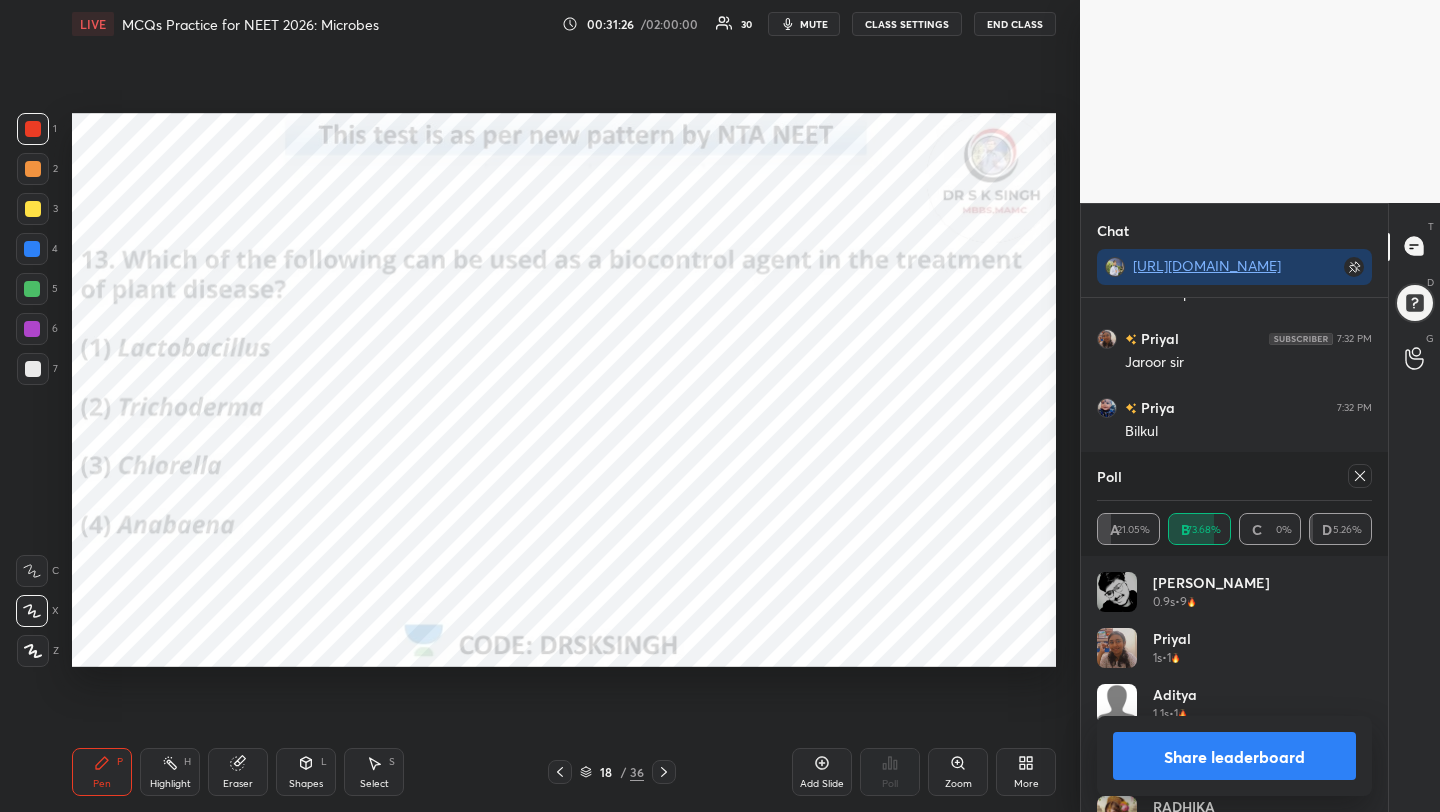 click 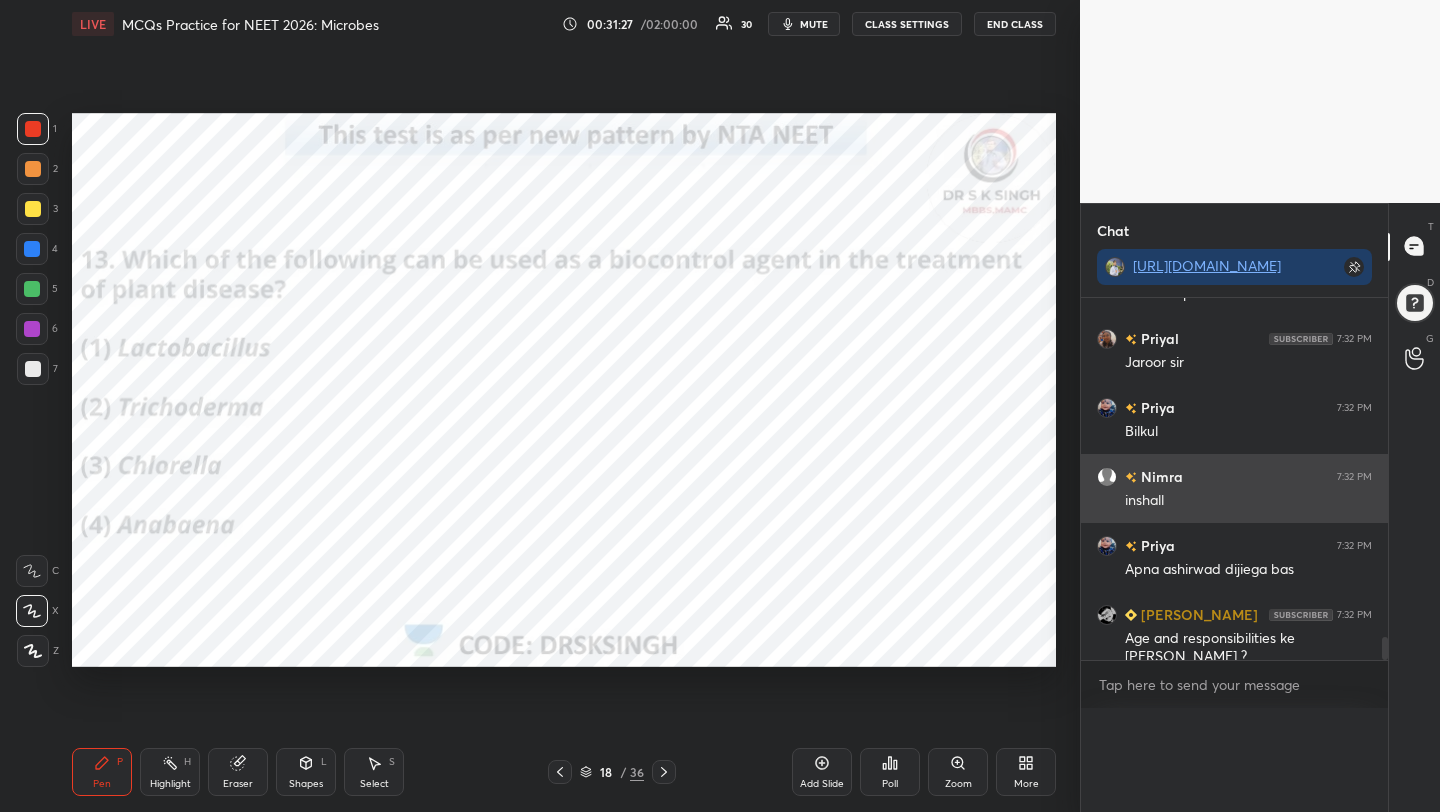 scroll, scrollTop: 0, scrollLeft: 0, axis: both 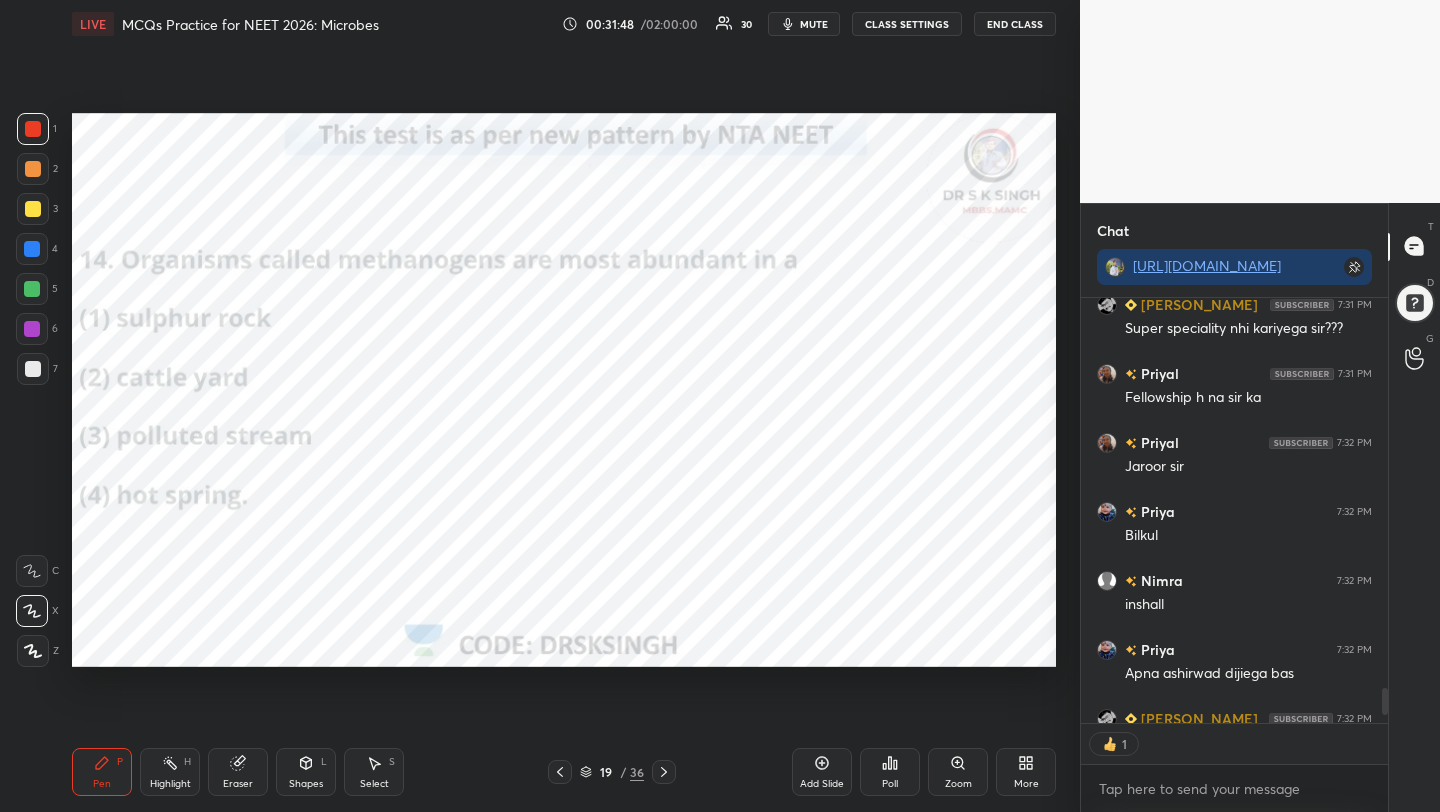 click 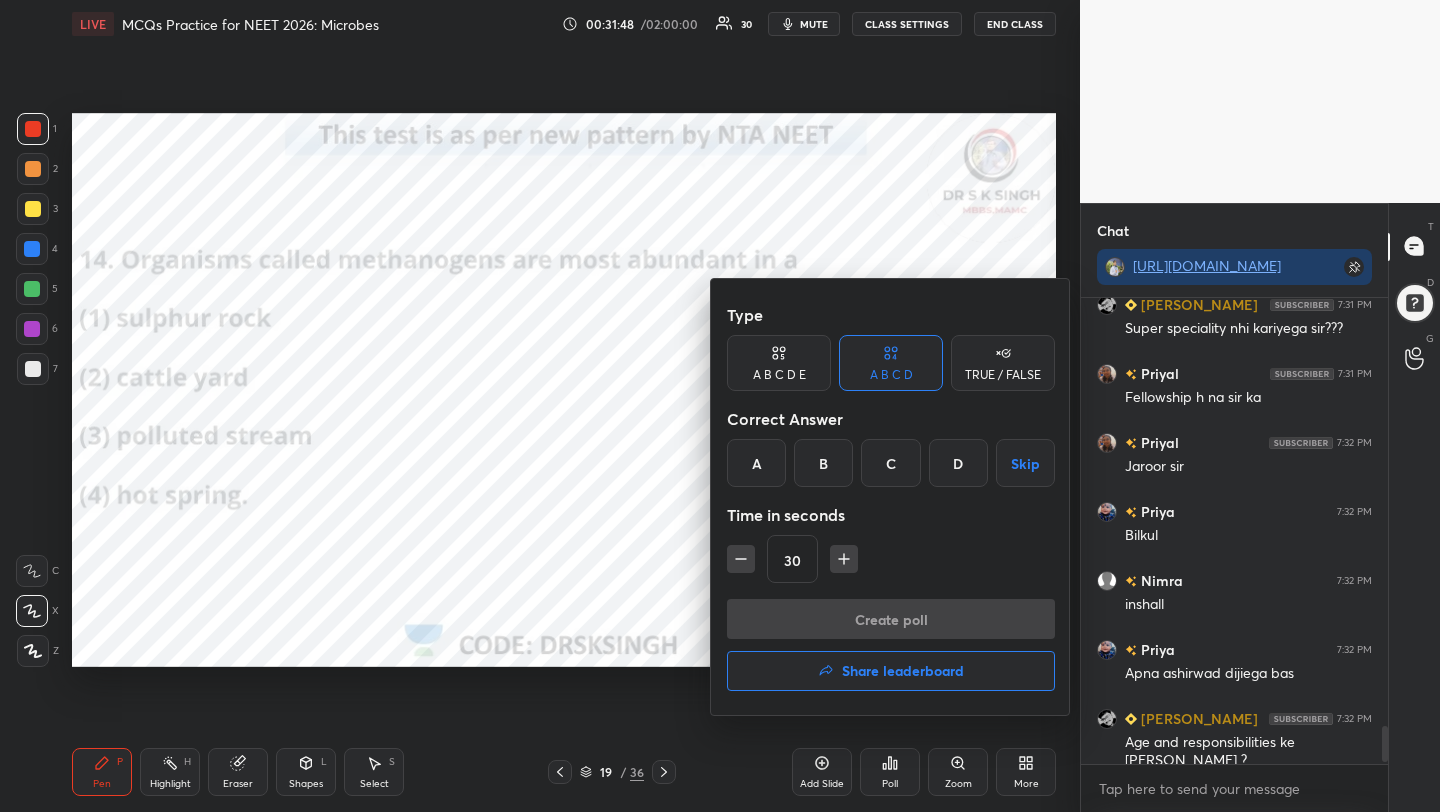 scroll, scrollTop: 5212, scrollLeft: 0, axis: vertical 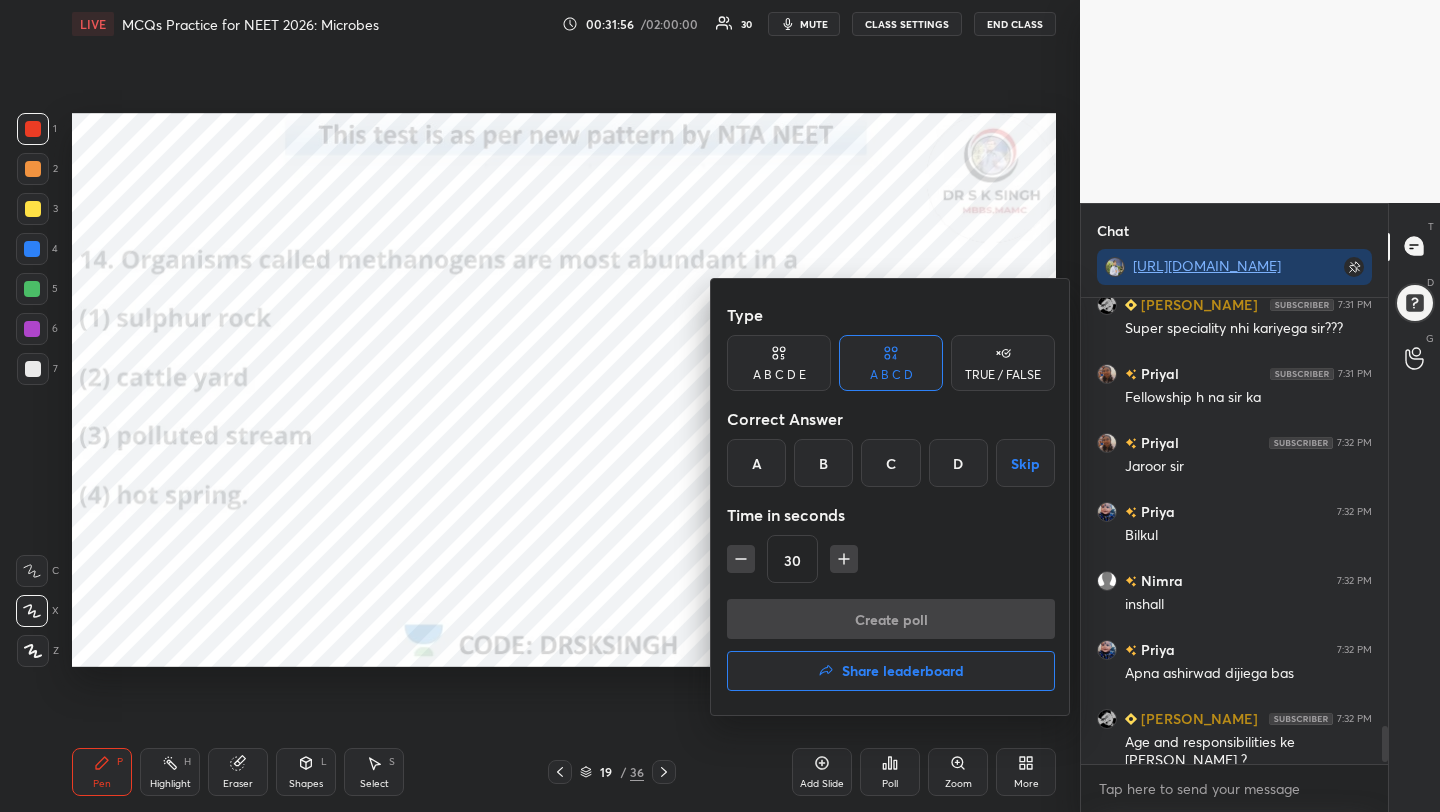 click on "B" at bounding box center [823, 463] 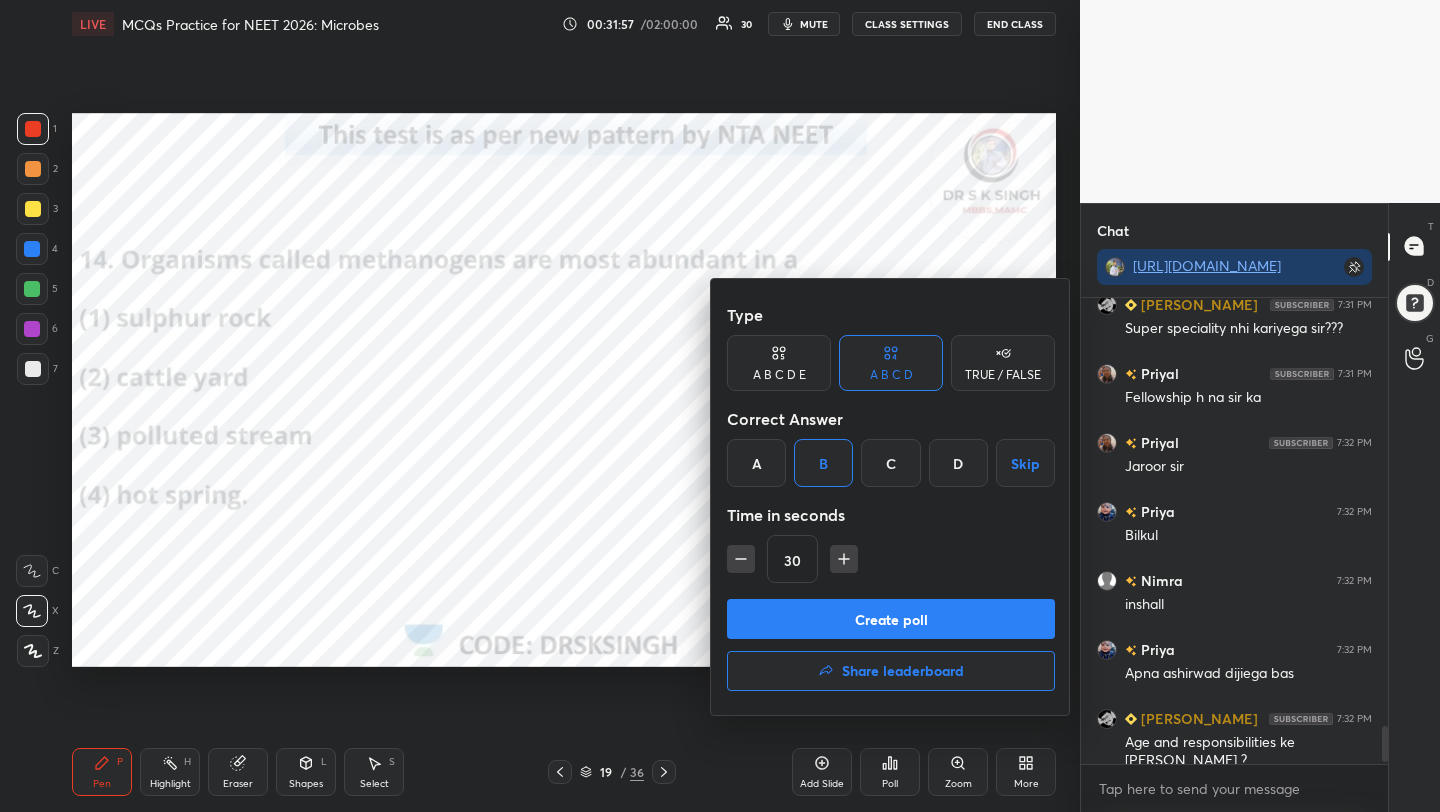 click on "Create poll" at bounding box center (891, 619) 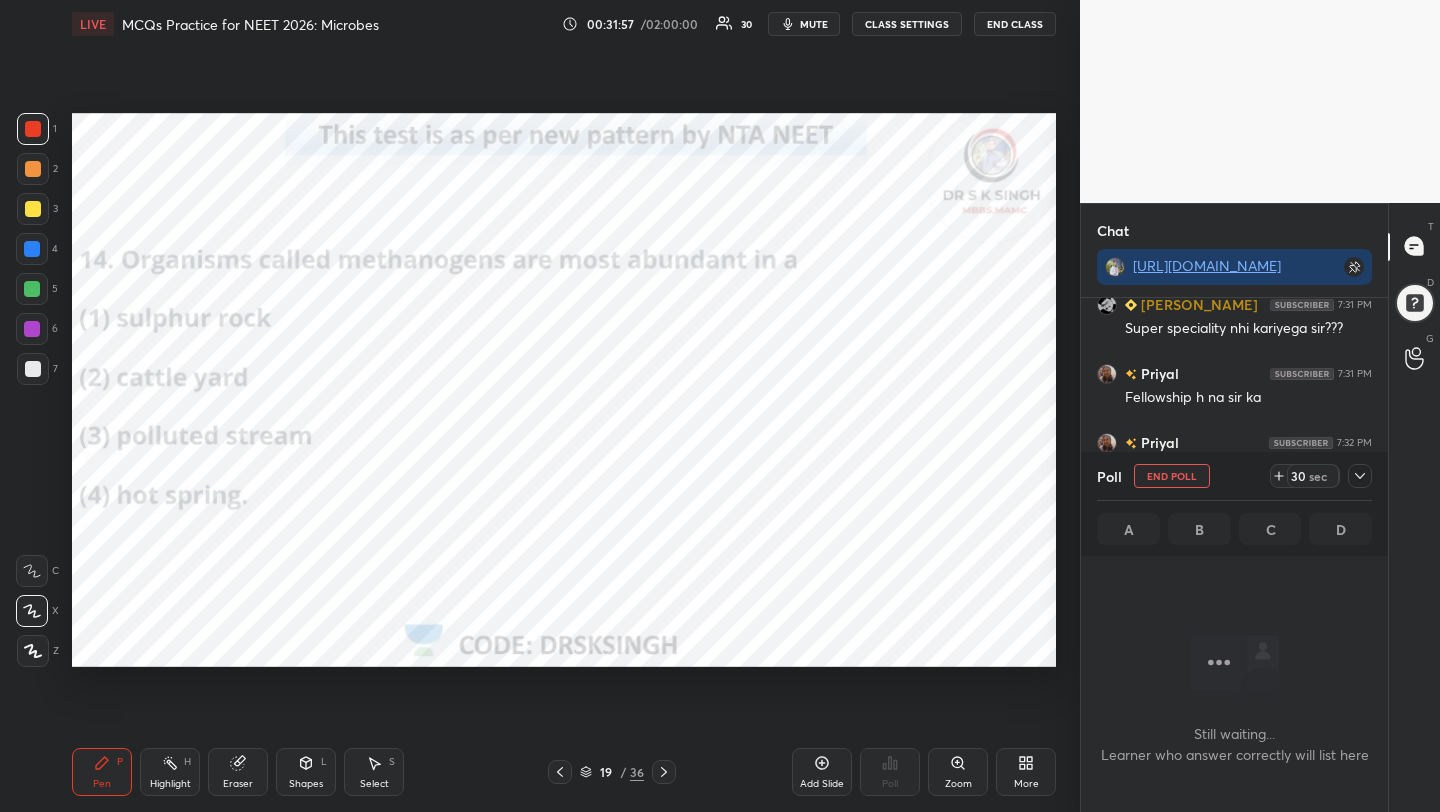 scroll, scrollTop: 373, scrollLeft: 301, axis: both 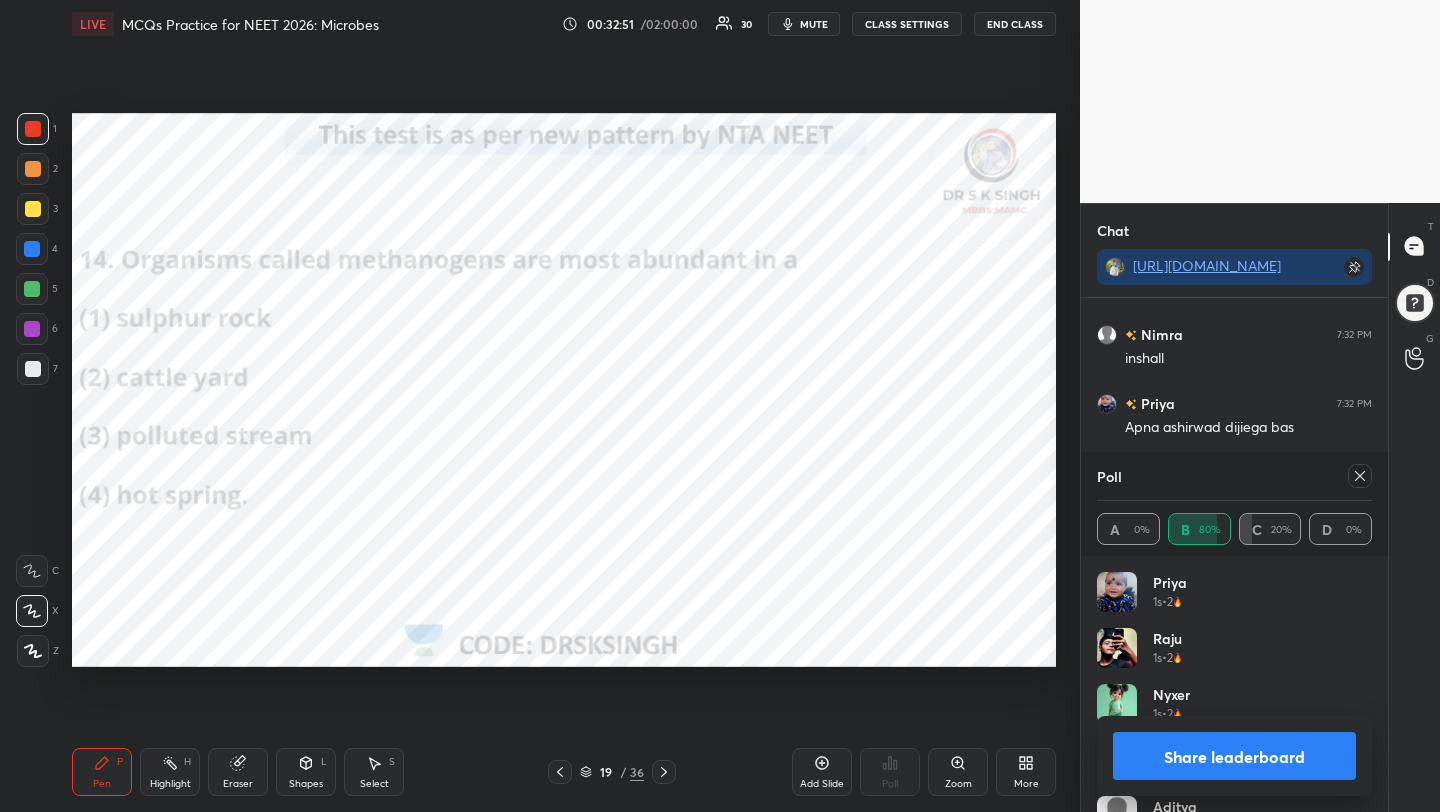 click 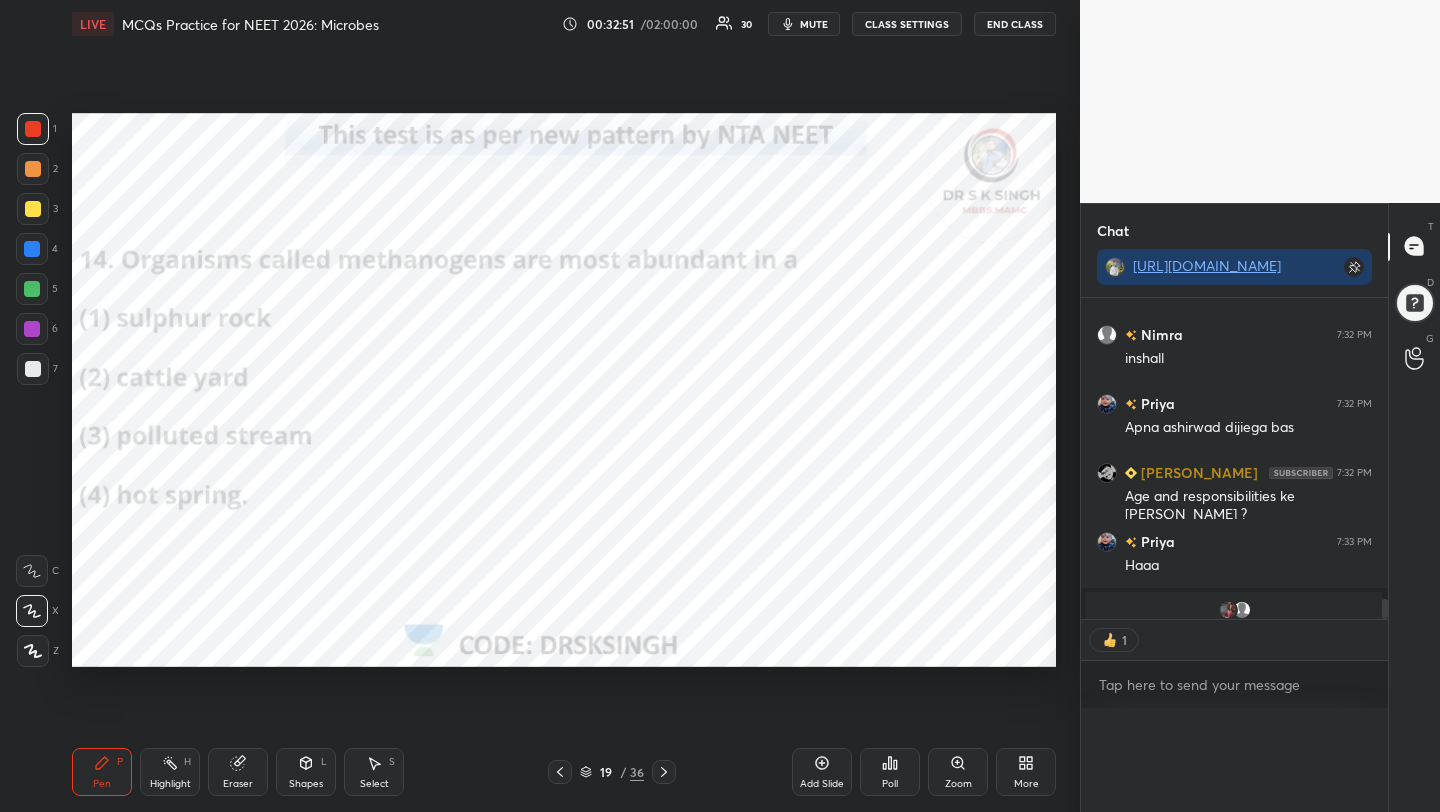 scroll, scrollTop: 315, scrollLeft: 301, axis: both 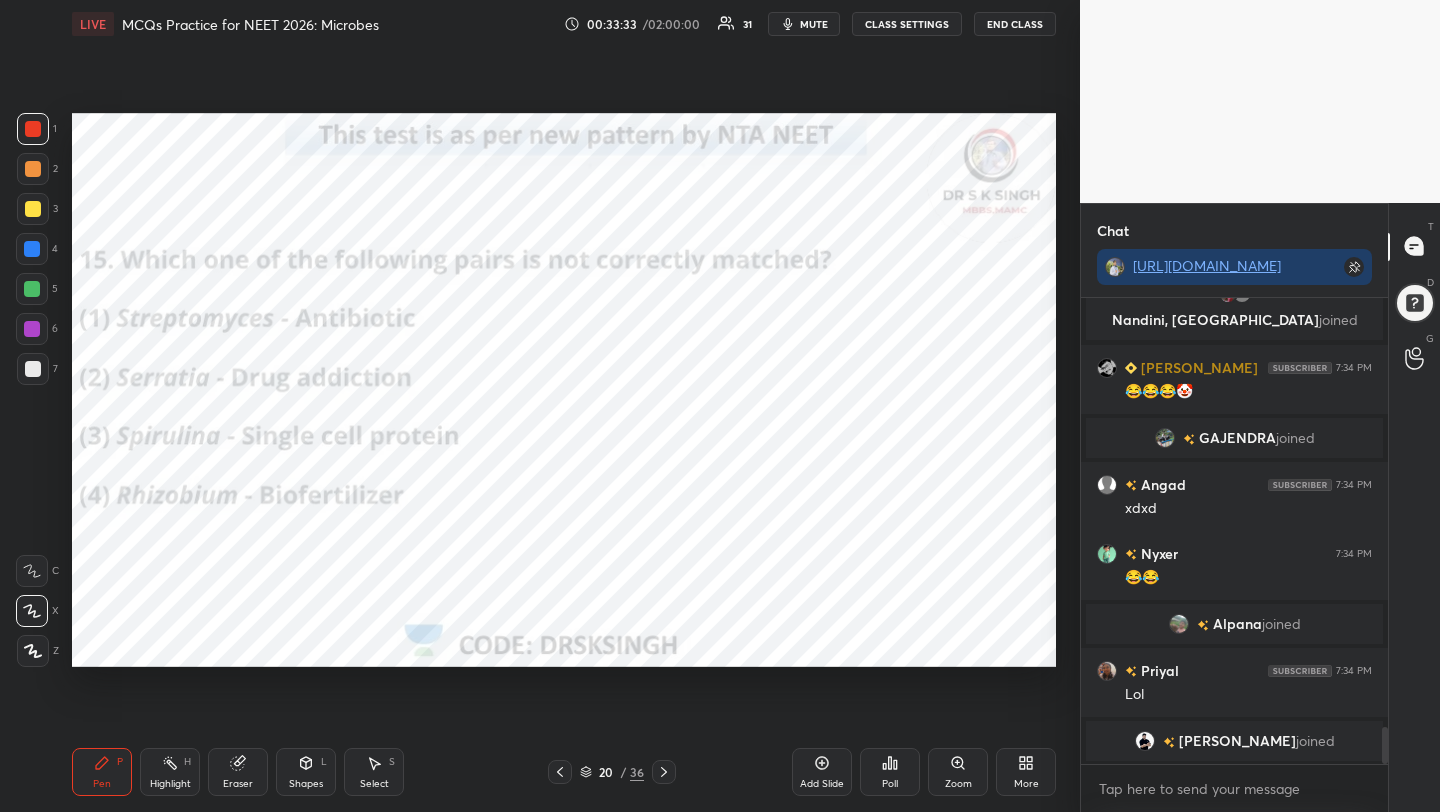 click on "Poll" at bounding box center (890, 772) 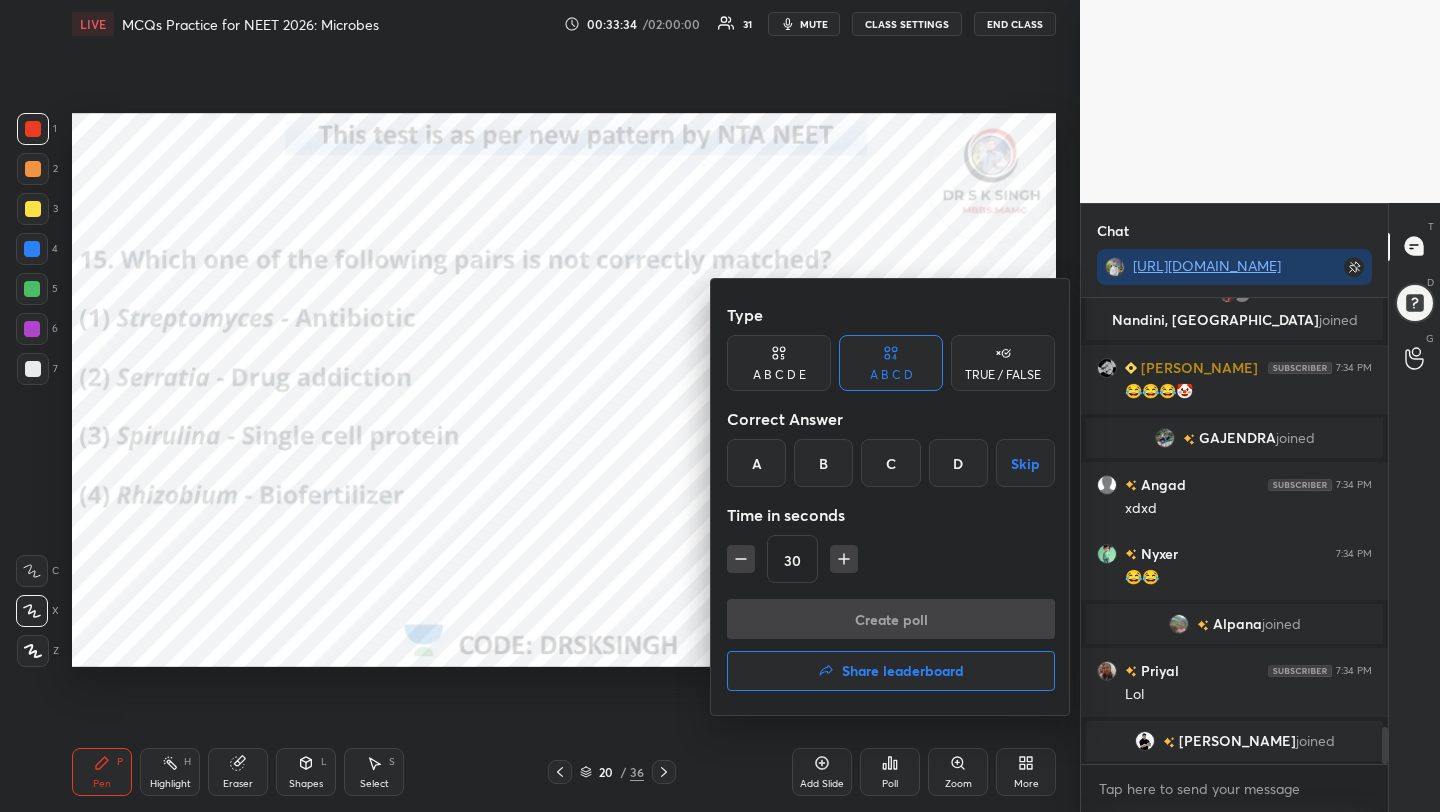 click on "B" at bounding box center [823, 463] 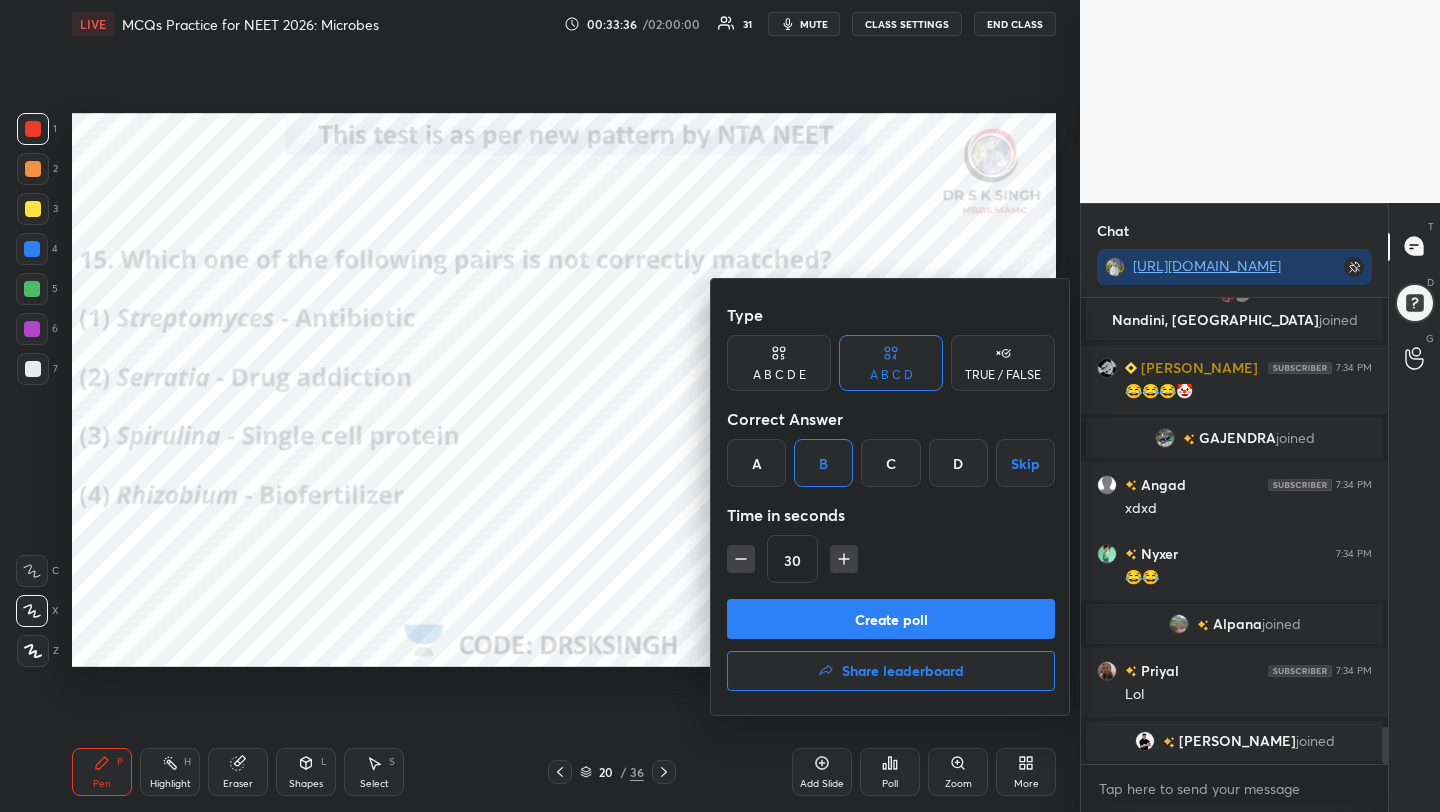 click on "Create poll" at bounding box center (891, 619) 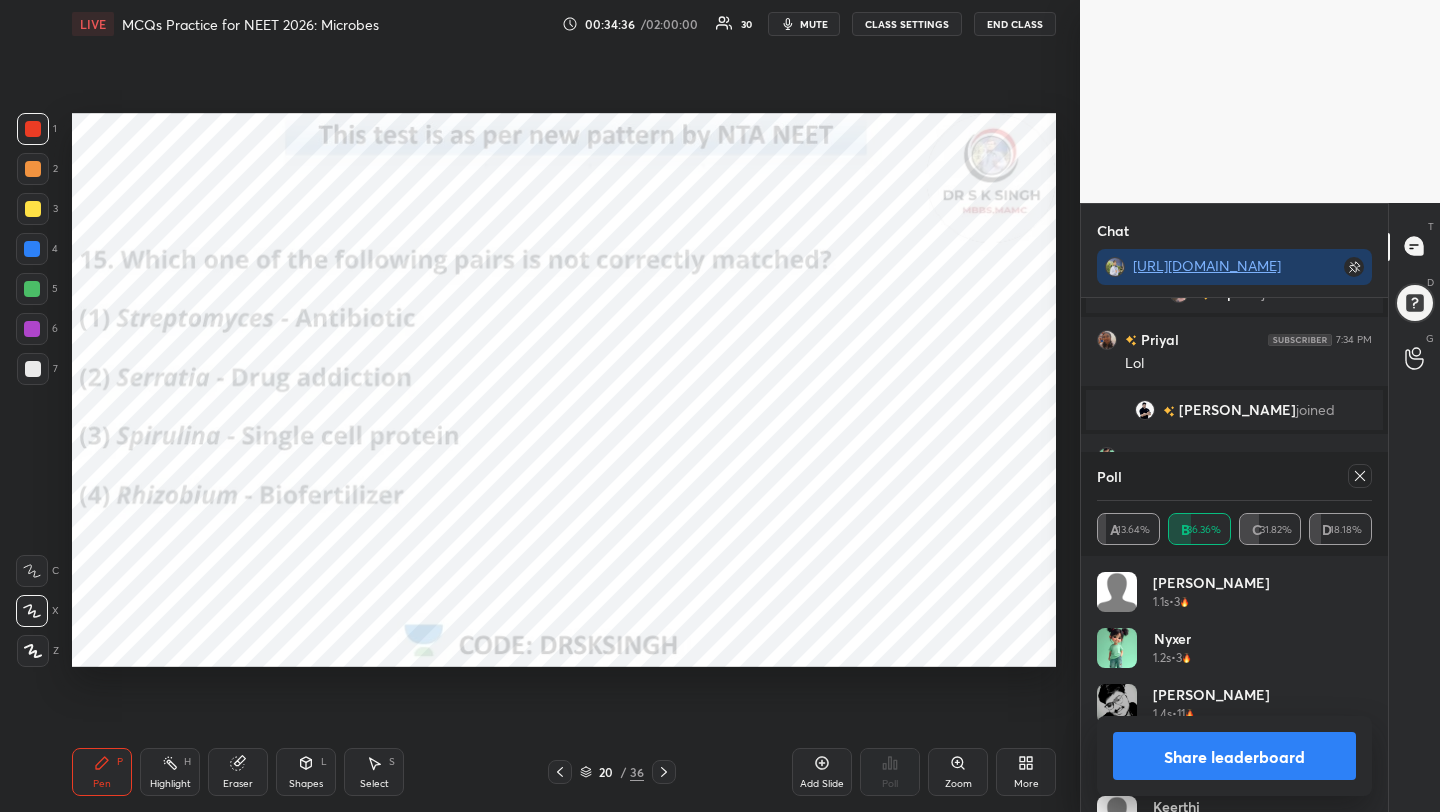 scroll, scrollTop: 5834, scrollLeft: 0, axis: vertical 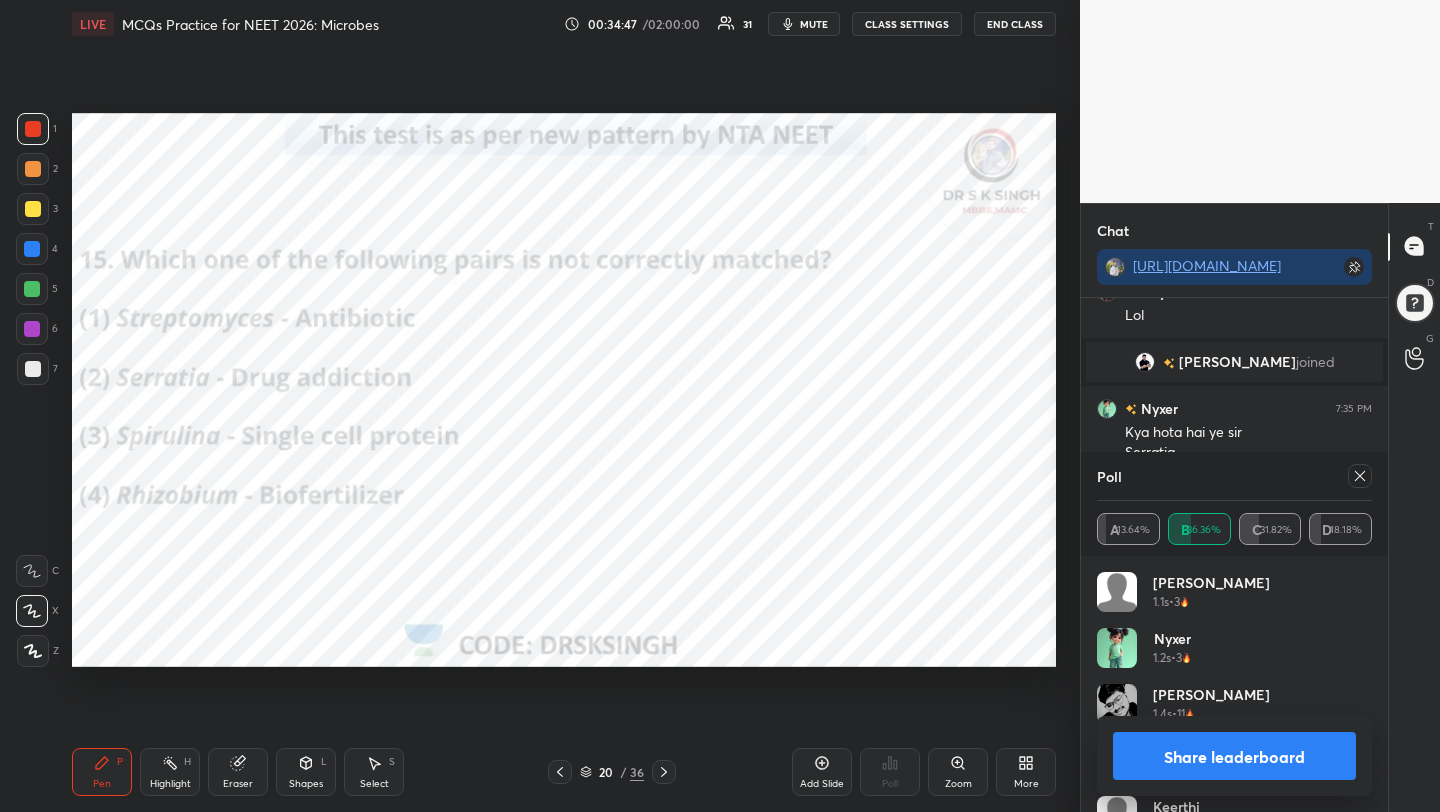 click 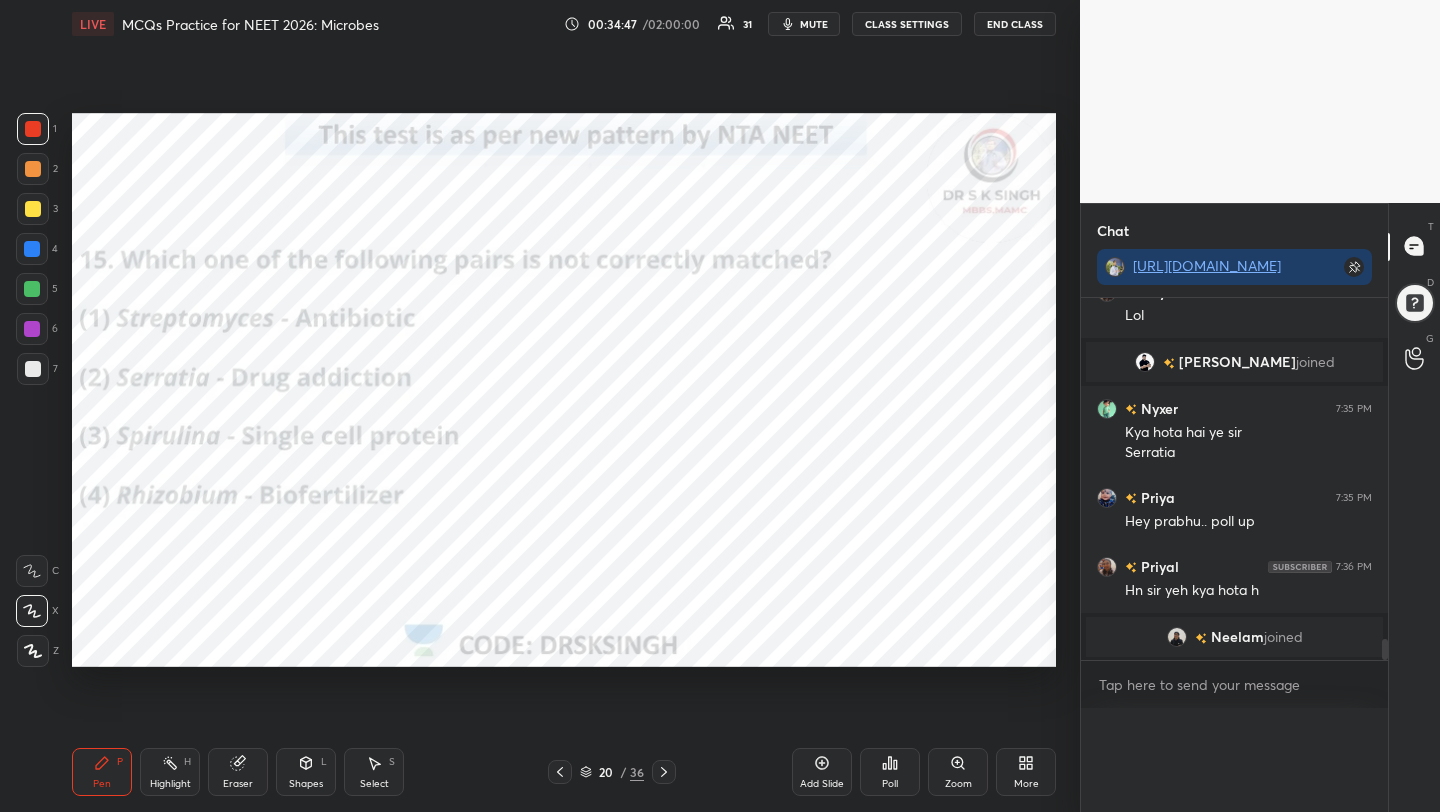 scroll, scrollTop: 0, scrollLeft: 0, axis: both 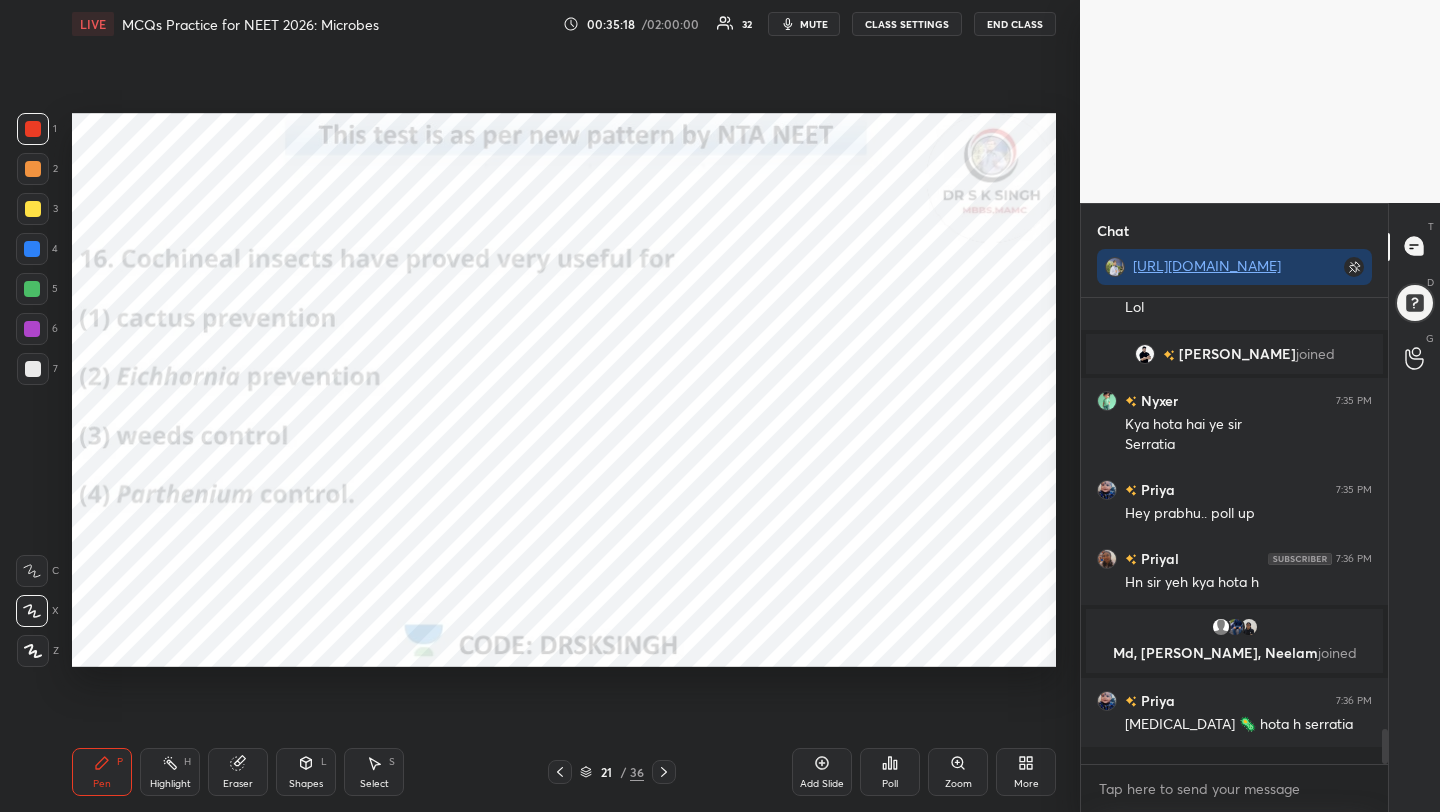 click on "Poll" at bounding box center (890, 772) 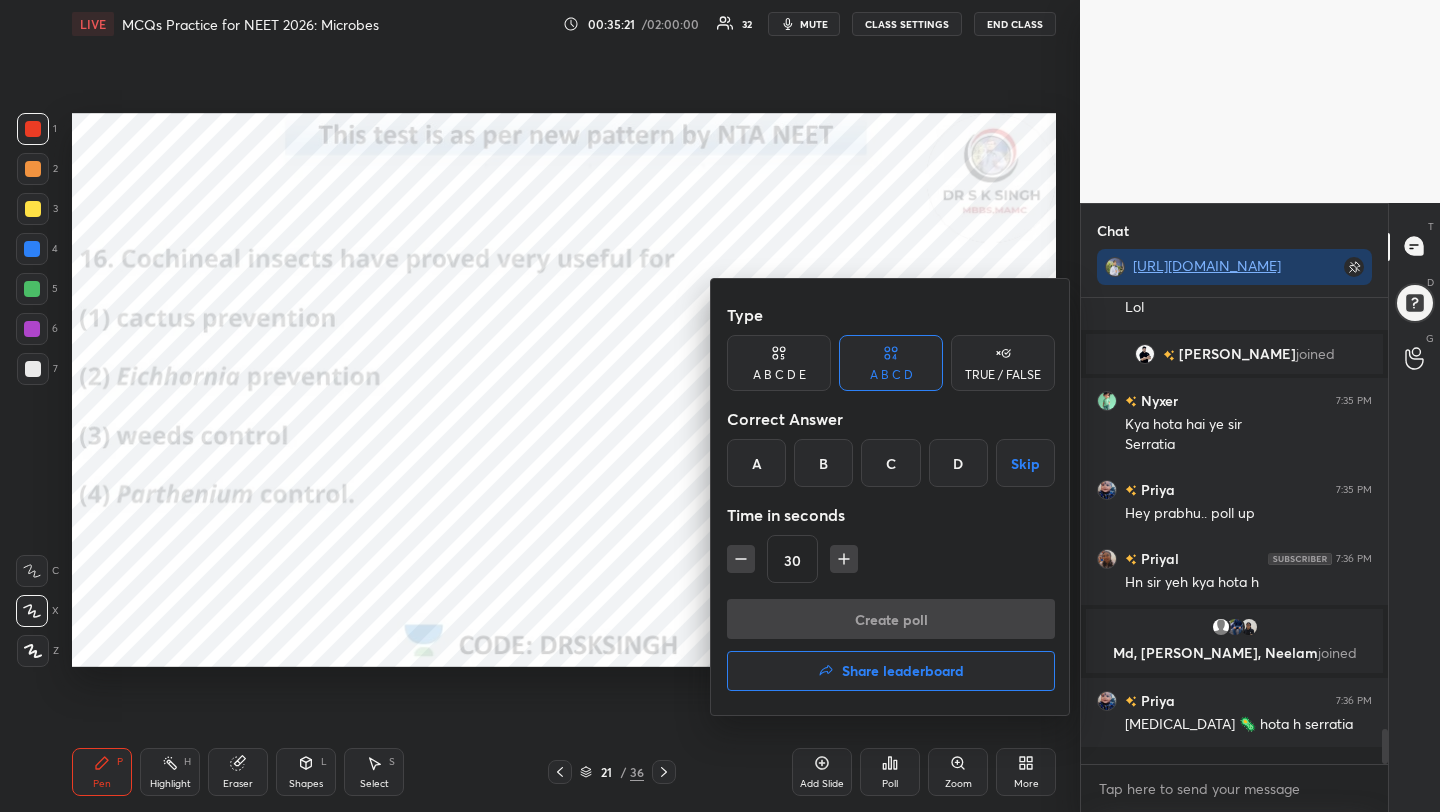 click on "A" at bounding box center (756, 463) 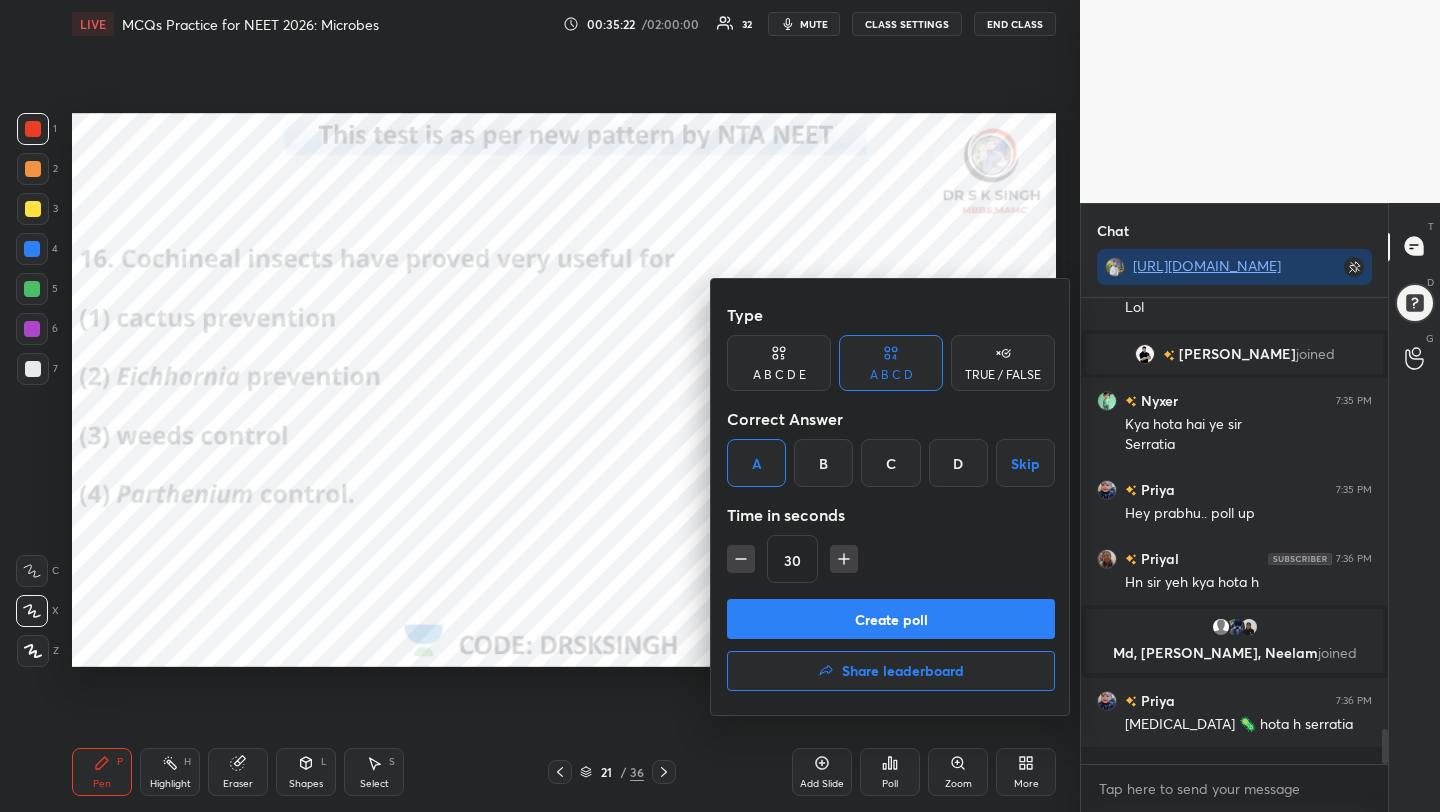 click on "Create poll" at bounding box center [891, 619] 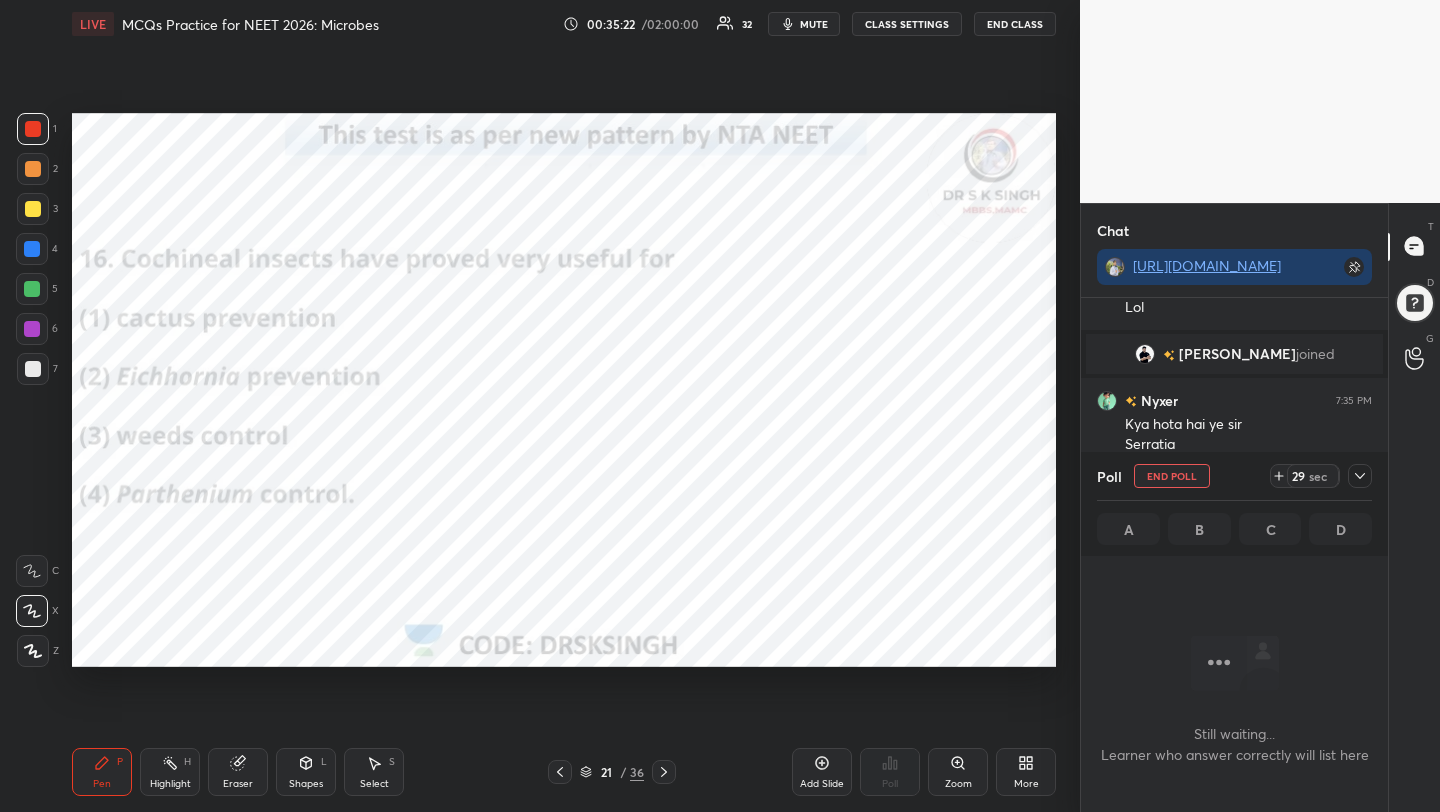 scroll, scrollTop: 367, scrollLeft: 301, axis: both 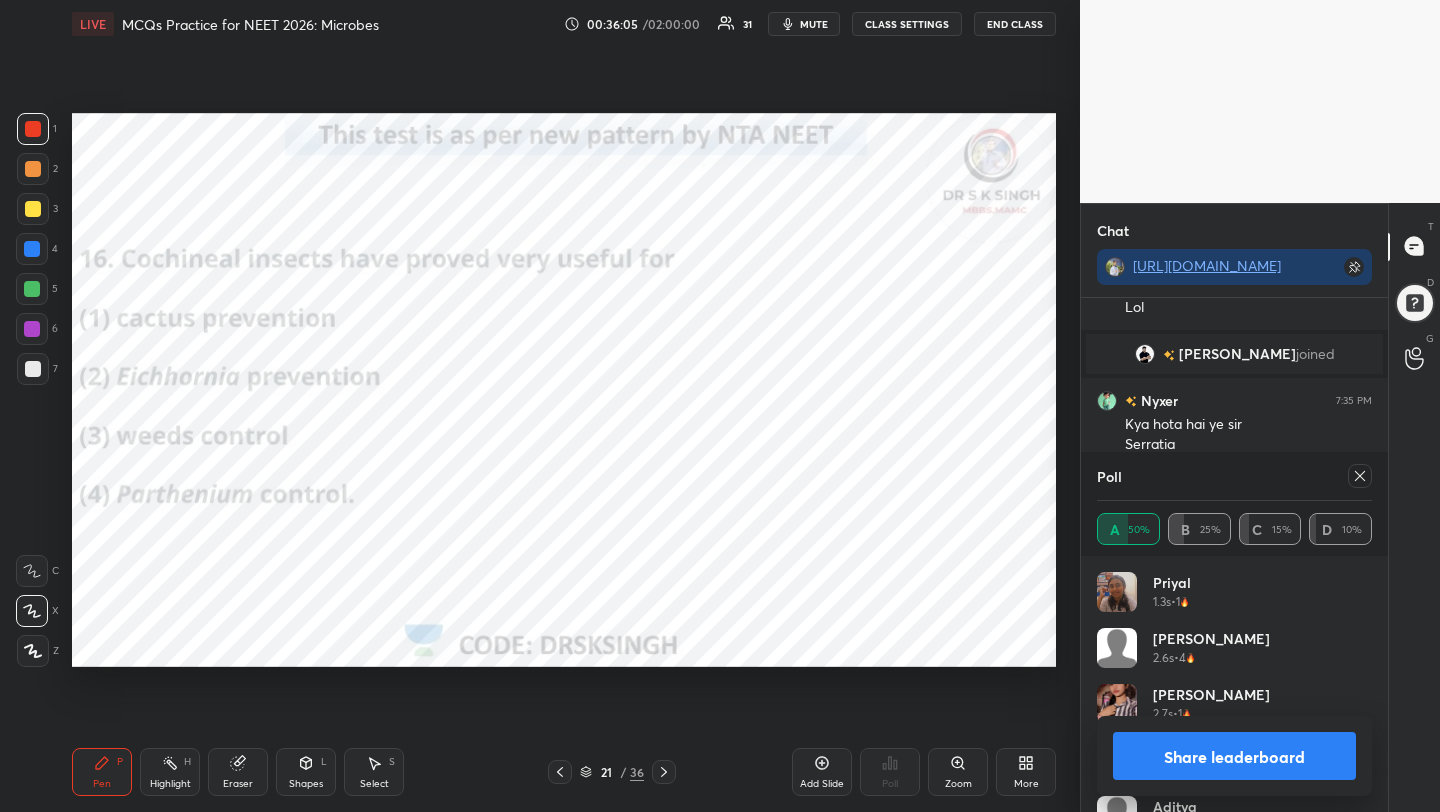 click 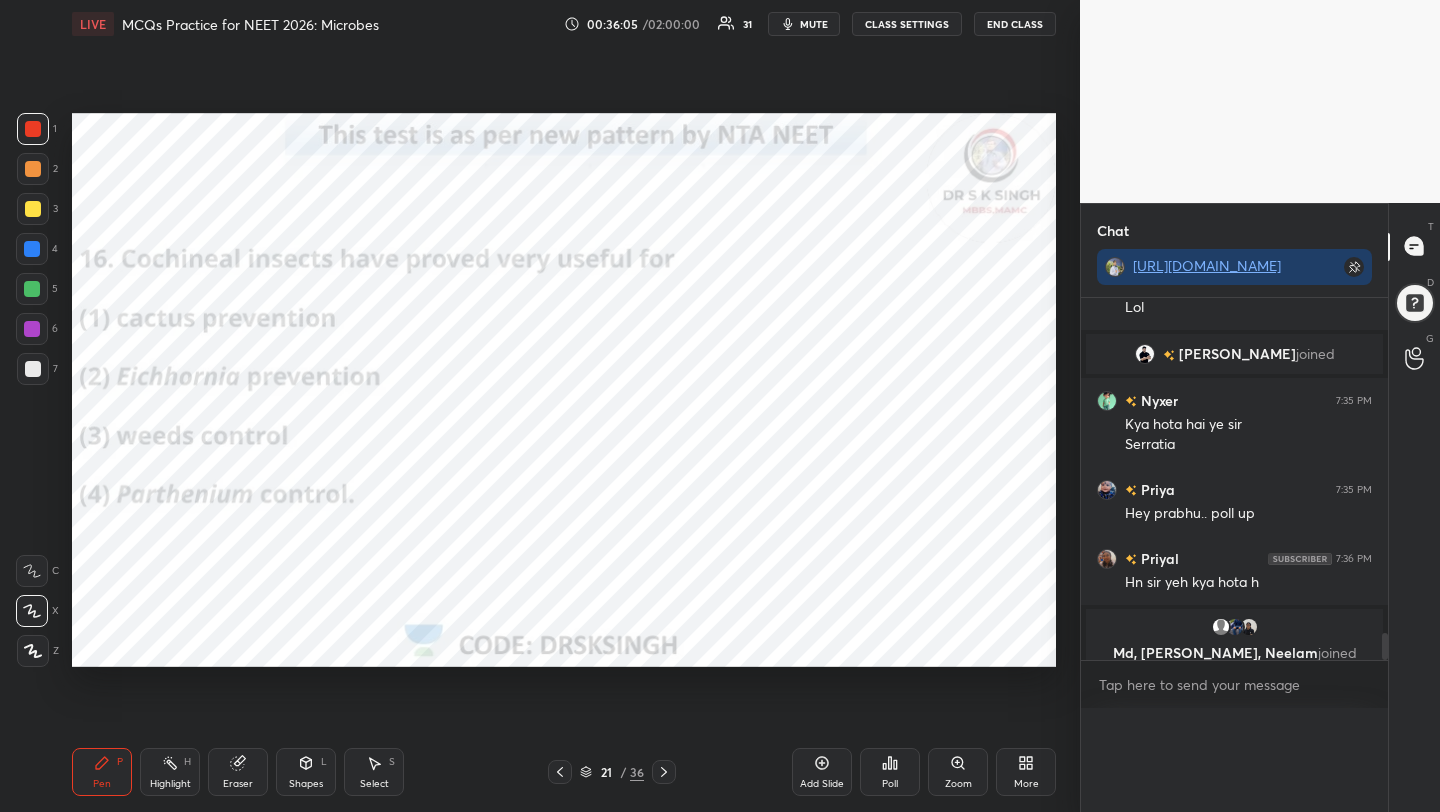 scroll, scrollTop: 0, scrollLeft: 0, axis: both 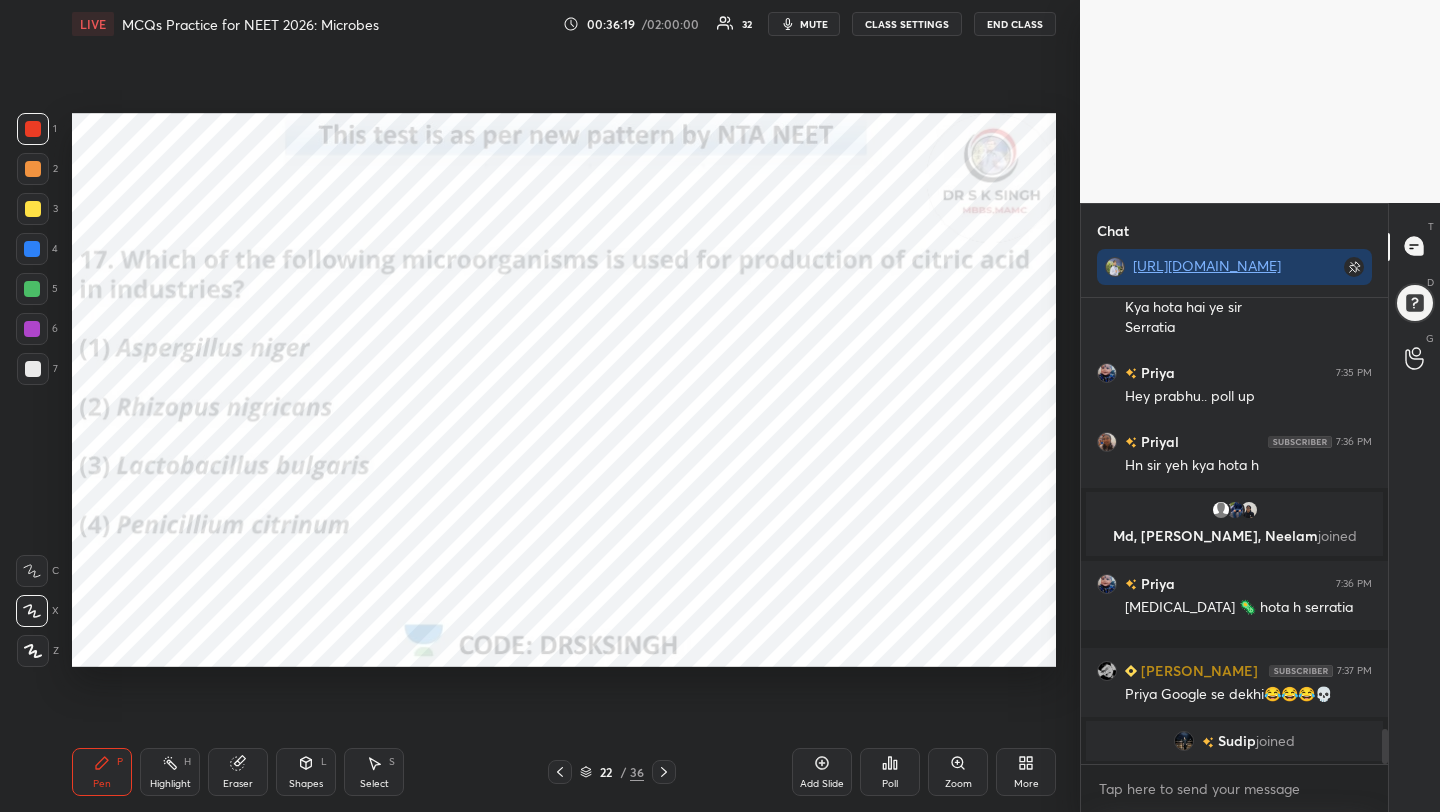 click on "Poll" at bounding box center [890, 772] 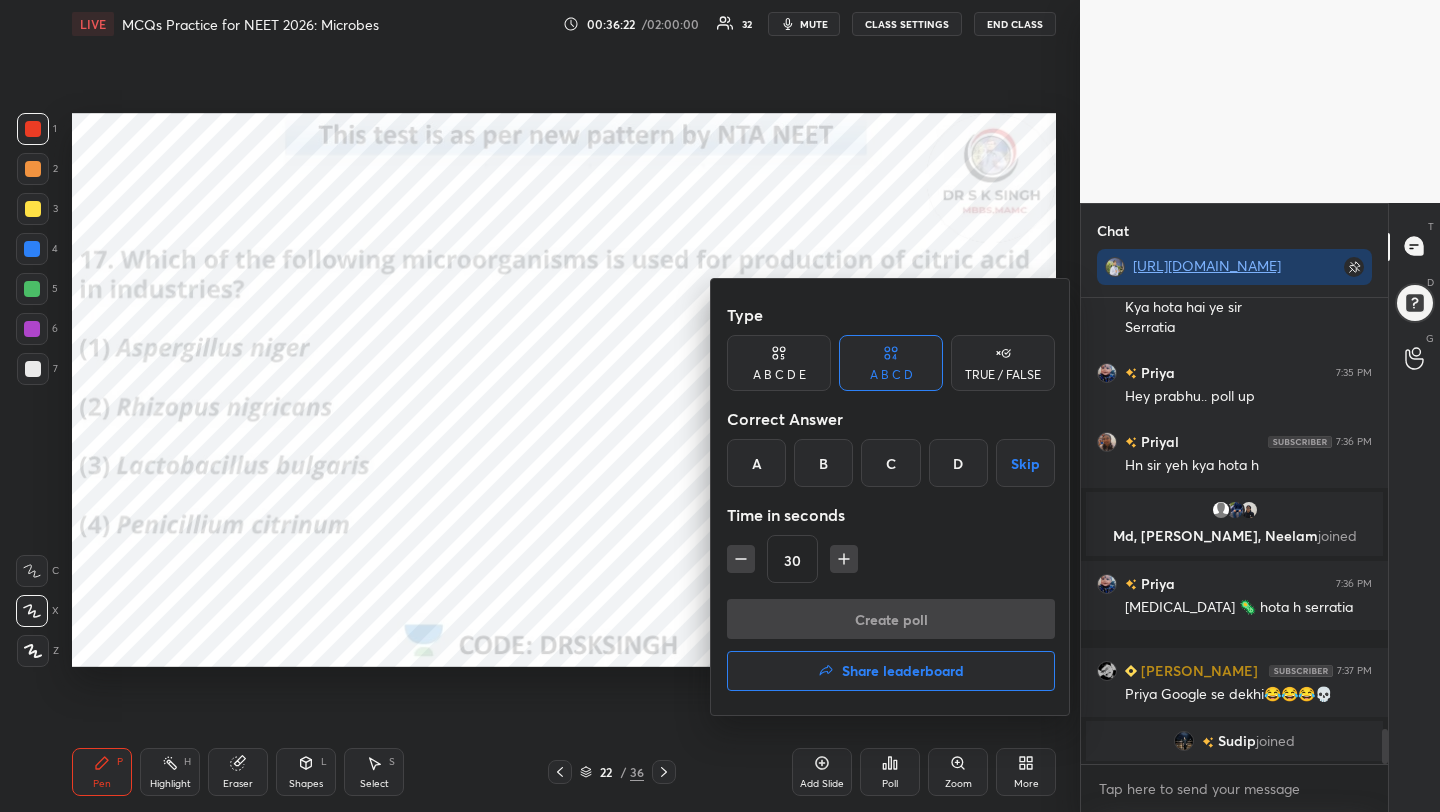 click on "A" at bounding box center [756, 463] 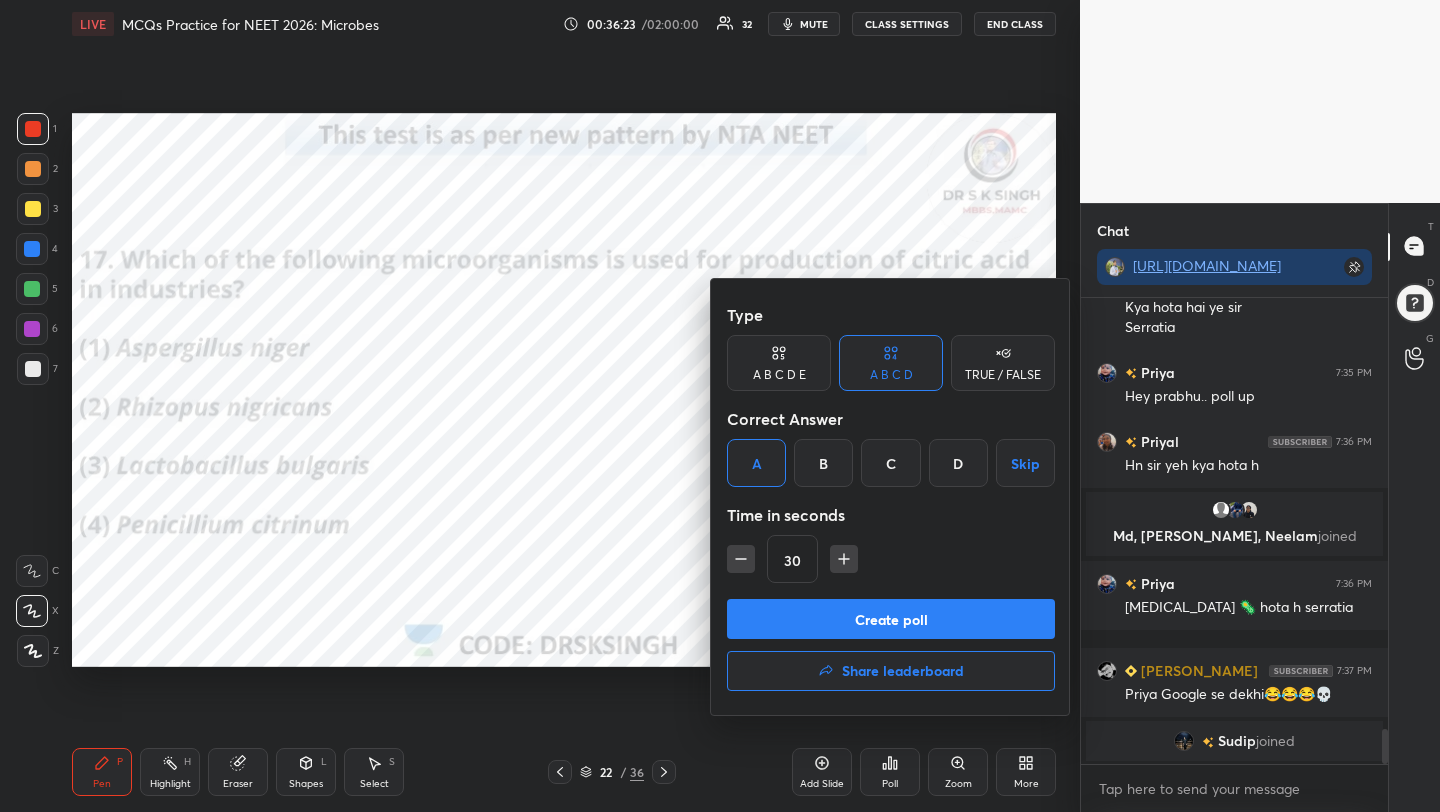 click on "Create poll" at bounding box center [891, 619] 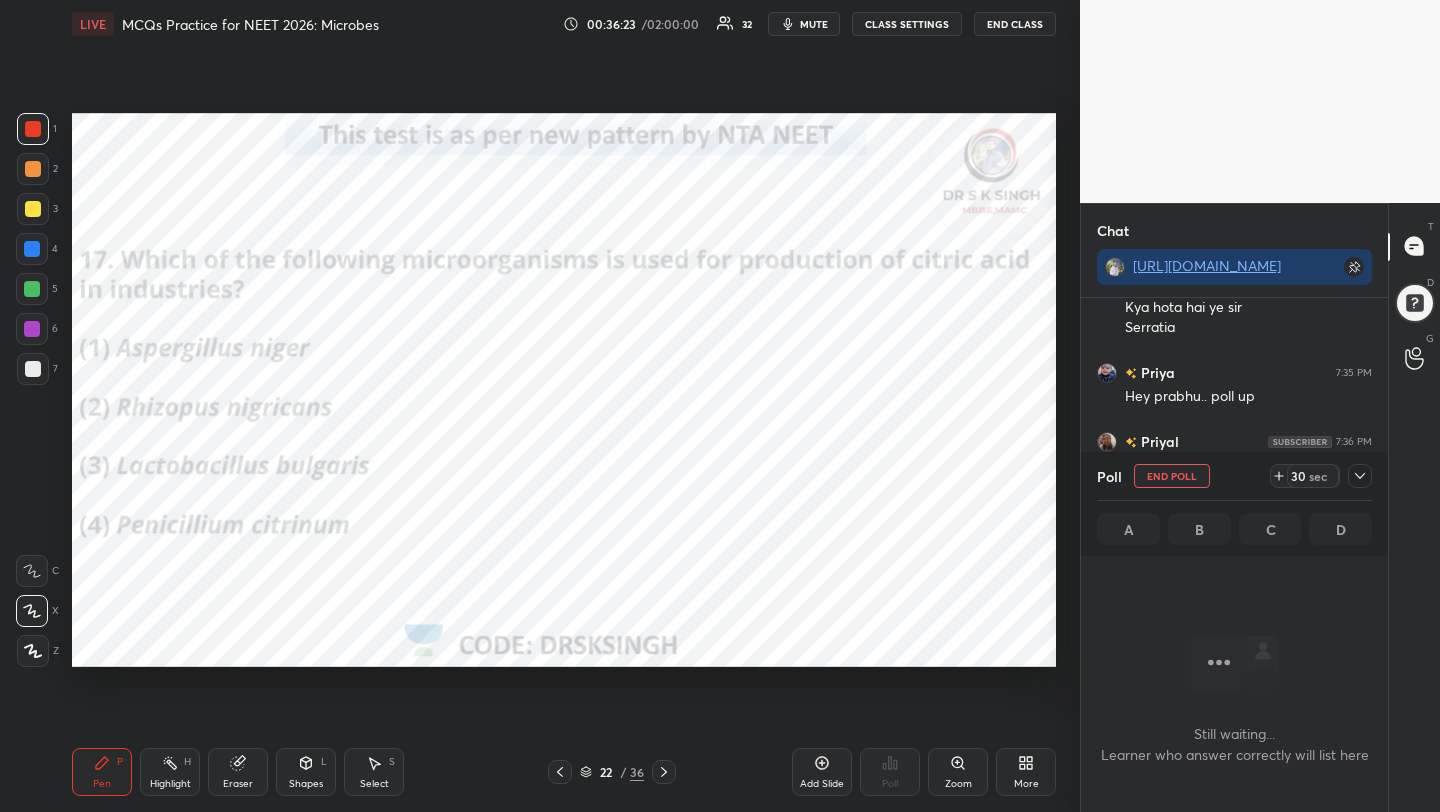 scroll, scrollTop: 362, scrollLeft: 301, axis: both 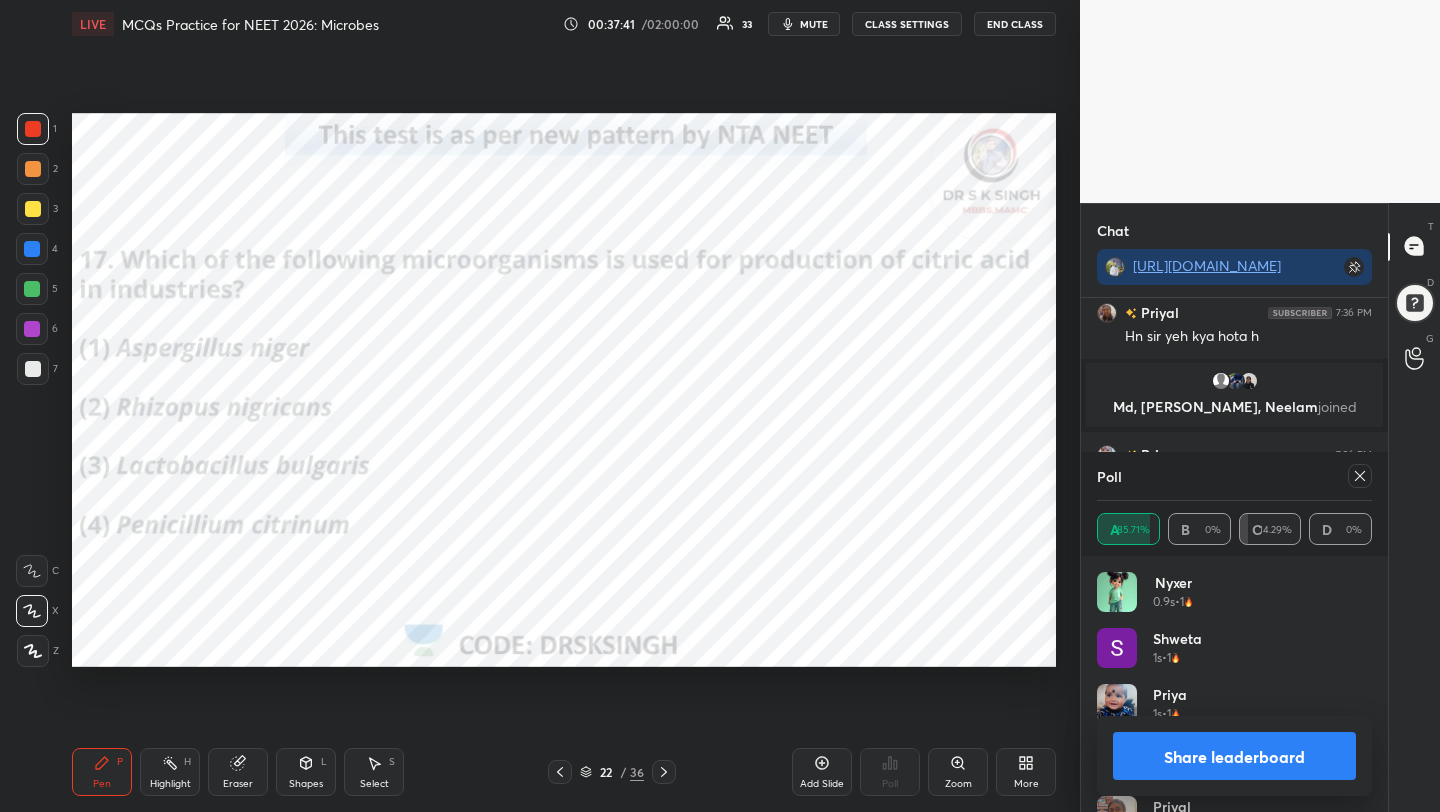 click at bounding box center [1360, 476] 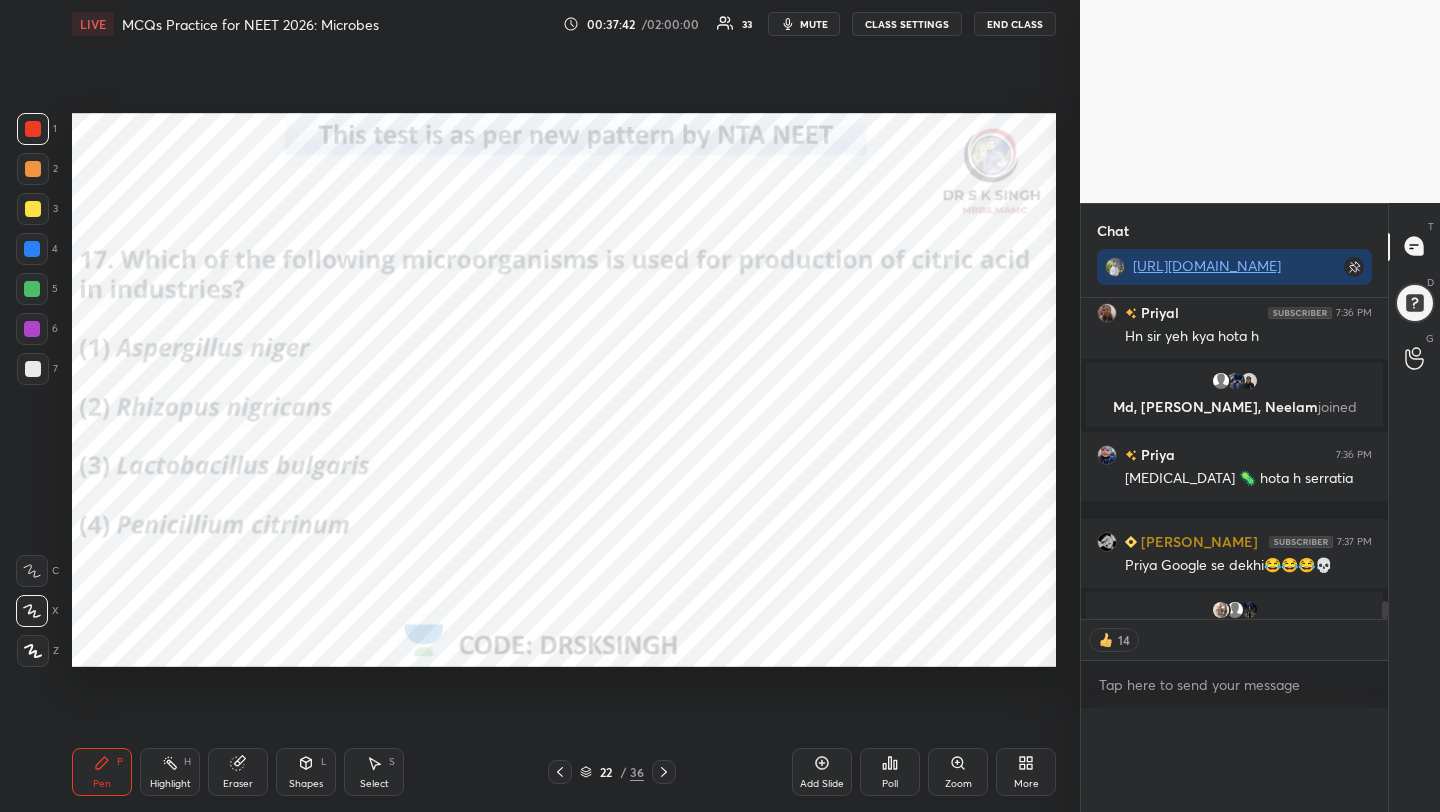 scroll, scrollTop: 0, scrollLeft: 0, axis: both 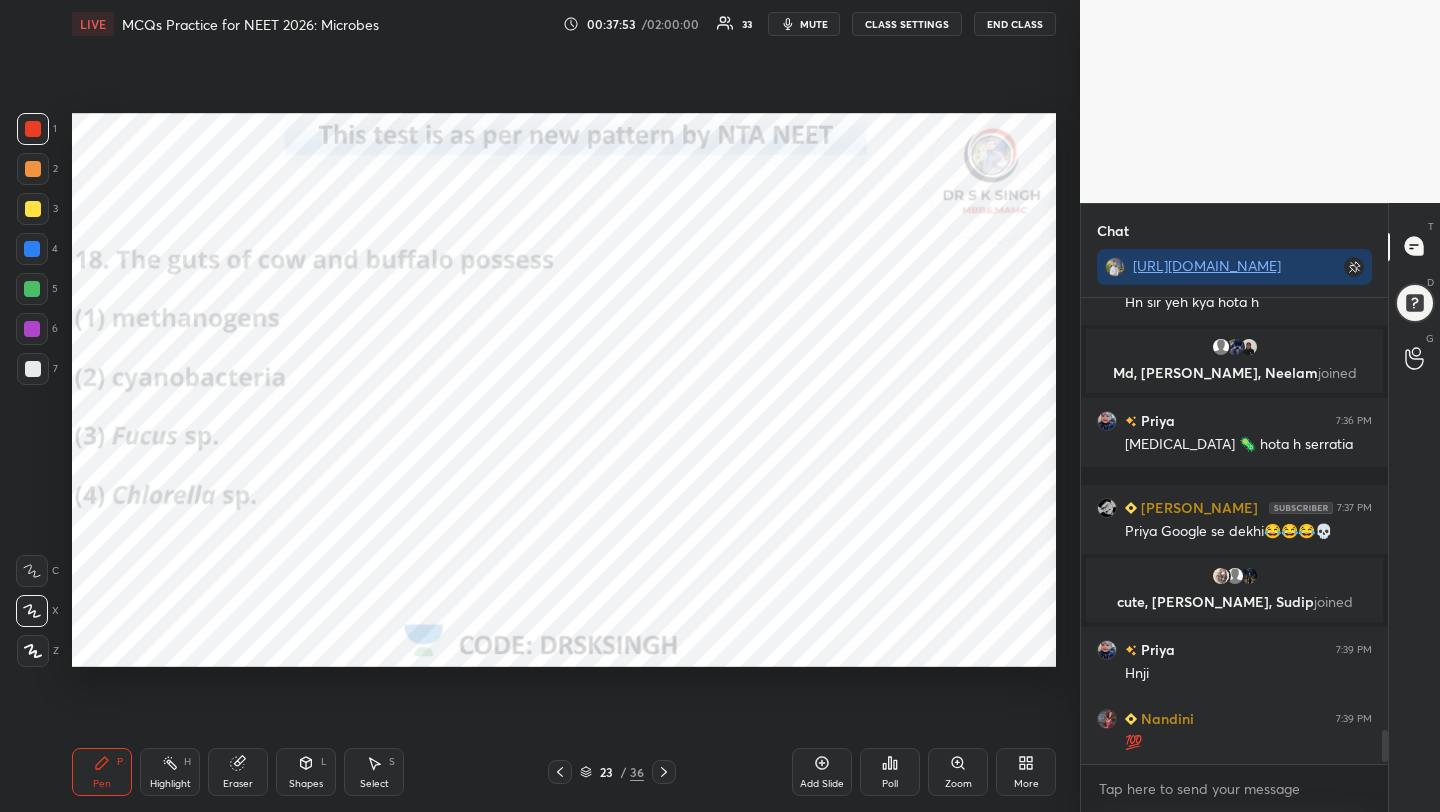 click on "Poll" at bounding box center [890, 772] 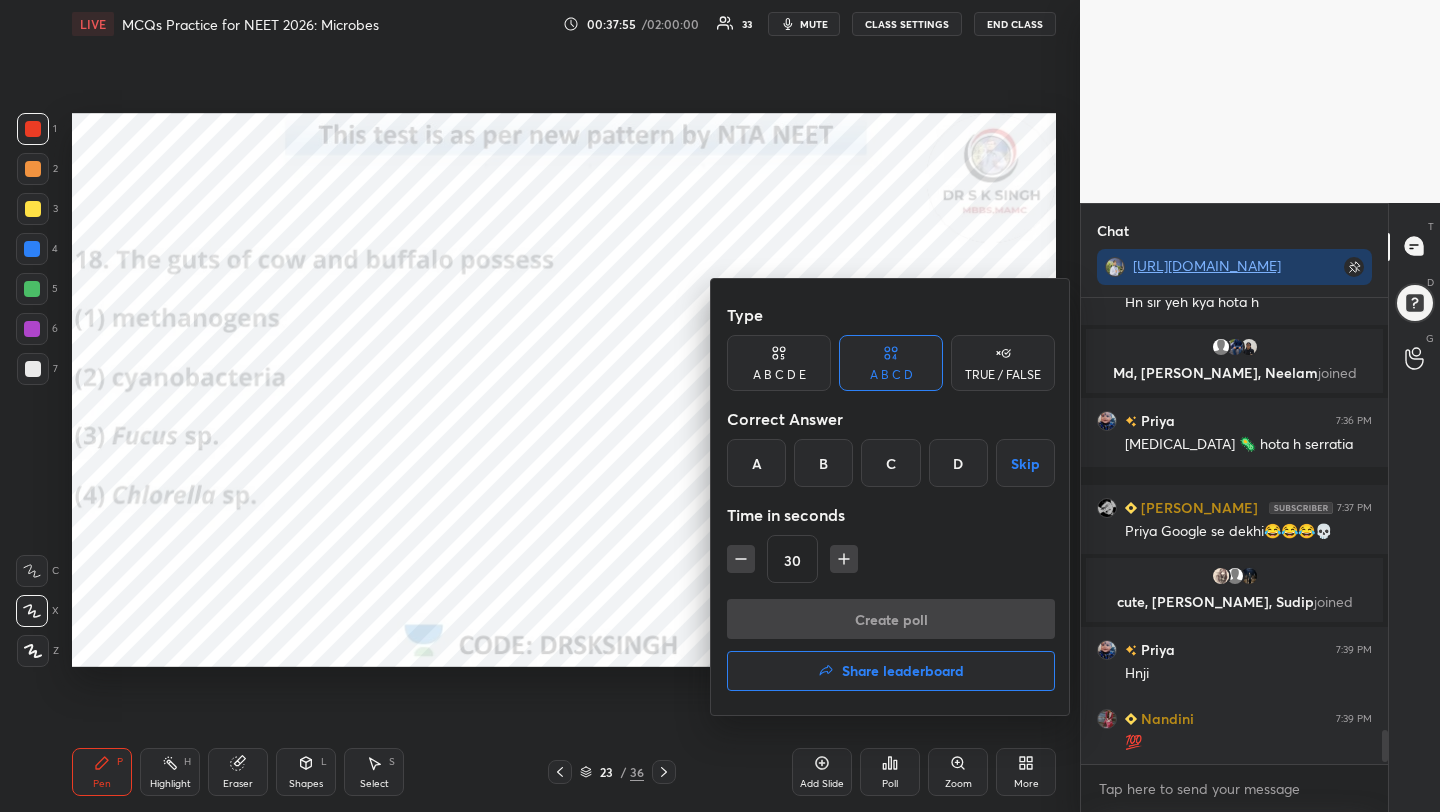 click on "A" at bounding box center [756, 463] 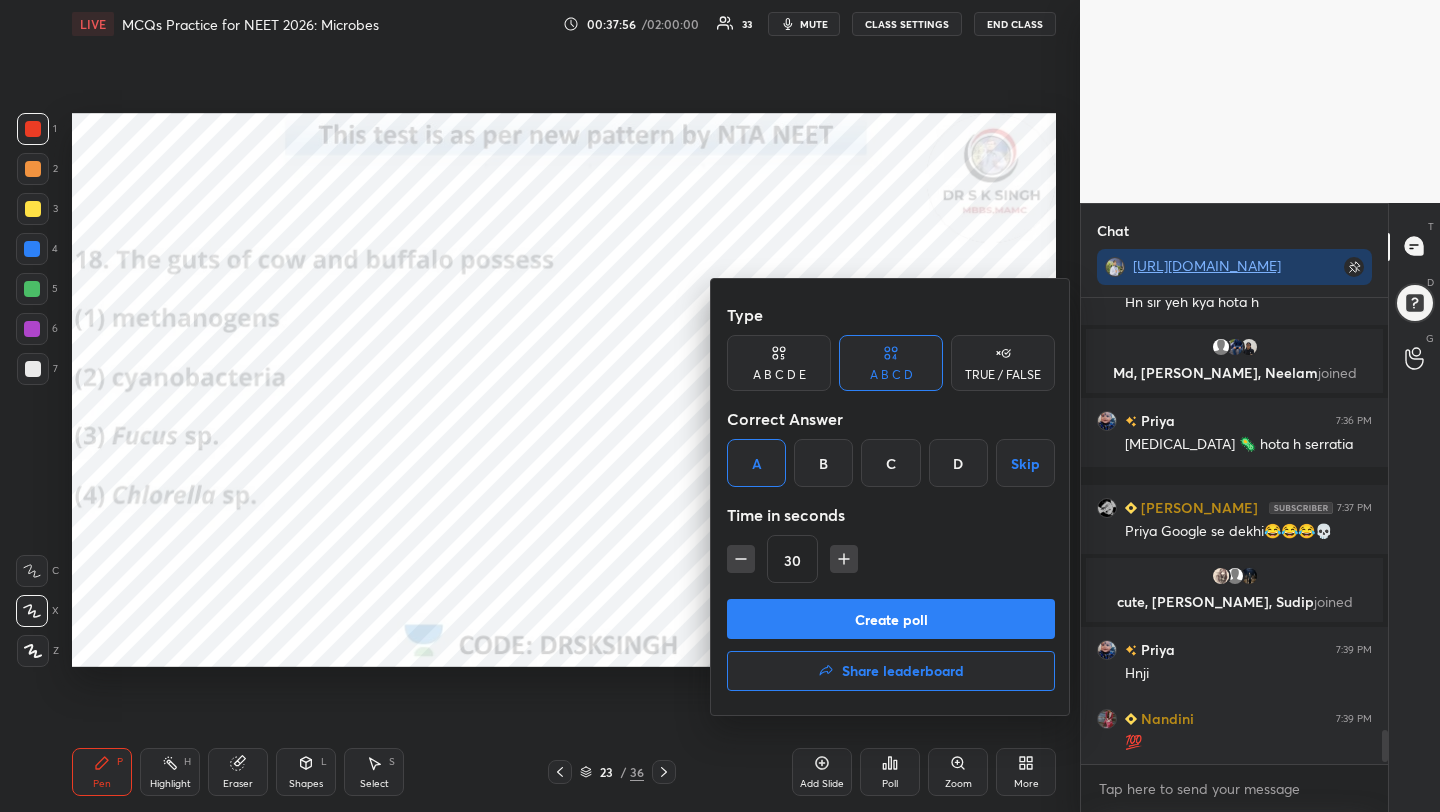 click on "Create poll" at bounding box center [891, 619] 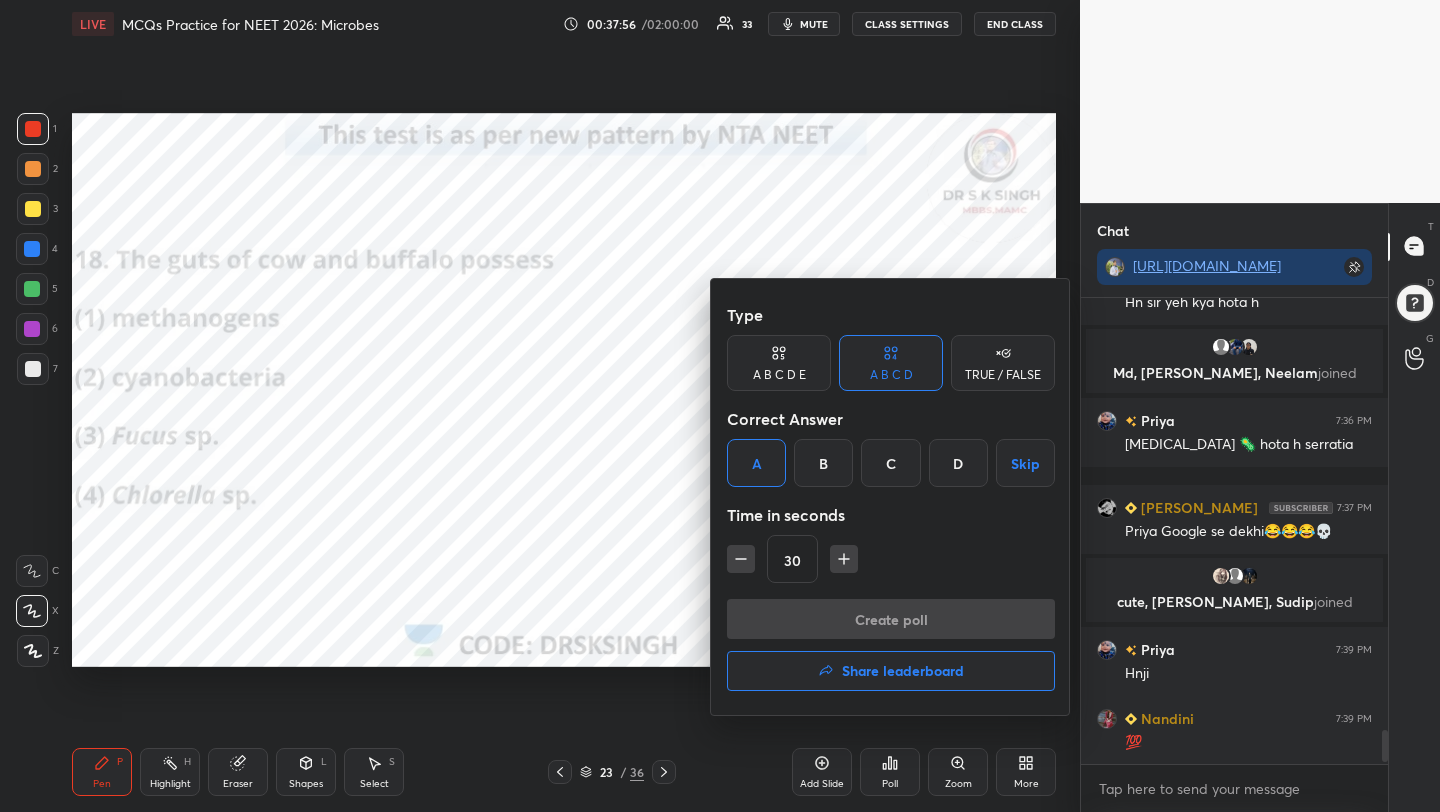 scroll, scrollTop: 418, scrollLeft: 301, axis: both 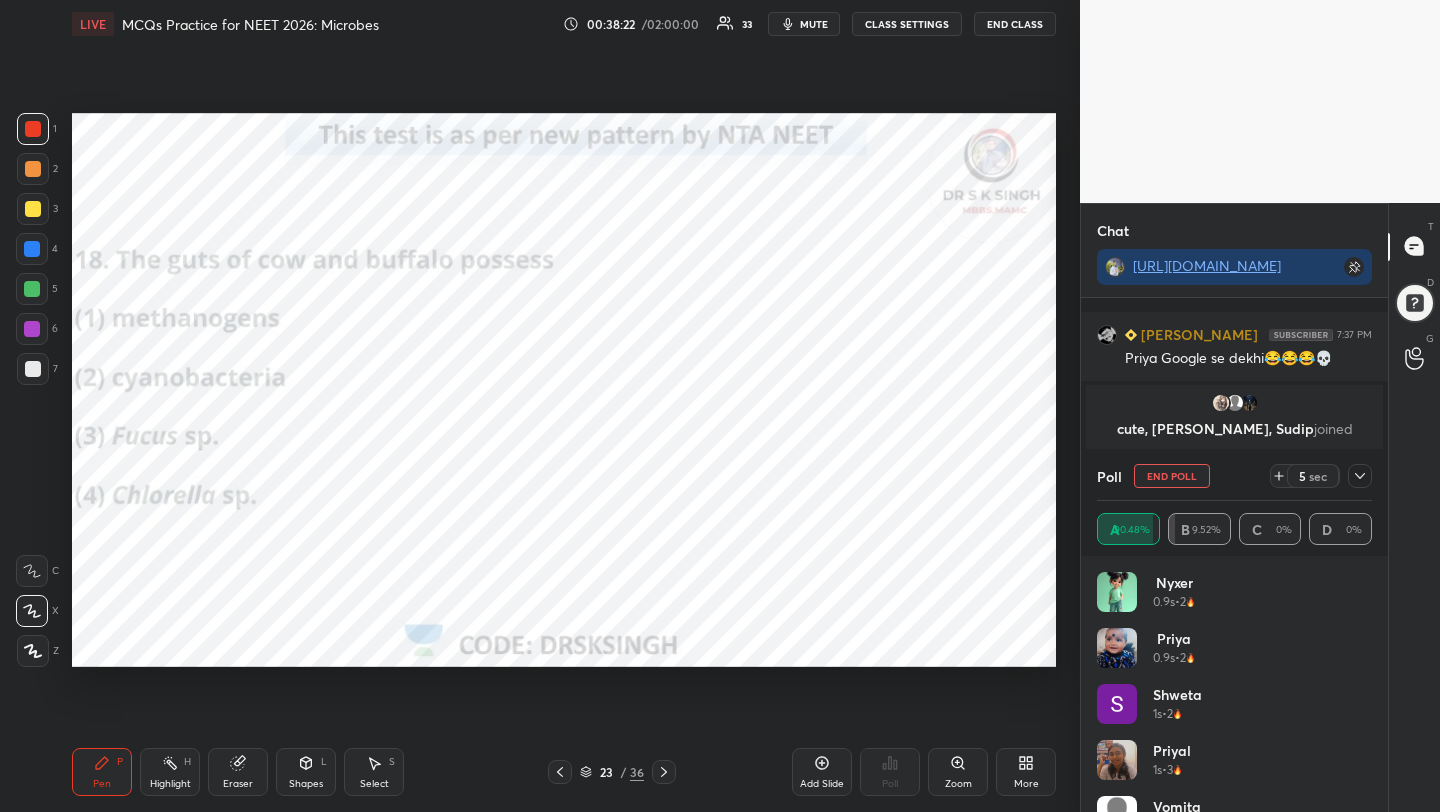 click on "End Poll" at bounding box center (1172, 476) 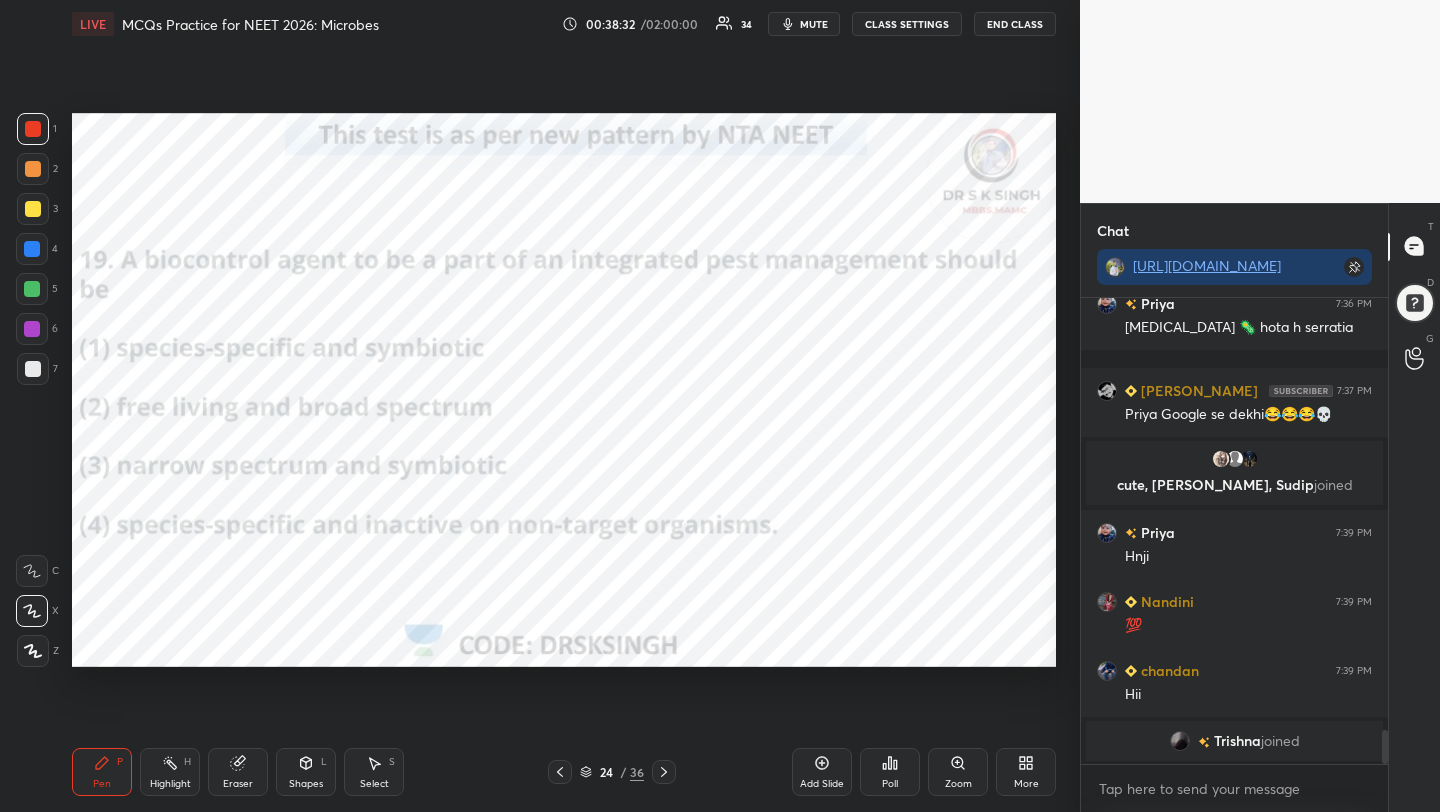 click on "Poll" at bounding box center [890, 772] 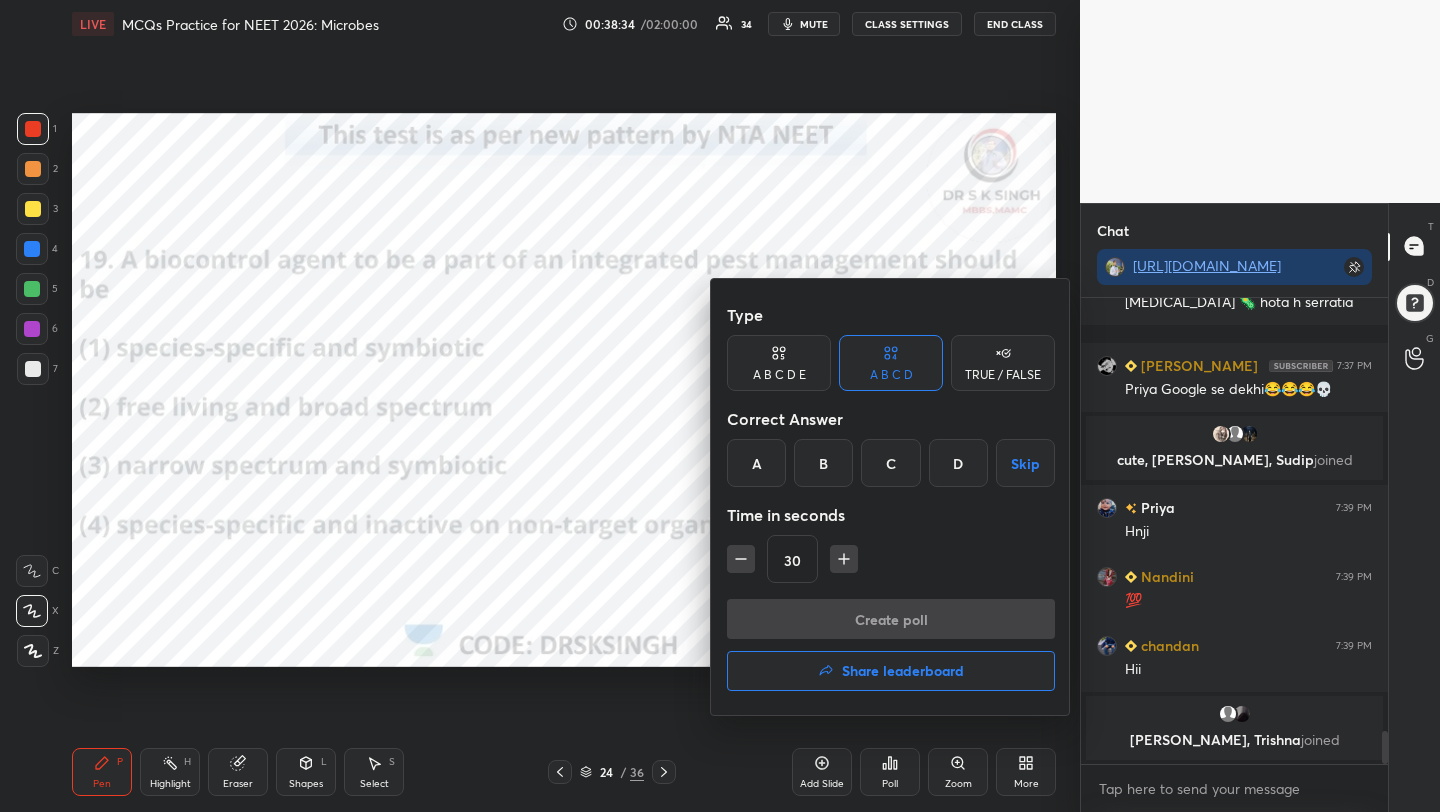 click on "D" at bounding box center (958, 463) 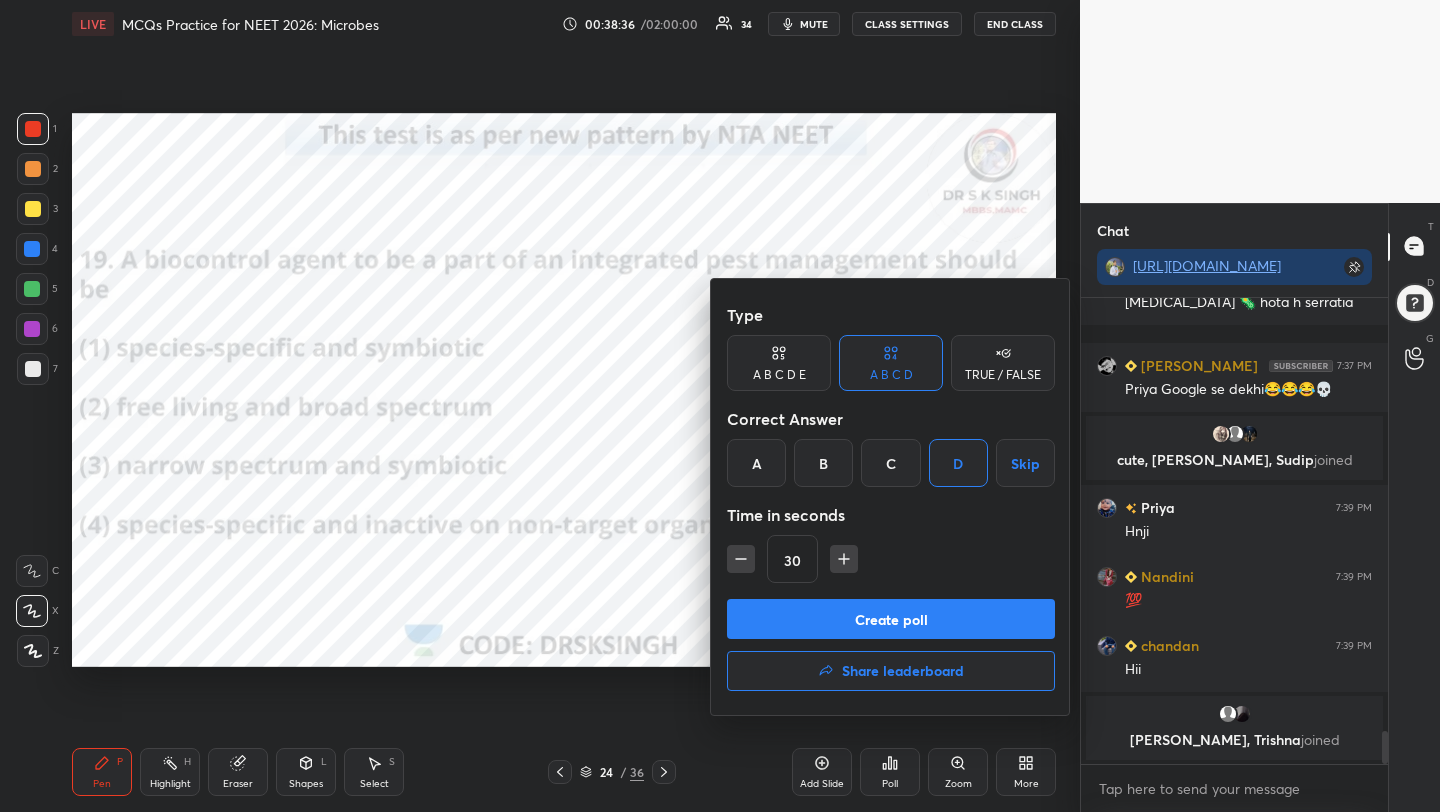 click on "Create poll" at bounding box center [891, 619] 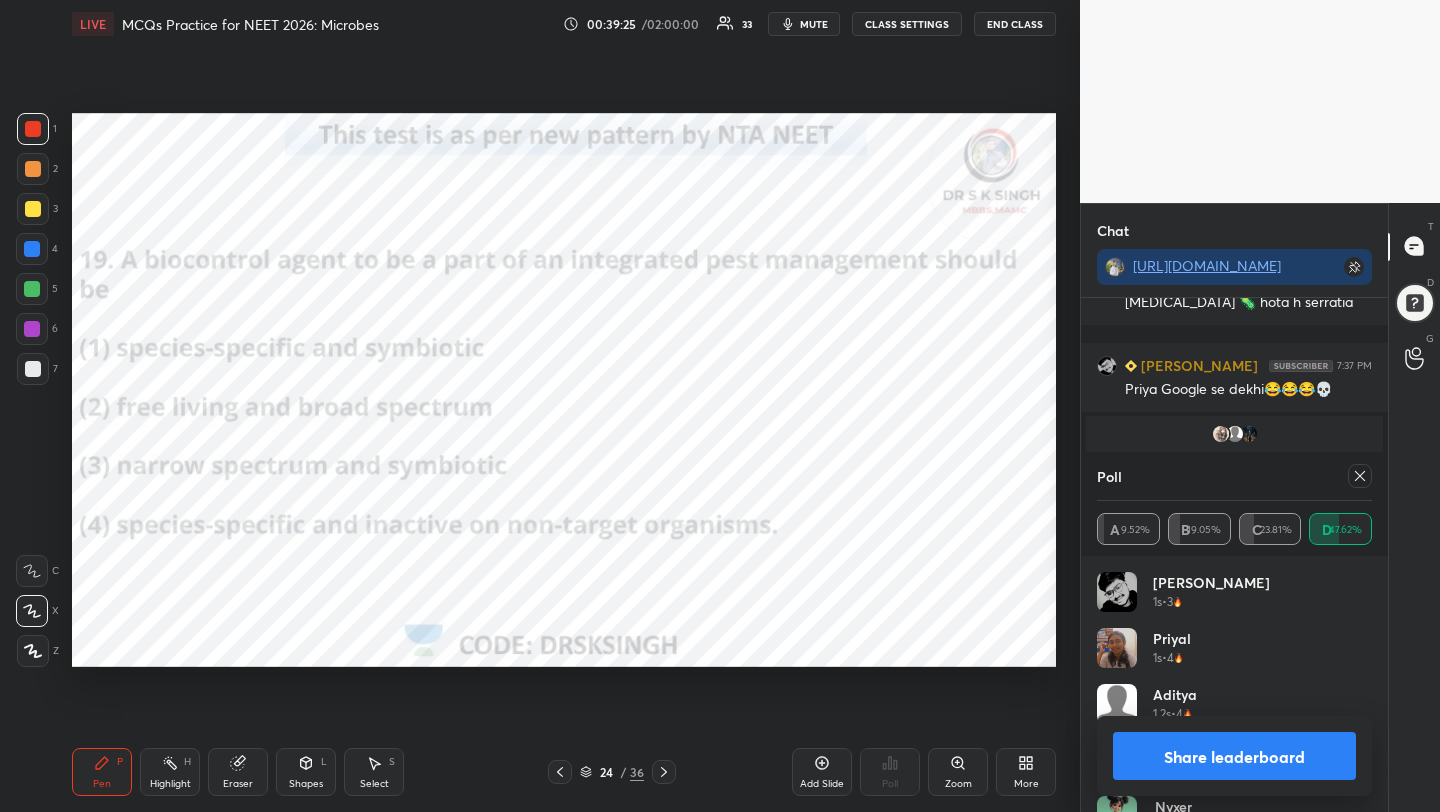click at bounding box center (1356, 476) 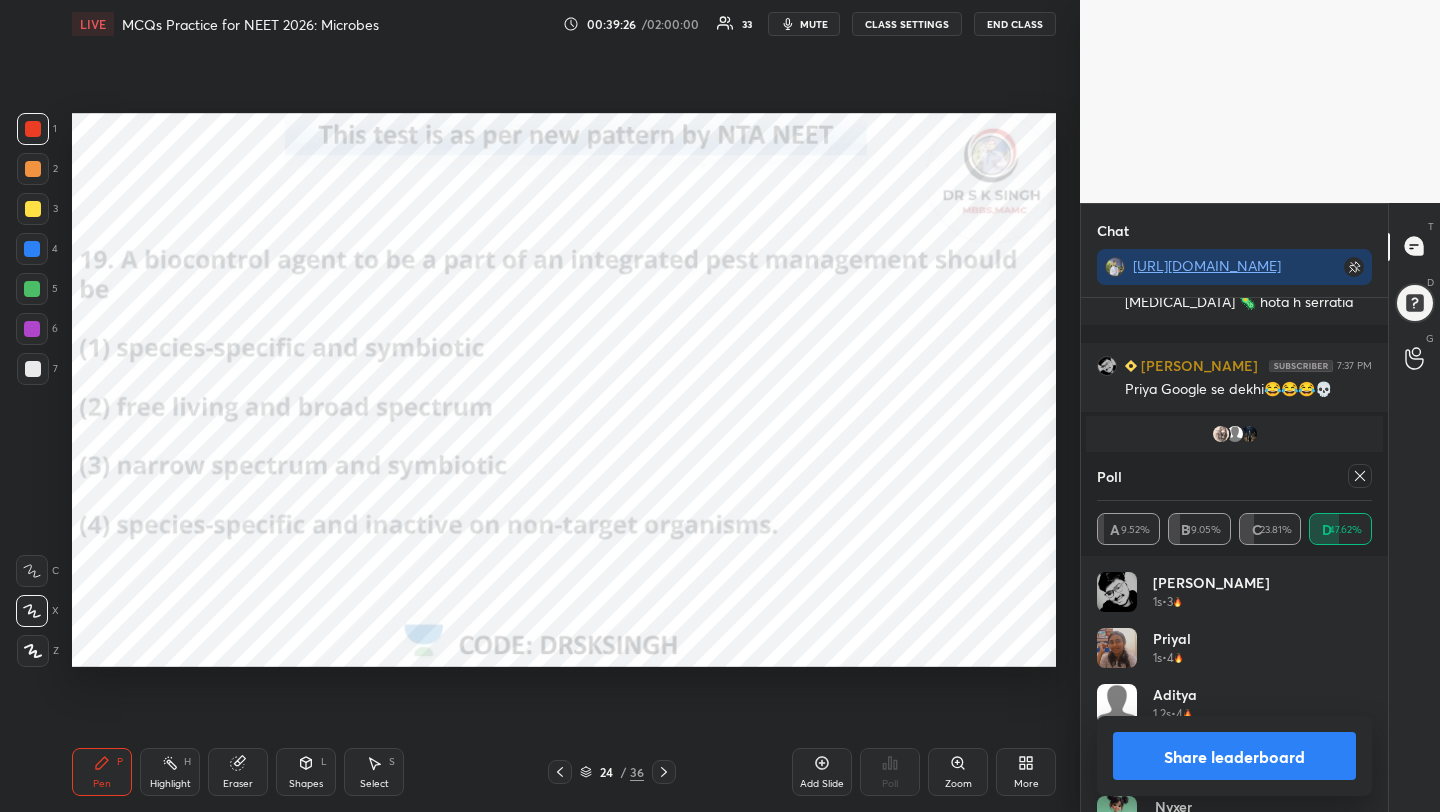 click 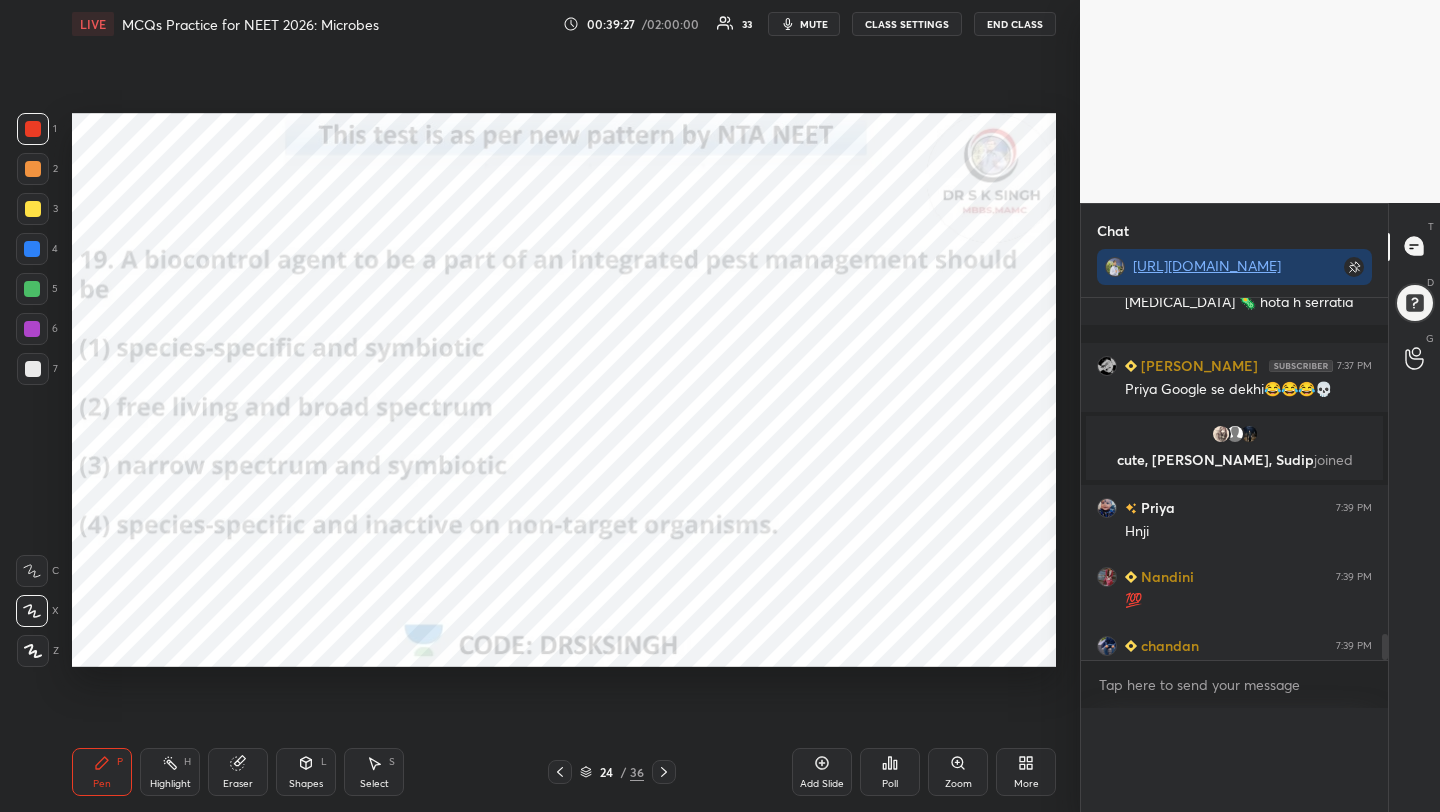 scroll, scrollTop: 0, scrollLeft: 0, axis: both 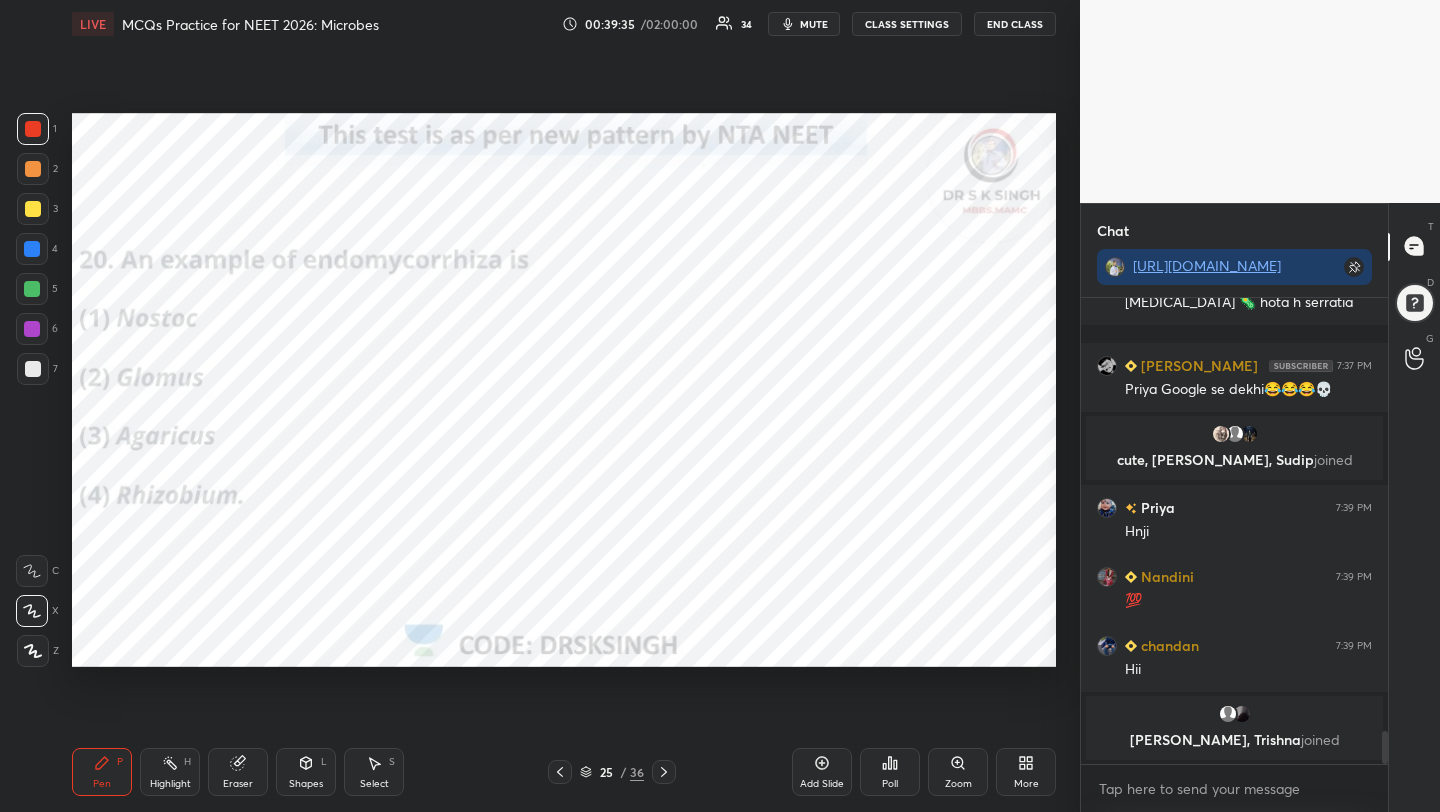 click on "Poll" at bounding box center [890, 784] 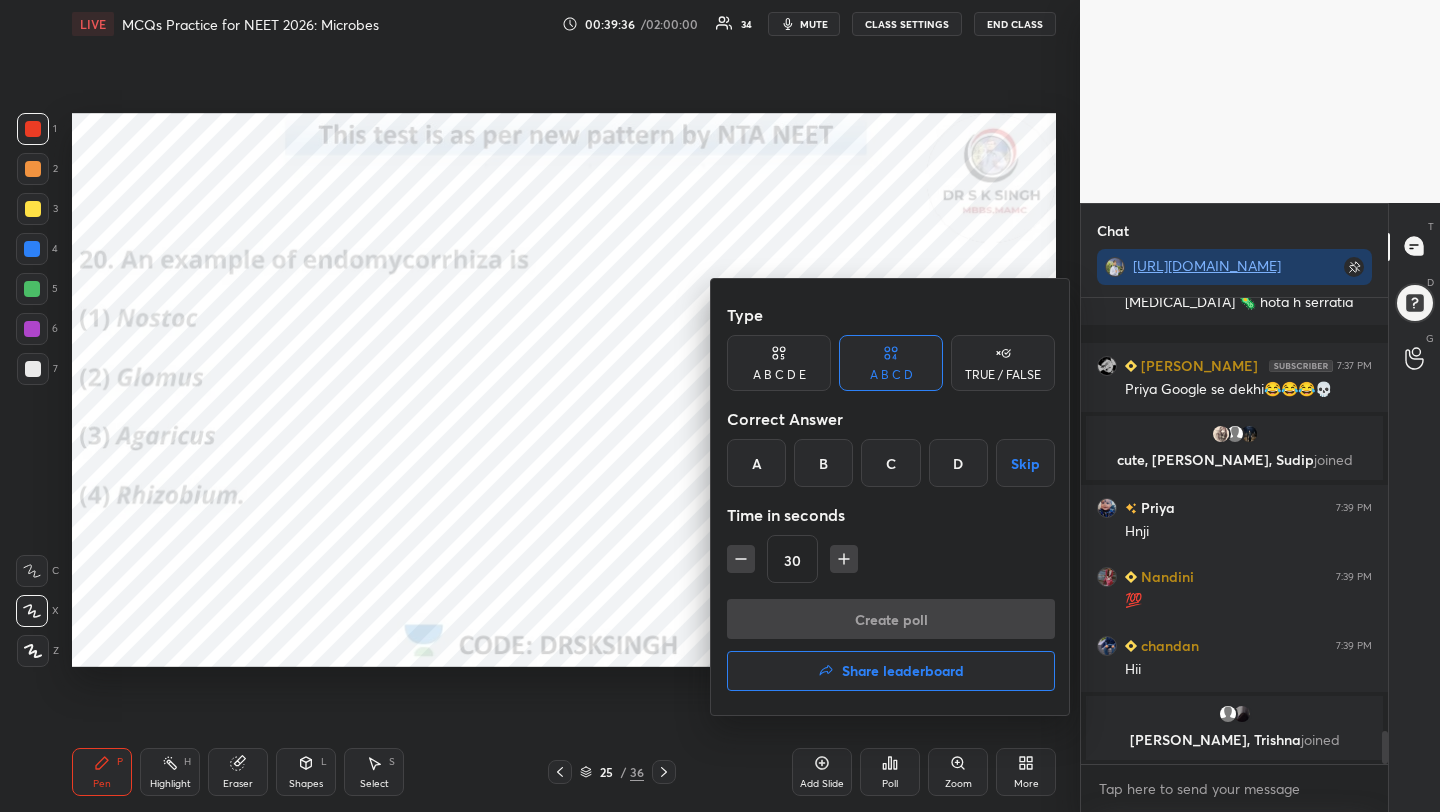 click on "B" at bounding box center [823, 463] 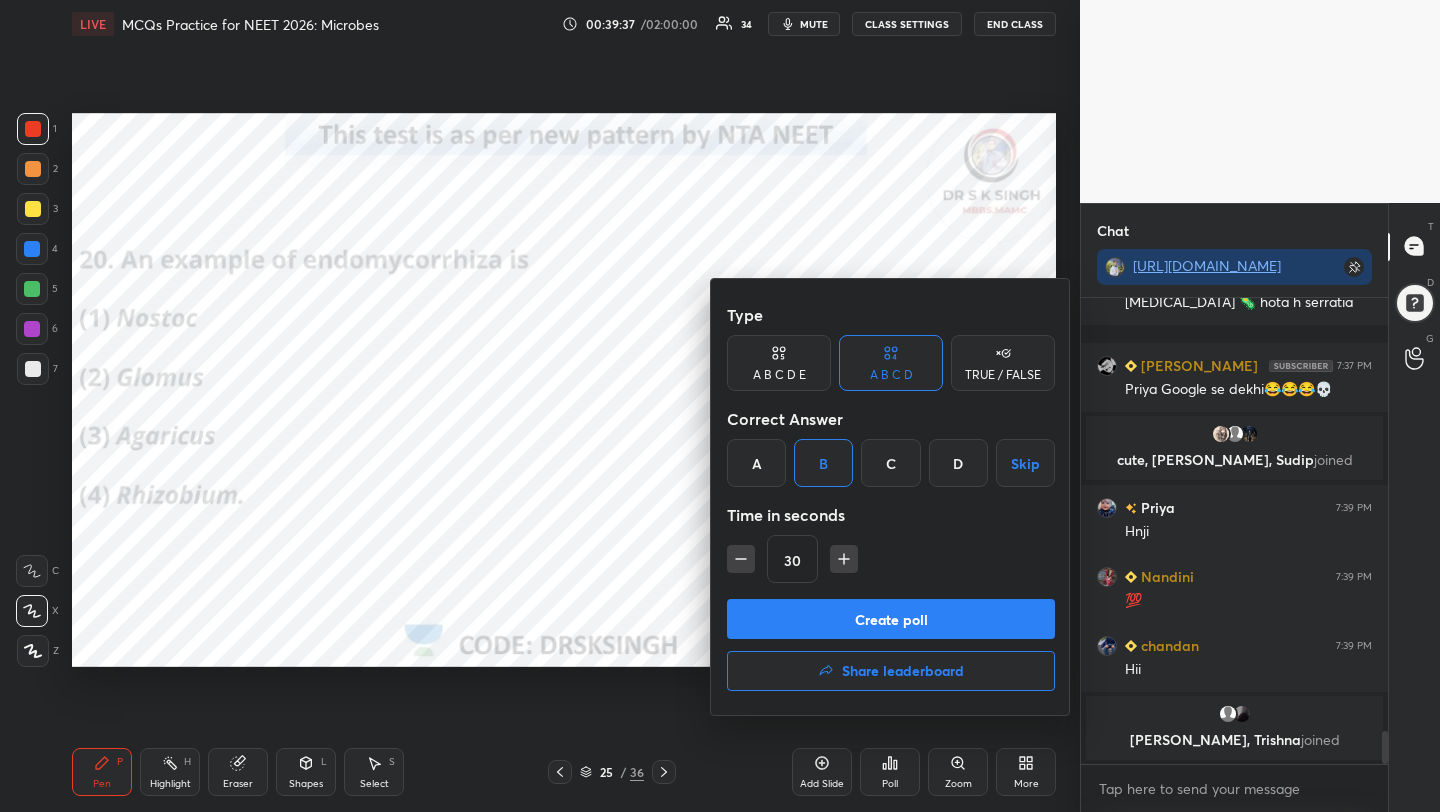 click on "Create poll" at bounding box center (891, 619) 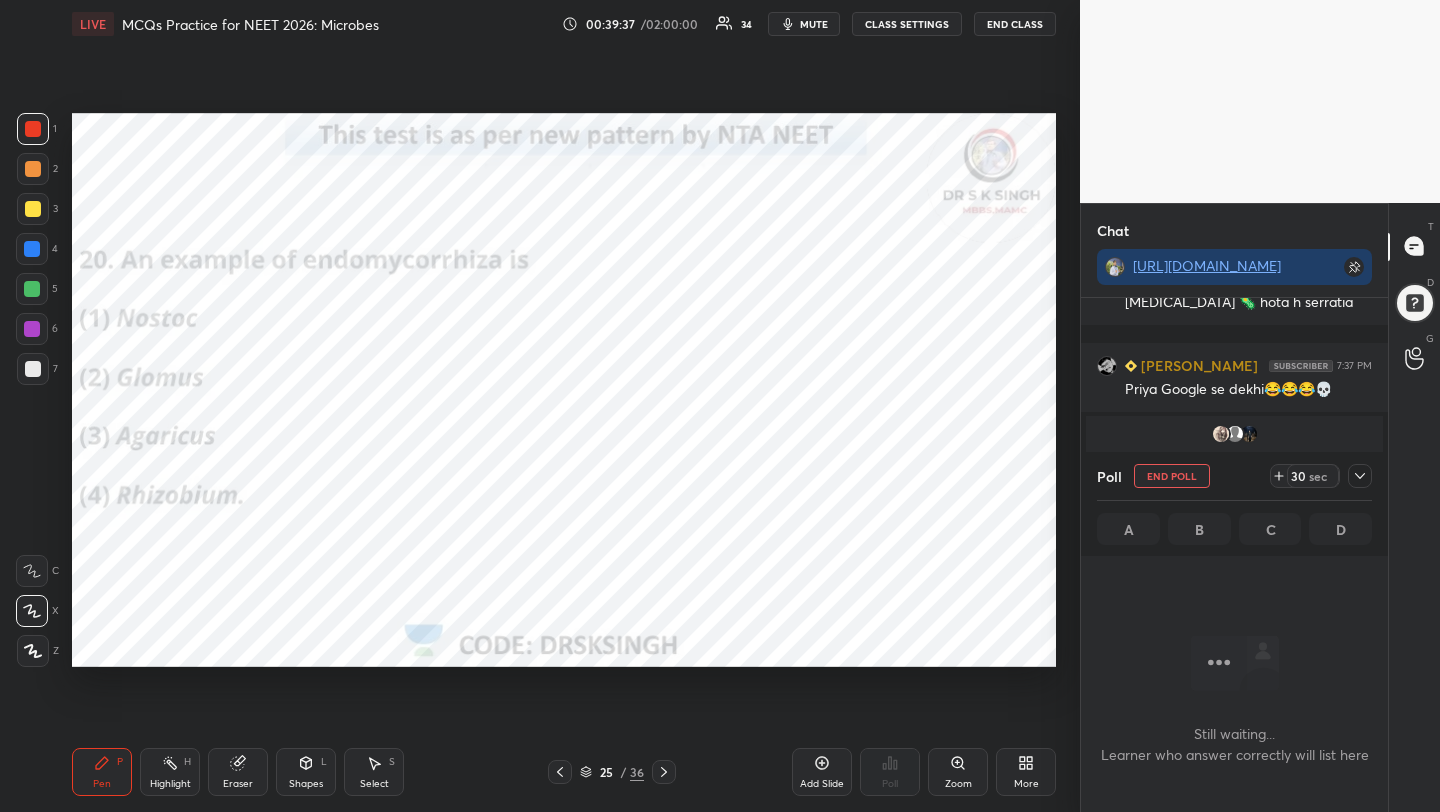 scroll, scrollTop: 373, scrollLeft: 301, axis: both 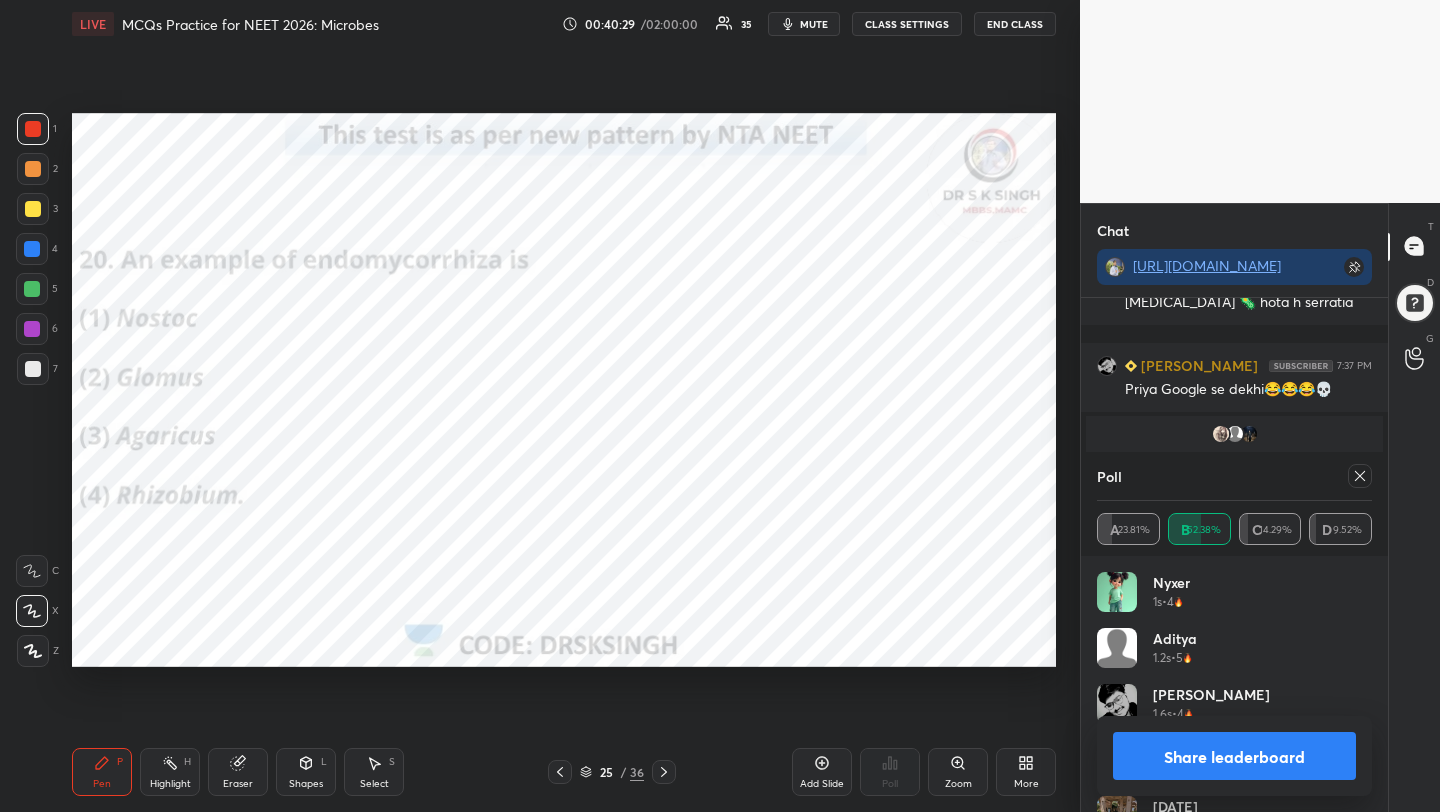 click 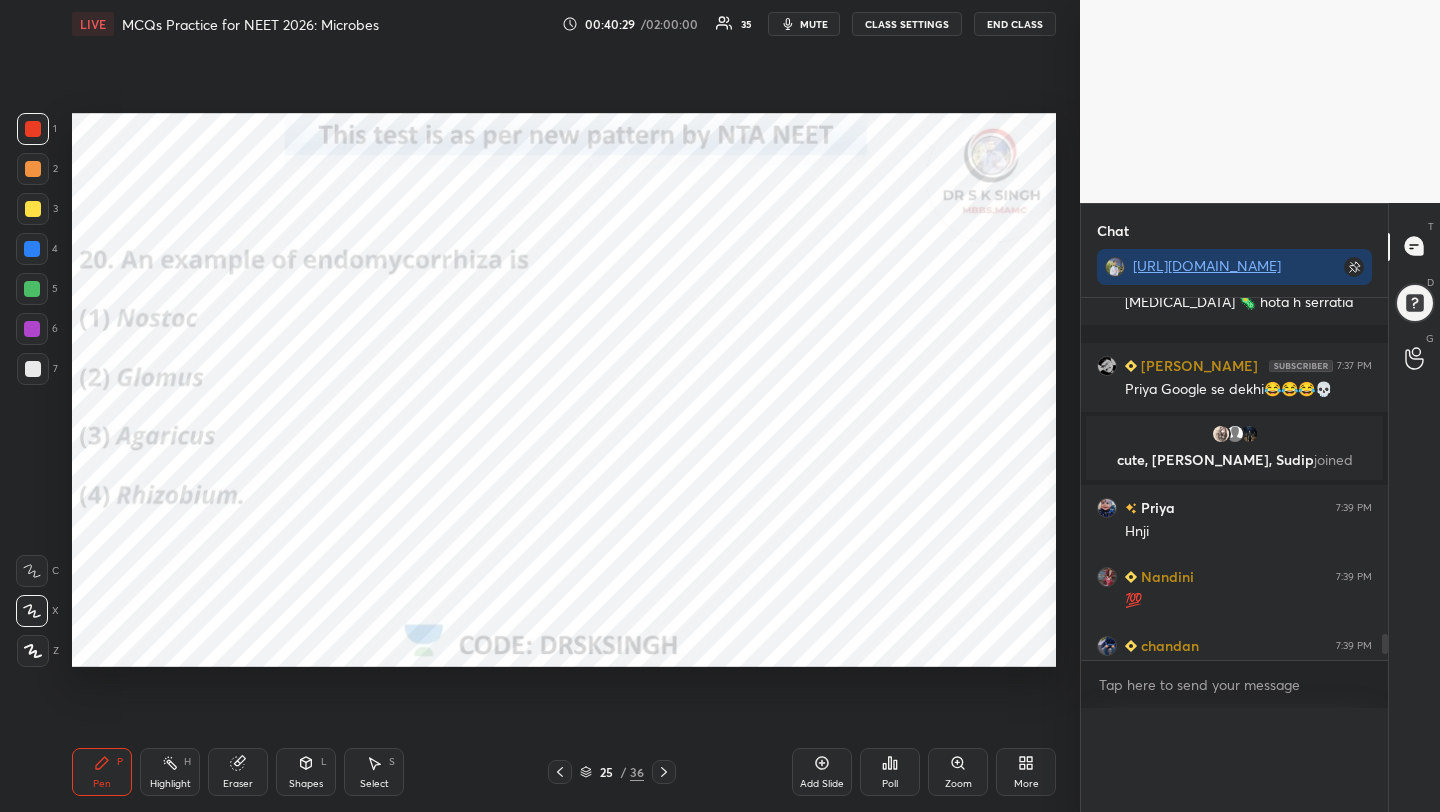 scroll, scrollTop: 1, scrollLeft: 7, axis: both 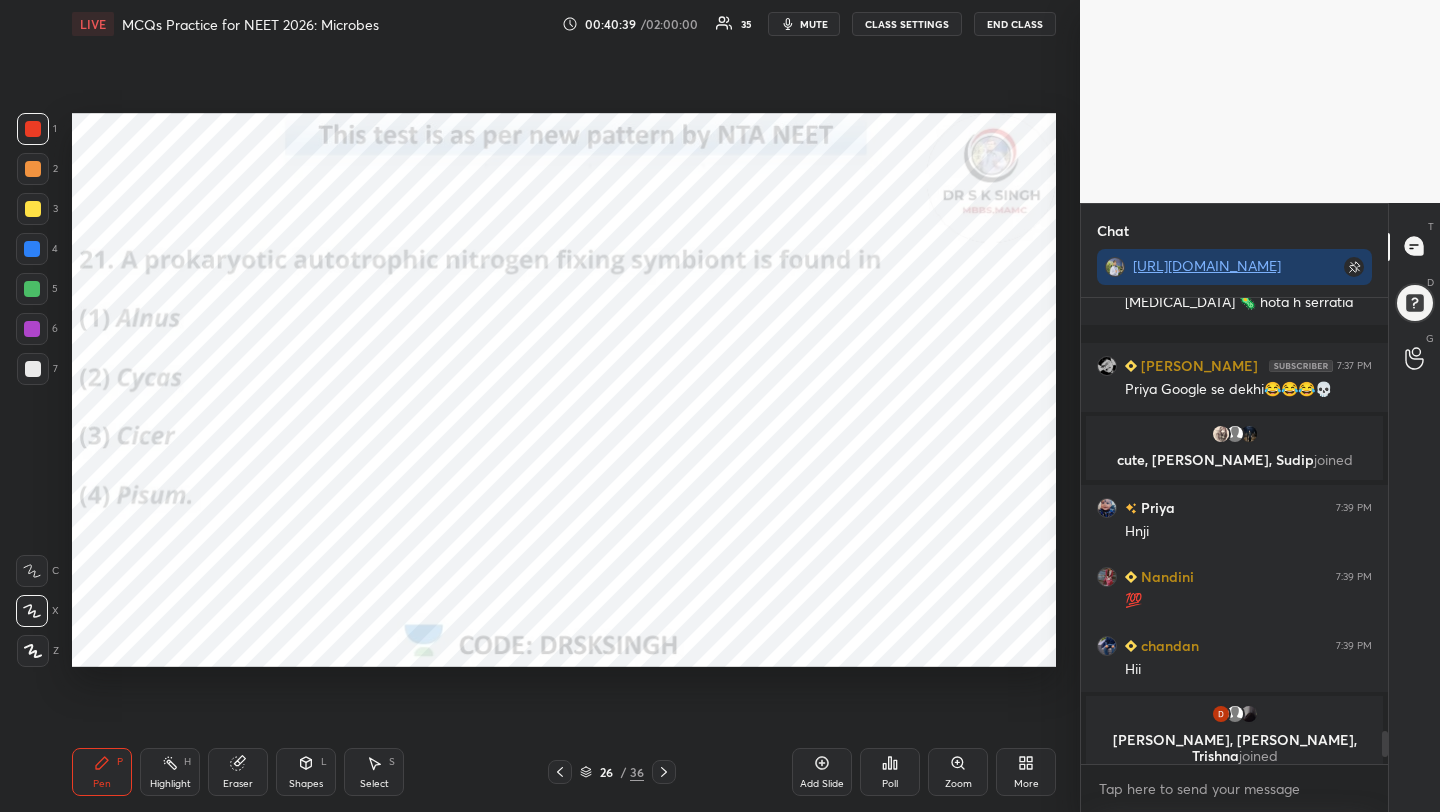 click on "Poll" at bounding box center (890, 784) 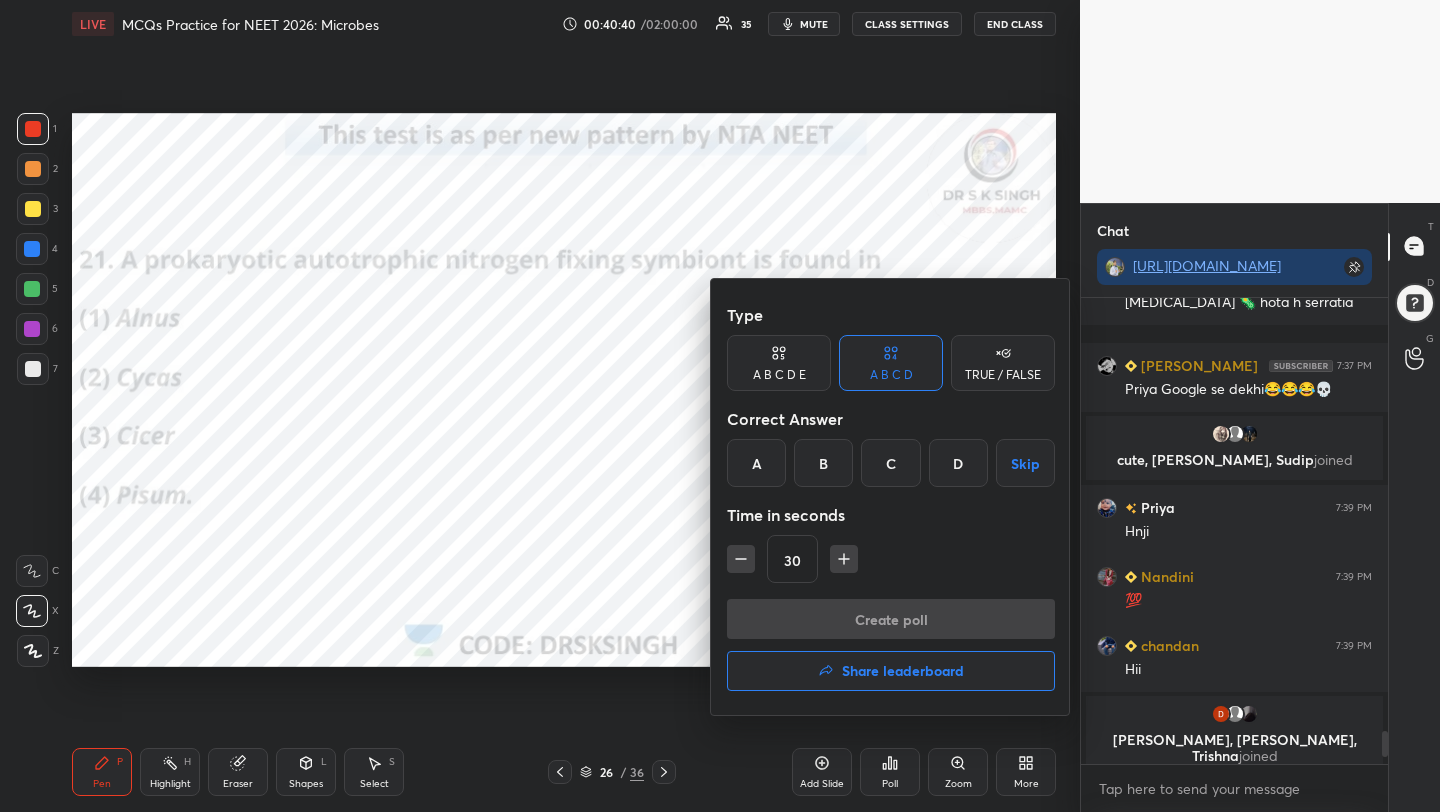 click on "B" at bounding box center (823, 463) 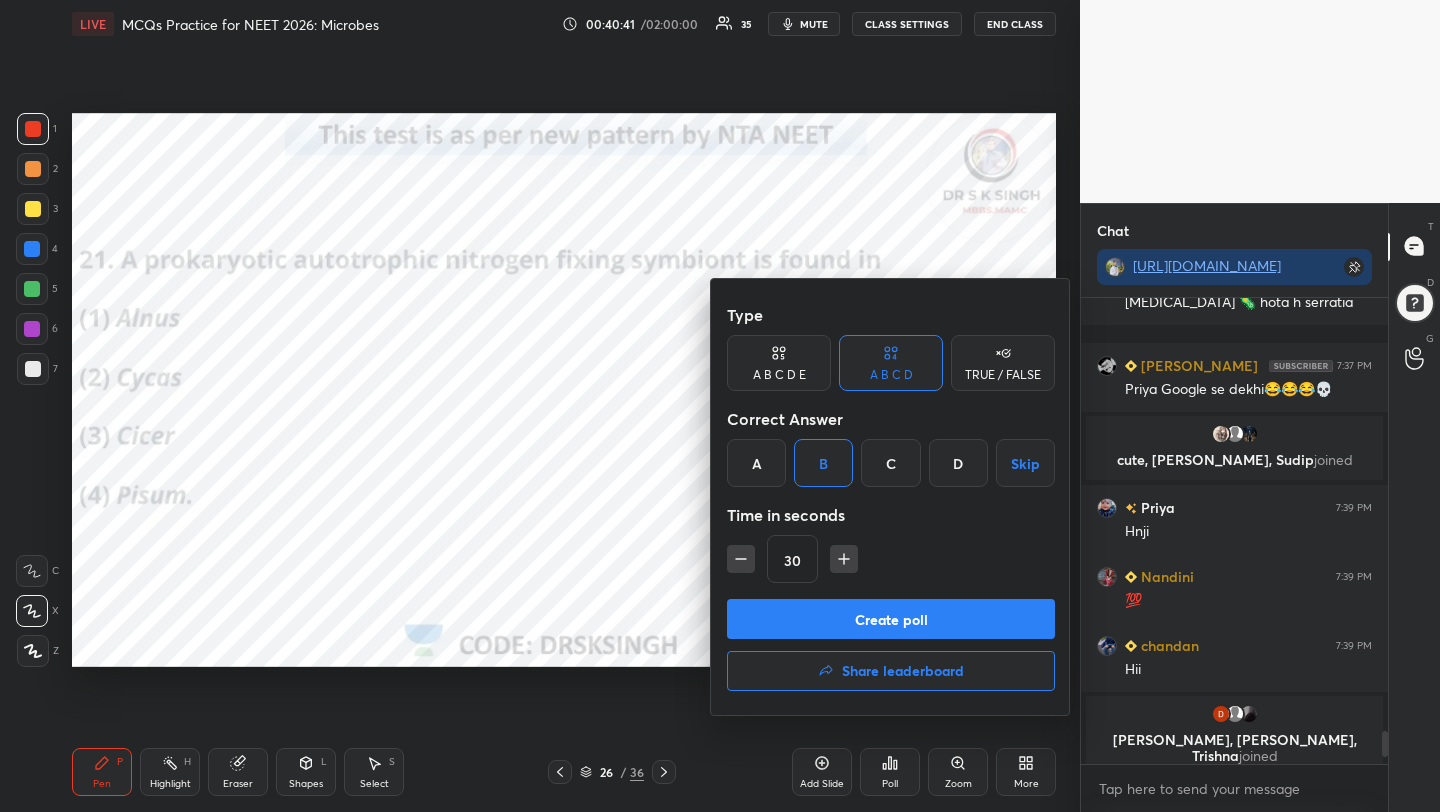 click on "Create poll" at bounding box center [891, 619] 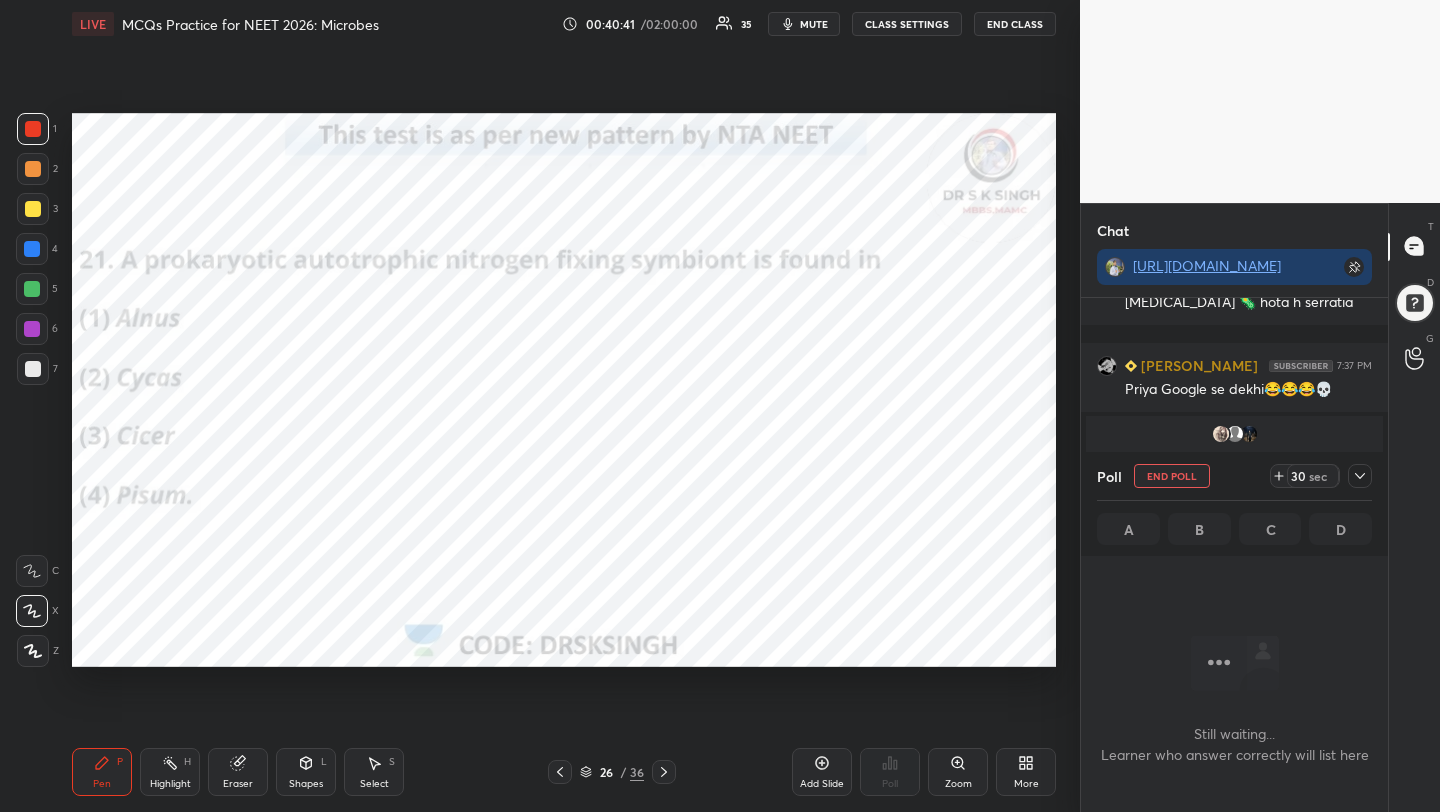 scroll, scrollTop: 362, scrollLeft: 301, axis: both 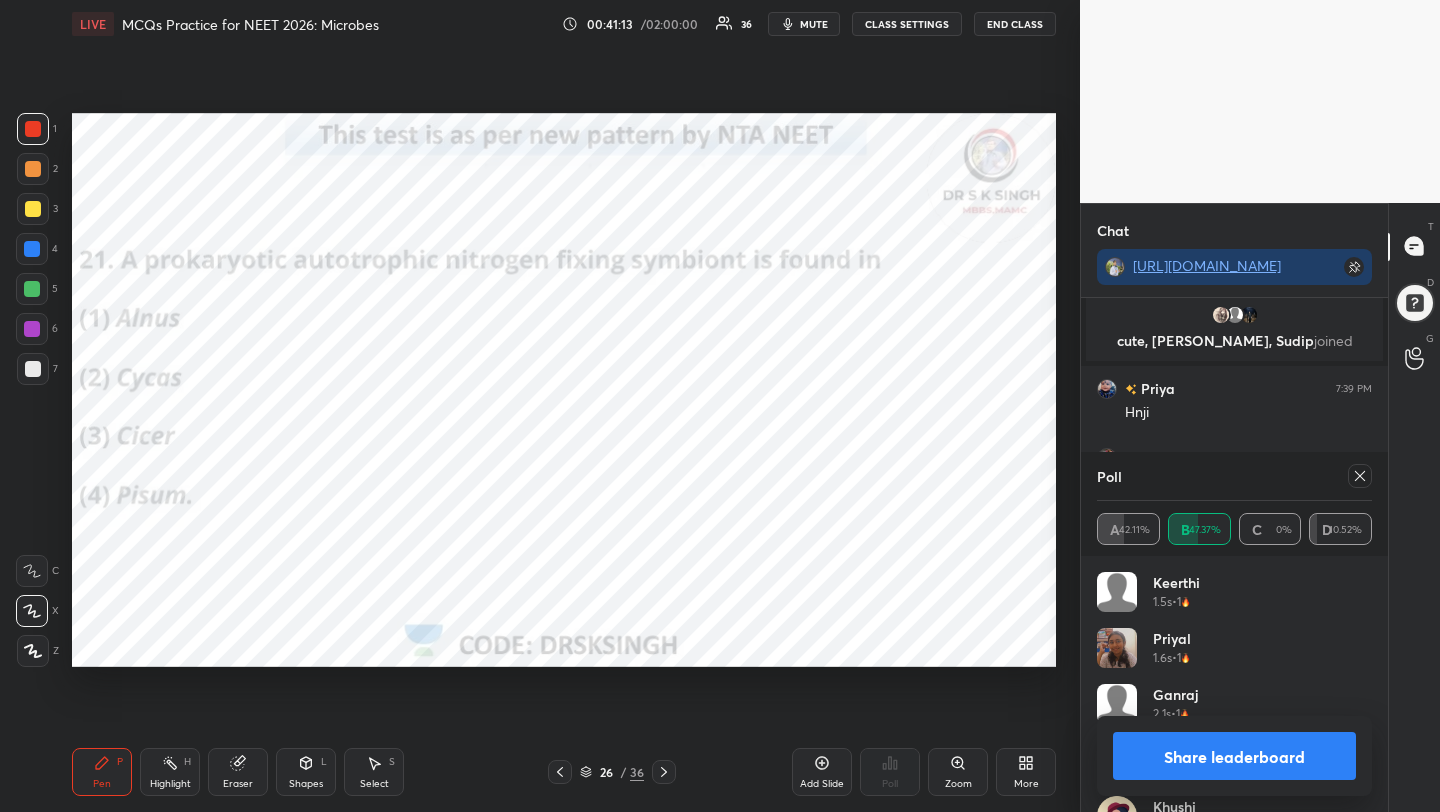 click 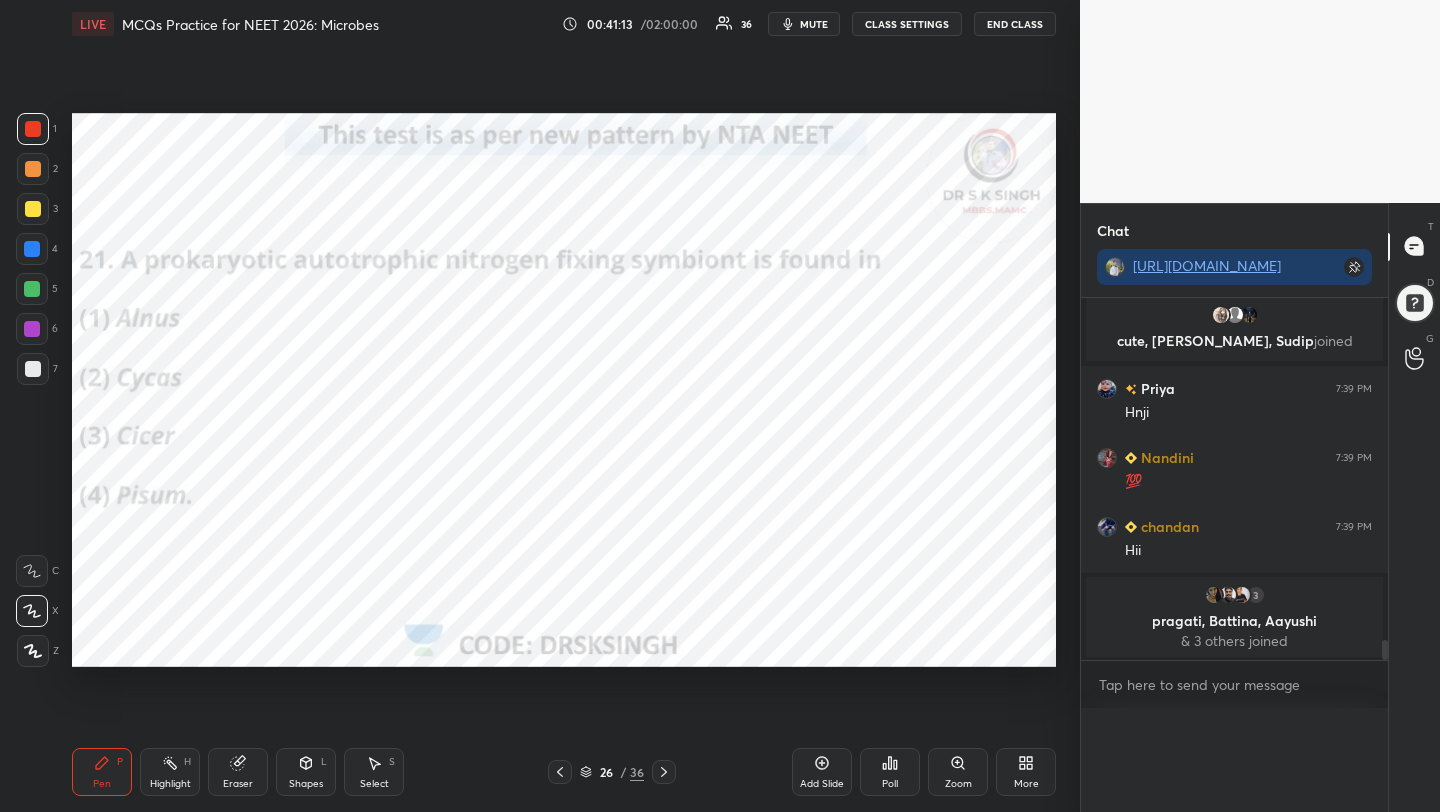 scroll, scrollTop: 0, scrollLeft: 0, axis: both 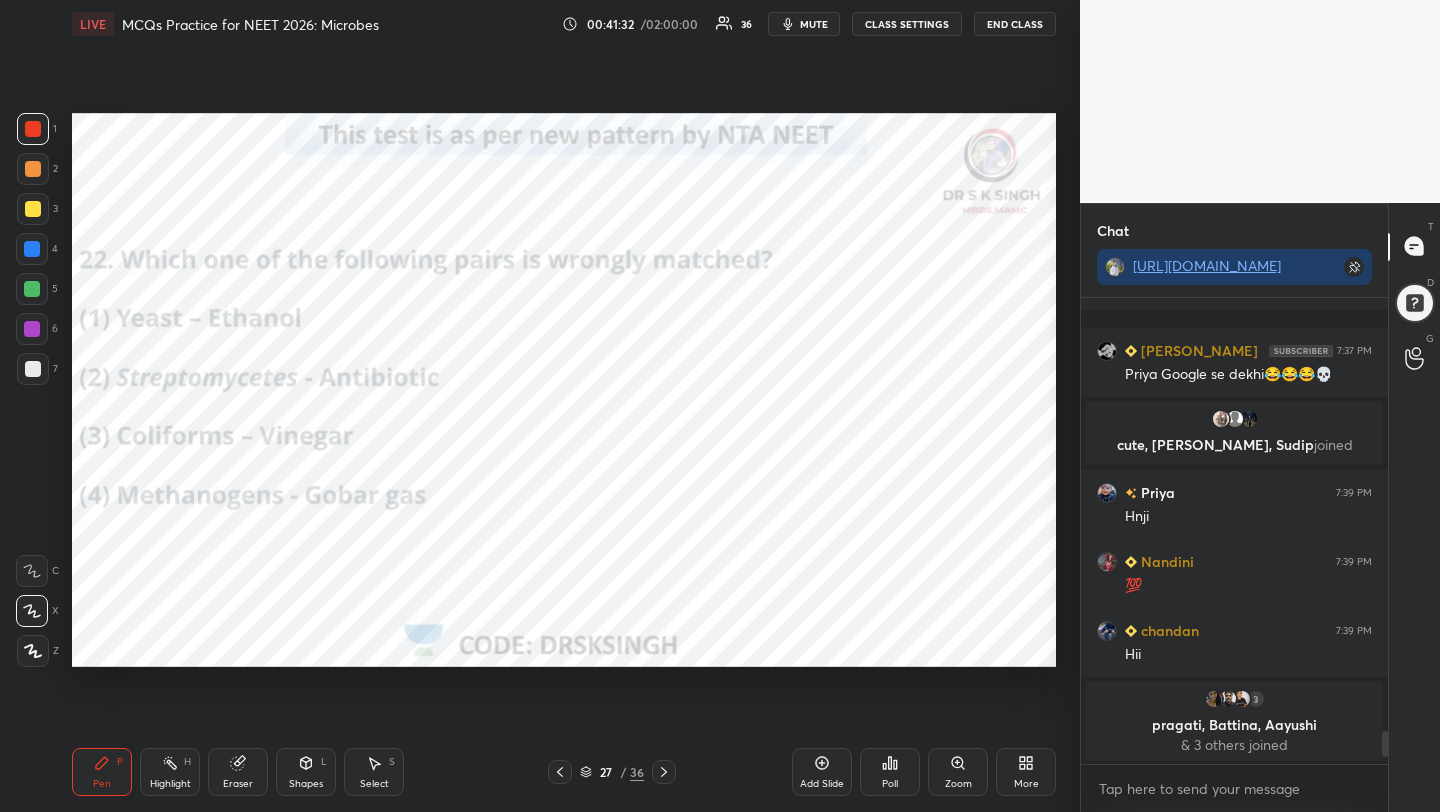 click on "Poll" at bounding box center (890, 772) 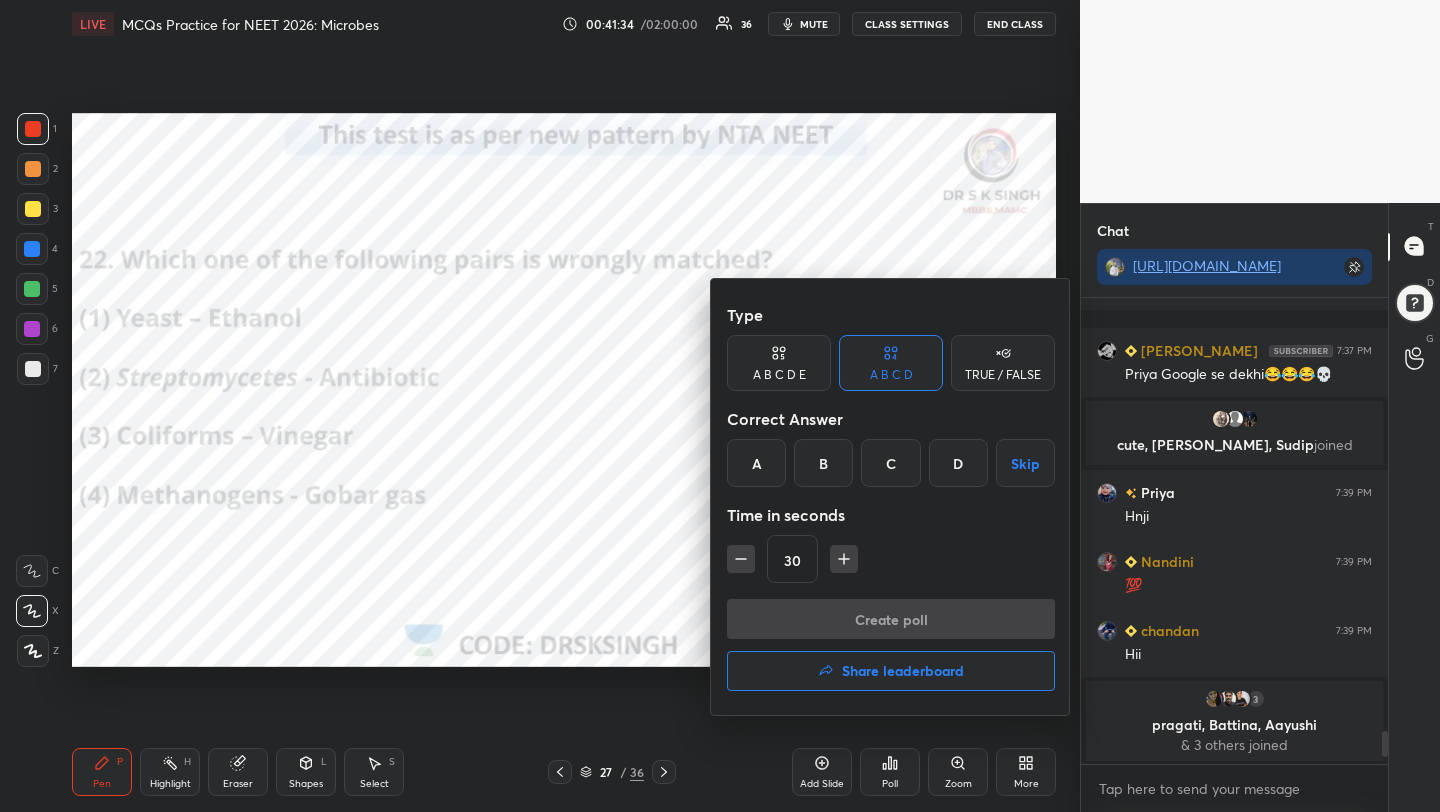 click on "C" at bounding box center [890, 463] 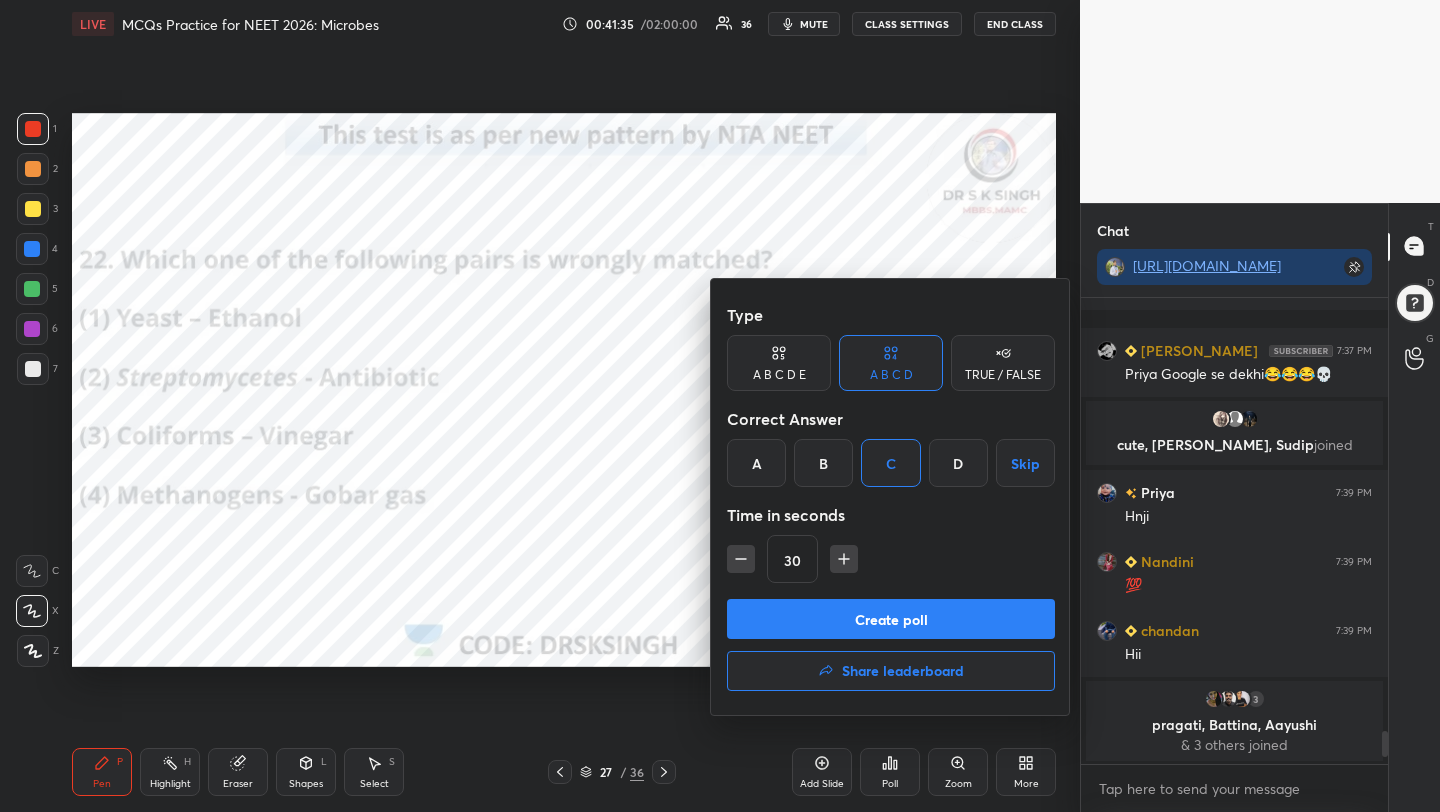 click on "Create poll" at bounding box center [891, 619] 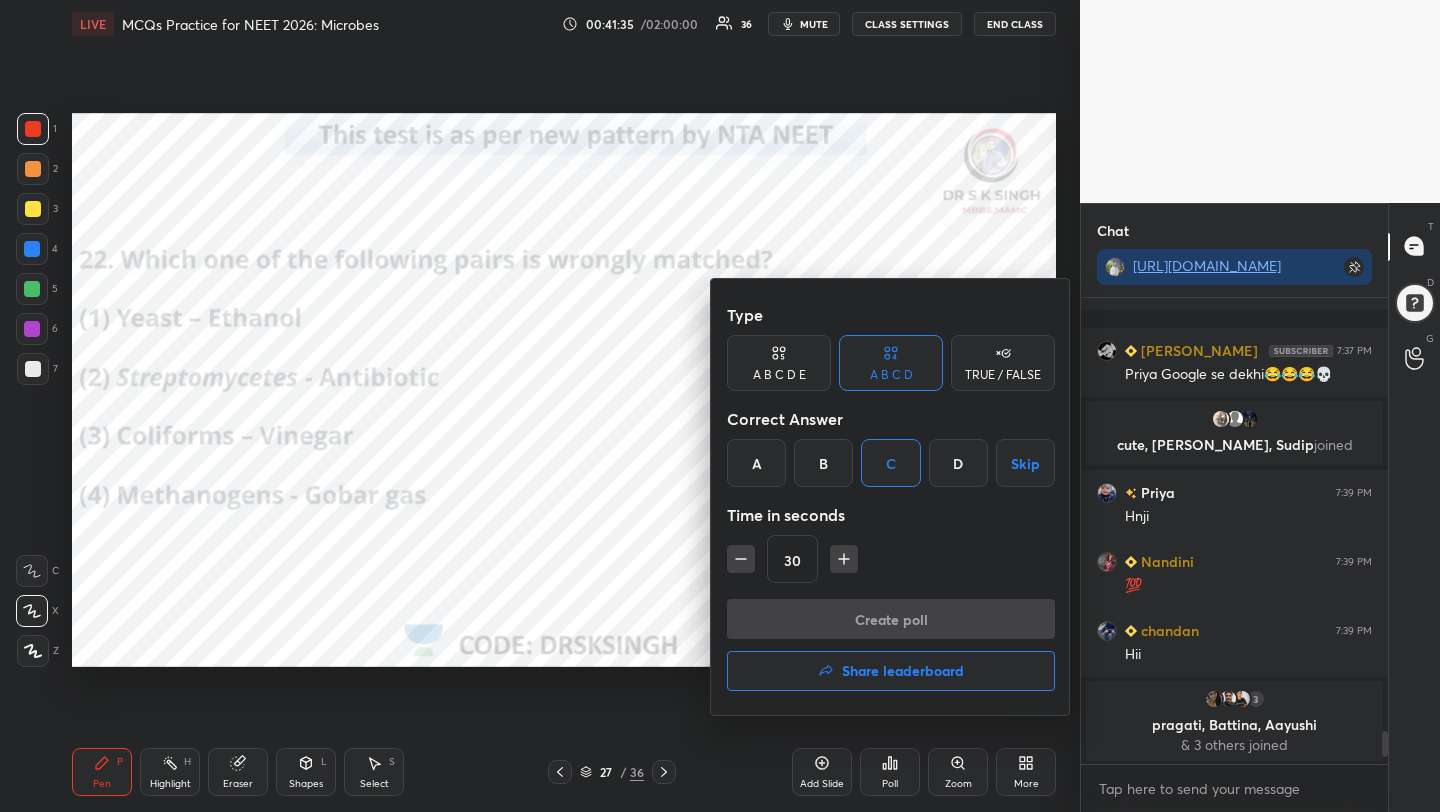scroll, scrollTop: 418, scrollLeft: 301, axis: both 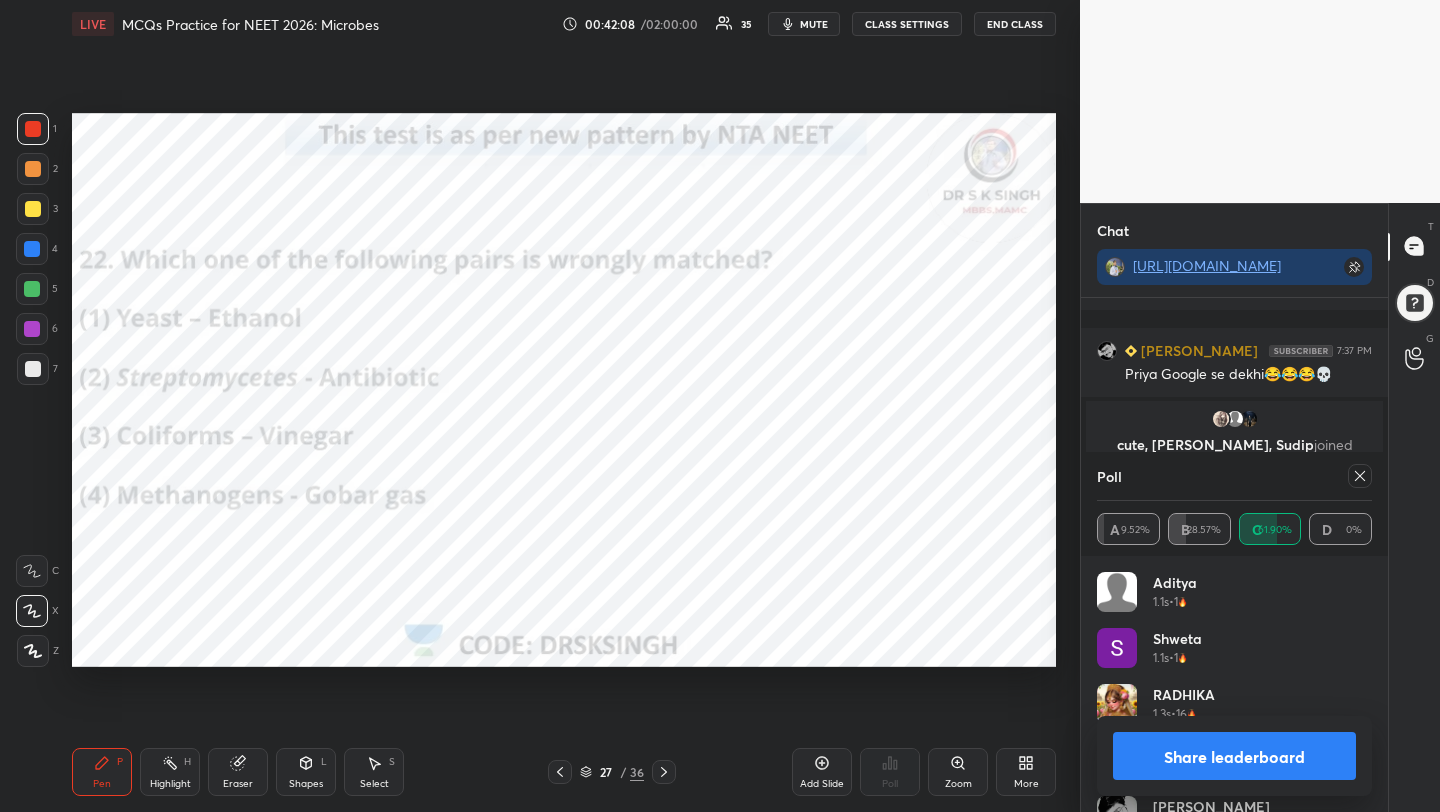 click 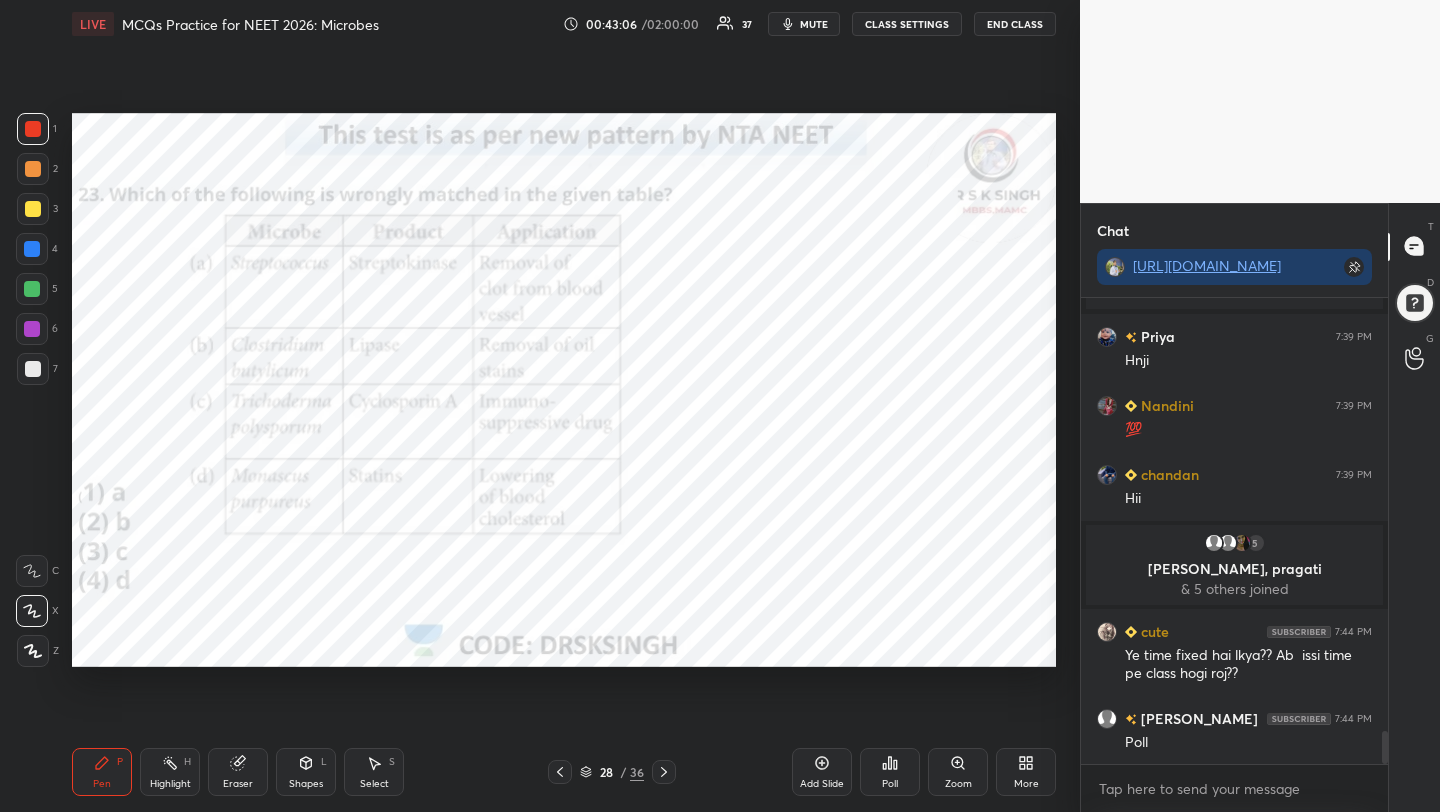 scroll, scrollTop: 6233, scrollLeft: 0, axis: vertical 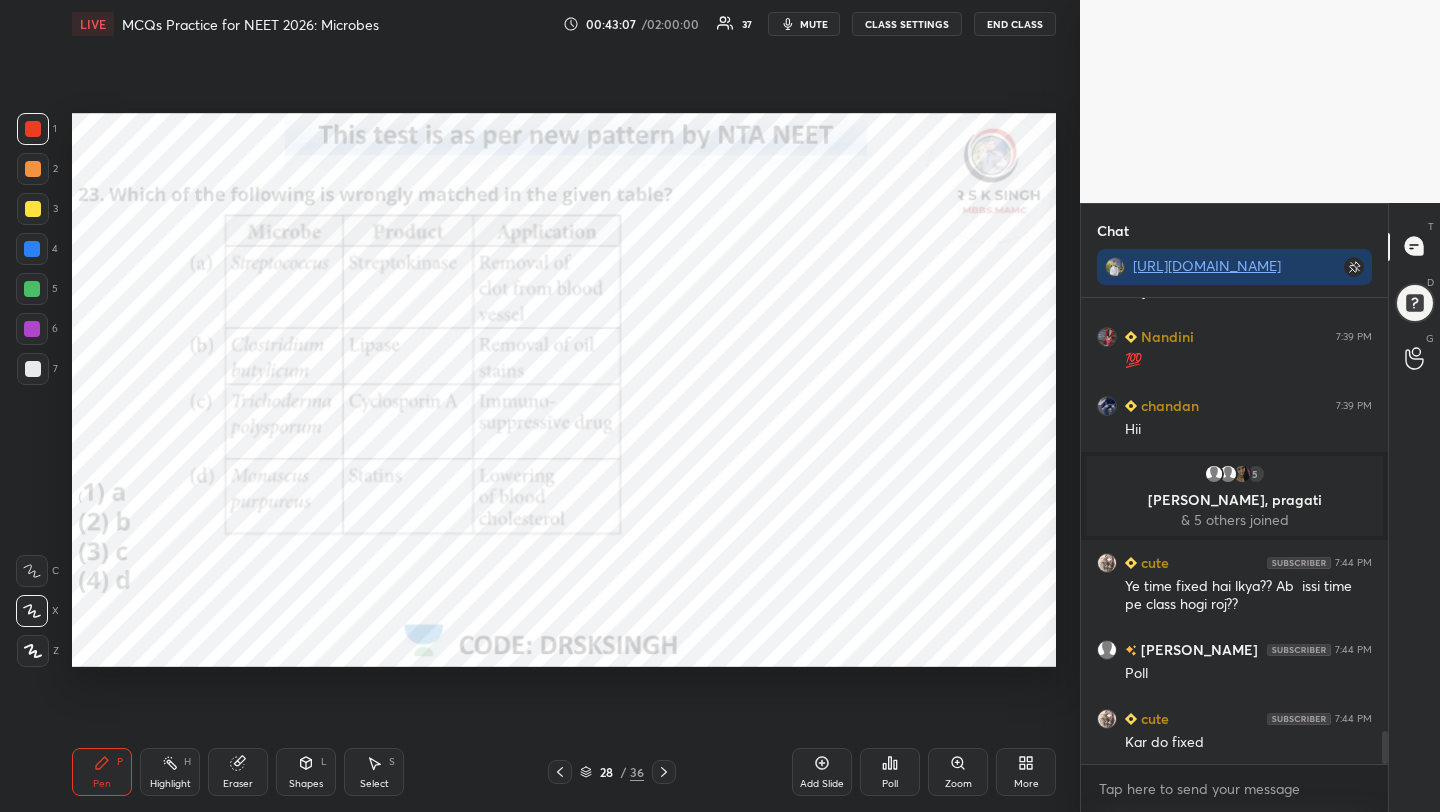 click 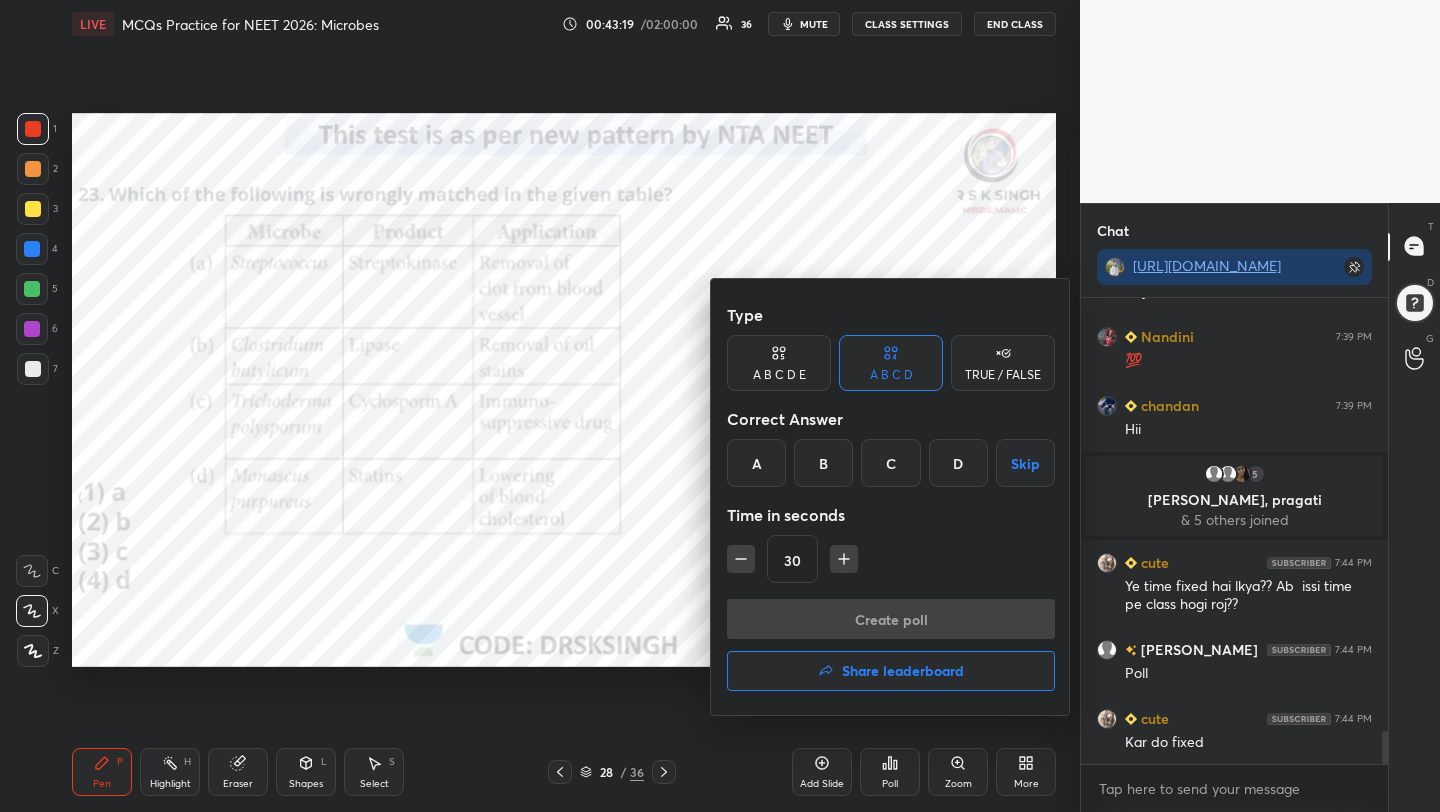click on "B" at bounding box center [823, 463] 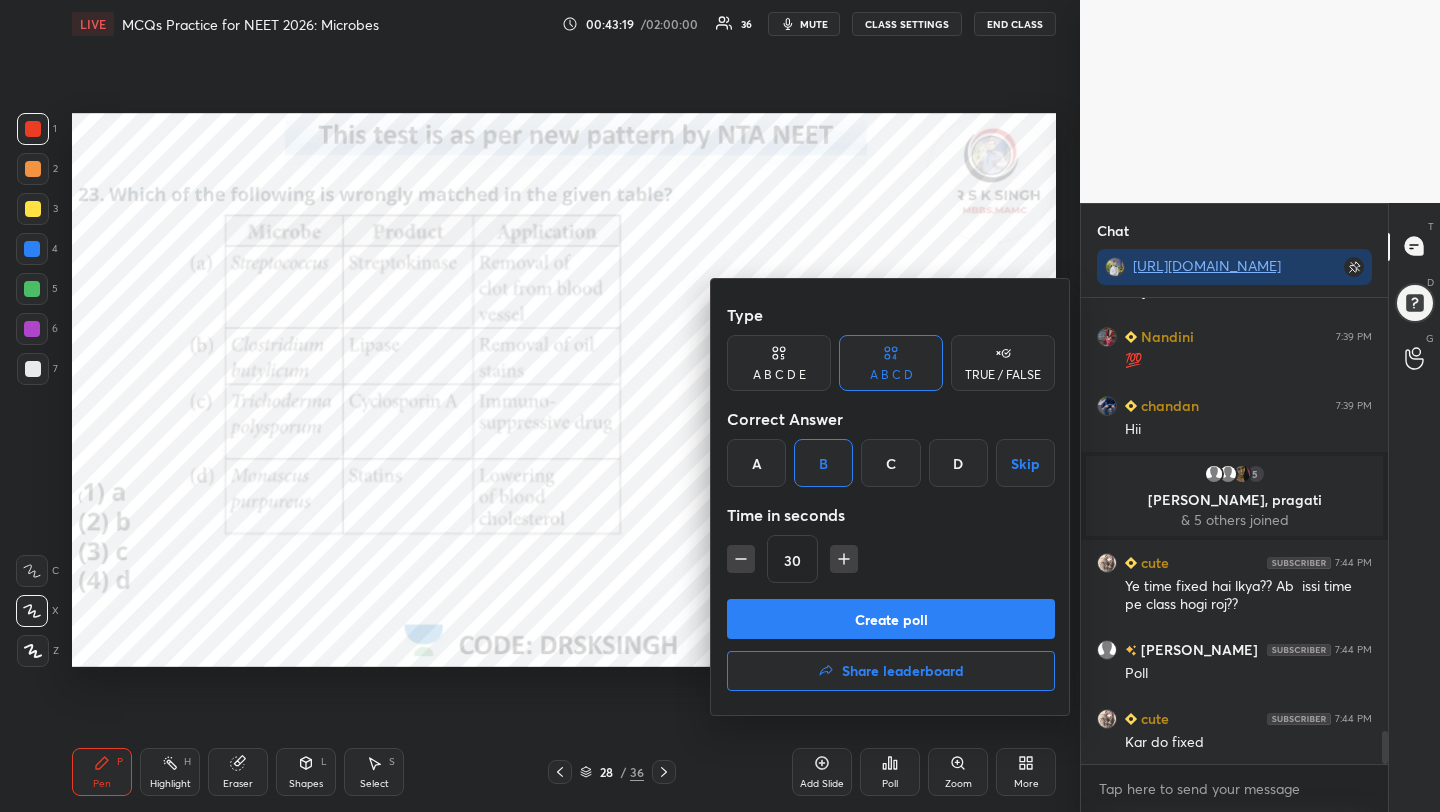 click on "Create poll" at bounding box center [891, 619] 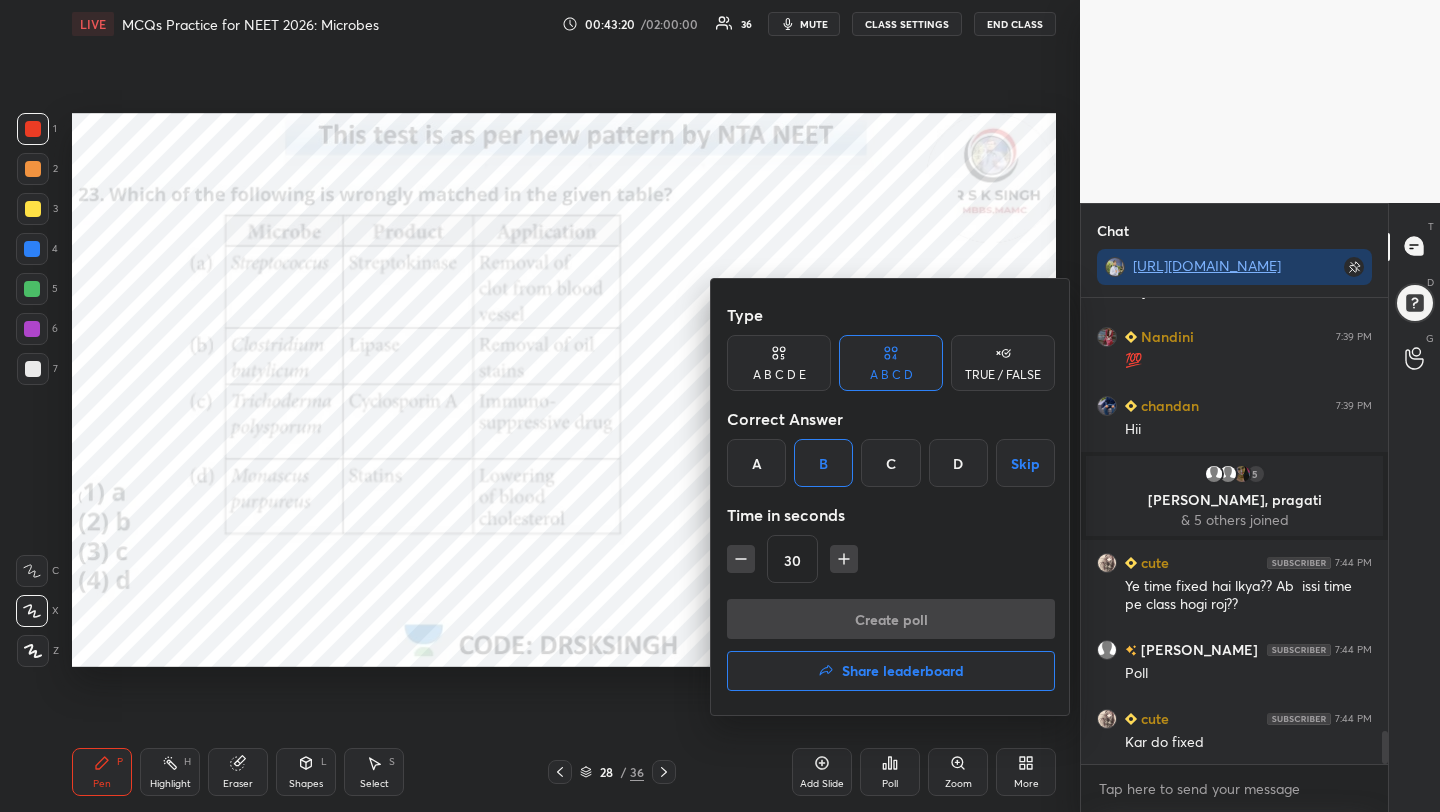 scroll, scrollTop: 419, scrollLeft: 301, axis: both 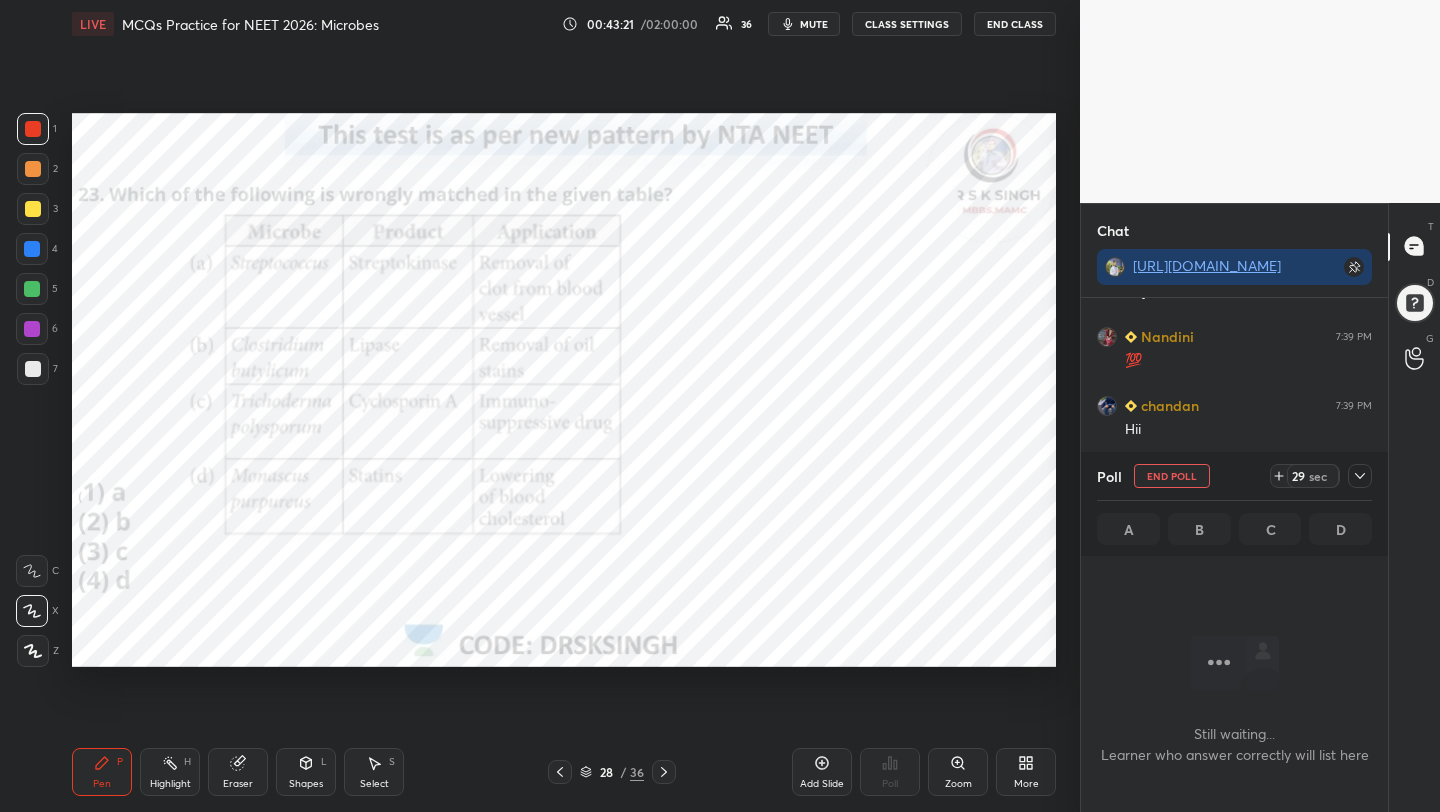 click on "mute" at bounding box center (814, 24) 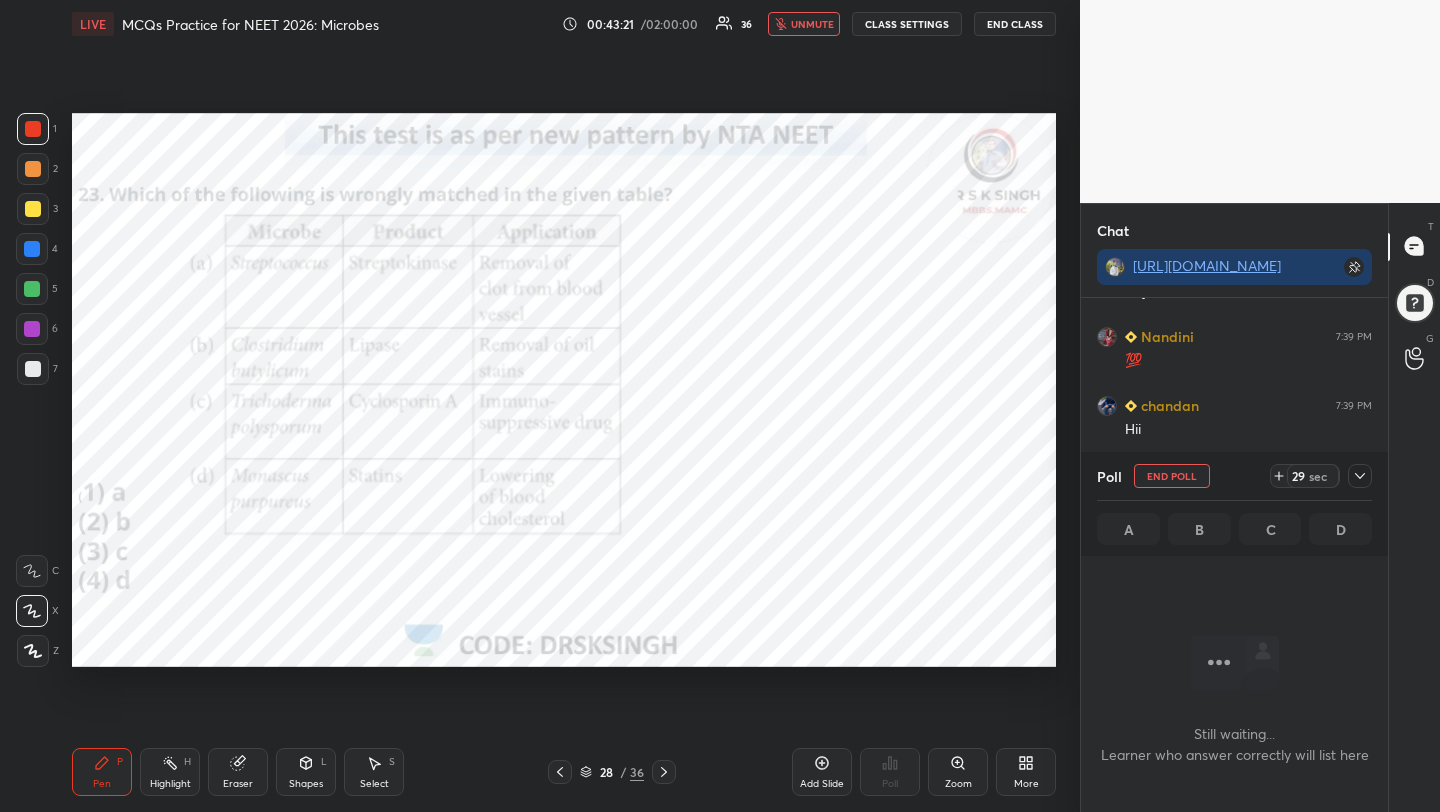 scroll, scrollTop: 6385, scrollLeft: 0, axis: vertical 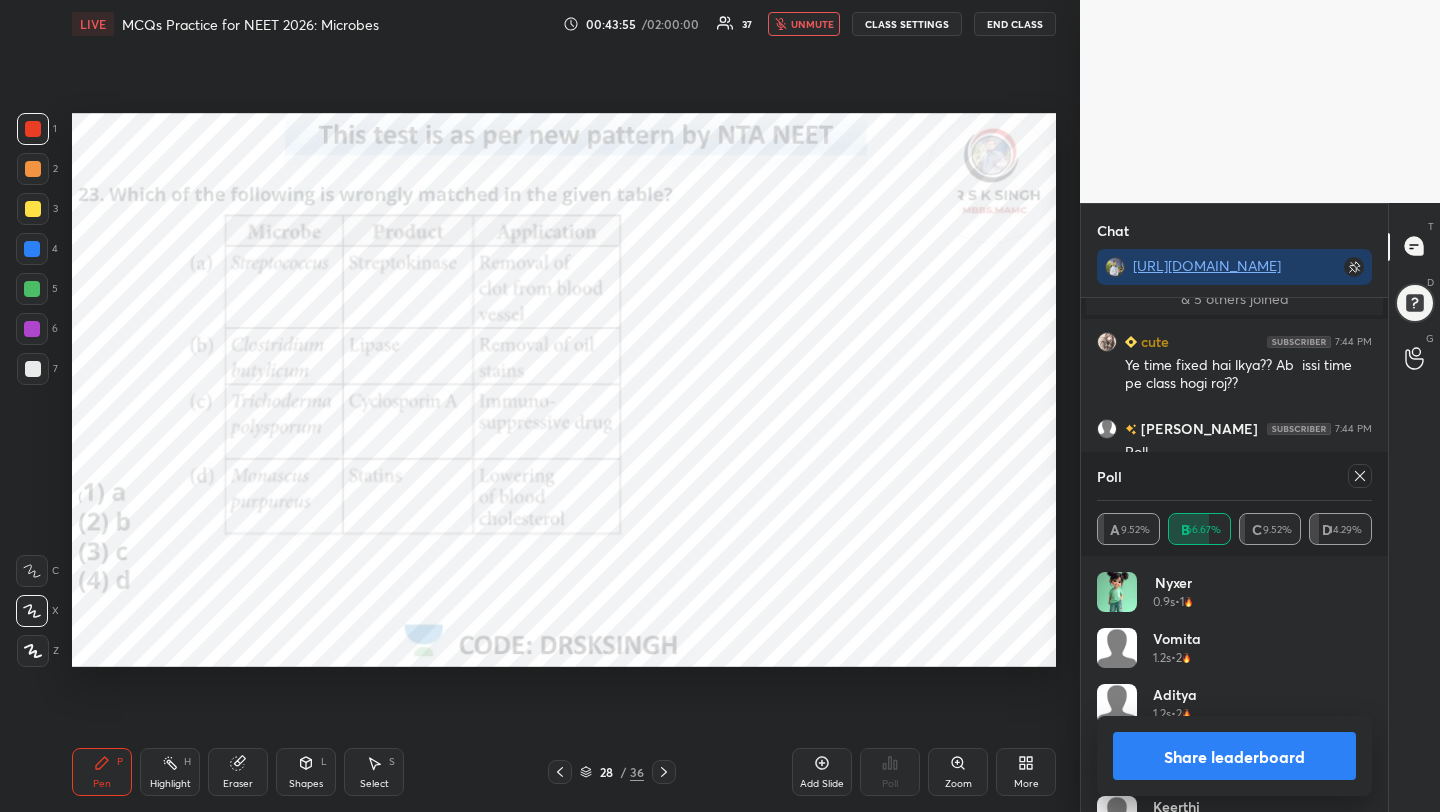 click at bounding box center (1360, 476) 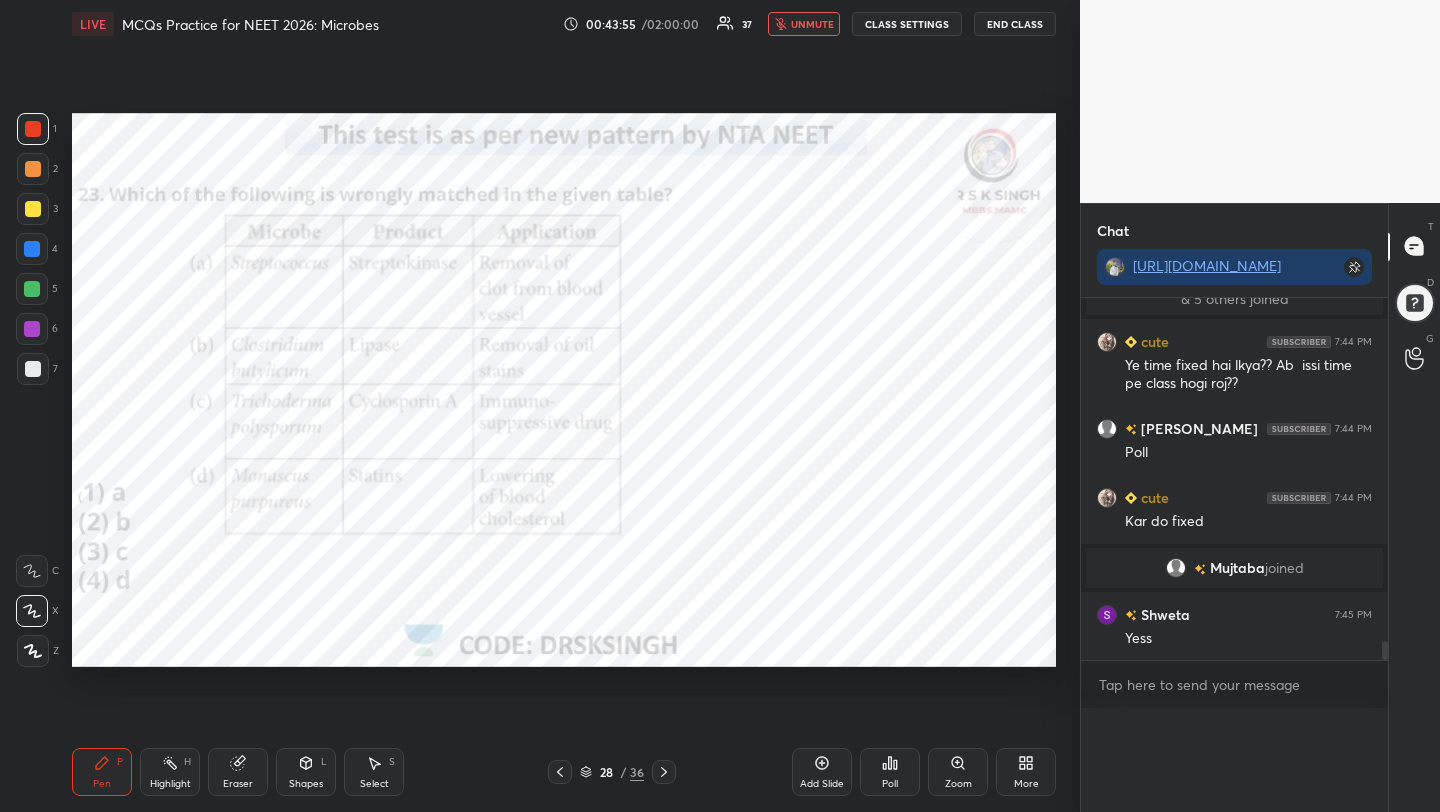 scroll, scrollTop: 0, scrollLeft: 0, axis: both 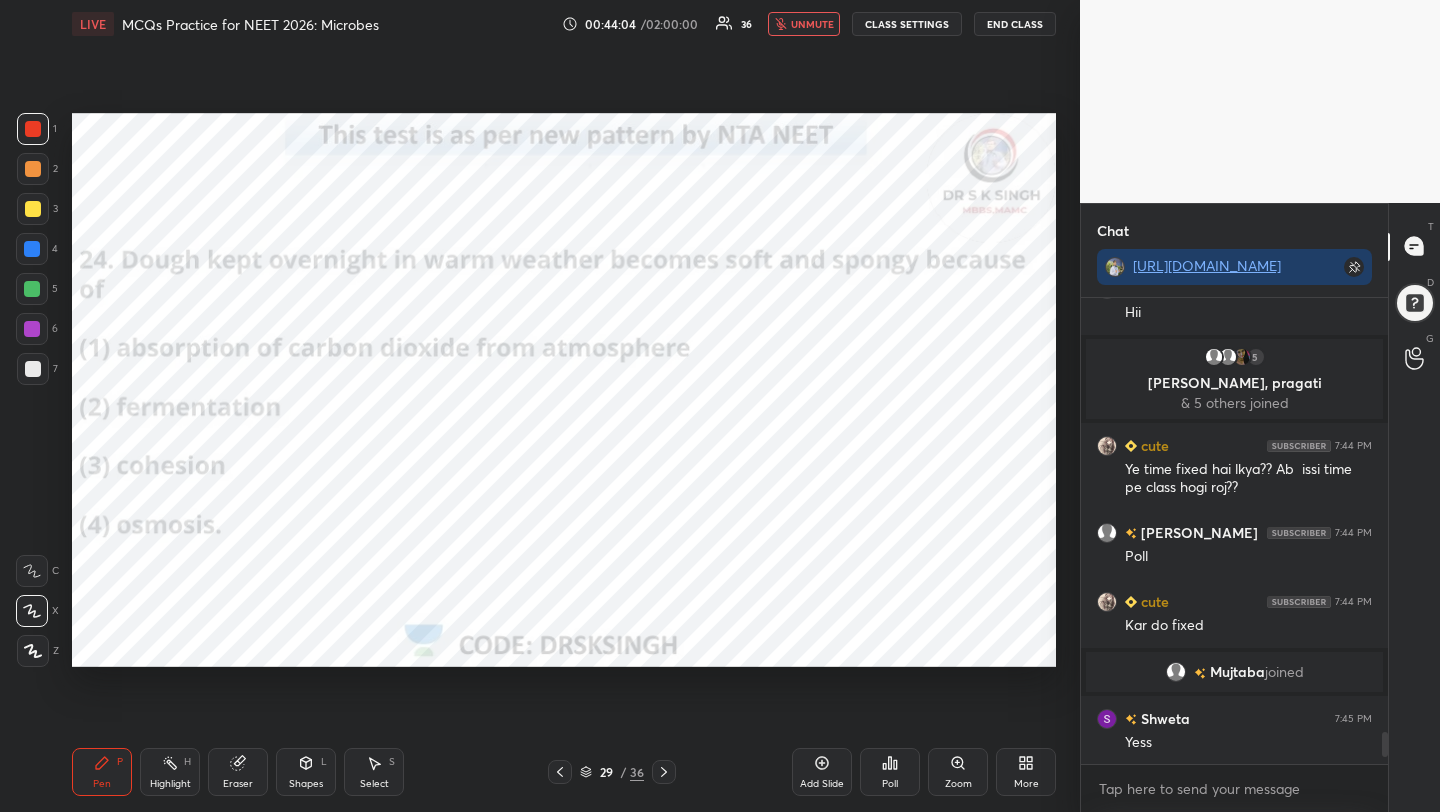 click on "Poll" at bounding box center [890, 772] 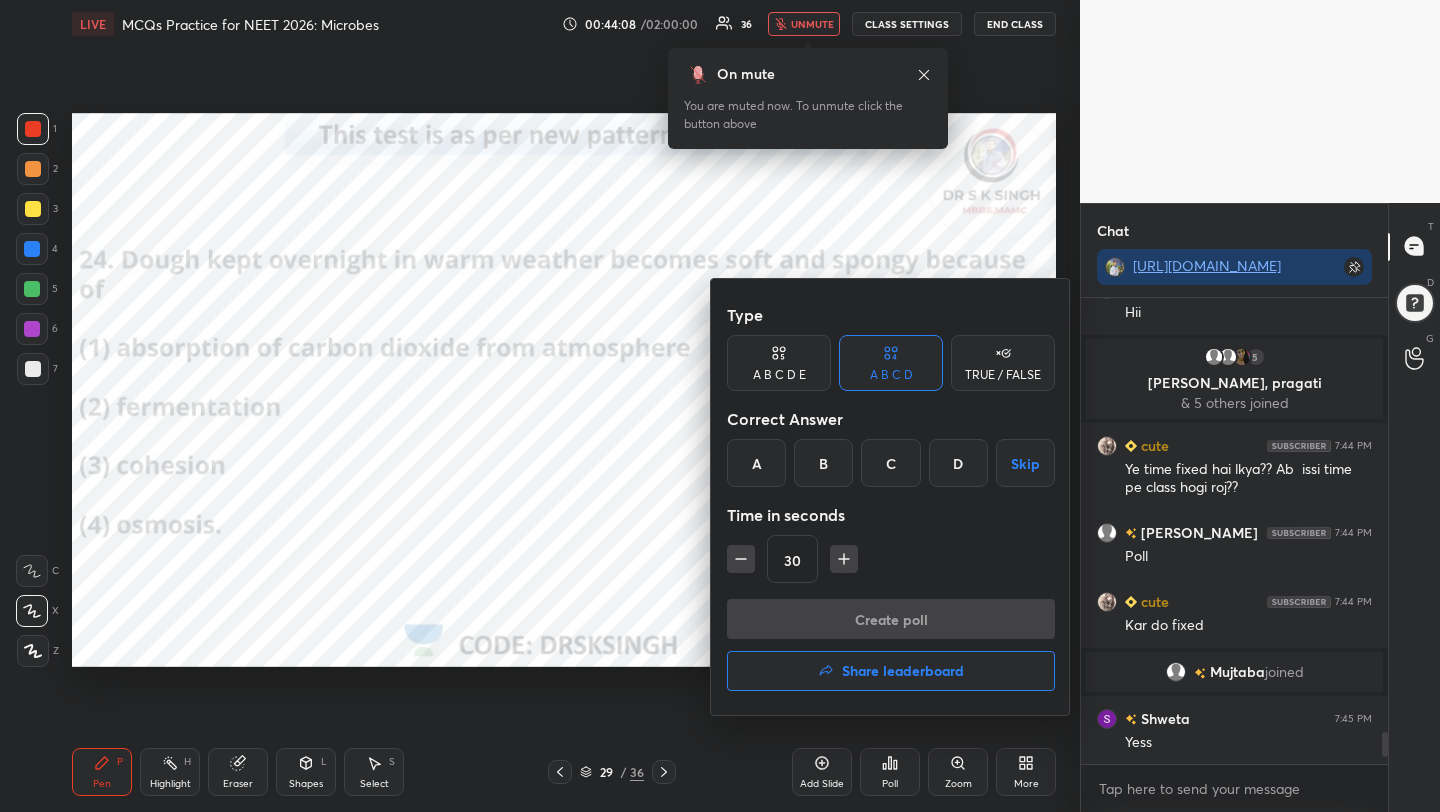 click on "B" at bounding box center (823, 463) 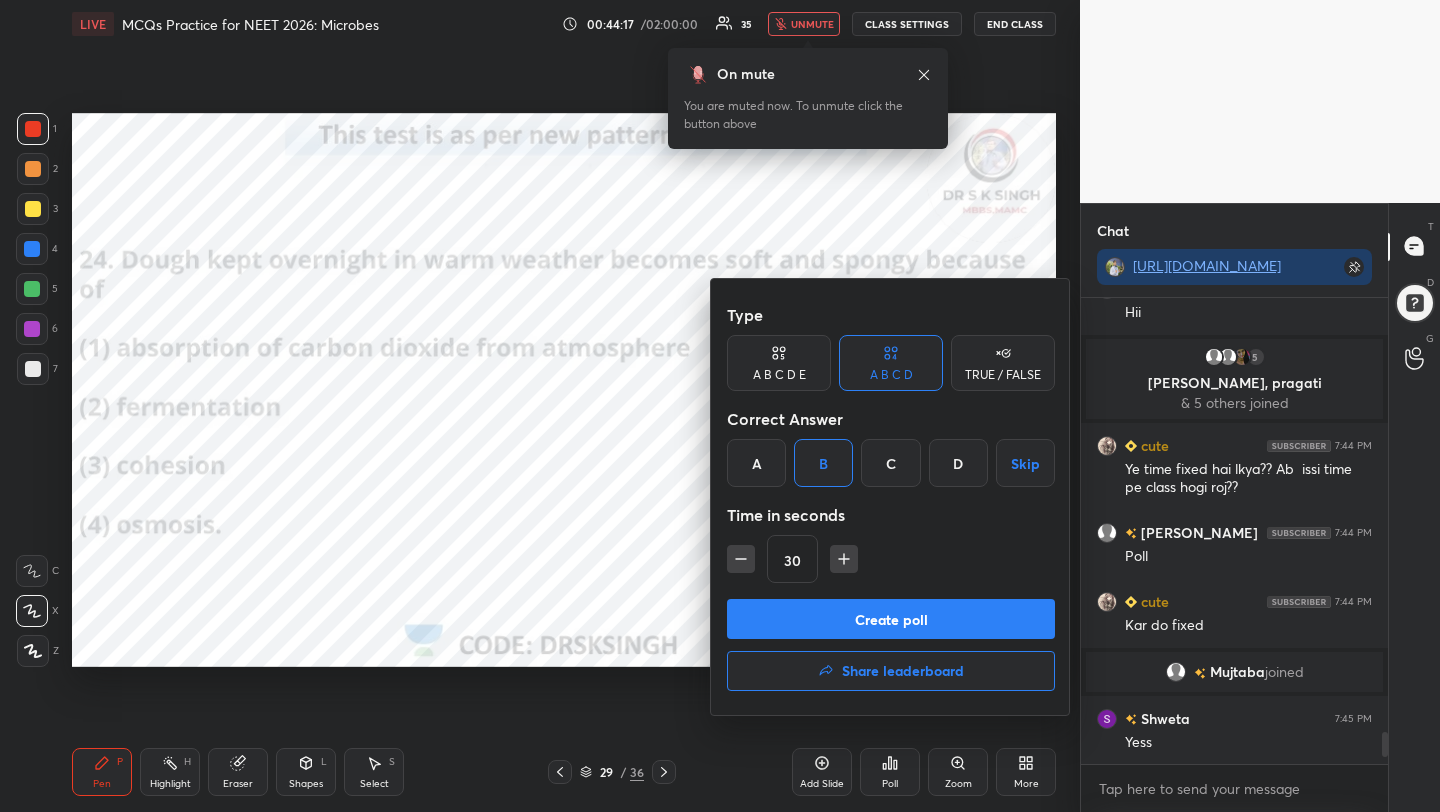 click on "Create poll" at bounding box center (891, 619) 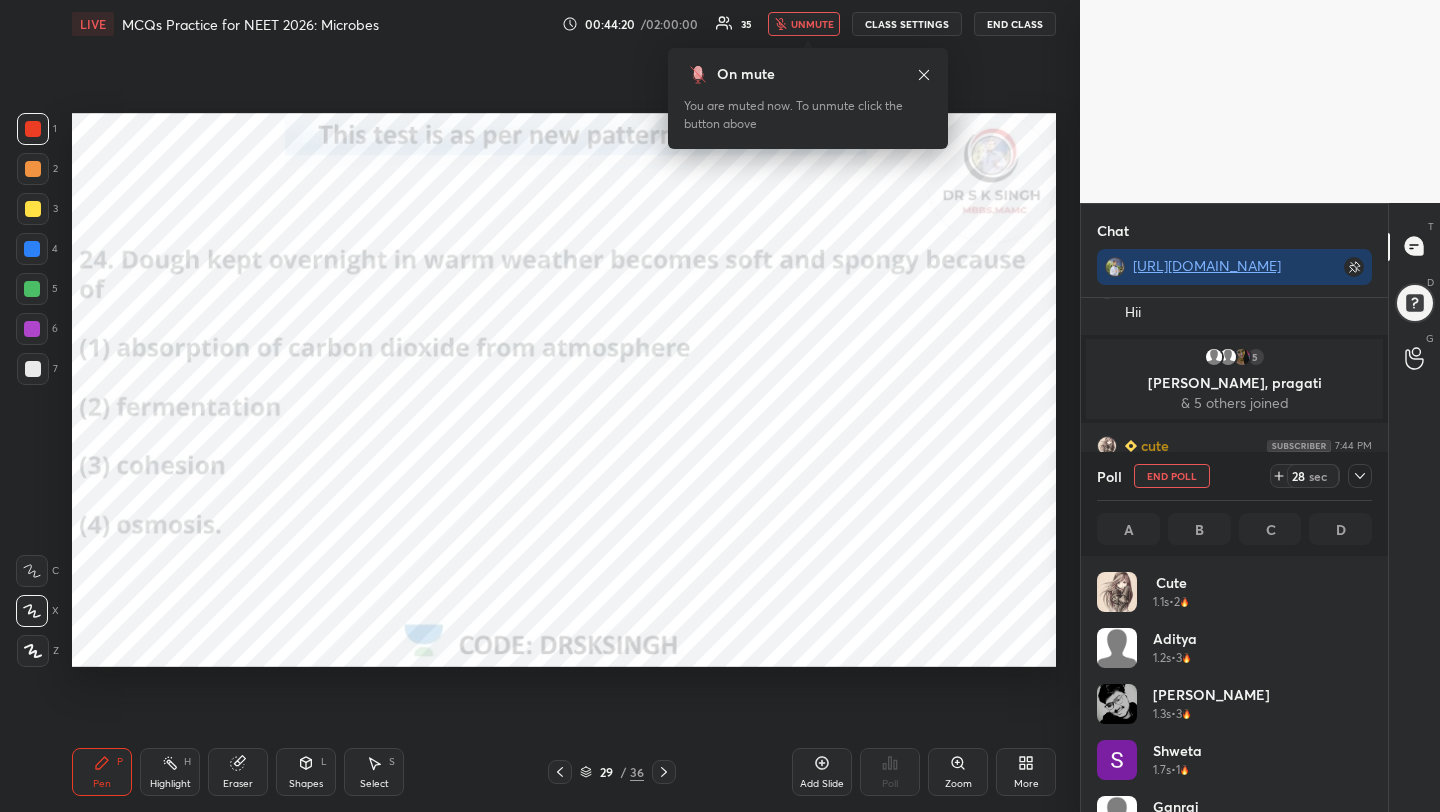 scroll, scrollTop: 7, scrollLeft: 7, axis: both 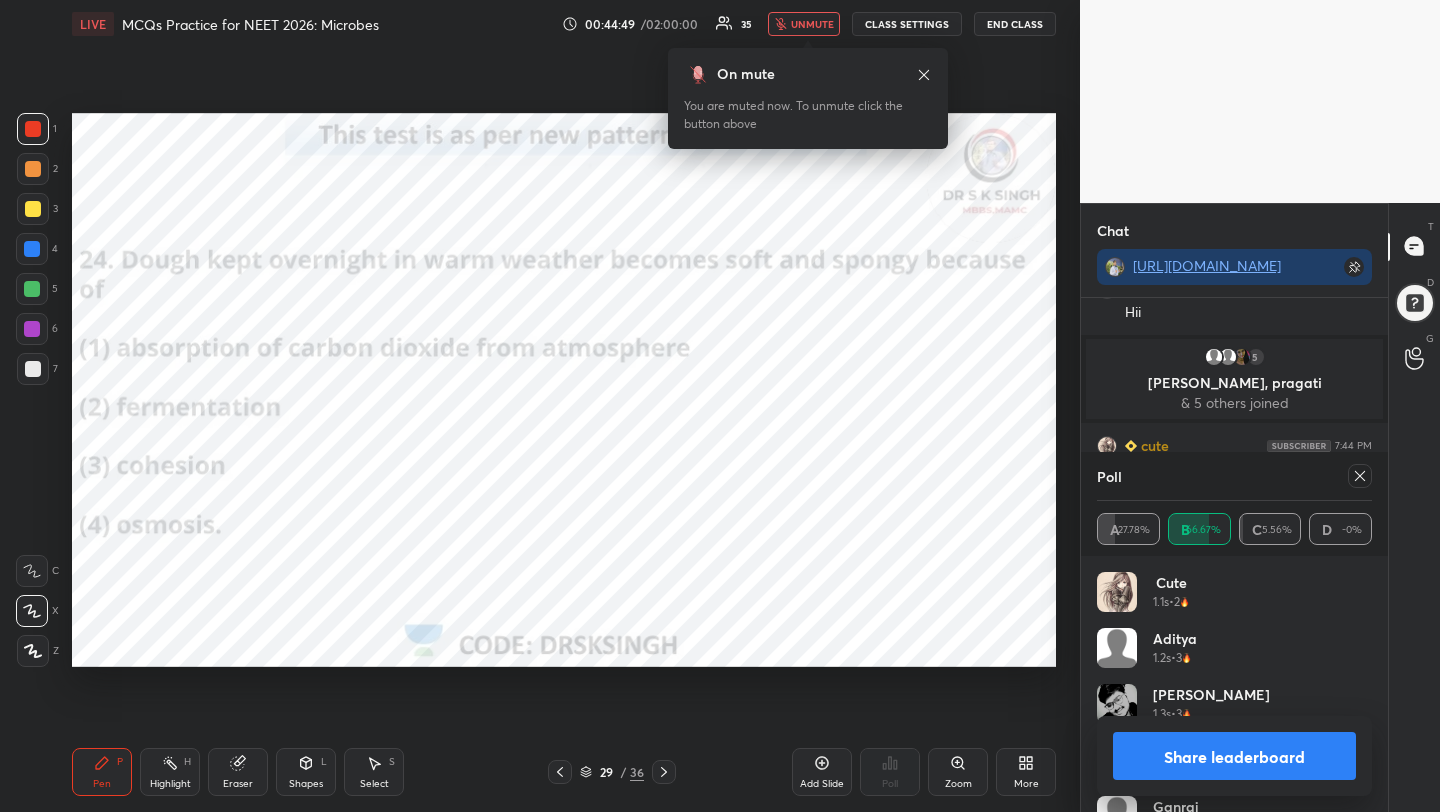 click 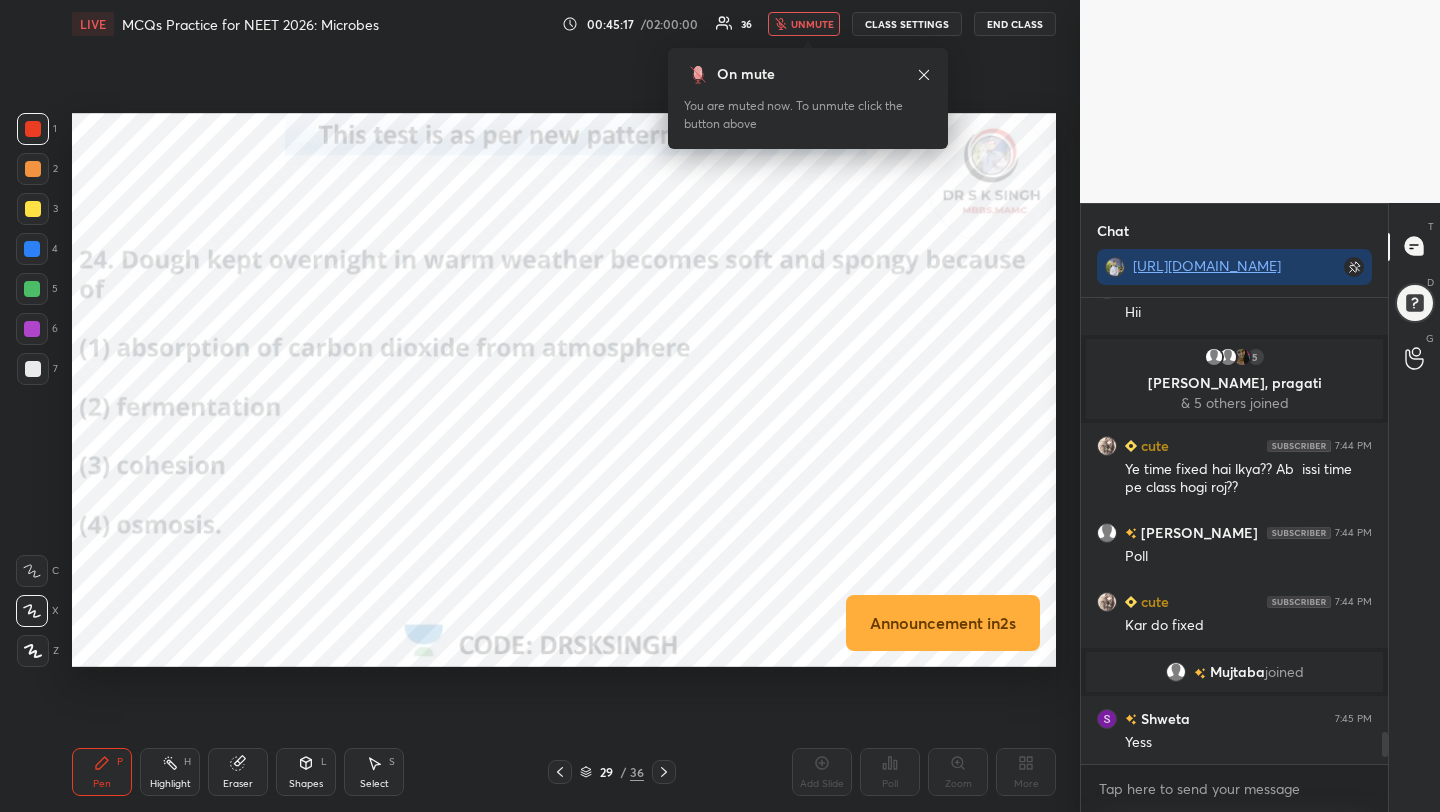 click on "unmute" at bounding box center (812, 24) 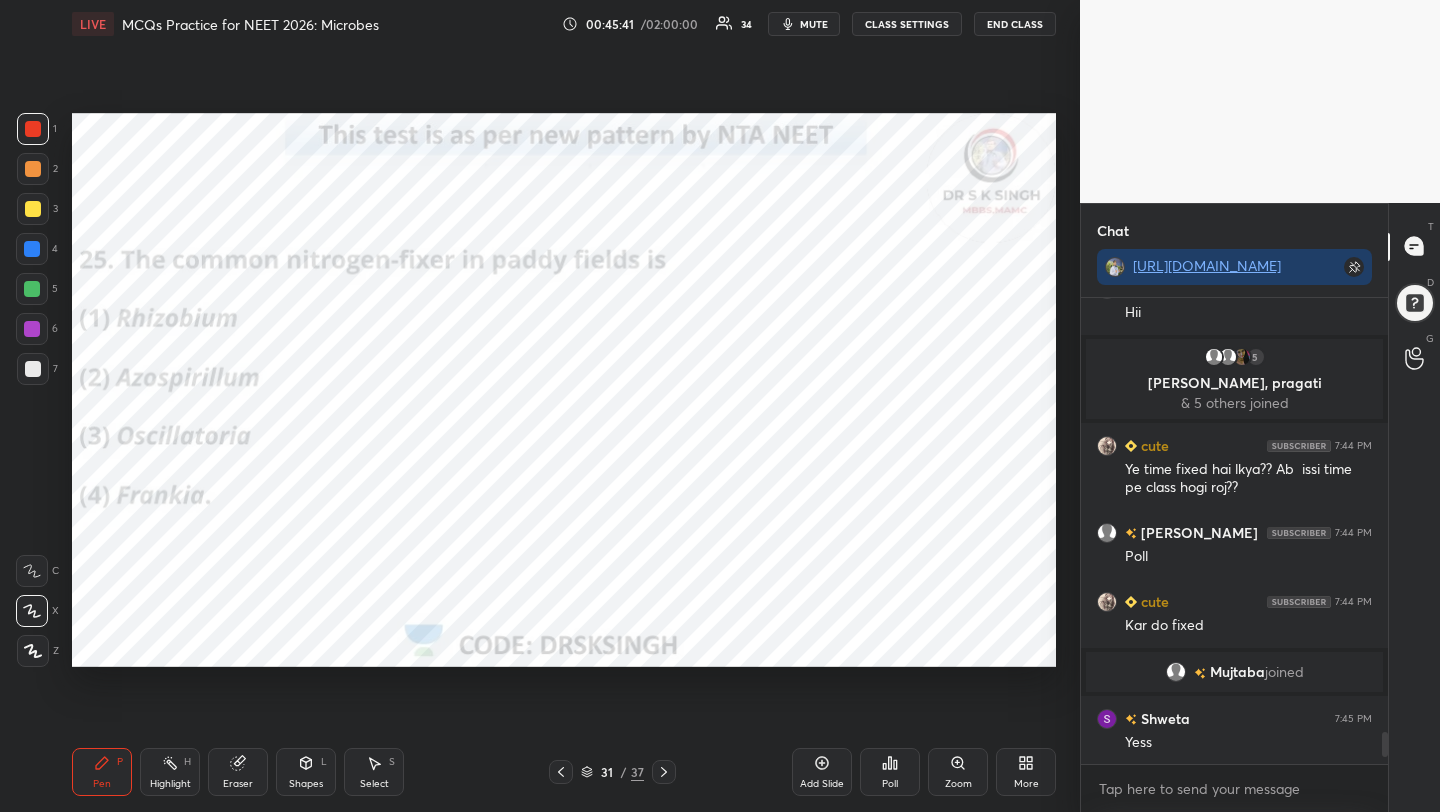 click on "Poll" at bounding box center [890, 772] 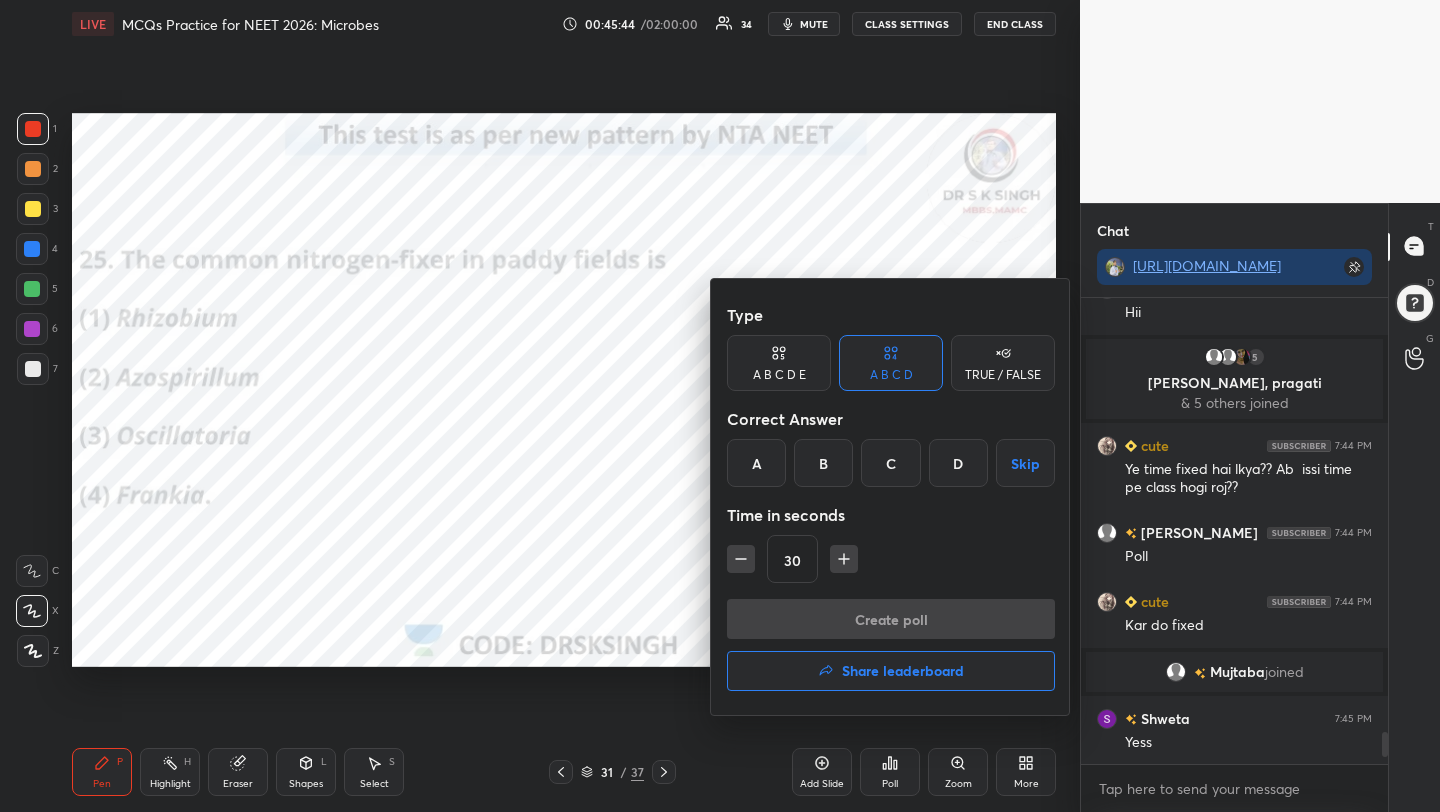 click on "B" at bounding box center (823, 463) 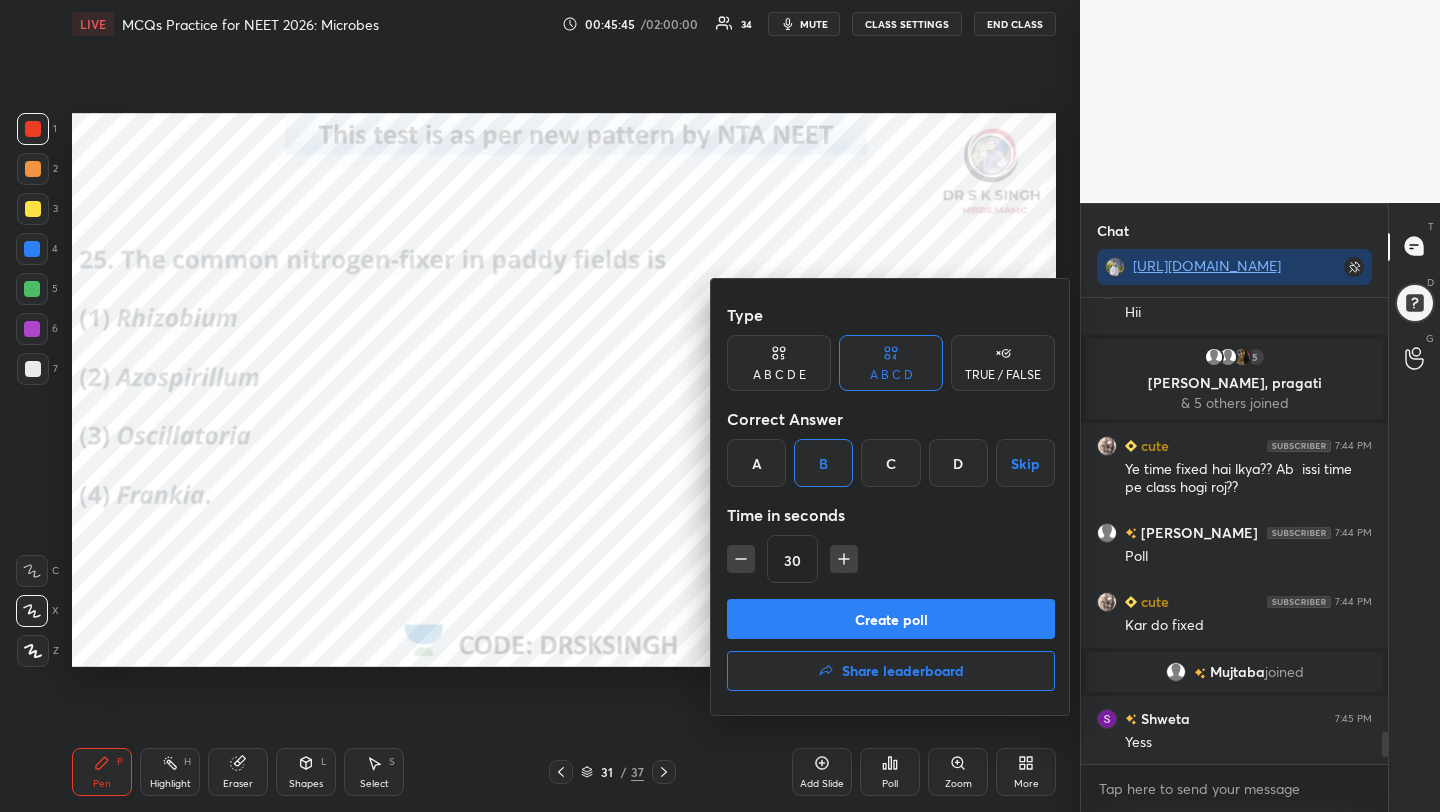 click on "Create poll" at bounding box center (891, 619) 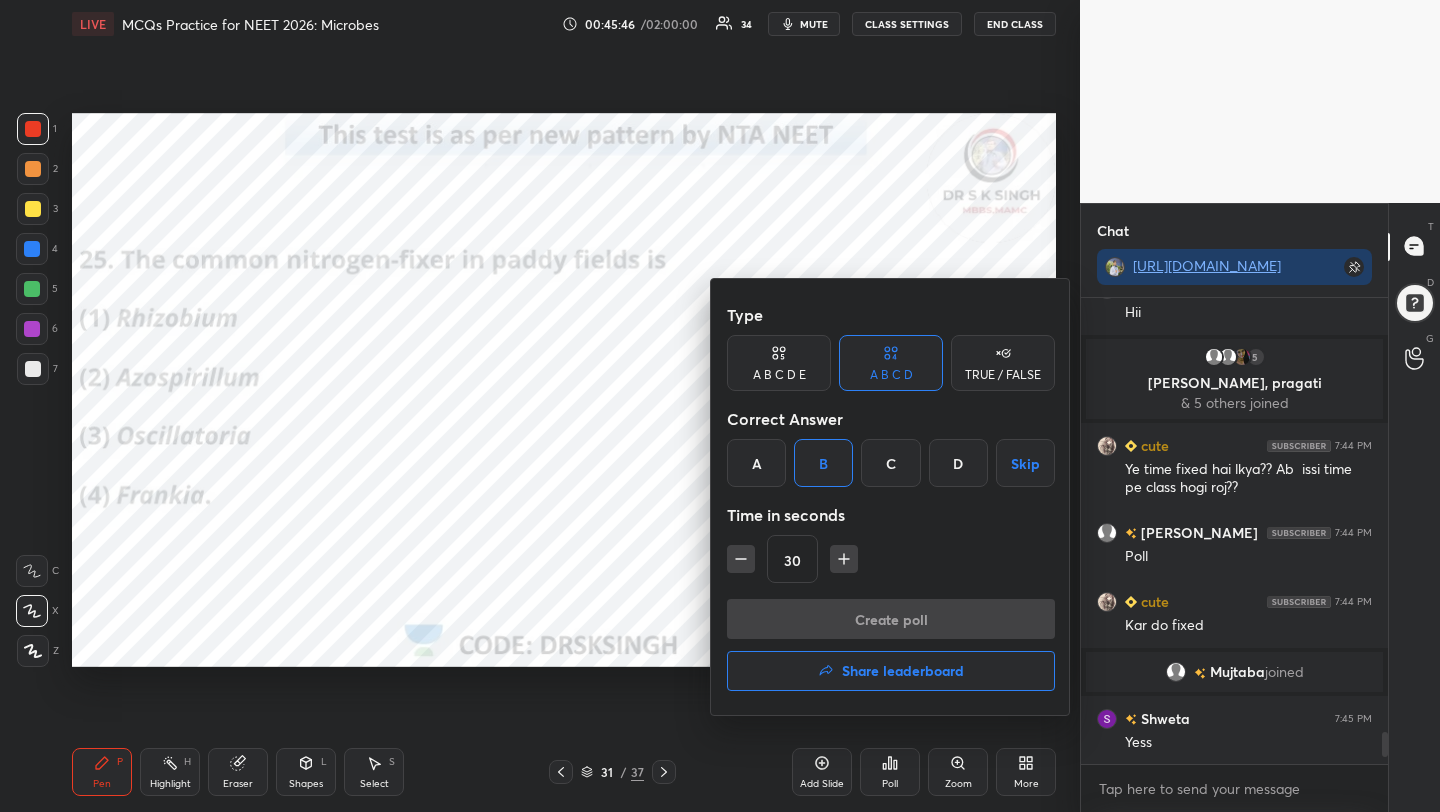 scroll, scrollTop: 417, scrollLeft: 301, axis: both 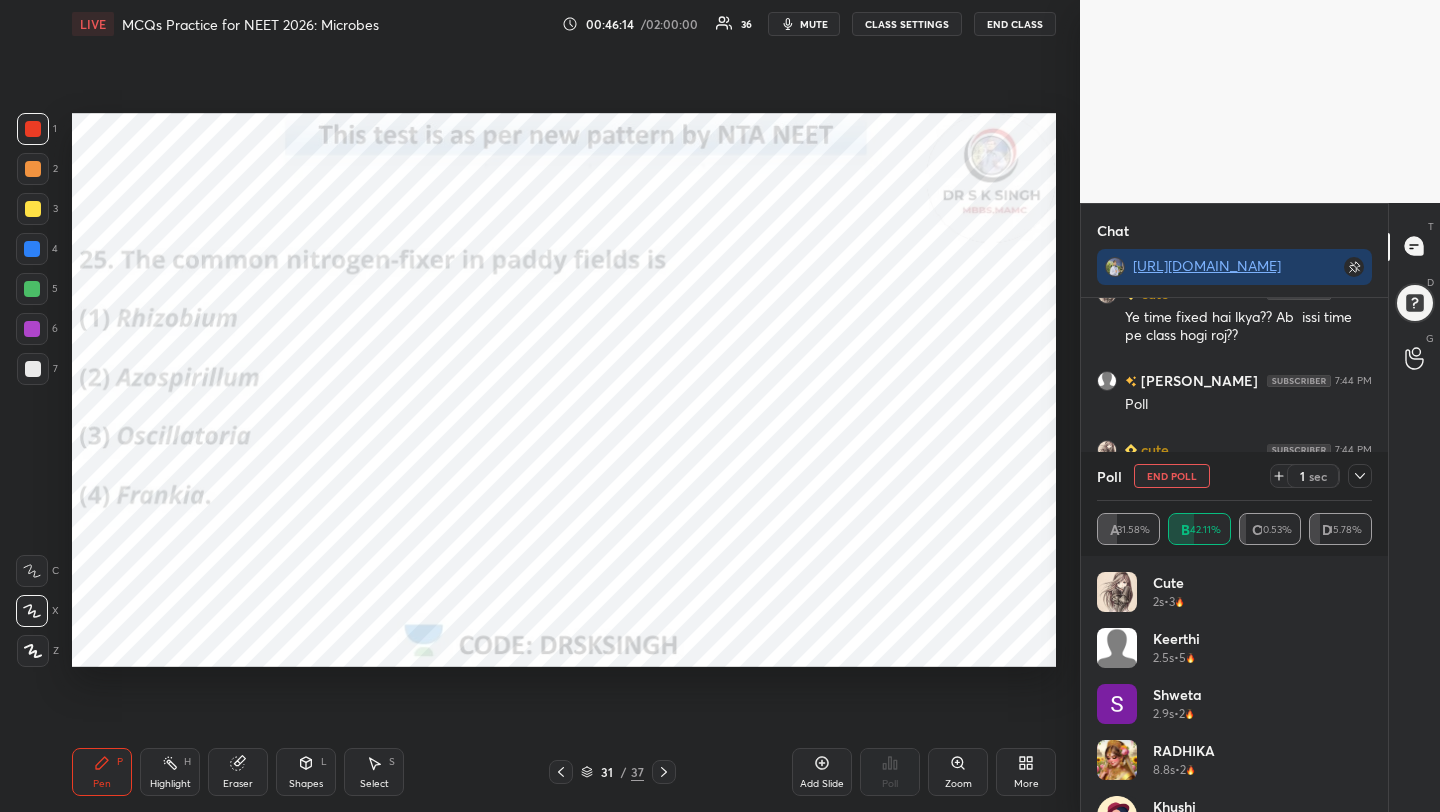 click on "End Poll" at bounding box center [1172, 476] 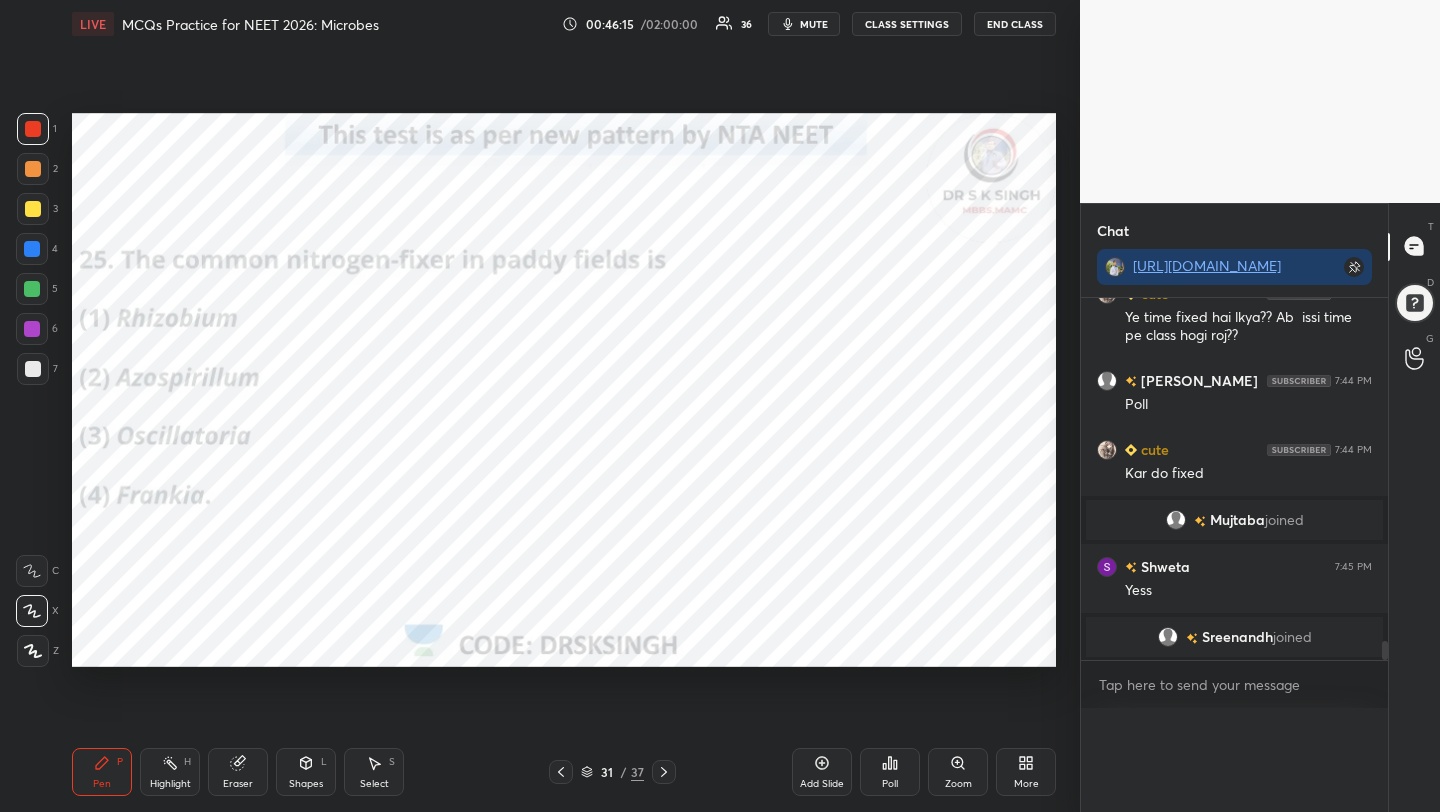 scroll, scrollTop: 0, scrollLeft: 0, axis: both 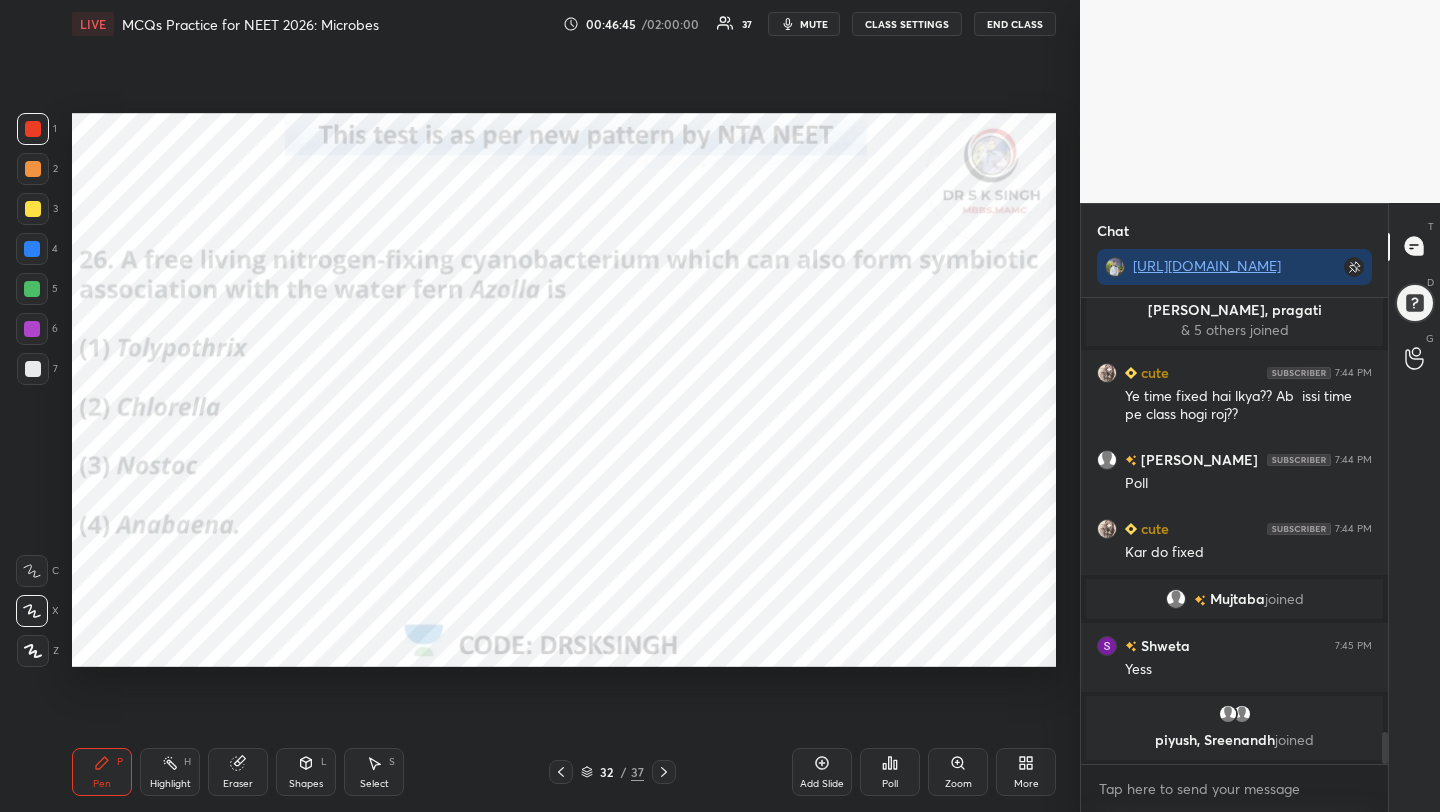 click on "Poll" at bounding box center (890, 772) 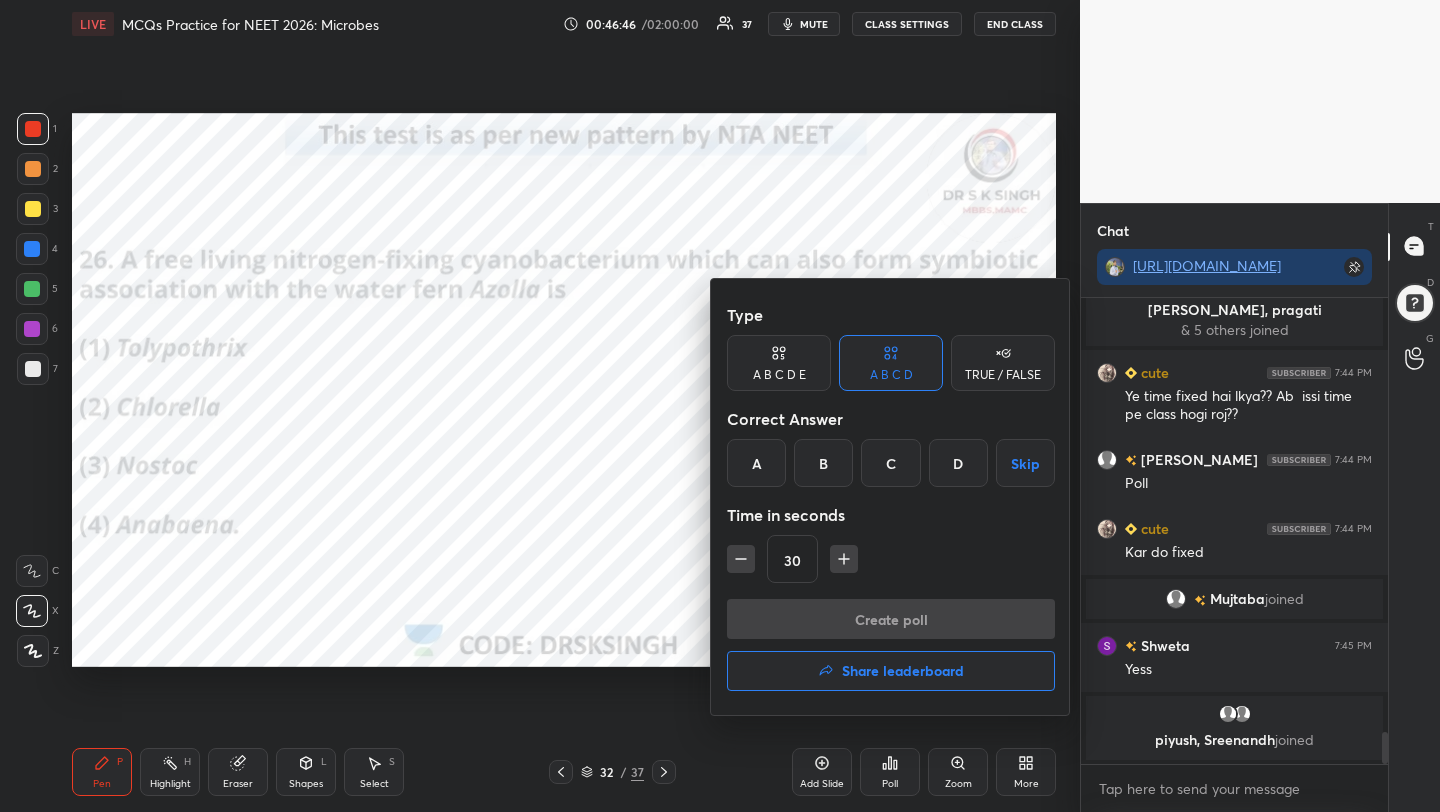 click on "D" at bounding box center (958, 463) 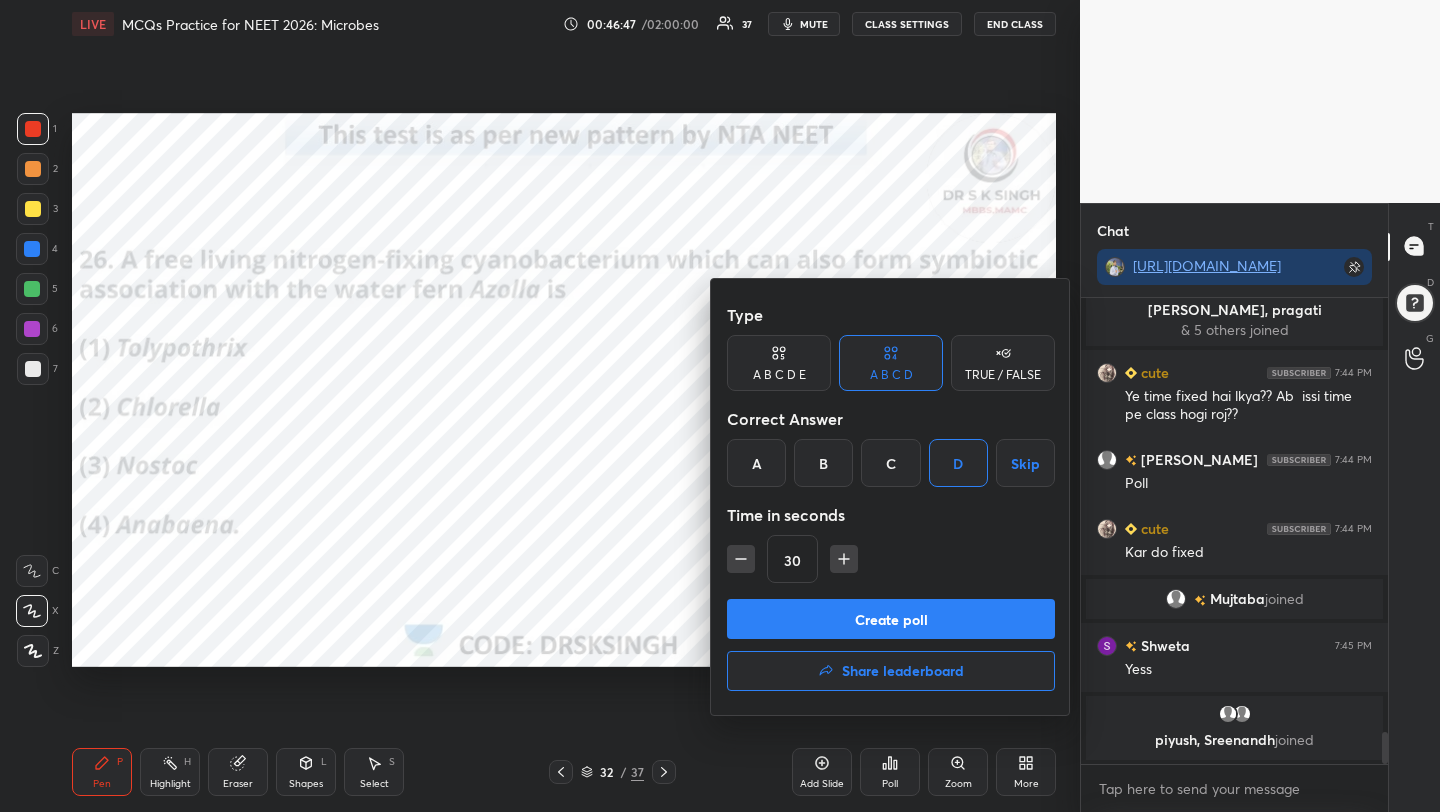 click on "Create poll" at bounding box center (891, 619) 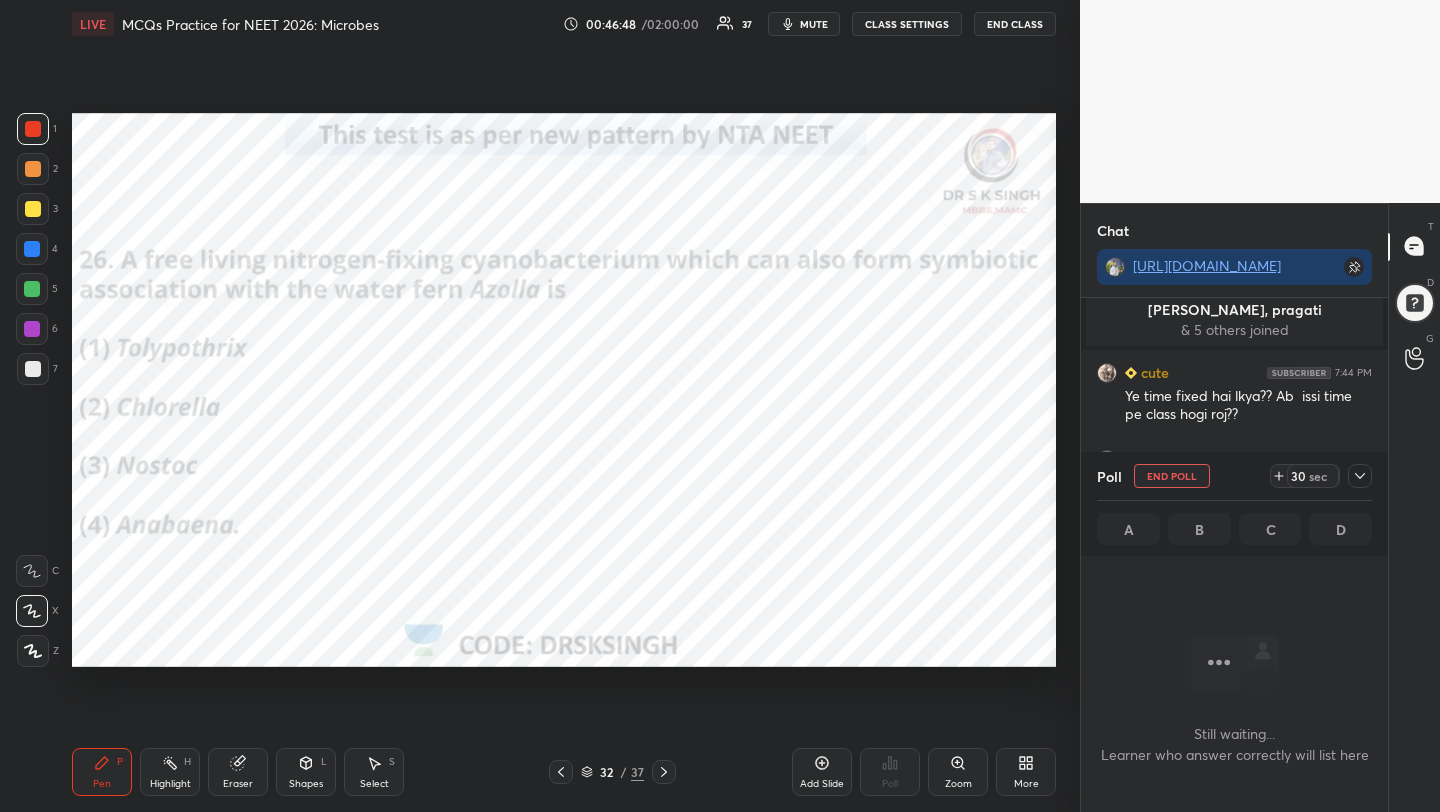 scroll, scrollTop: 373, scrollLeft: 301, axis: both 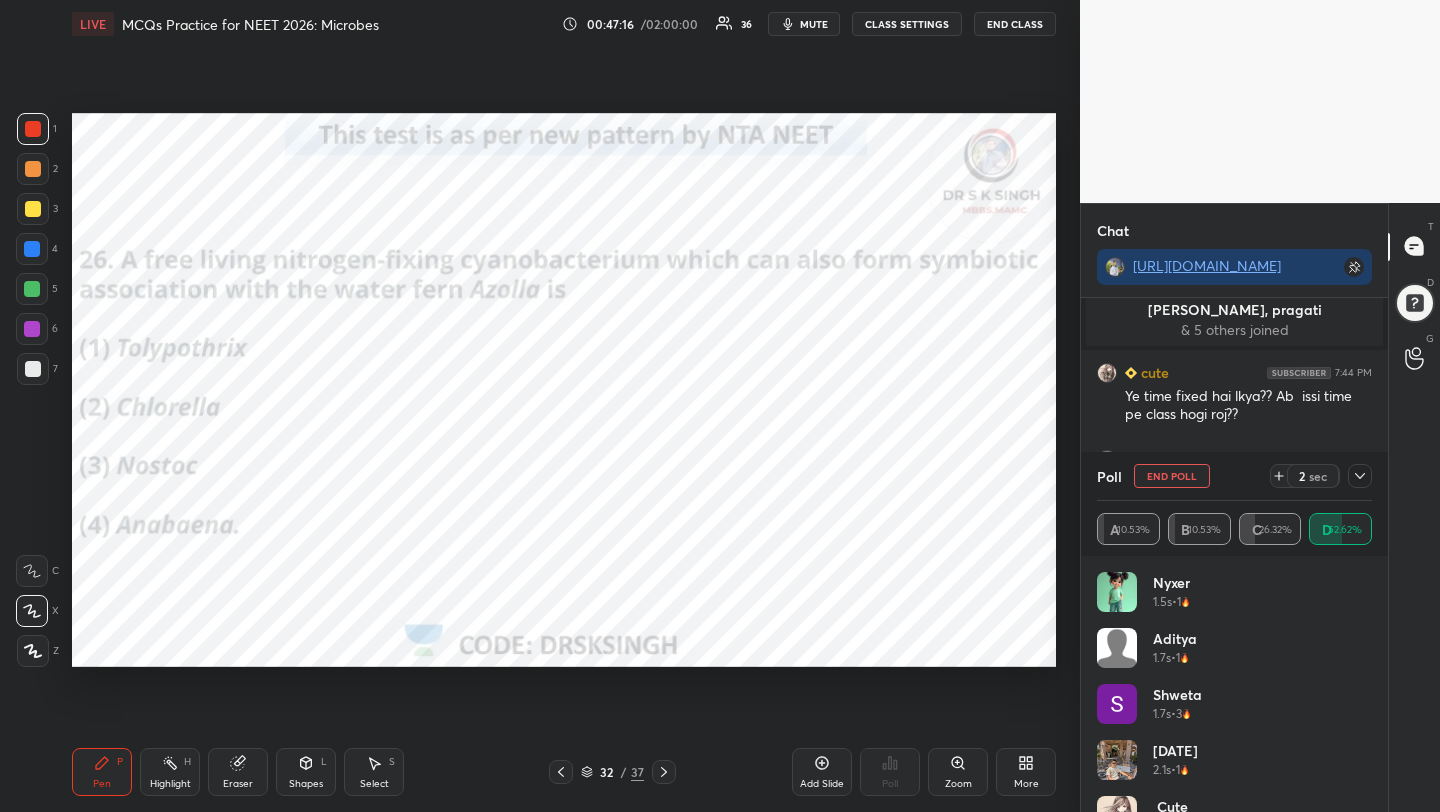 click on "End Poll" at bounding box center [1172, 476] 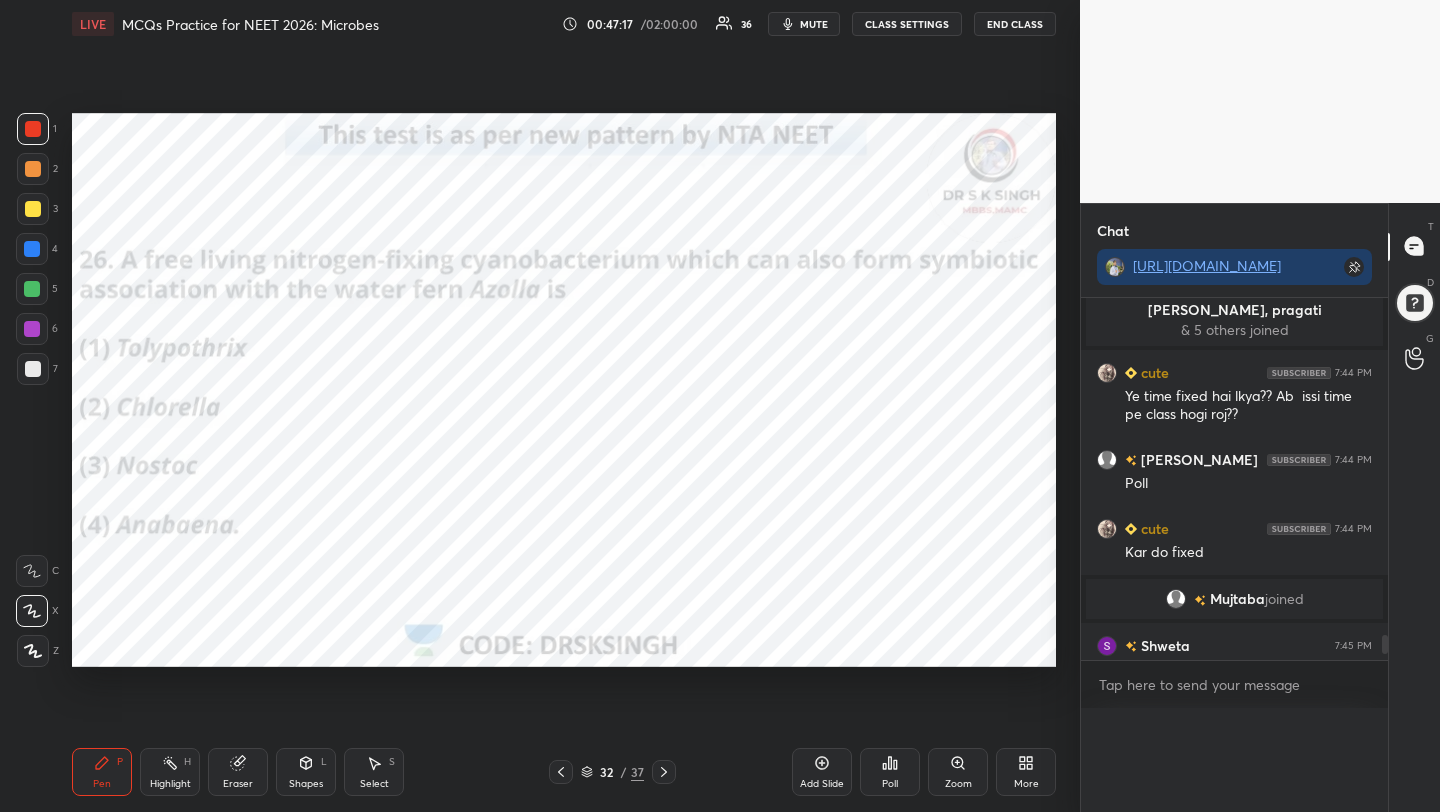 scroll, scrollTop: 0, scrollLeft: 0, axis: both 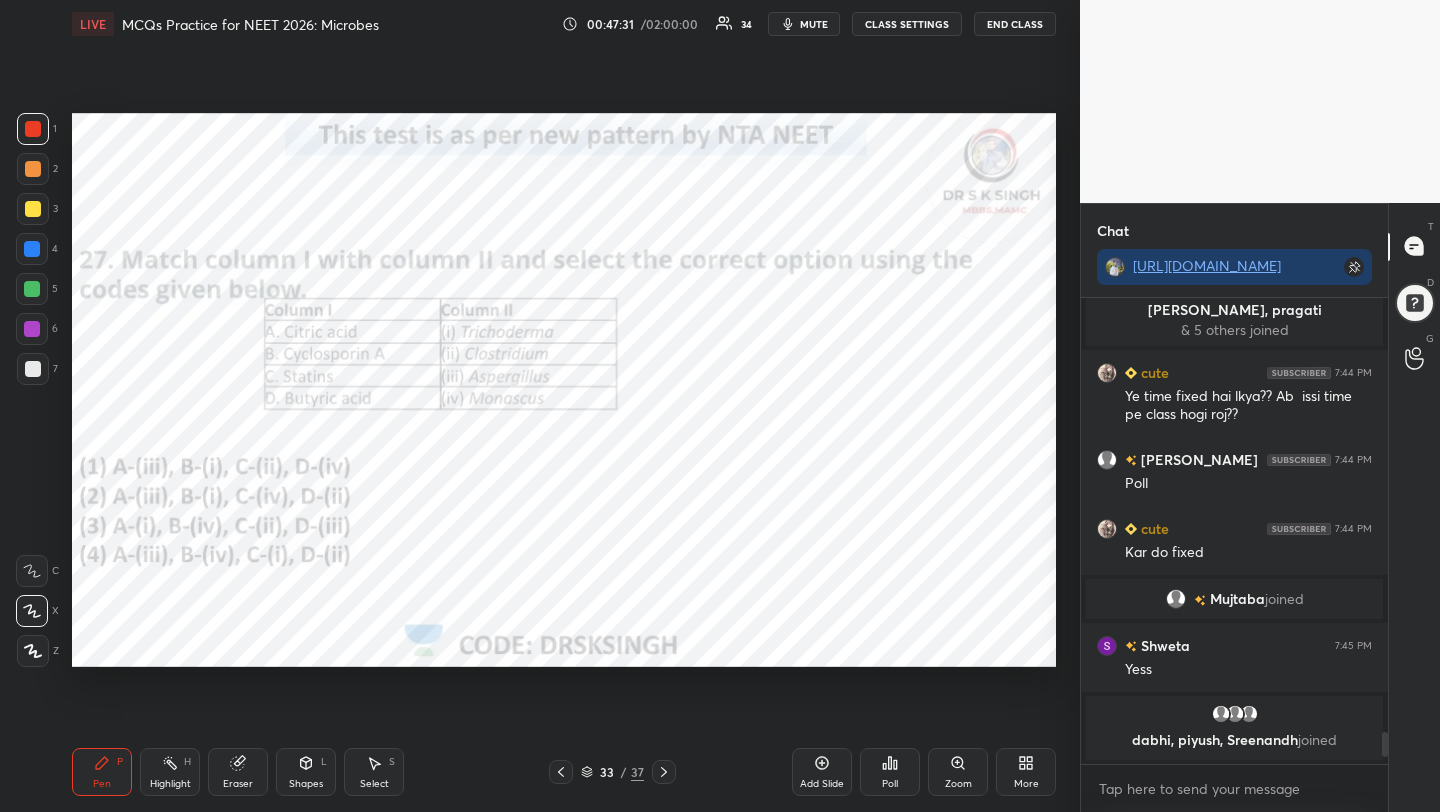 click on "Poll" at bounding box center [890, 772] 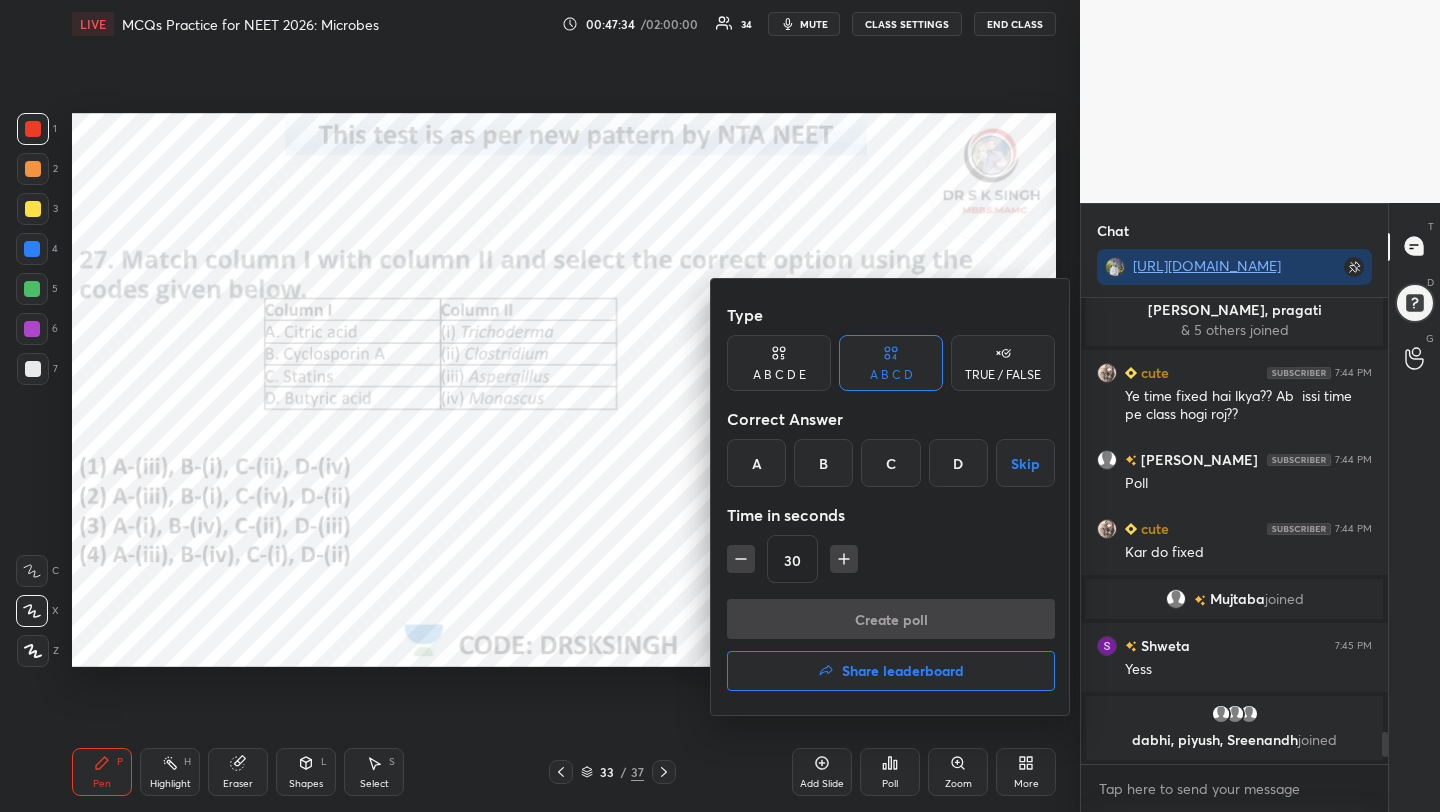 click on "B" at bounding box center (823, 463) 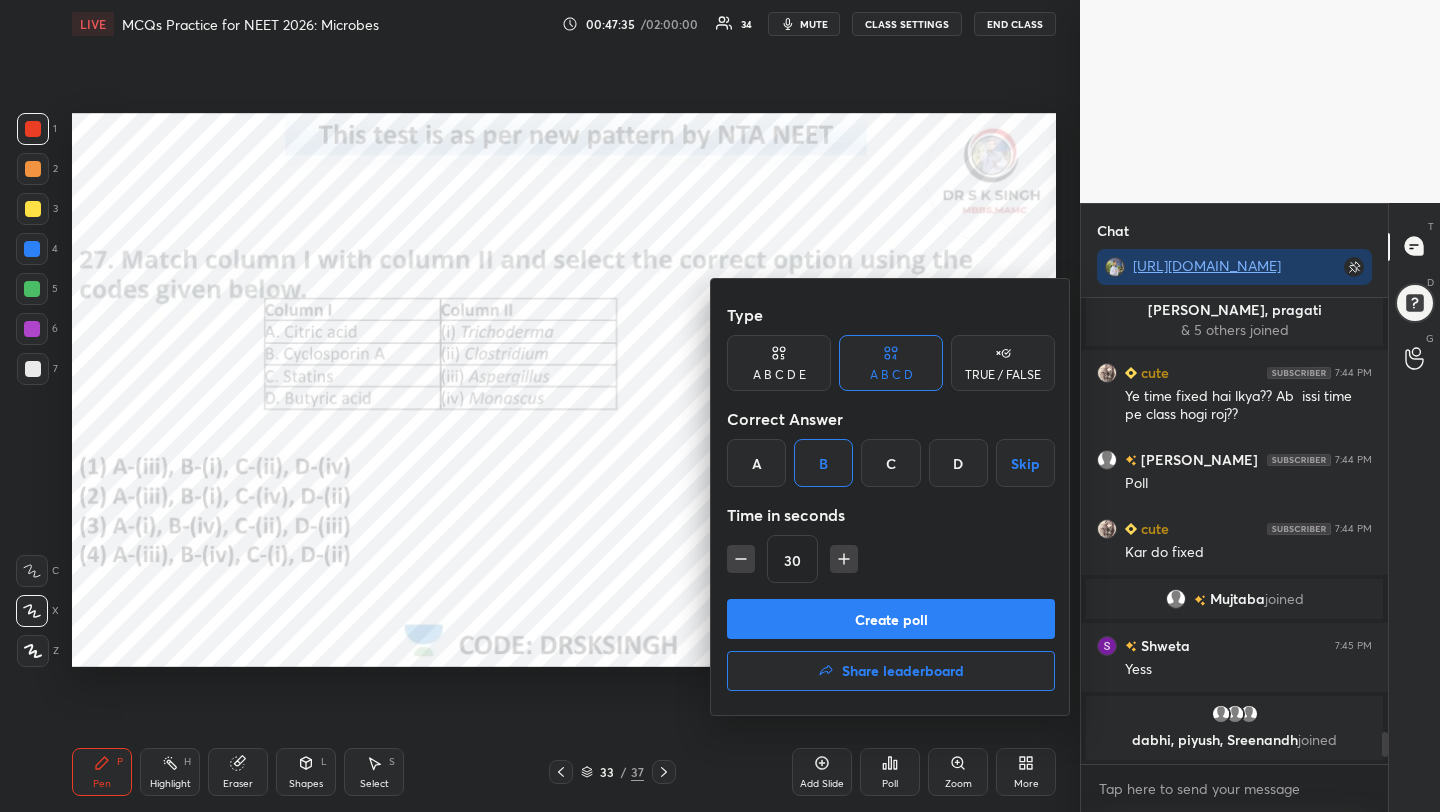click on "Create poll" at bounding box center [891, 619] 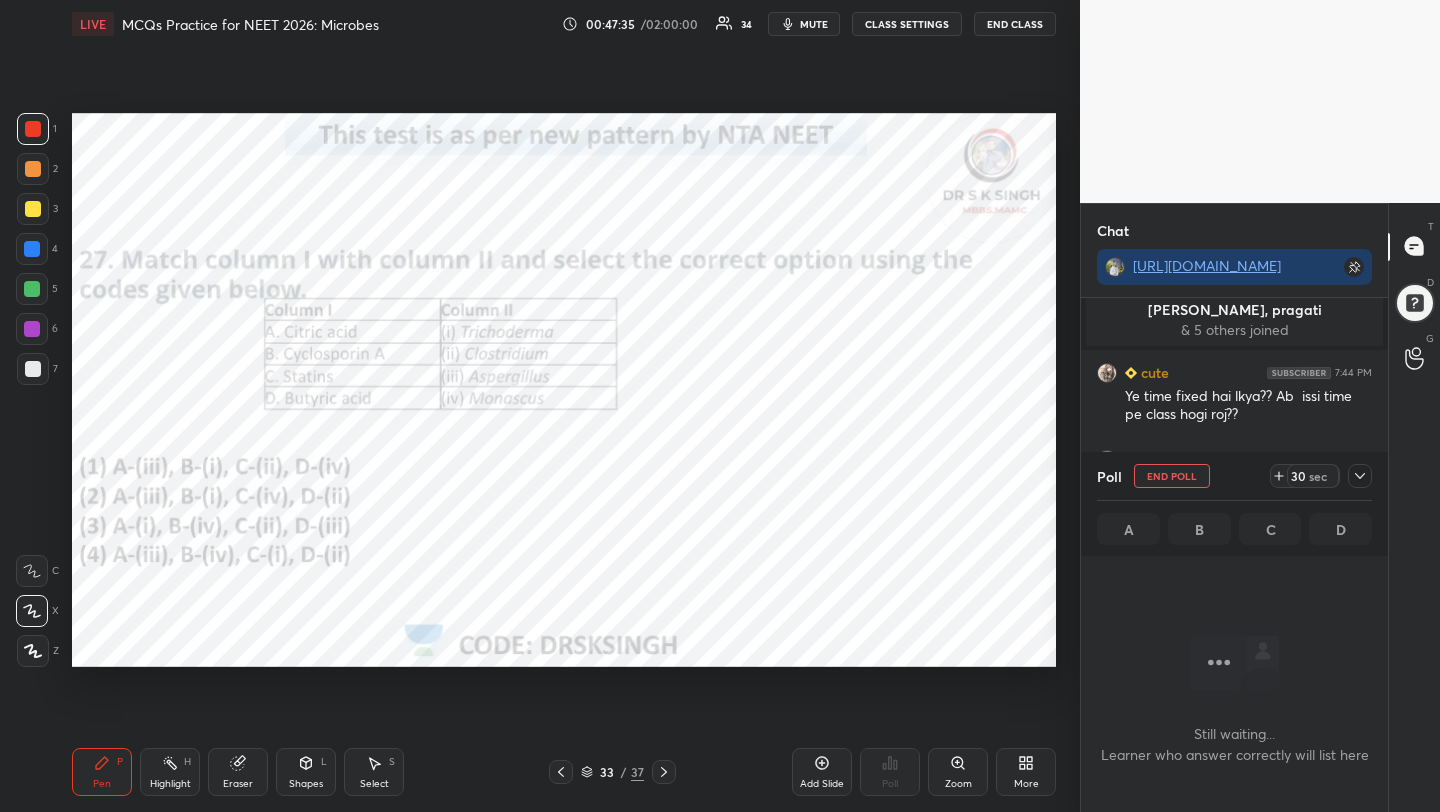 scroll, scrollTop: 373, scrollLeft: 301, axis: both 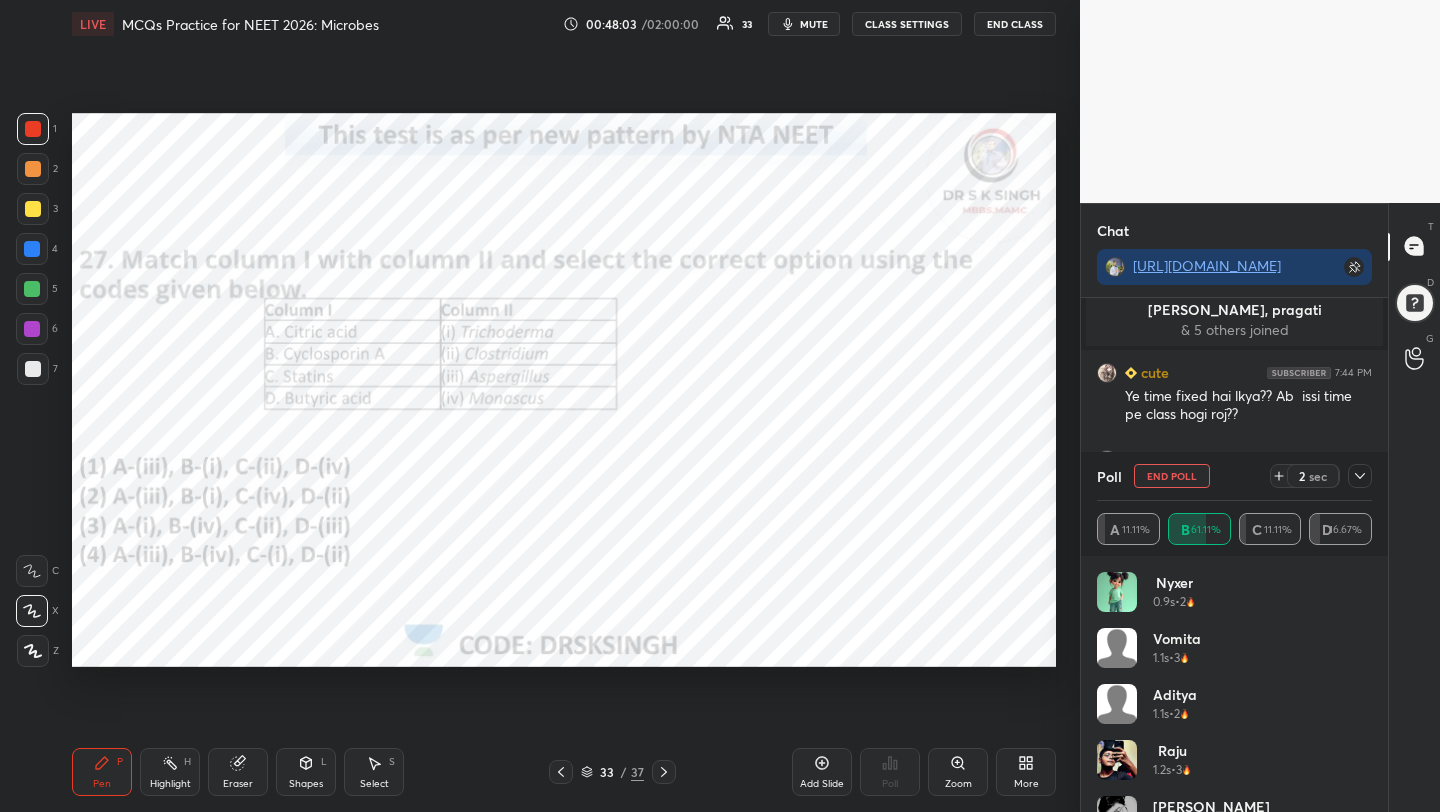 click on "End Poll" at bounding box center (1172, 476) 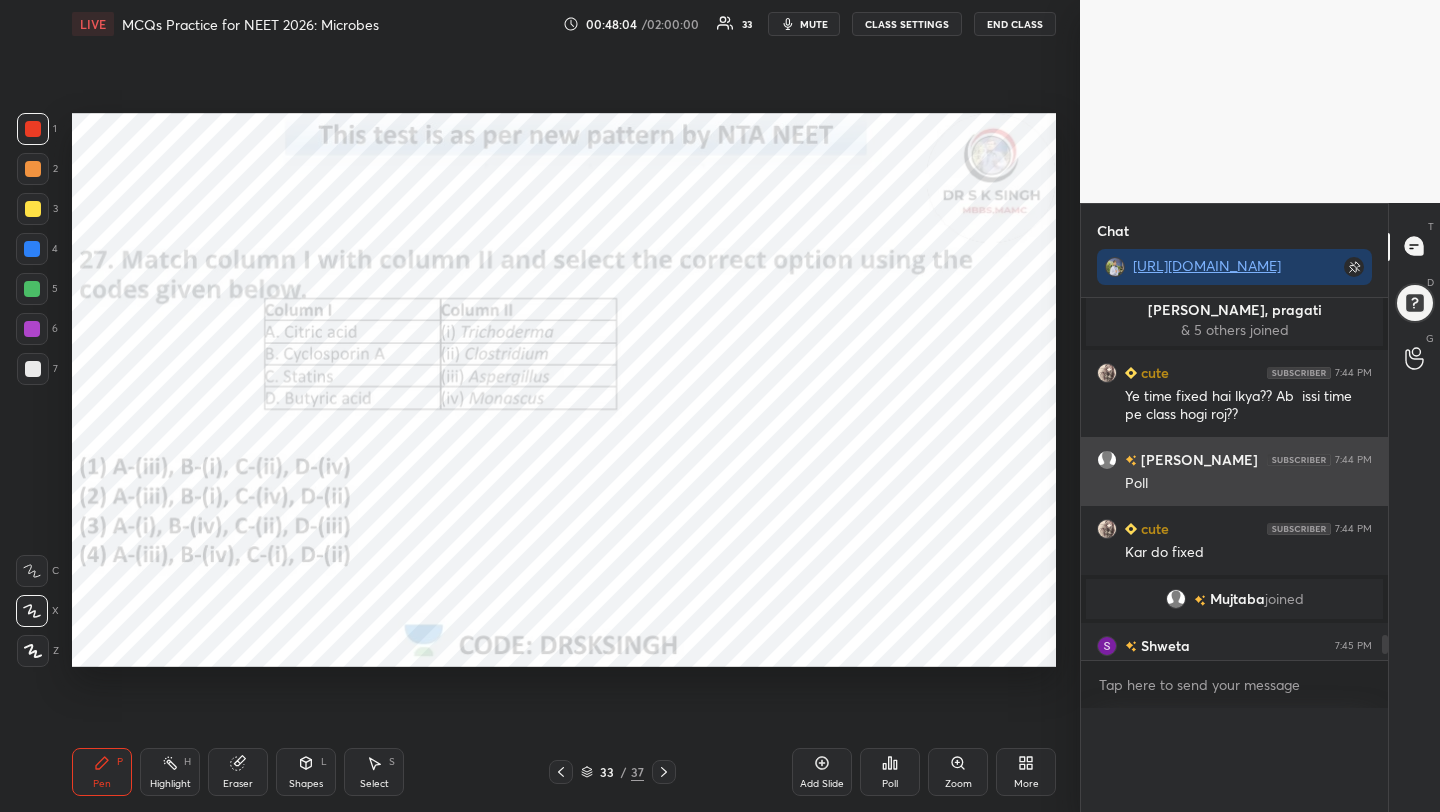 scroll, scrollTop: 0, scrollLeft: 0, axis: both 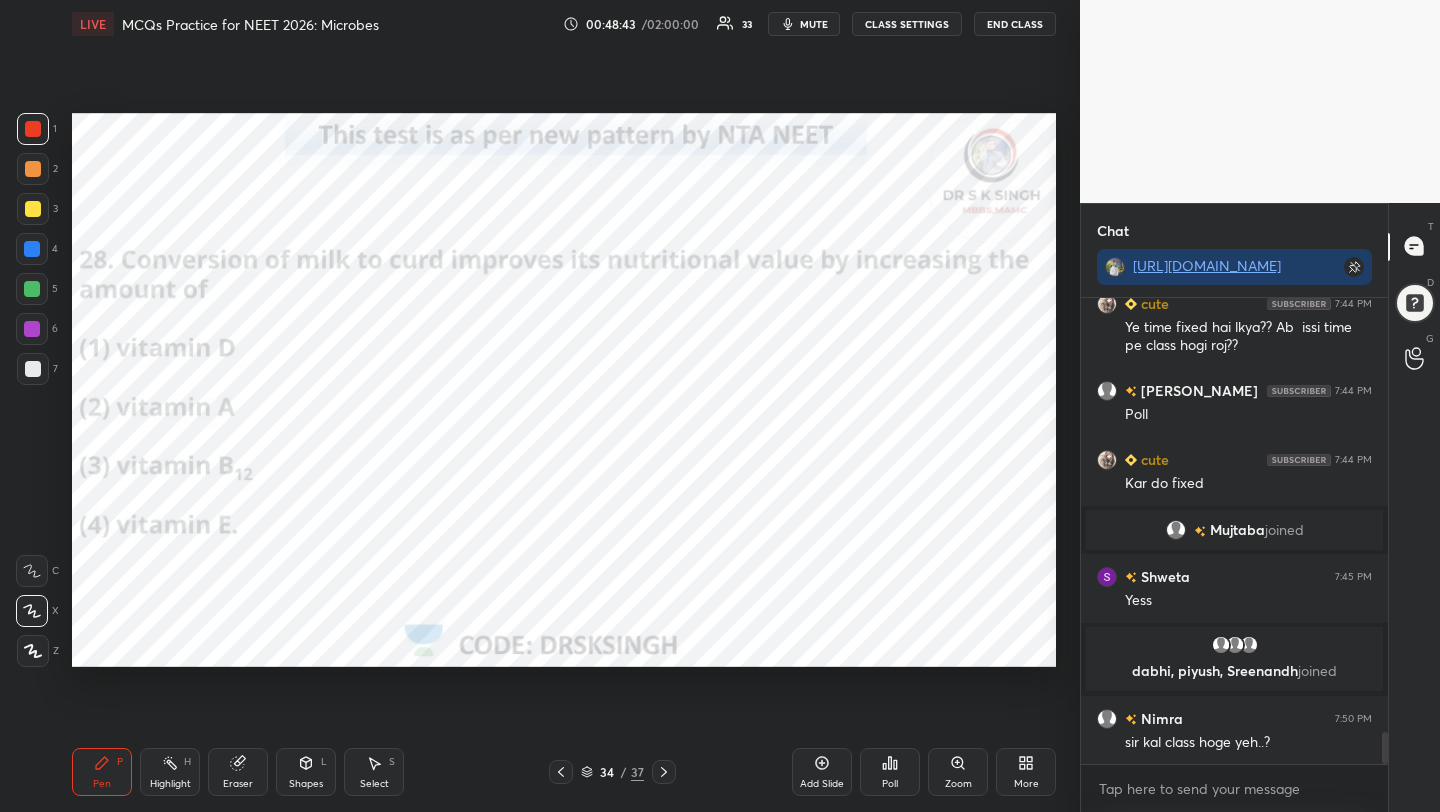 click on "mute" at bounding box center [804, 24] 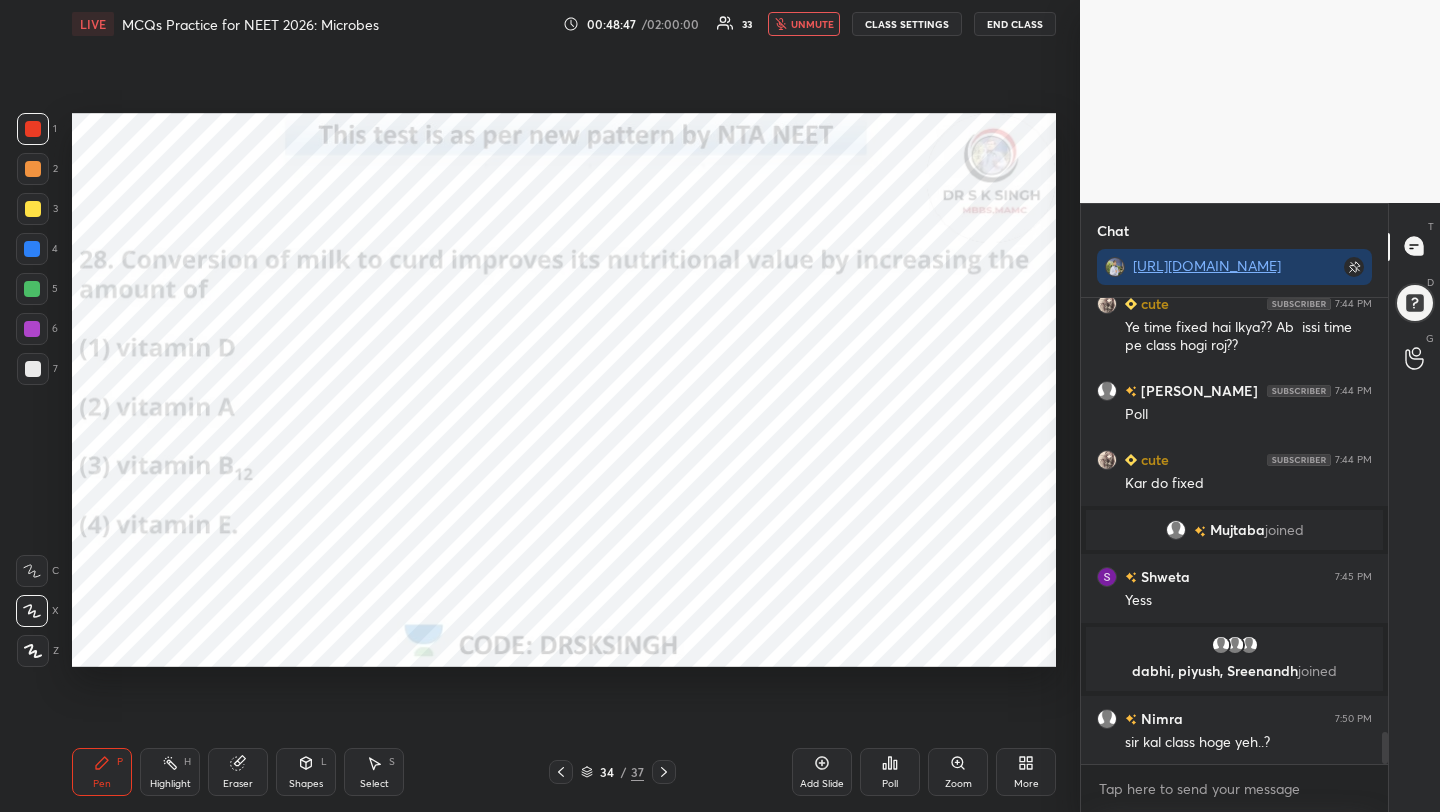 click on "Poll" at bounding box center (890, 772) 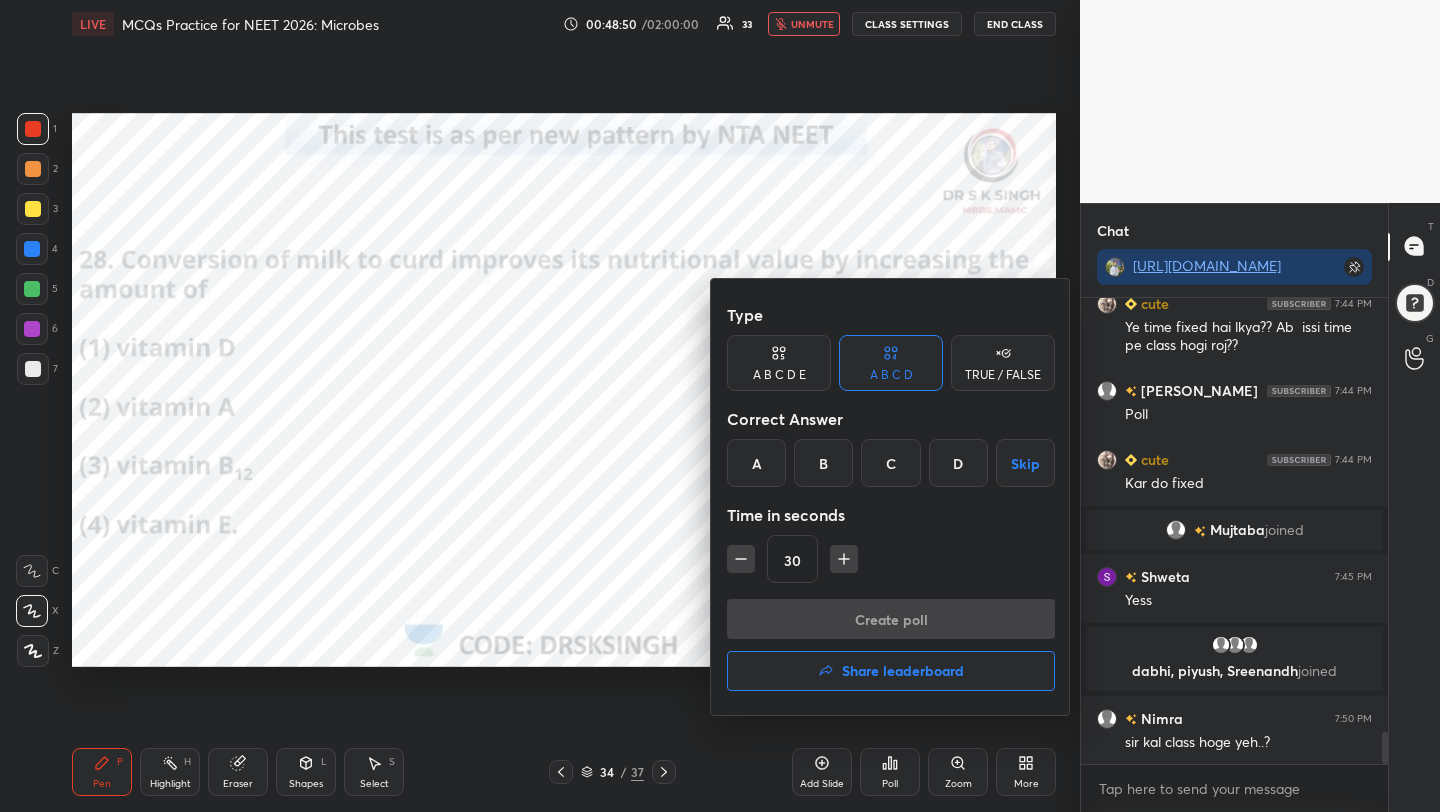 click on "C" at bounding box center [890, 463] 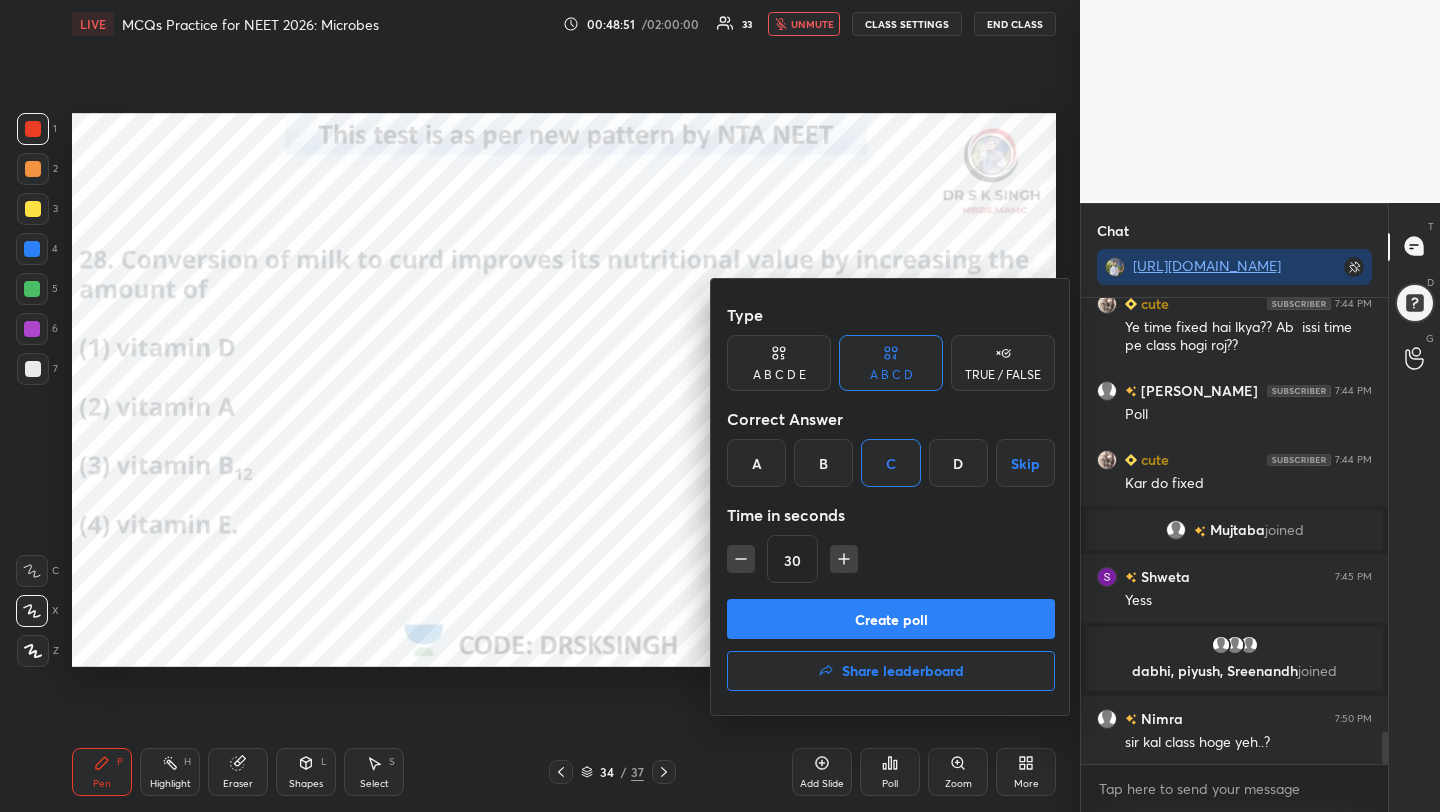 click on "Create poll" at bounding box center (891, 619) 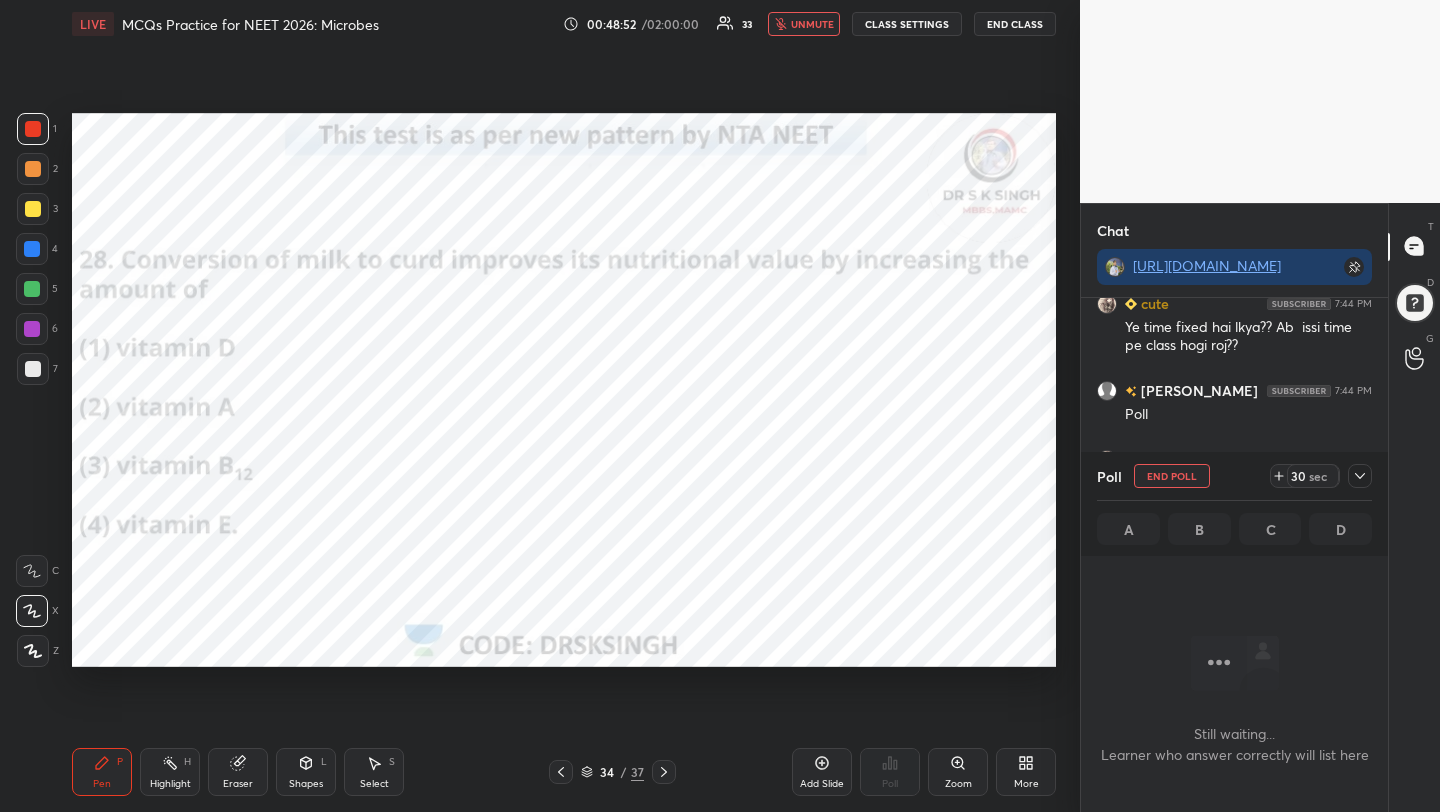 scroll, scrollTop: 362, scrollLeft: 301, axis: both 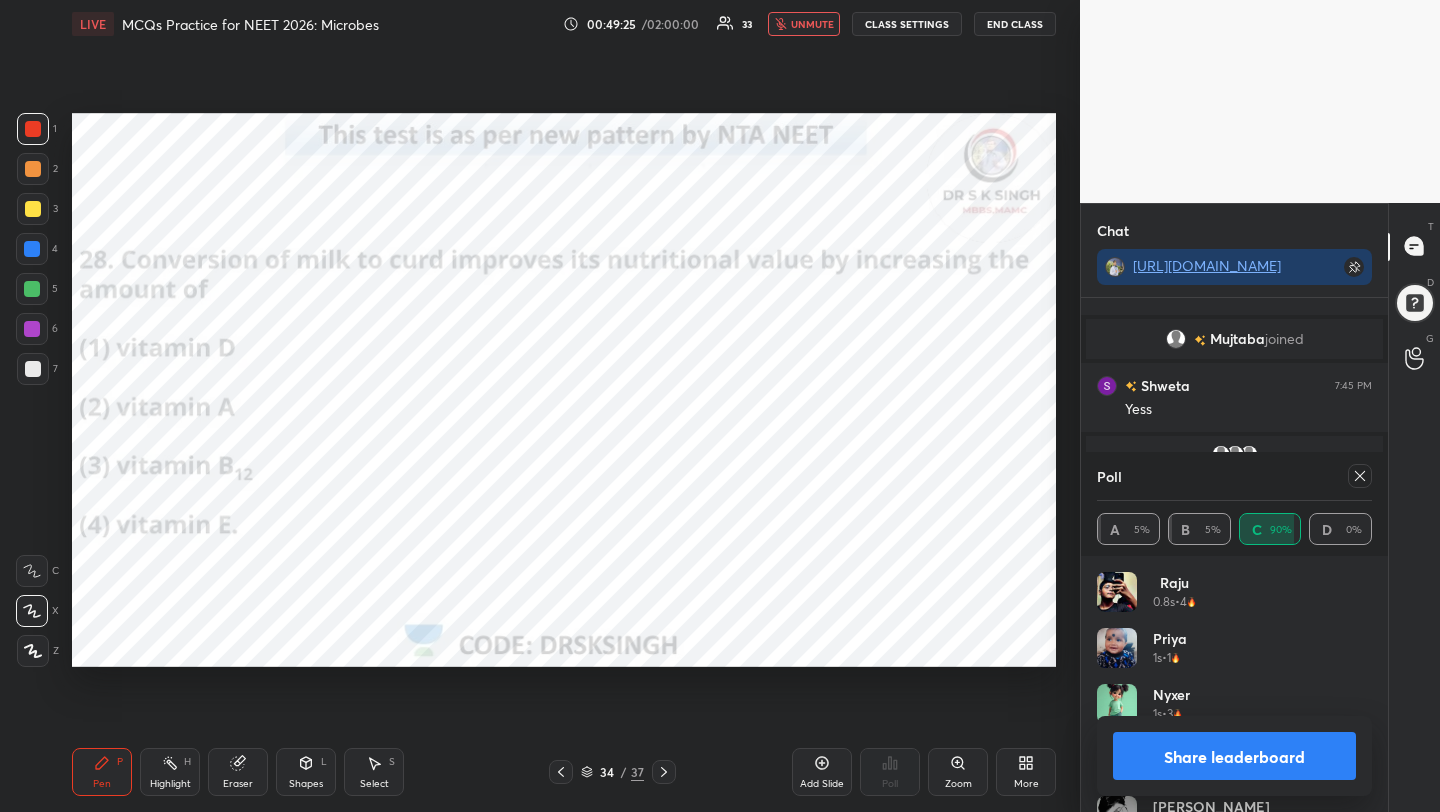 click on "unmute" at bounding box center (812, 24) 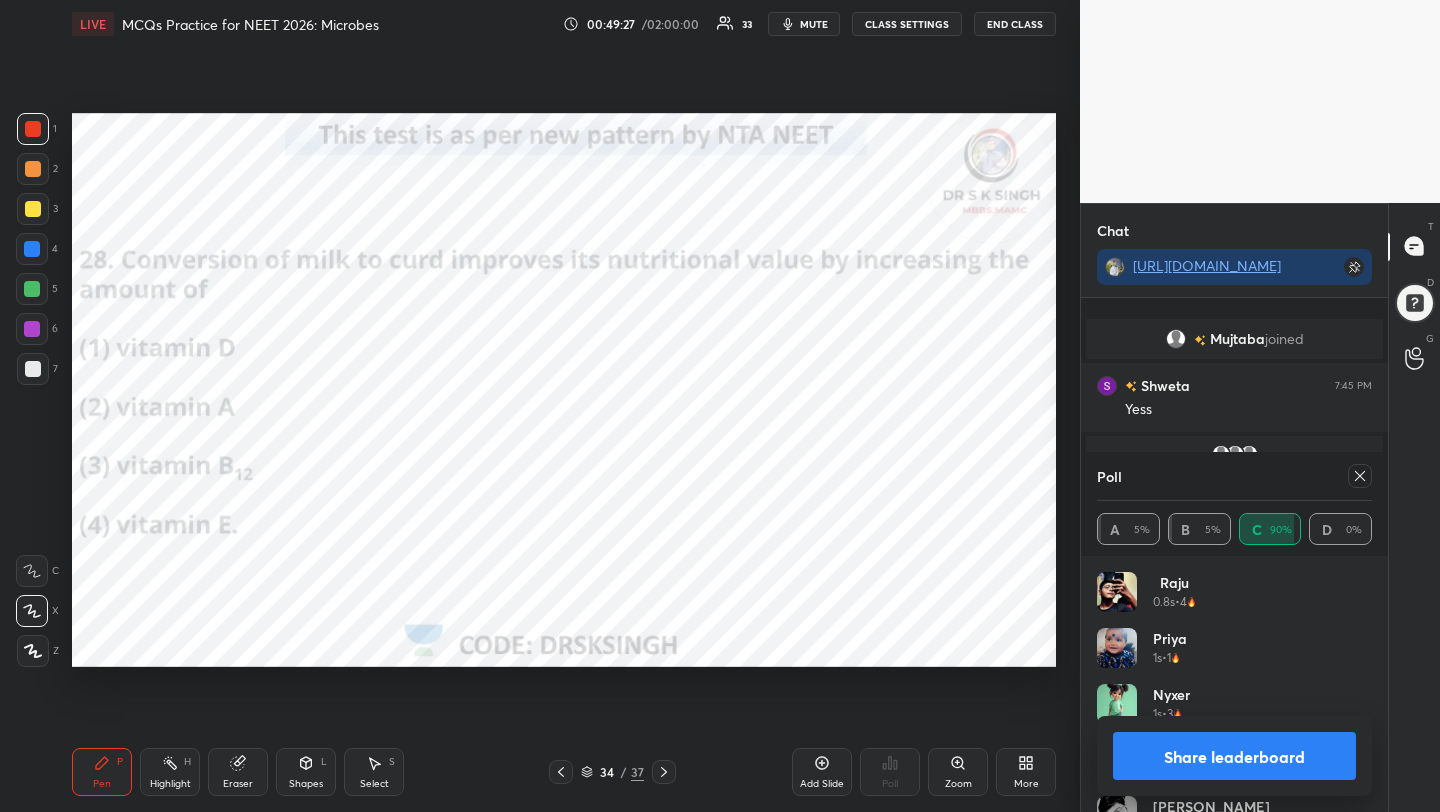scroll, scrollTop: 6701, scrollLeft: 0, axis: vertical 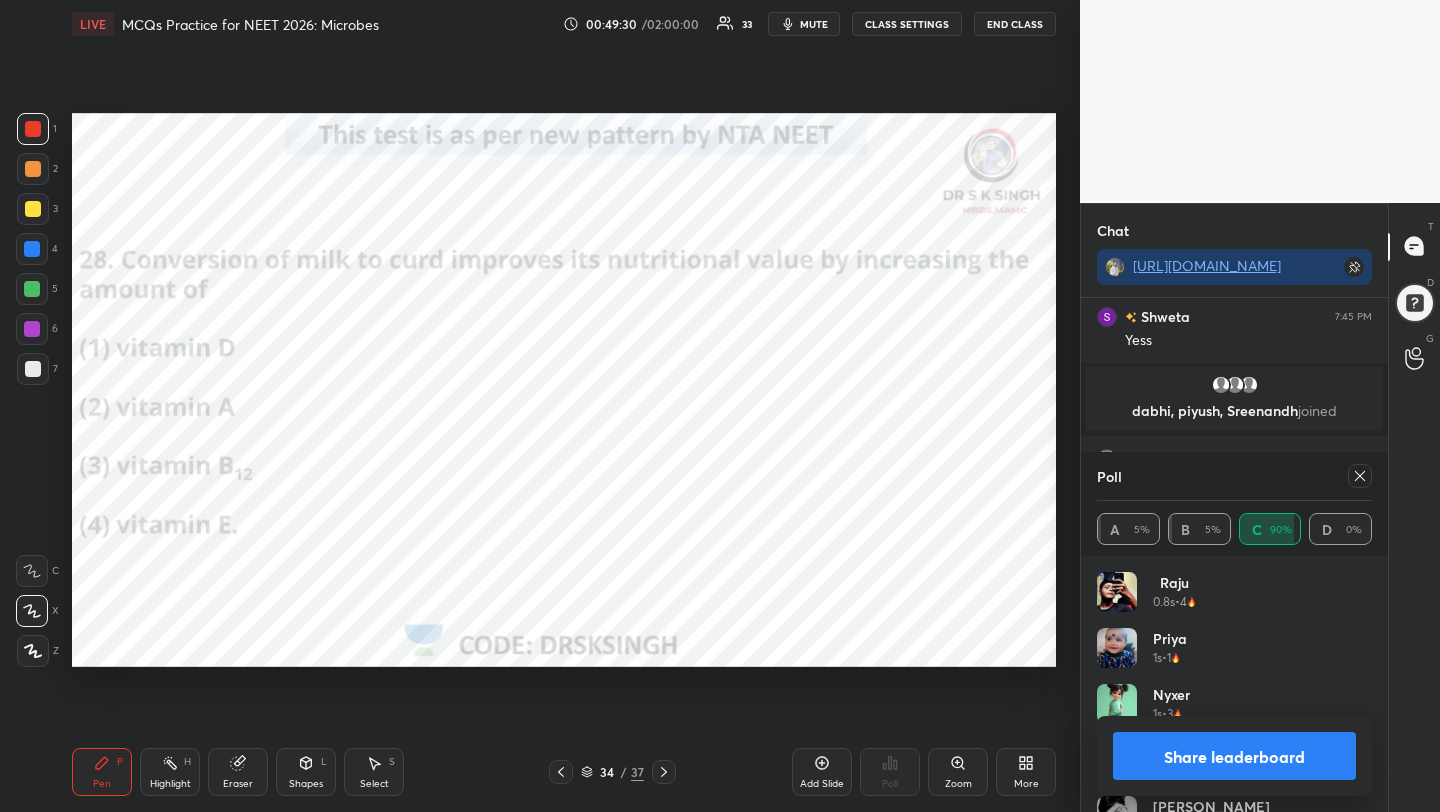 click 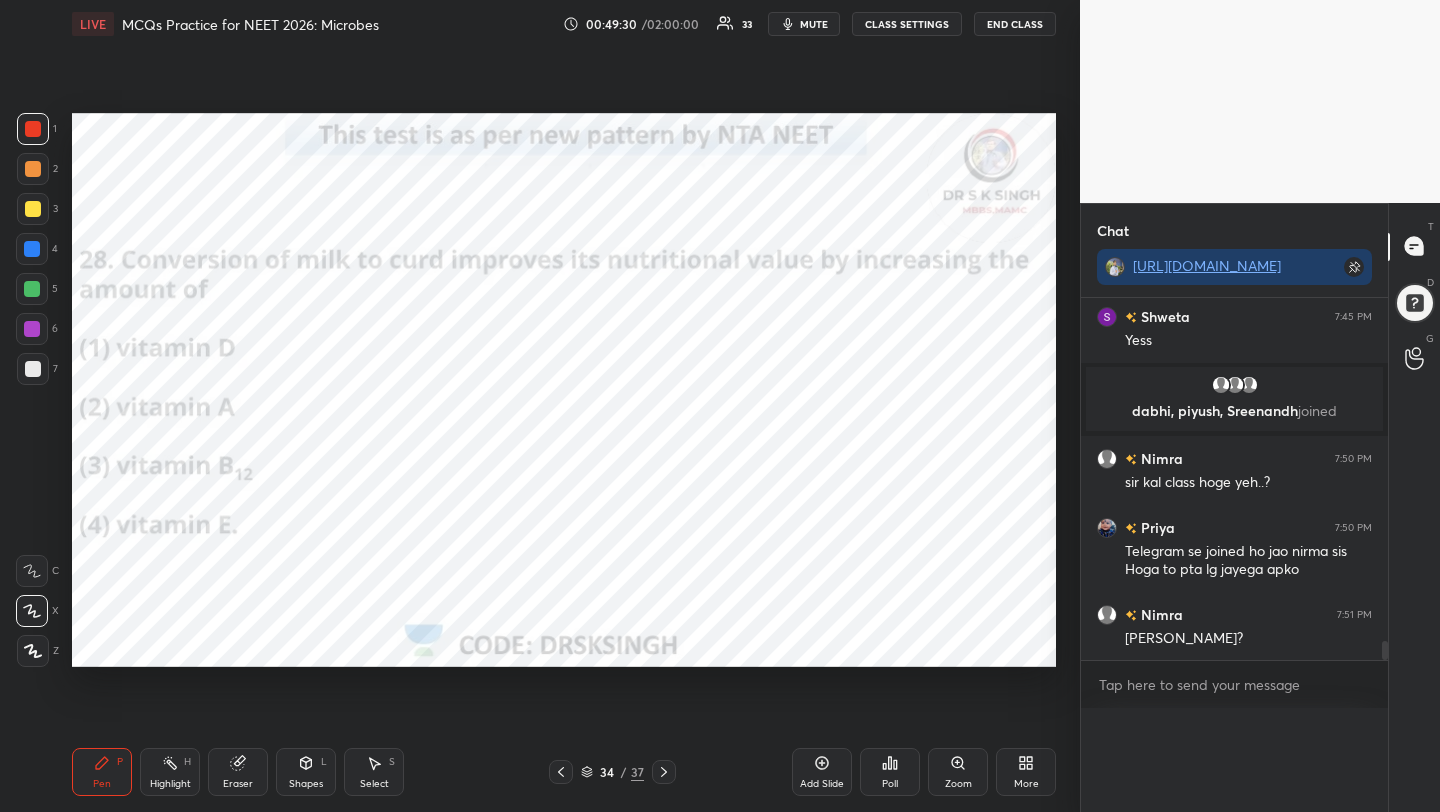scroll, scrollTop: 1, scrollLeft: 7, axis: both 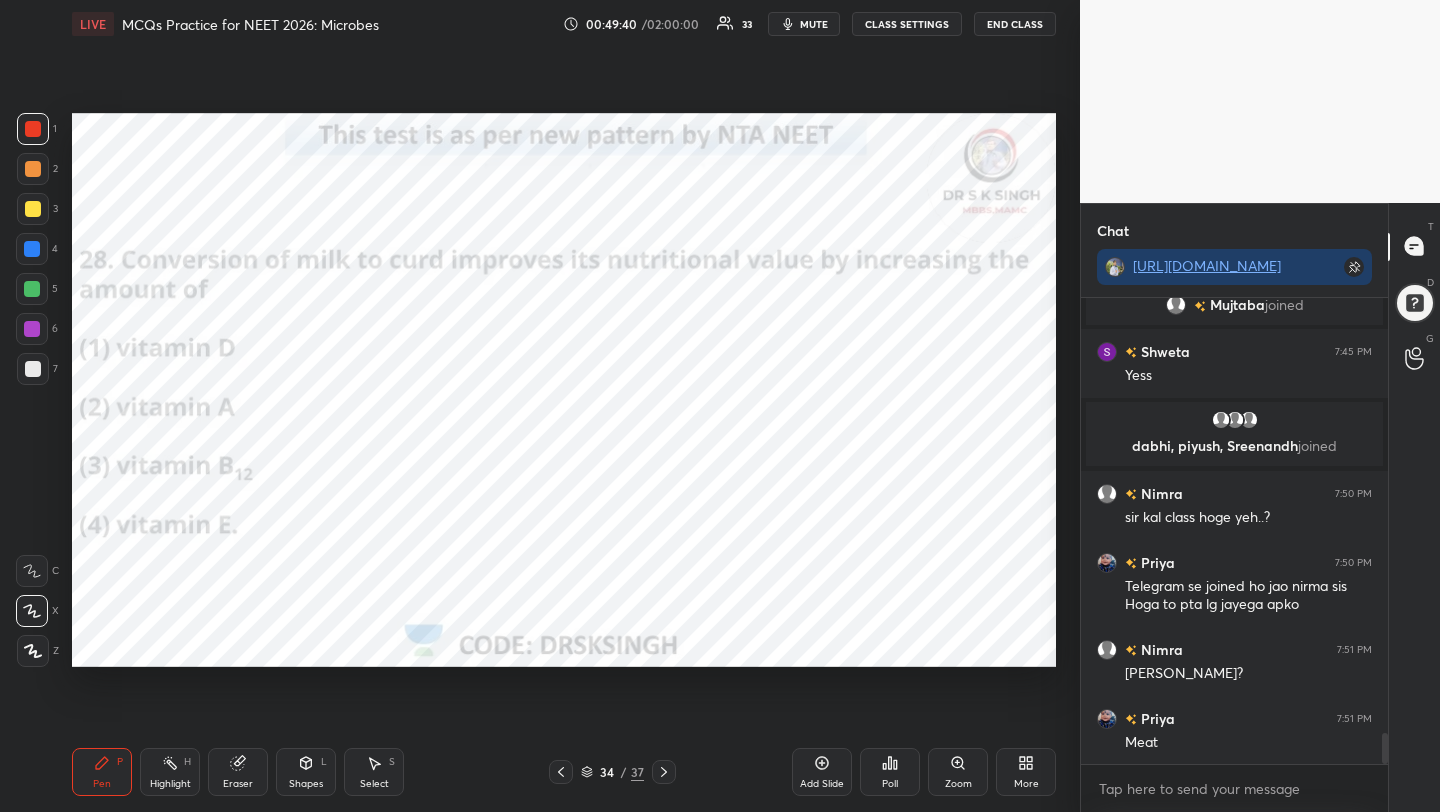 click 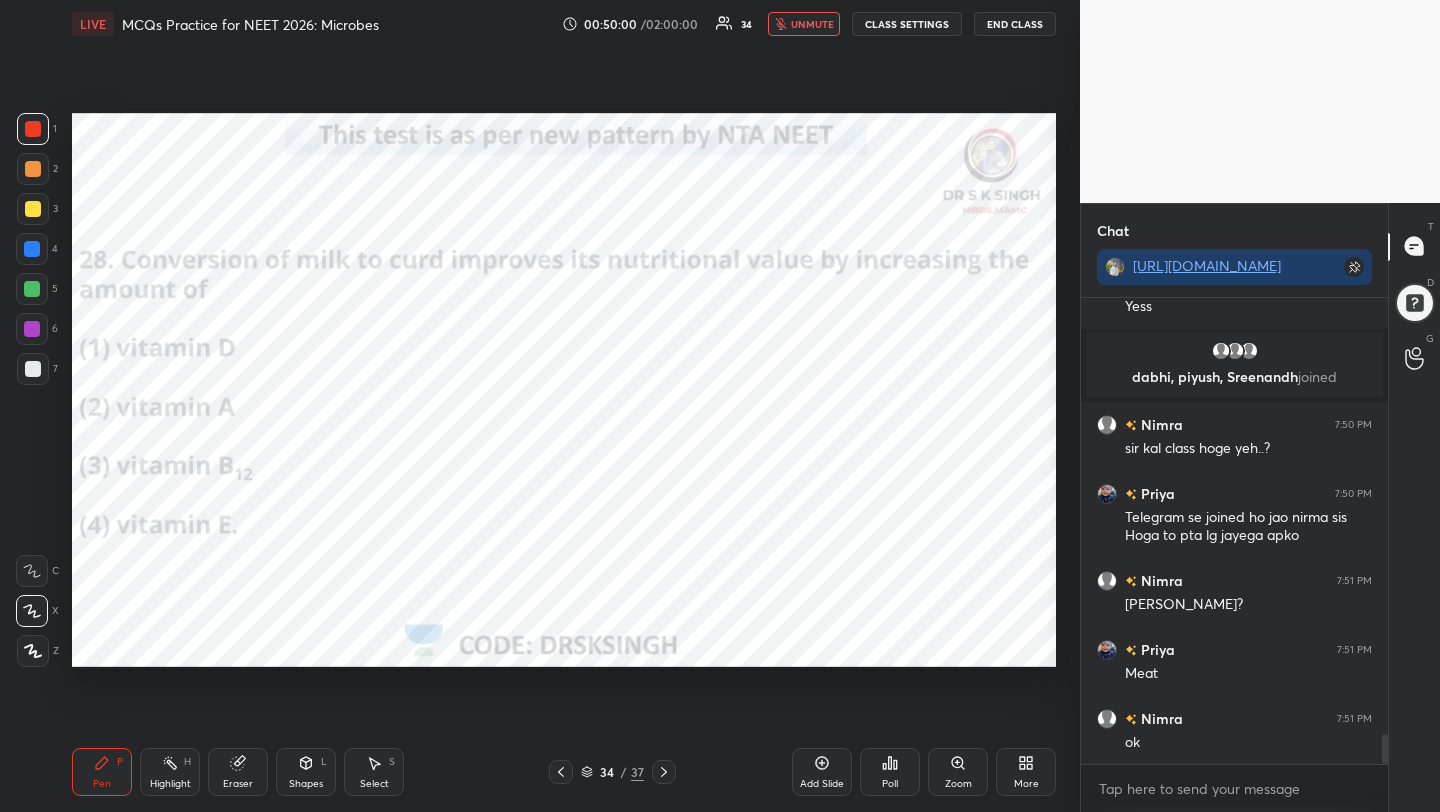 scroll, scrollTop: 6783, scrollLeft: 0, axis: vertical 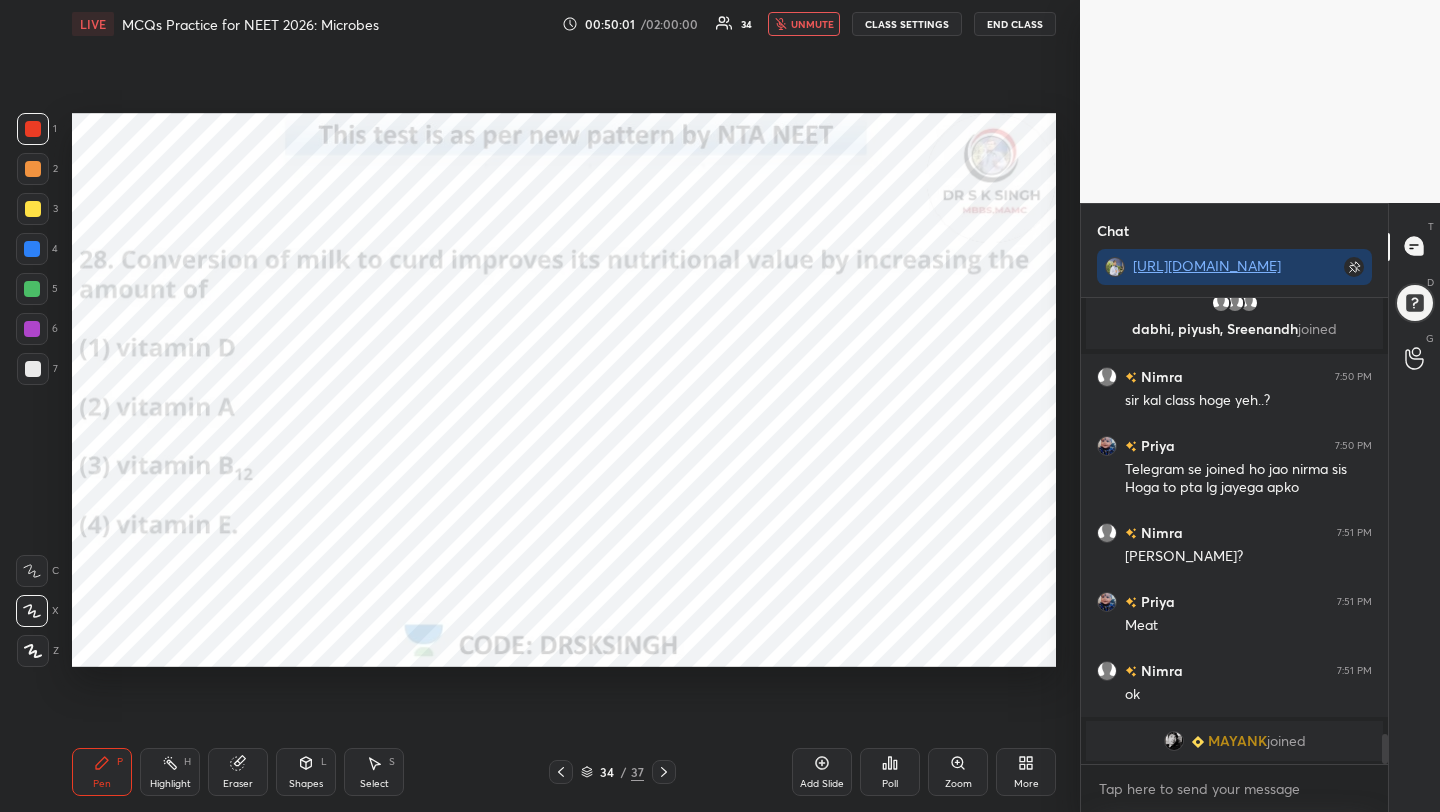 type 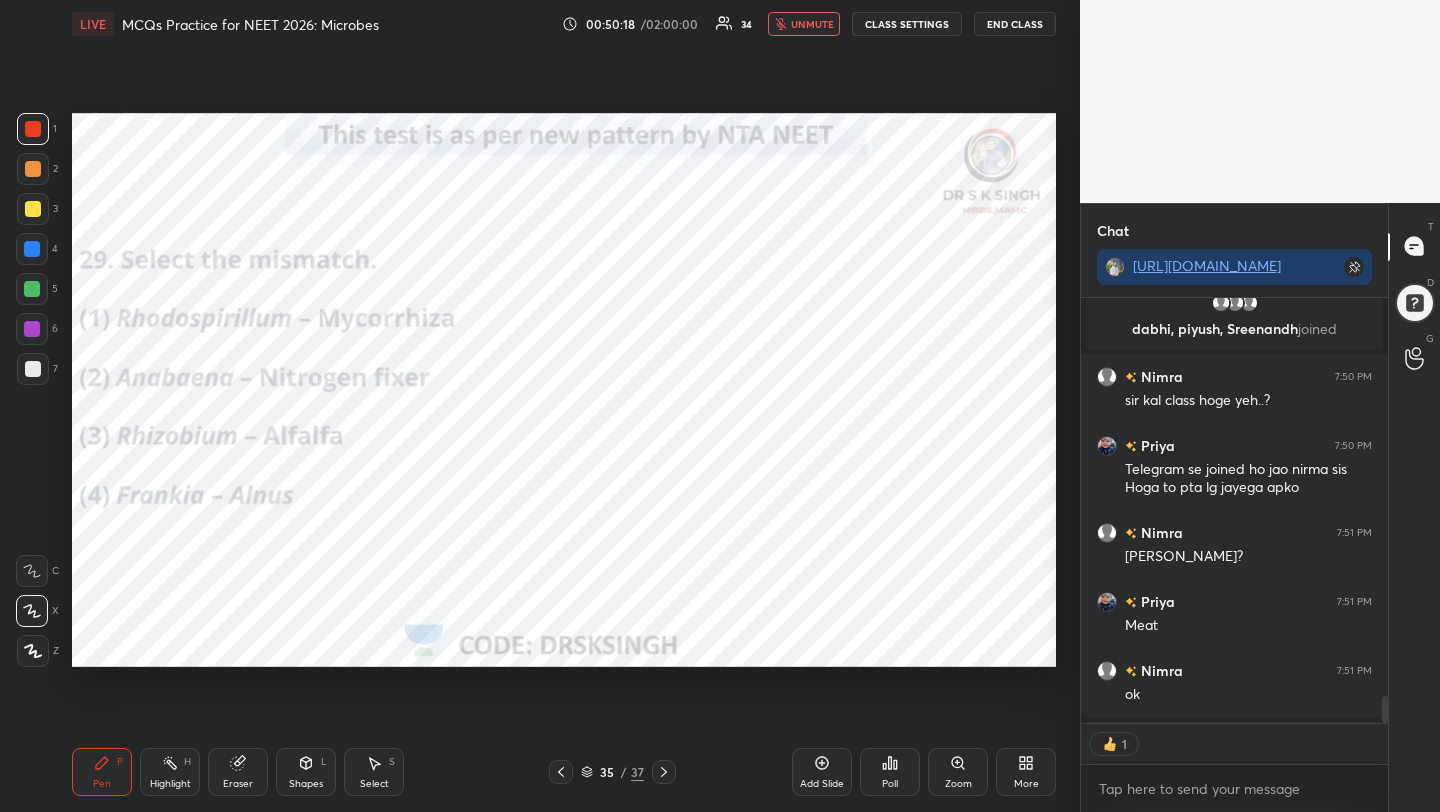 scroll, scrollTop: 419, scrollLeft: 301, axis: both 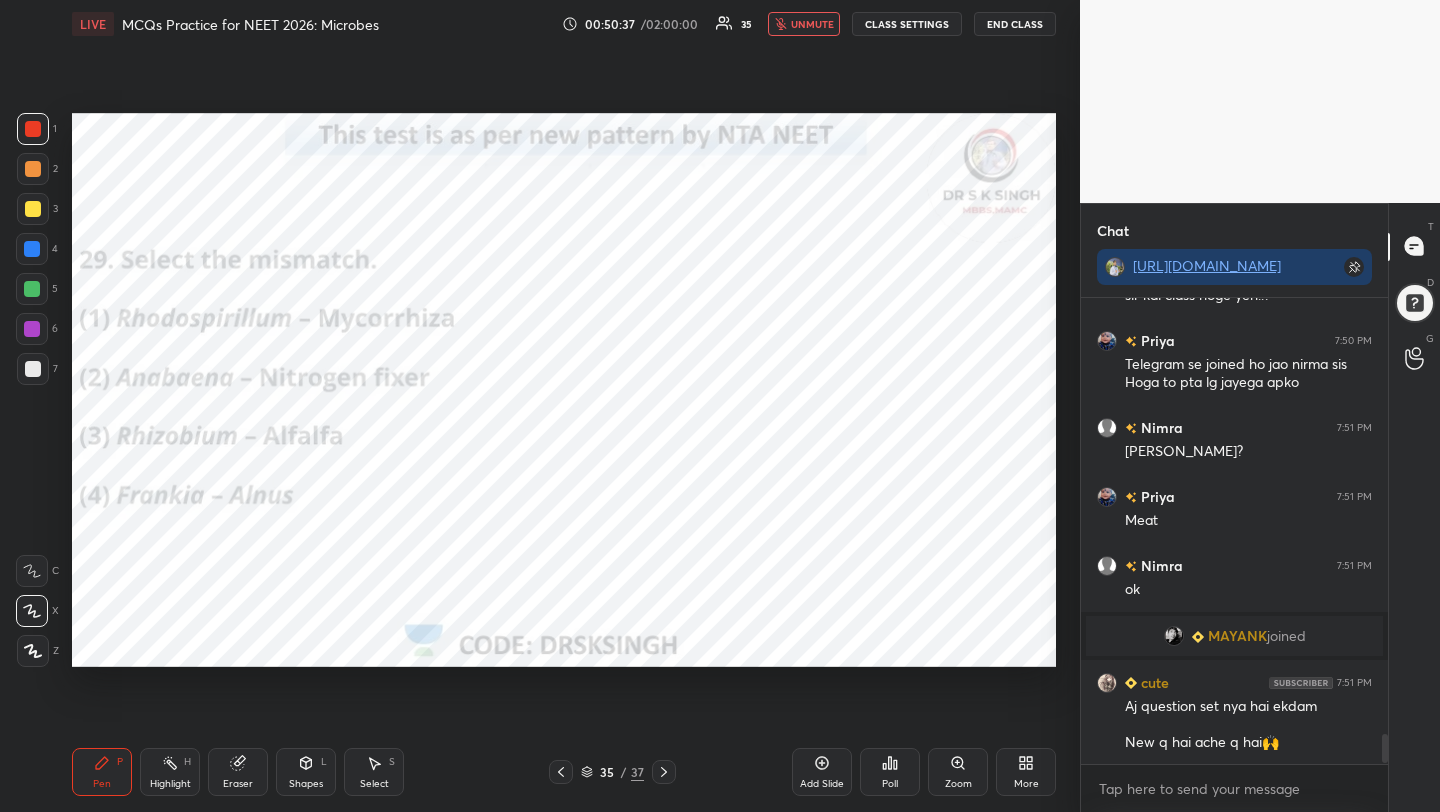 click on "unmute" at bounding box center (812, 24) 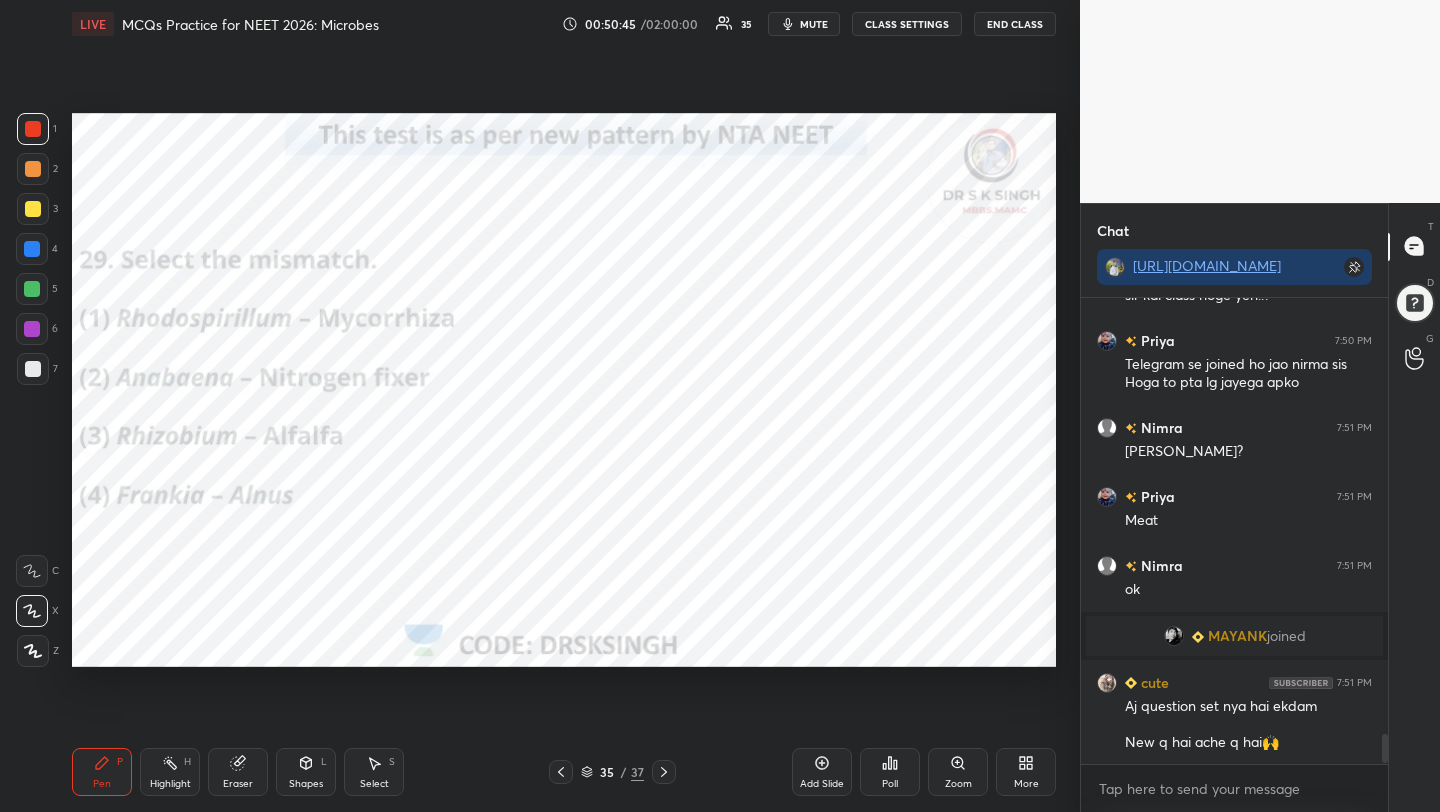 click 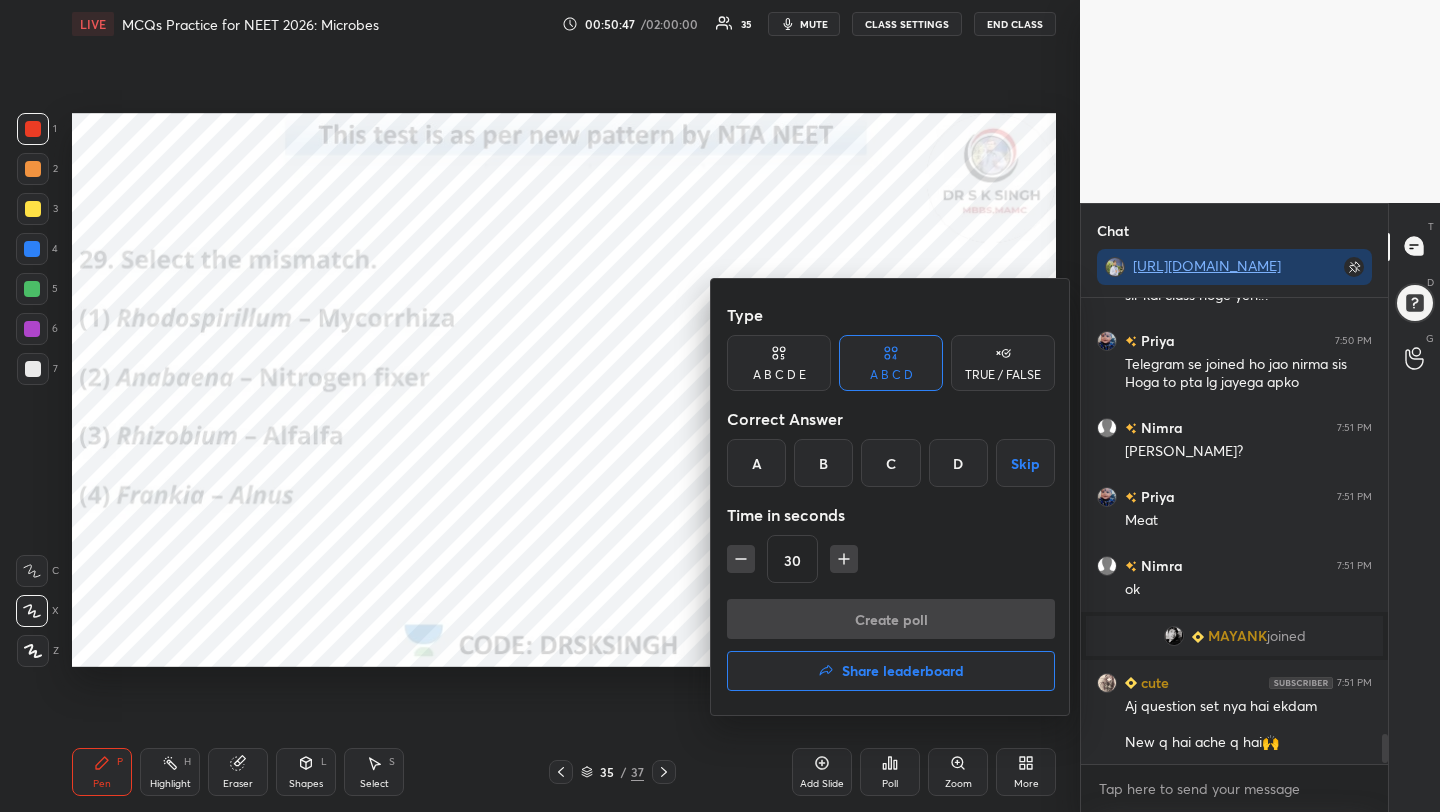 scroll, scrollTop: 6799, scrollLeft: 0, axis: vertical 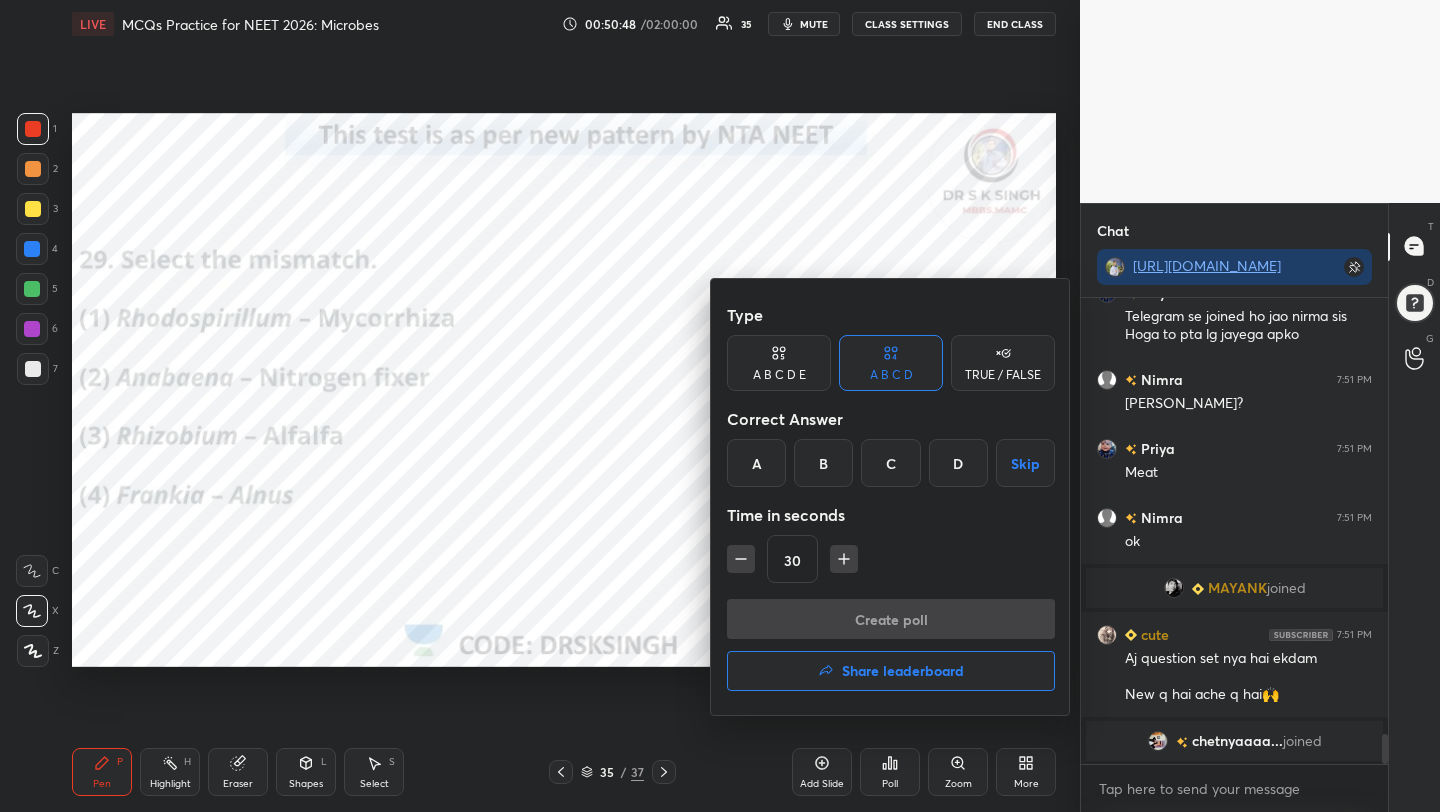 click on "A" at bounding box center (756, 463) 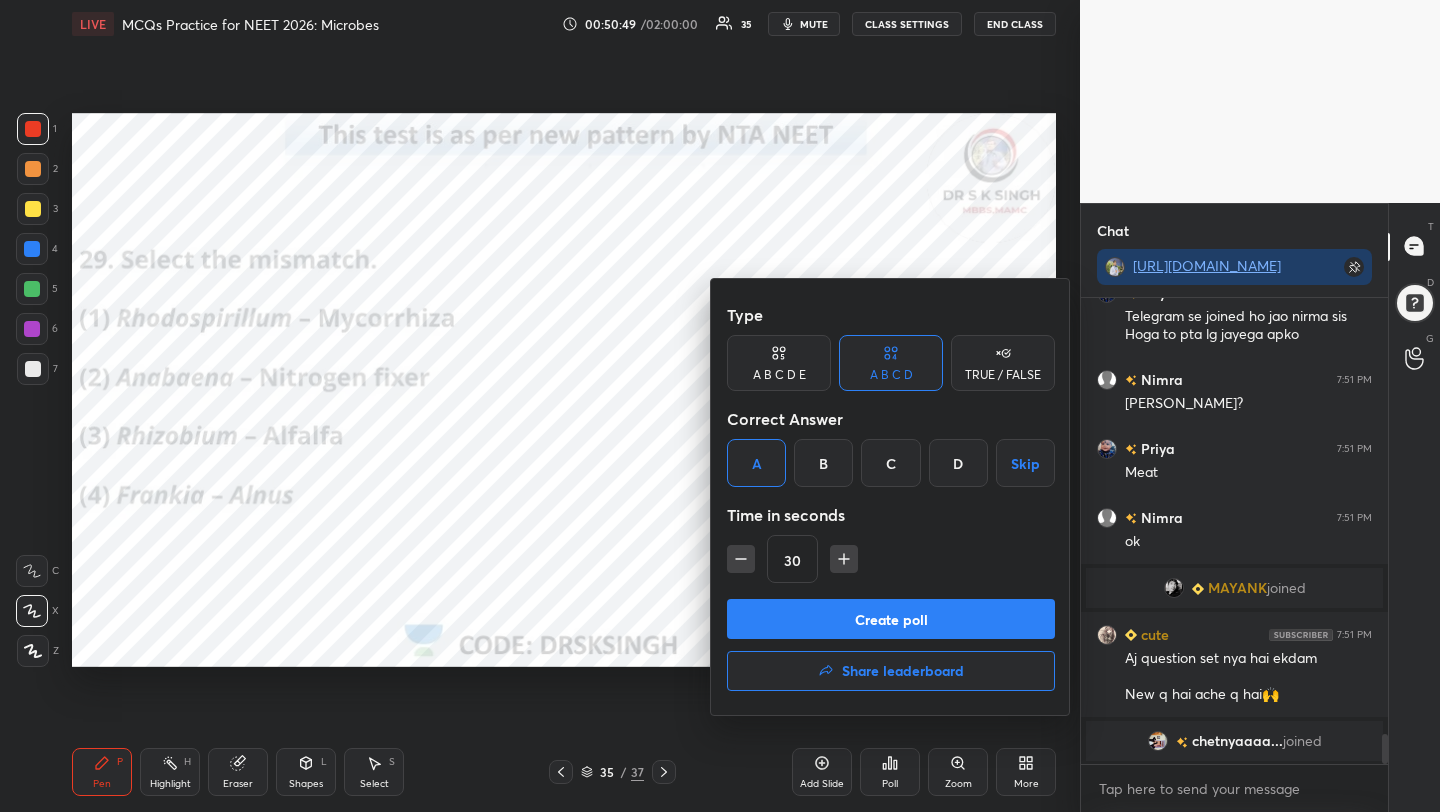 click on "Create poll" at bounding box center (891, 619) 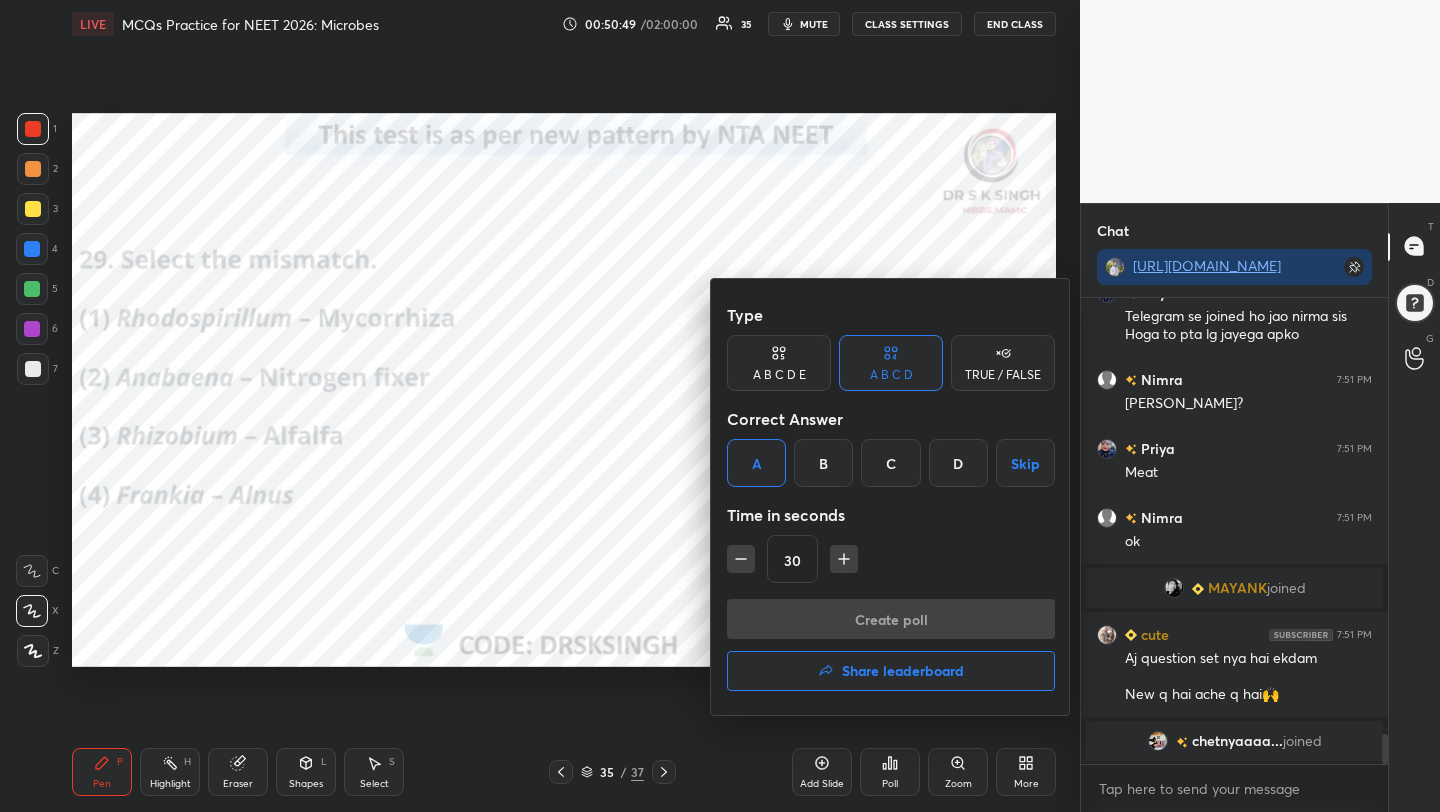 scroll, scrollTop: 418, scrollLeft: 301, axis: both 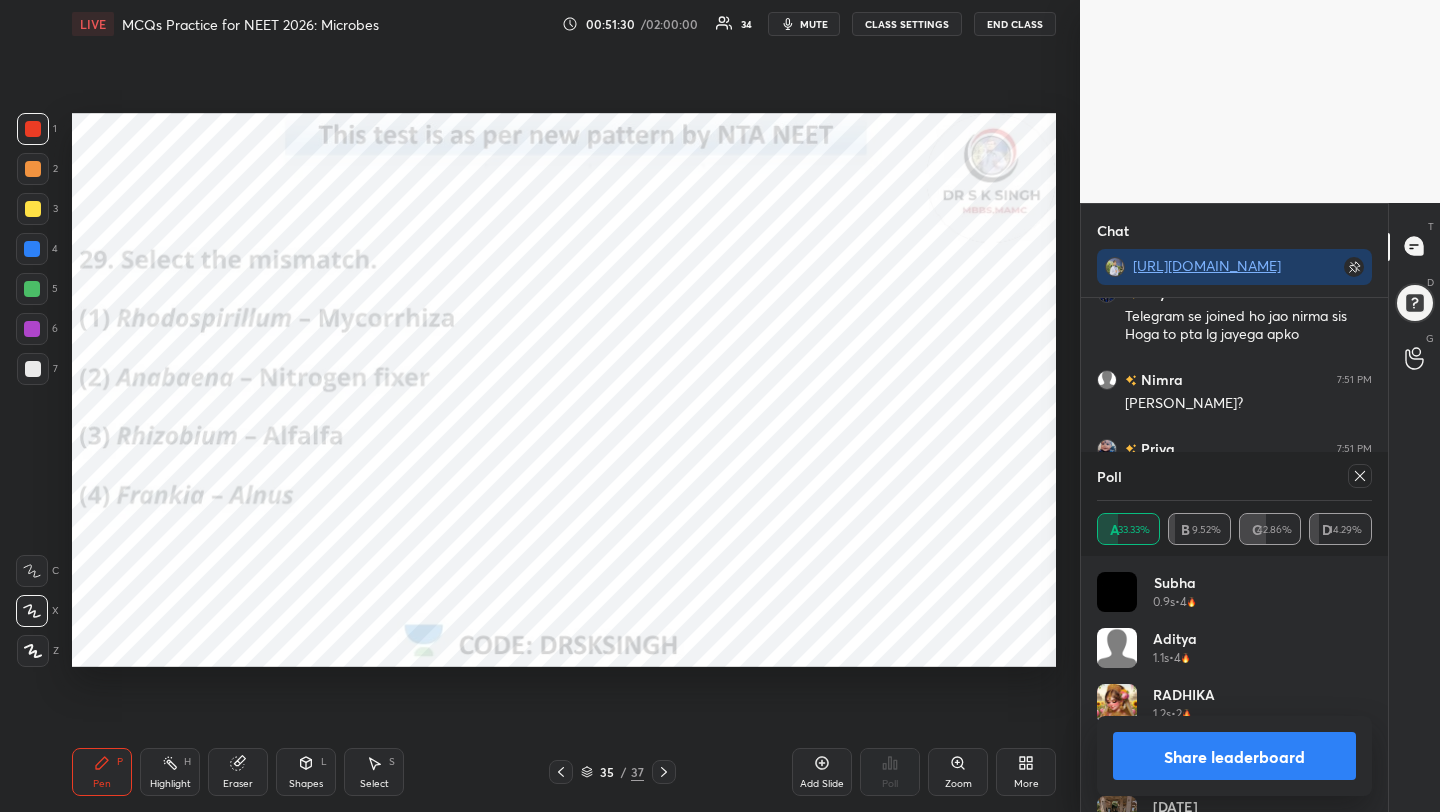 click 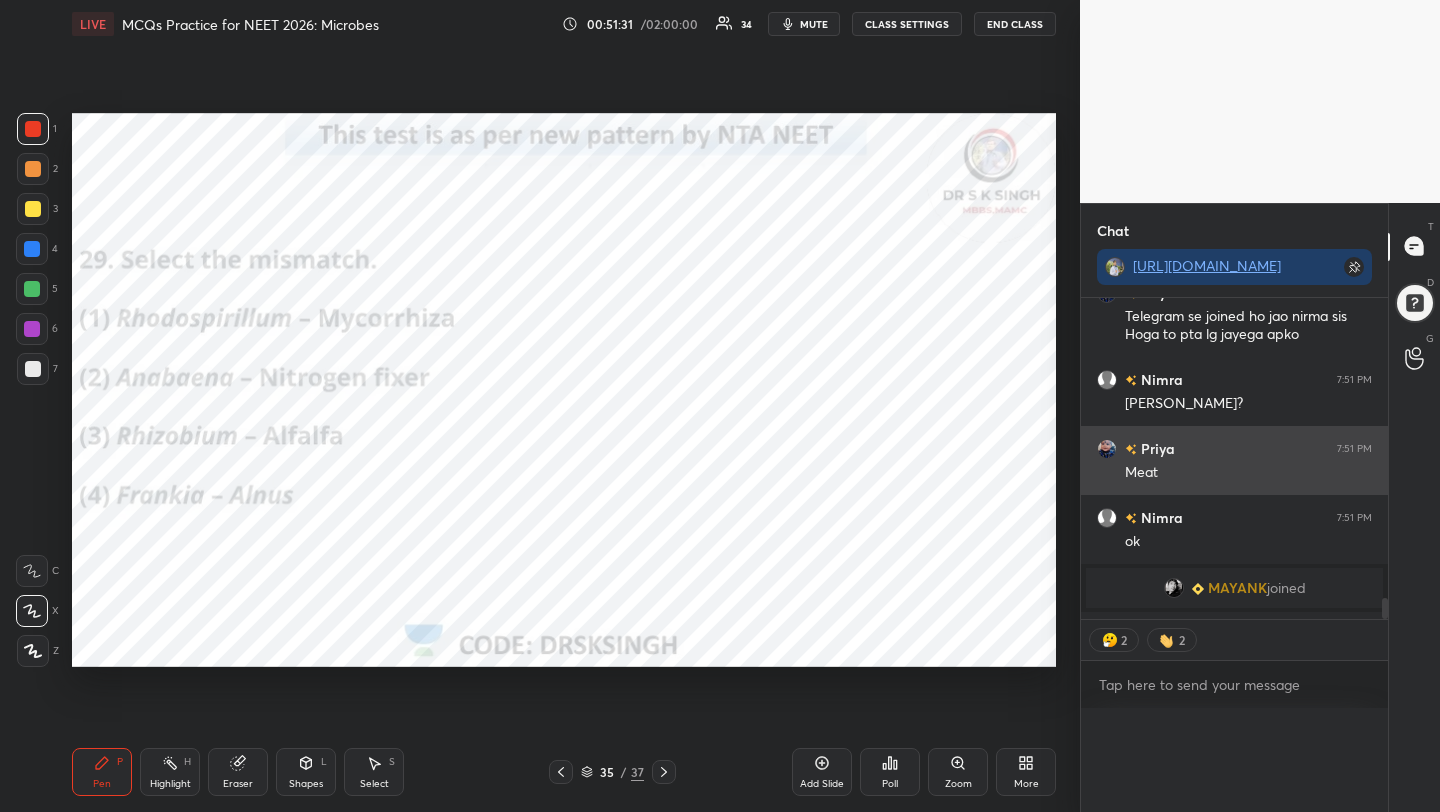 scroll, scrollTop: 0, scrollLeft: 0, axis: both 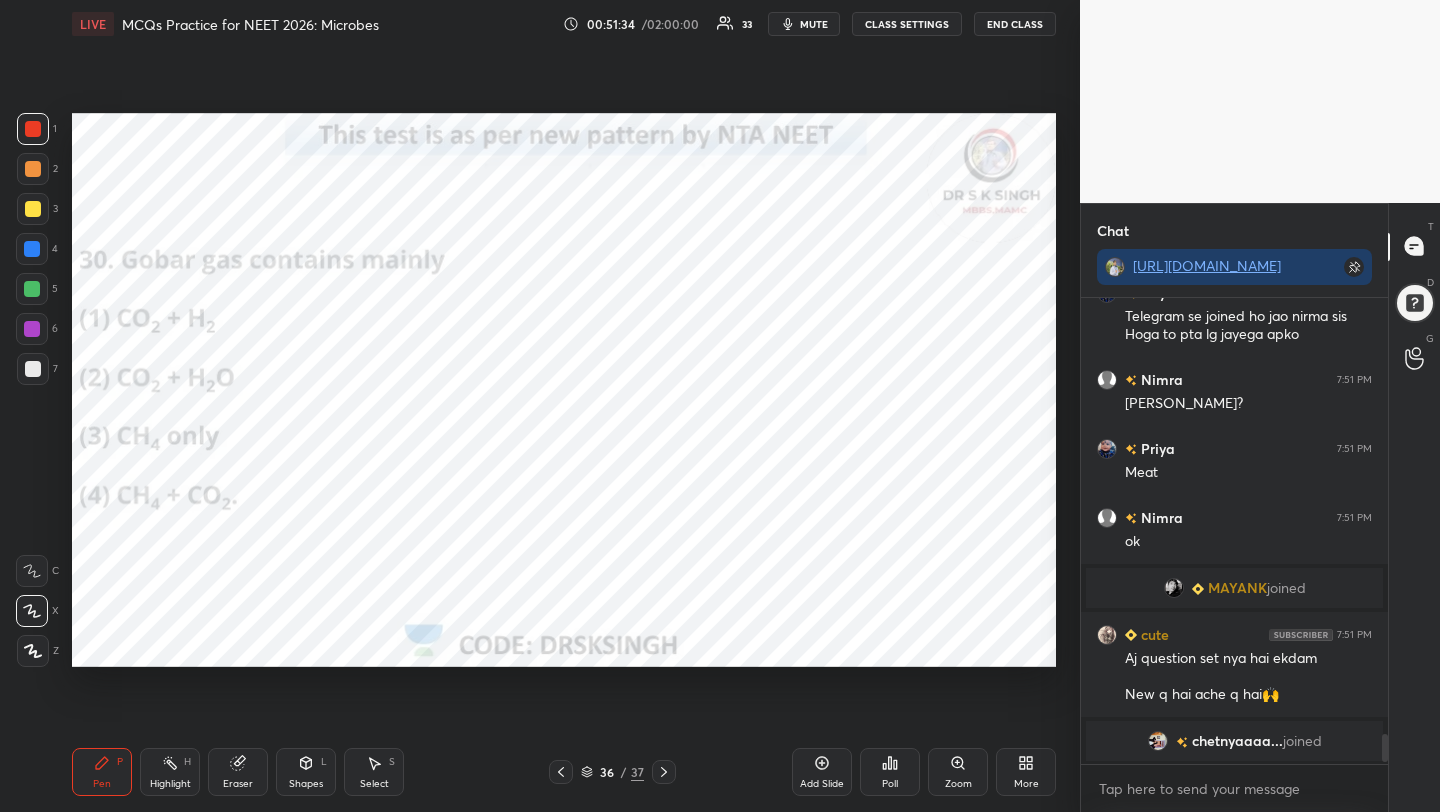 click 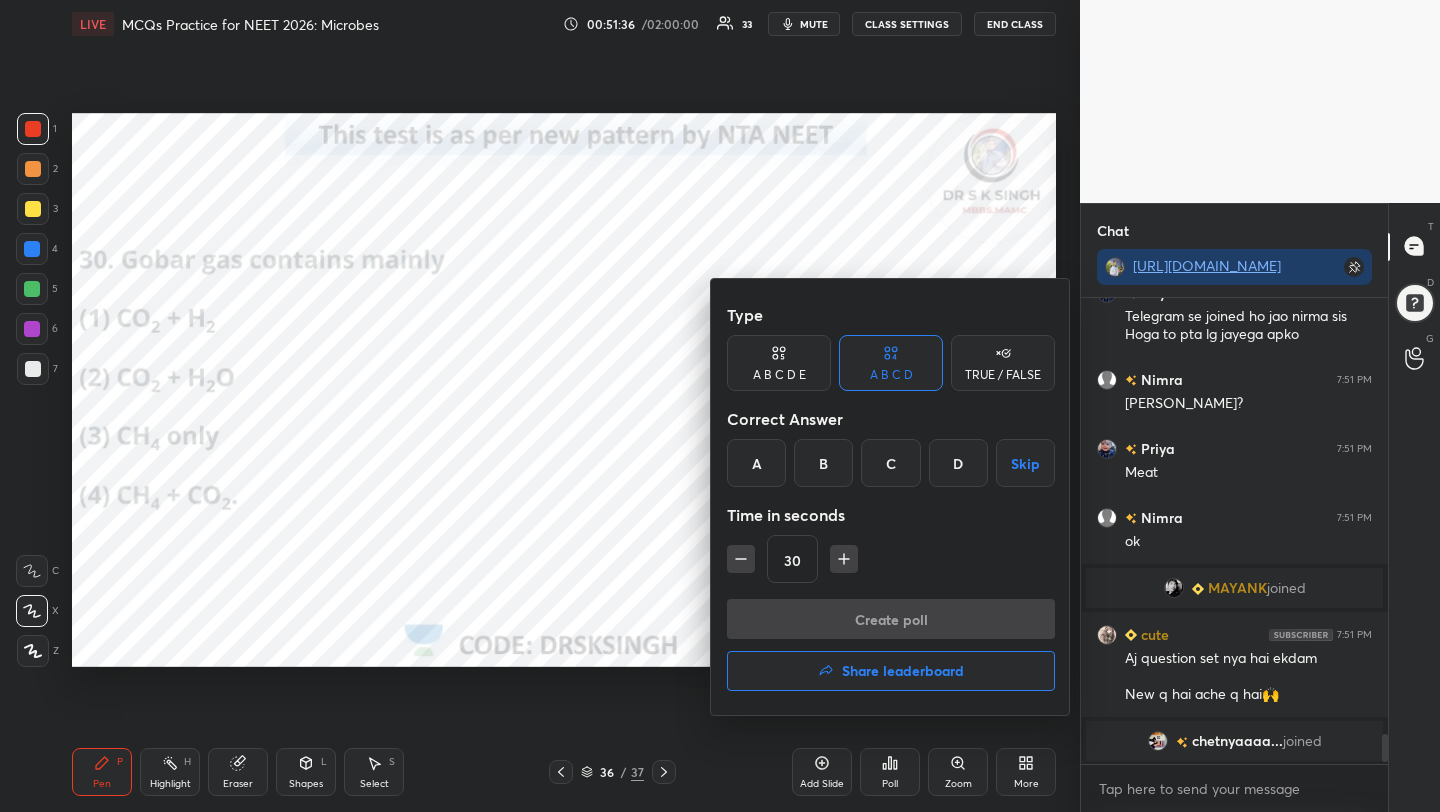click on "D" at bounding box center (958, 463) 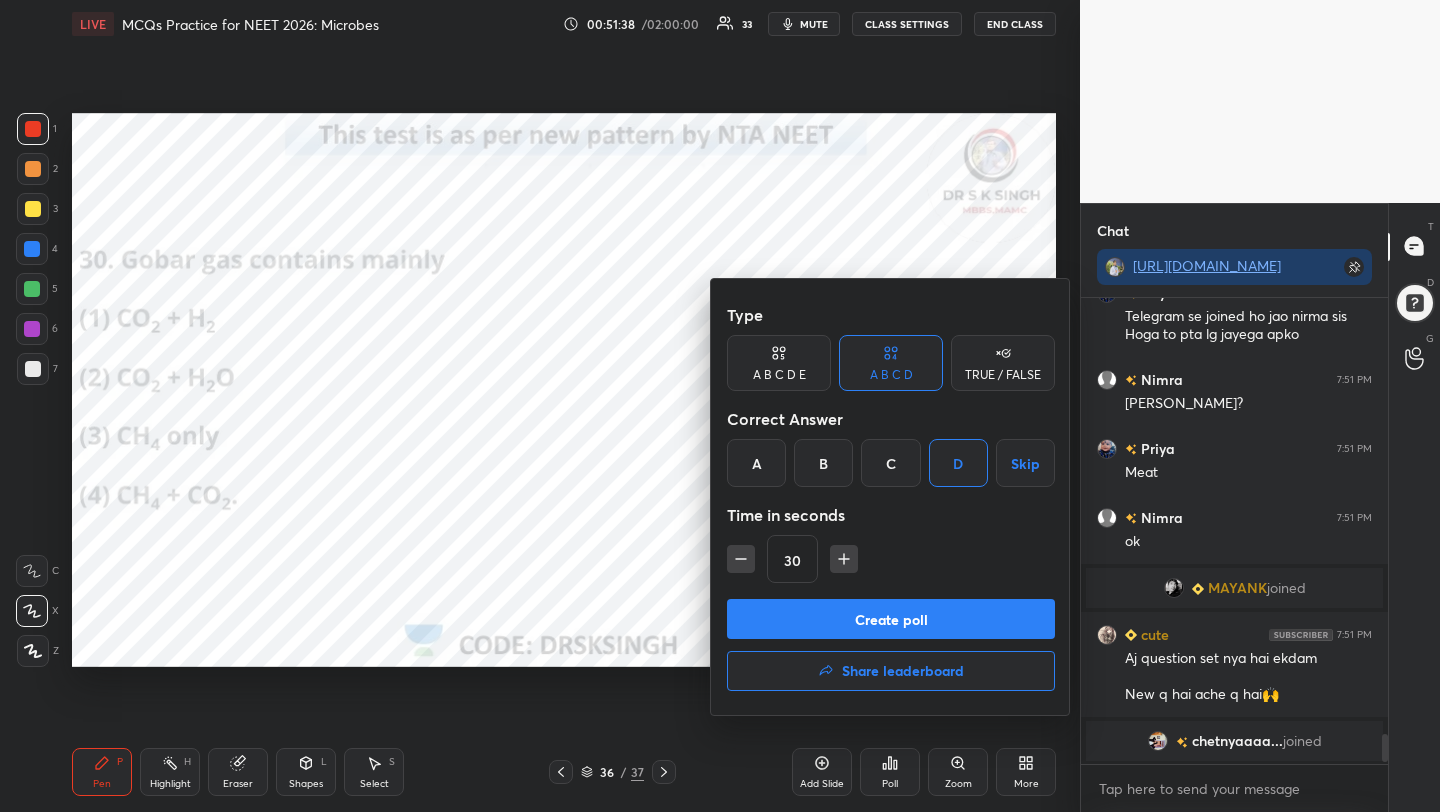 click on "Create poll" at bounding box center [891, 619] 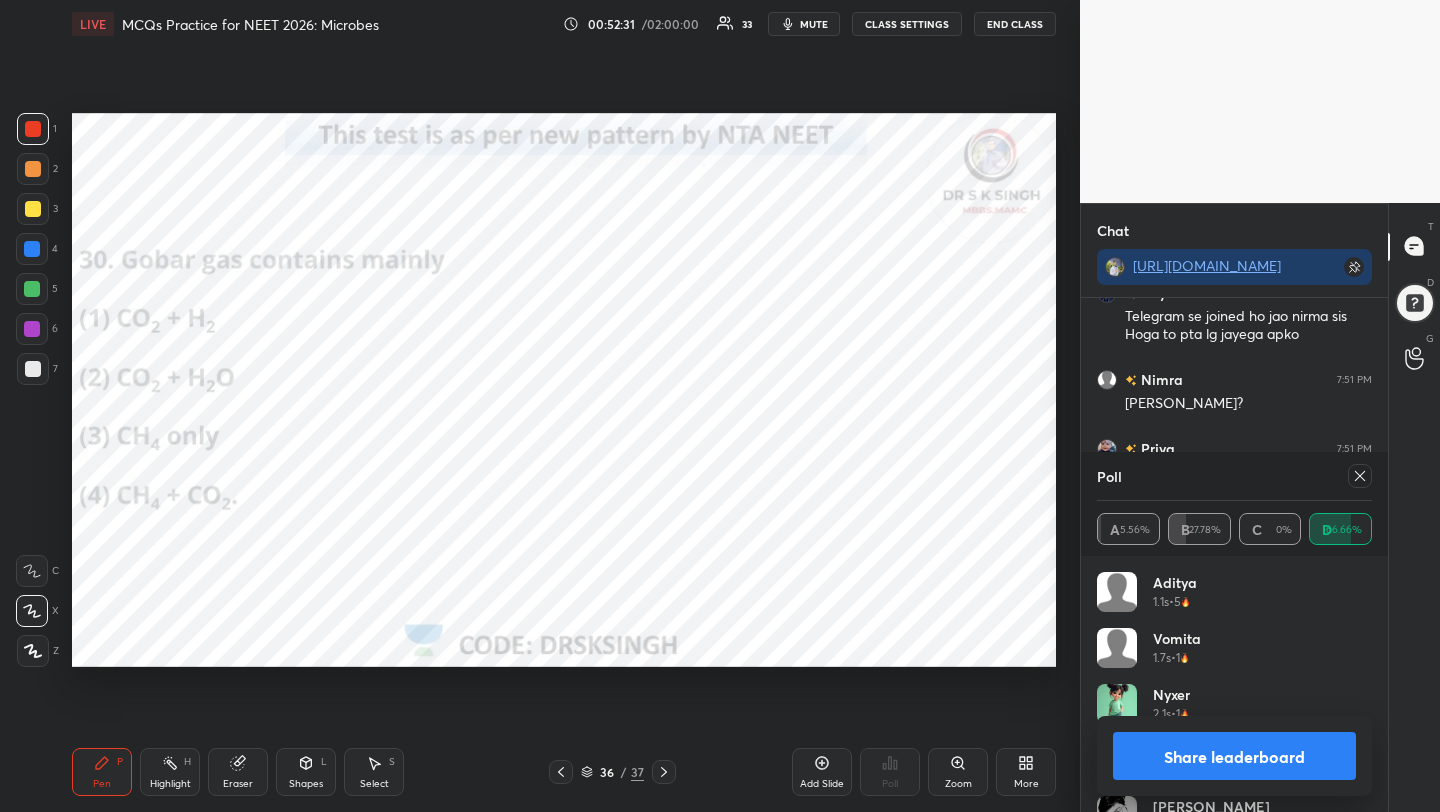 click 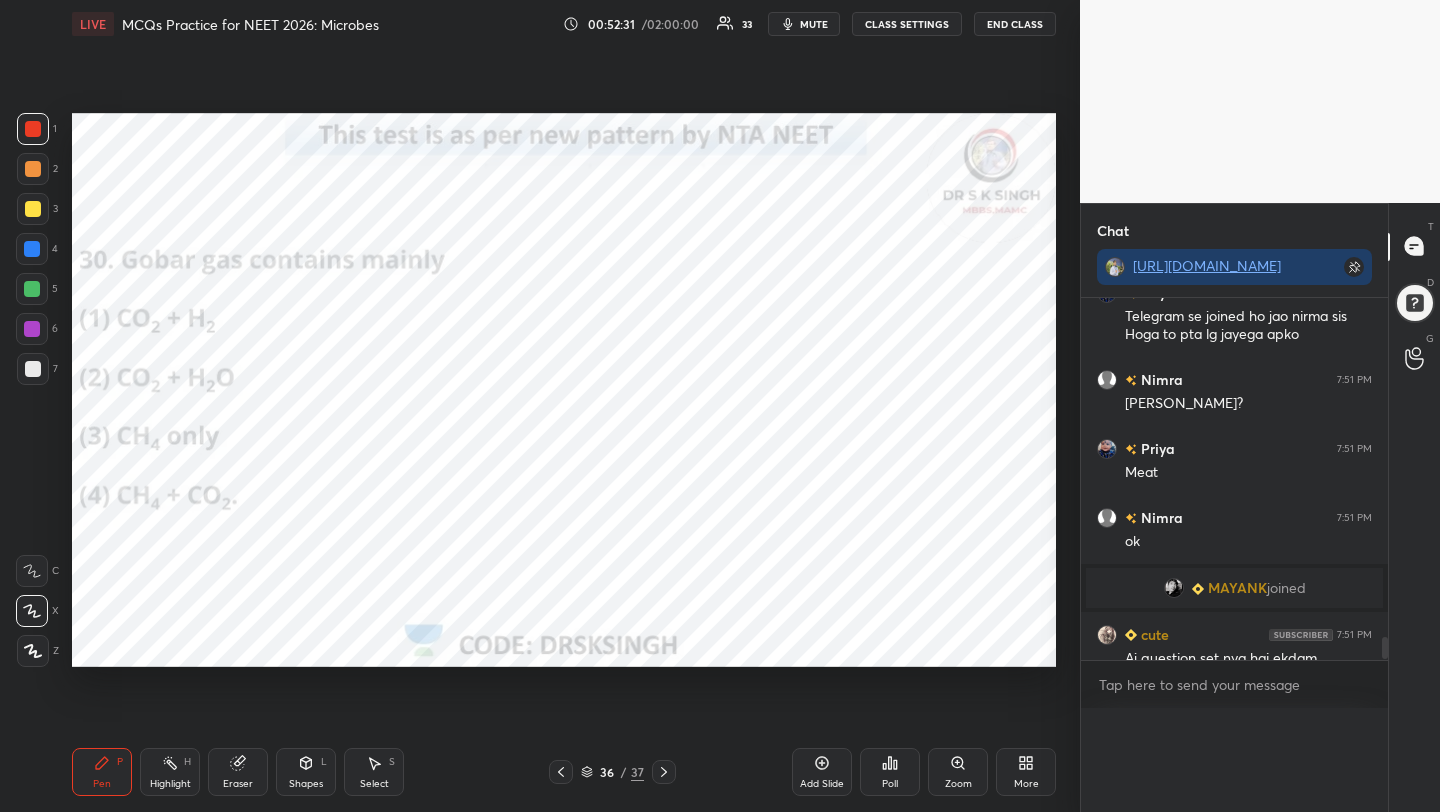 scroll, scrollTop: 0, scrollLeft: 0, axis: both 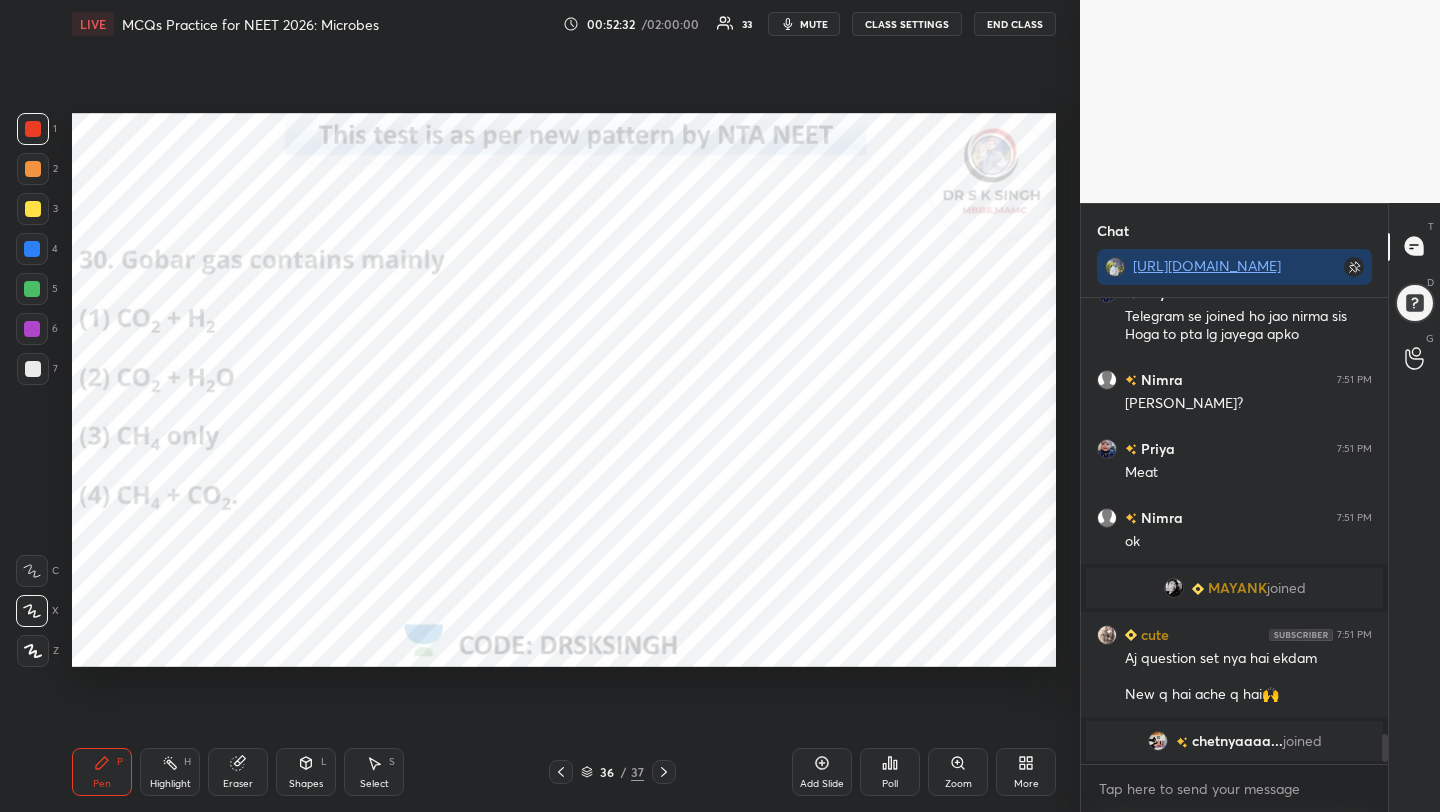 click on "Poll" at bounding box center (890, 772) 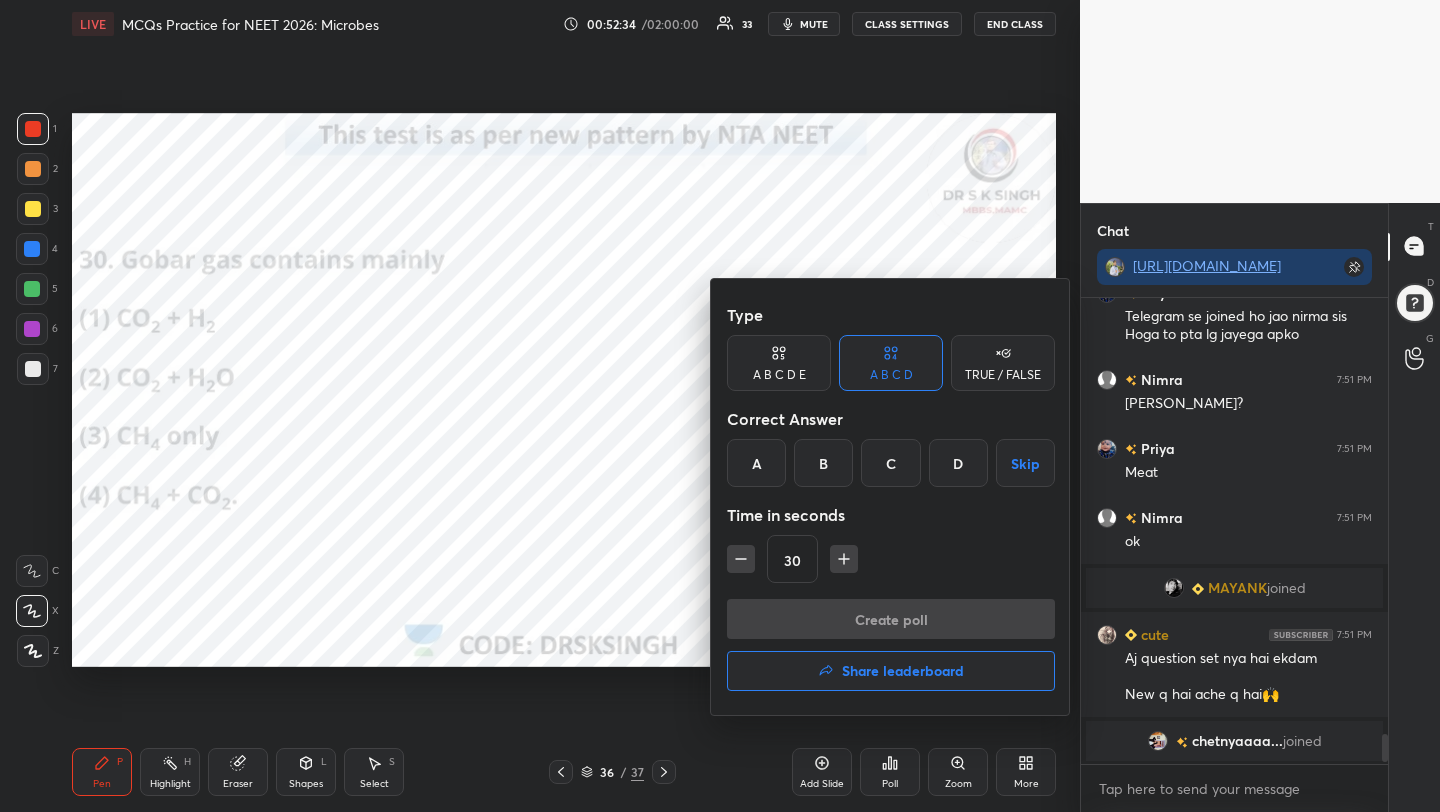 click on "Share leaderboard" at bounding box center (903, 671) 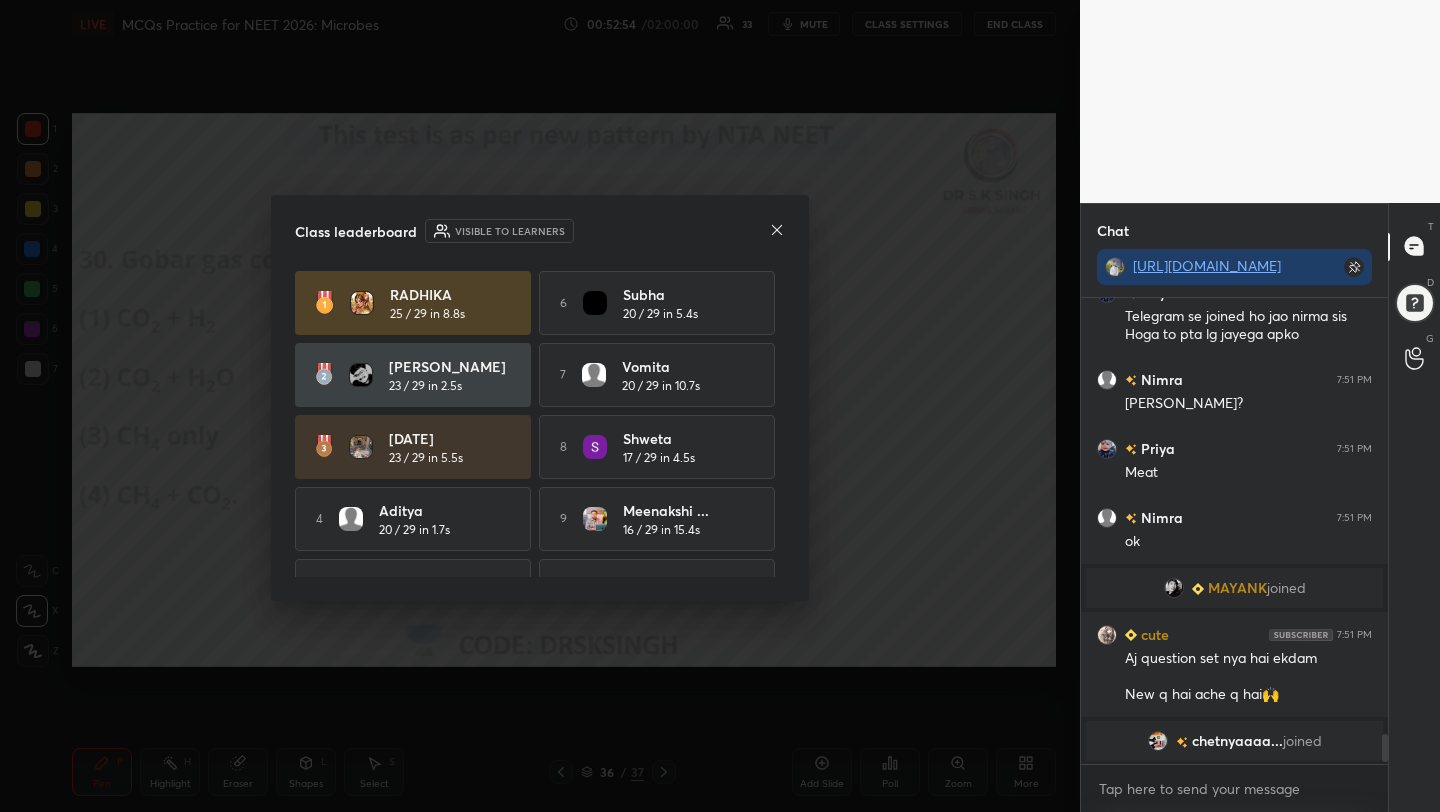 click 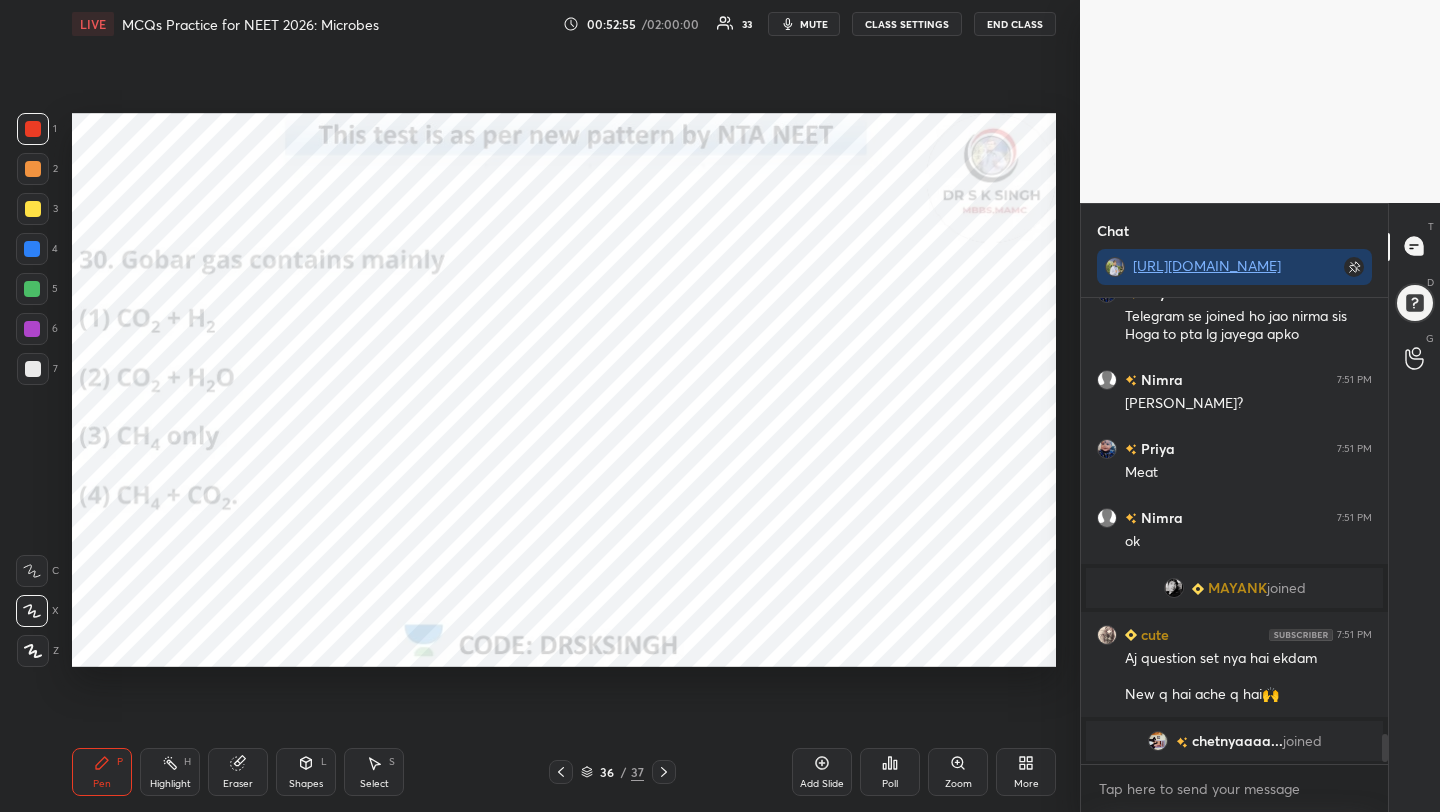 click on "Poll" at bounding box center [890, 772] 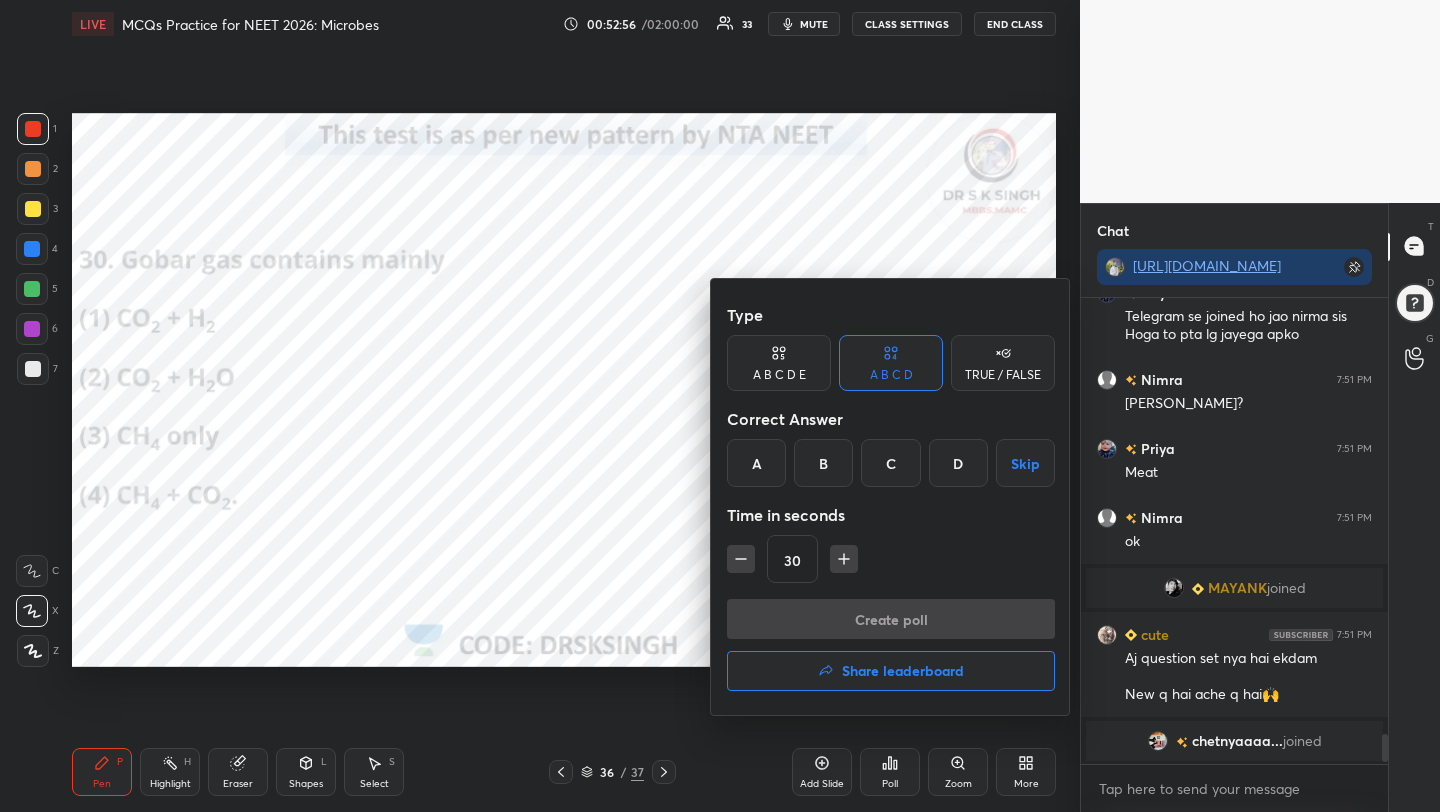 click on "Share leaderboard" at bounding box center [903, 671] 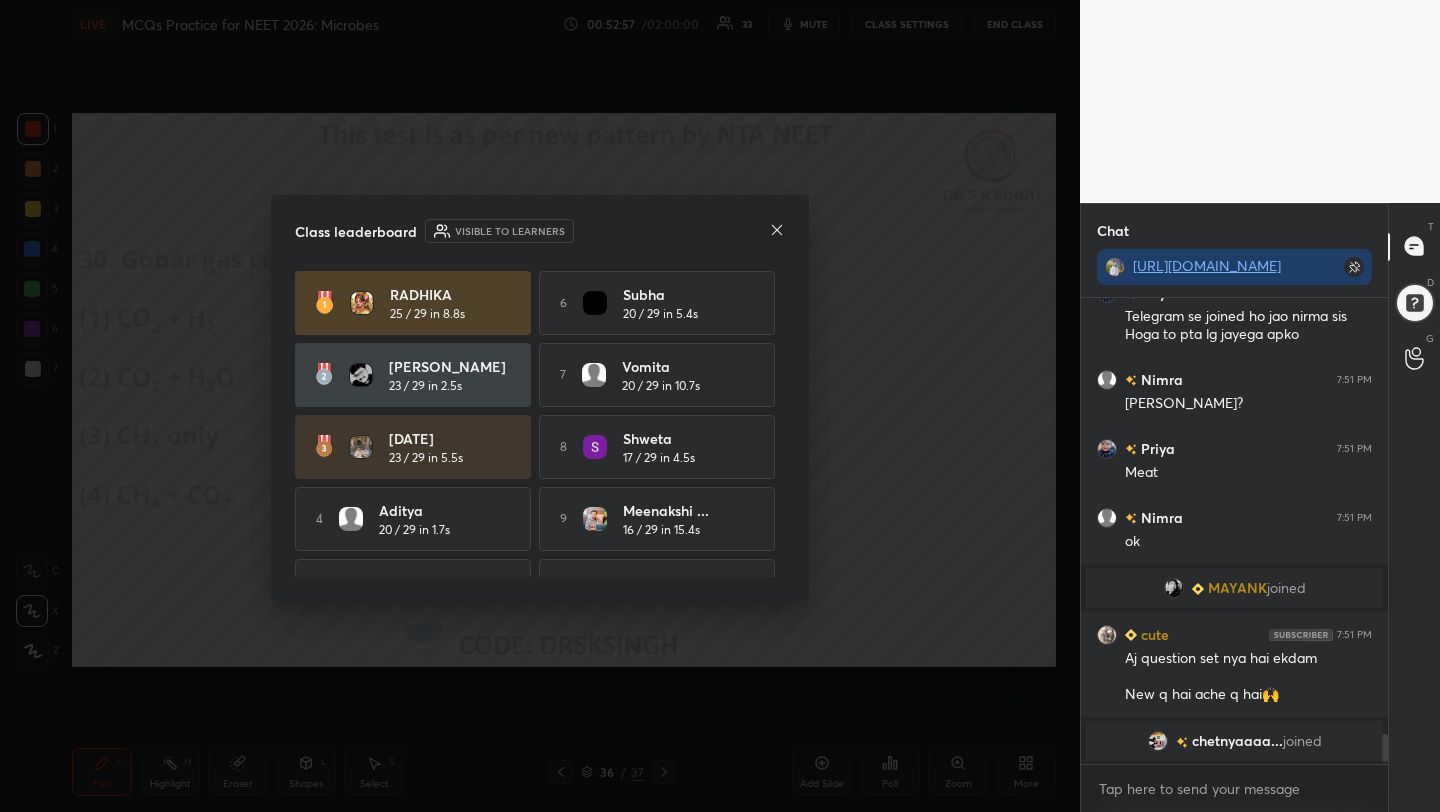 scroll, scrollTop: 419, scrollLeft: 301, axis: both 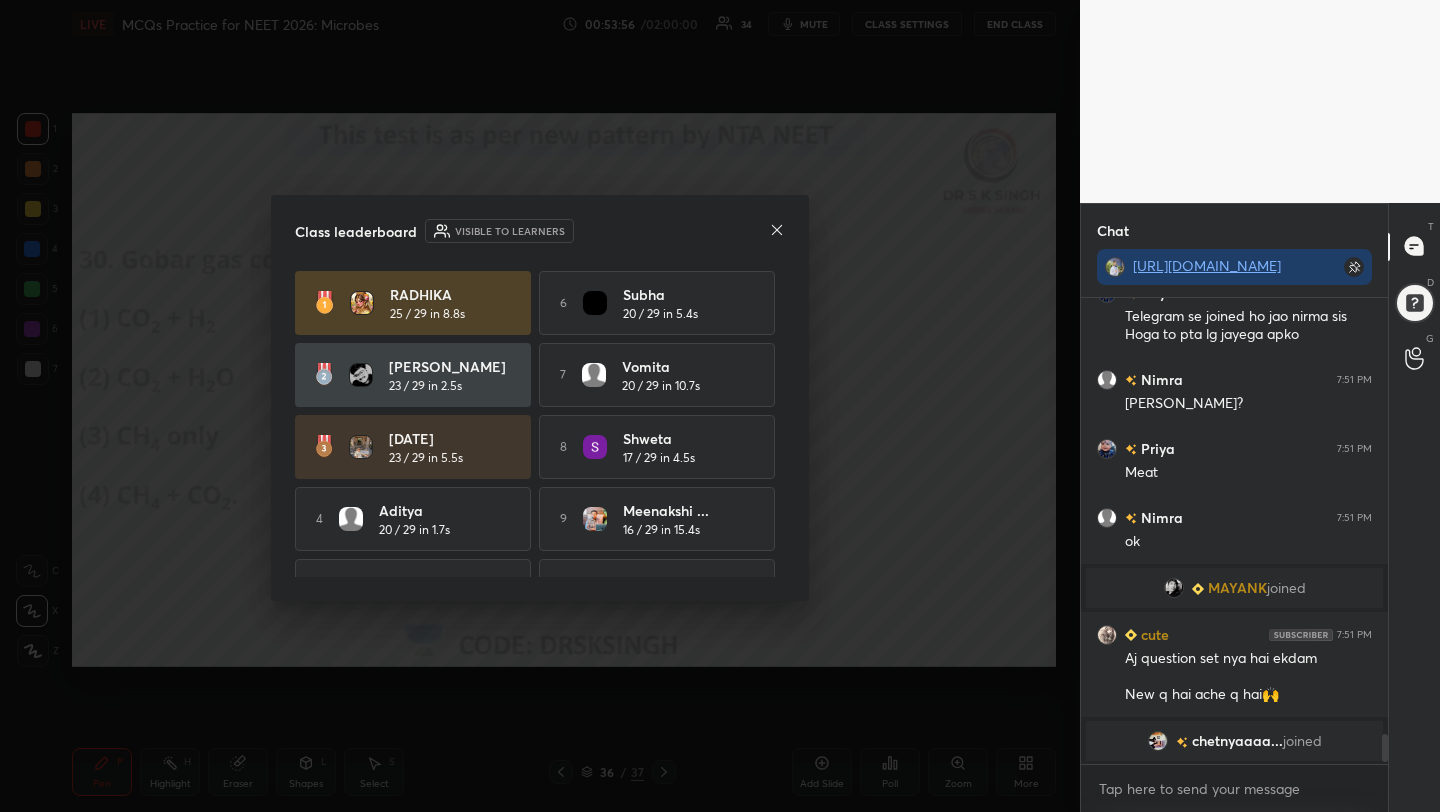 click 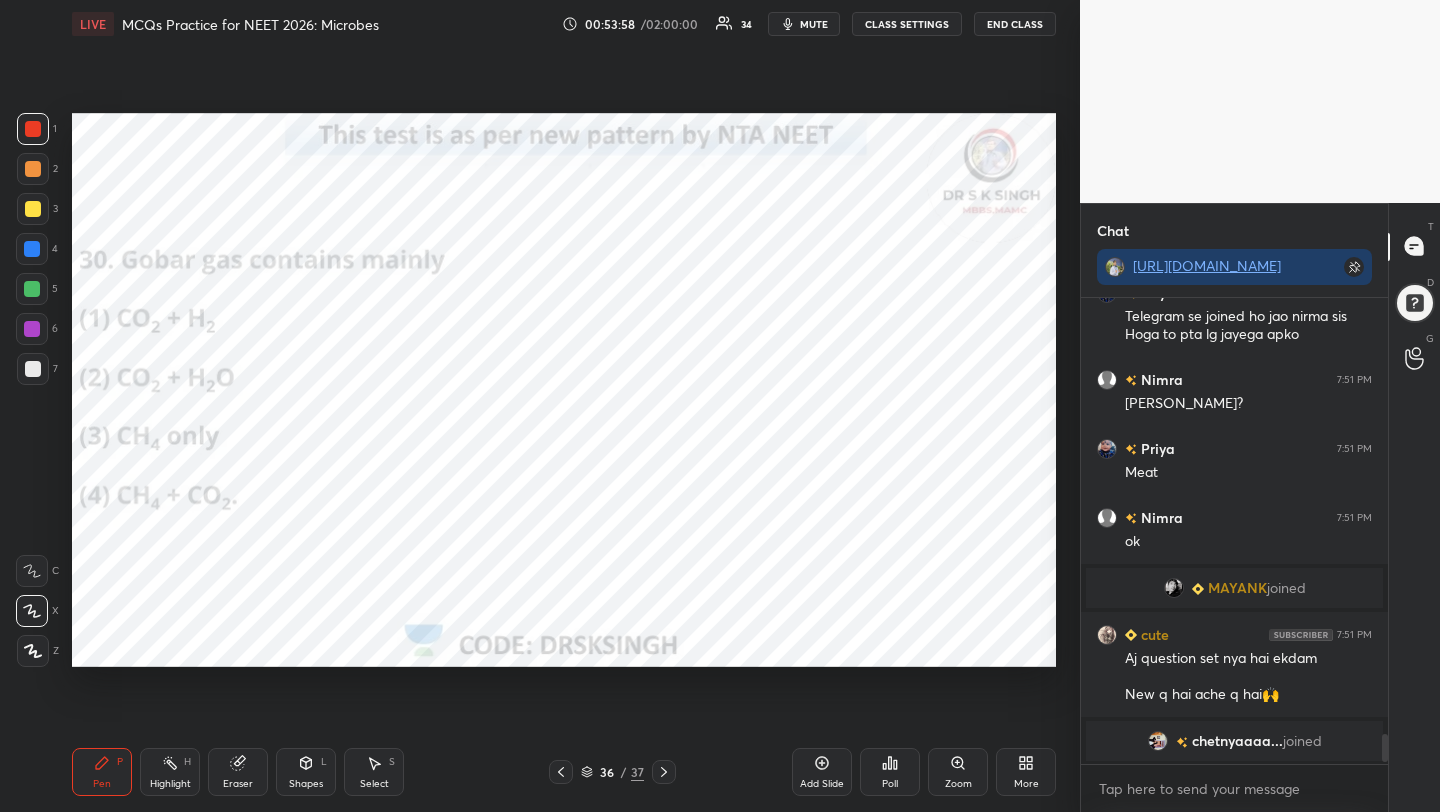 click 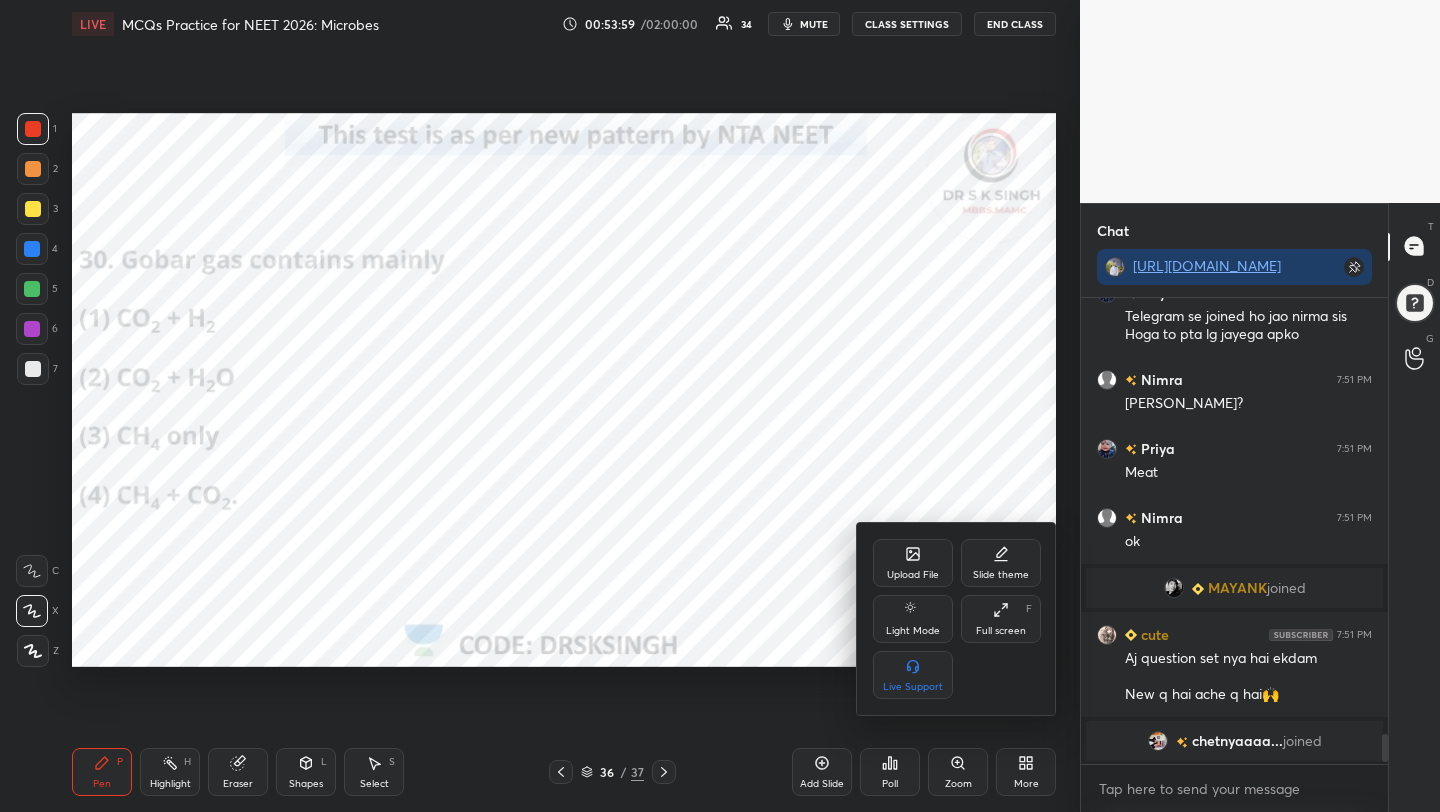 click on "Upload File" at bounding box center [913, 575] 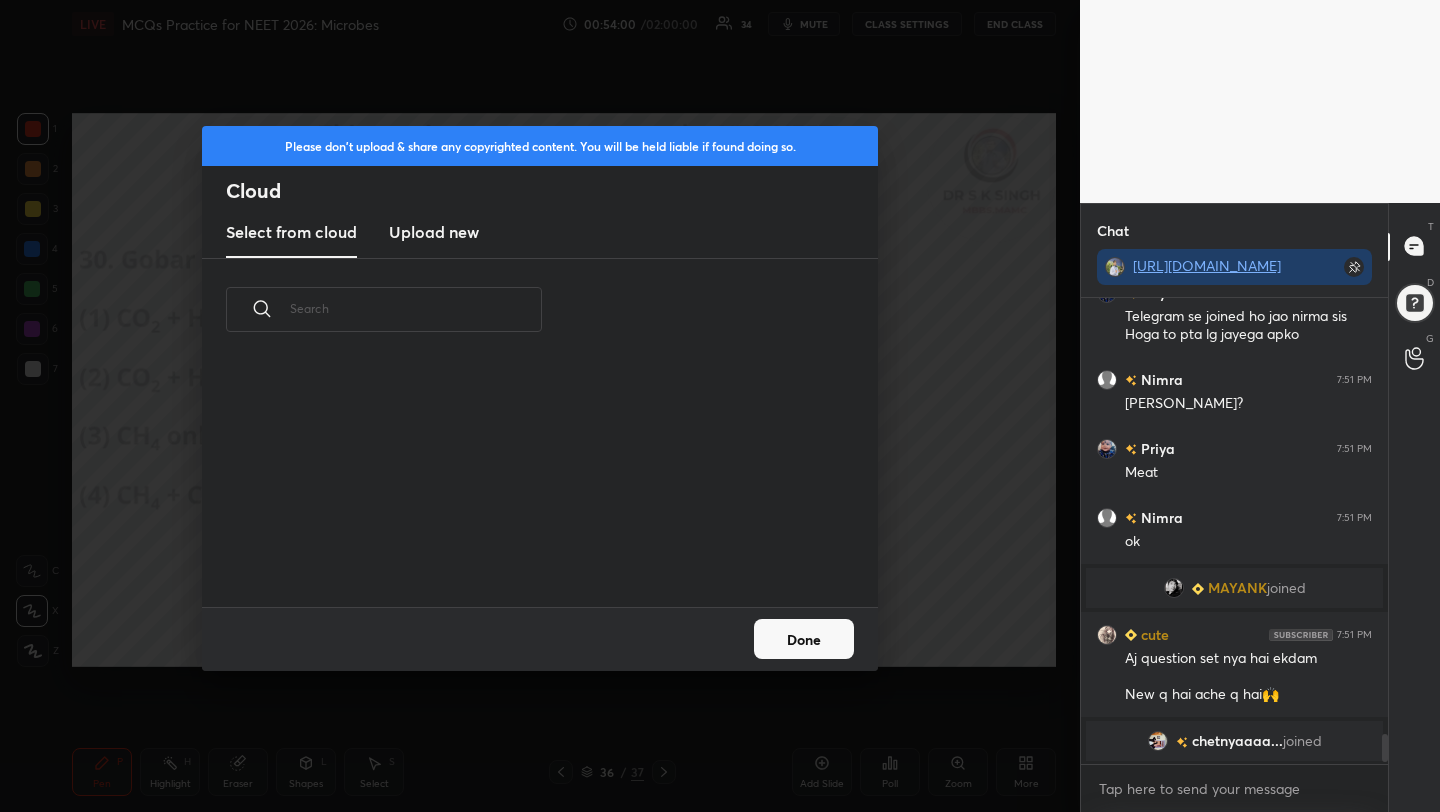 scroll, scrollTop: 7, scrollLeft: 11, axis: both 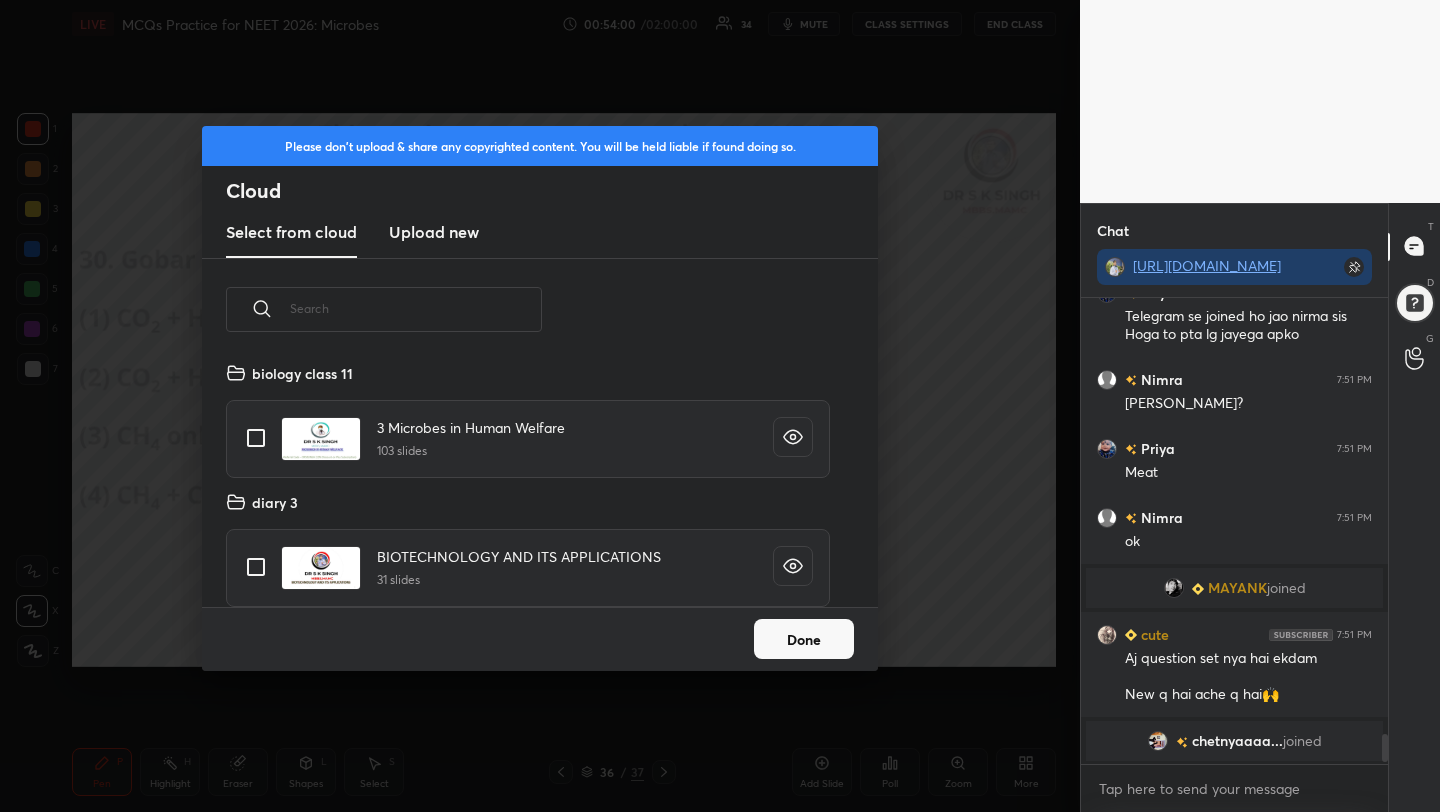 click on "Upload new" at bounding box center (434, 232) 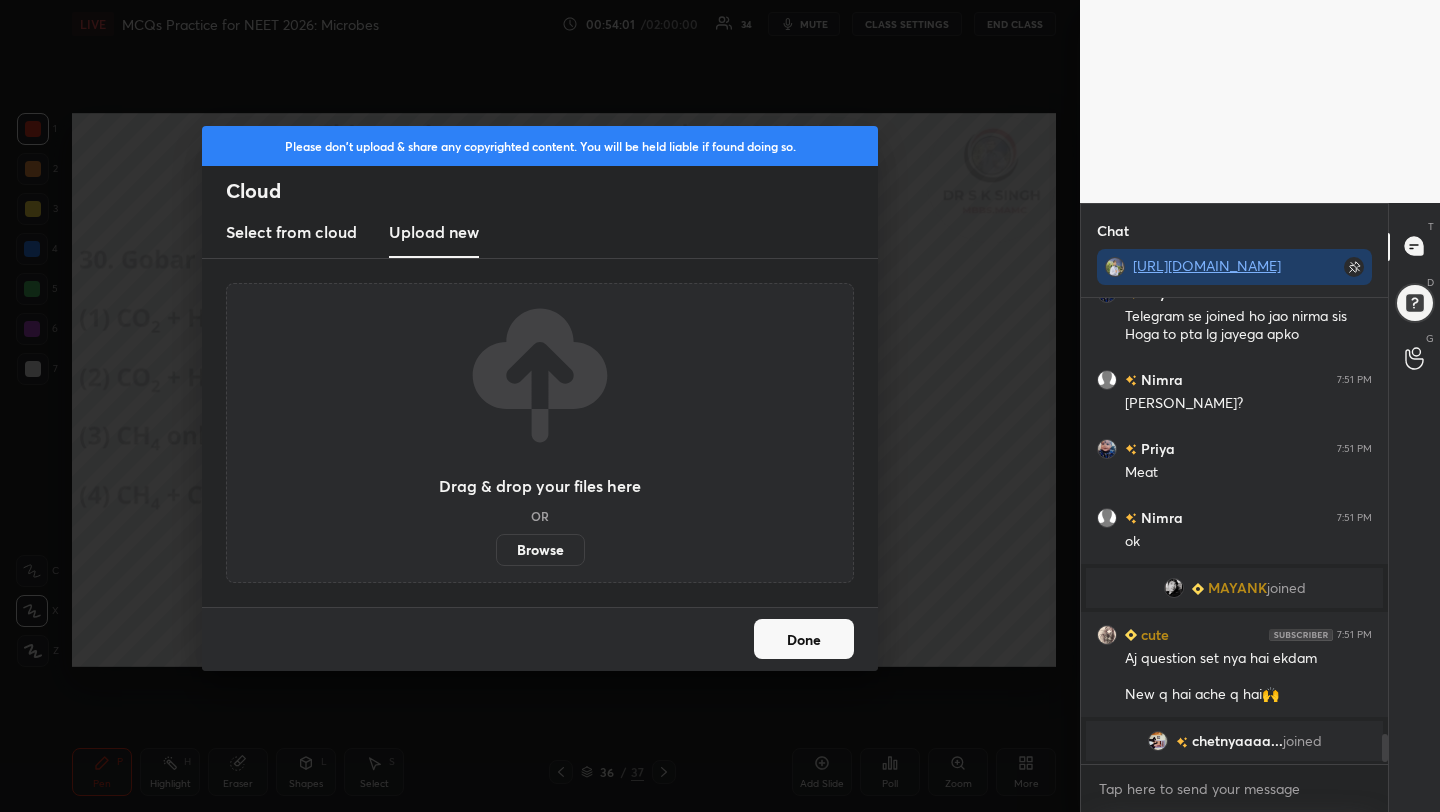 click on "Browse" at bounding box center [540, 550] 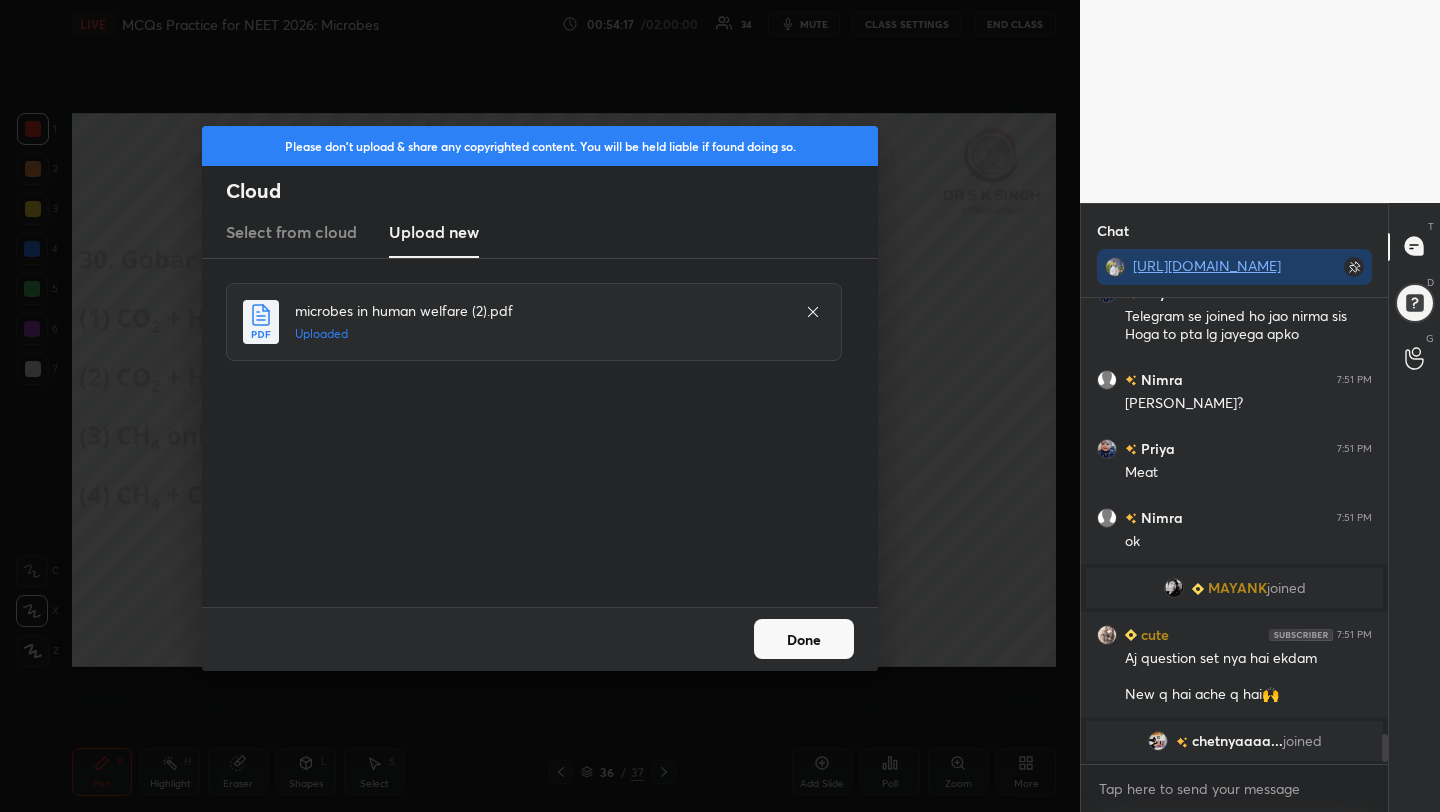 click on "Done" at bounding box center [804, 639] 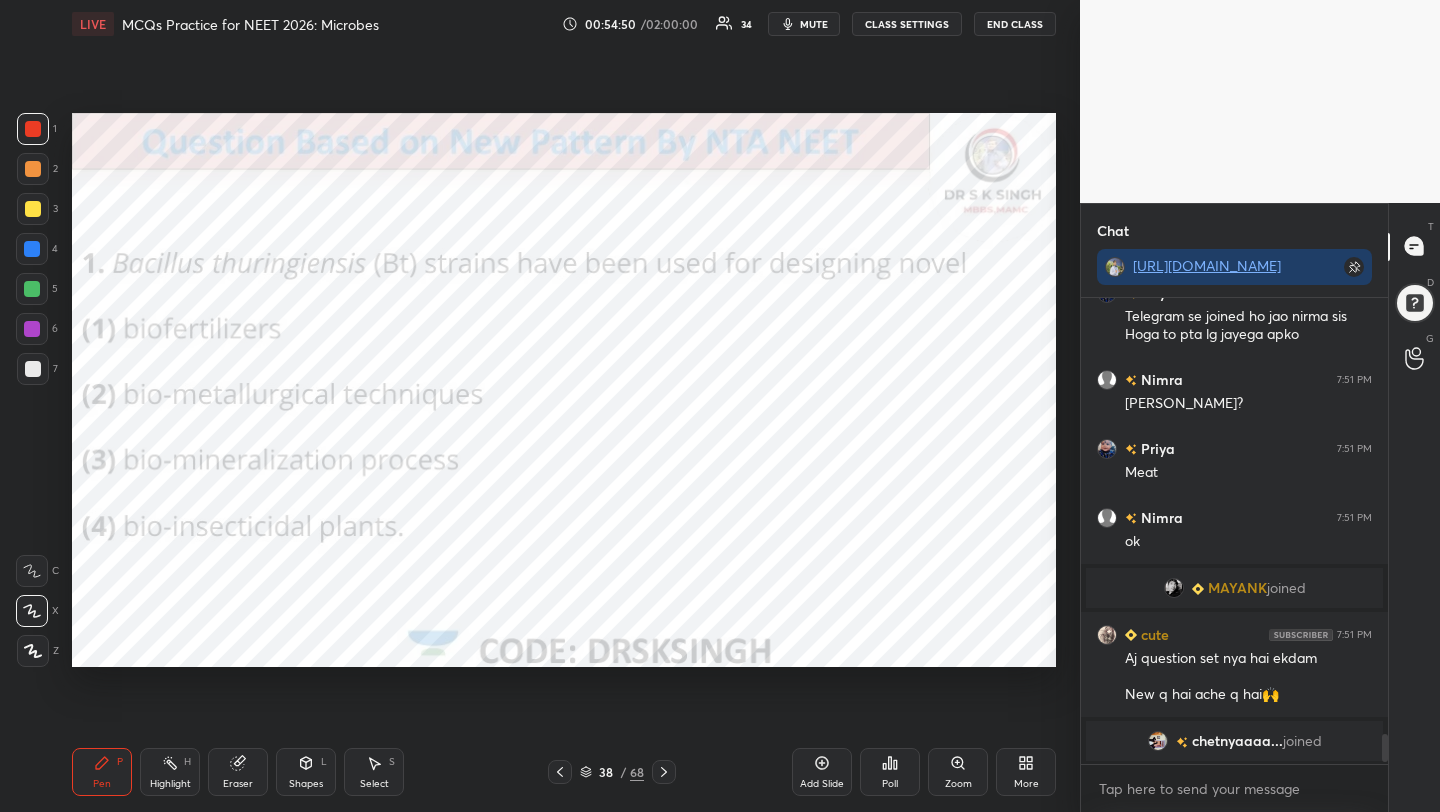 click 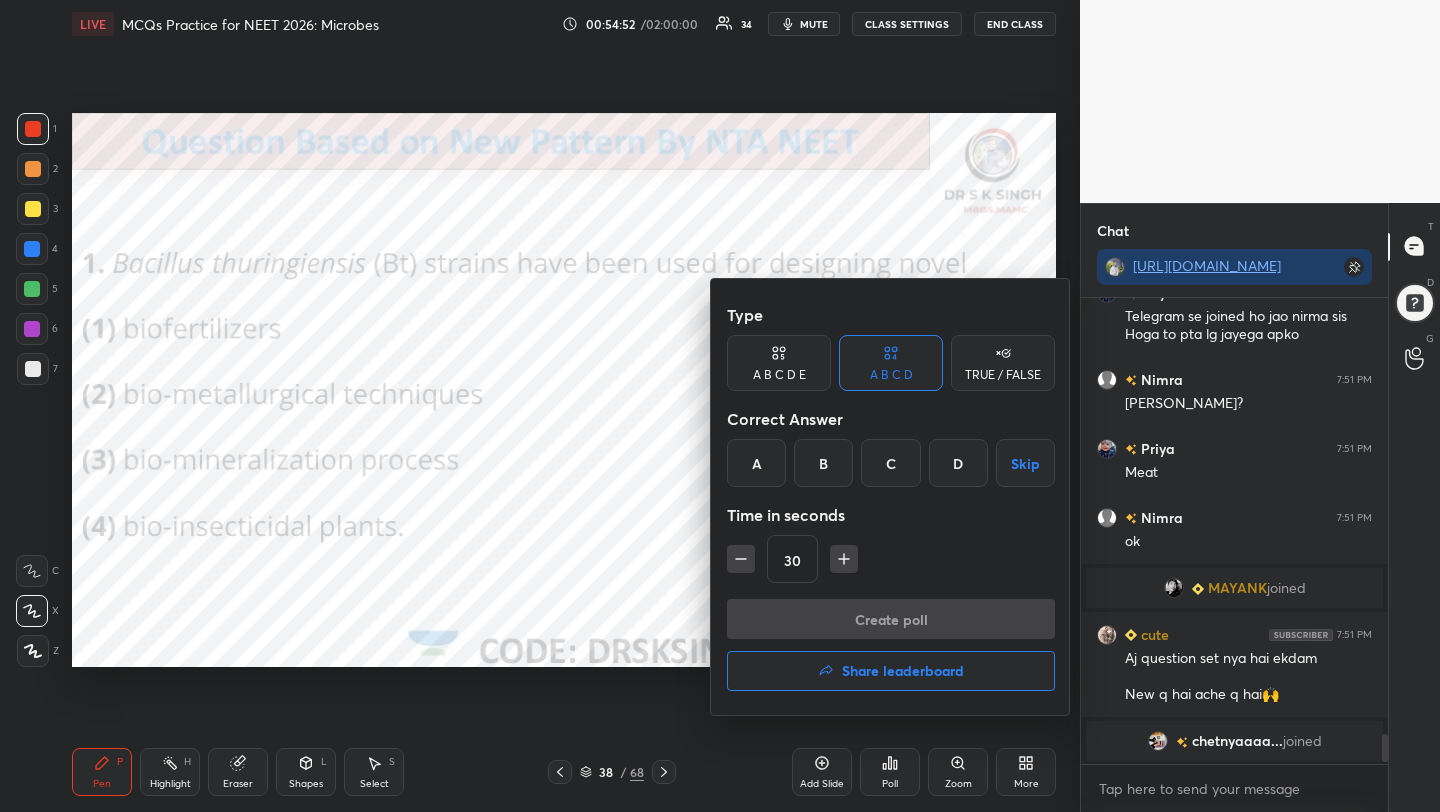 click on "D" at bounding box center (958, 463) 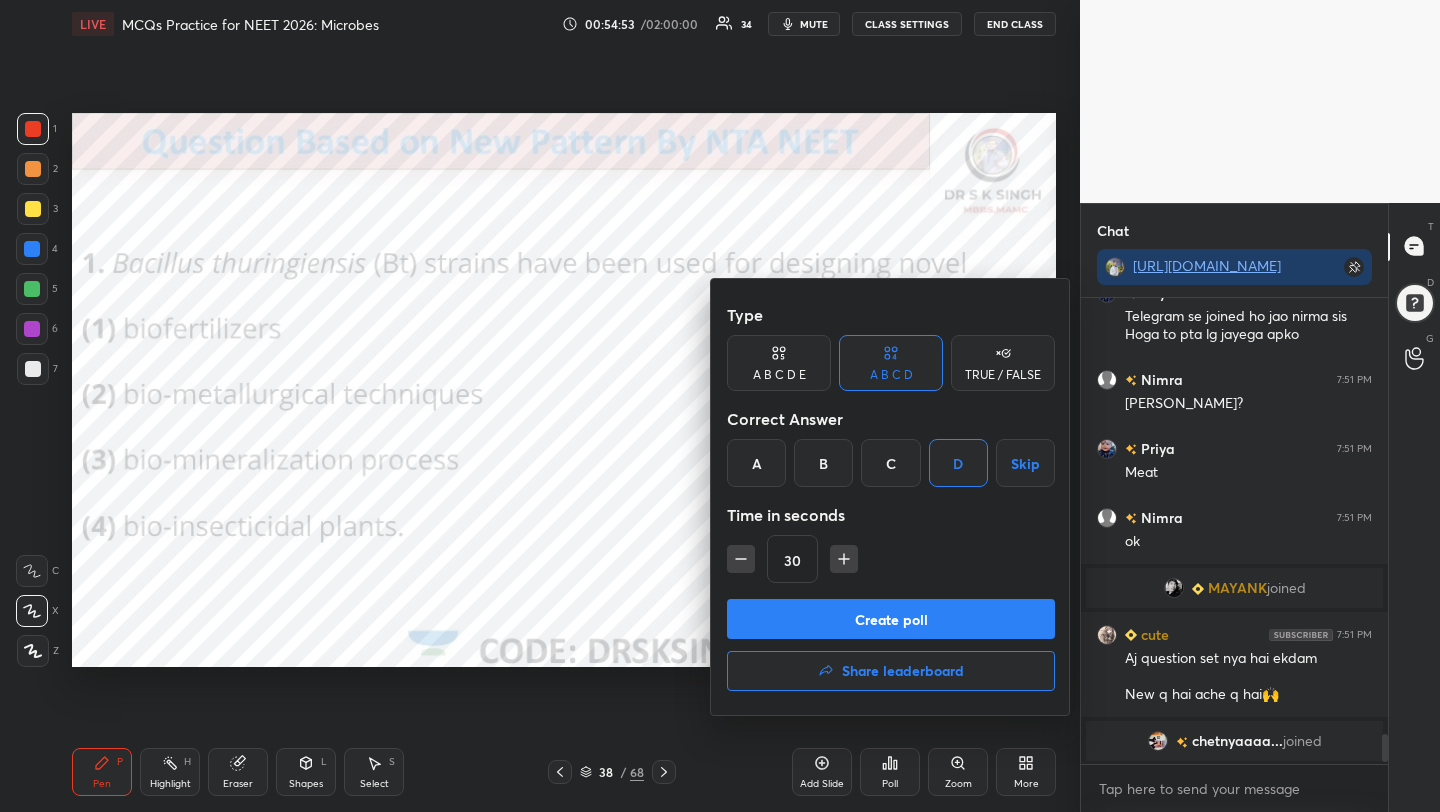 click on "Create poll" at bounding box center (891, 619) 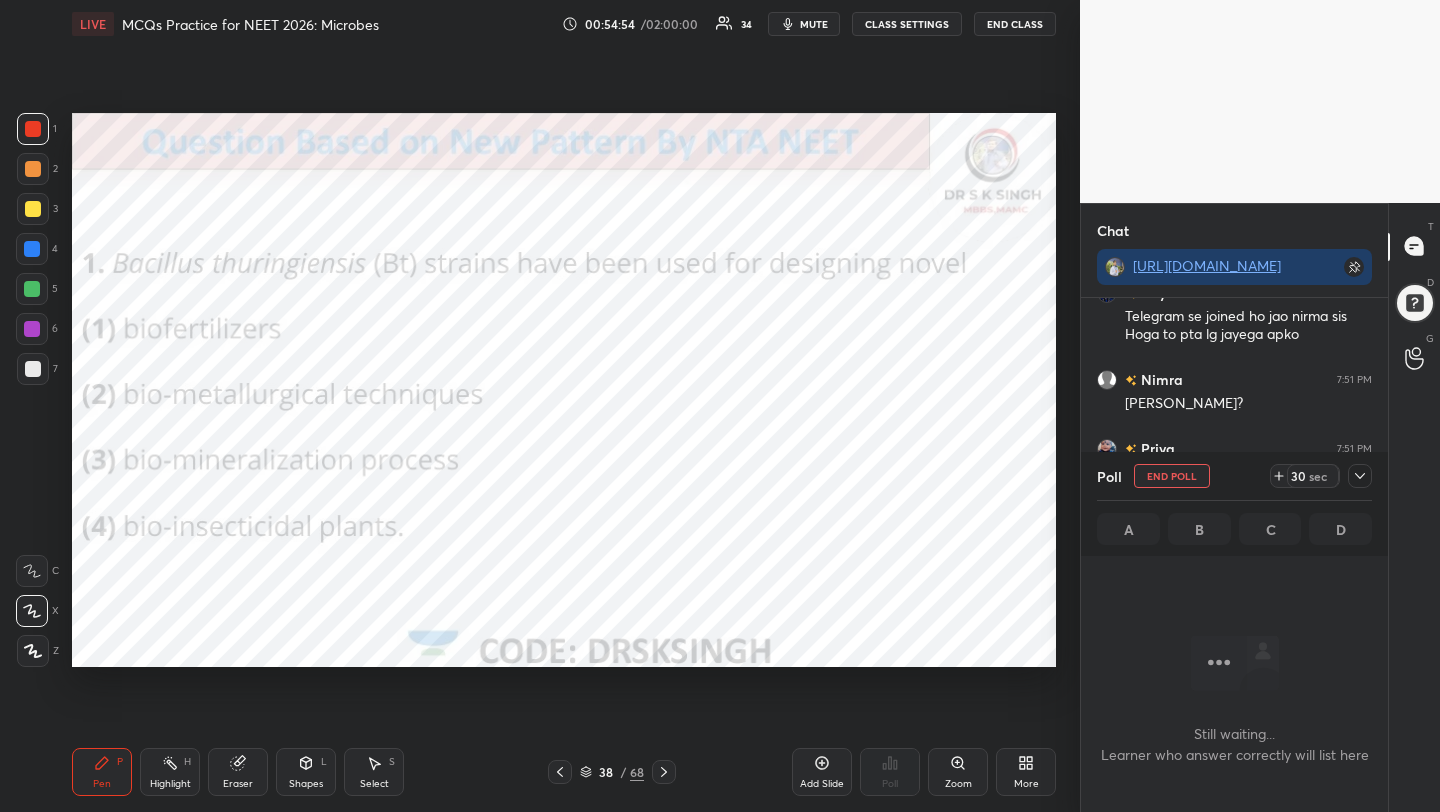 scroll, scrollTop: 362, scrollLeft: 301, axis: both 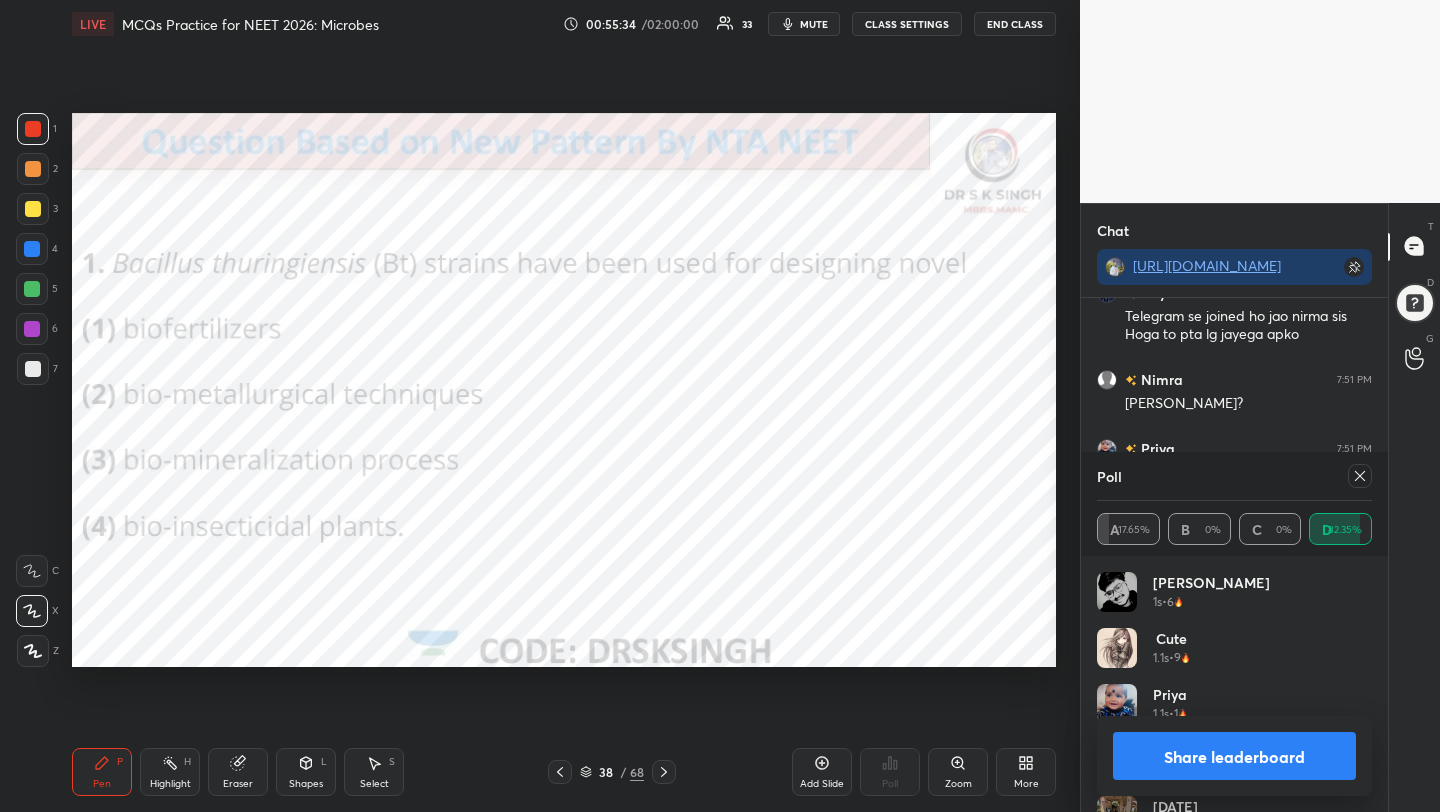 click 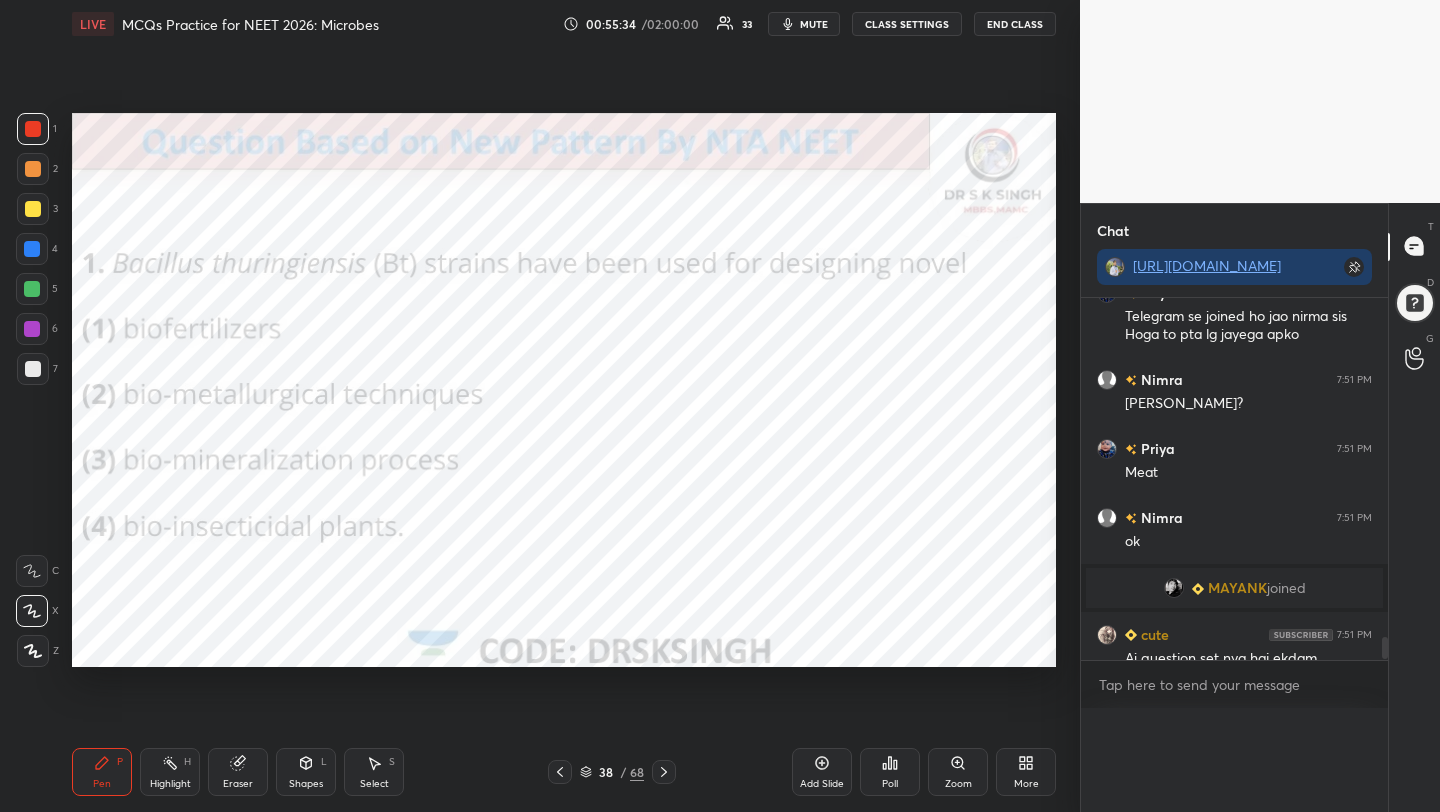 scroll, scrollTop: 121, scrollLeft: 269, axis: both 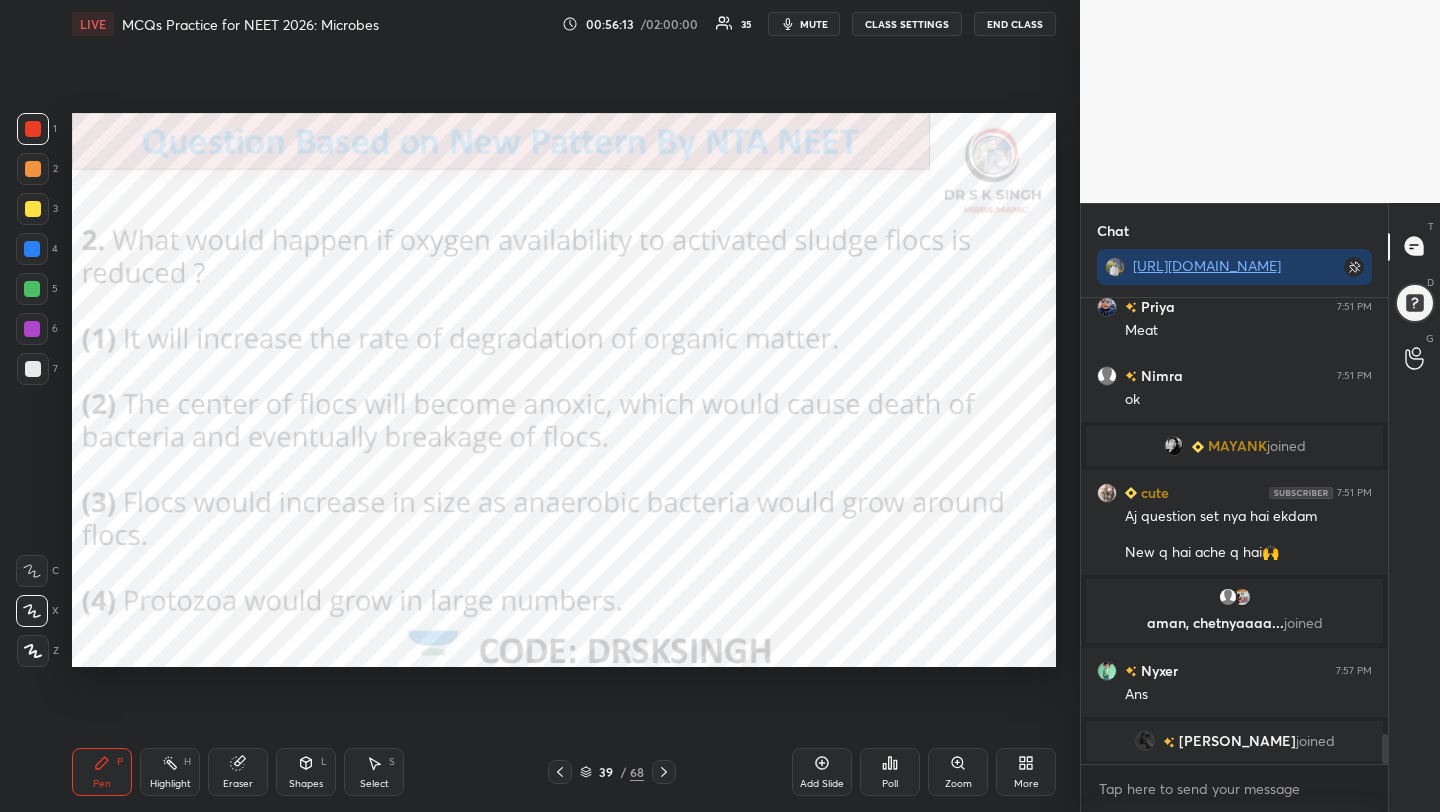 click on "Poll" at bounding box center (890, 772) 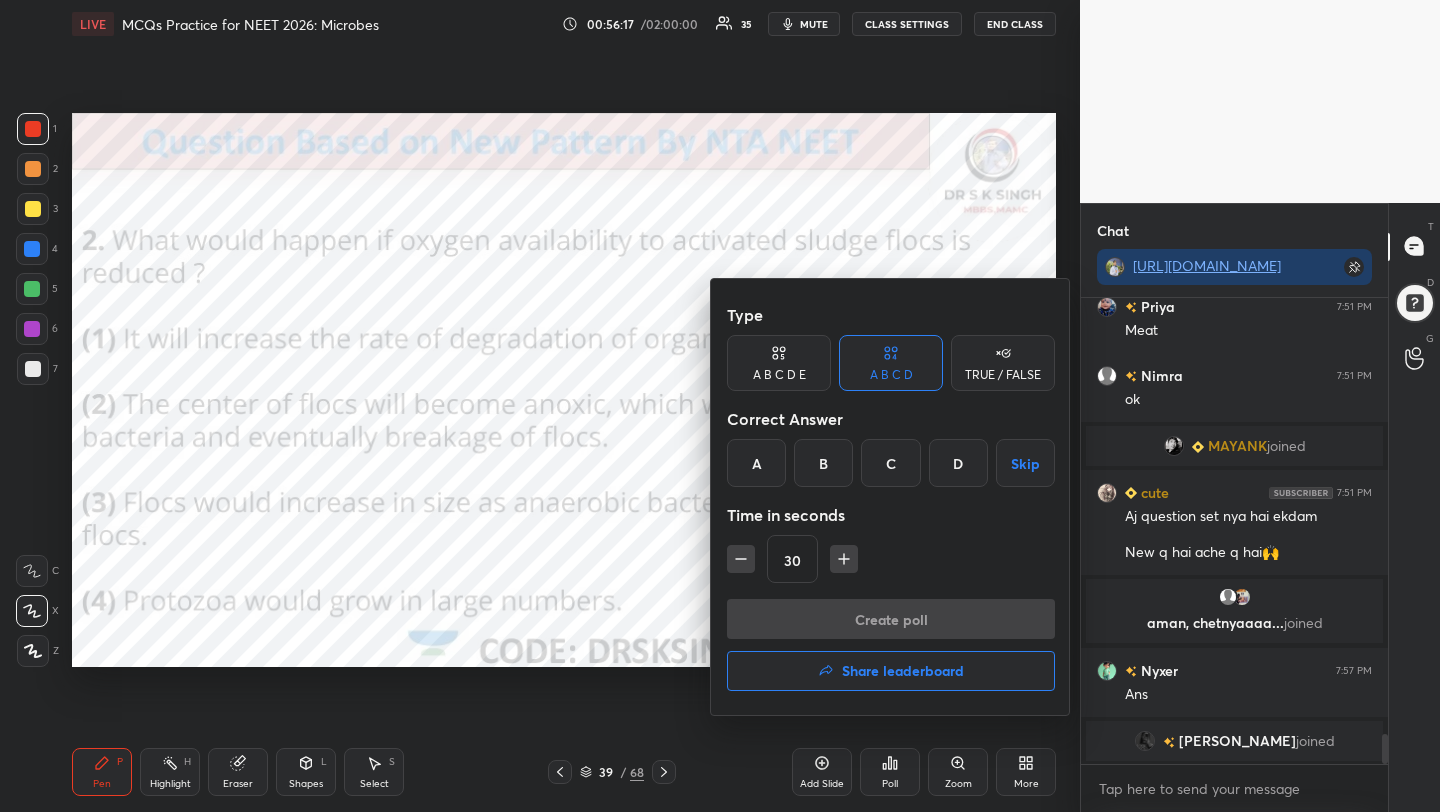 click on "Type A B C D E A B C D TRUE / FALSE Correct Answer A B C D Skip Time in seconds 30" at bounding box center [891, 447] 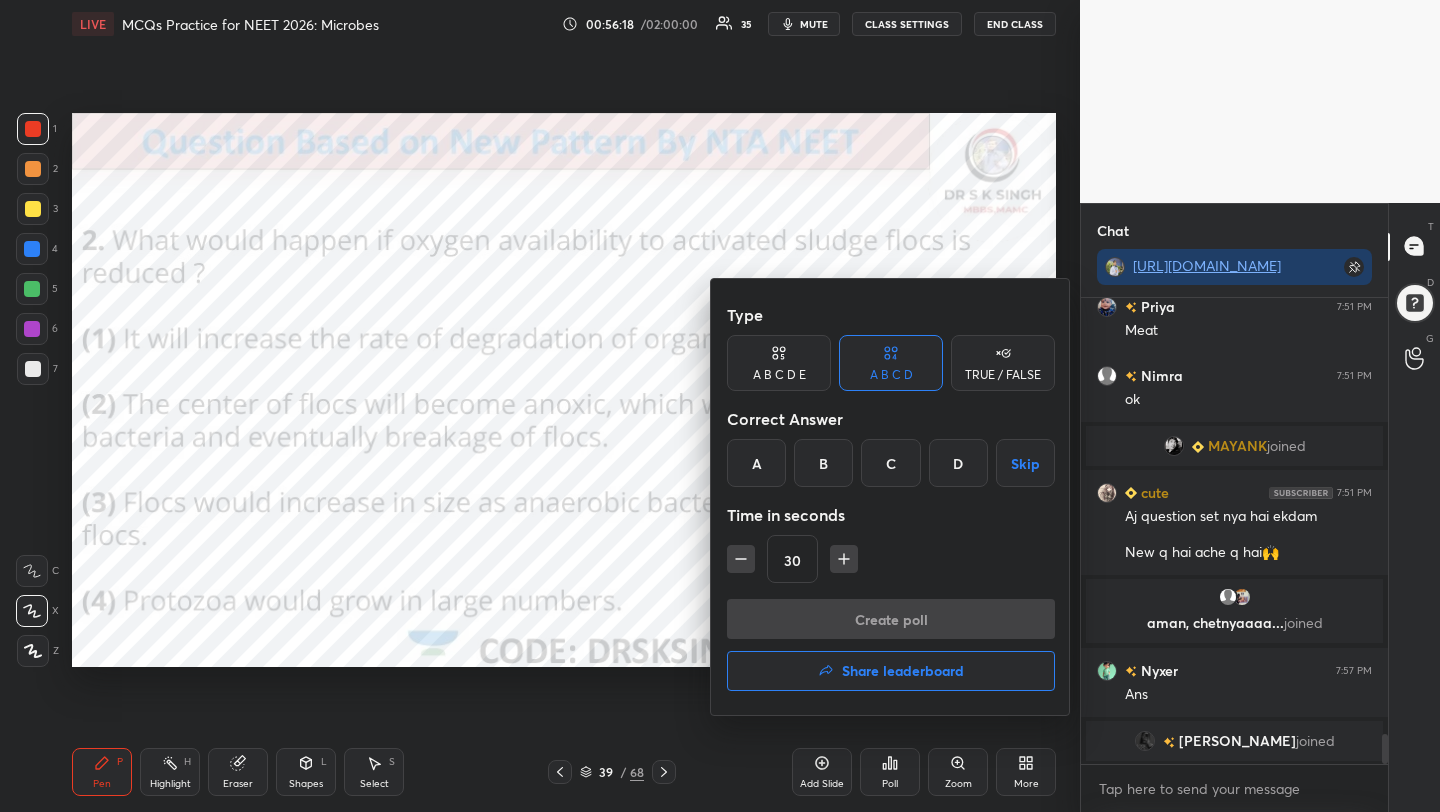 click on "B" at bounding box center [823, 463] 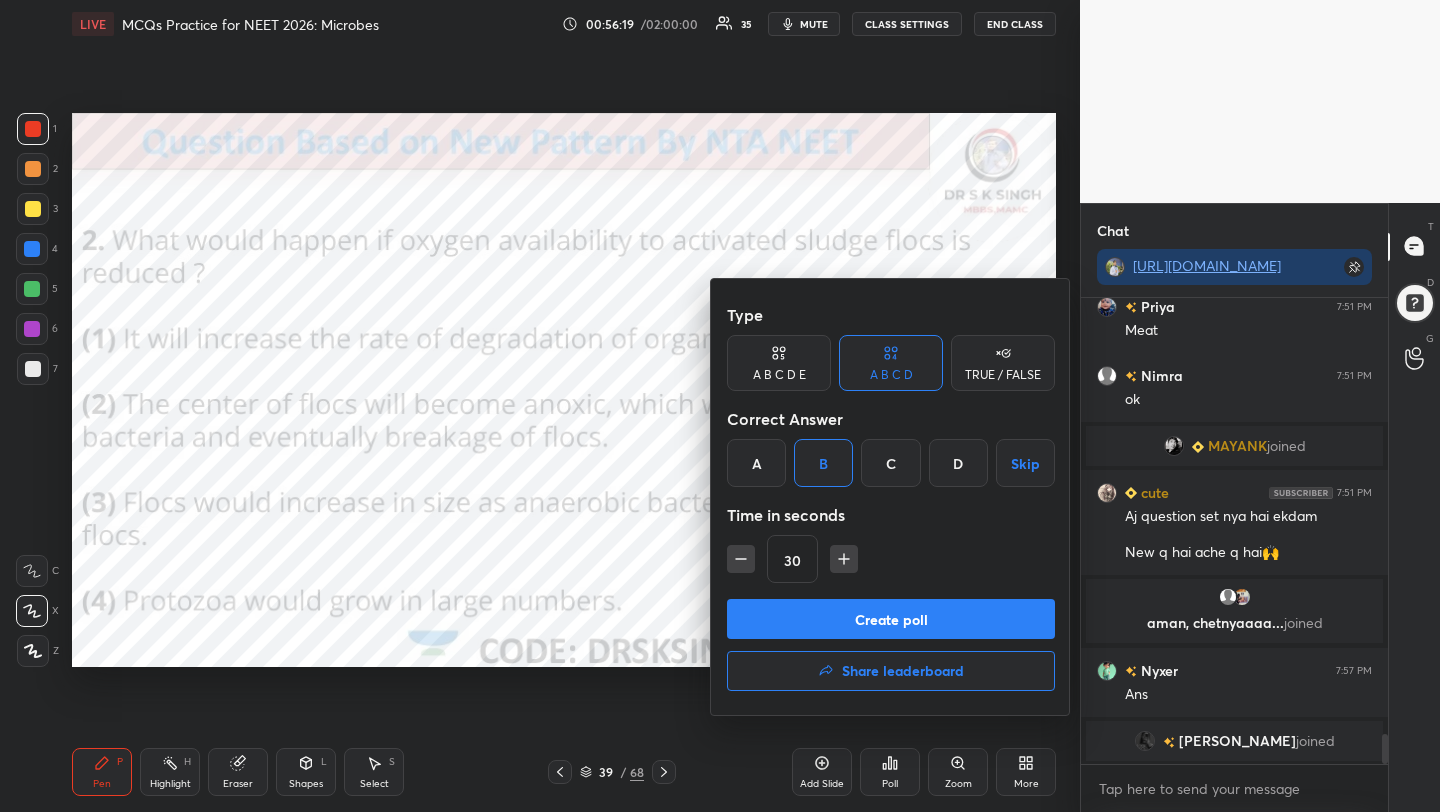 click on "Create poll" at bounding box center (891, 619) 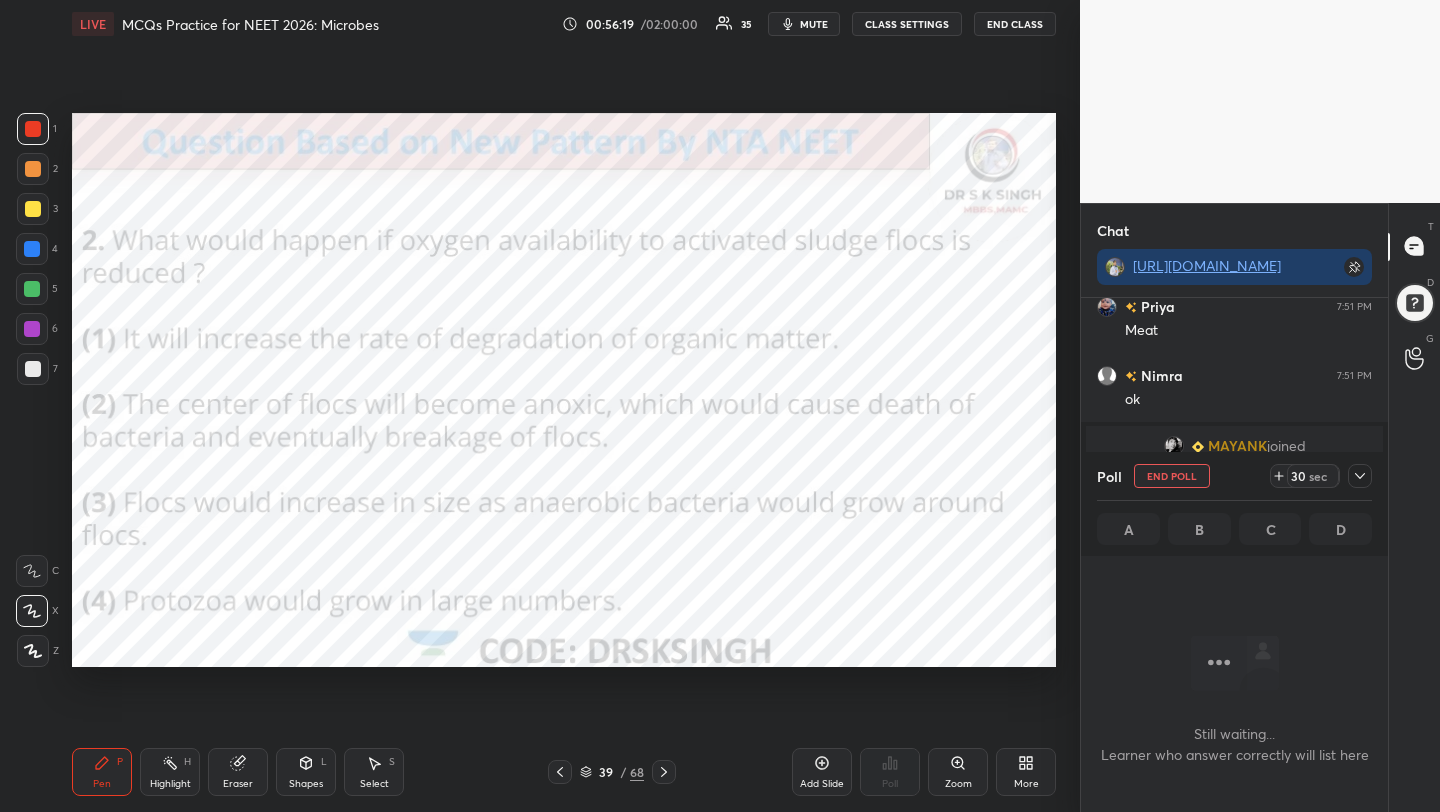 scroll, scrollTop: 373, scrollLeft: 301, axis: both 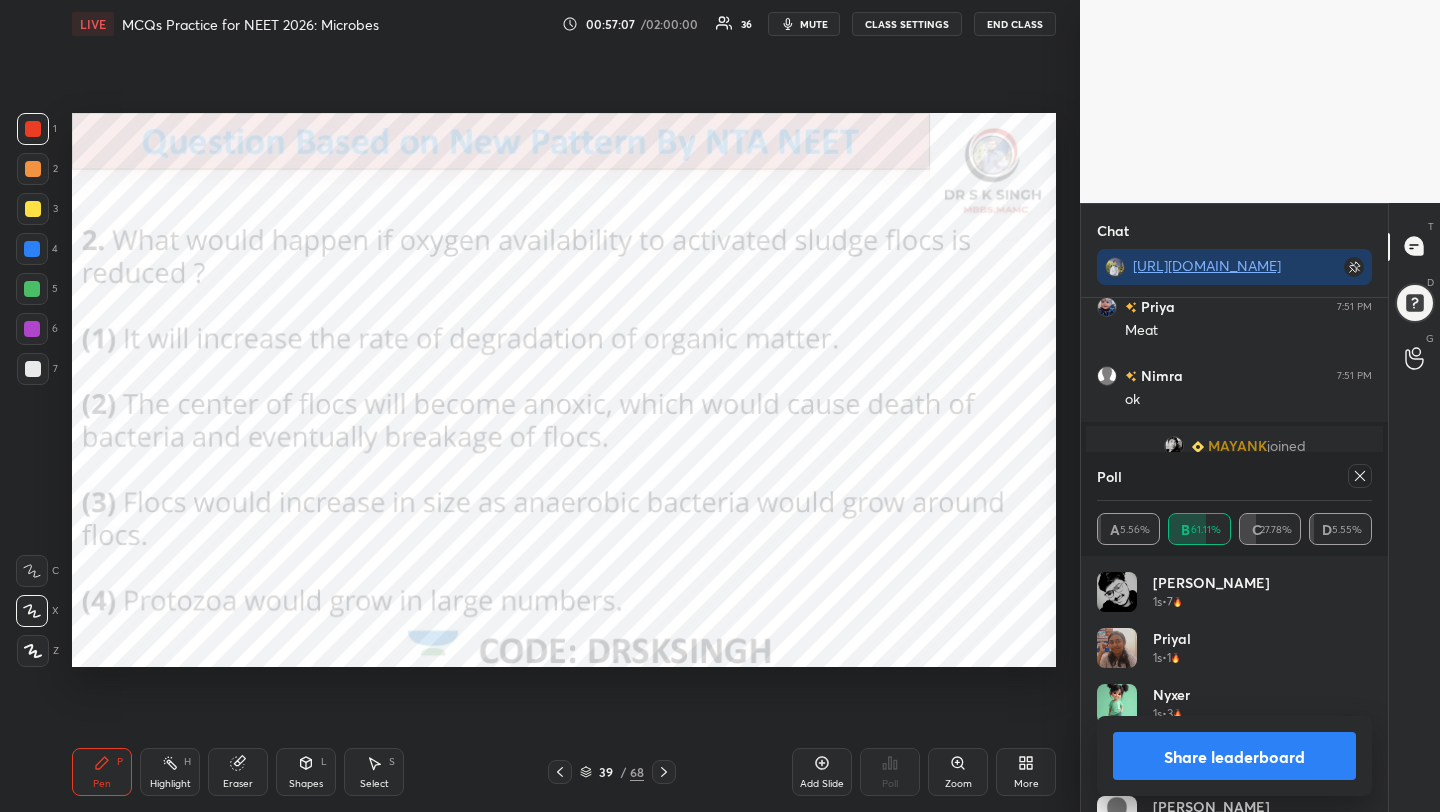 click on "Poll" at bounding box center (1234, 476) 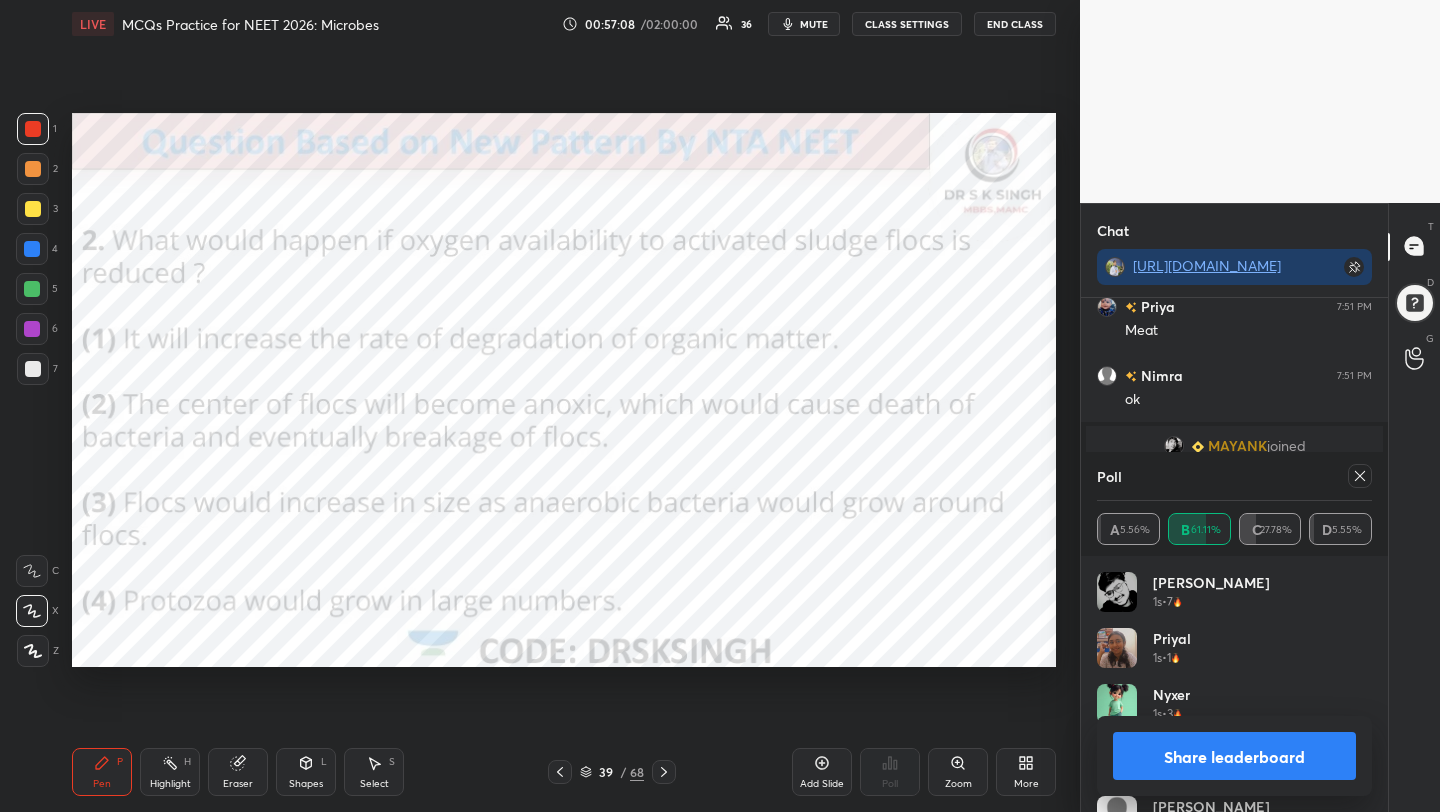 click 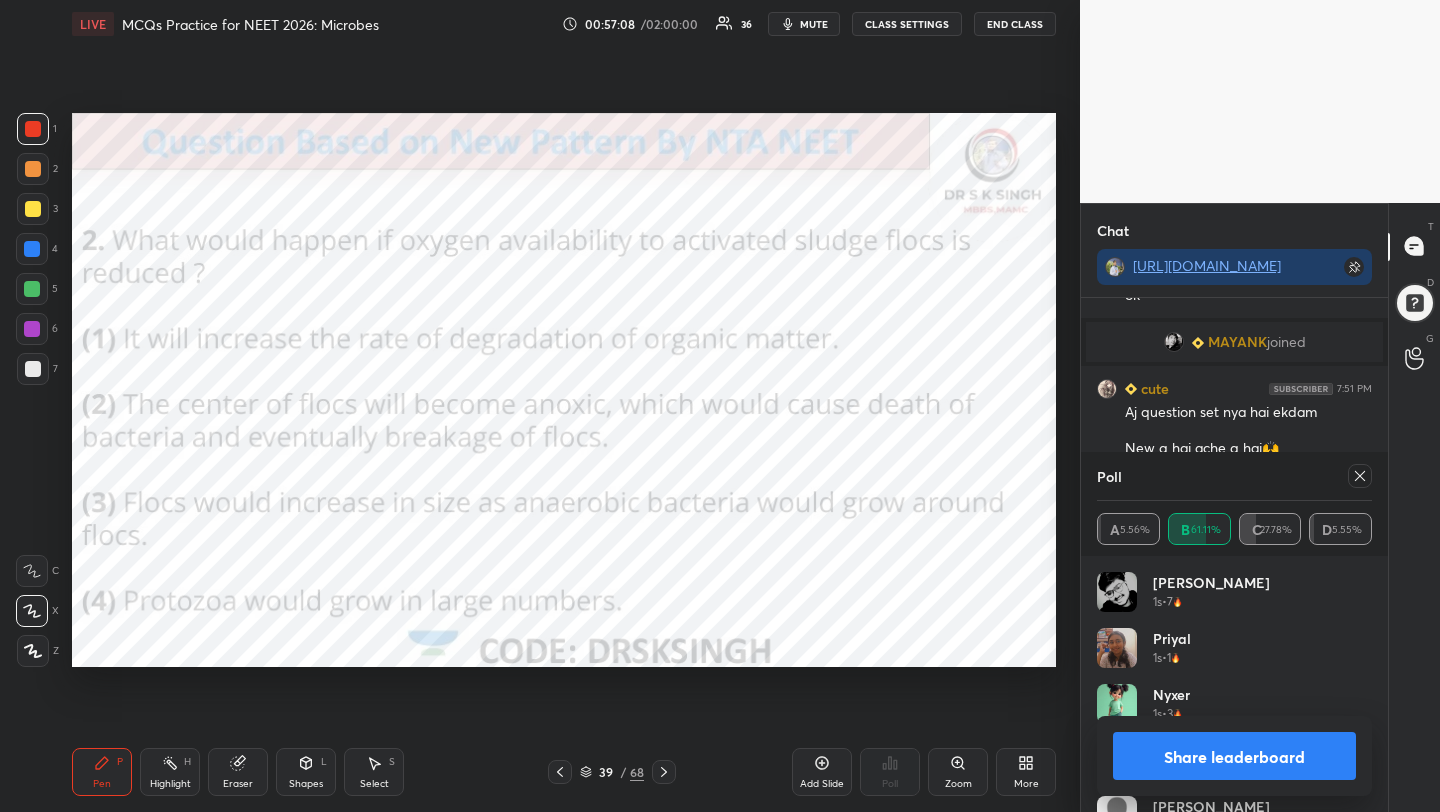 scroll, scrollTop: 7, scrollLeft: 7, axis: both 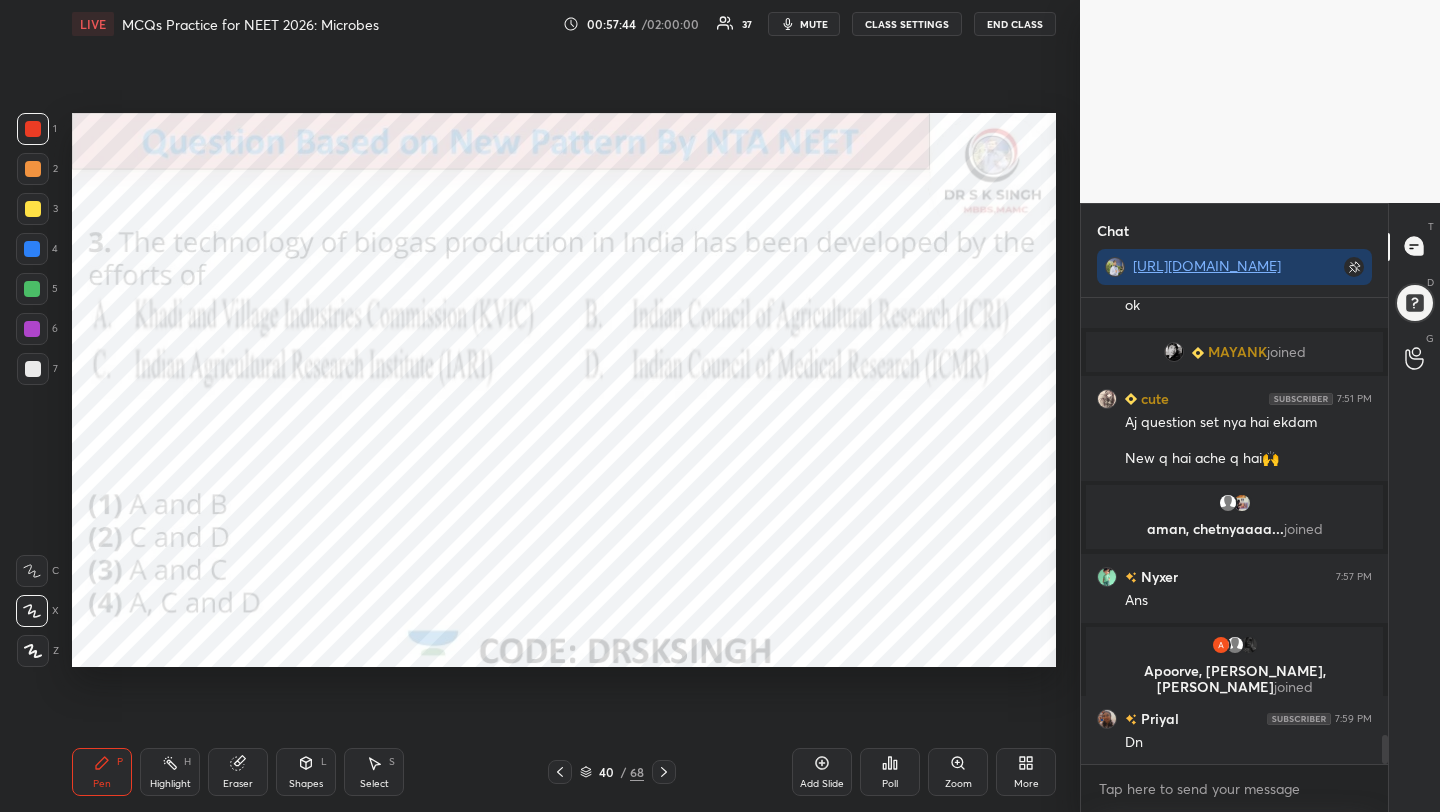 click 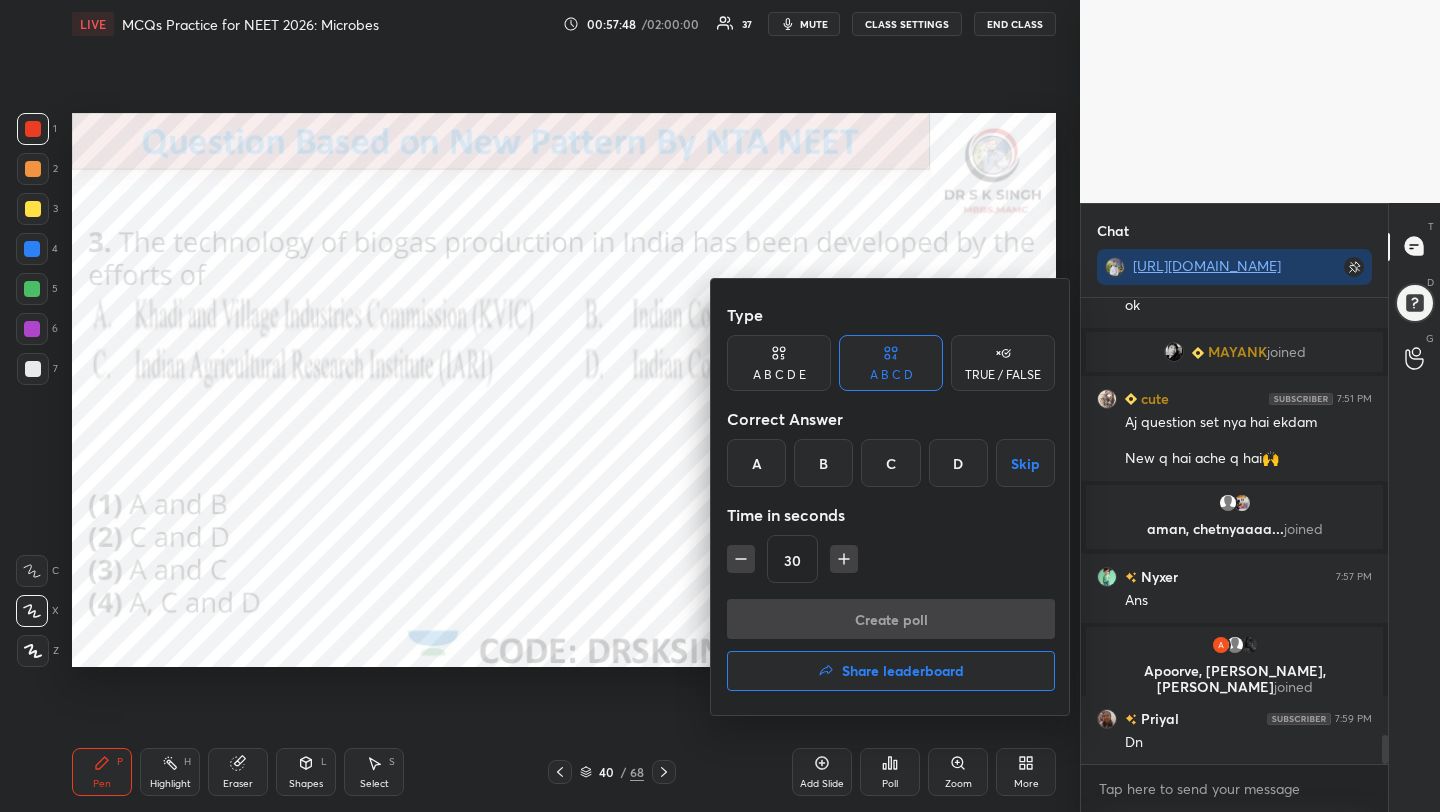 click on "C" at bounding box center [890, 463] 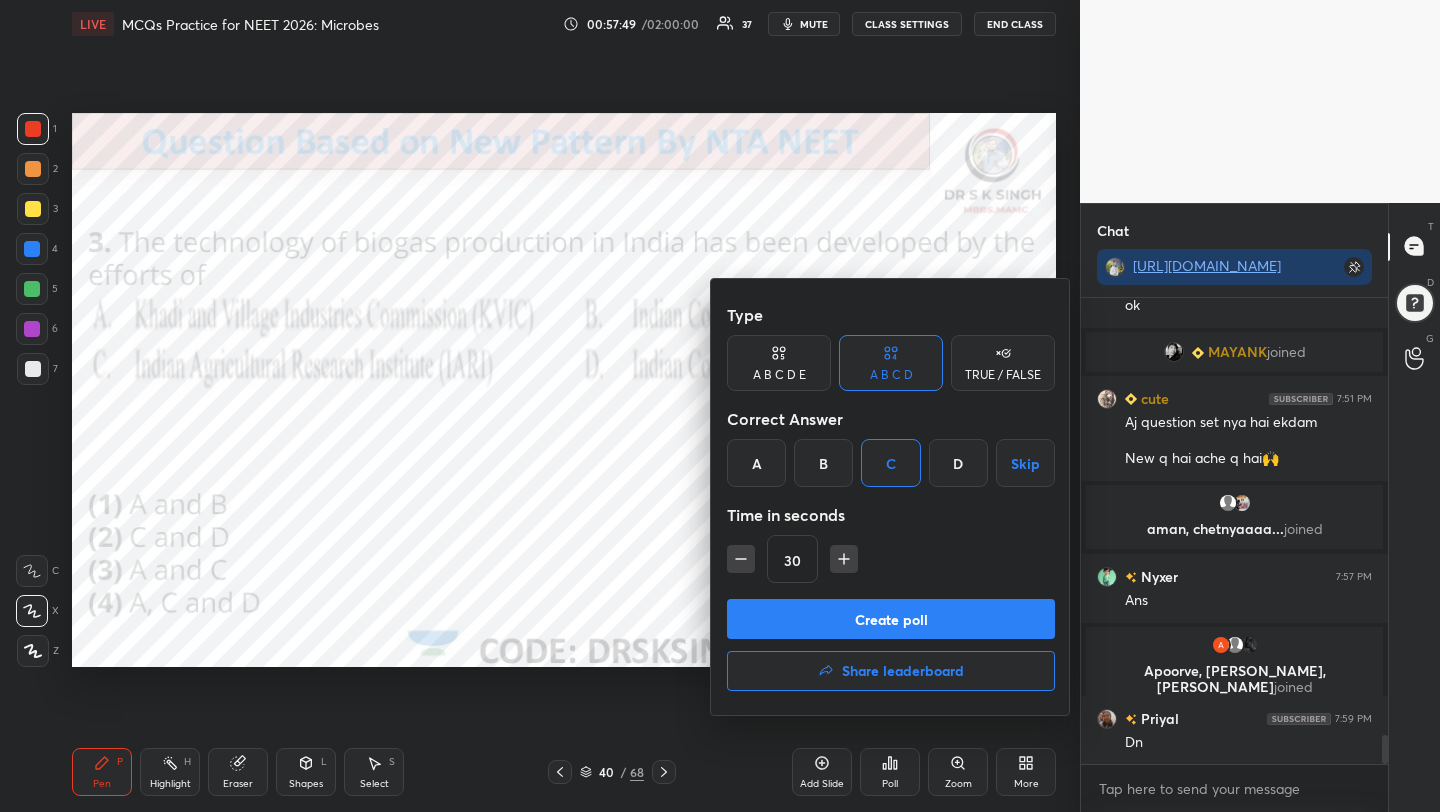 click on "Create poll" at bounding box center (891, 619) 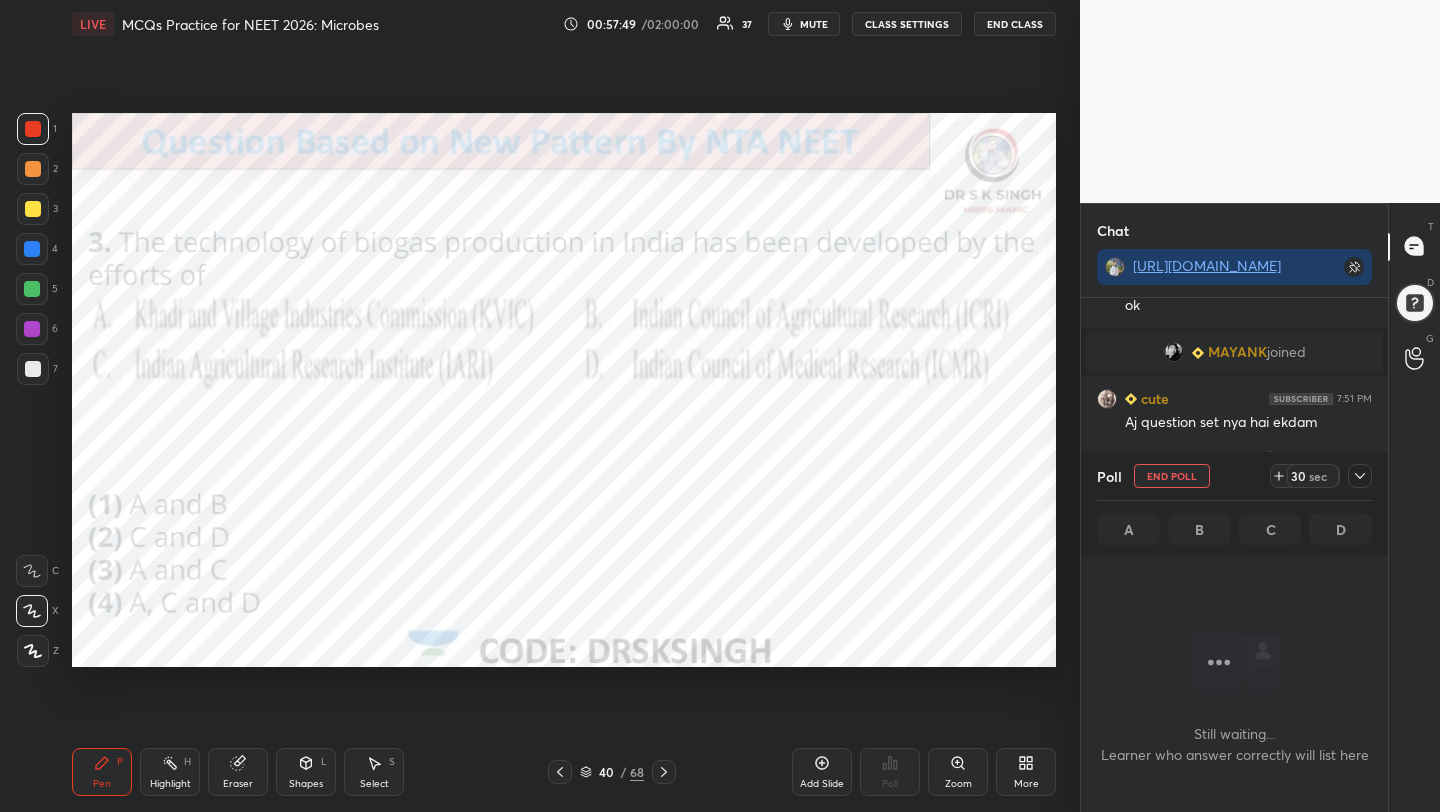 scroll, scrollTop: 373, scrollLeft: 301, axis: both 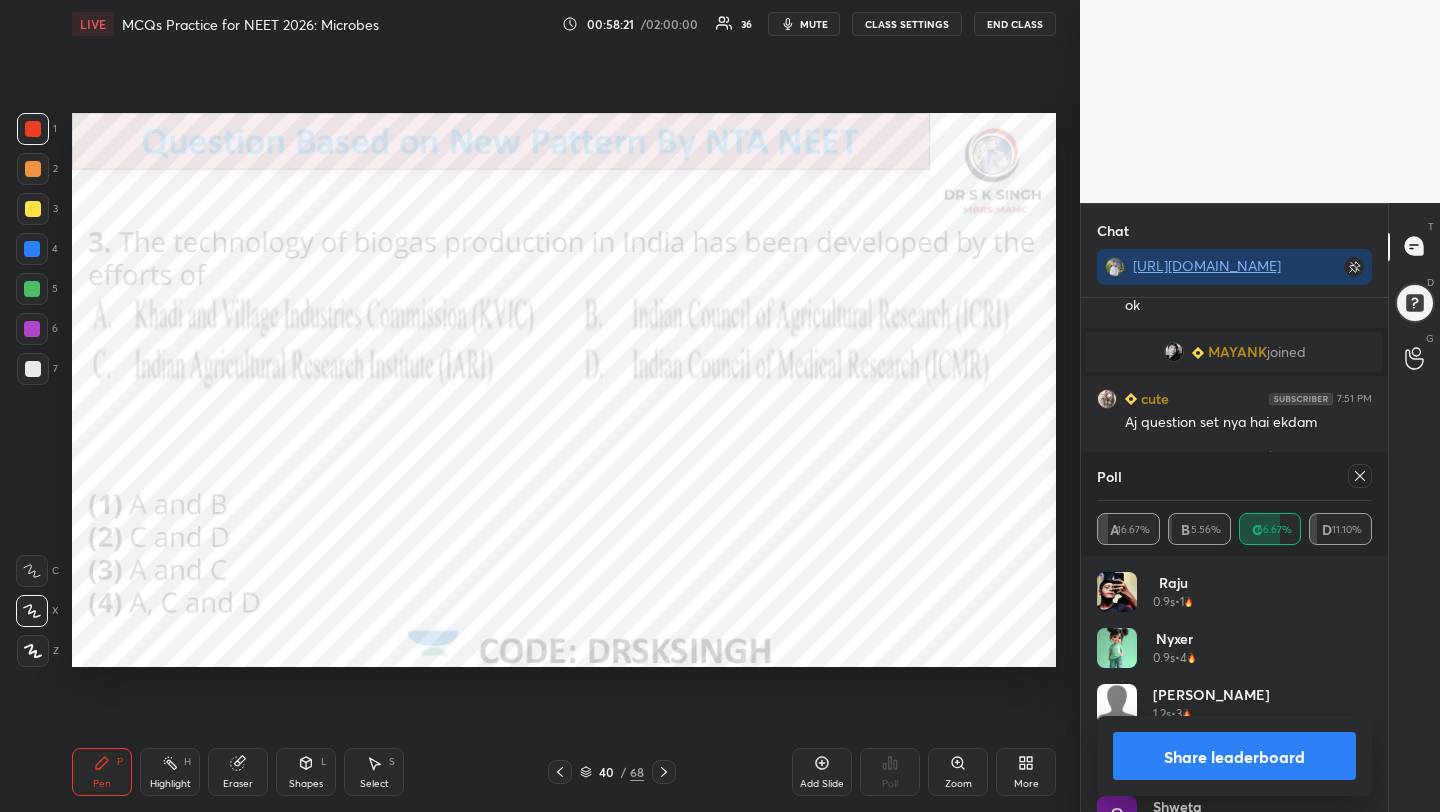 click on "Poll A 16.67% B 5.56% C 66.67% D 11.10%" at bounding box center [1234, 504] 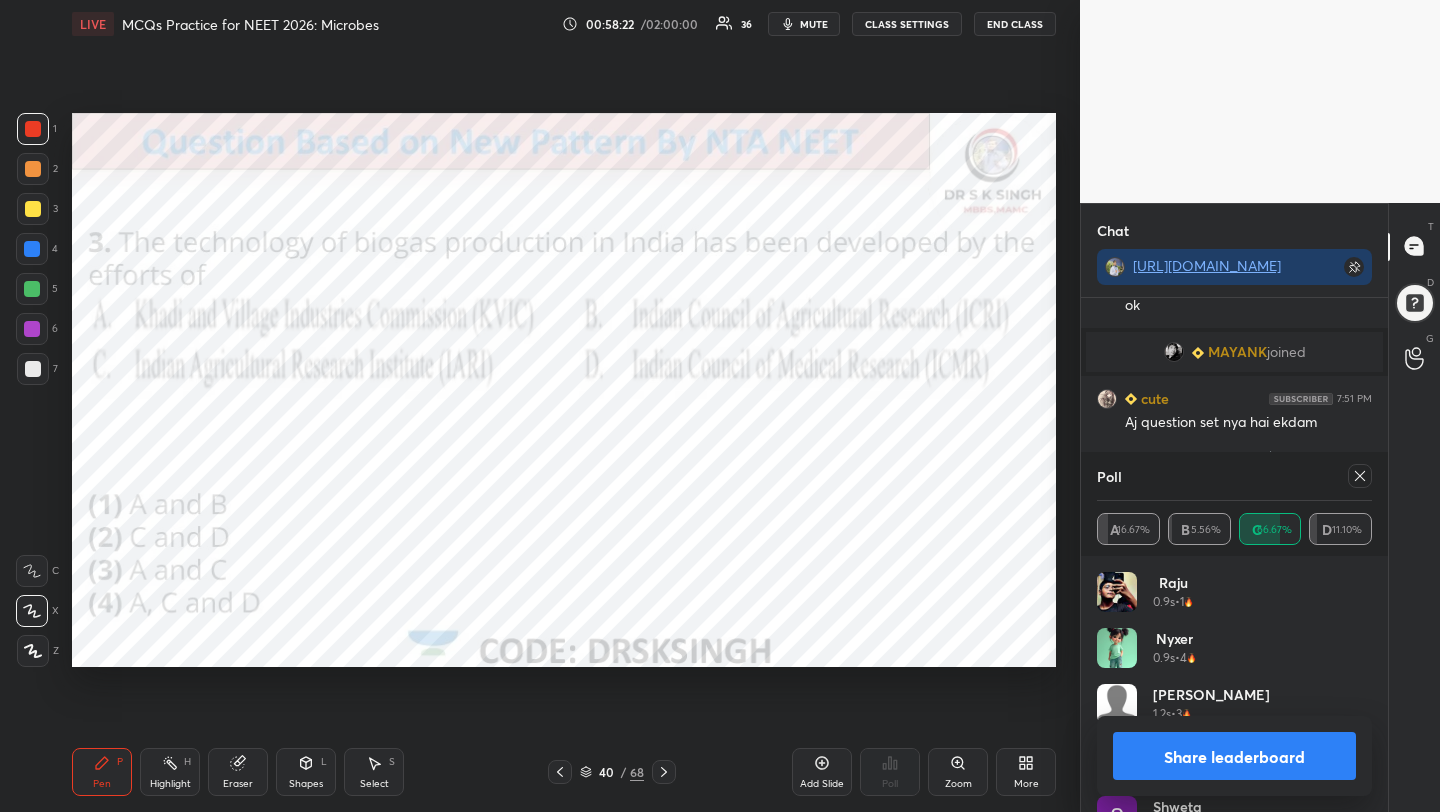 click 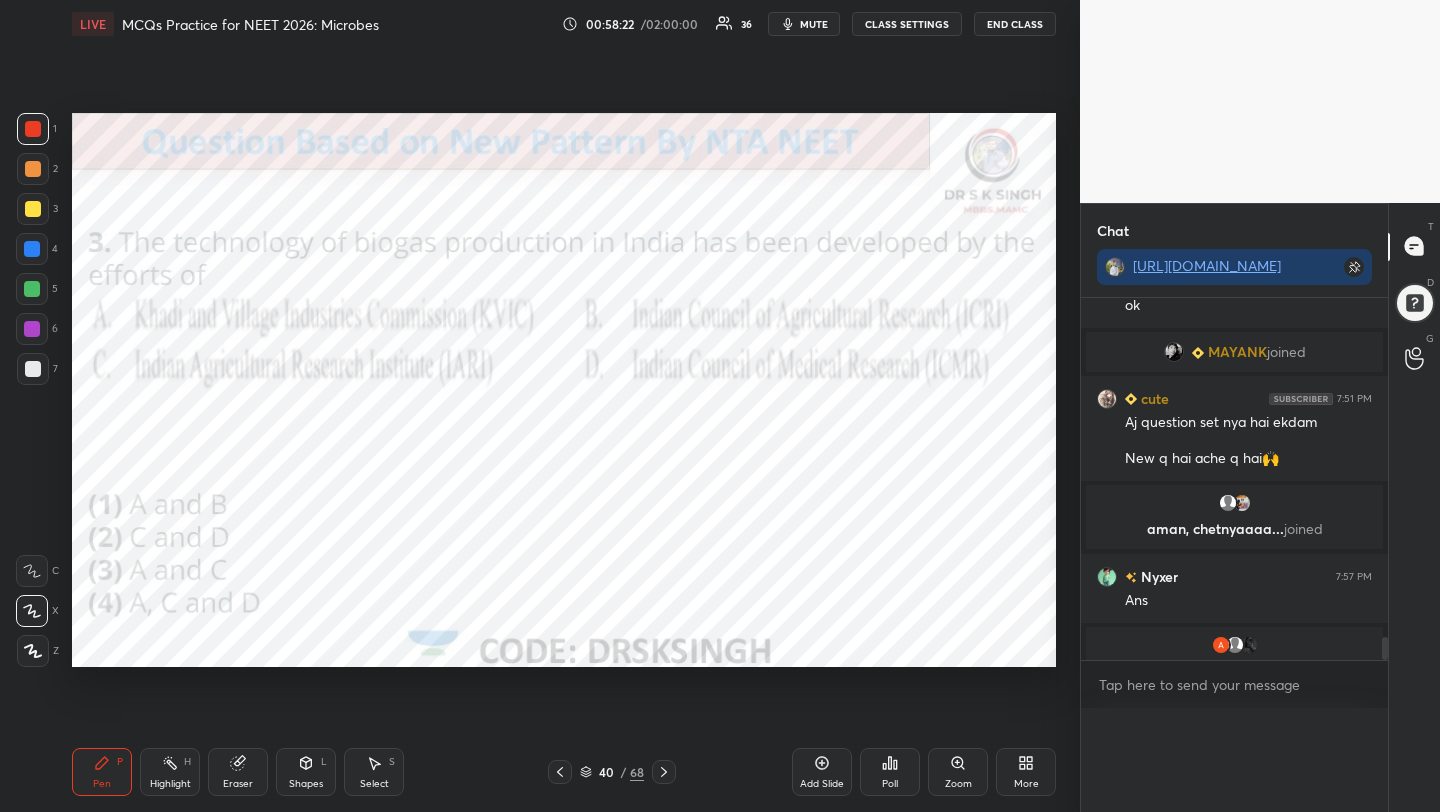 scroll, scrollTop: 0, scrollLeft: 0, axis: both 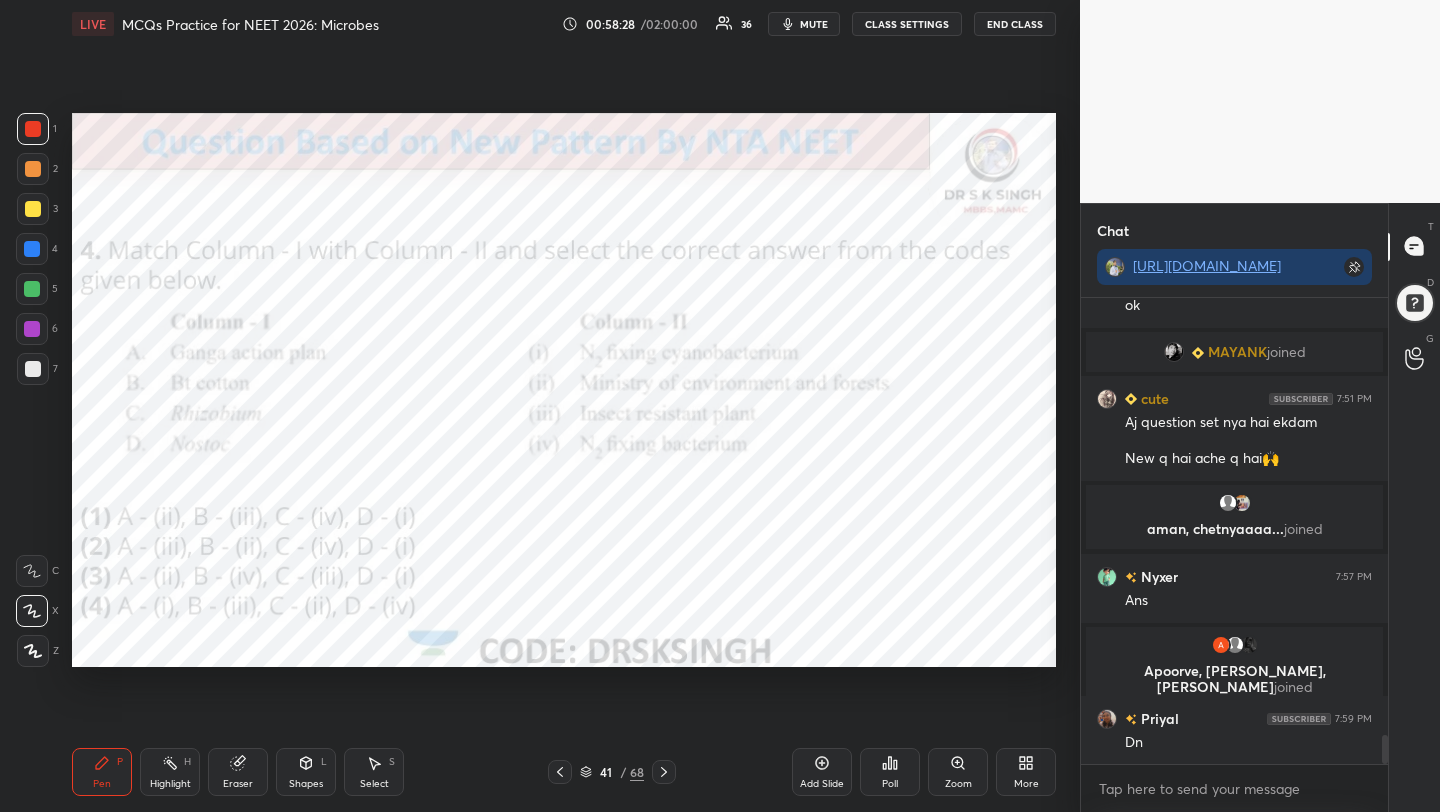 click on "mute" at bounding box center [804, 24] 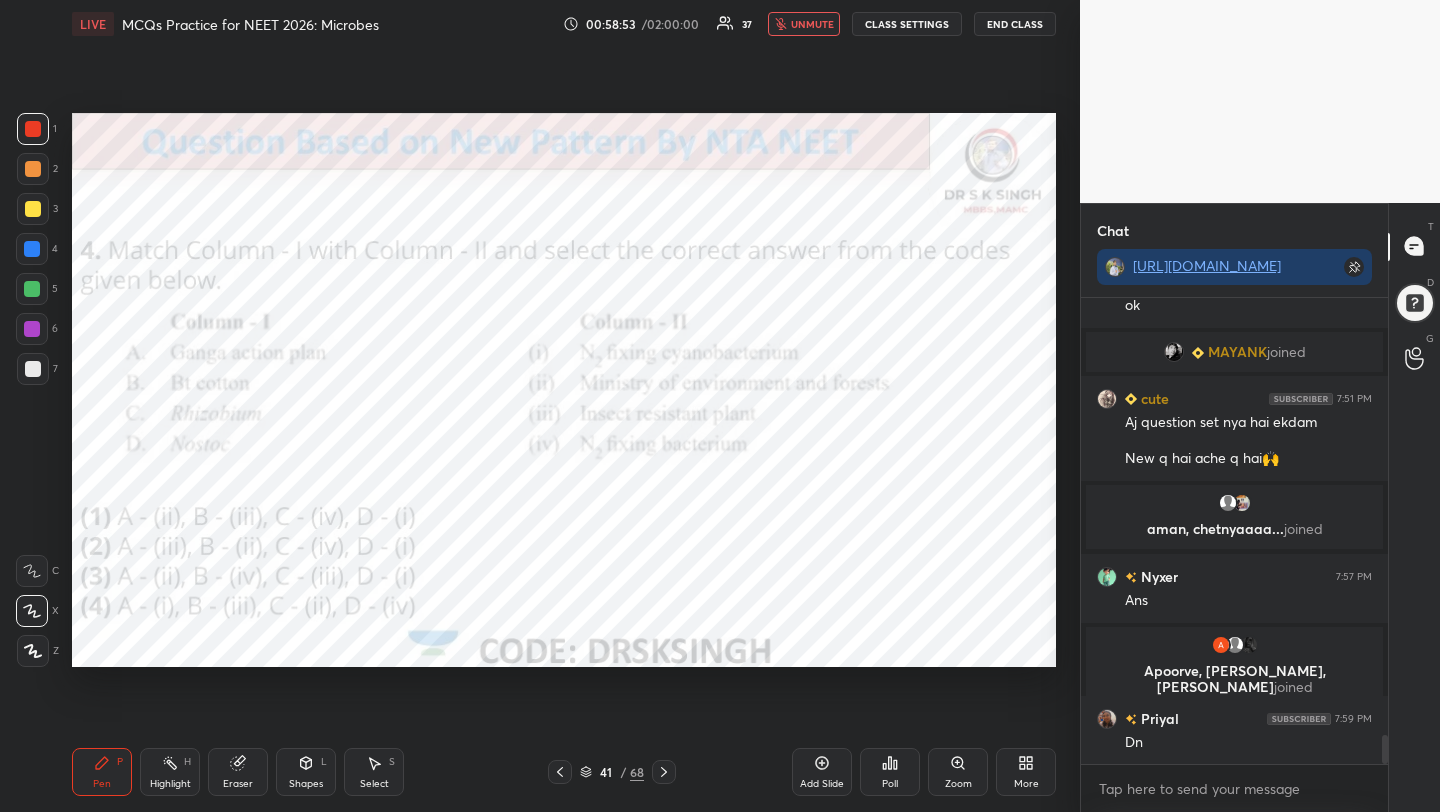 click on "Poll" at bounding box center (890, 772) 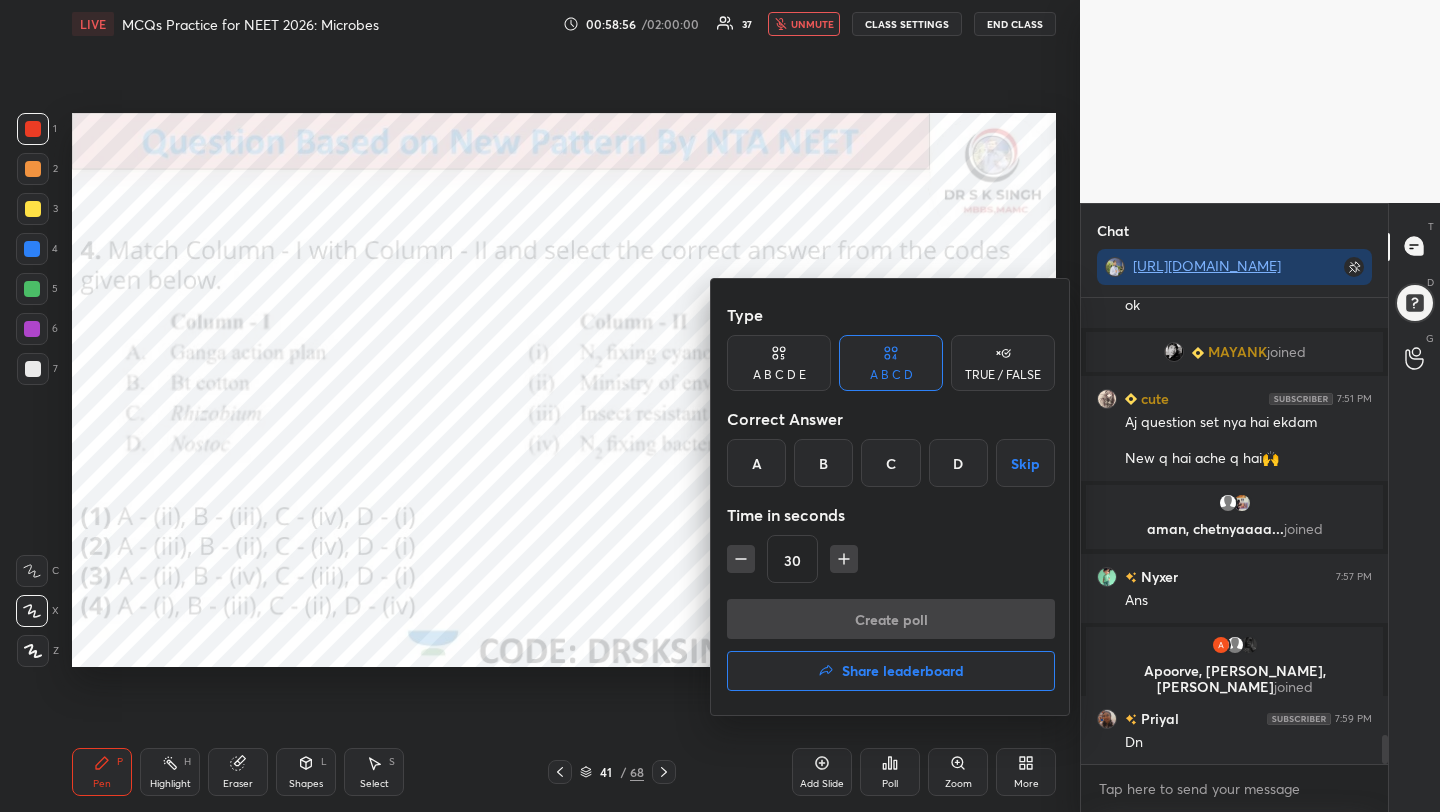 click on "A" at bounding box center (756, 463) 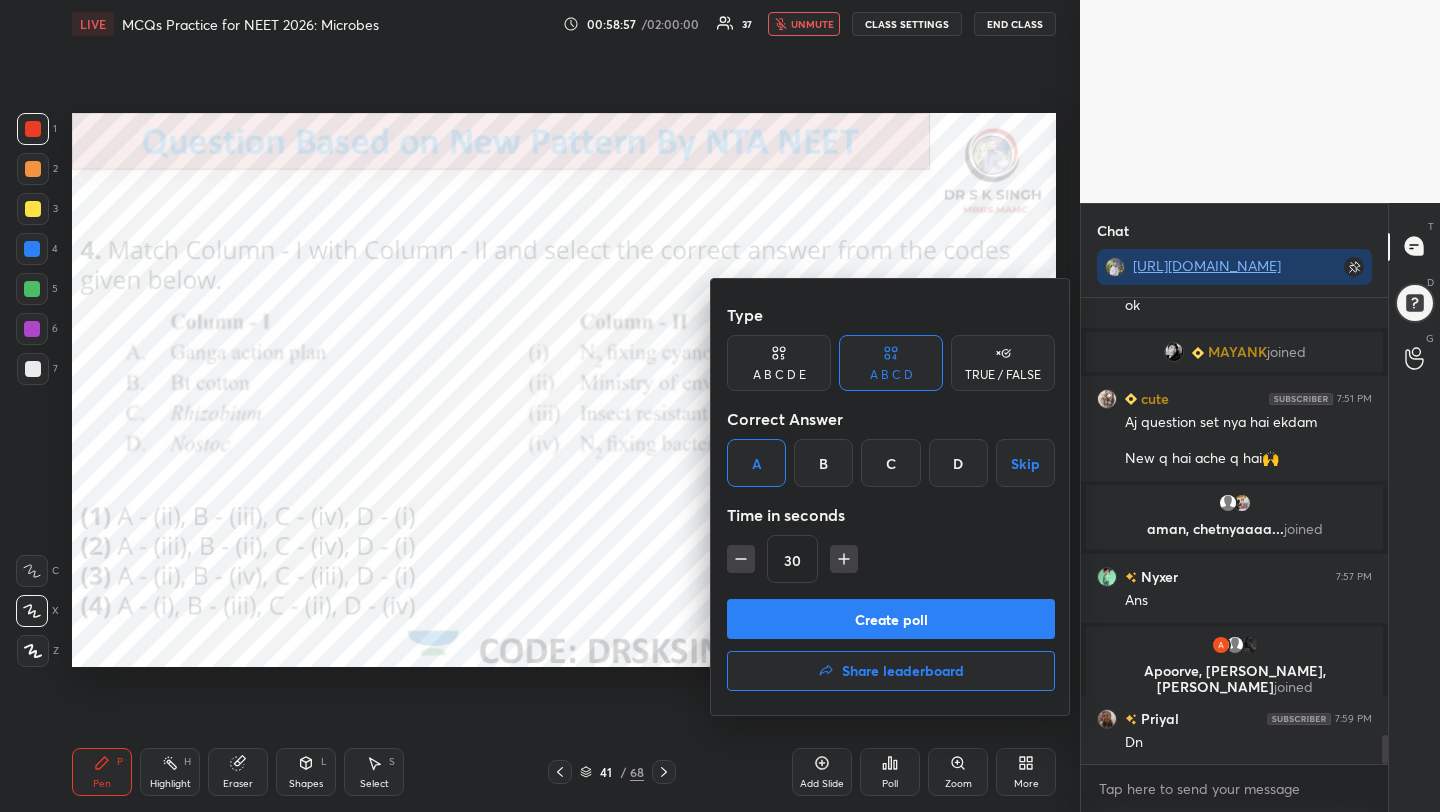 click on "Create poll" at bounding box center [891, 619] 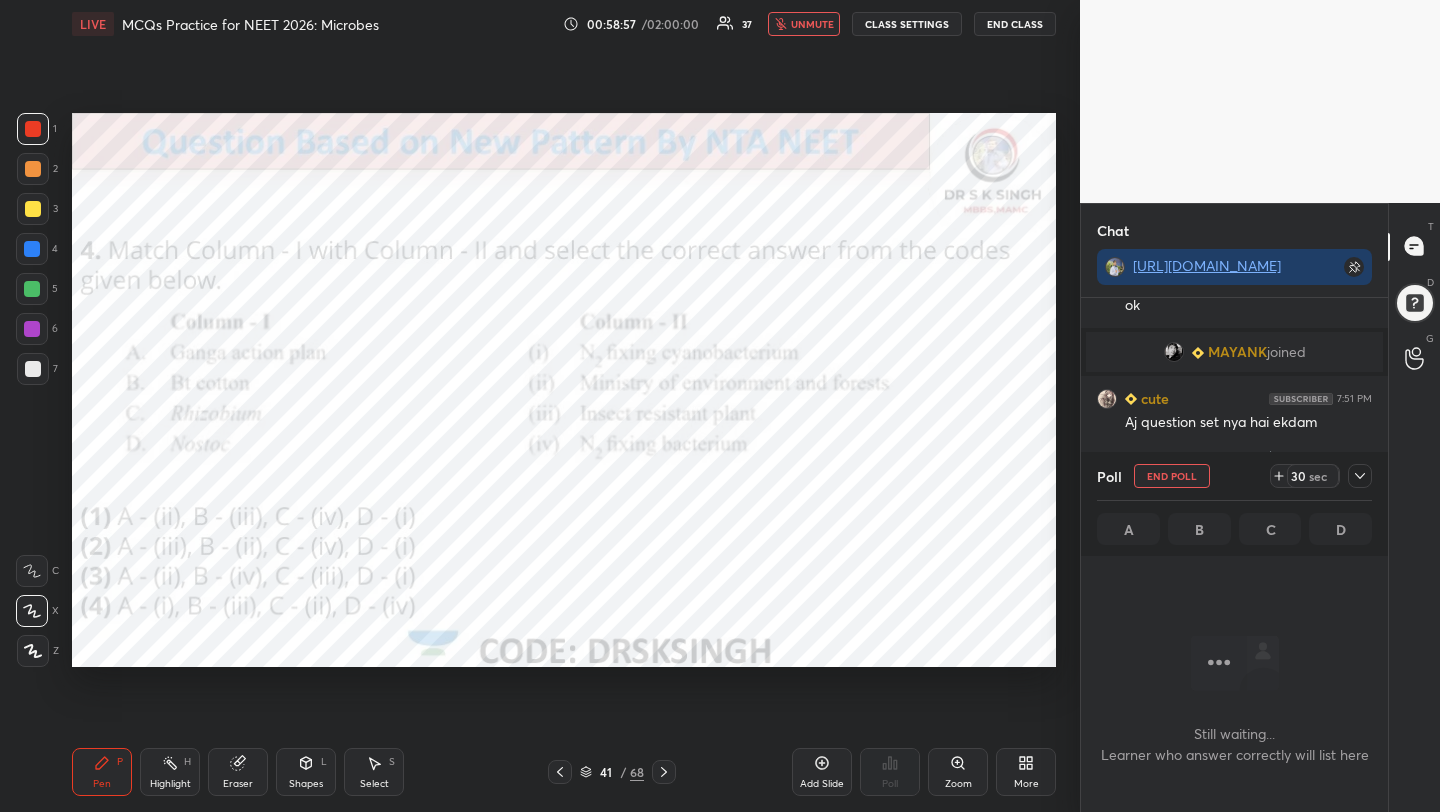scroll, scrollTop: 367, scrollLeft: 301, axis: both 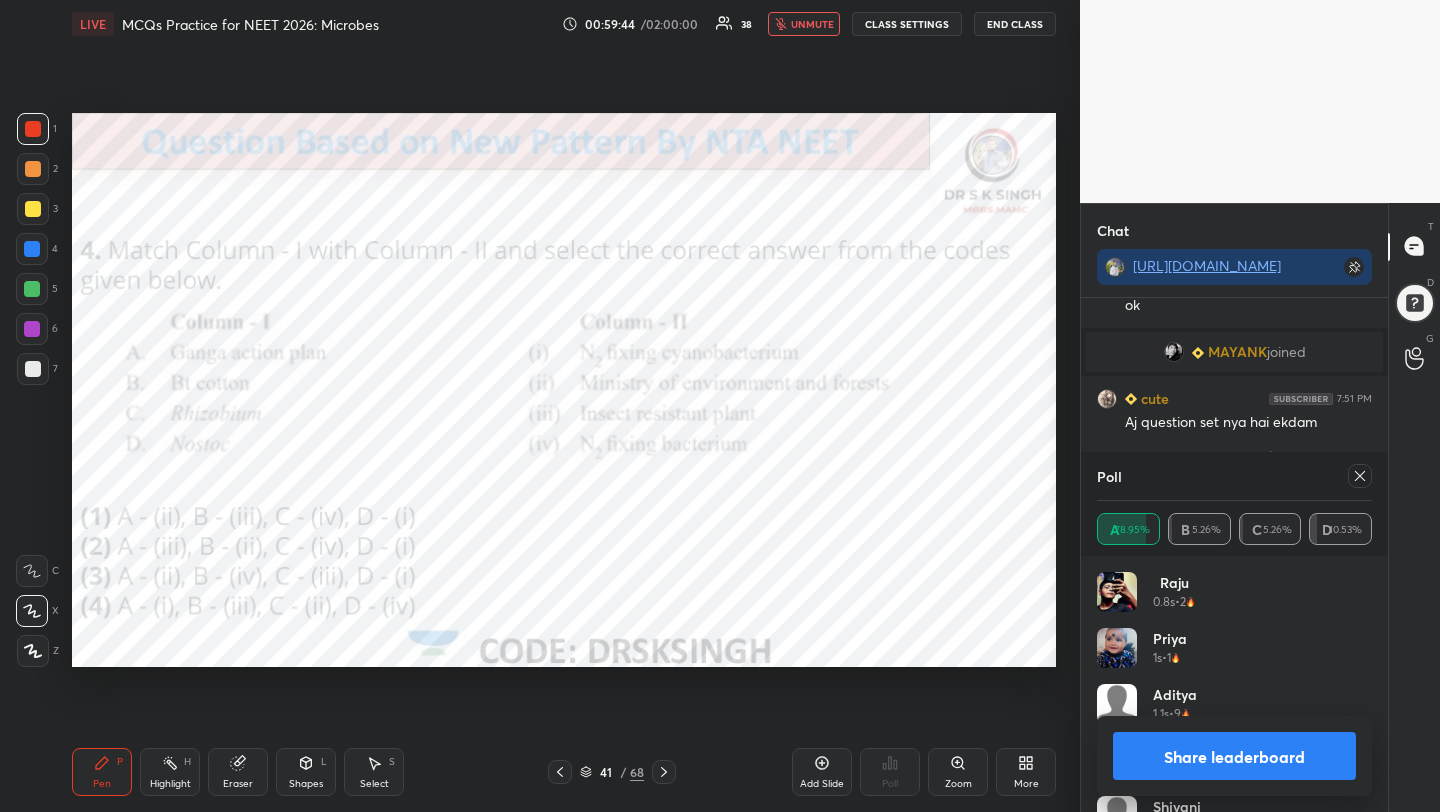 click 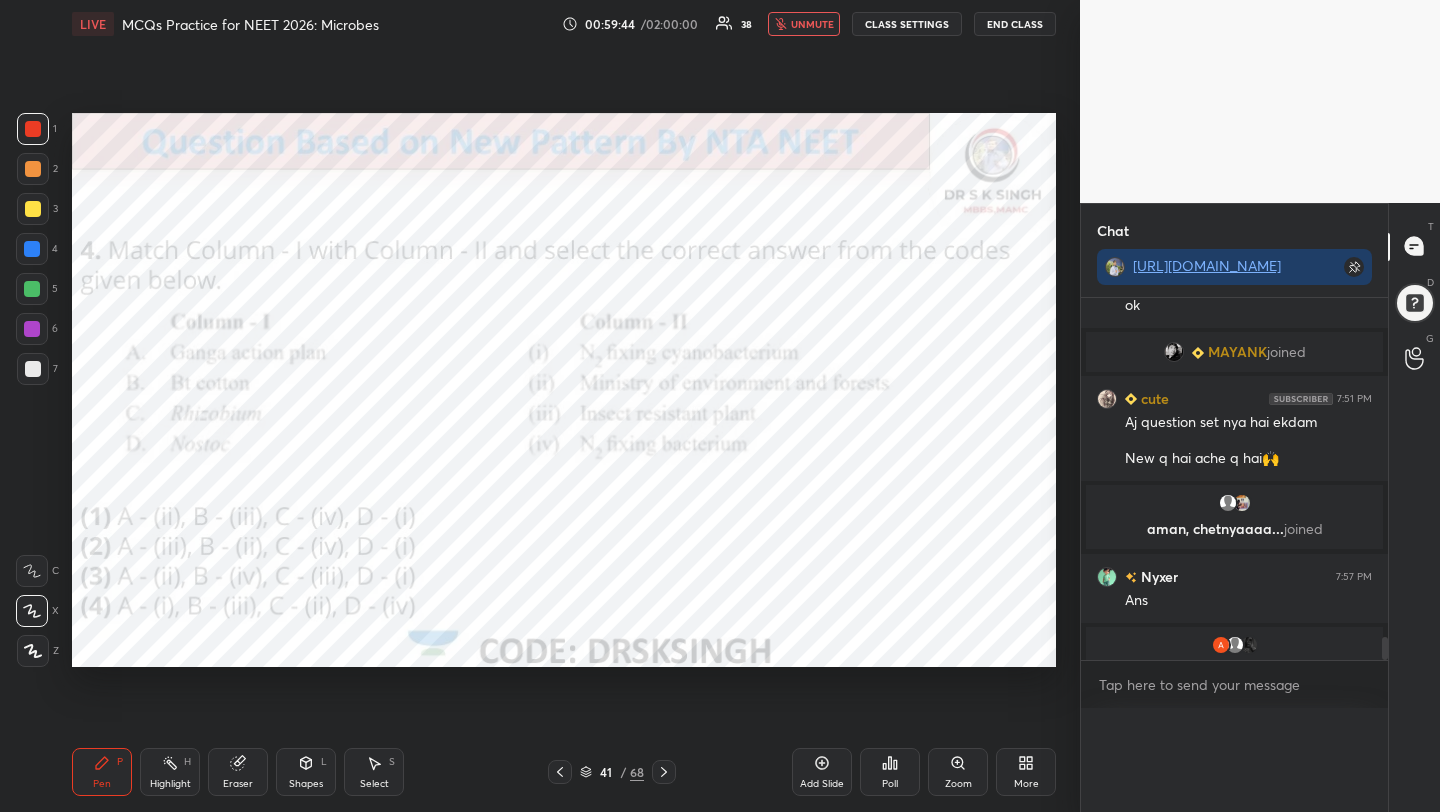 scroll, scrollTop: 0, scrollLeft: 0, axis: both 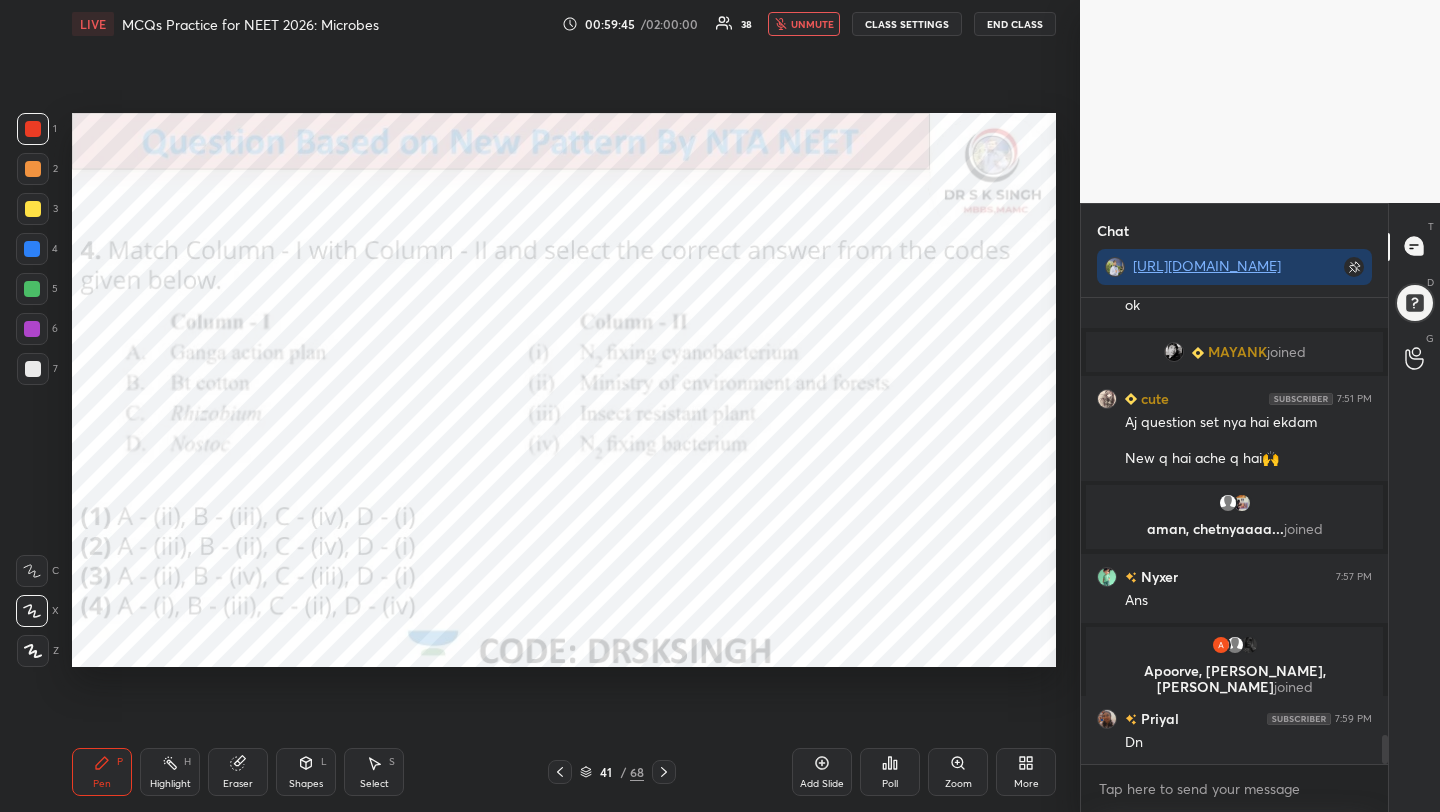 click 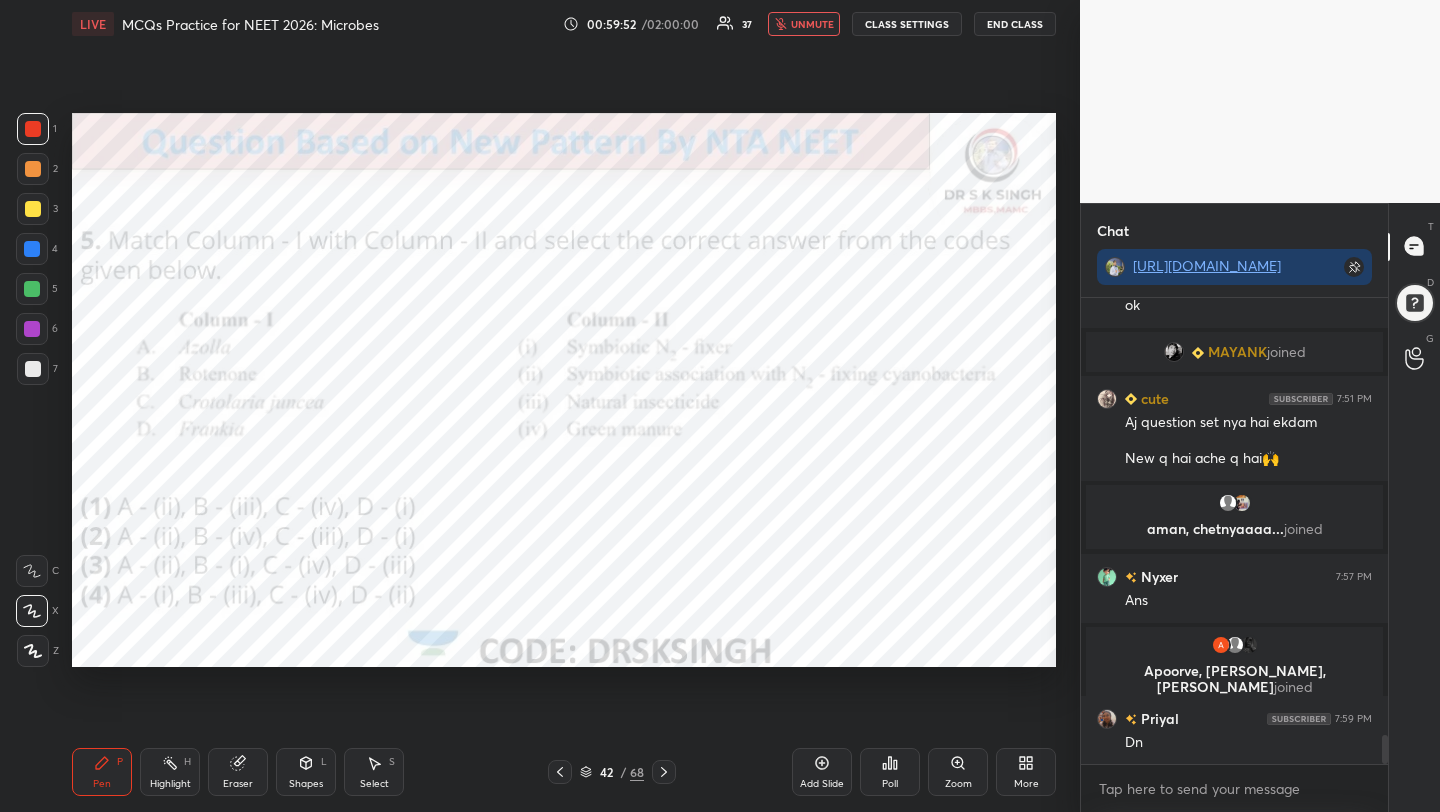 click on "Poll" at bounding box center (890, 772) 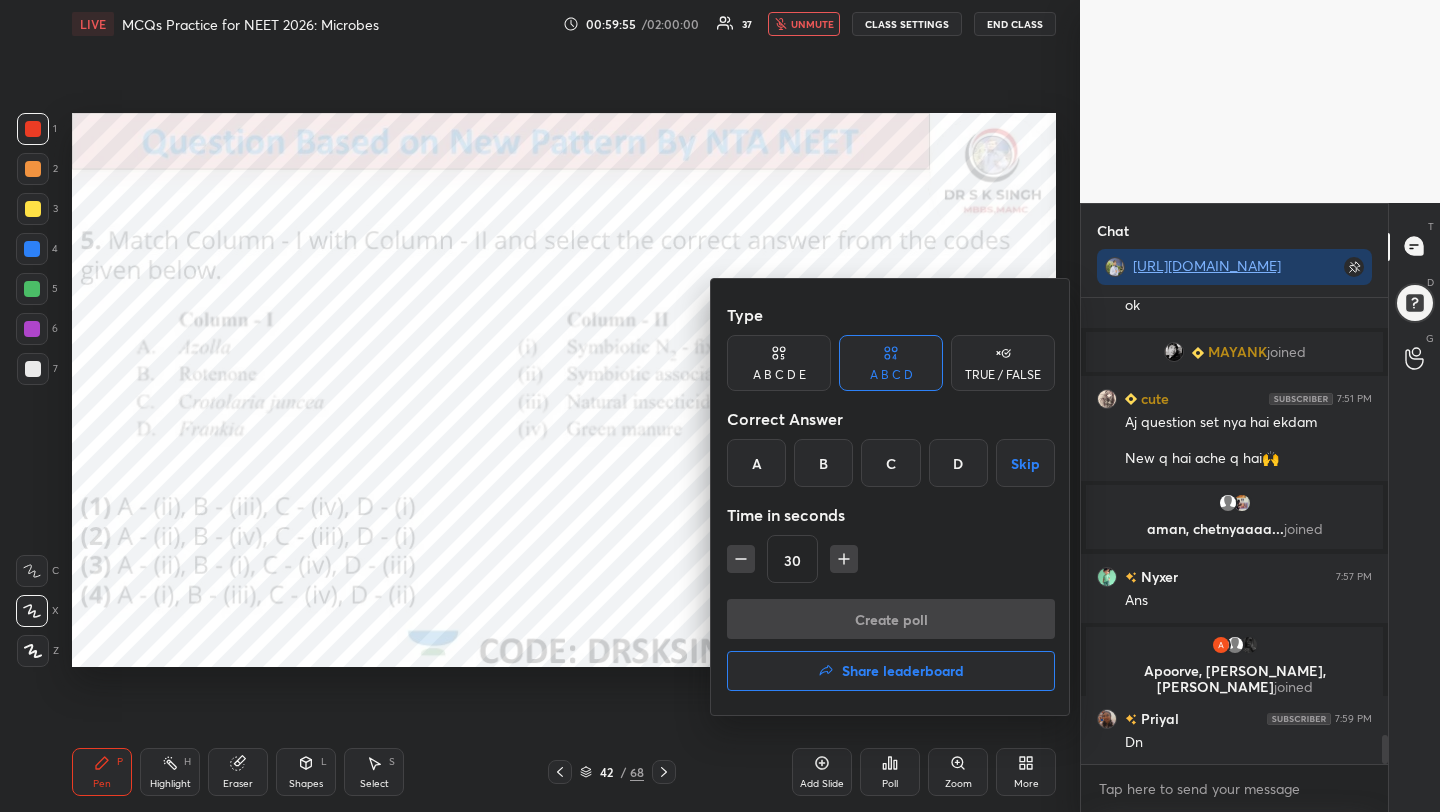 scroll, scrollTop: 6984, scrollLeft: 0, axis: vertical 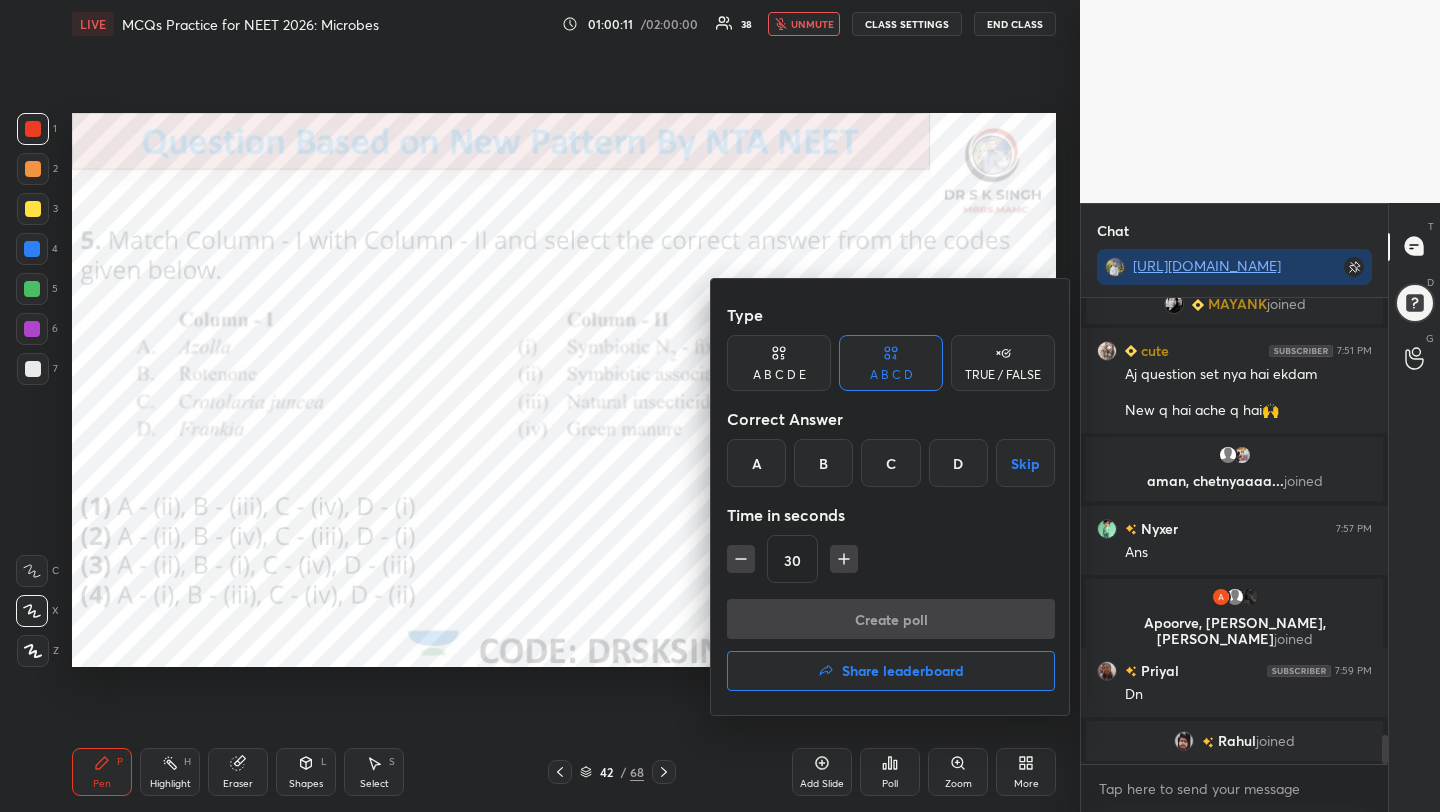 click on "A" at bounding box center [756, 463] 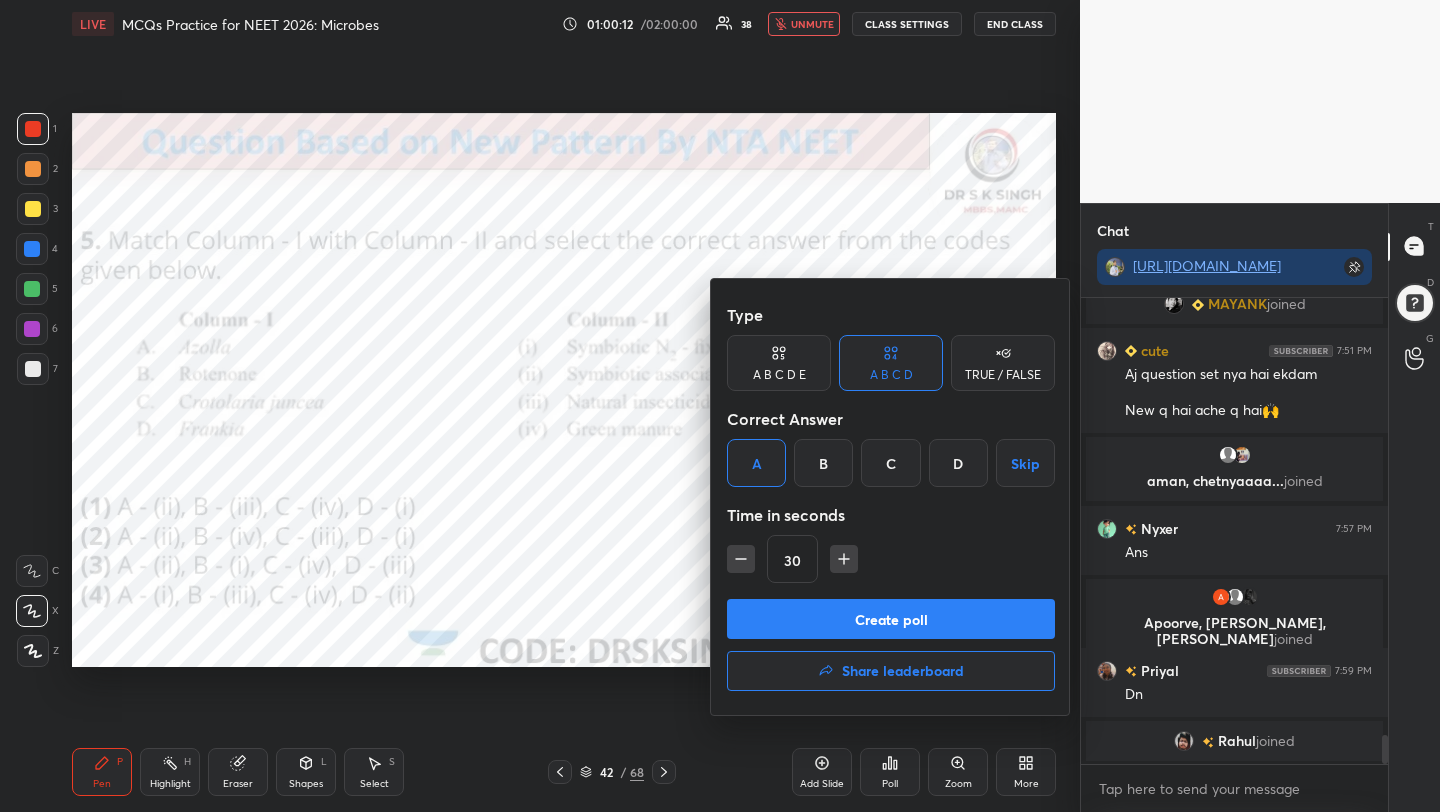 click on "Create poll" at bounding box center (891, 619) 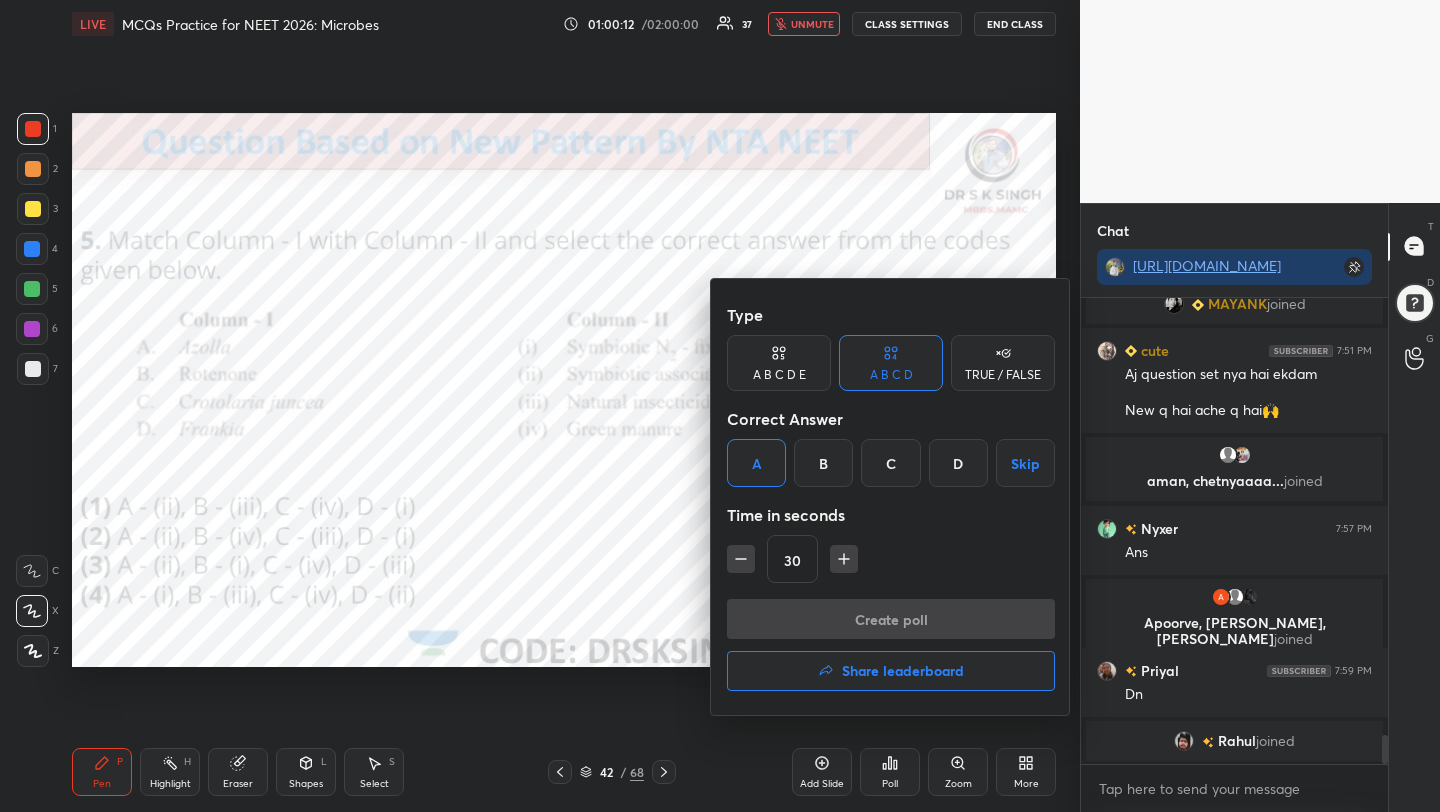 scroll, scrollTop: 419, scrollLeft: 301, axis: both 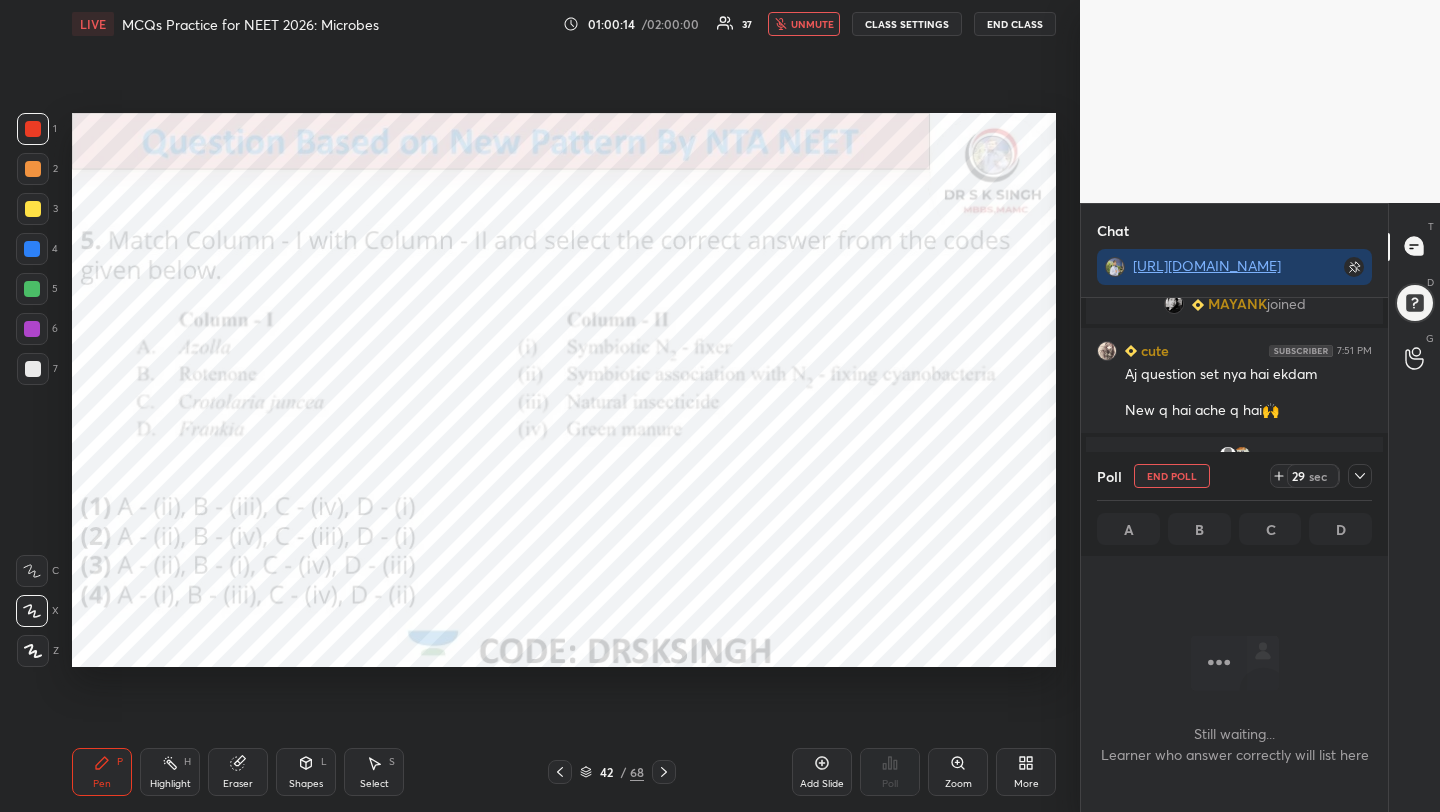 click on "unmute" at bounding box center (812, 24) 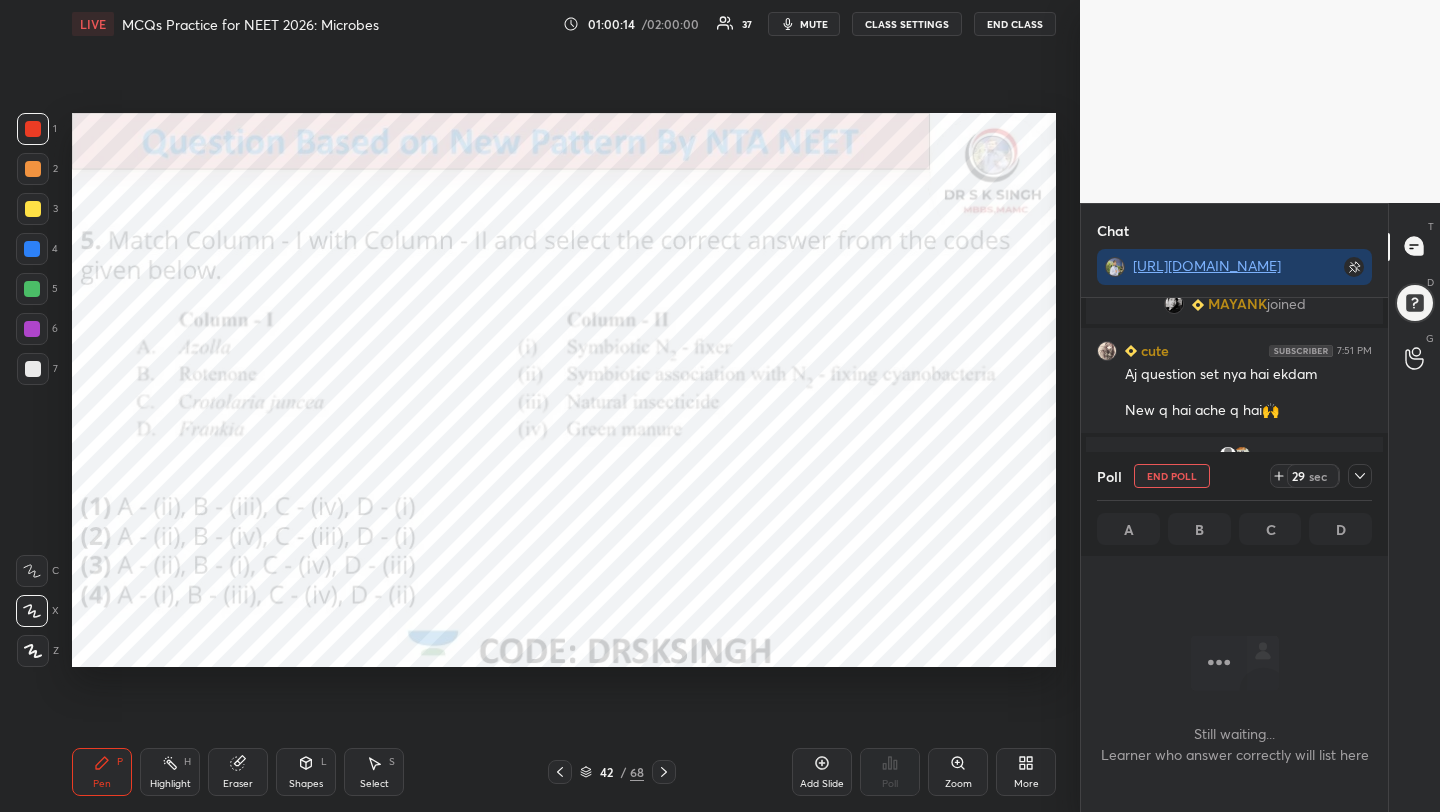 scroll, scrollTop: 7113, scrollLeft: 0, axis: vertical 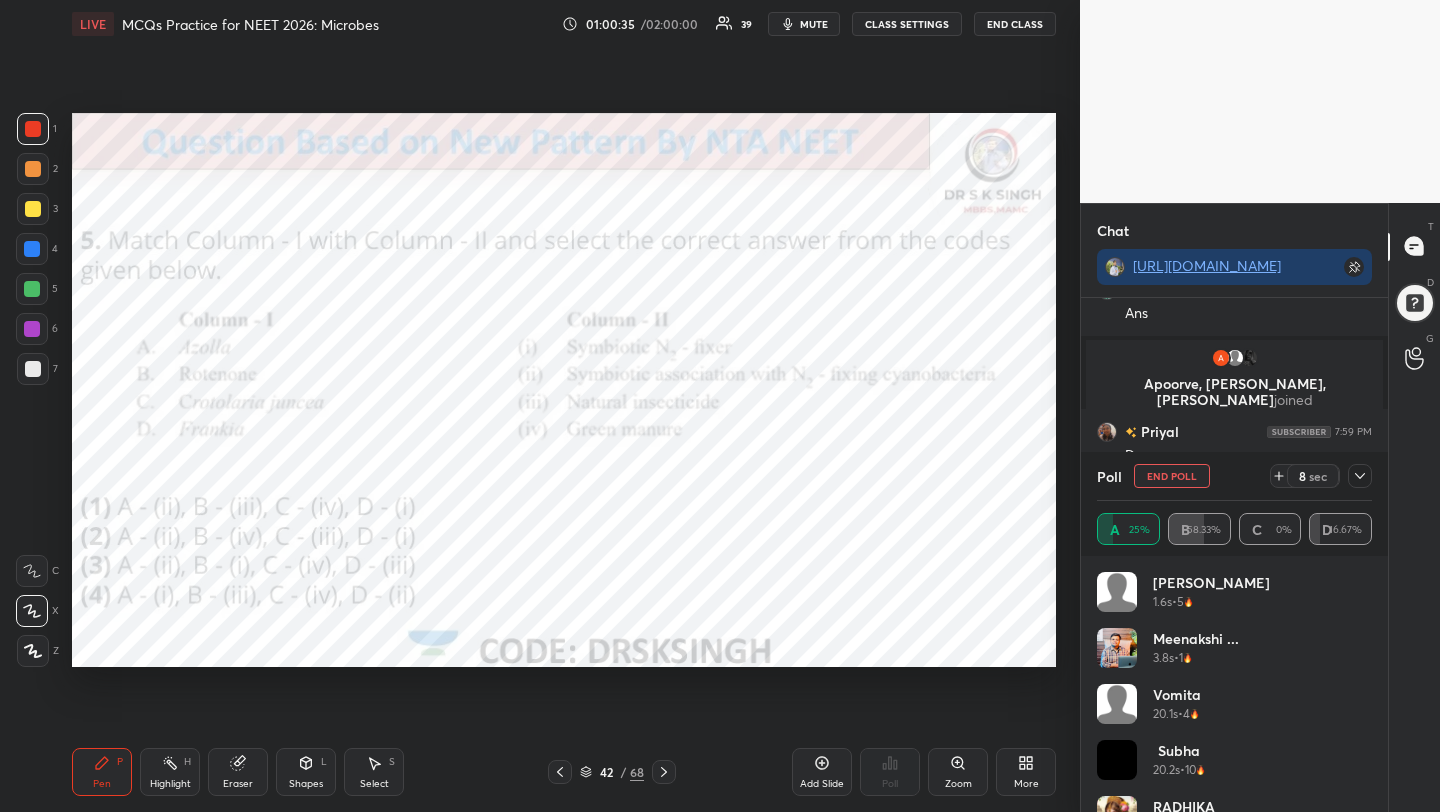 click on "End Poll" at bounding box center [1172, 476] 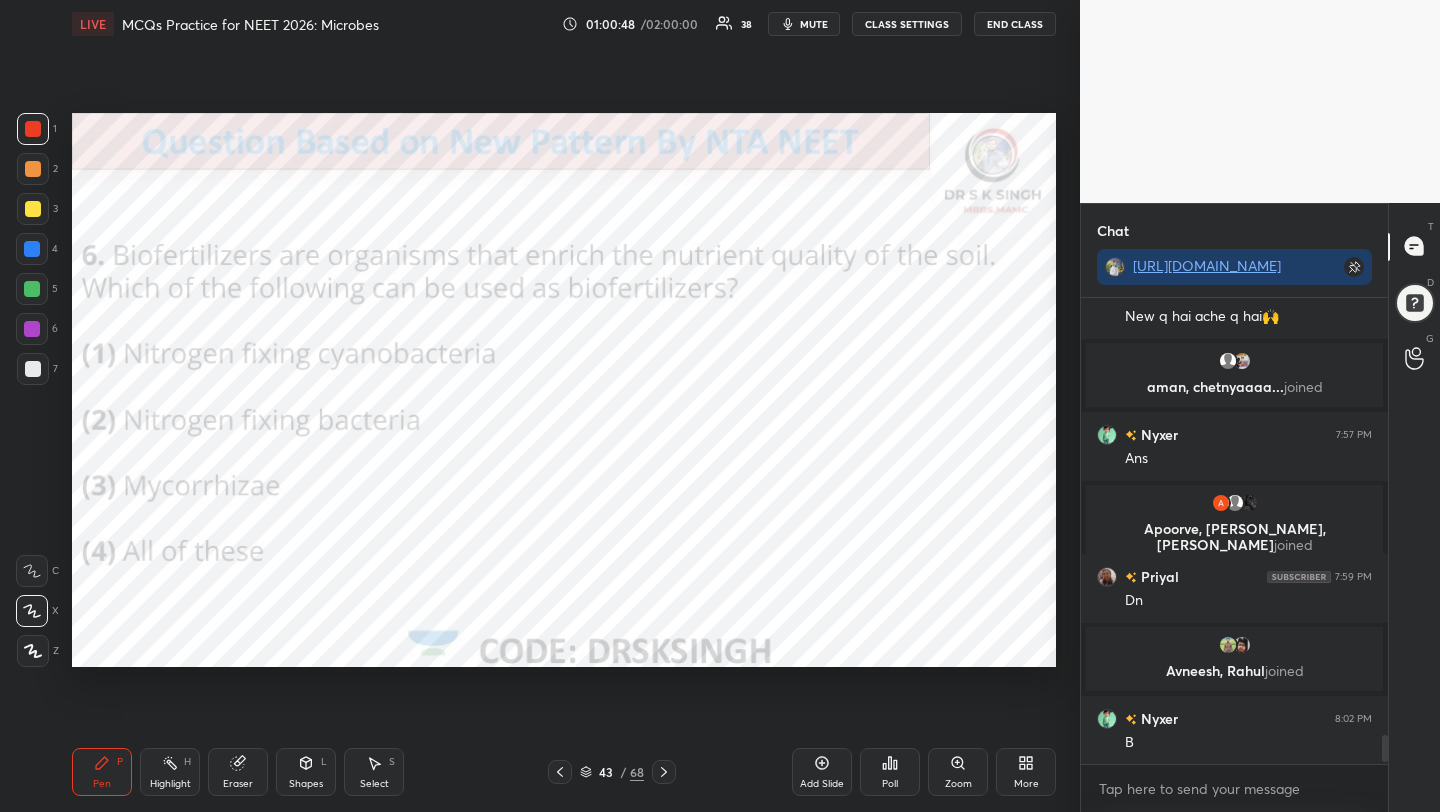 click on "mute" at bounding box center [804, 24] 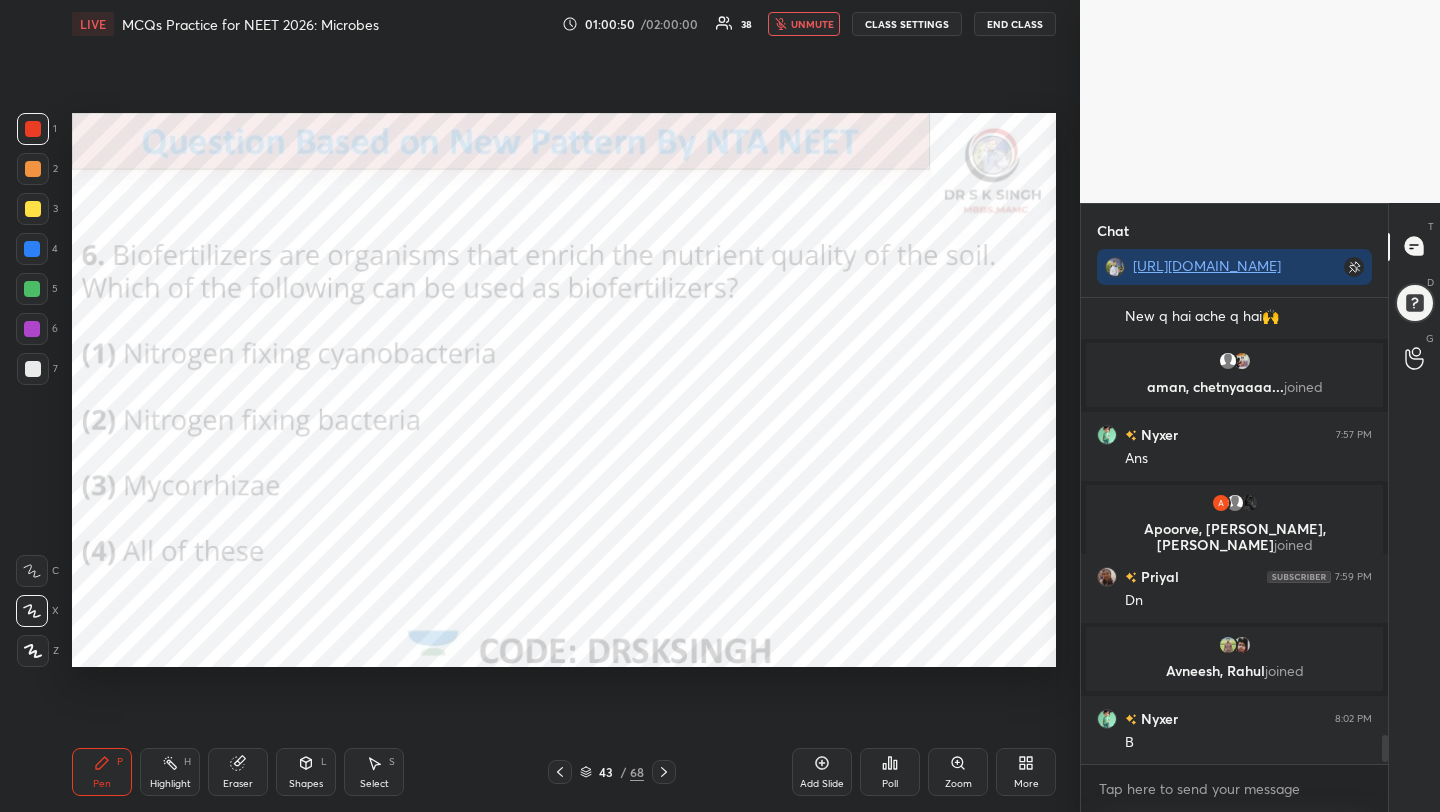 click 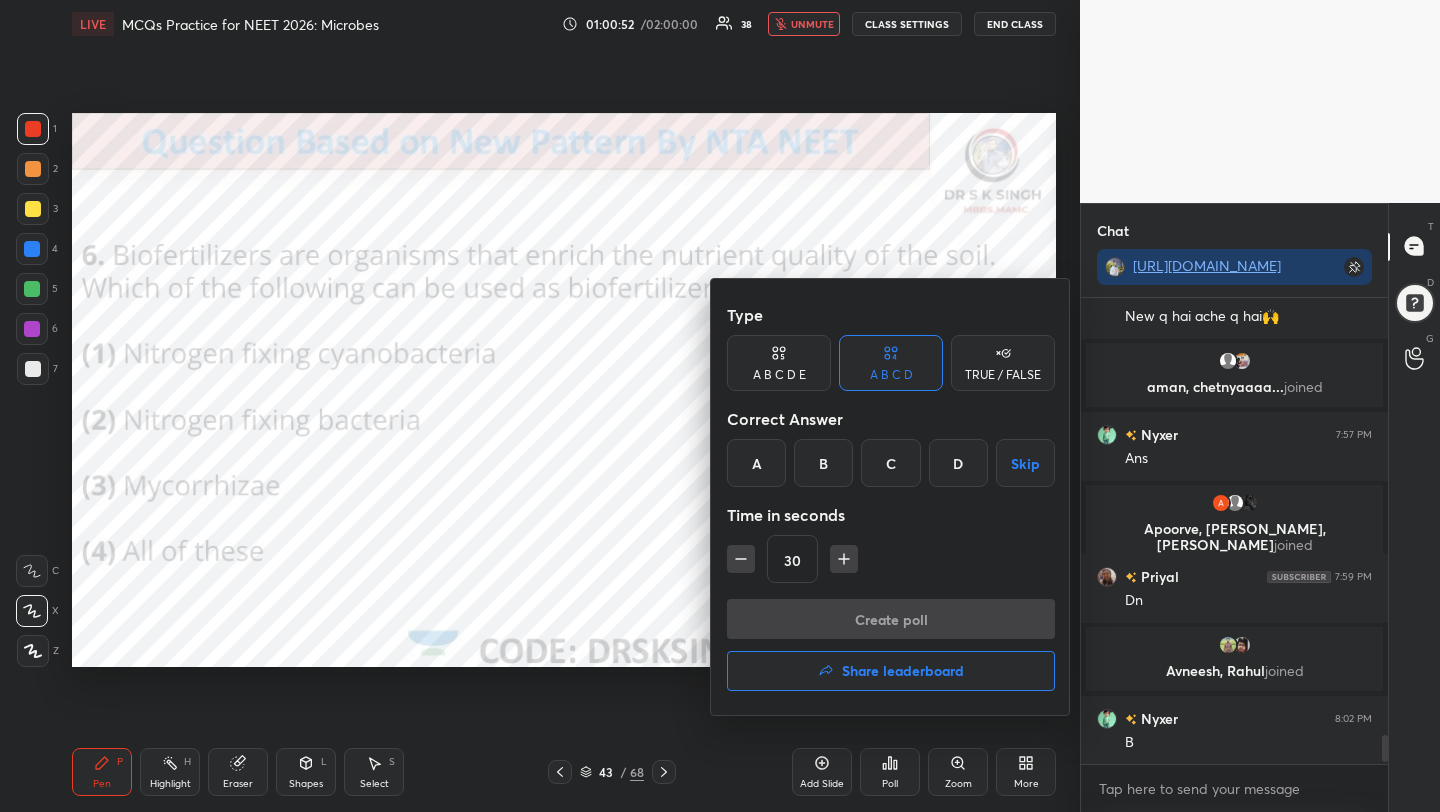 click on "D" at bounding box center [958, 463] 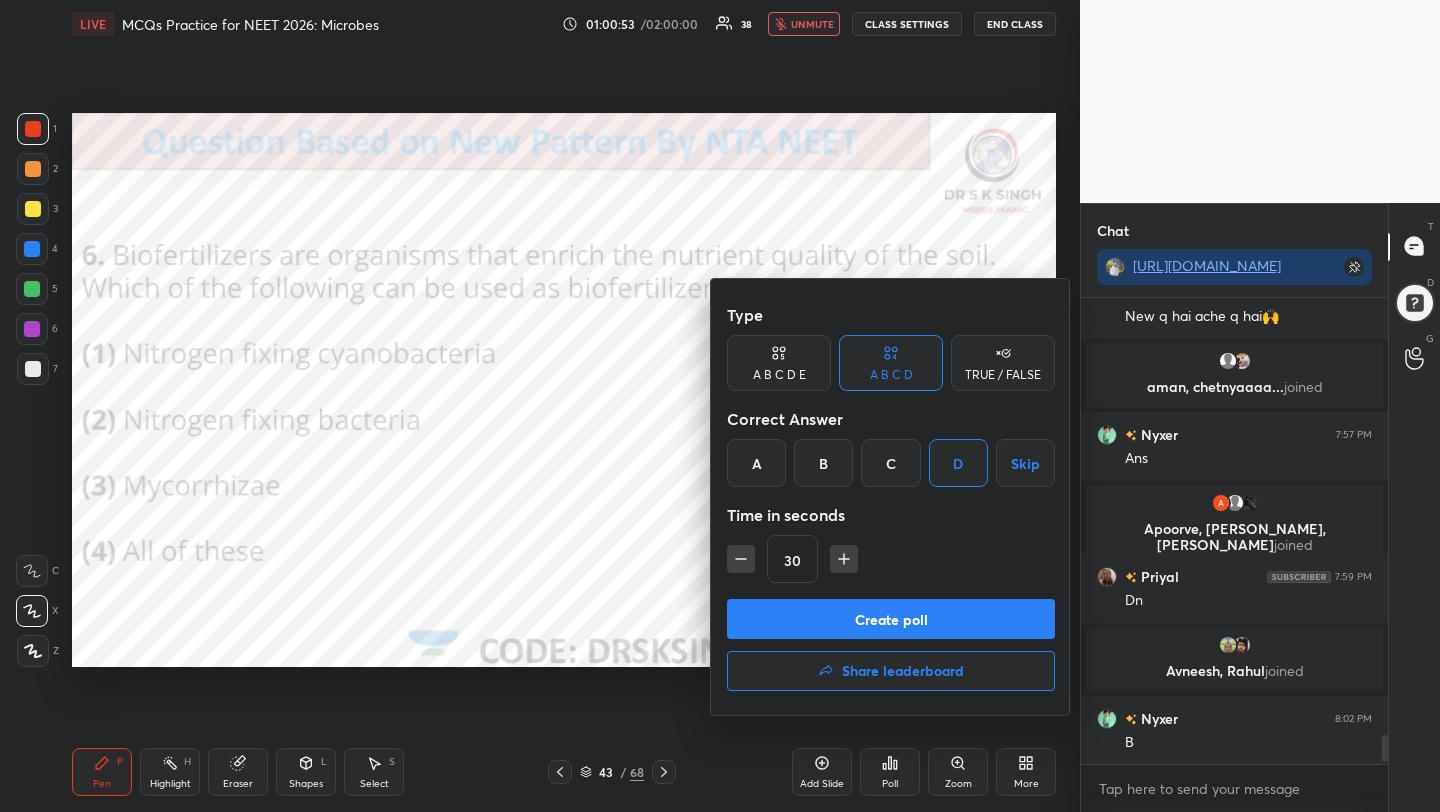 click on "Create poll" at bounding box center (891, 619) 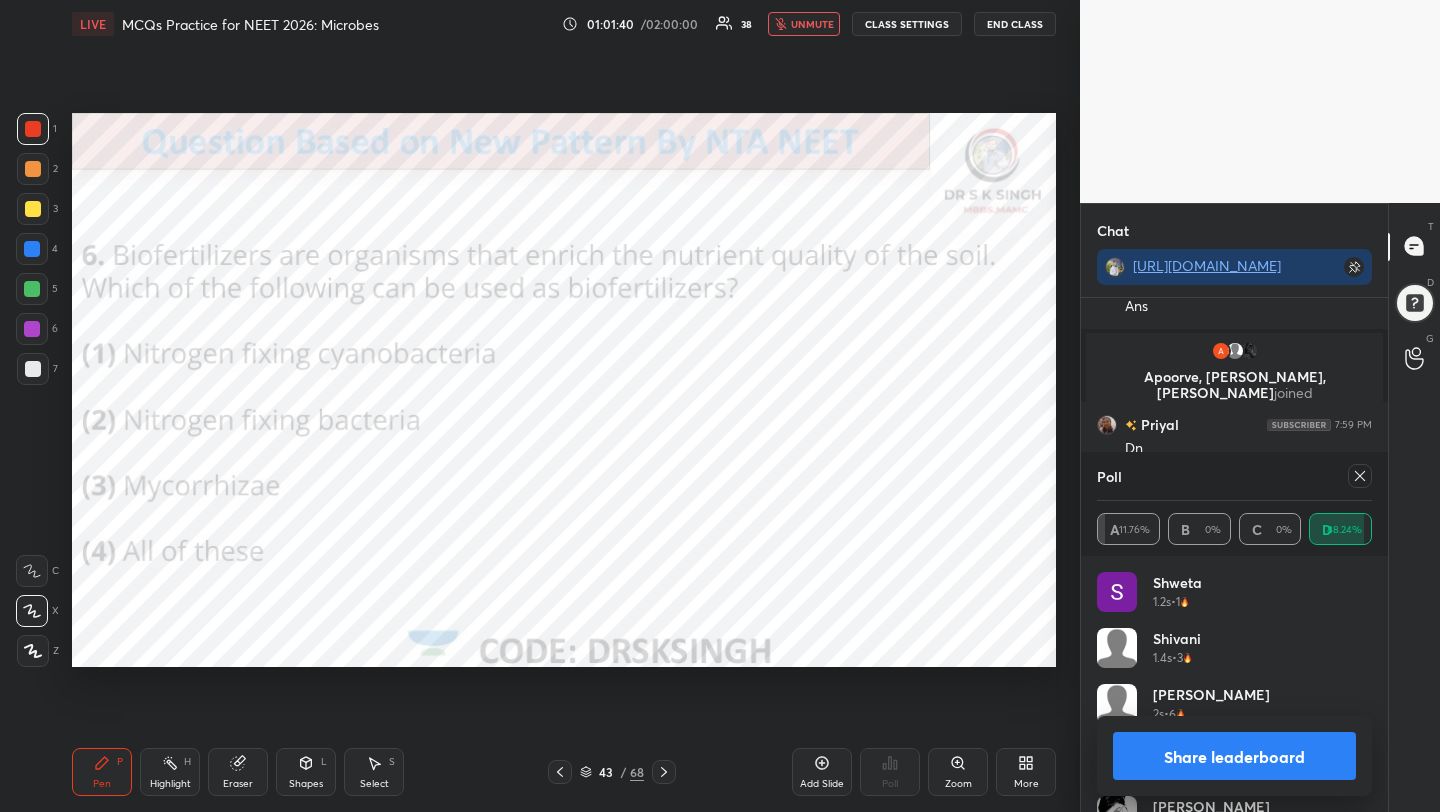 scroll, scrollTop: 7205, scrollLeft: 0, axis: vertical 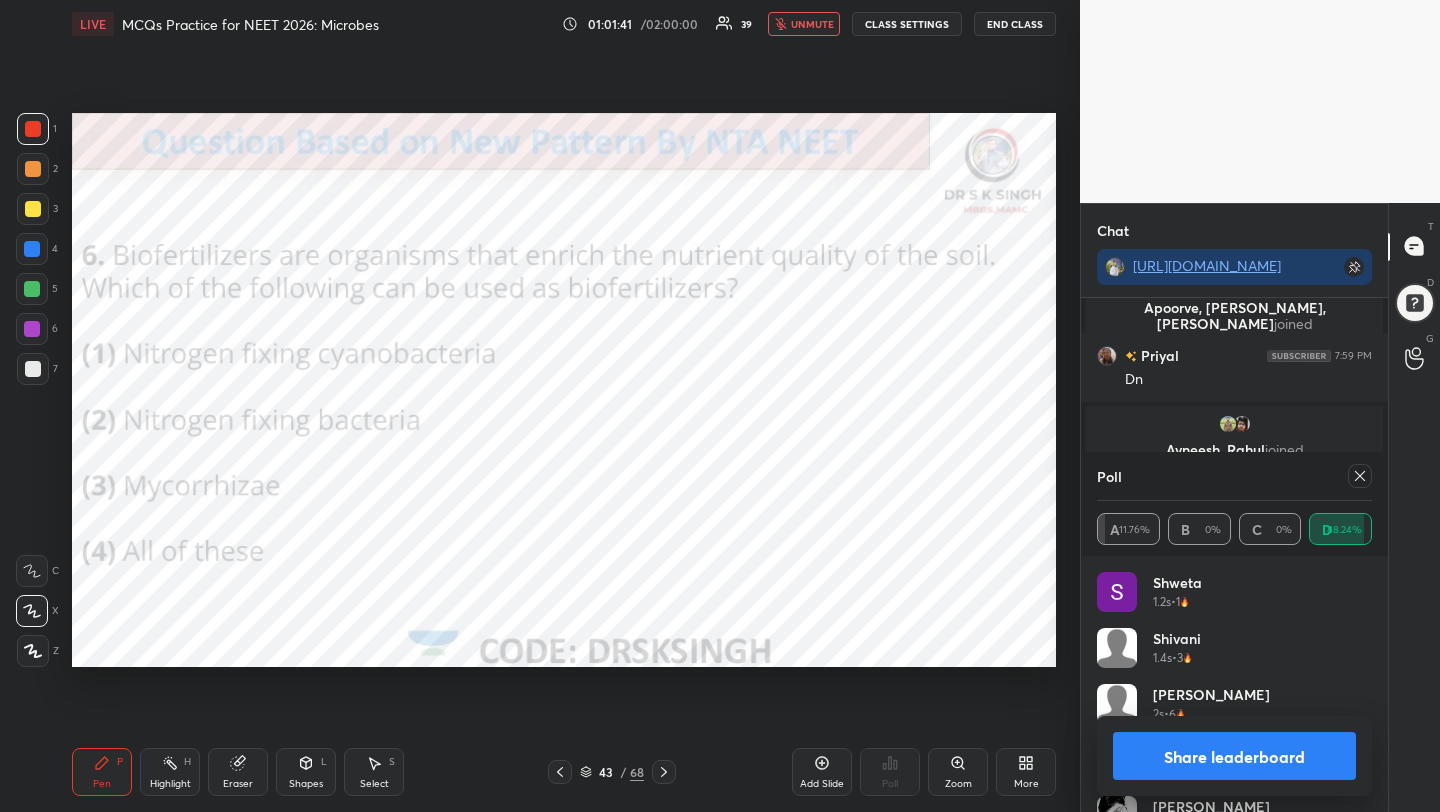 click 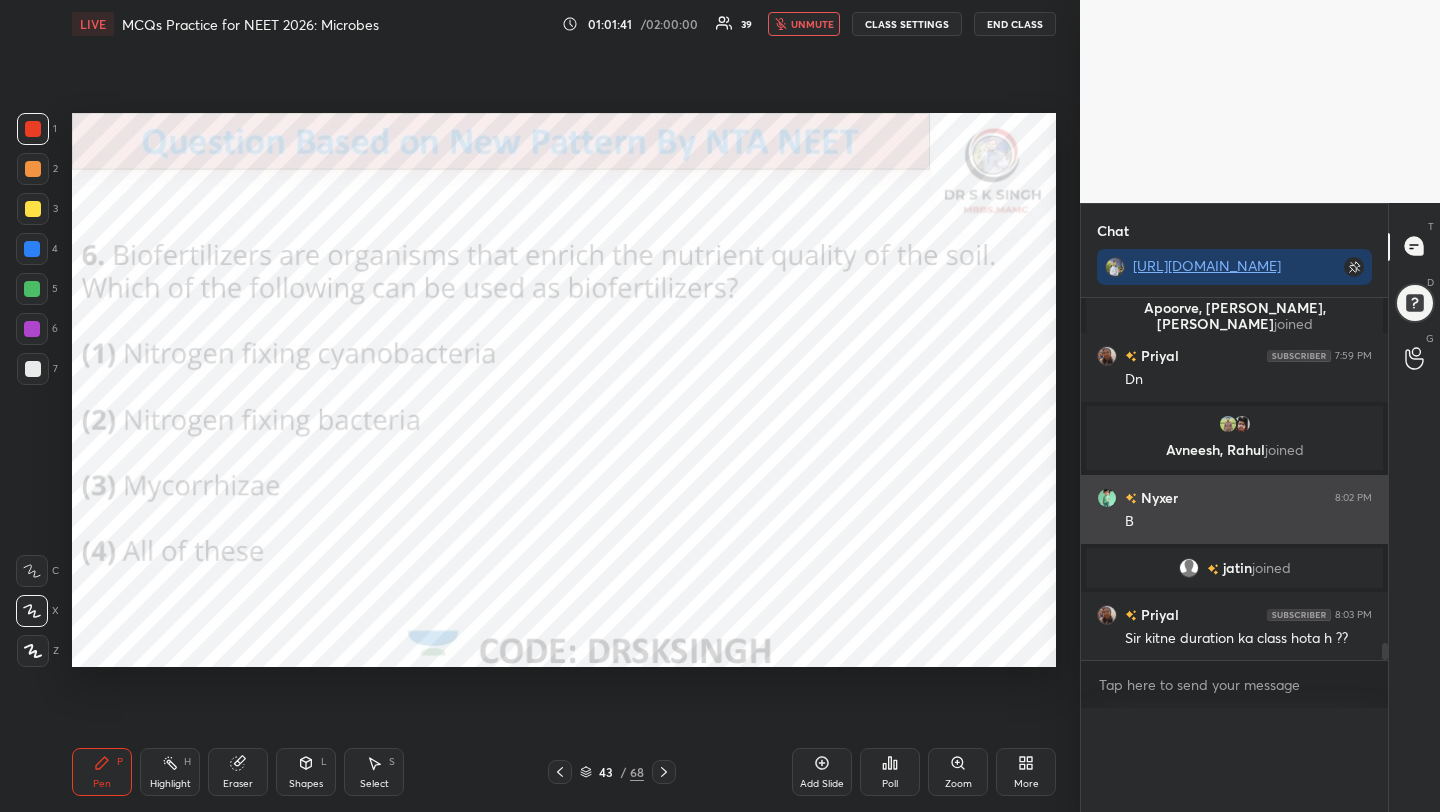scroll, scrollTop: 0, scrollLeft: 0, axis: both 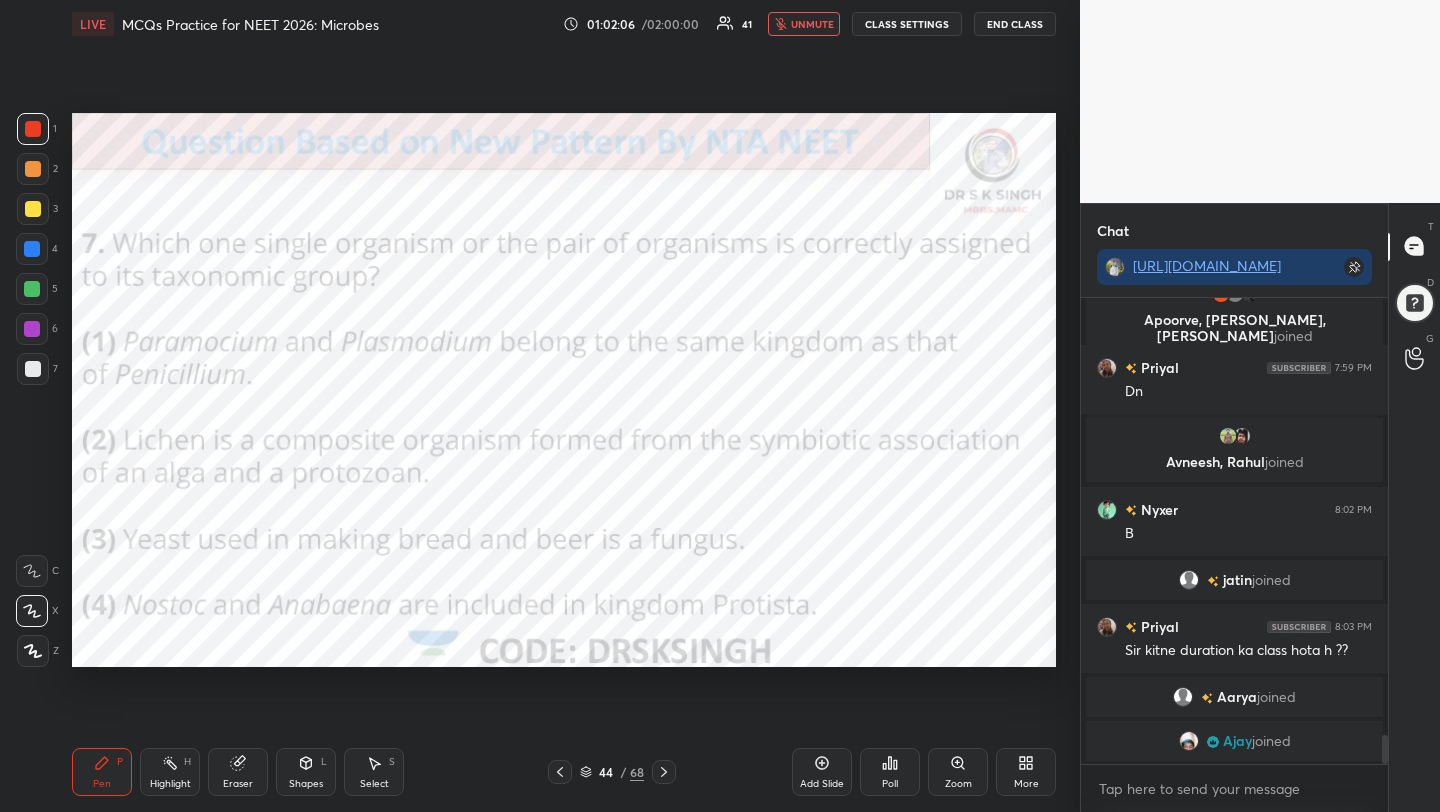 click on "Poll" at bounding box center (890, 772) 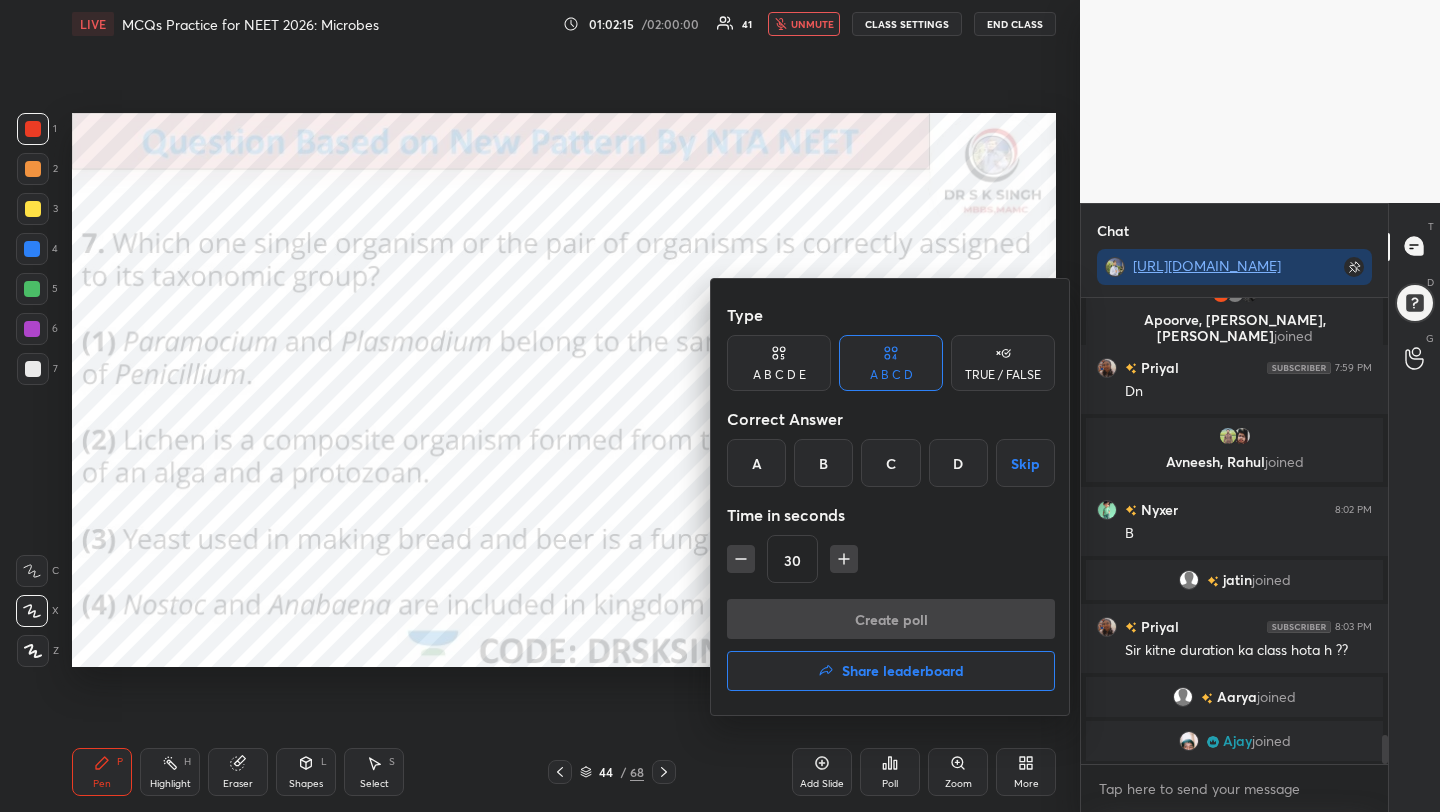 click on "C" at bounding box center (890, 463) 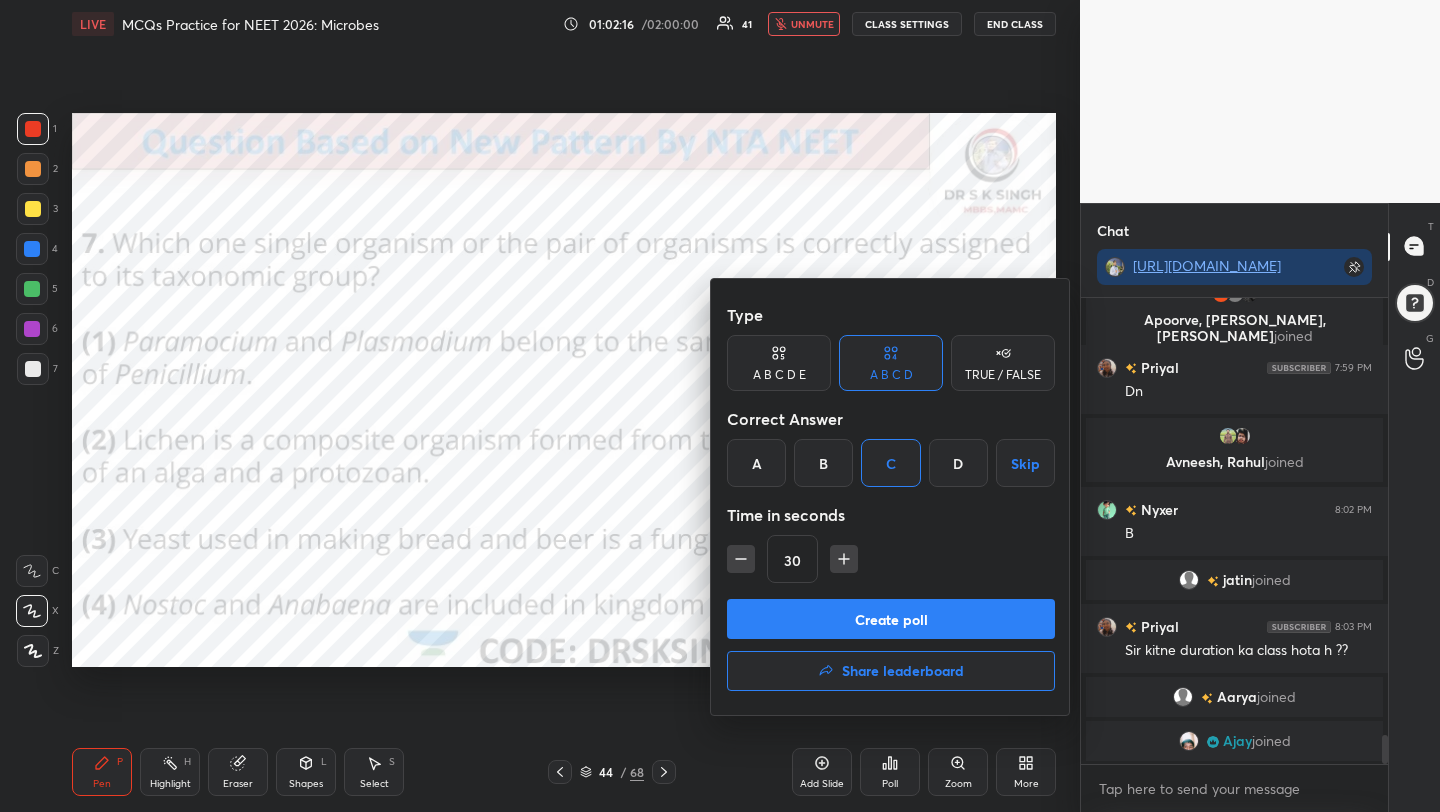 click on "Create poll" at bounding box center (891, 619) 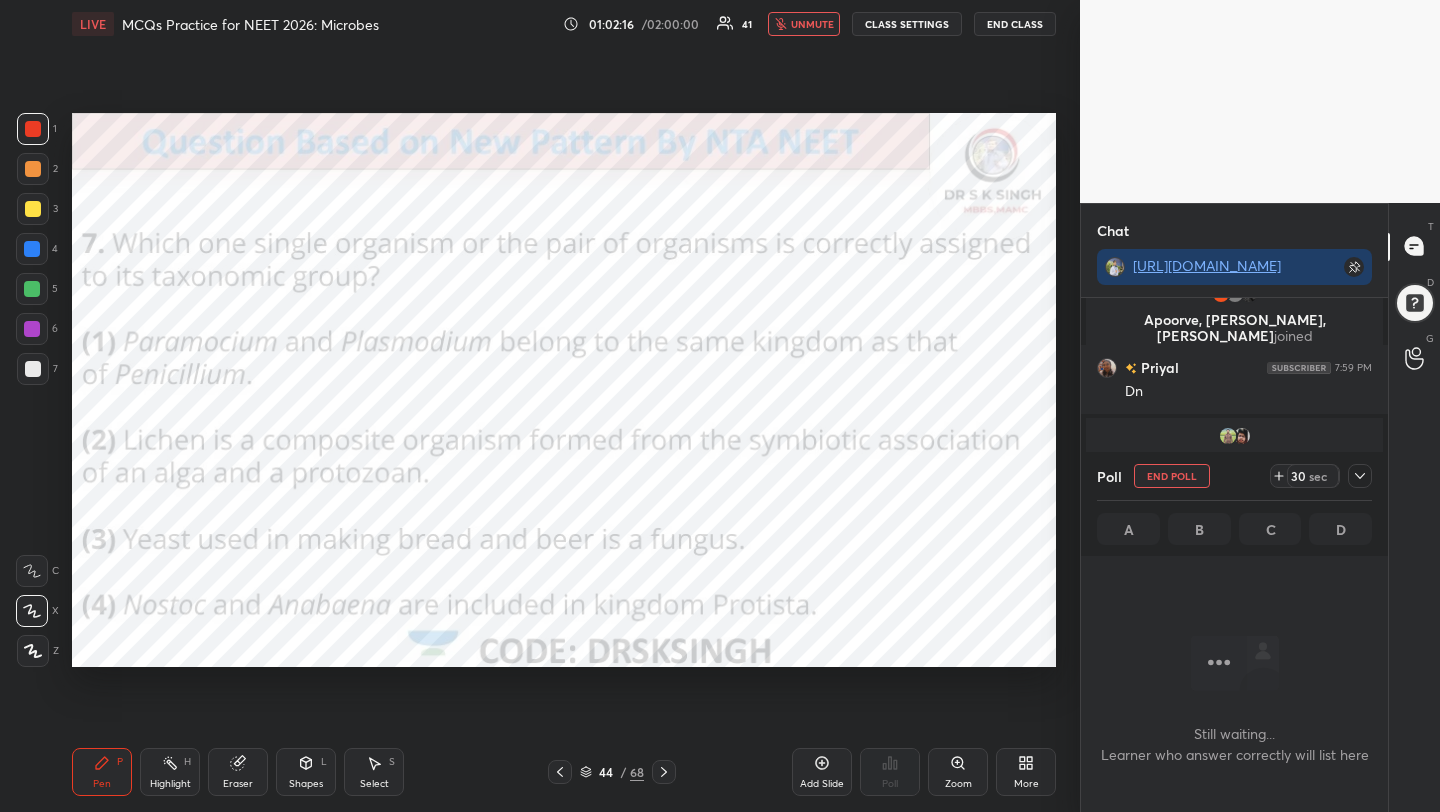 scroll, scrollTop: 373, scrollLeft: 301, axis: both 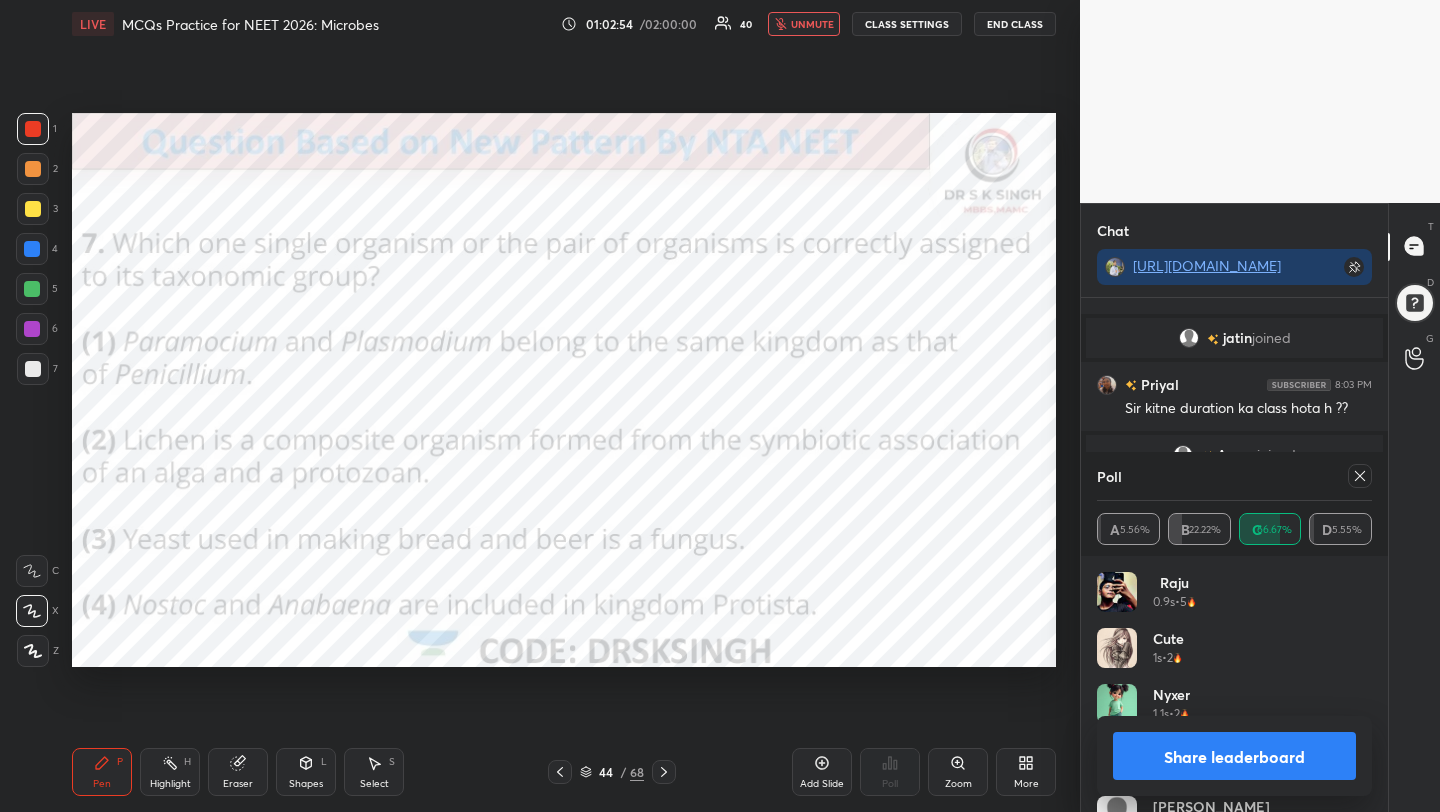 click 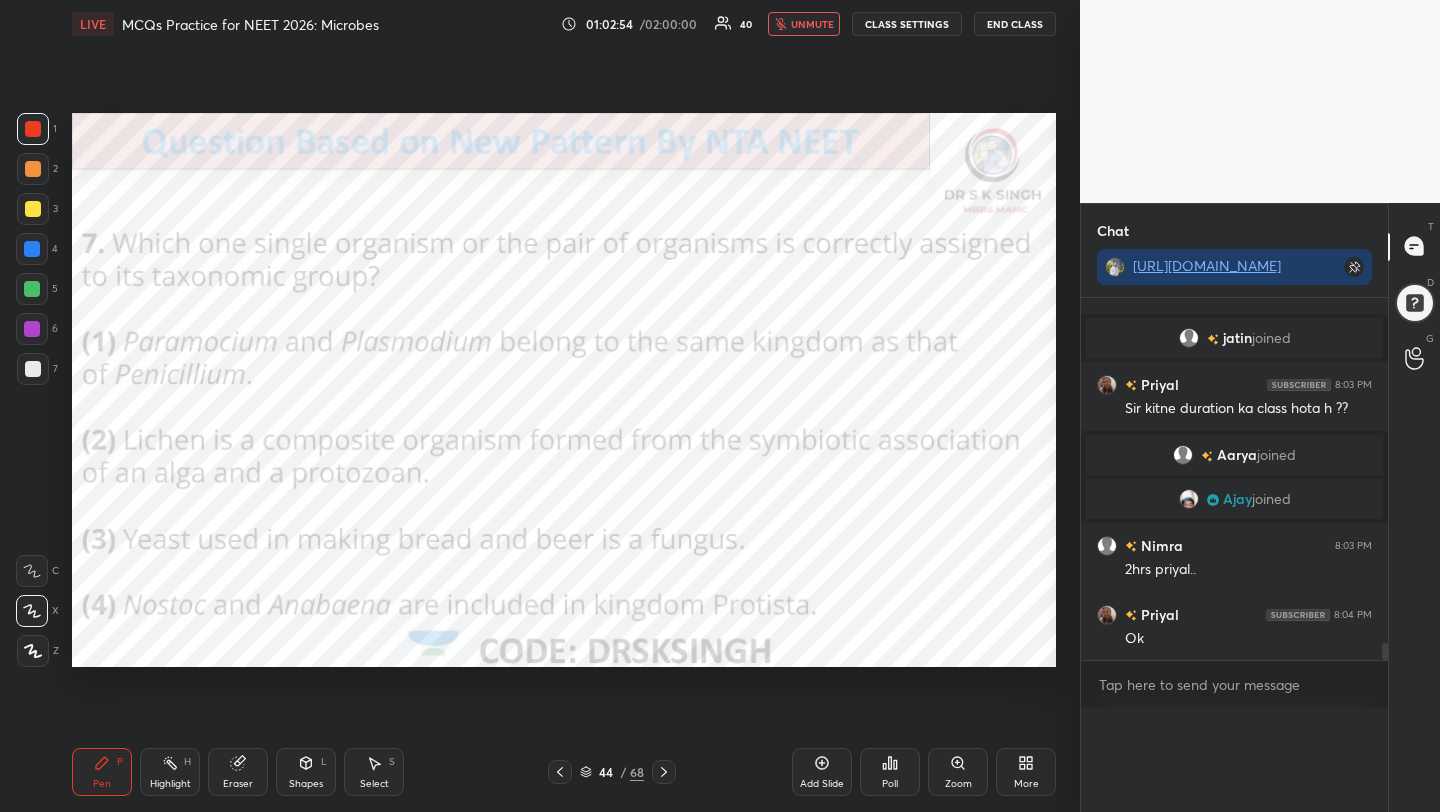 scroll, scrollTop: 0, scrollLeft: 0, axis: both 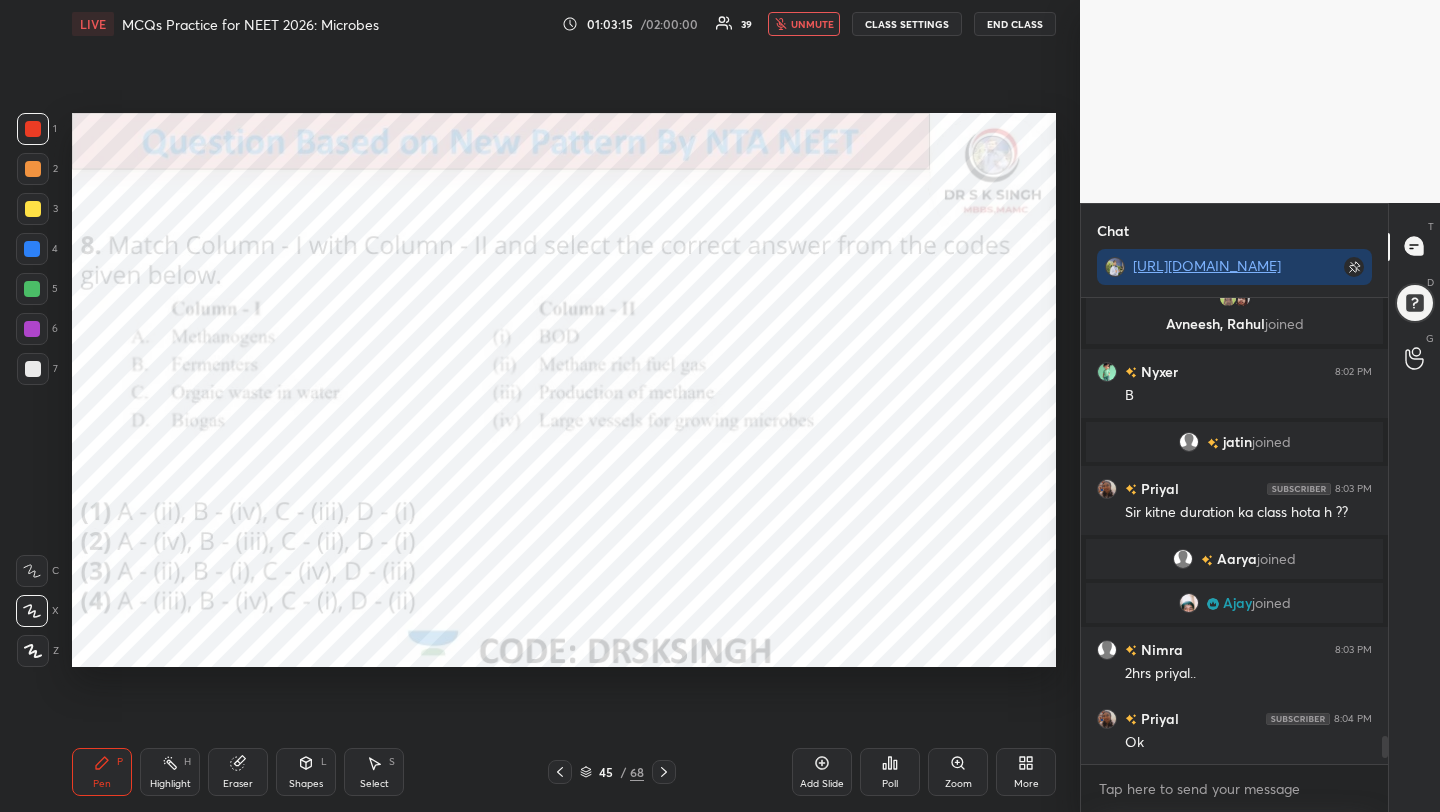 click on "Poll" at bounding box center (890, 772) 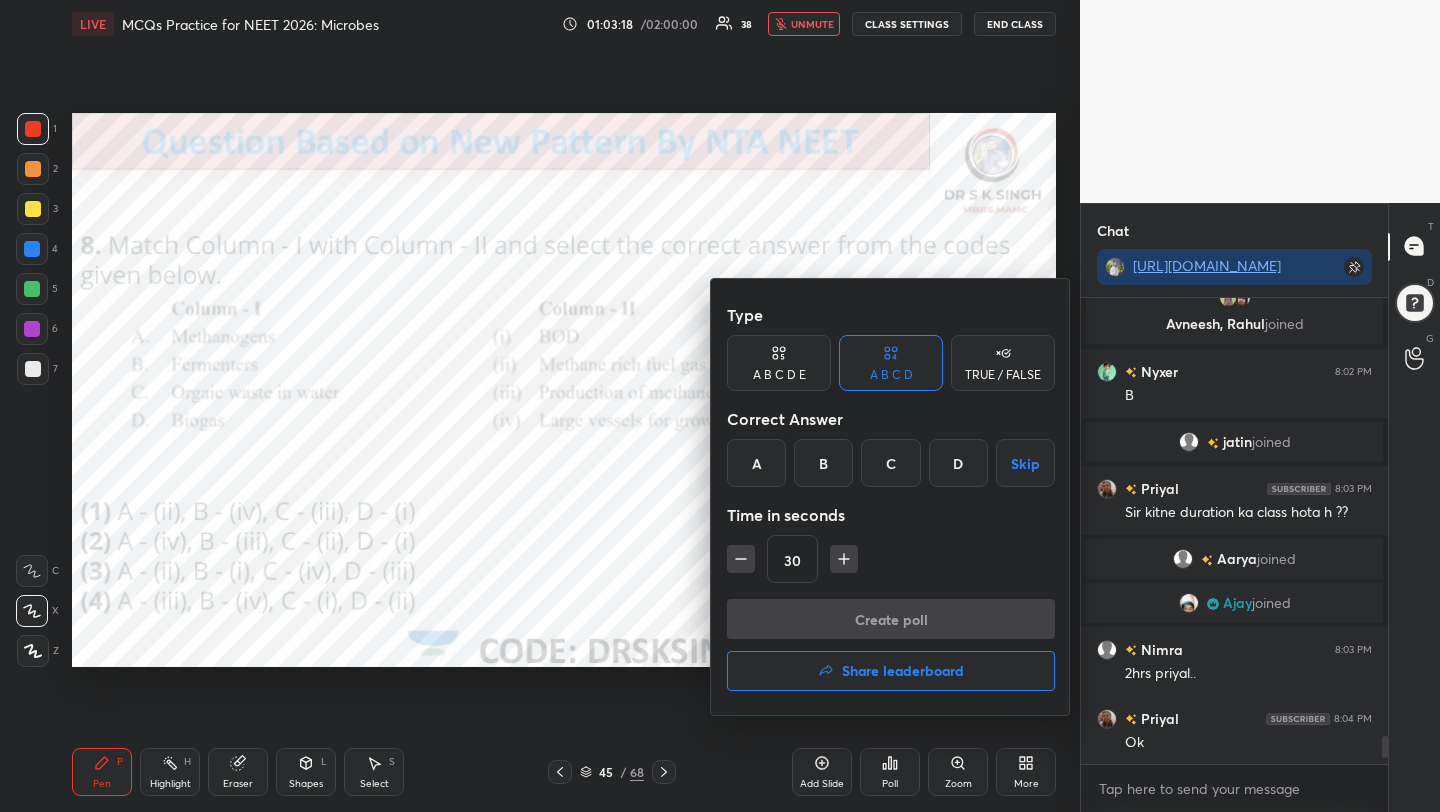 click on "D" at bounding box center [958, 463] 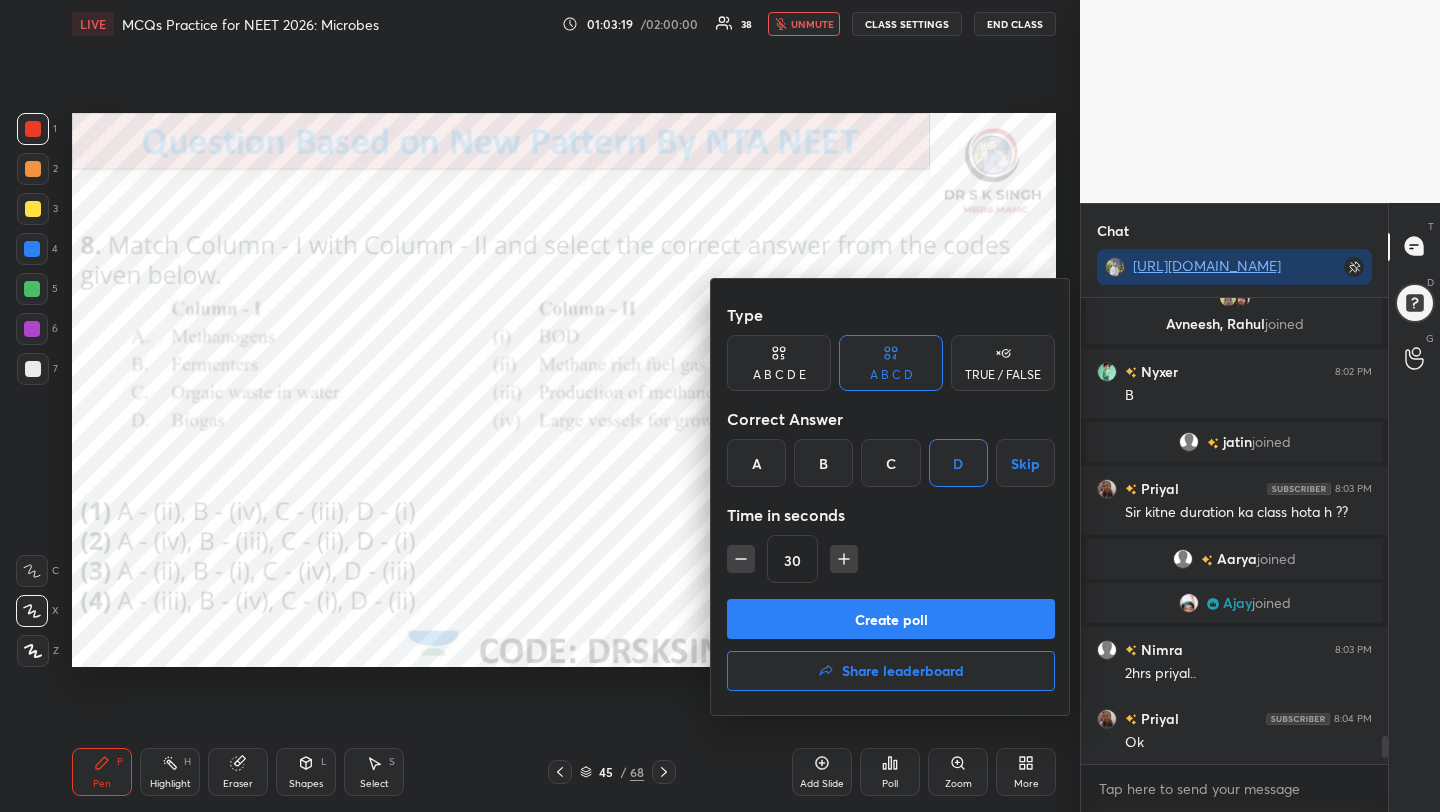 click on "Create poll" at bounding box center [891, 619] 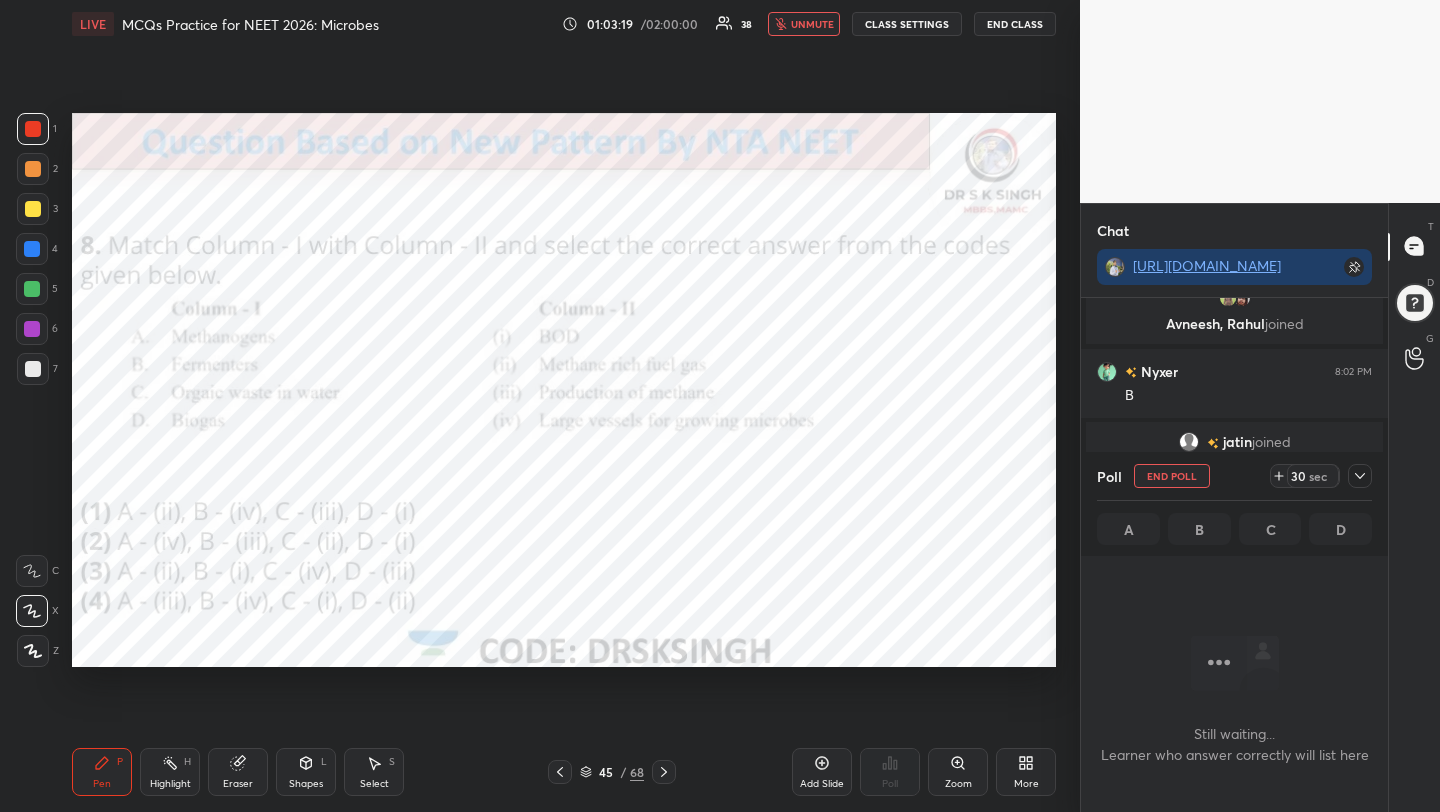 scroll, scrollTop: 367, scrollLeft: 301, axis: both 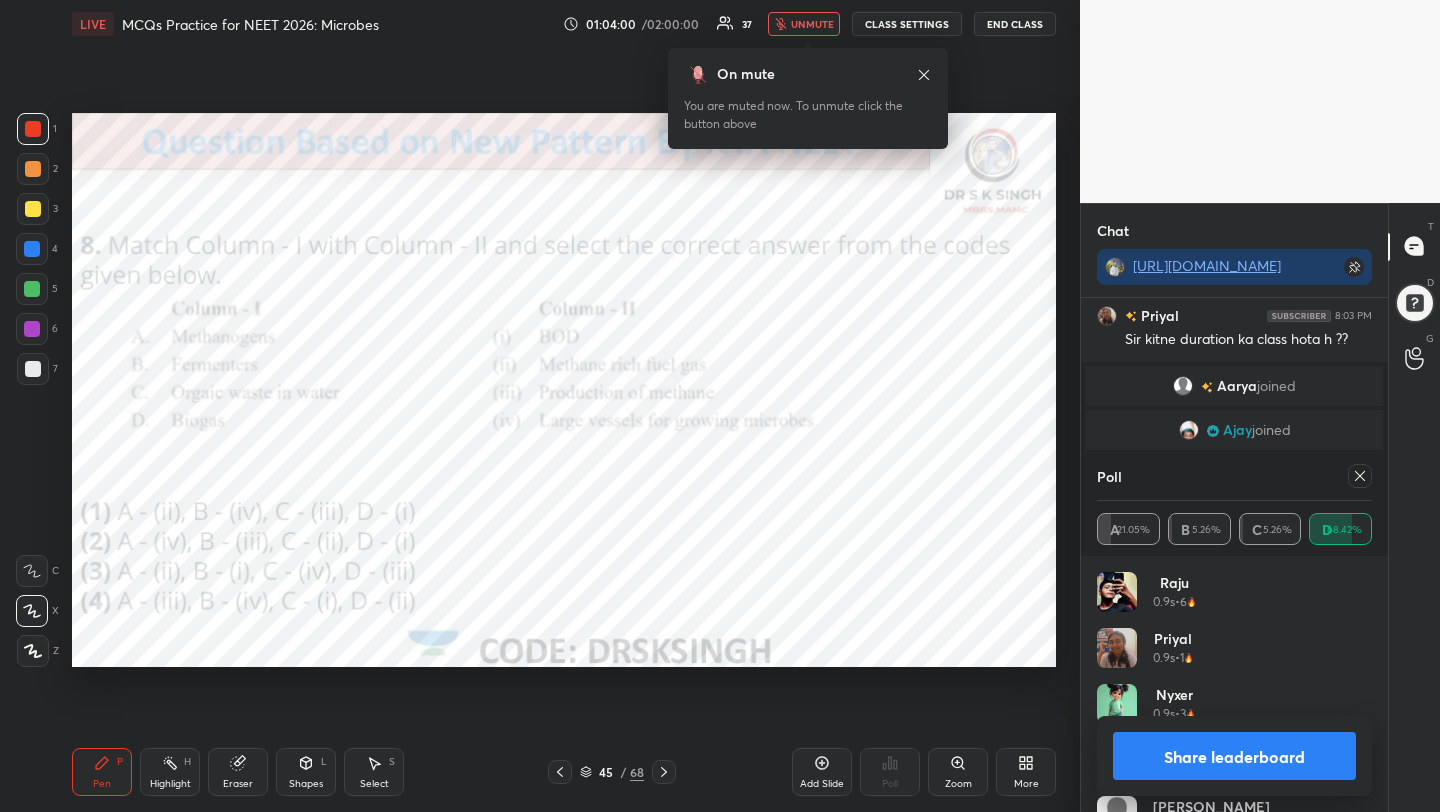 click 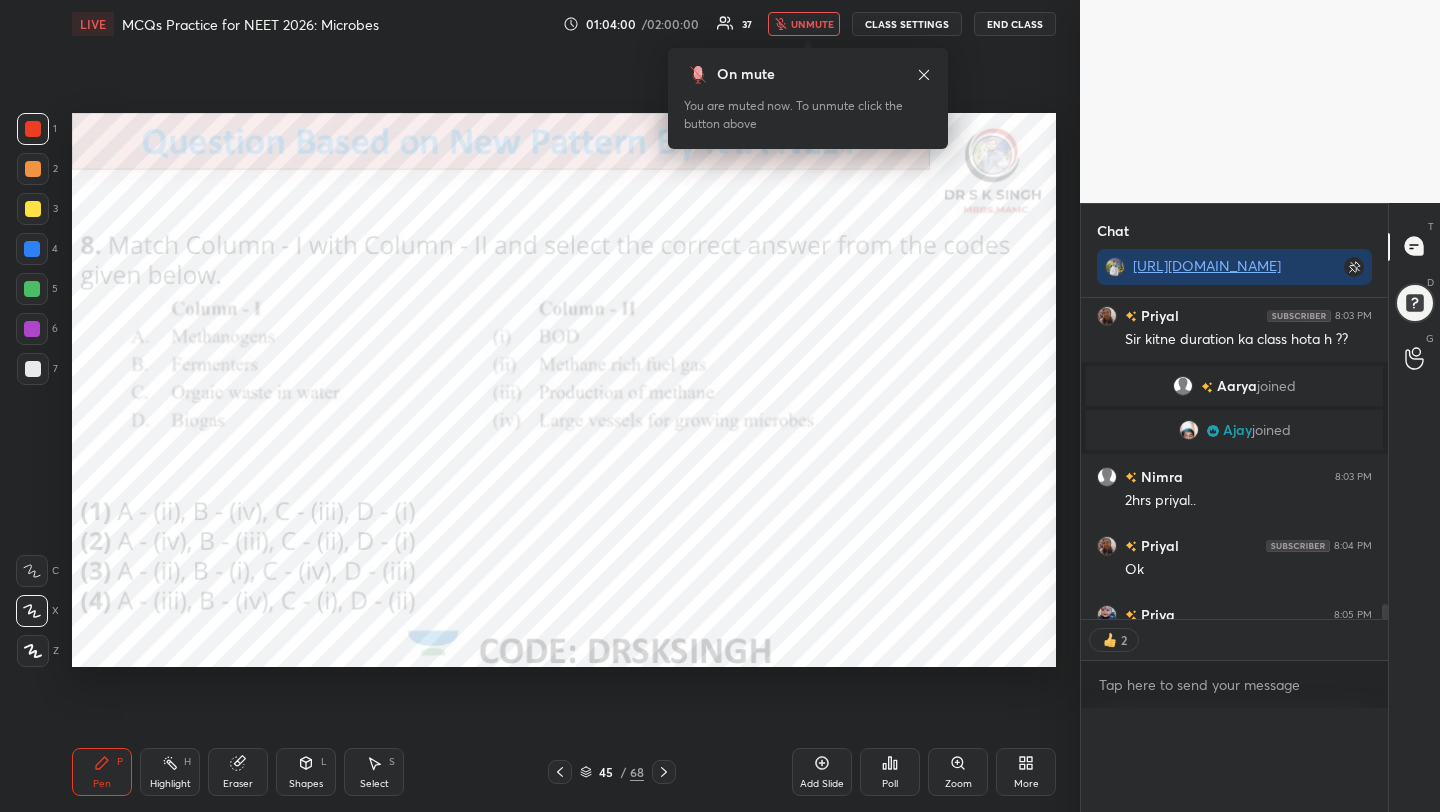 scroll, scrollTop: 0, scrollLeft: 0, axis: both 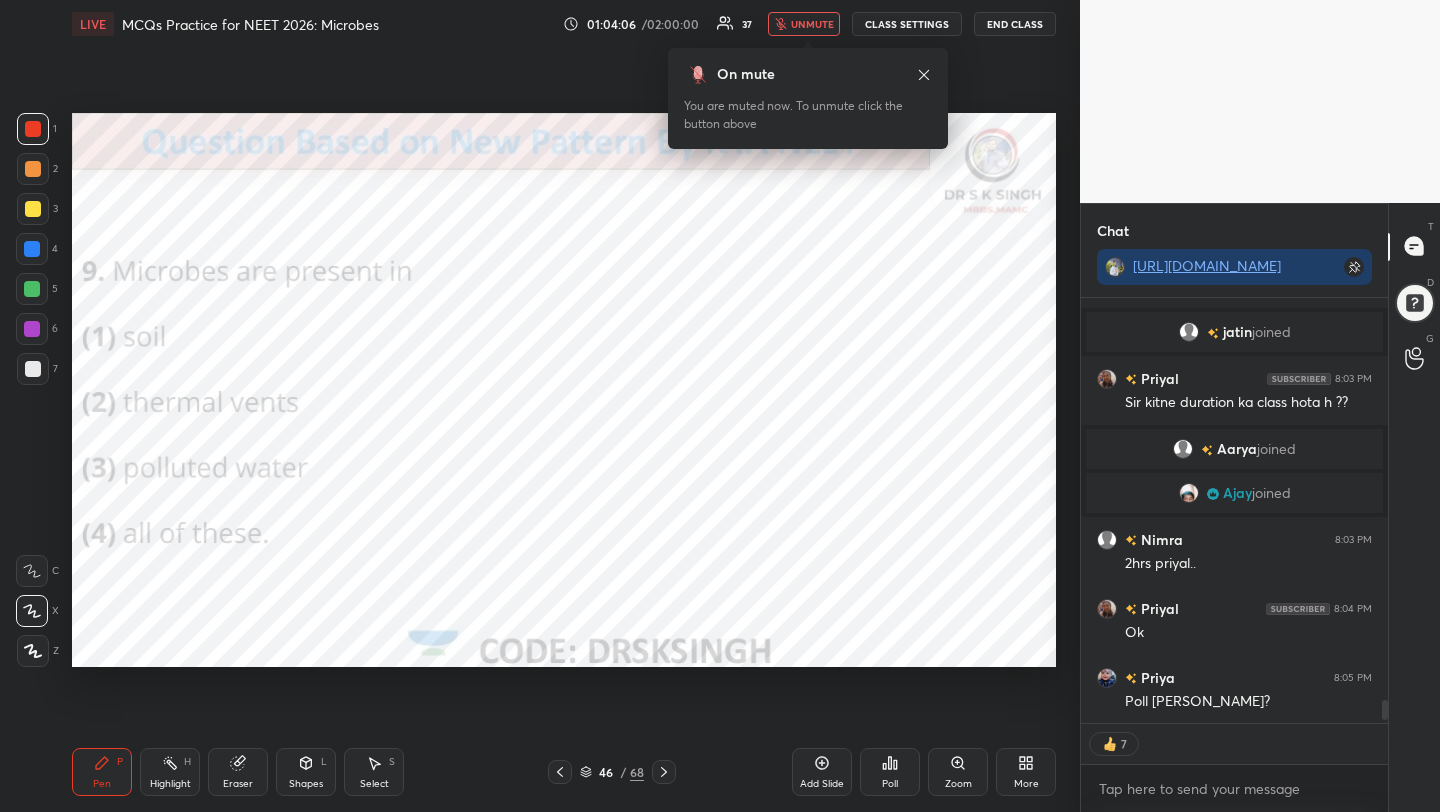 click 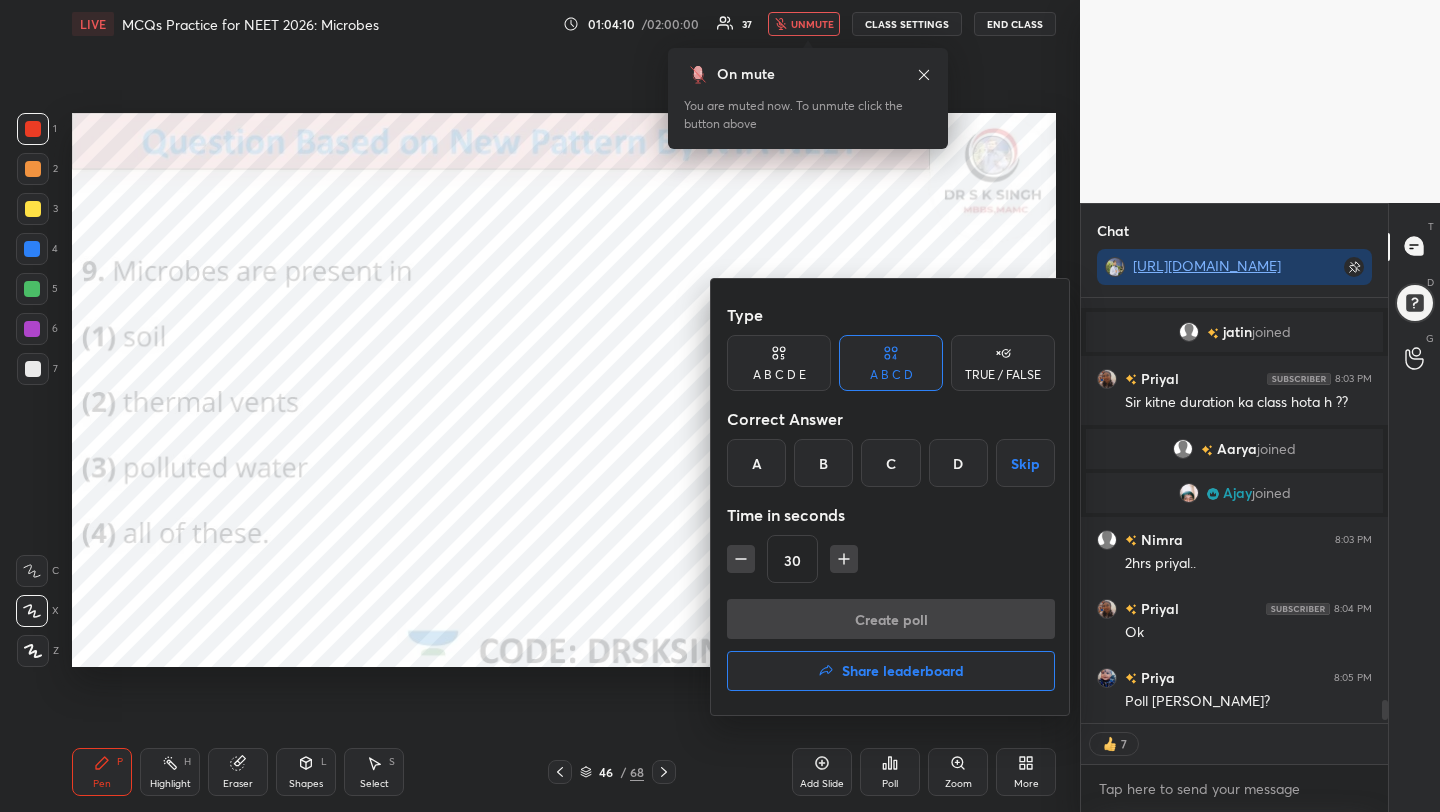 scroll, scrollTop: 7474, scrollLeft: 0, axis: vertical 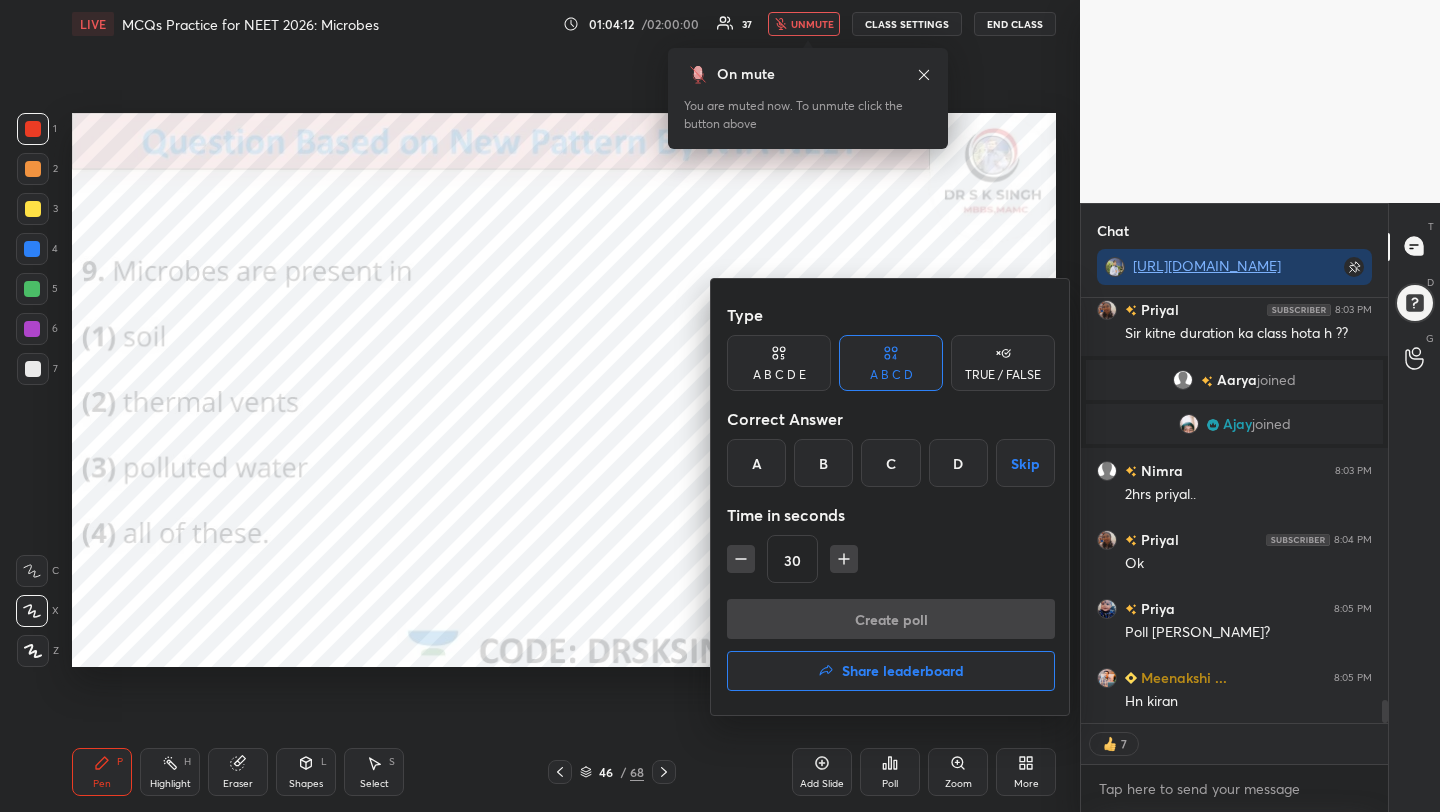 click on "D" at bounding box center (958, 463) 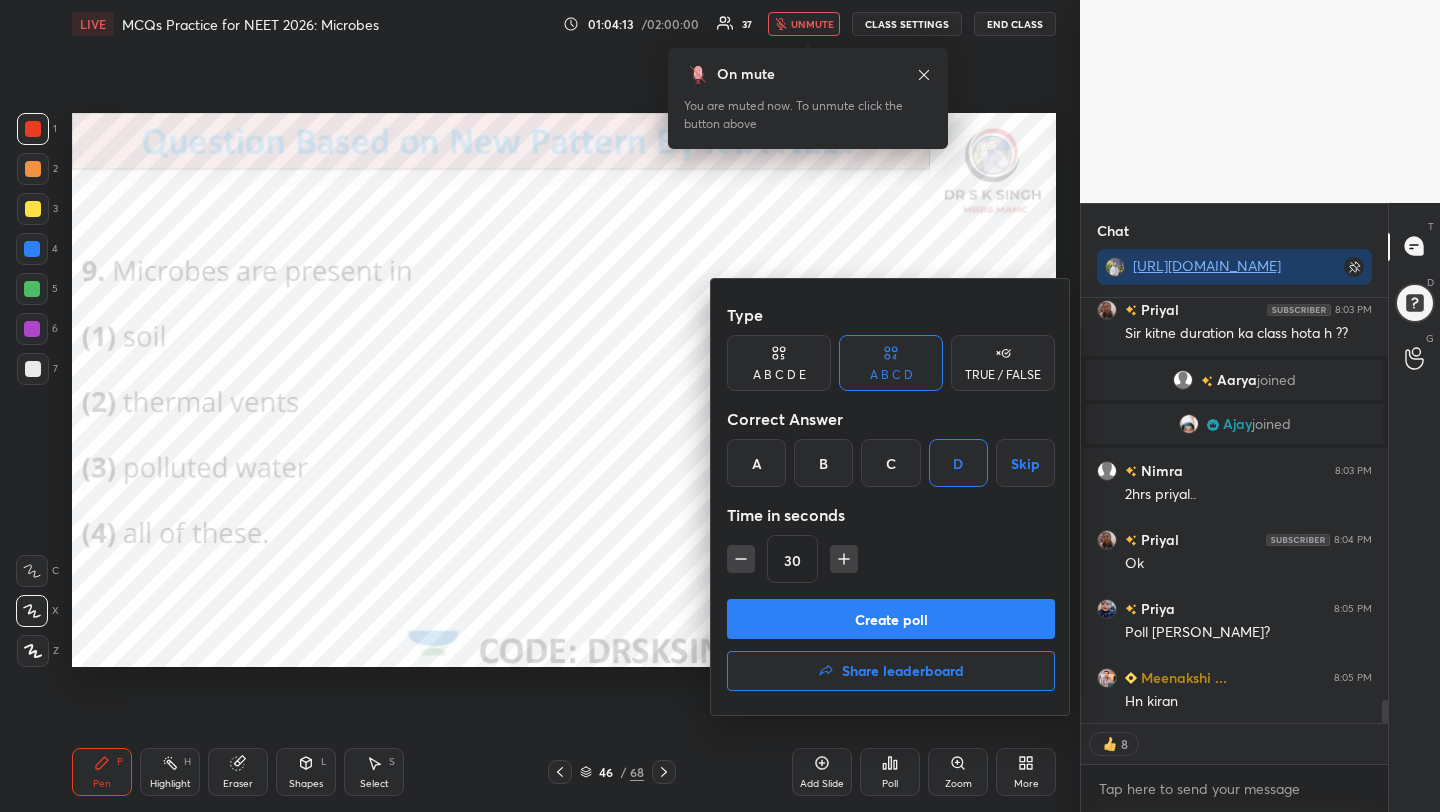 click on "Create poll" at bounding box center (891, 619) 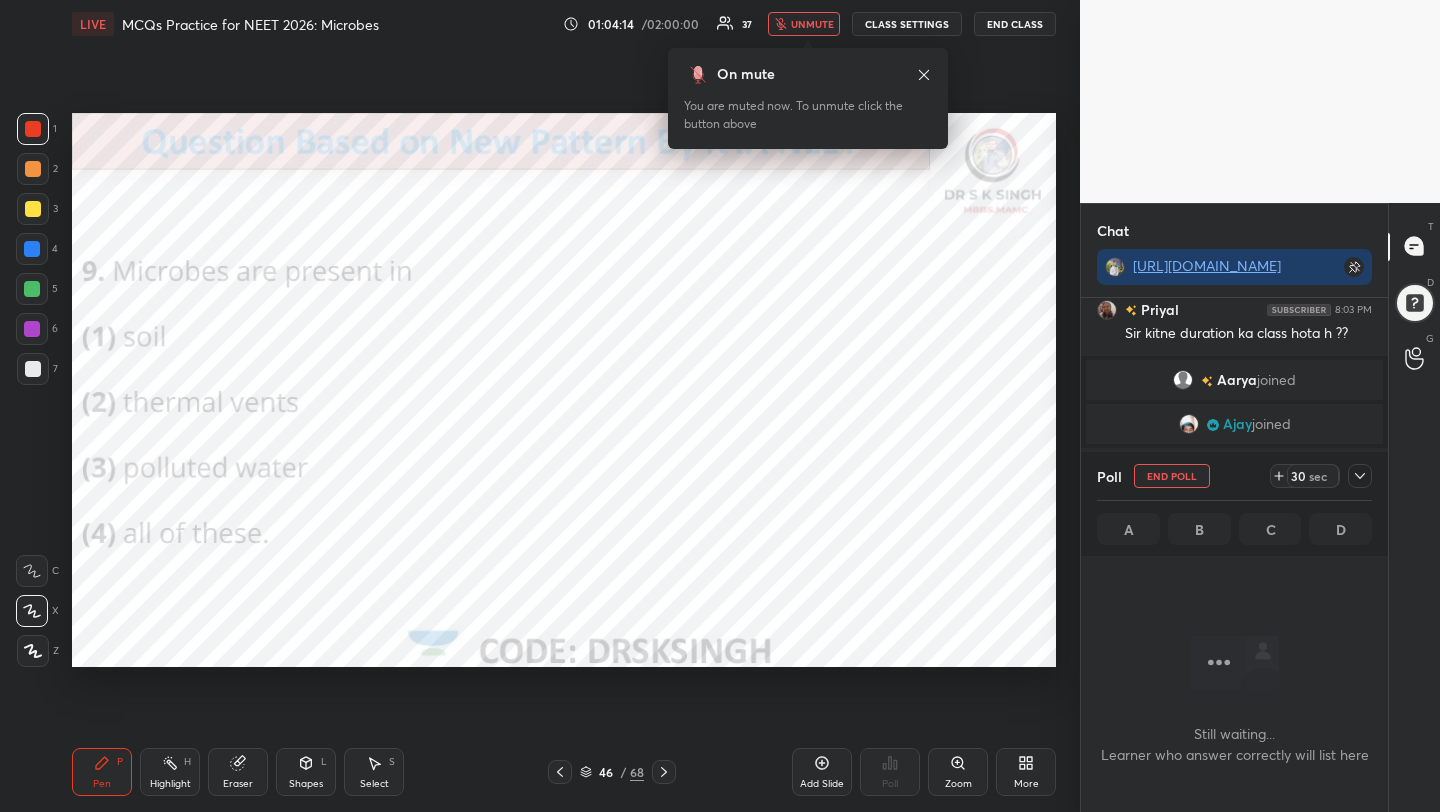 scroll, scrollTop: 321, scrollLeft: 301, axis: both 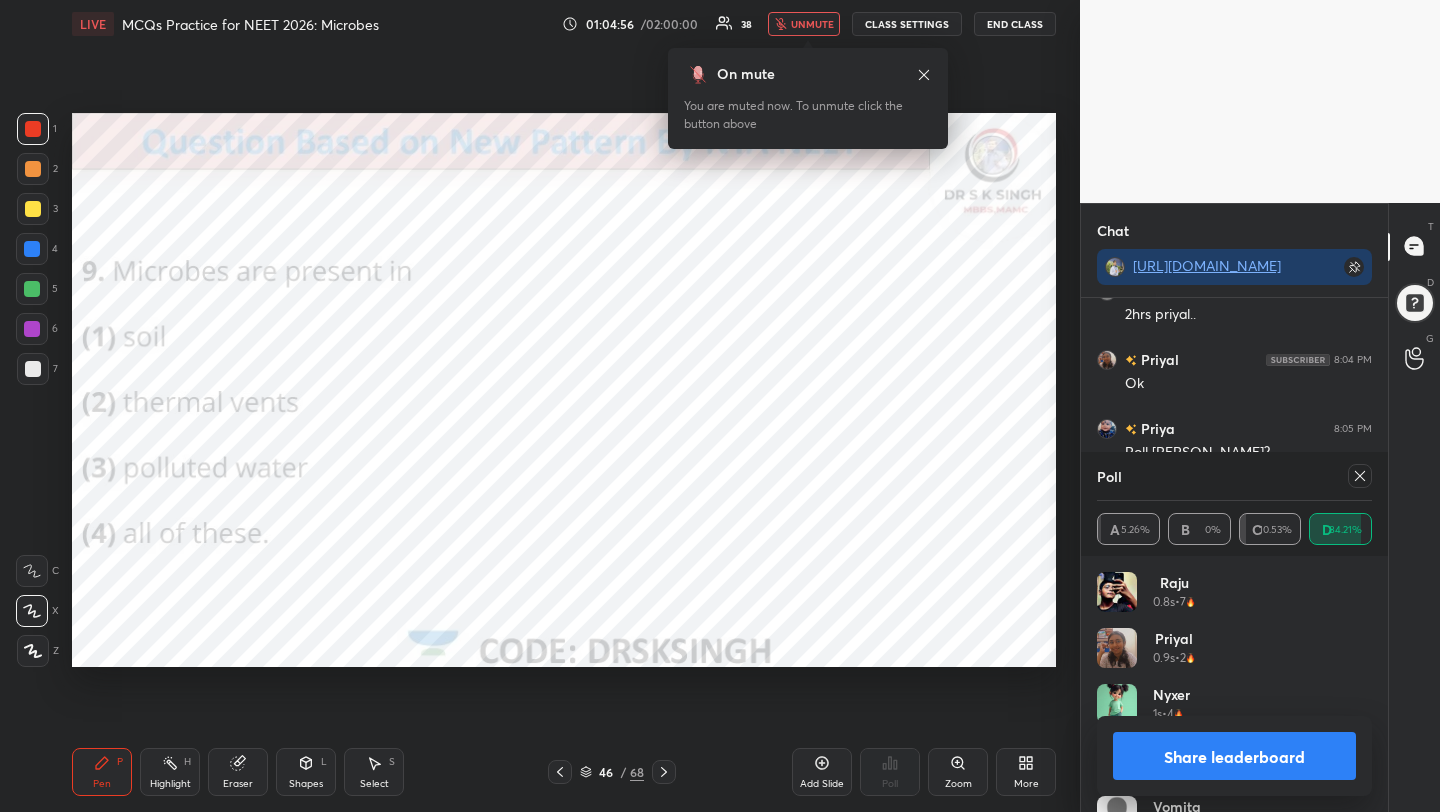 click 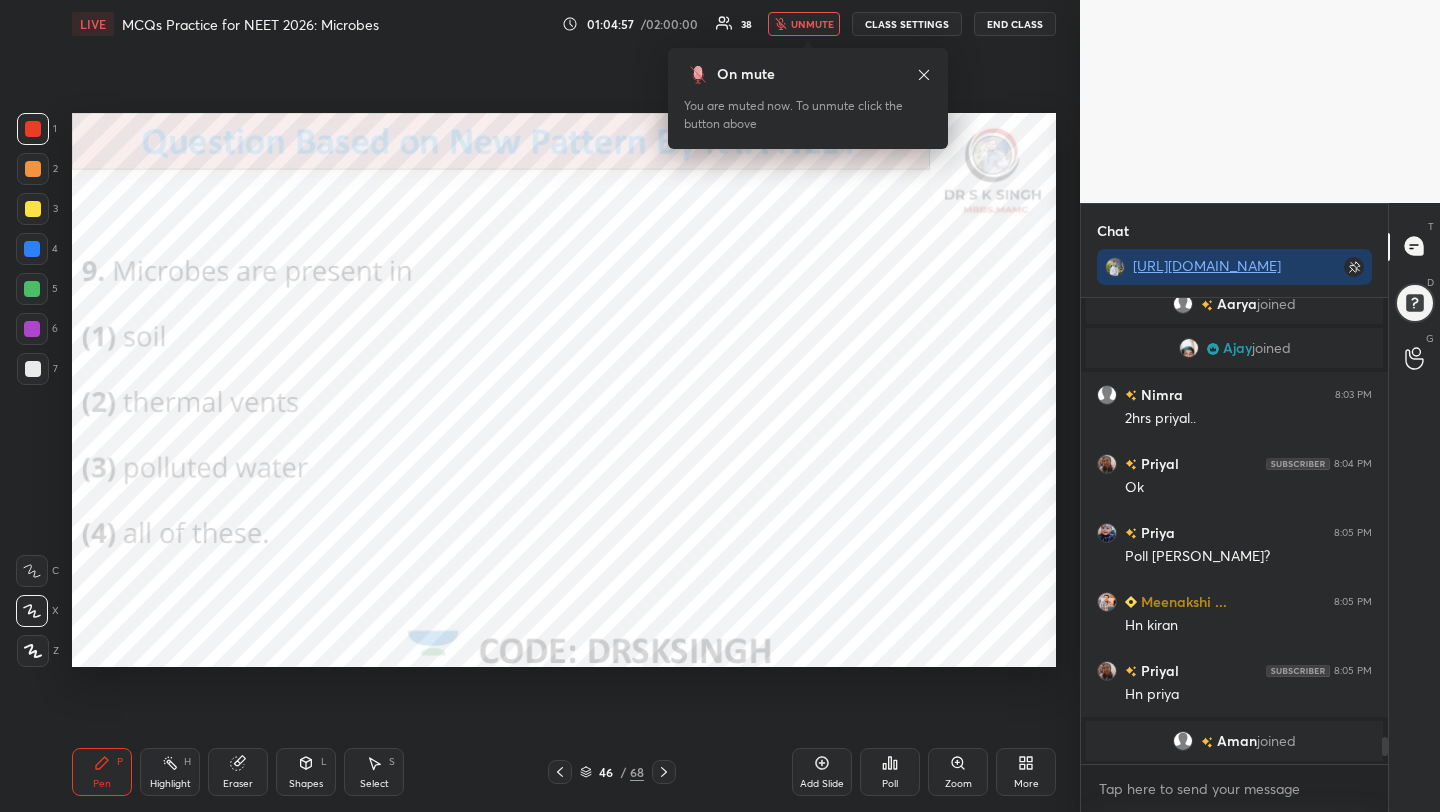 click 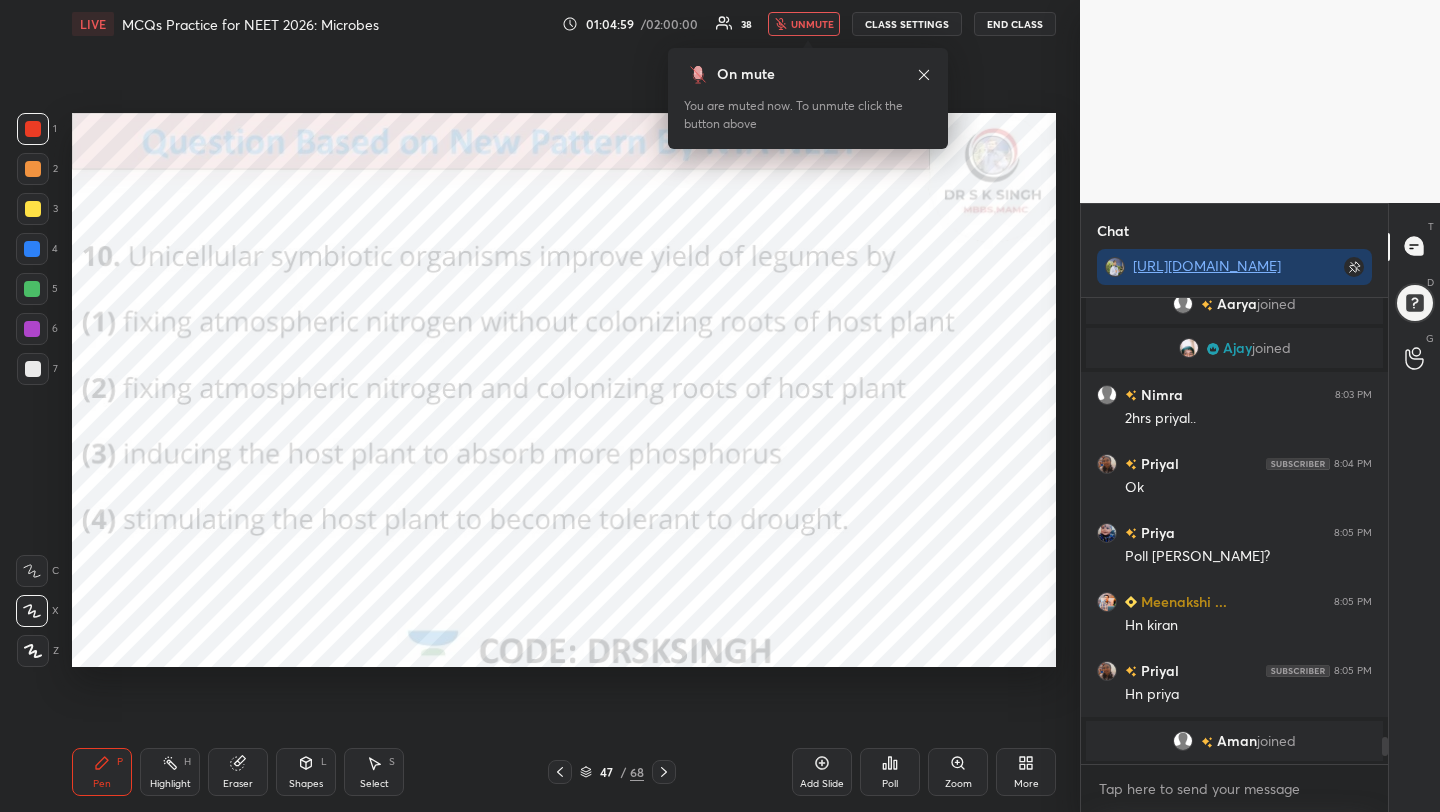 click on "Poll" at bounding box center [890, 784] 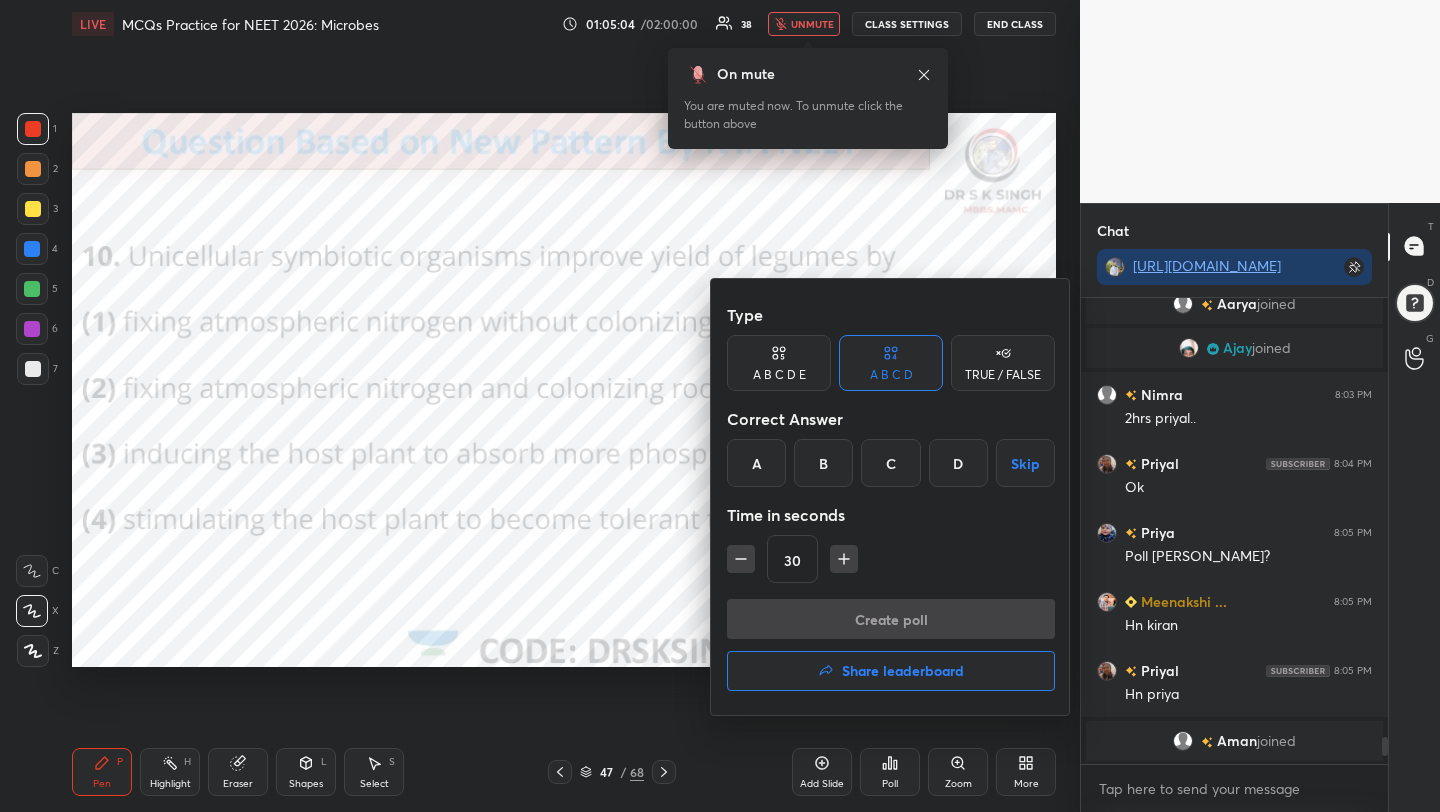 click on "B" at bounding box center (823, 463) 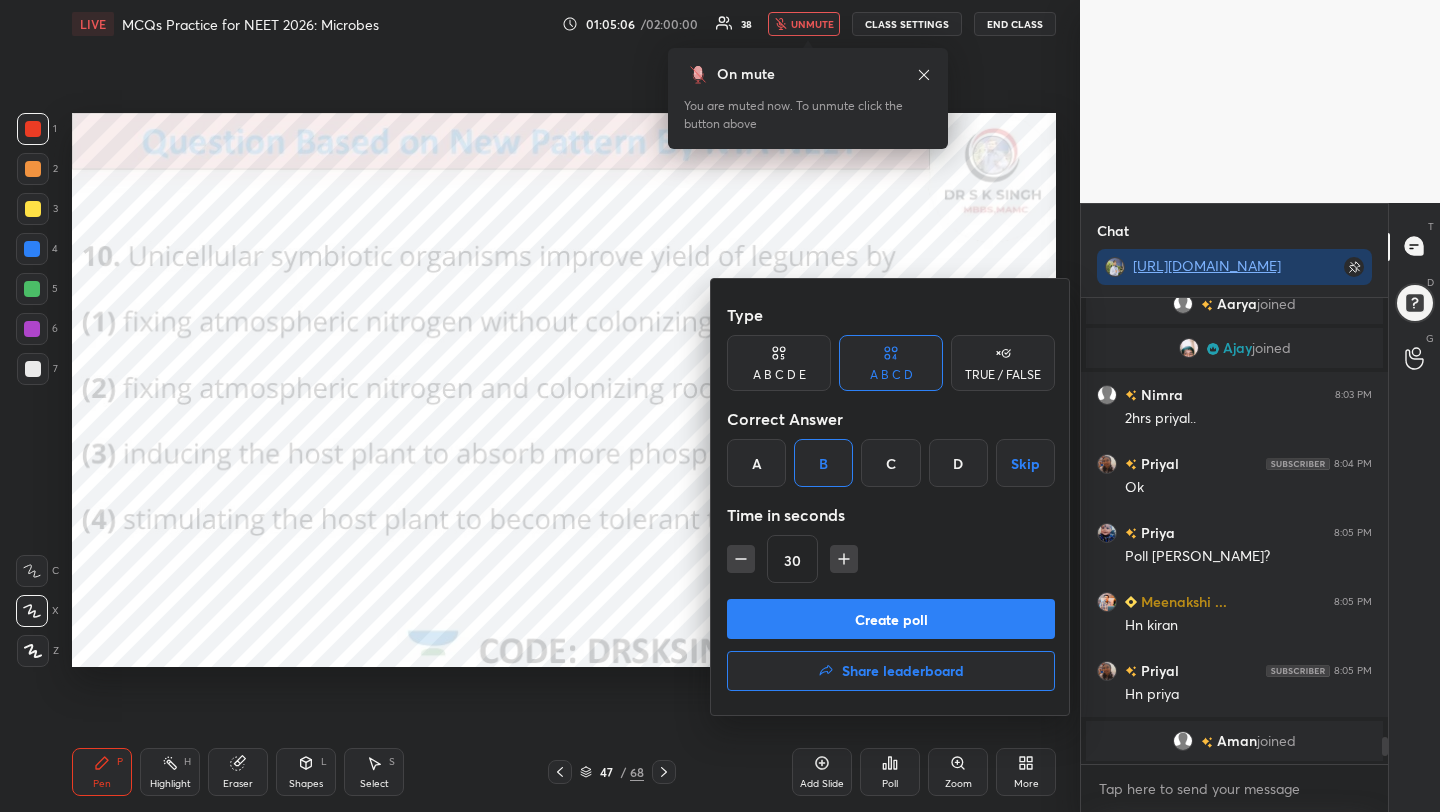 click on "Create poll" at bounding box center [891, 619] 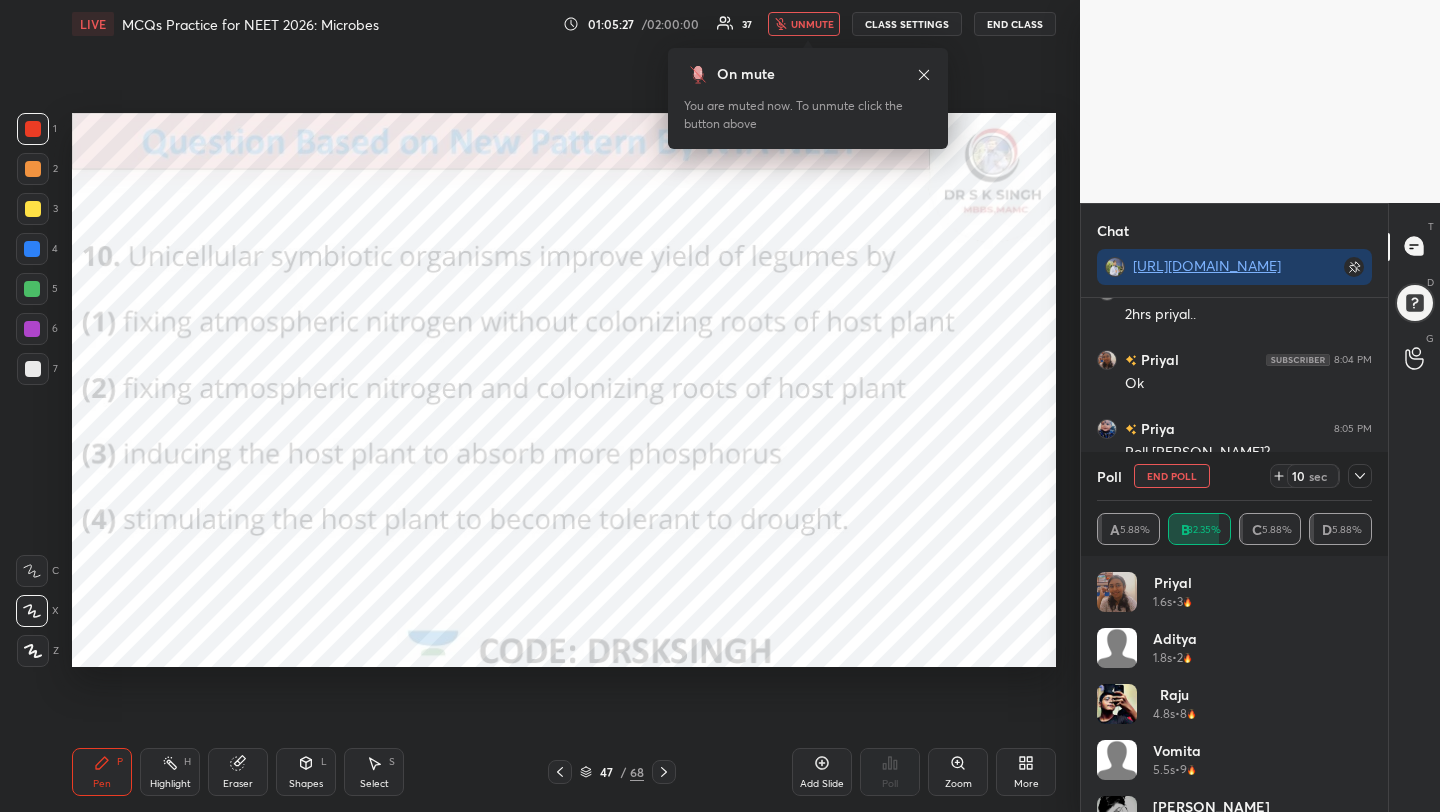 click on "End Poll" at bounding box center [1172, 476] 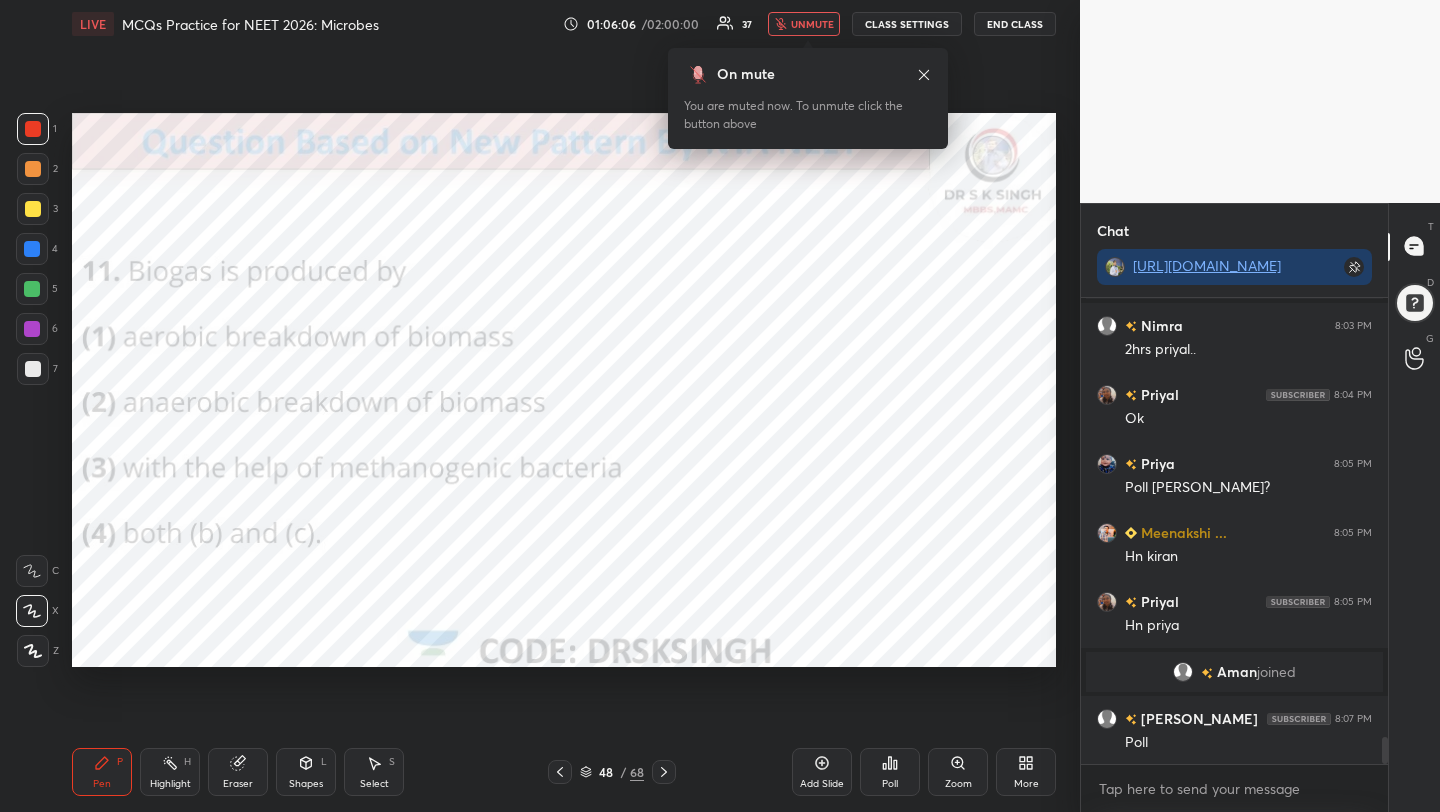 click on "unmute" at bounding box center [812, 24] 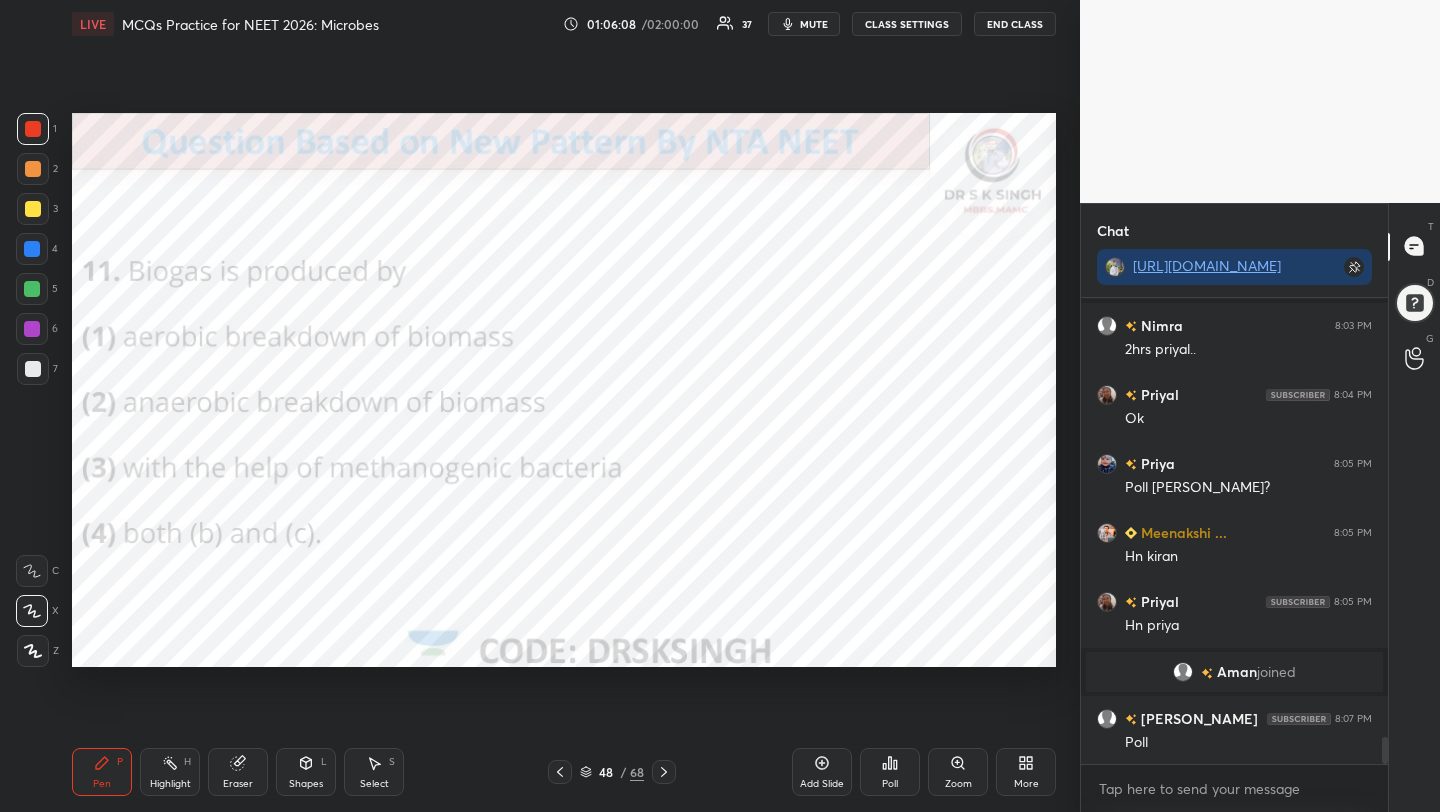 click on "Poll" at bounding box center (890, 772) 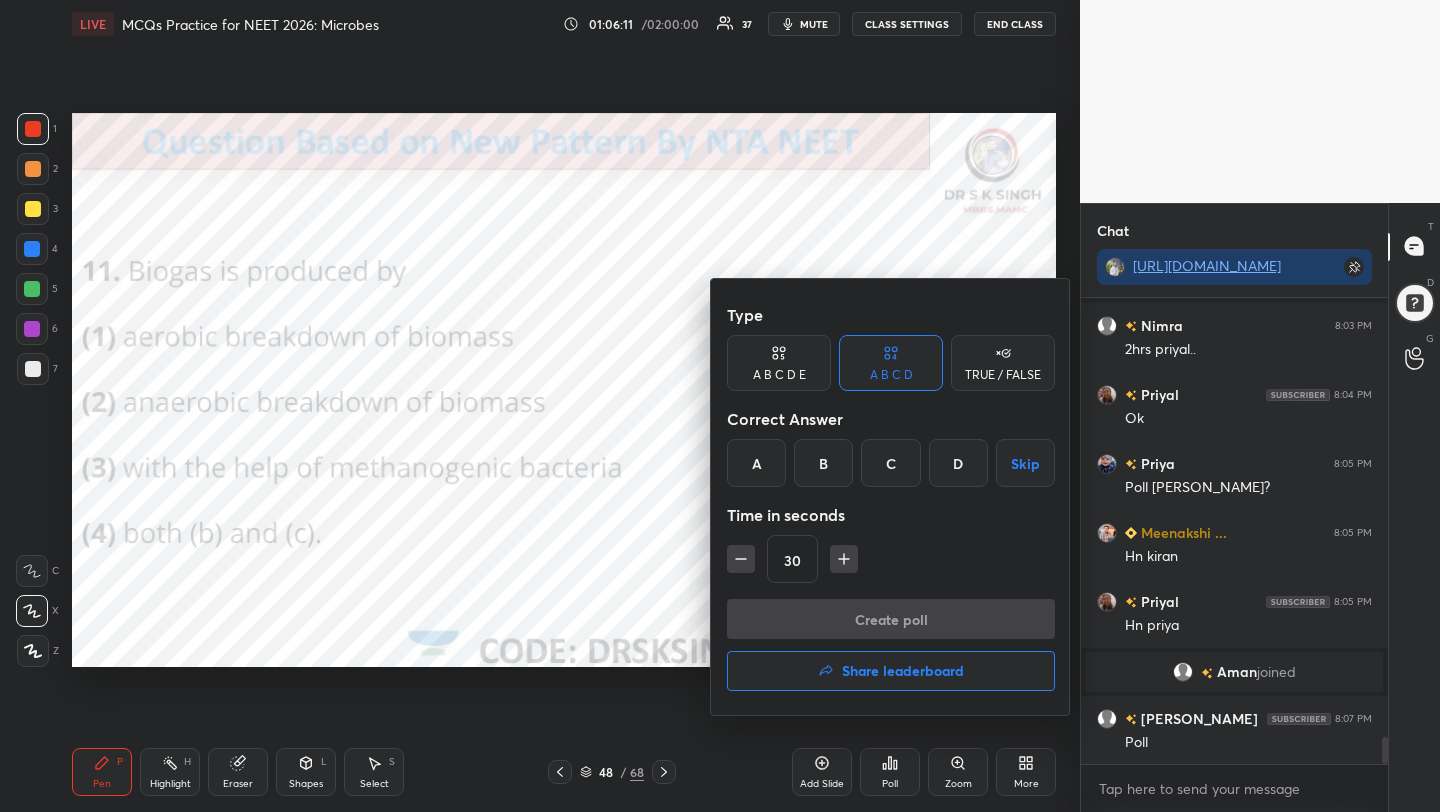 click on "D" at bounding box center (958, 463) 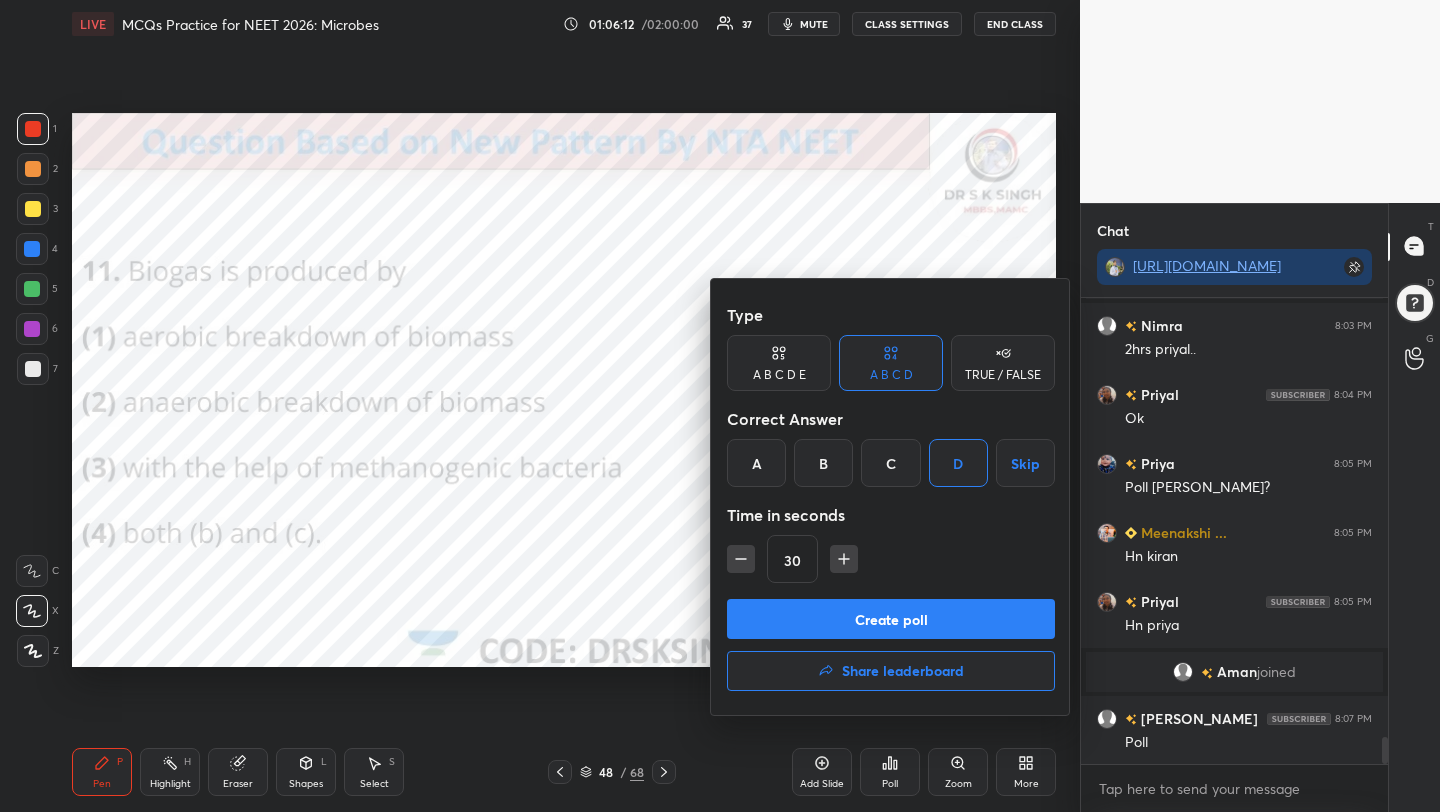 click on "Create poll" at bounding box center (891, 619) 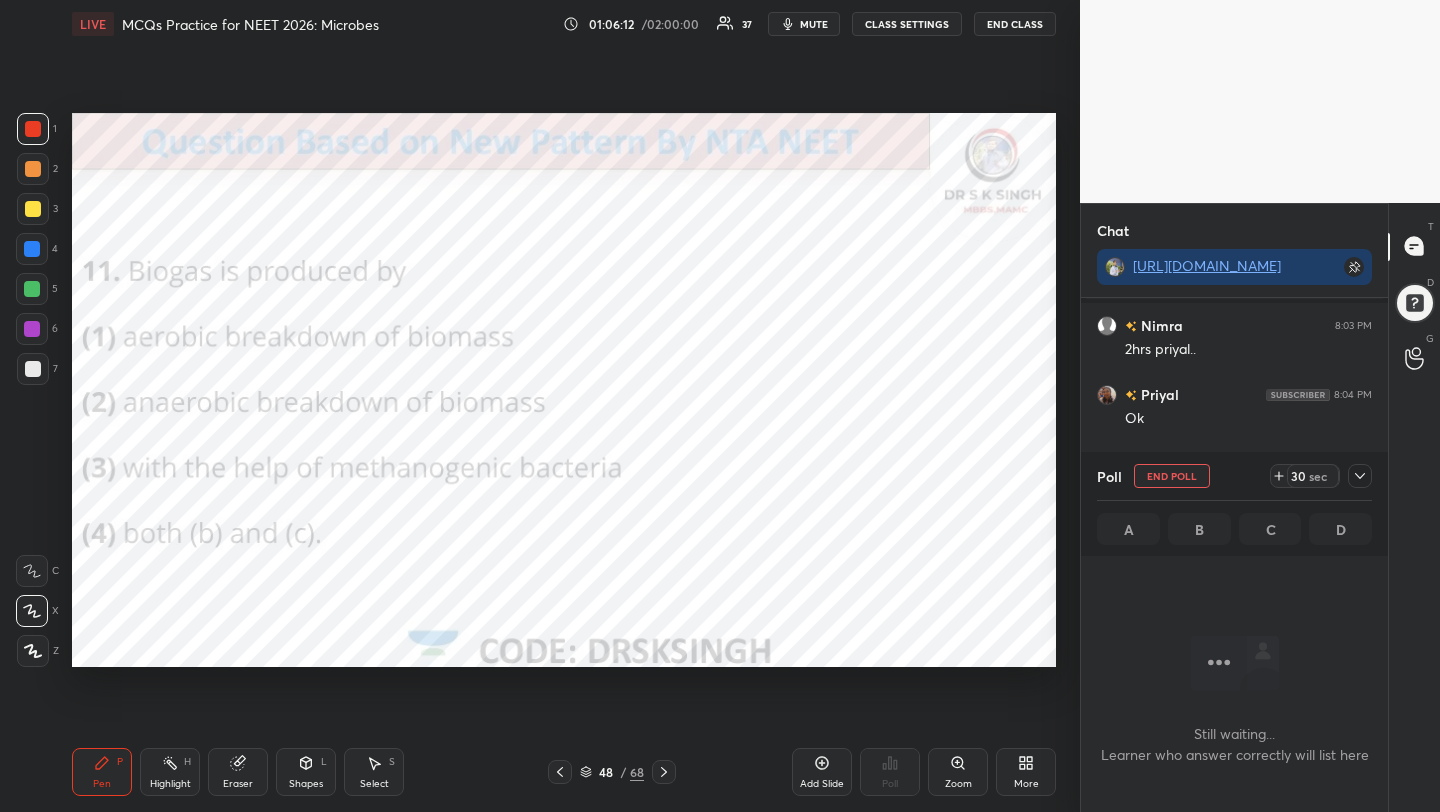 scroll, scrollTop: 362, scrollLeft: 301, axis: both 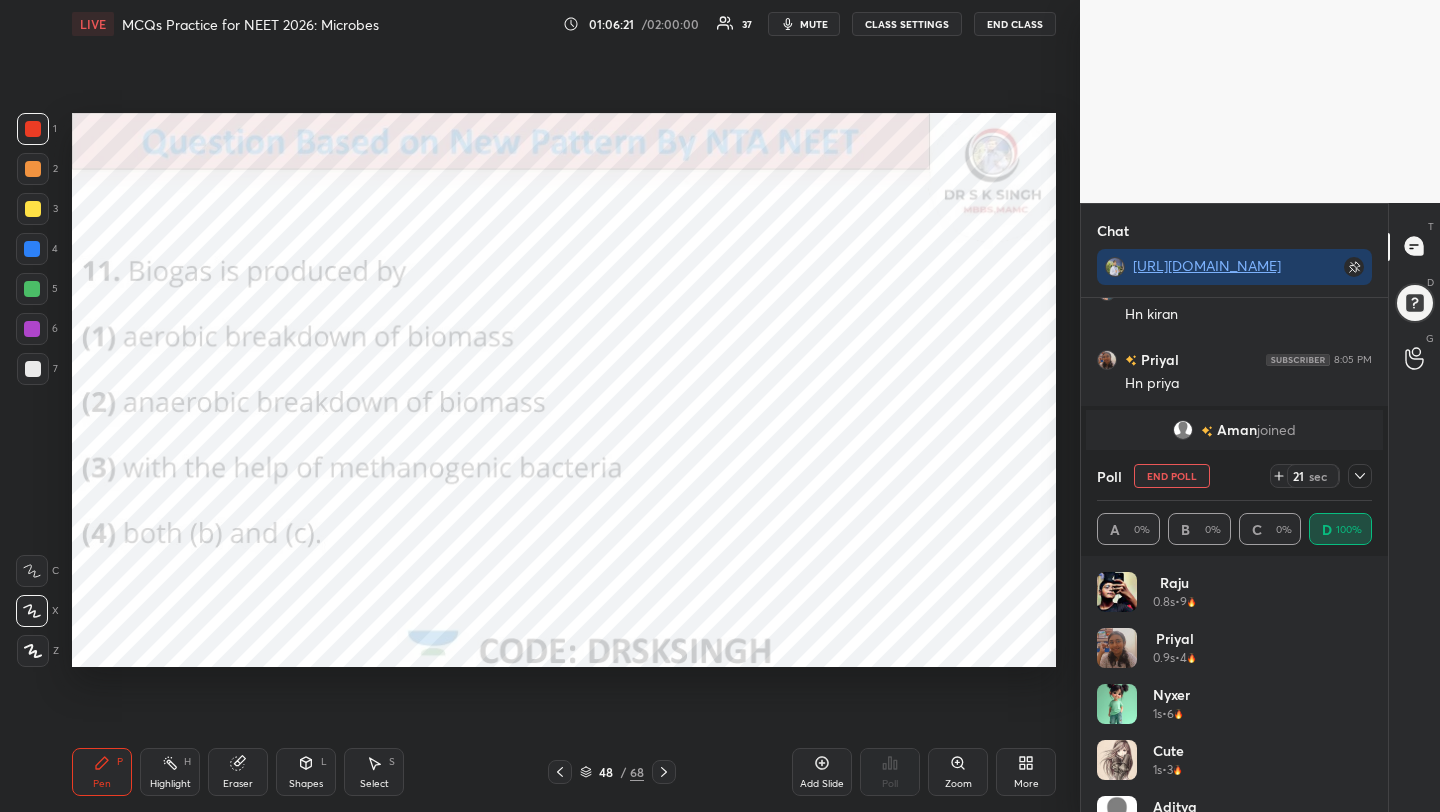 click on "End Poll" at bounding box center [1172, 476] 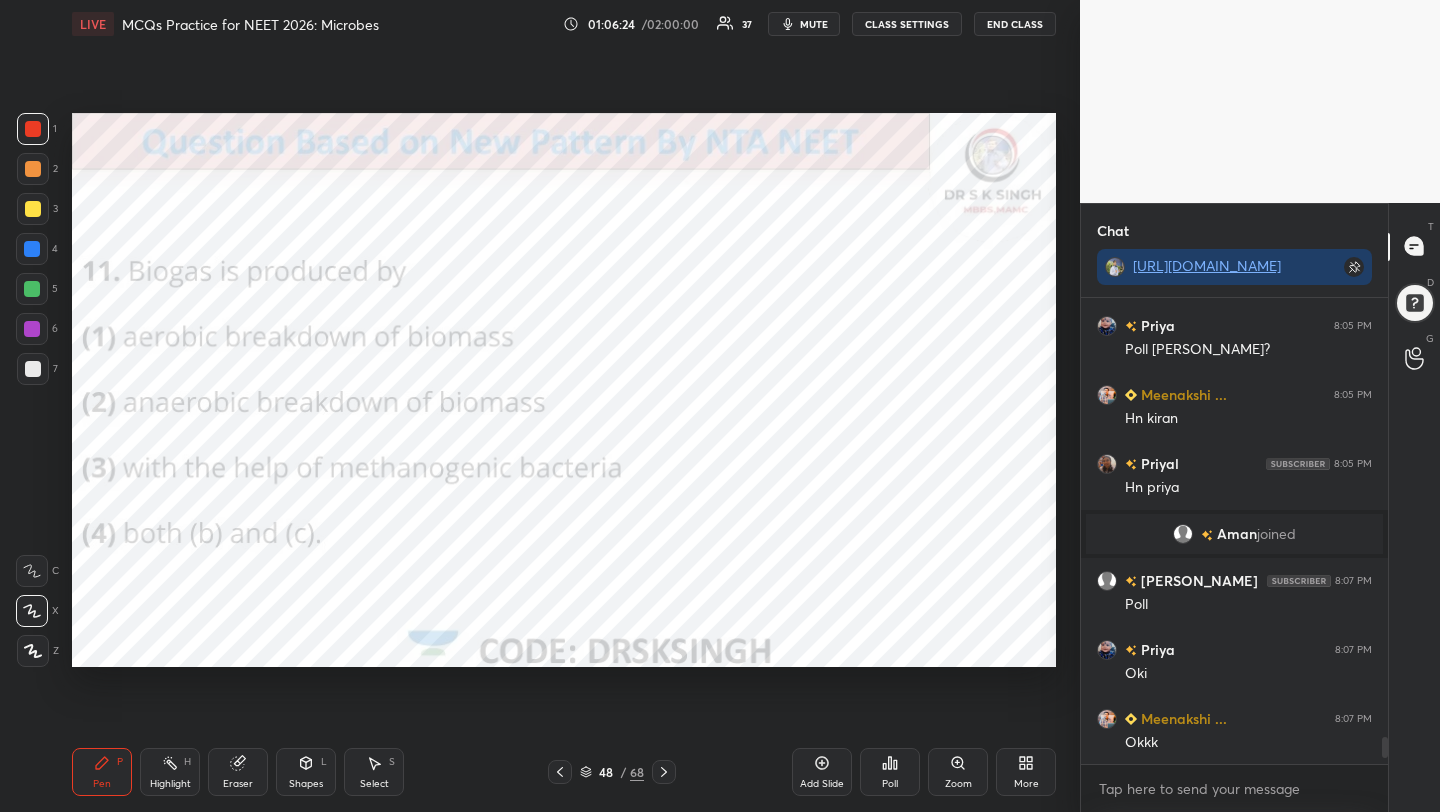 click on "mute" at bounding box center (814, 24) 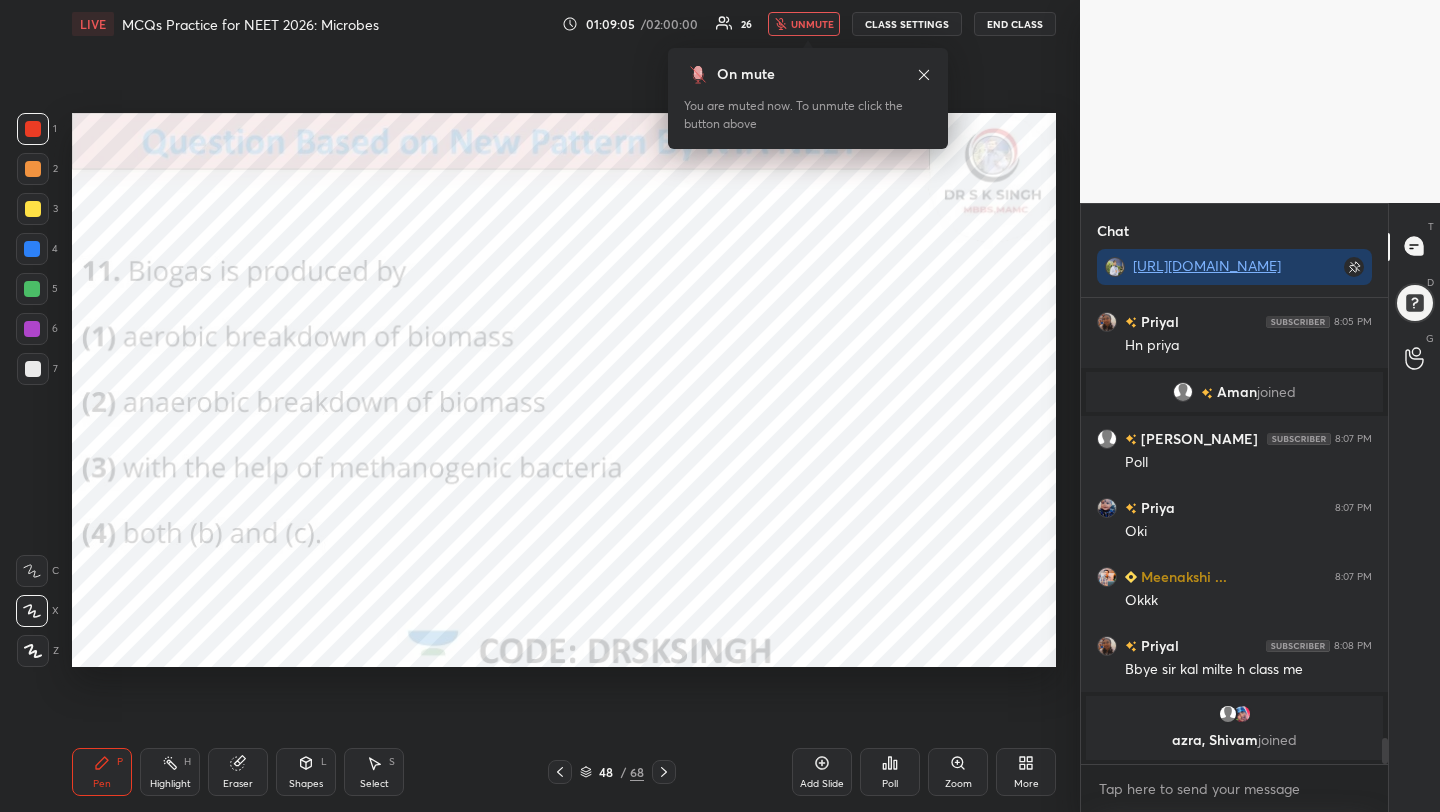 scroll, scrollTop: 7714, scrollLeft: 0, axis: vertical 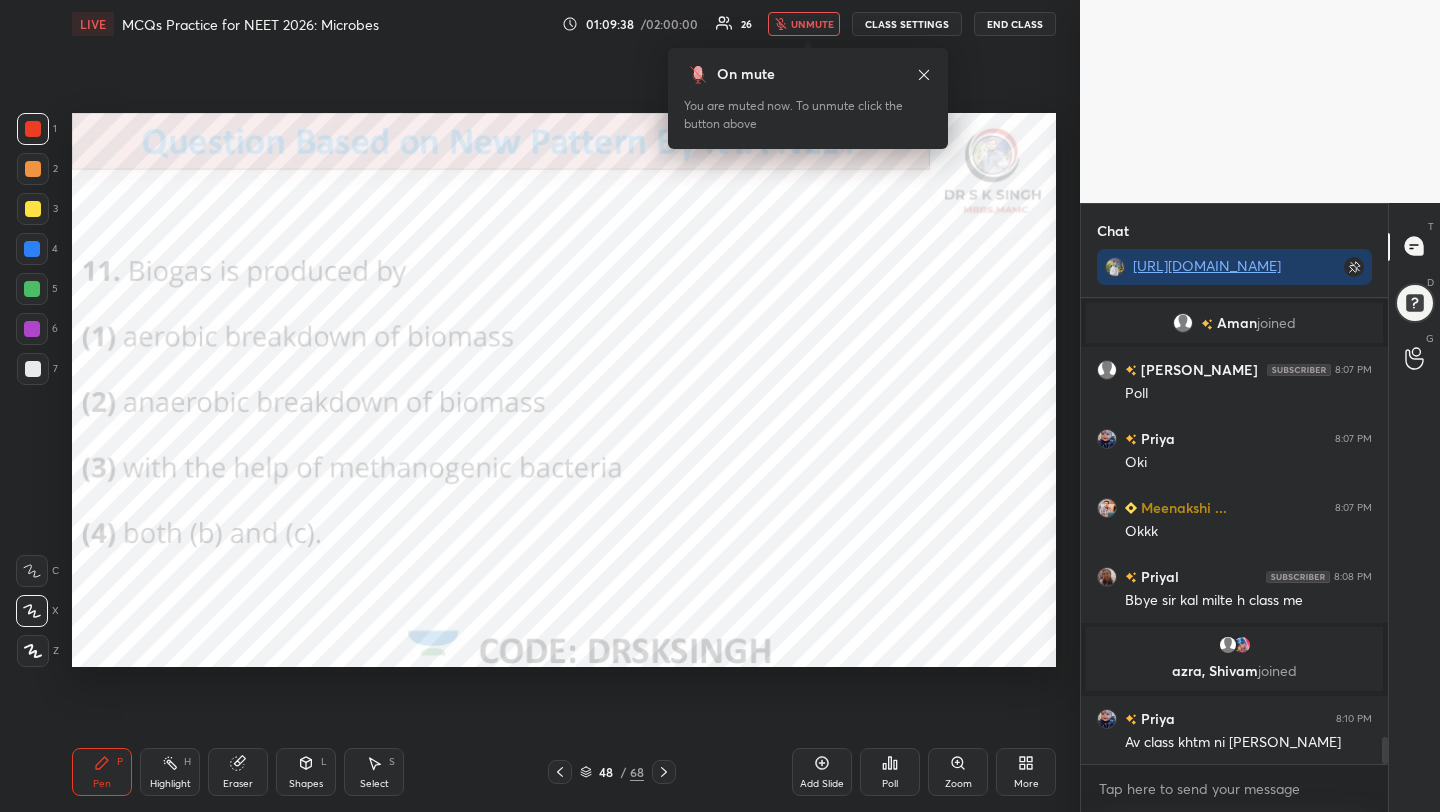 click on "unmute" at bounding box center (804, 24) 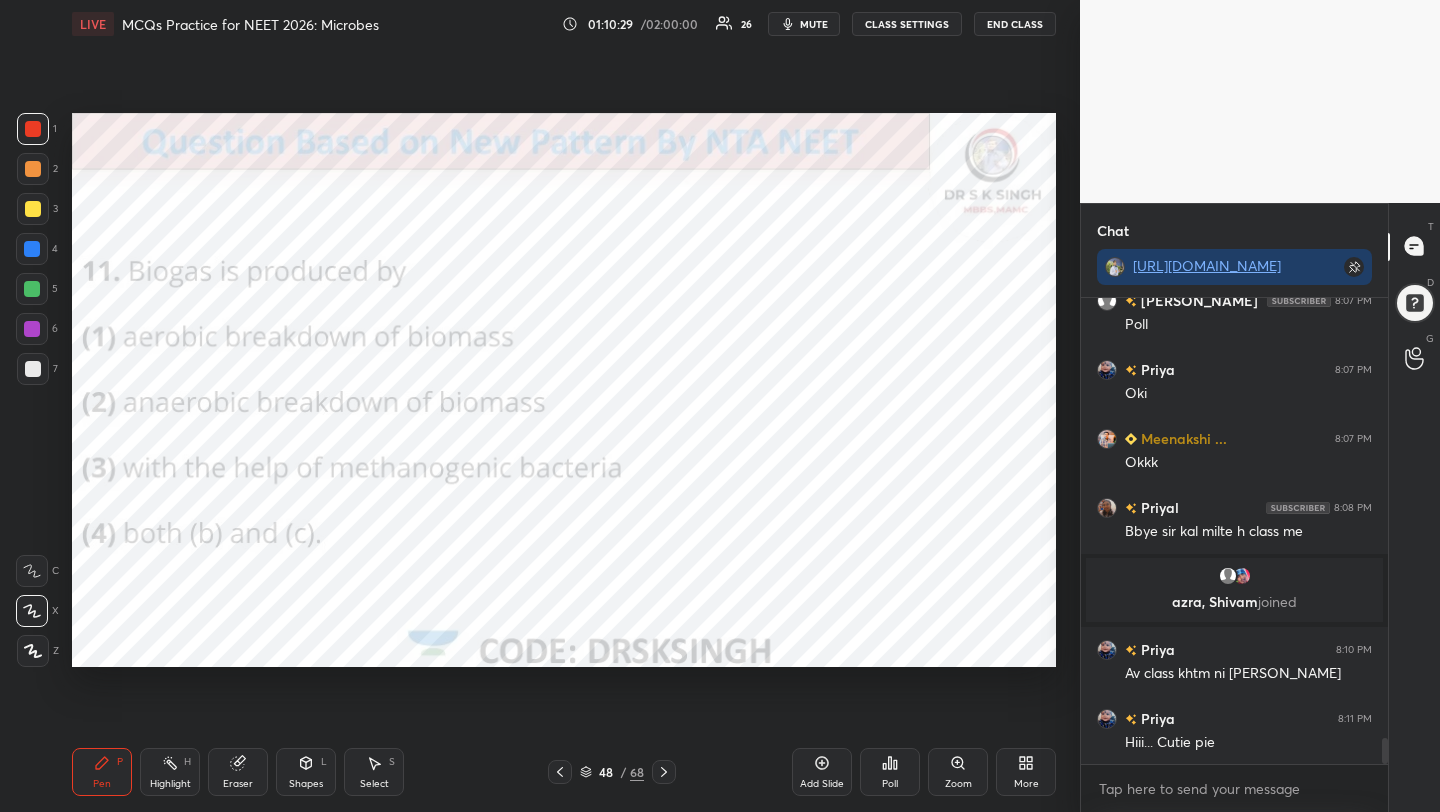 scroll, scrollTop: 7870, scrollLeft: 0, axis: vertical 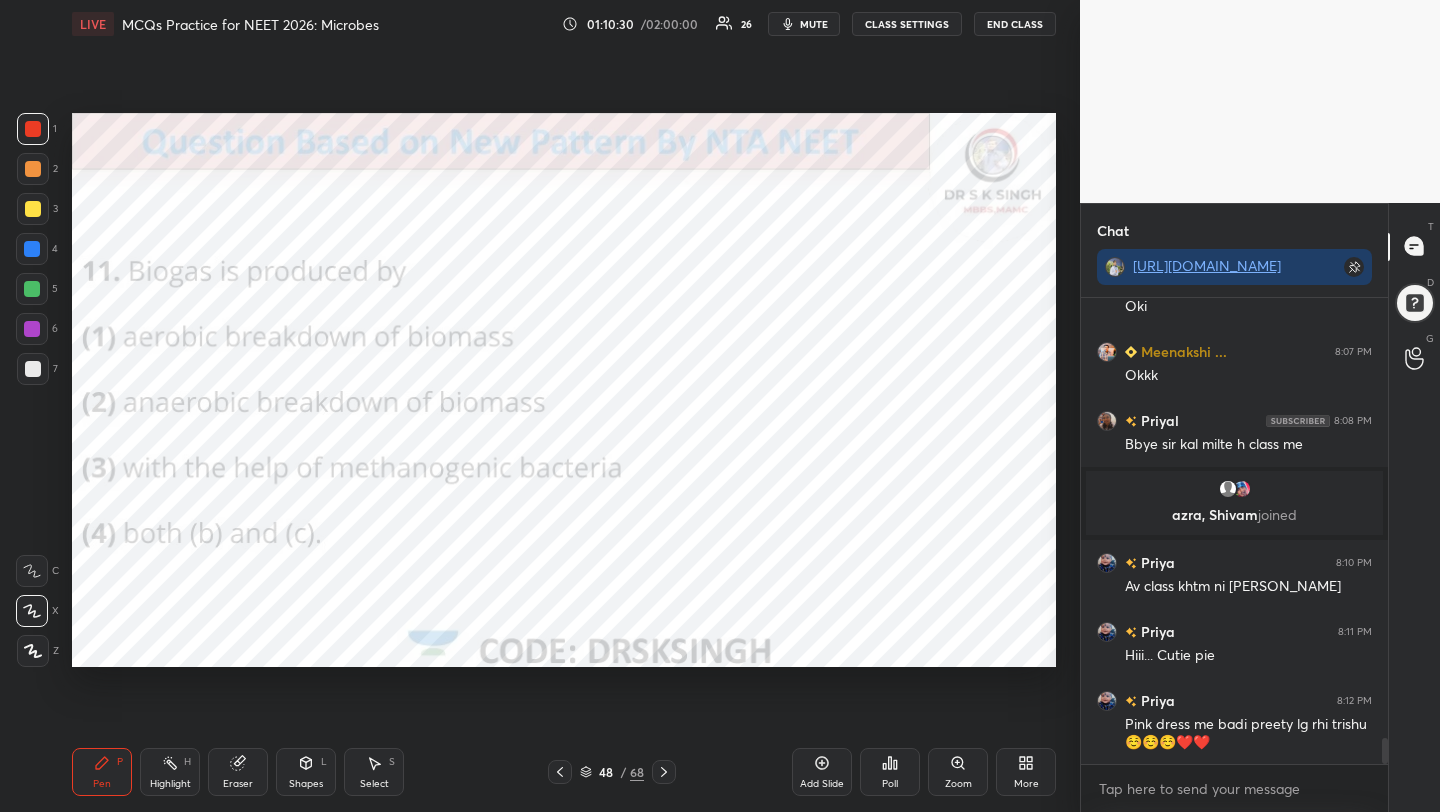 click on "mute" at bounding box center [814, 24] 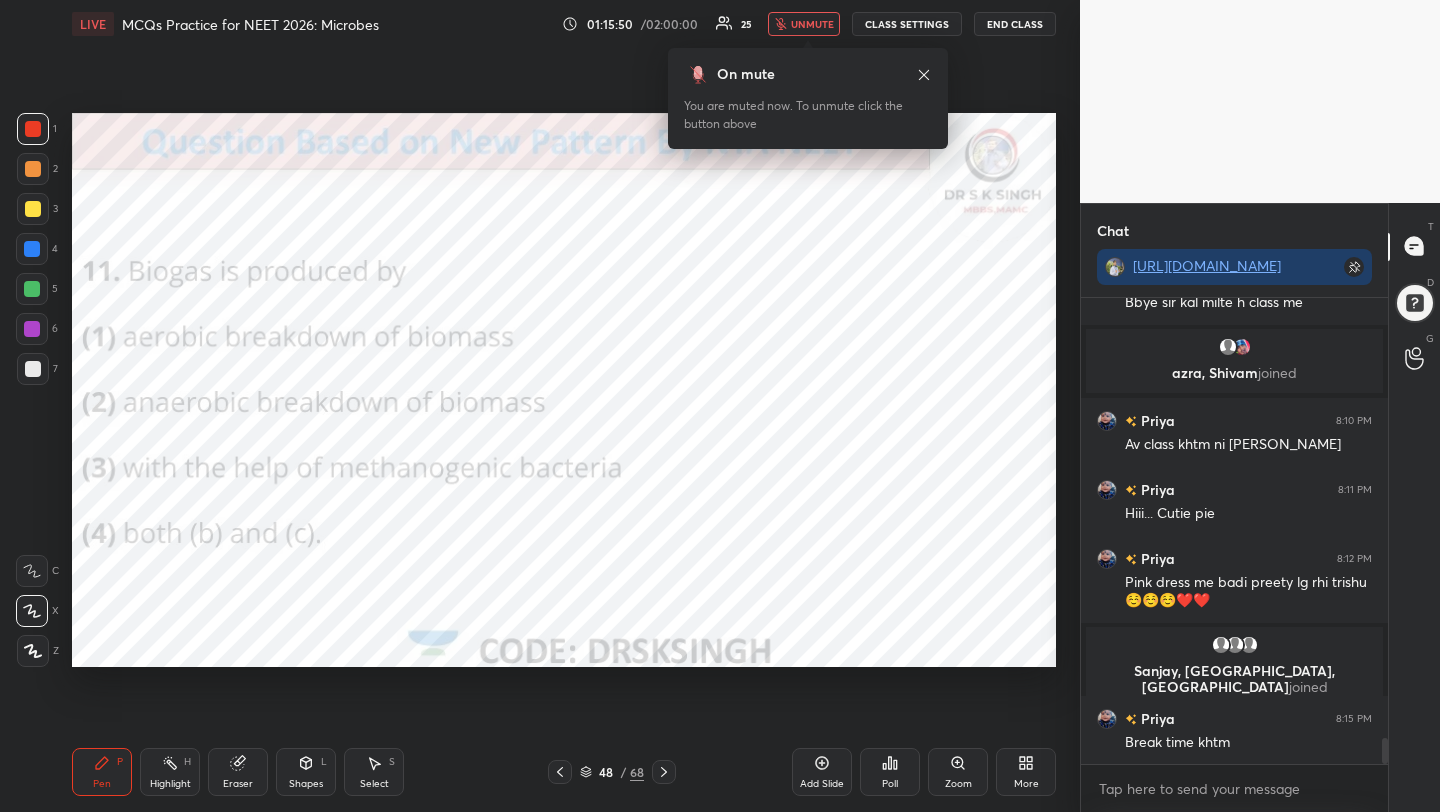scroll, scrollTop: 8003, scrollLeft: 0, axis: vertical 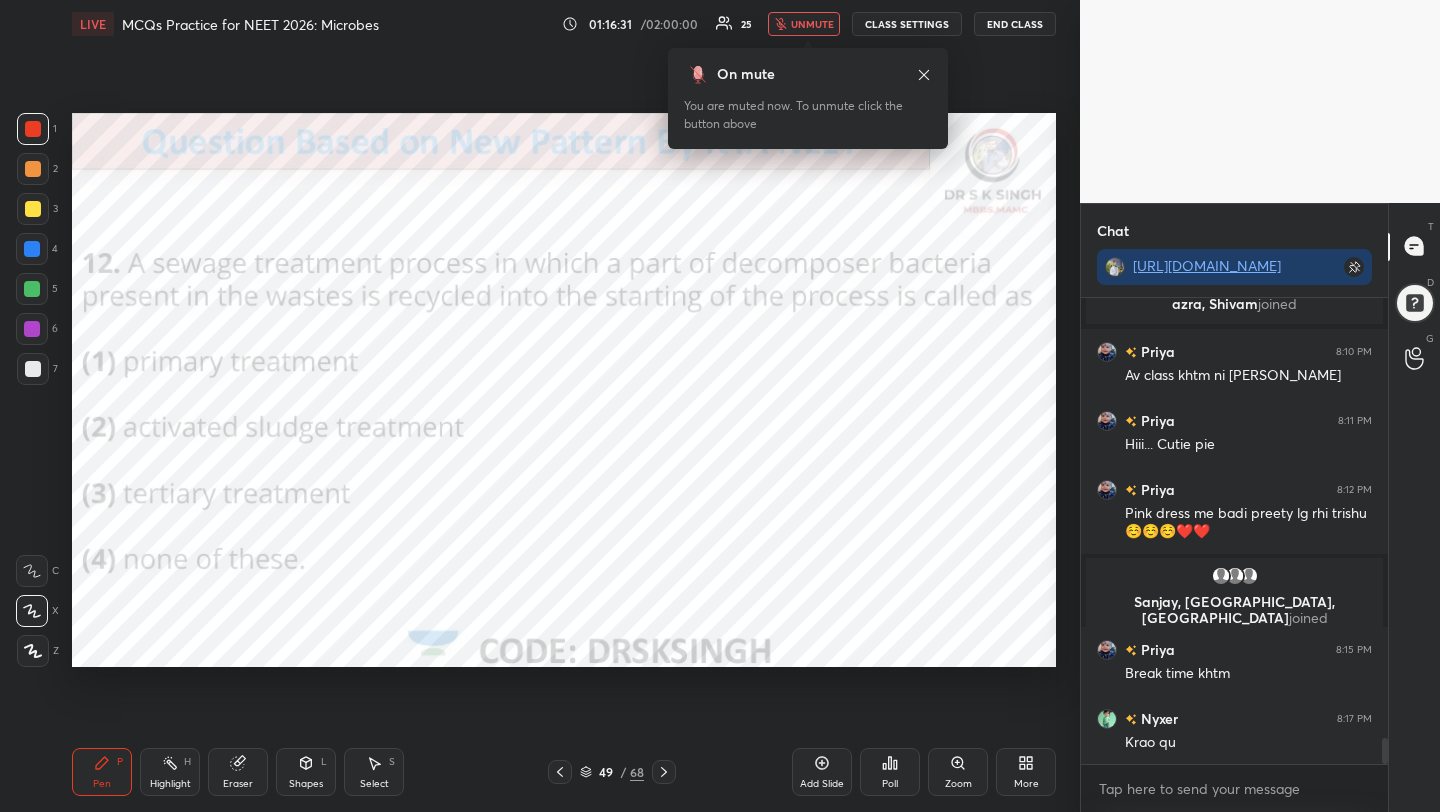 click on "Poll" at bounding box center [890, 772] 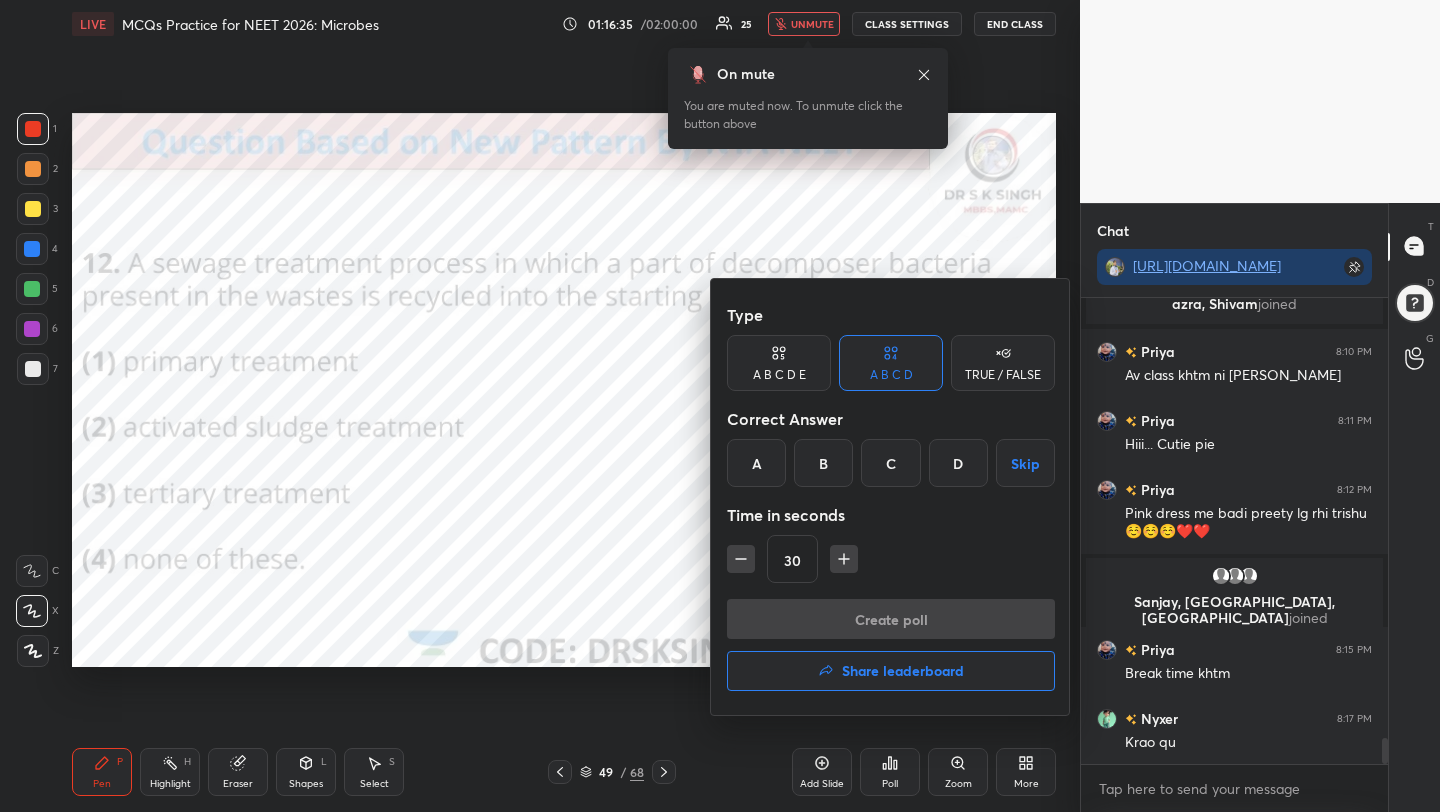 click on "D" at bounding box center (958, 463) 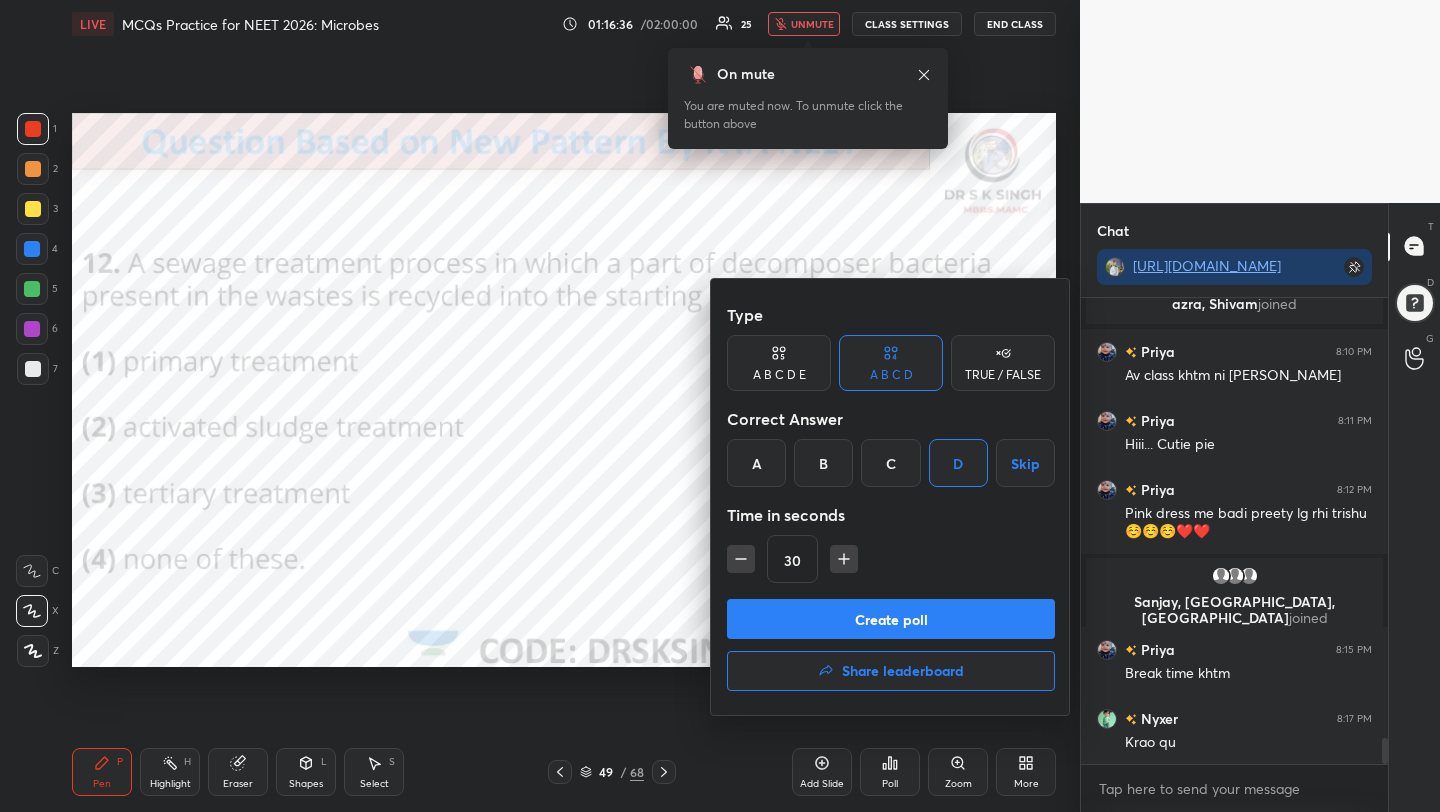 click on "Create poll" at bounding box center (891, 619) 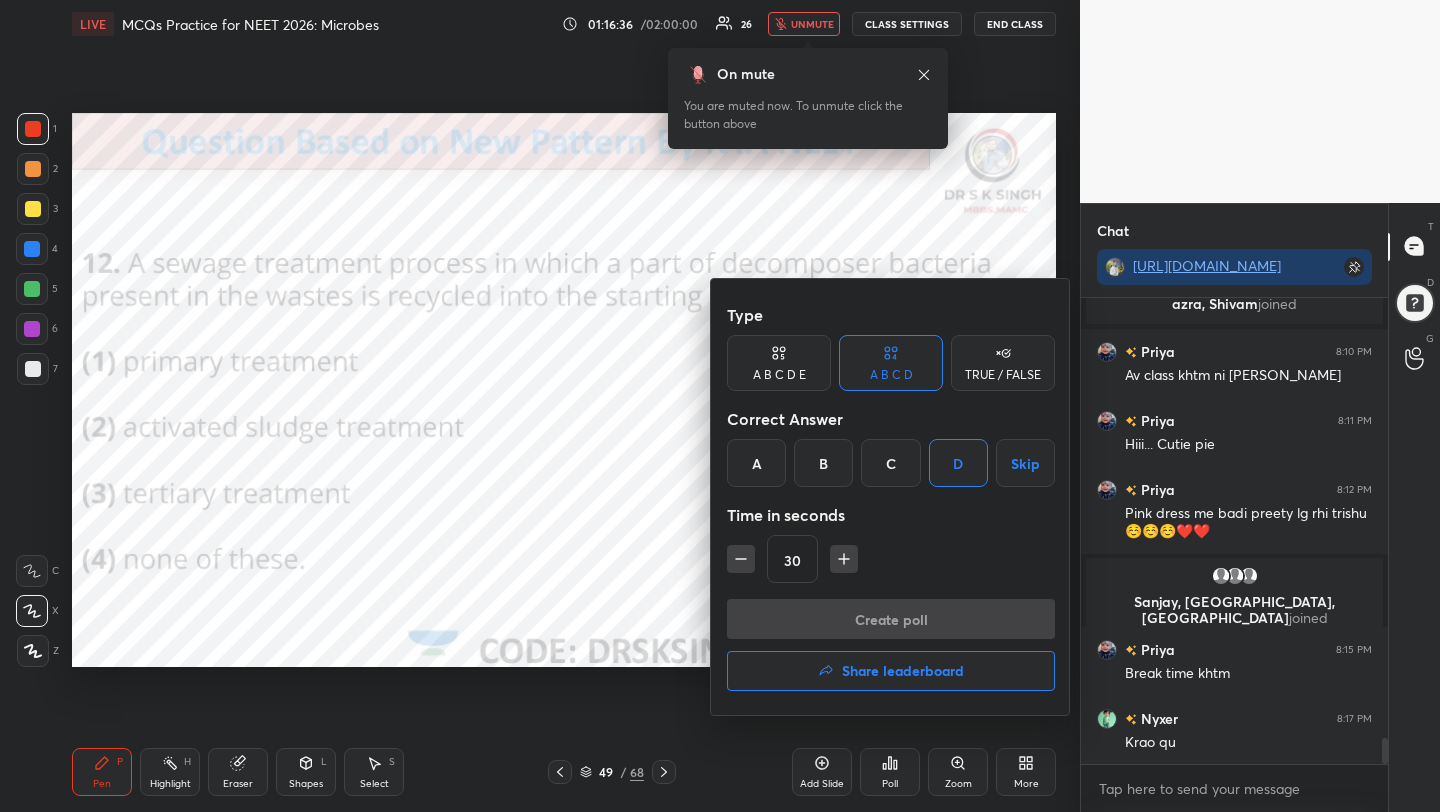 scroll, scrollTop: 418, scrollLeft: 301, axis: both 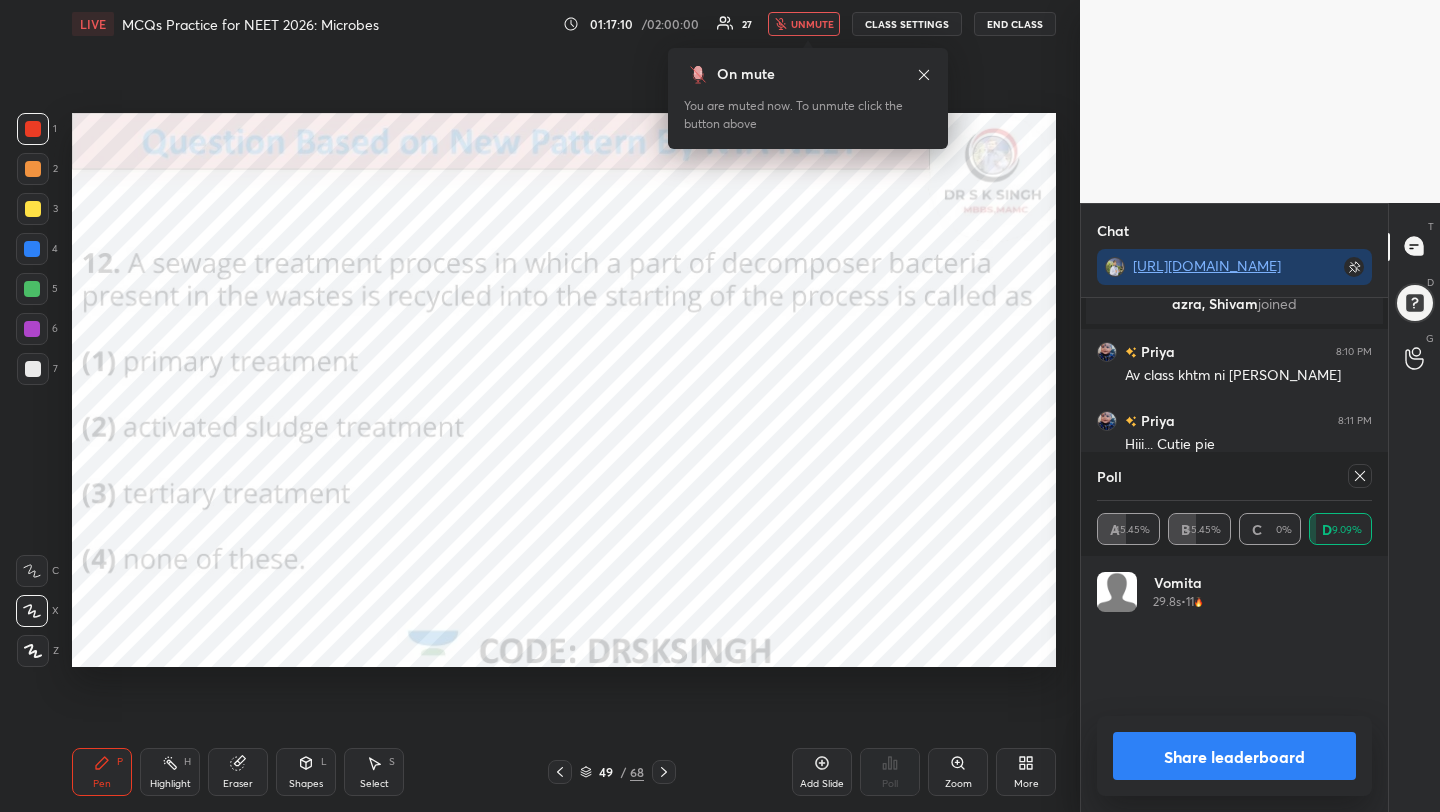 click 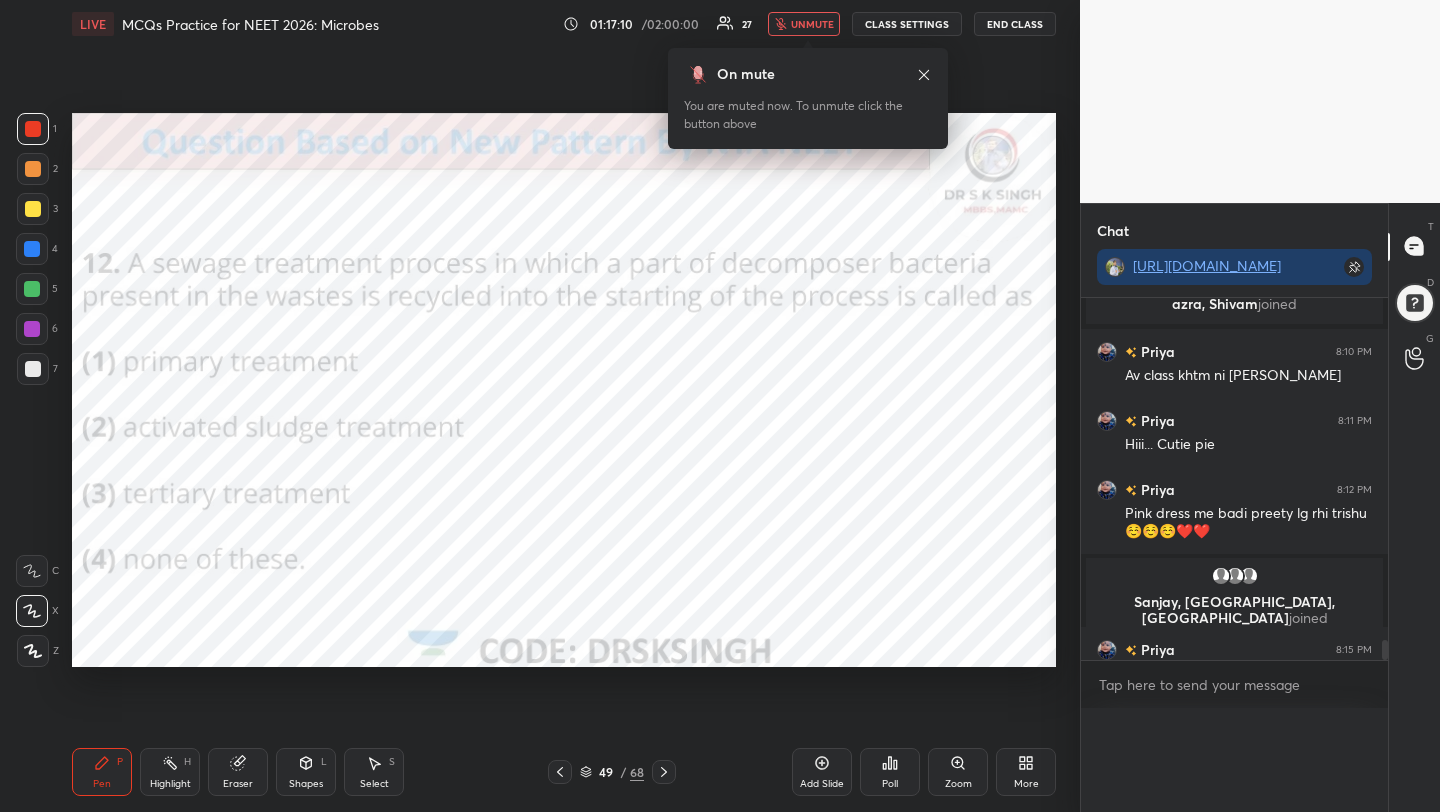 scroll, scrollTop: 0, scrollLeft: 0, axis: both 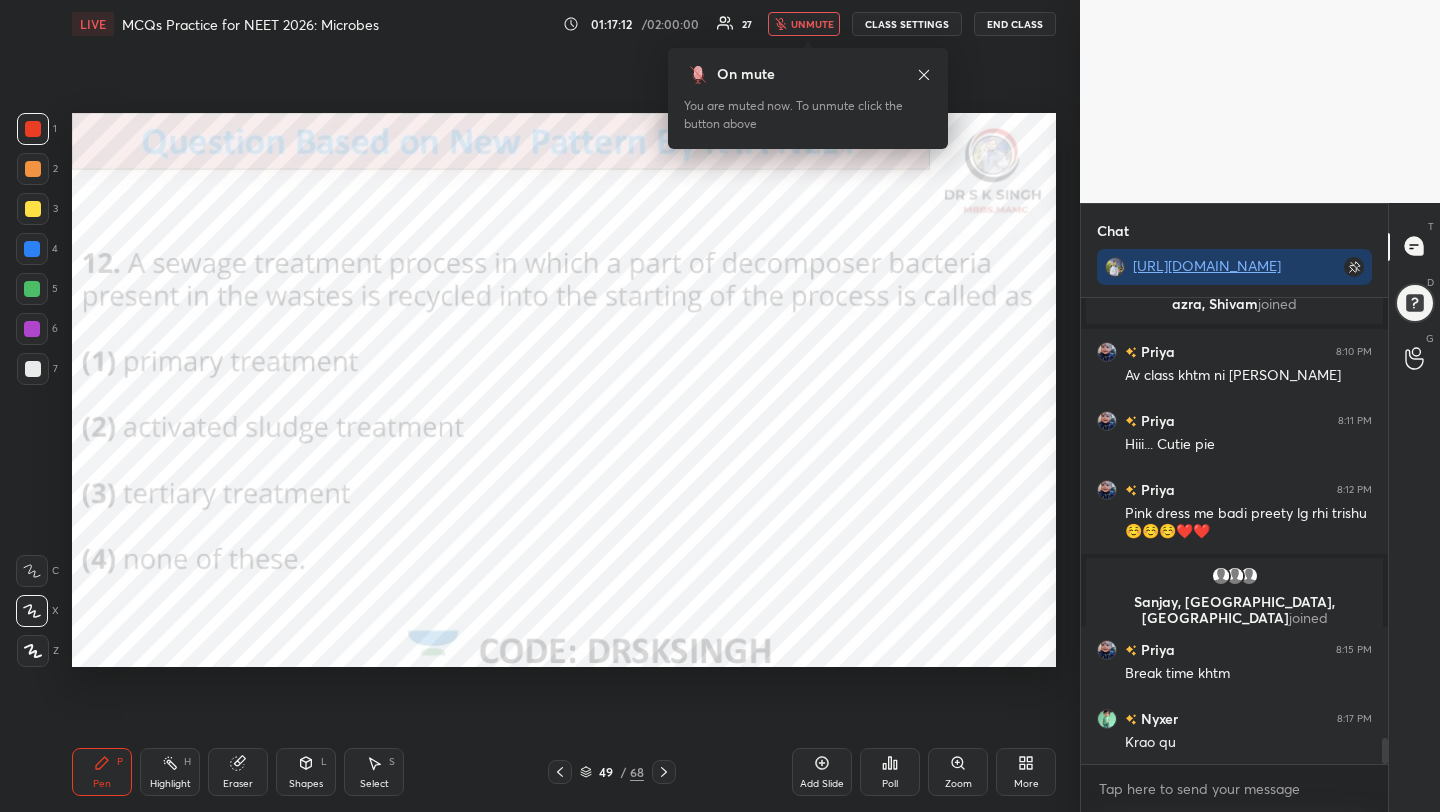 click on "Poll" at bounding box center [890, 772] 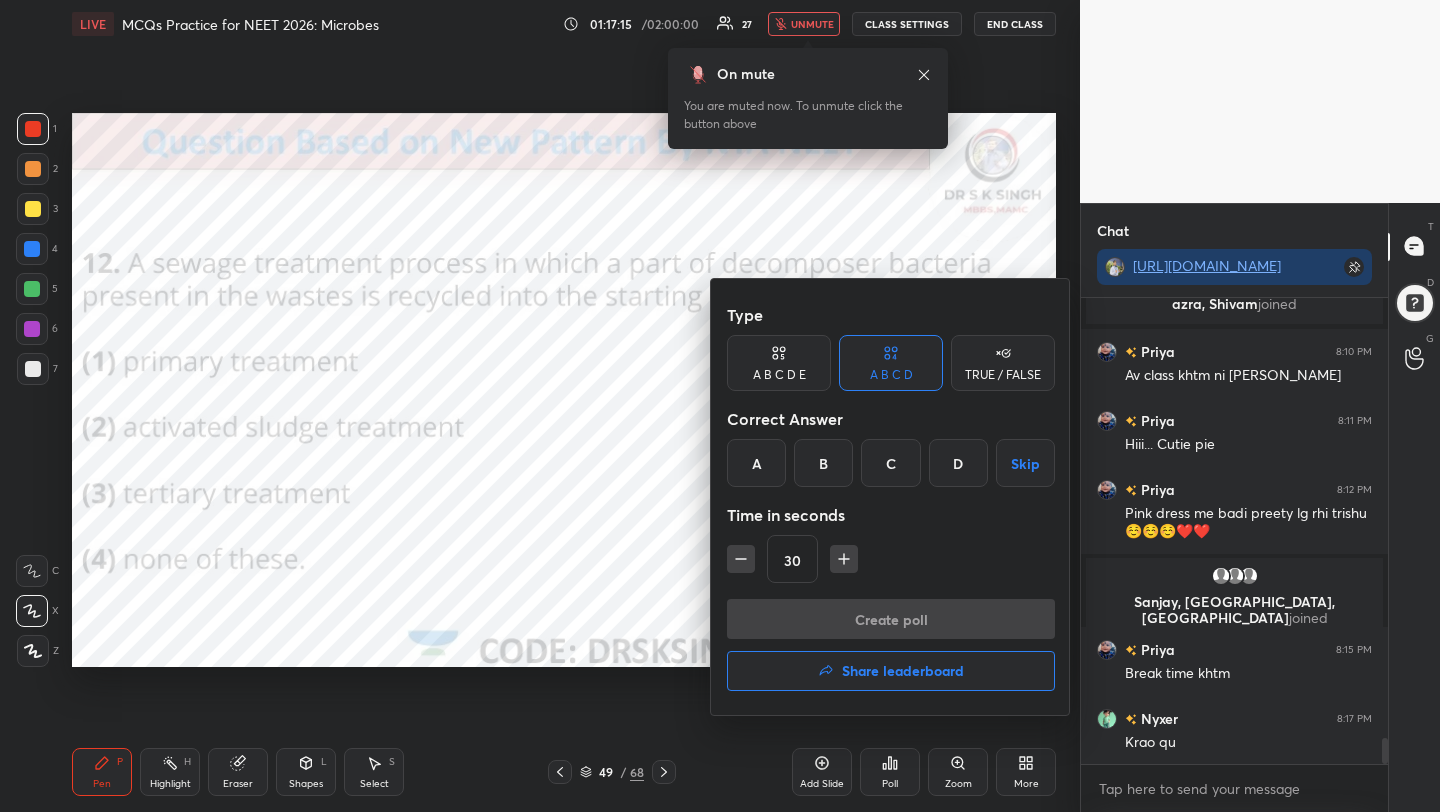 click on "B" at bounding box center [823, 463] 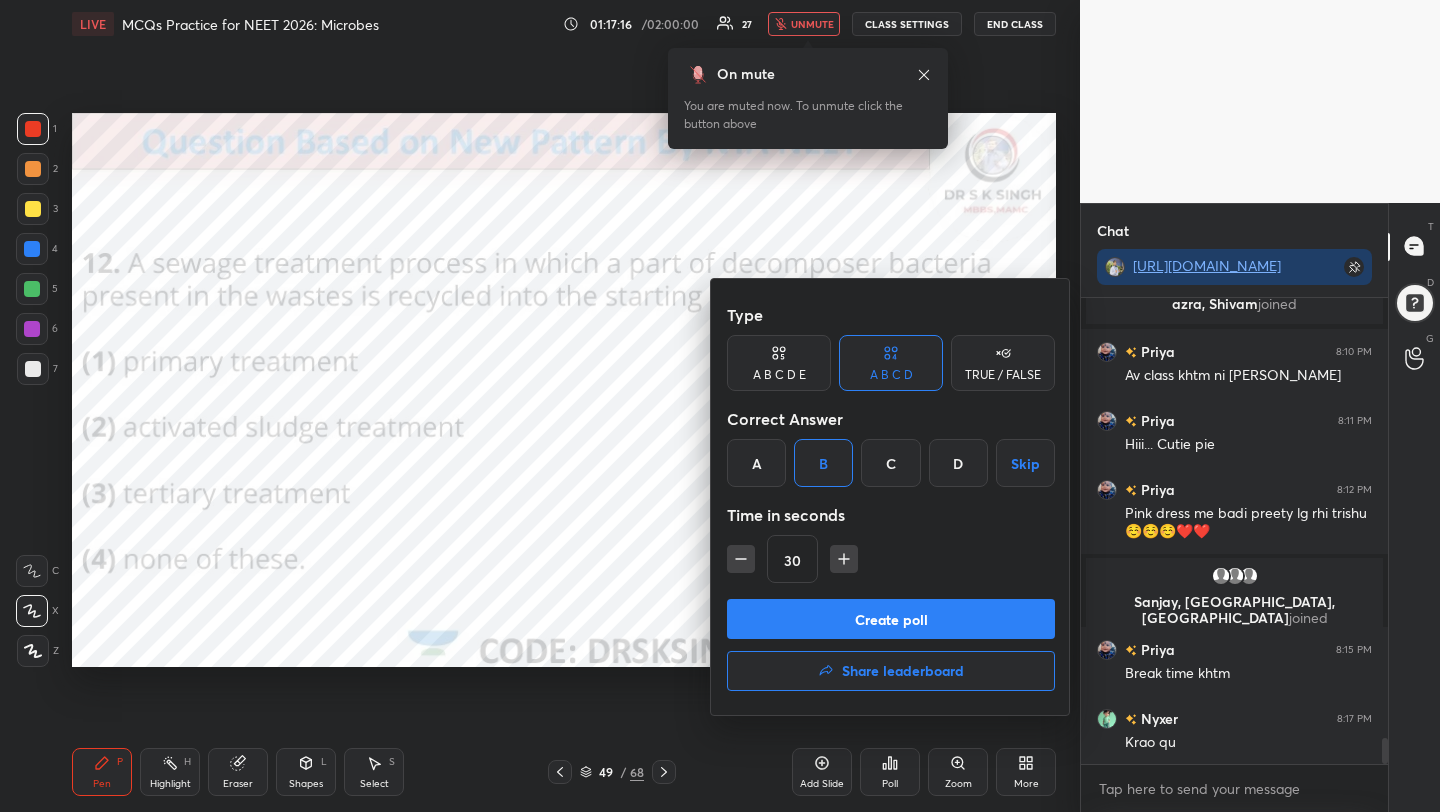 click on "Create poll" at bounding box center (891, 619) 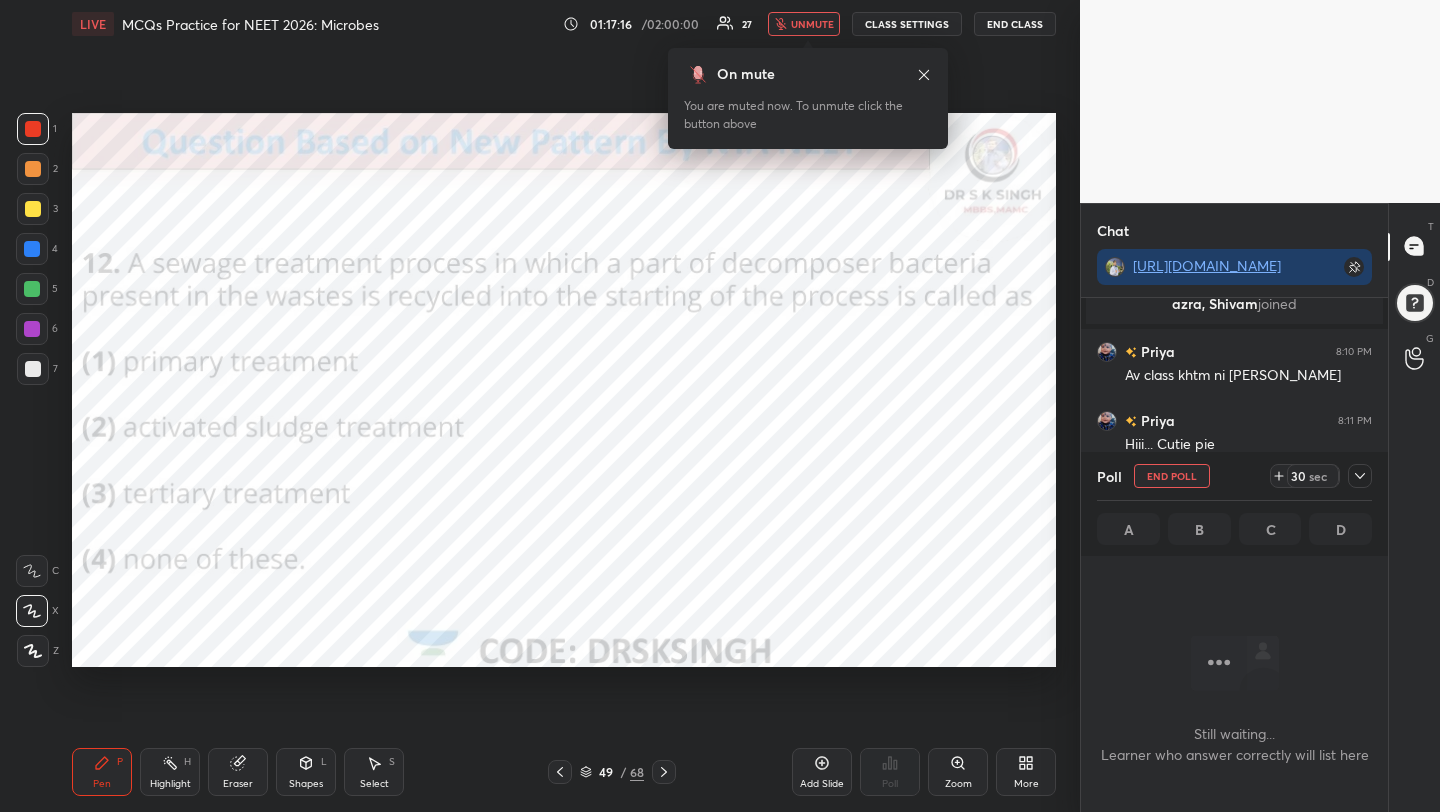 scroll, scrollTop: 418, scrollLeft: 301, axis: both 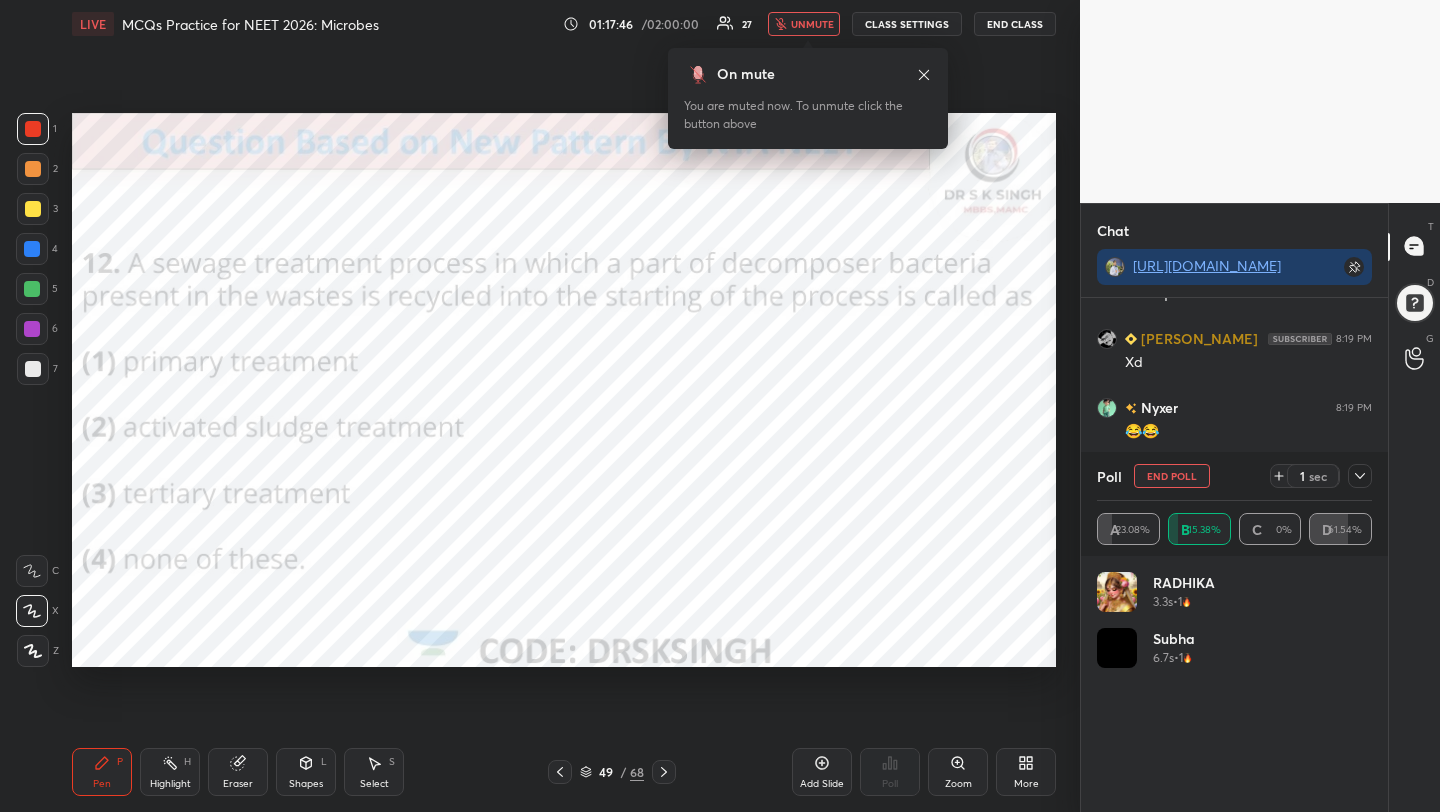 click on "unmute" at bounding box center [812, 24] 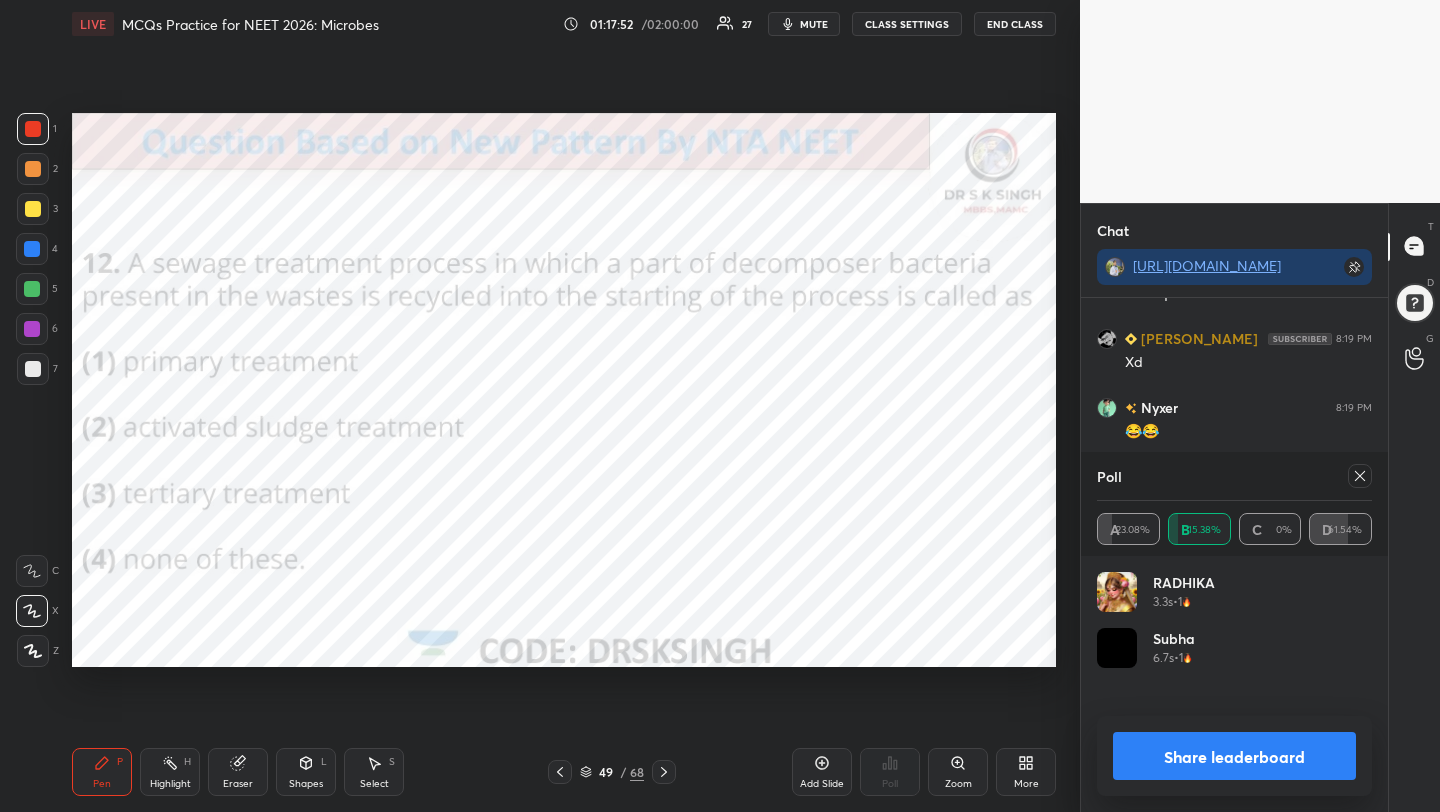 click 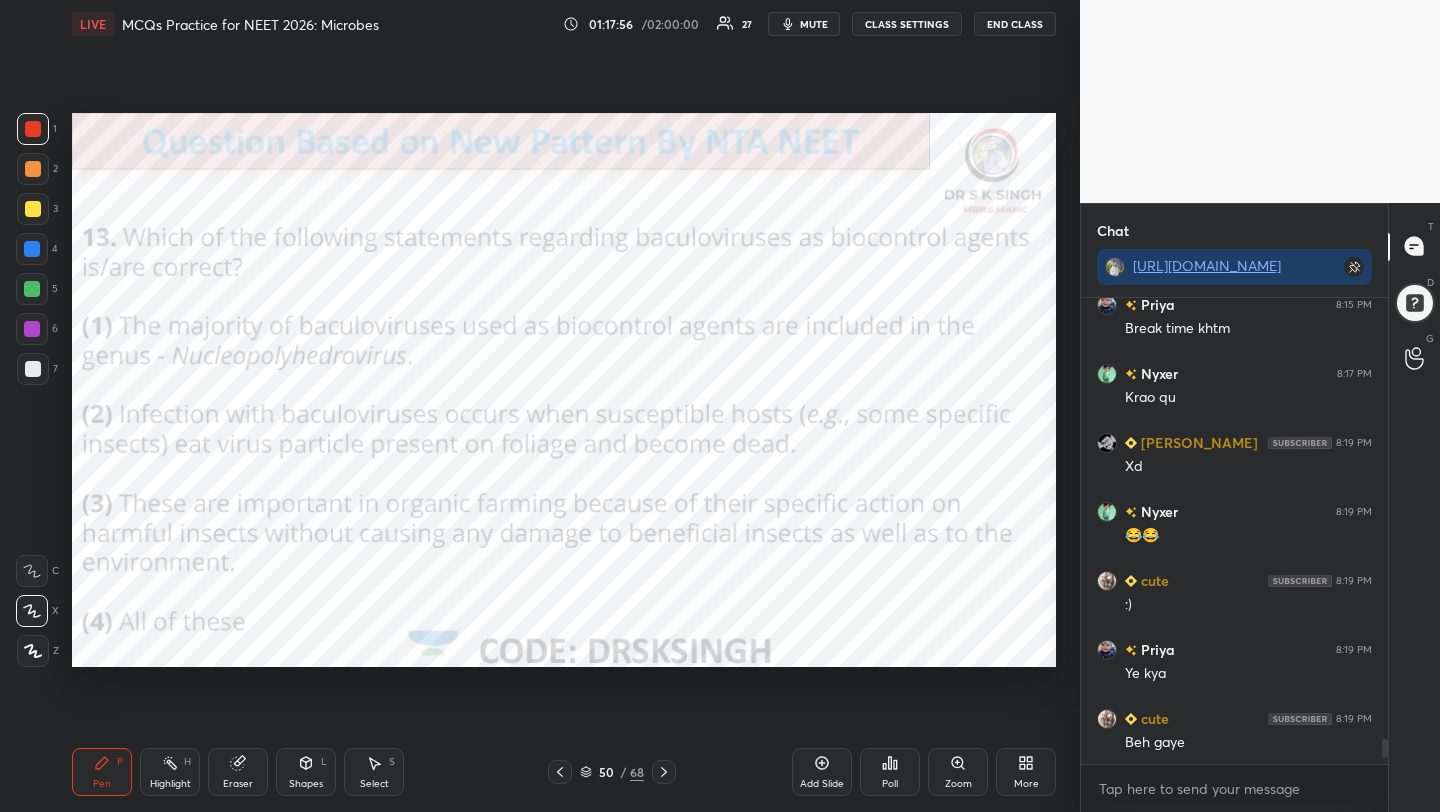 click on "mute" at bounding box center (814, 24) 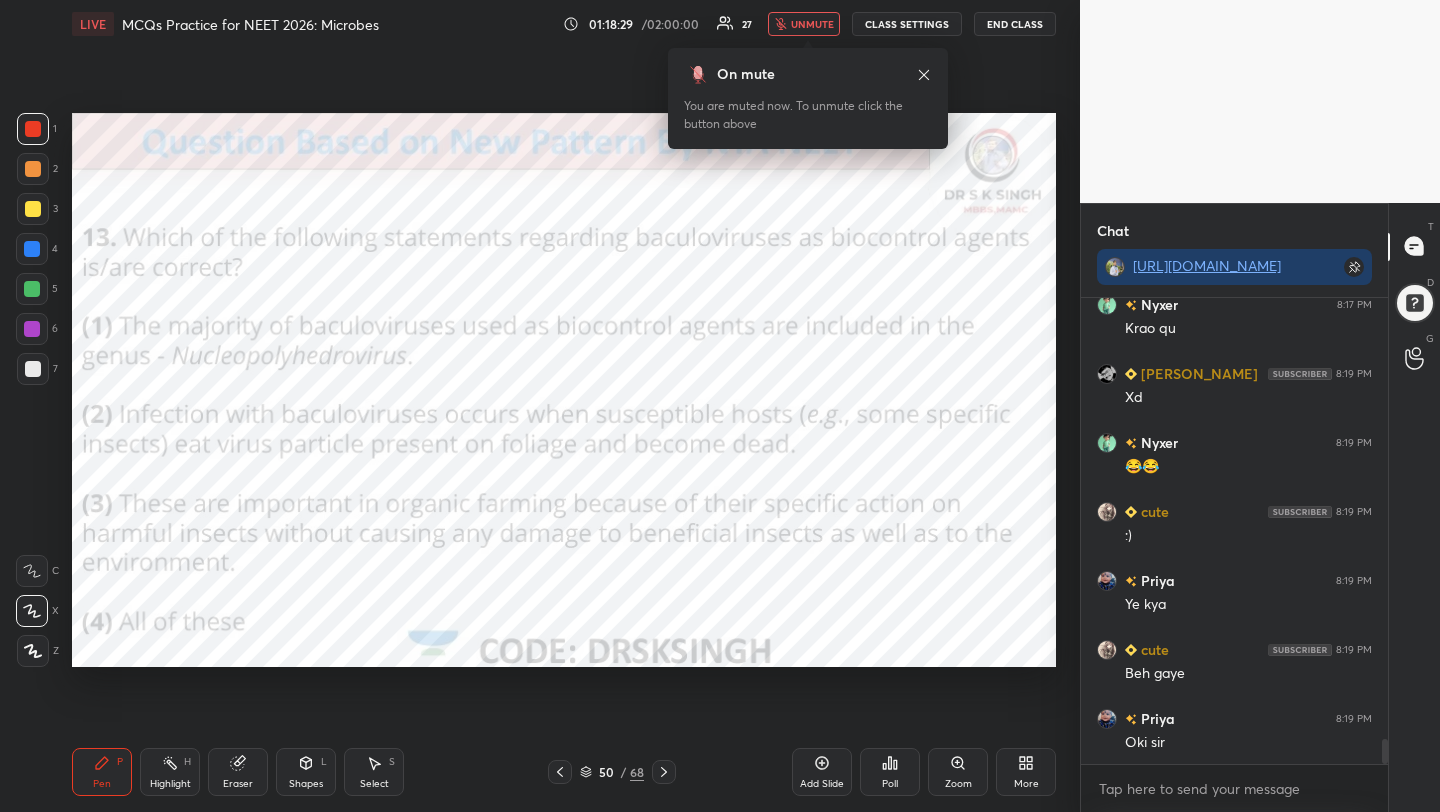 click on "unmute" at bounding box center [812, 24] 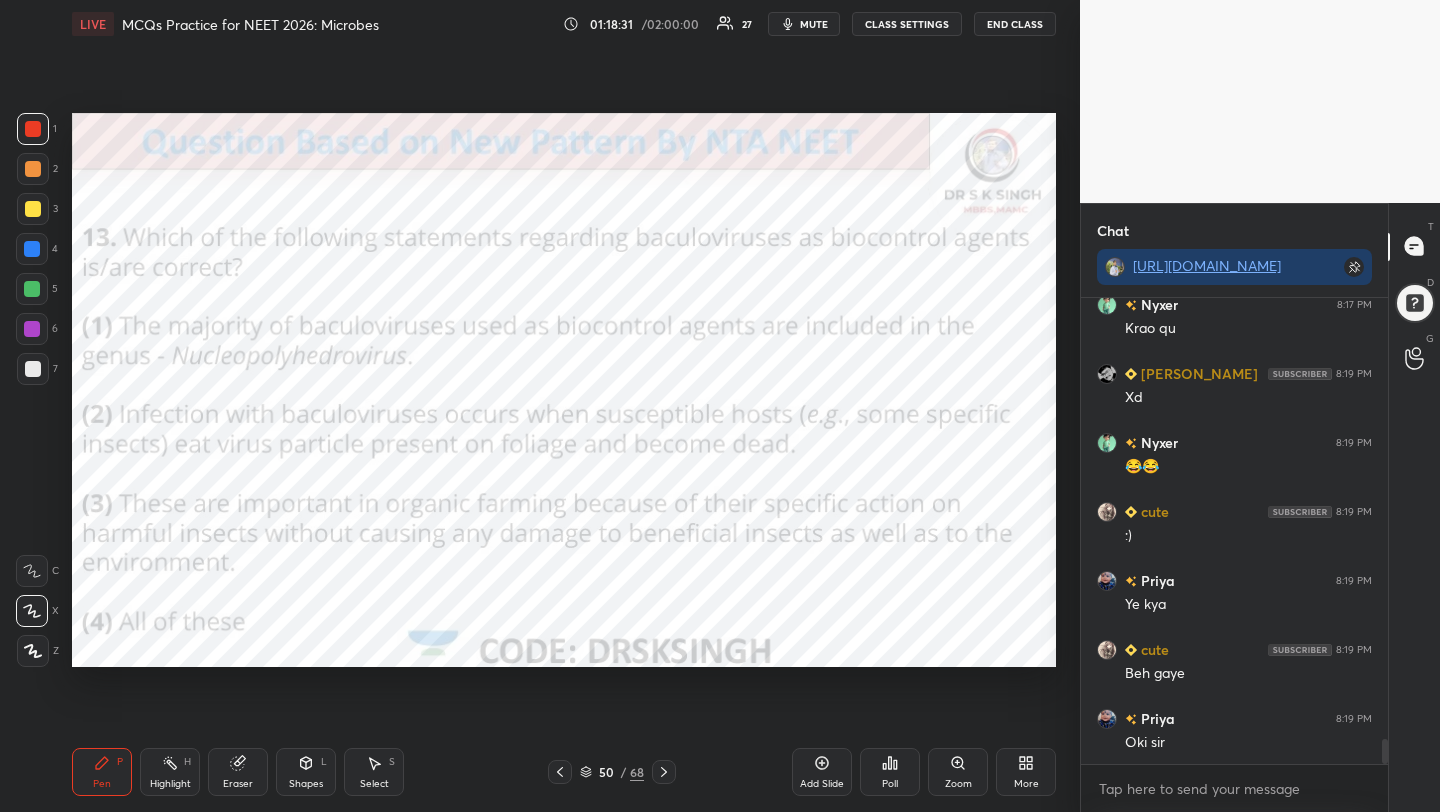 click on "Poll" at bounding box center [890, 772] 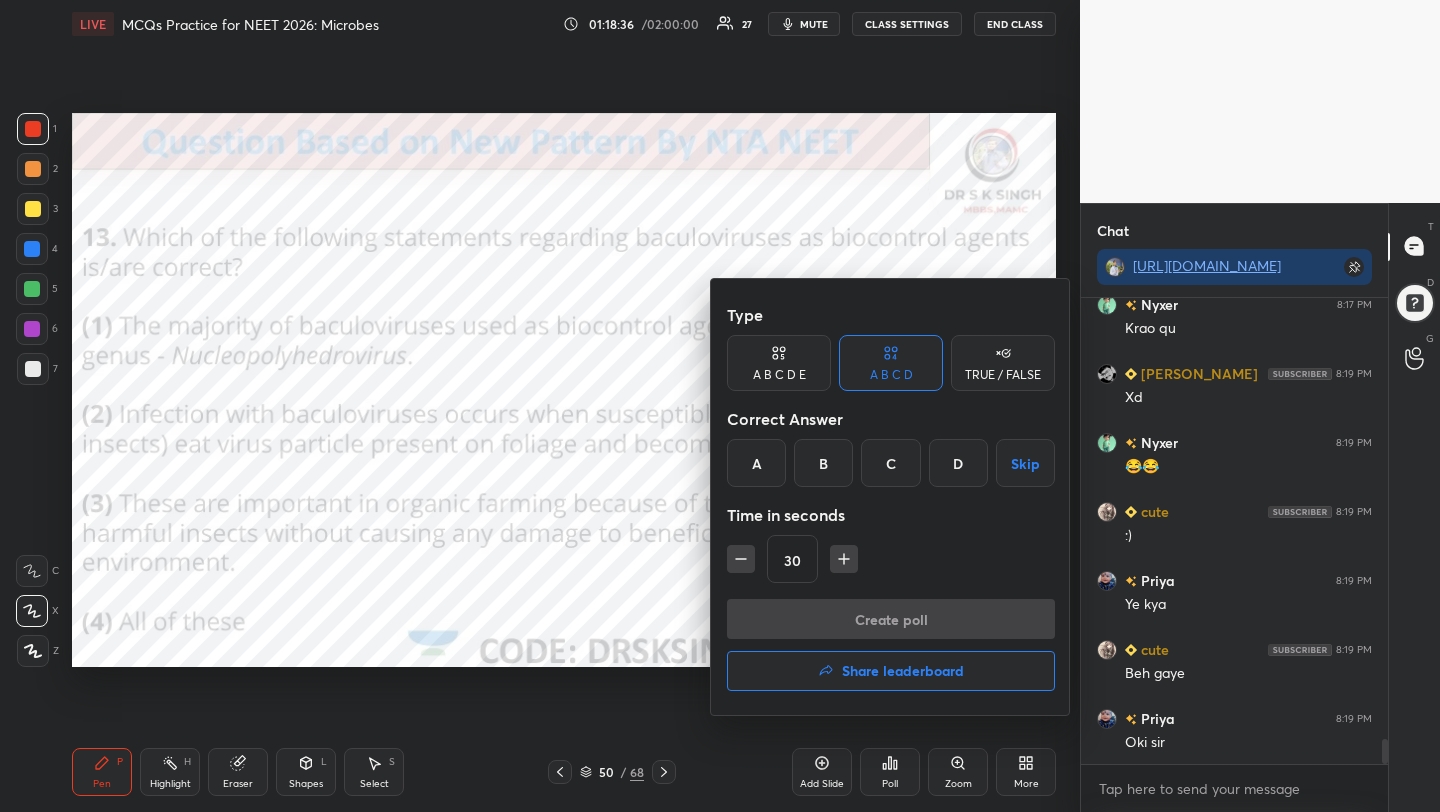 click on "D" at bounding box center (958, 463) 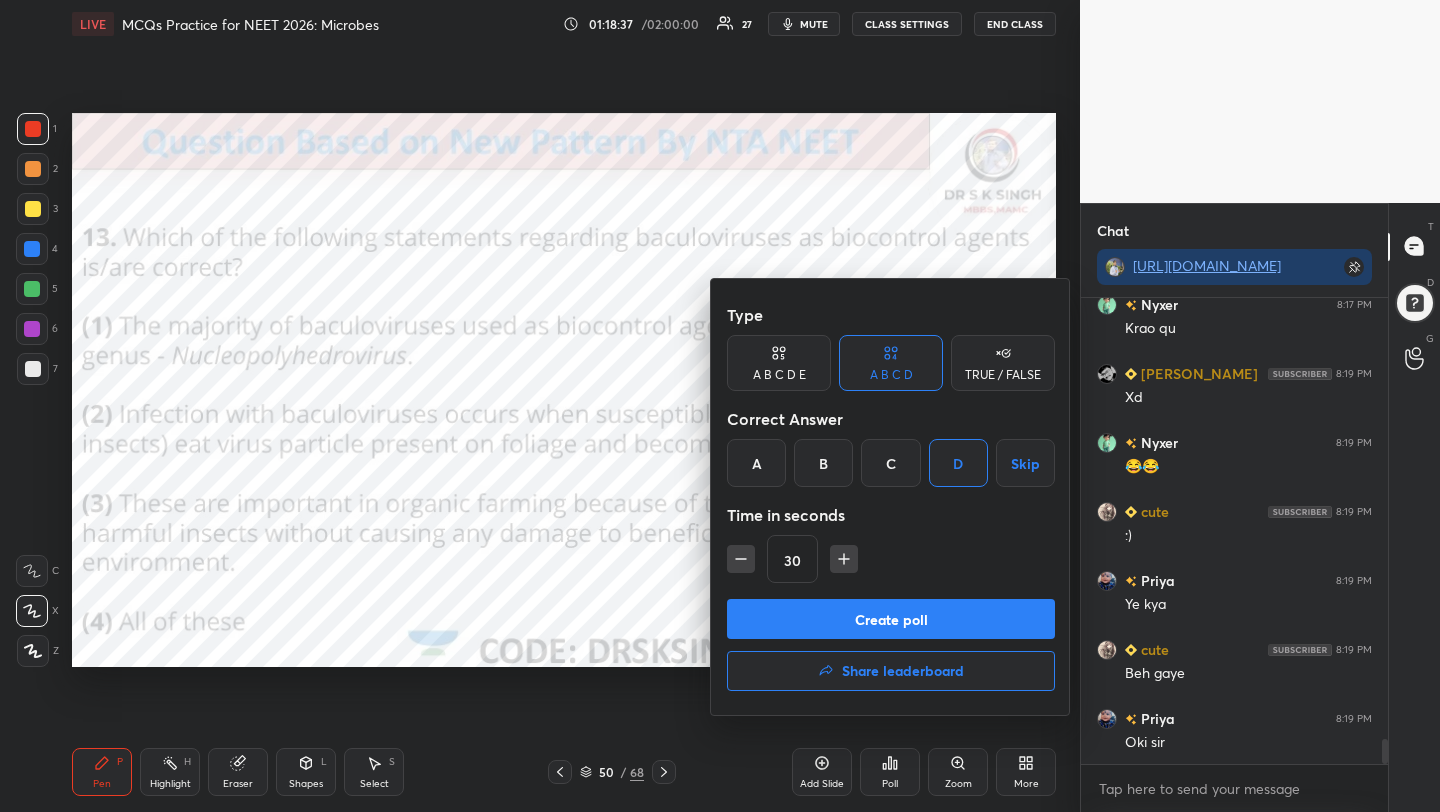 click on "Create poll" at bounding box center [891, 619] 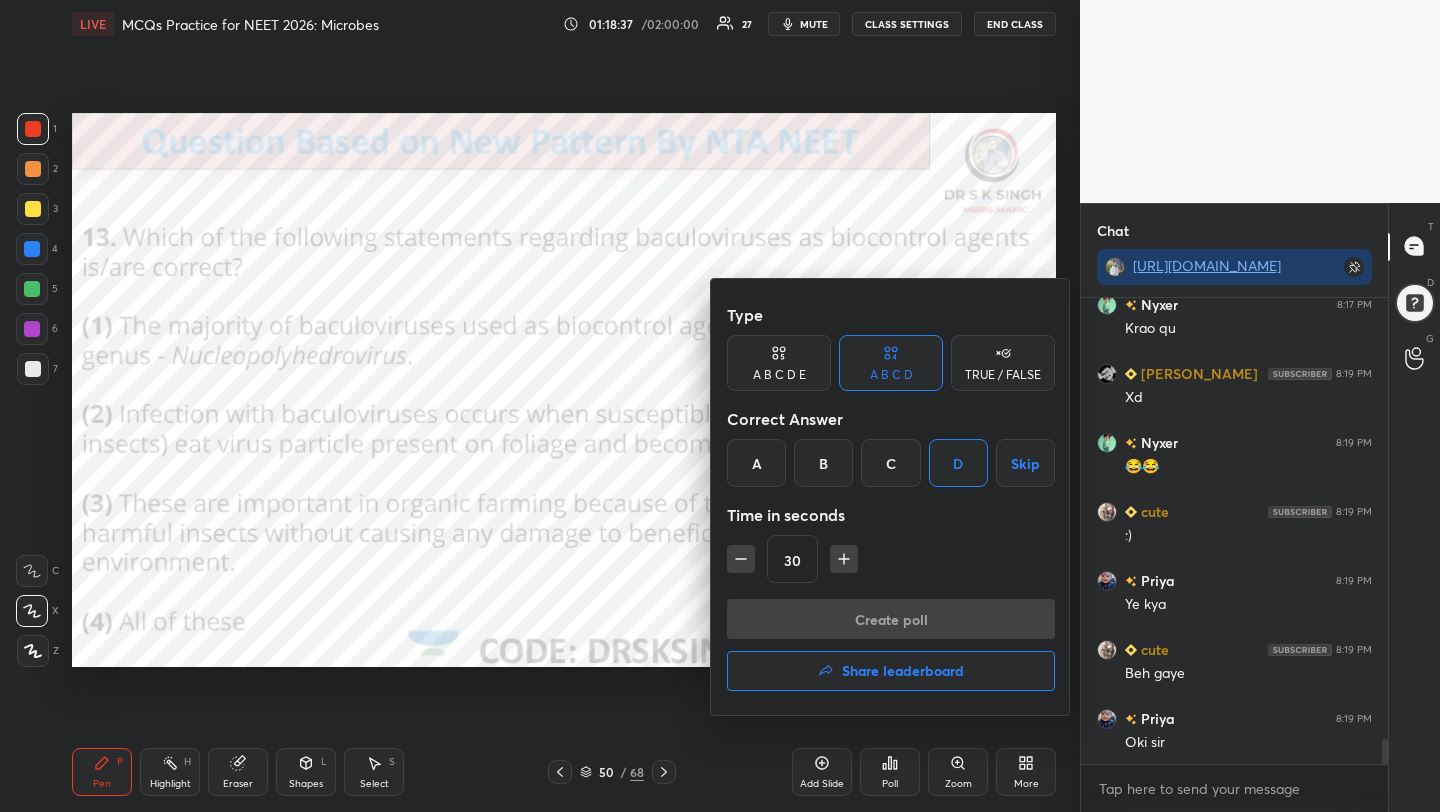 scroll, scrollTop: 418, scrollLeft: 301, axis: both 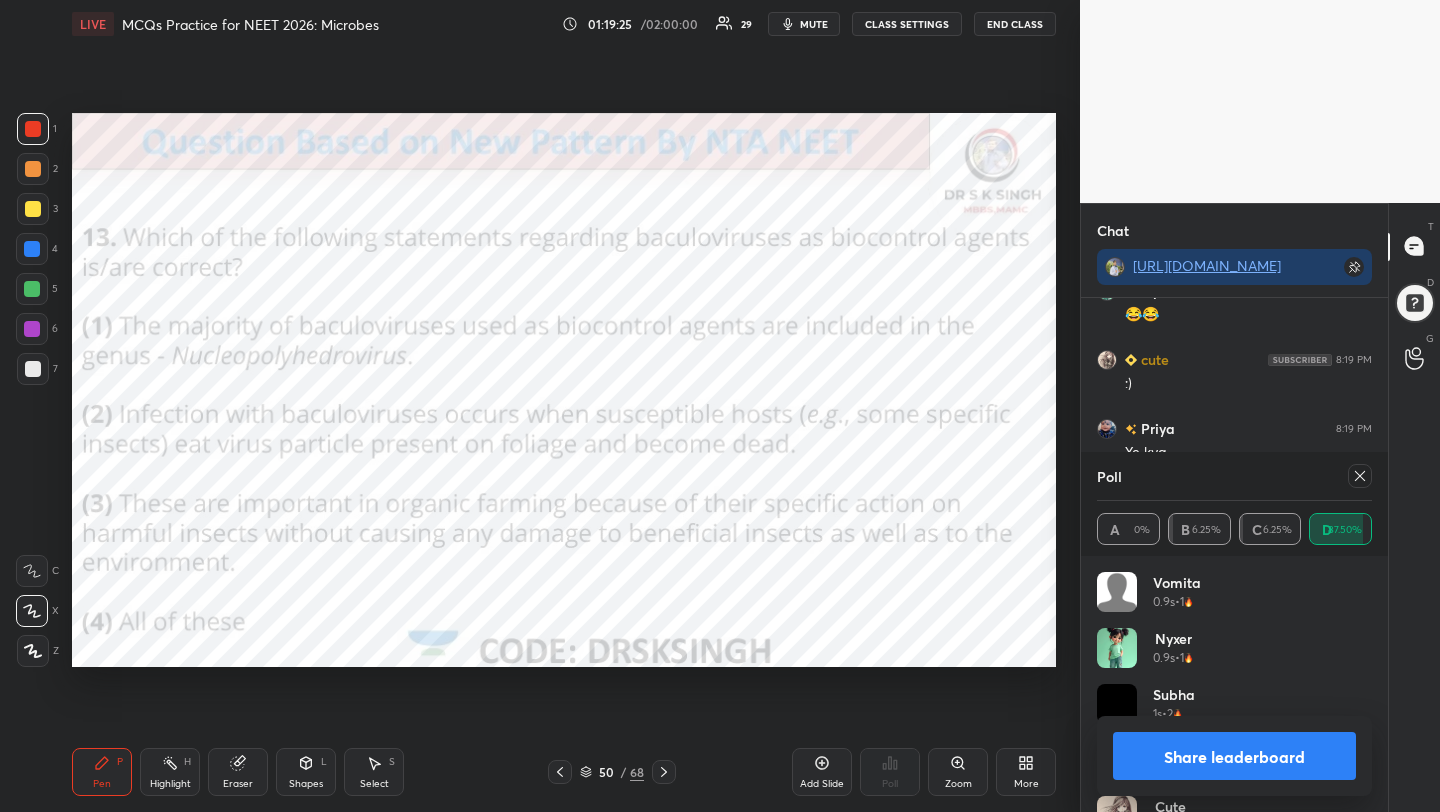 click at bounding box center [1360, 476] 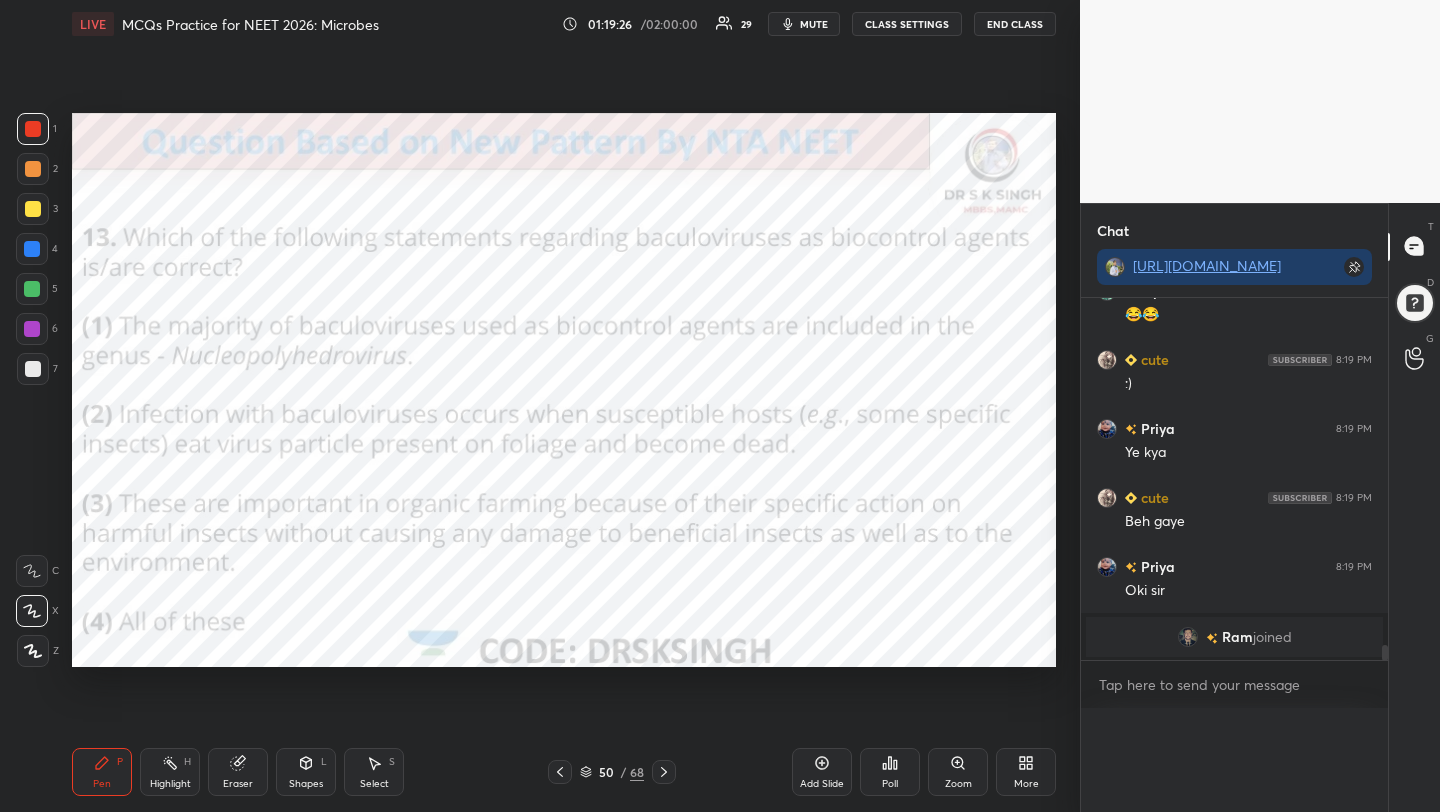 scroll, scrollTop: 0, scrollLeft: 0, axis: both 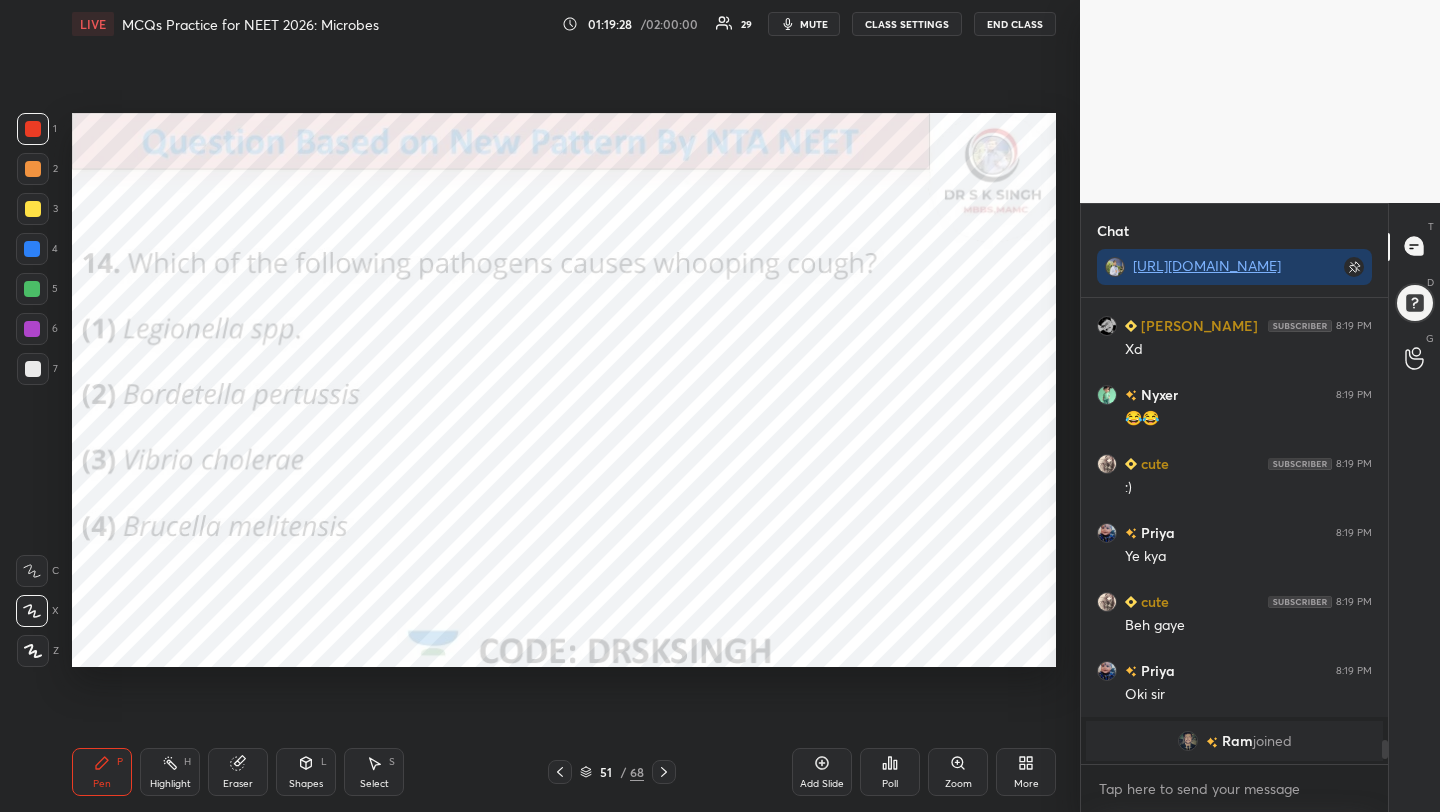 click on "Poll" at bounding box center [890, 772] 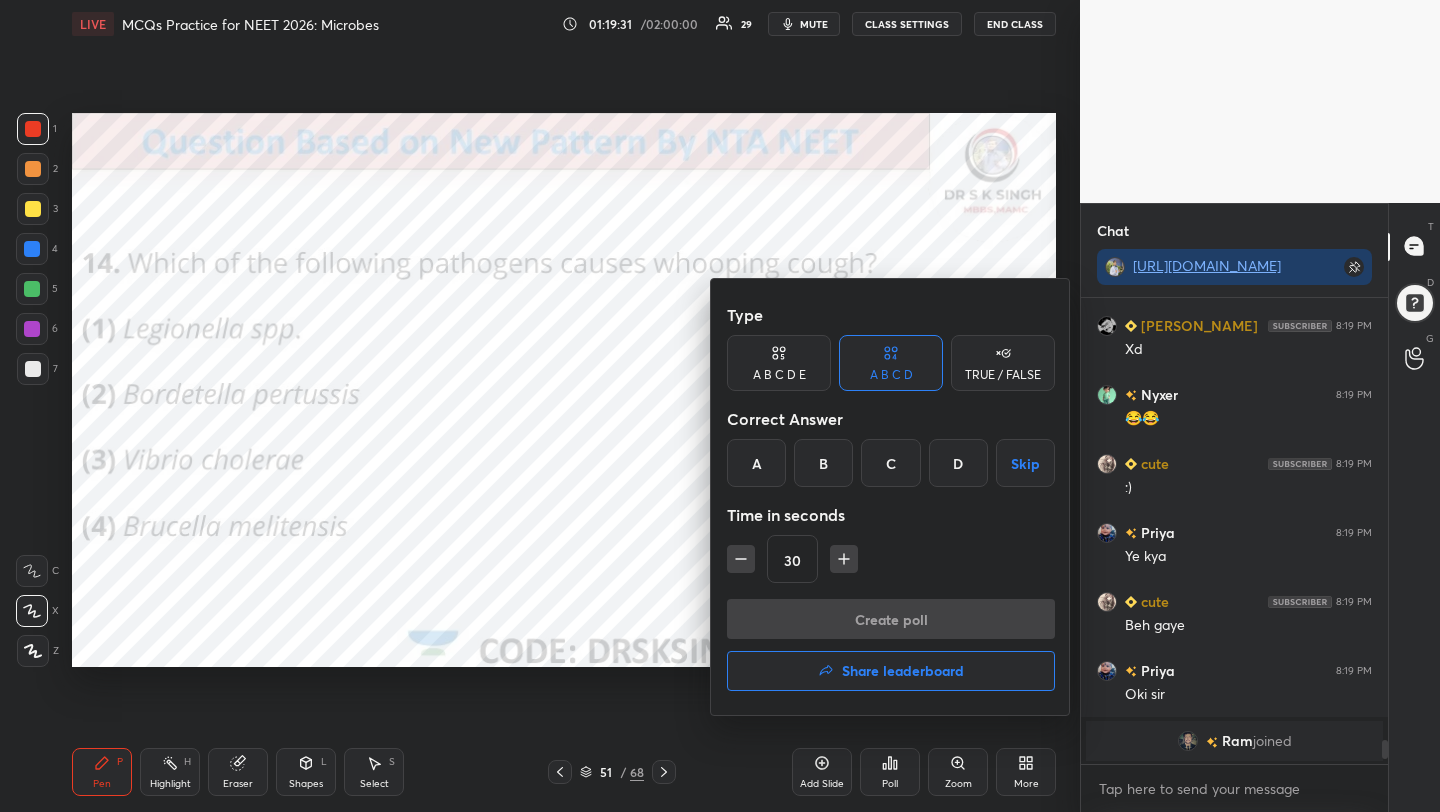 click on "B" at bounding box center [823, 463] 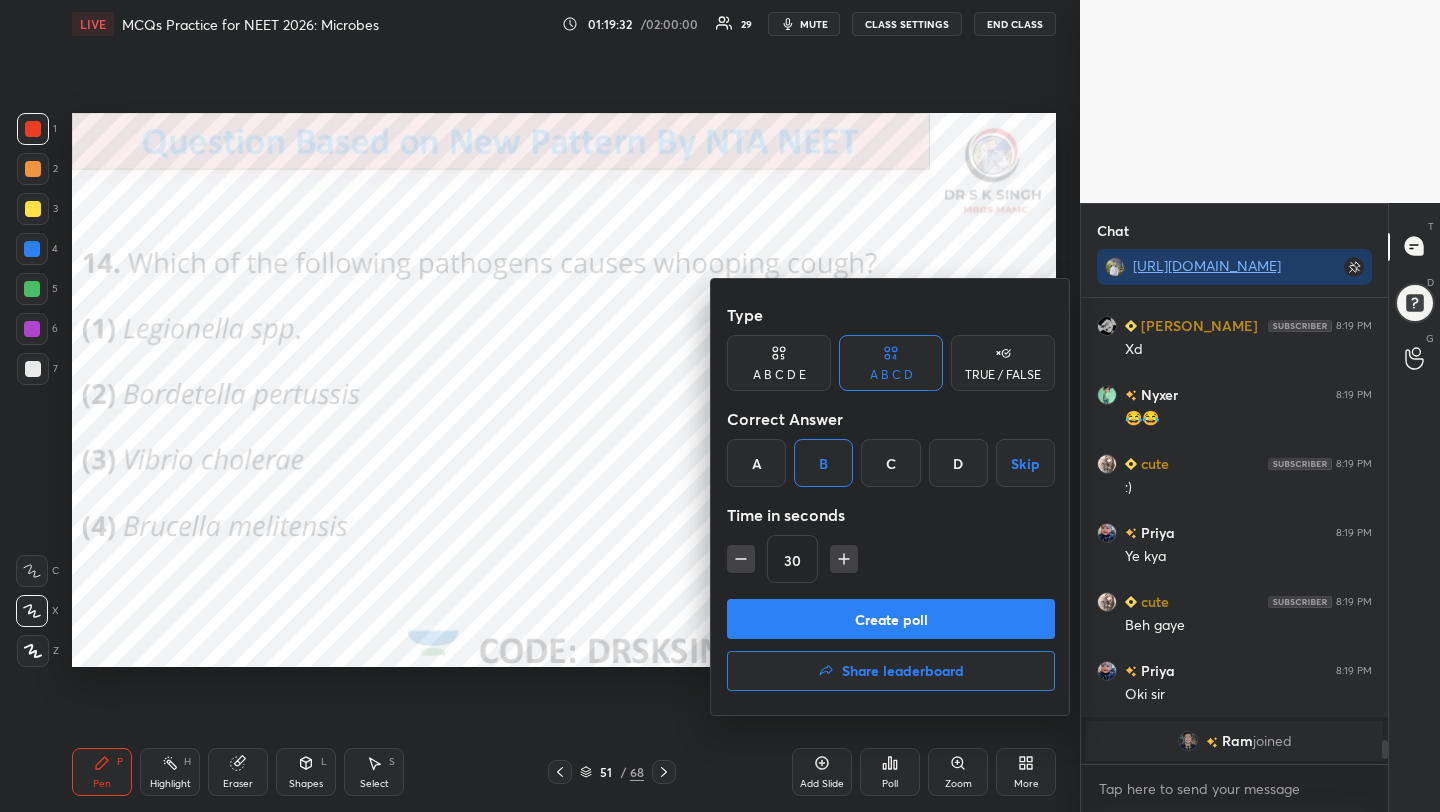 click on "Create poll" at bounding box center [891, 619] 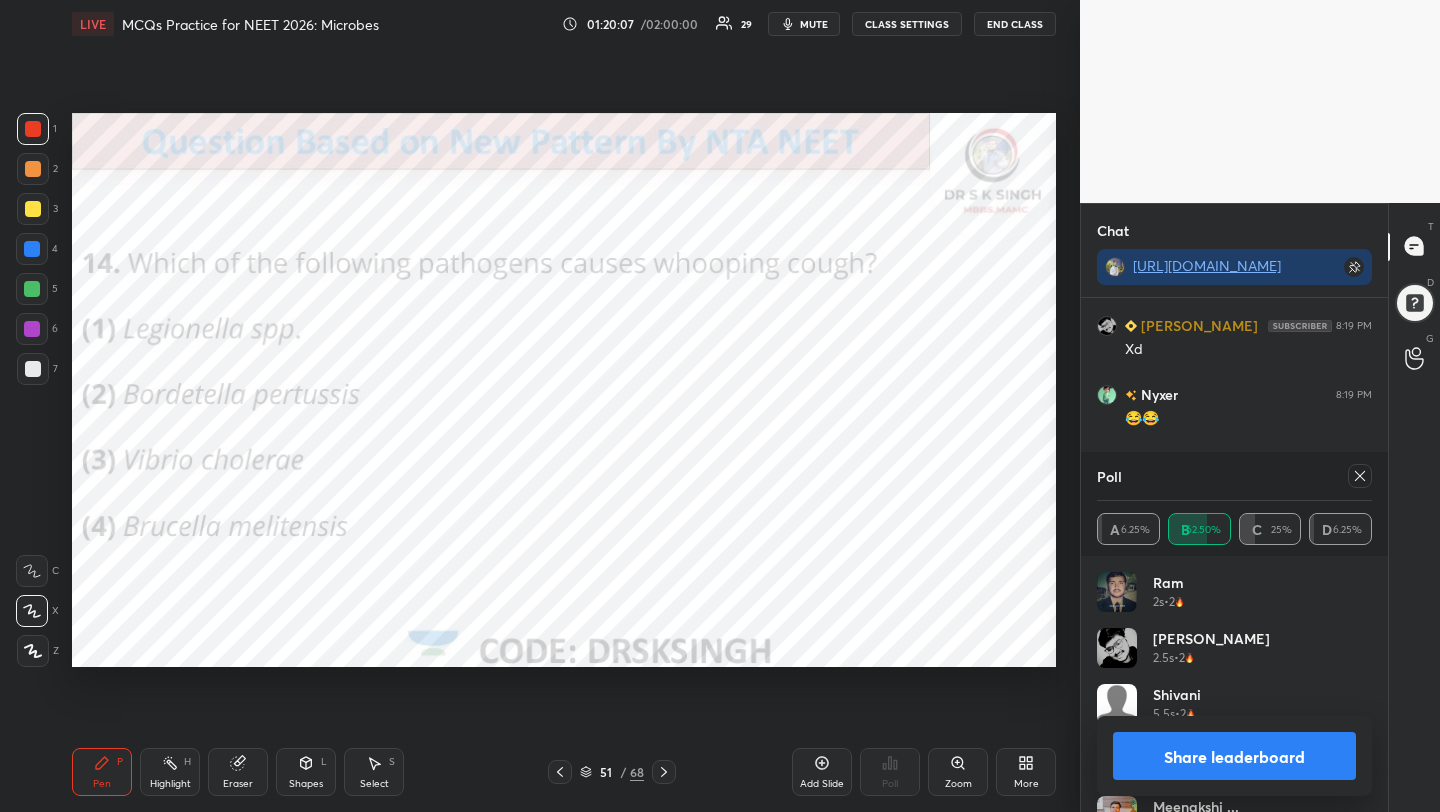 click at bounding box center (1360, 476) 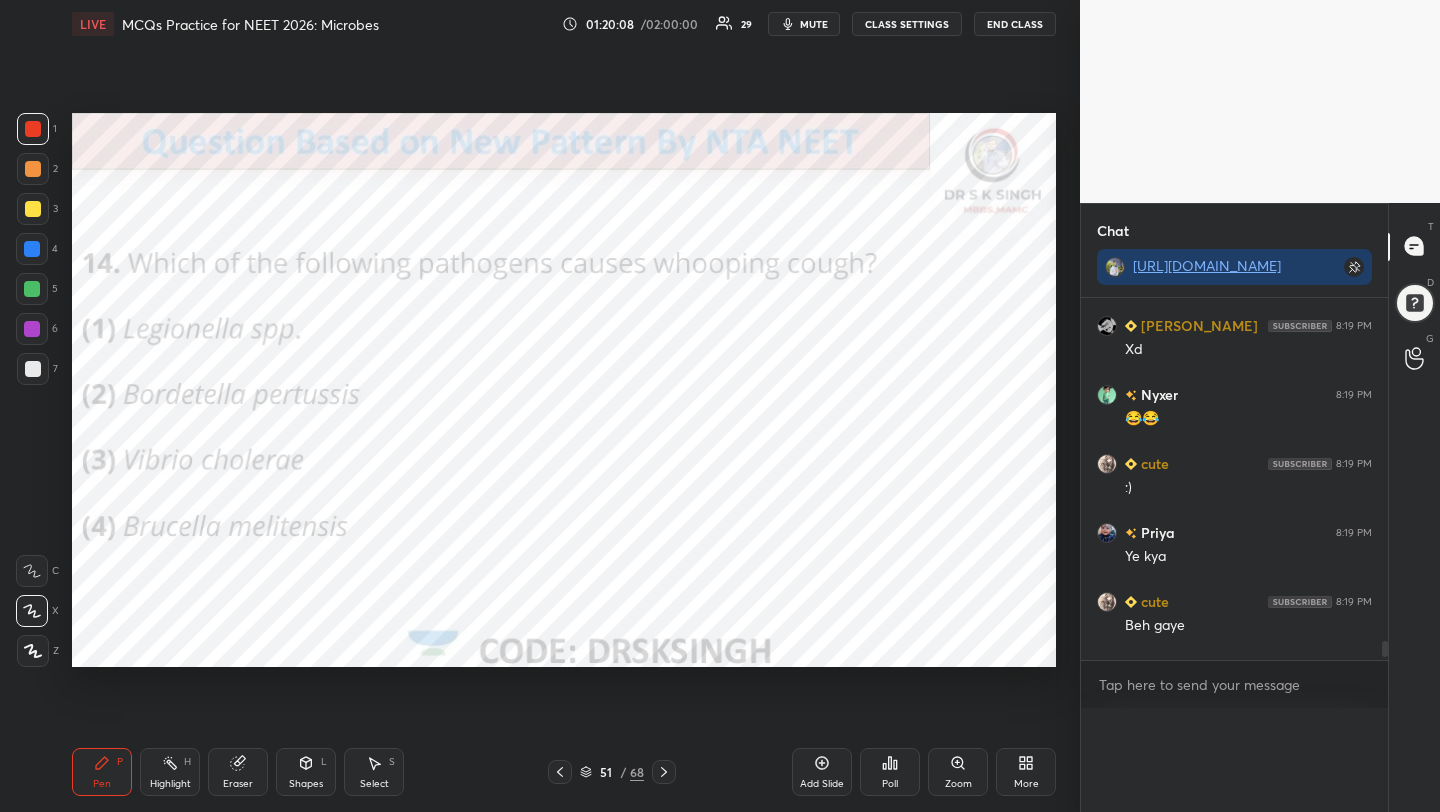scroll, scrollTop: 0, scrollLeft: 0, axis: both 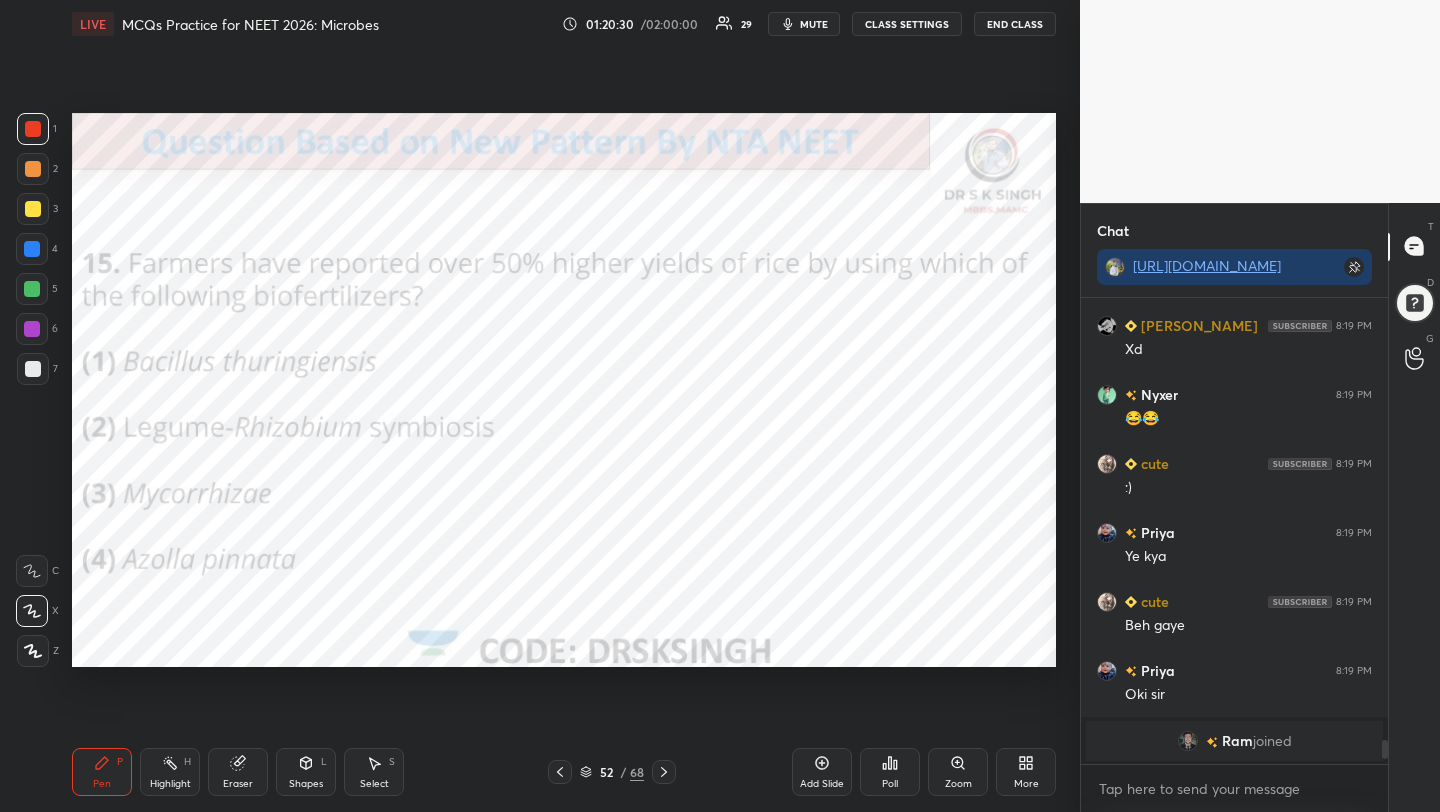 click on "Poll" at bounding box center (890, 772) 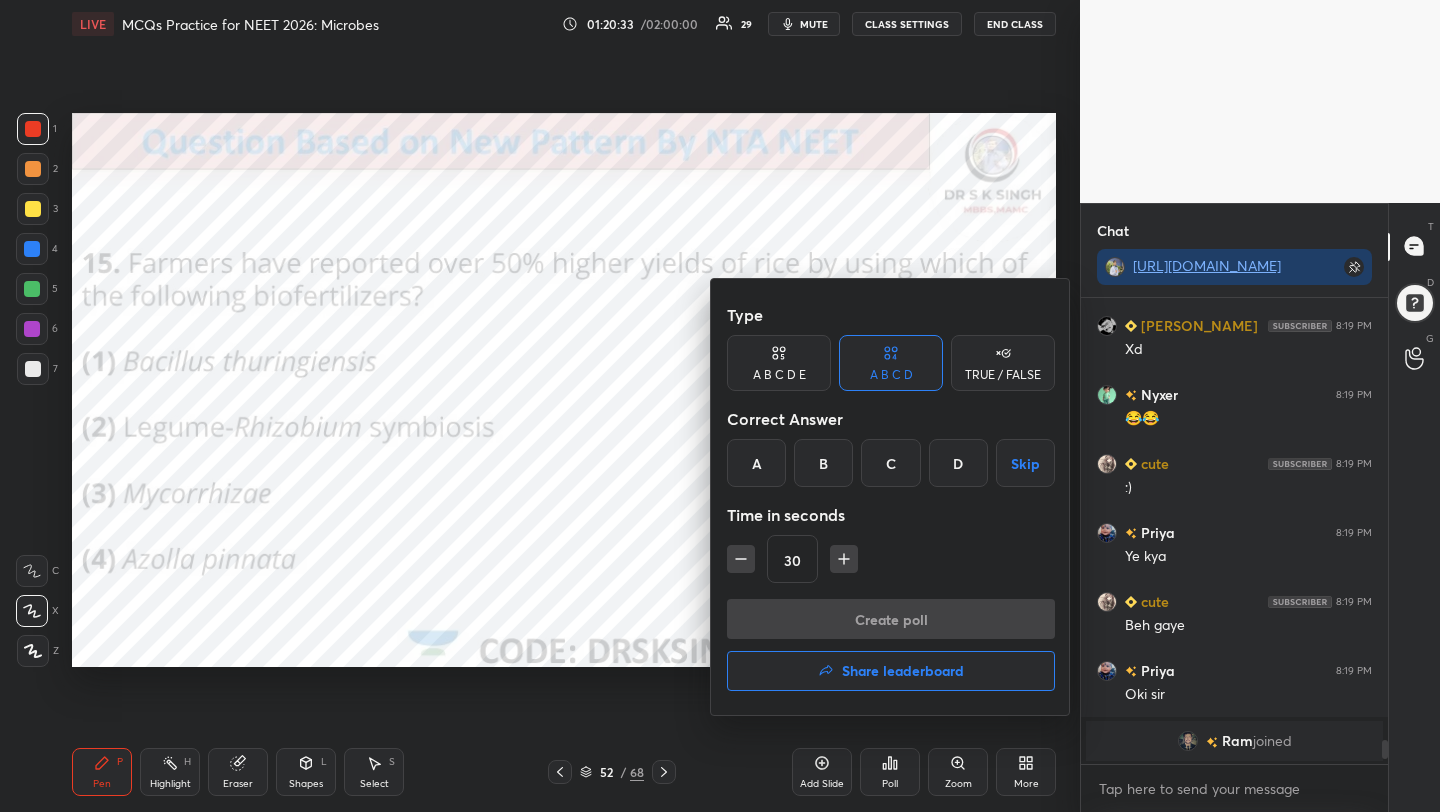 click on "D" at bounding box center [958, 463] 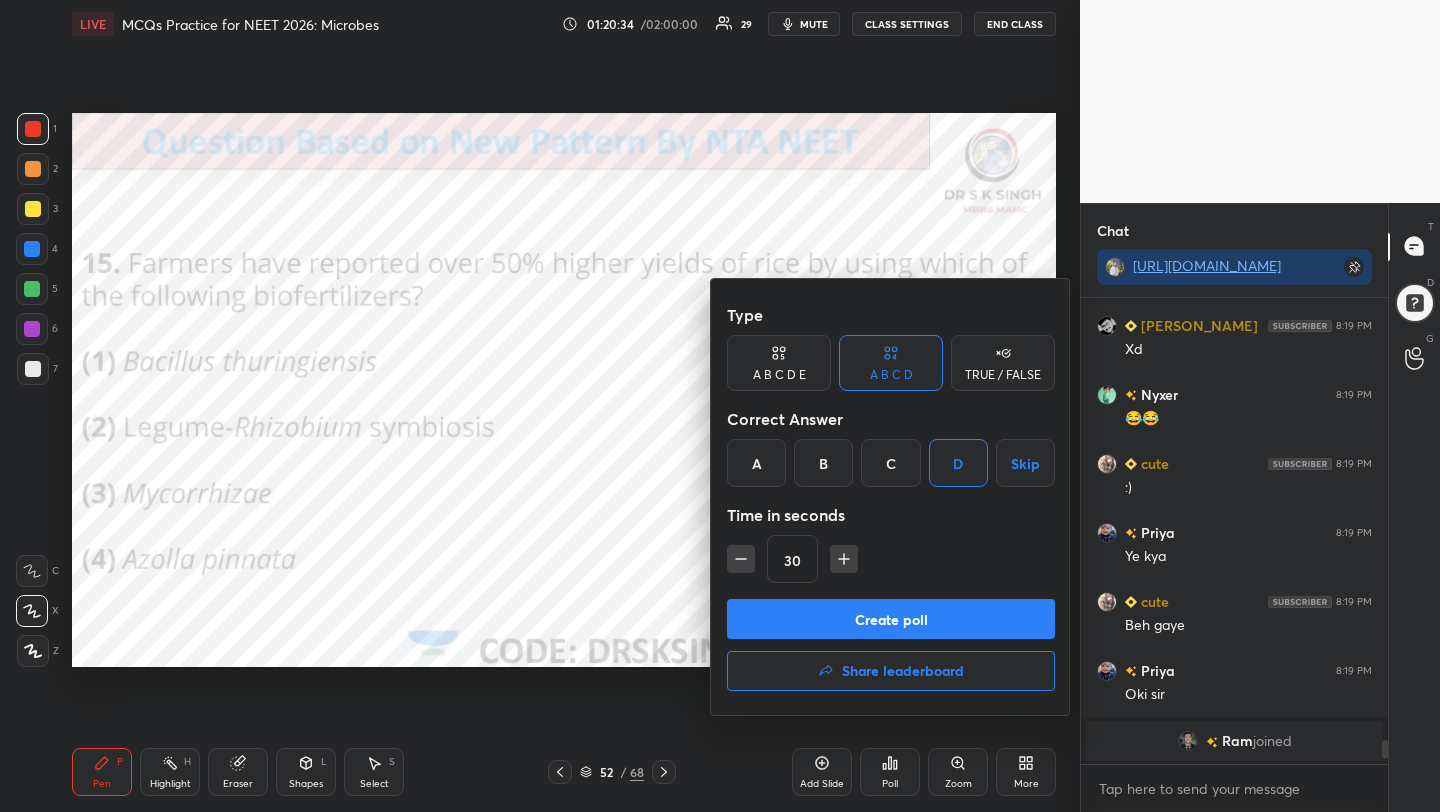 click on "Create poll" at bounding box center [891, 619] 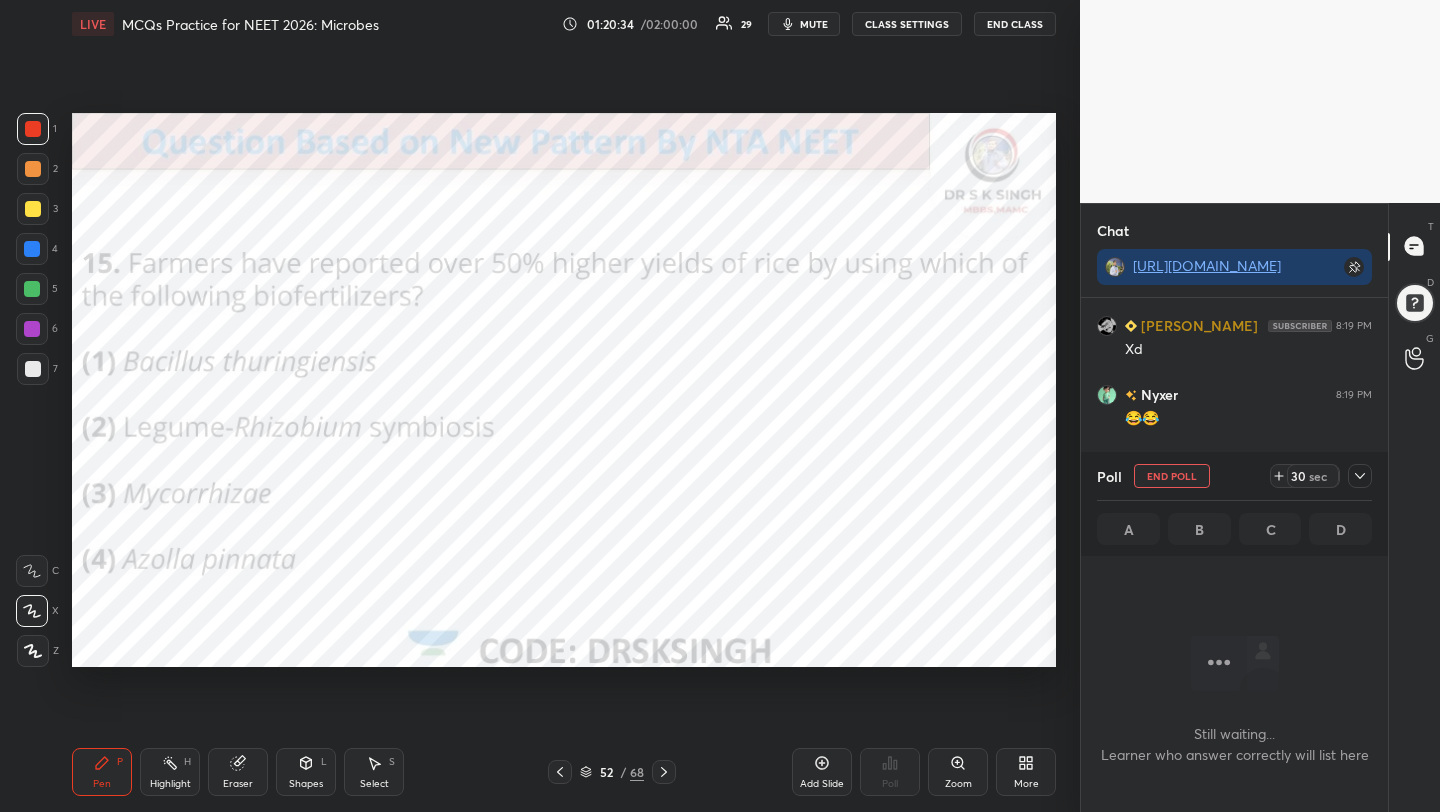 scroll, scrollTop: 418, scrollLeft: 301, axis: both 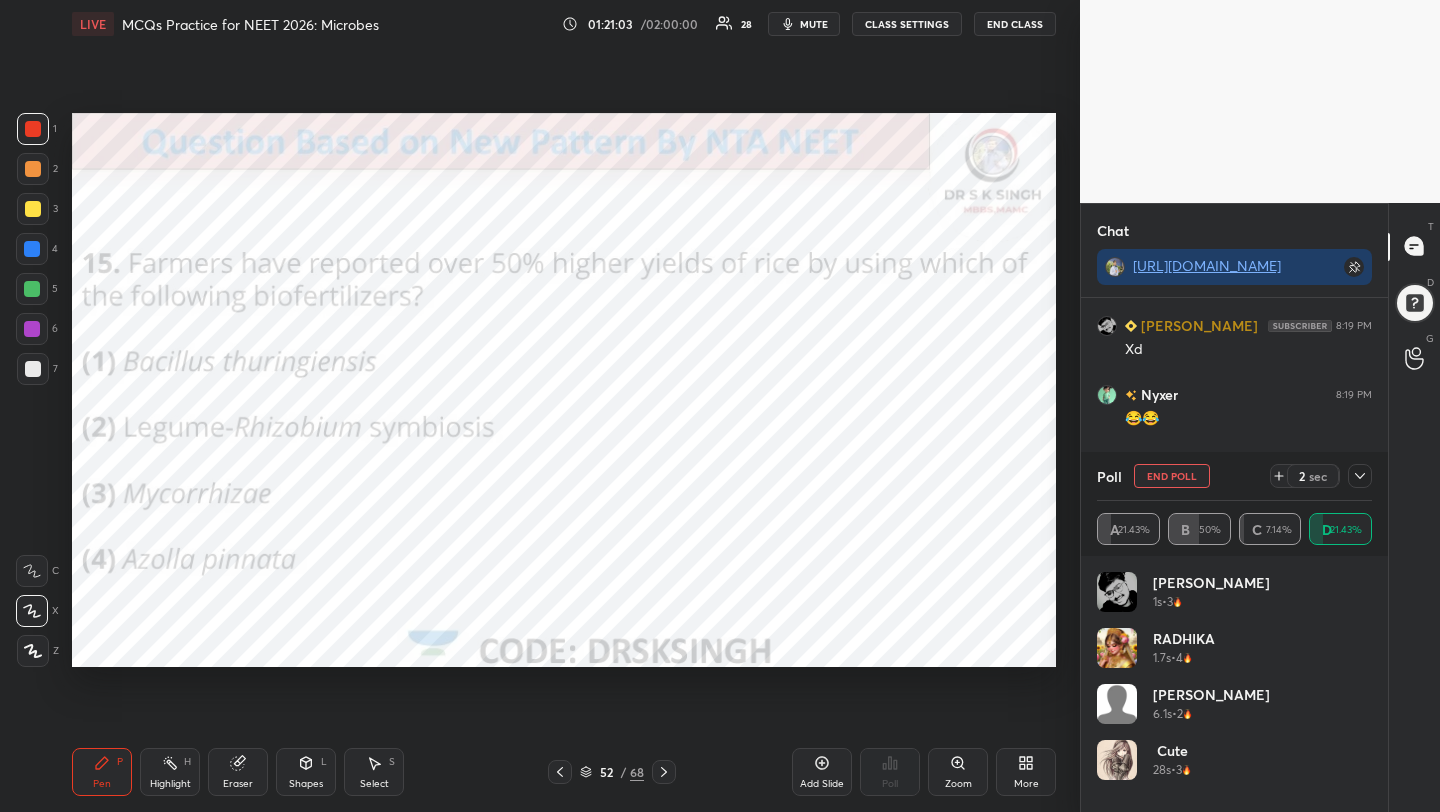 click on "End Poll" at bounding box center (1172, 476) 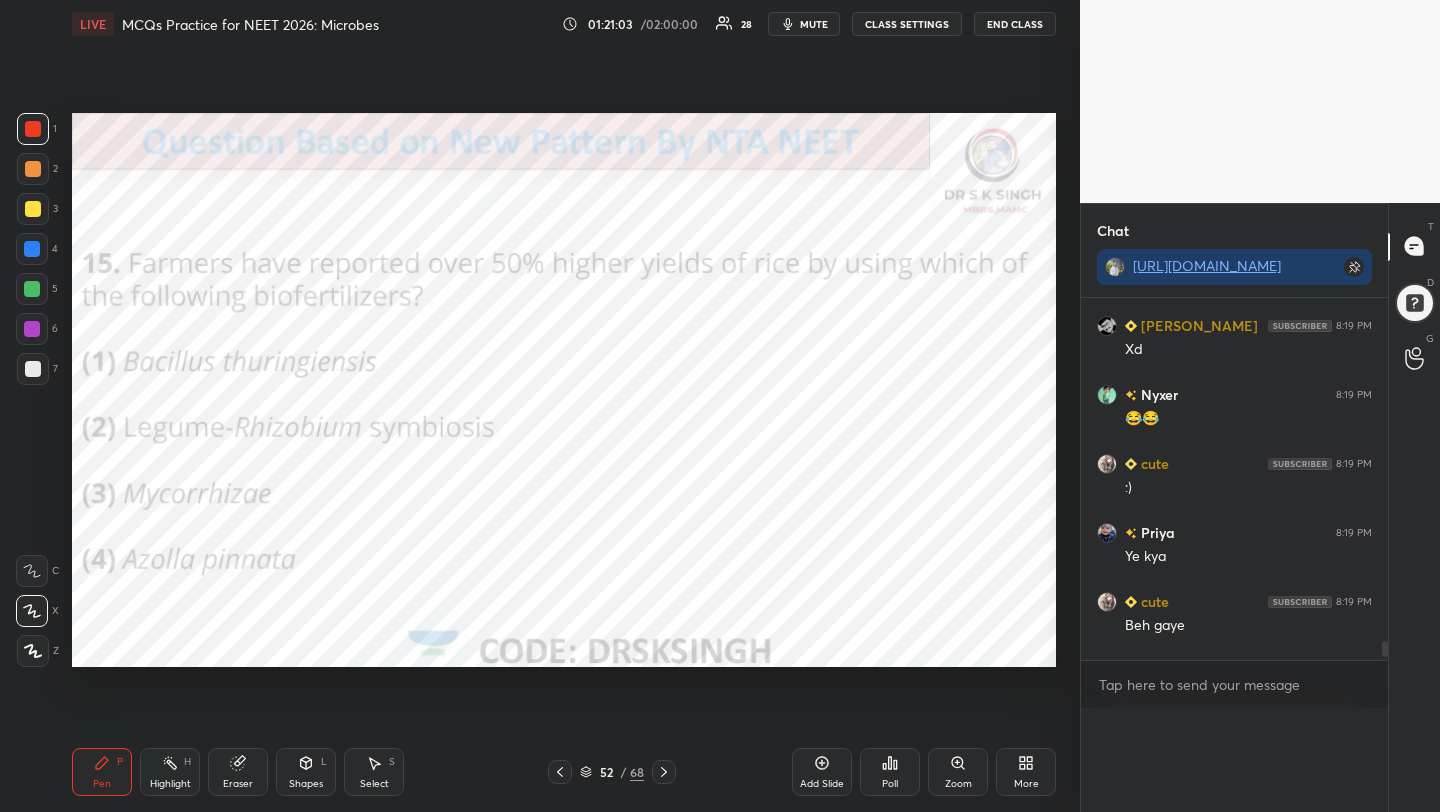 scroll, scrollTop: 88, scrollLeft: 269, axis: both 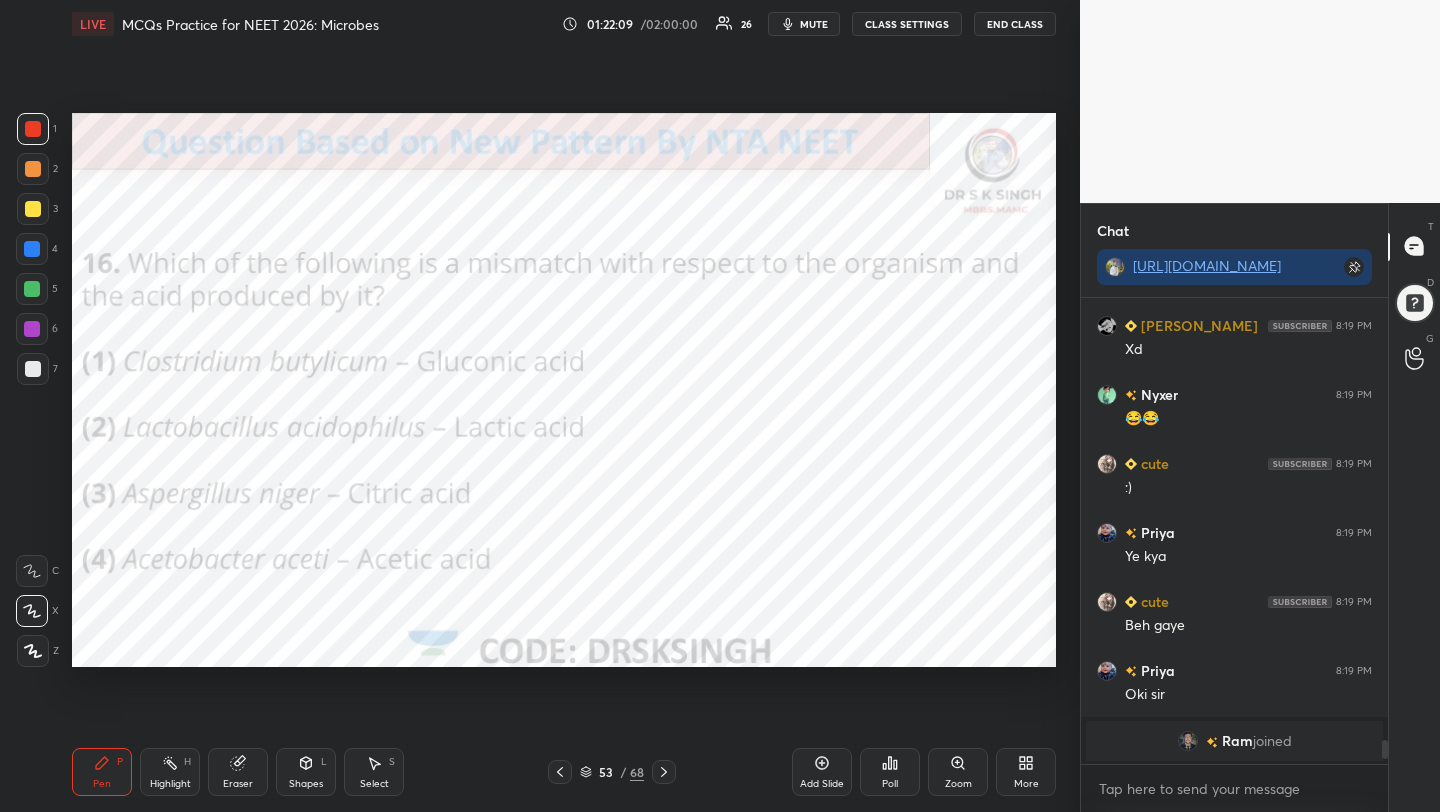 click on "mute" at bounding box center (814, 24) 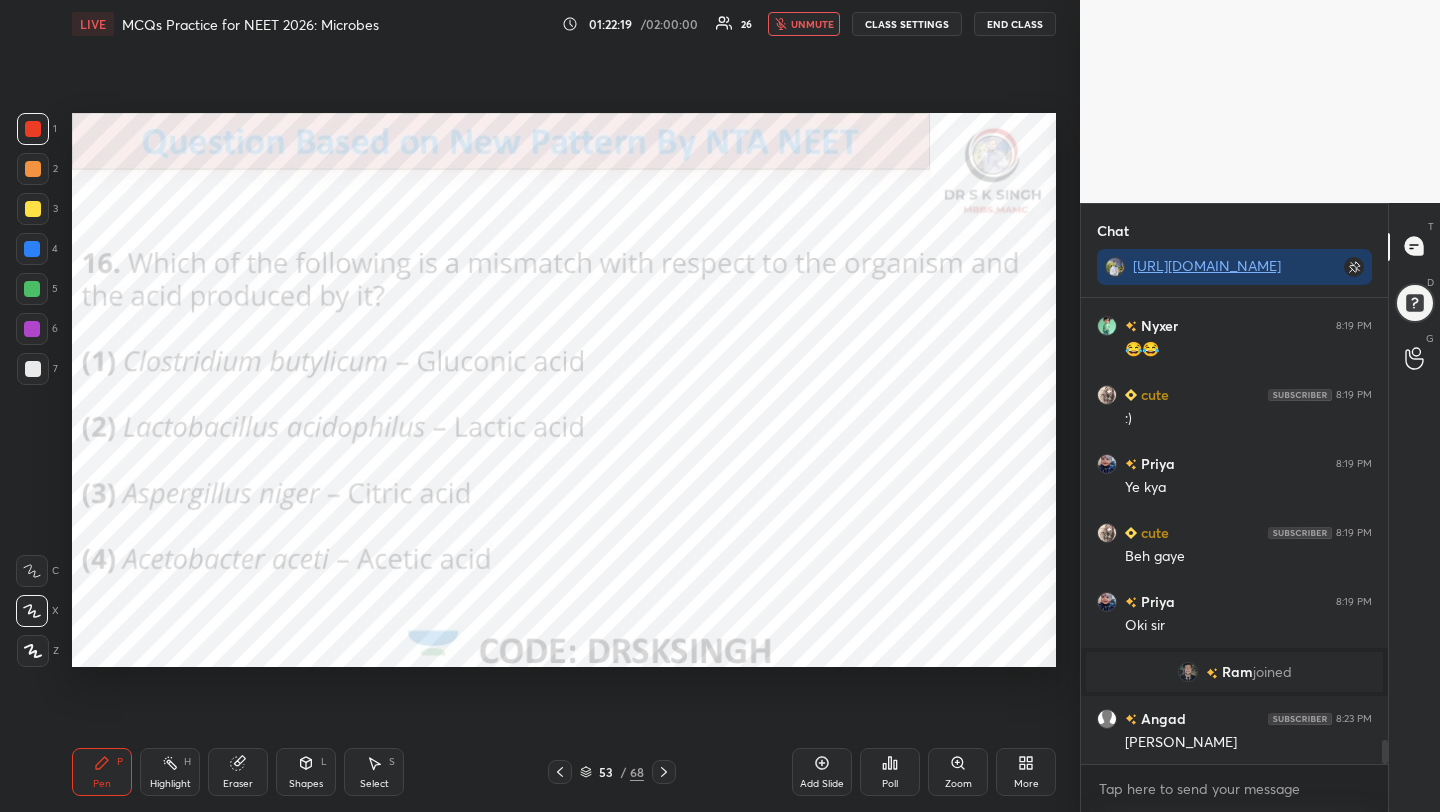 scroll, scrollTop: 8518, scrollLeft: 0, axis: vertical 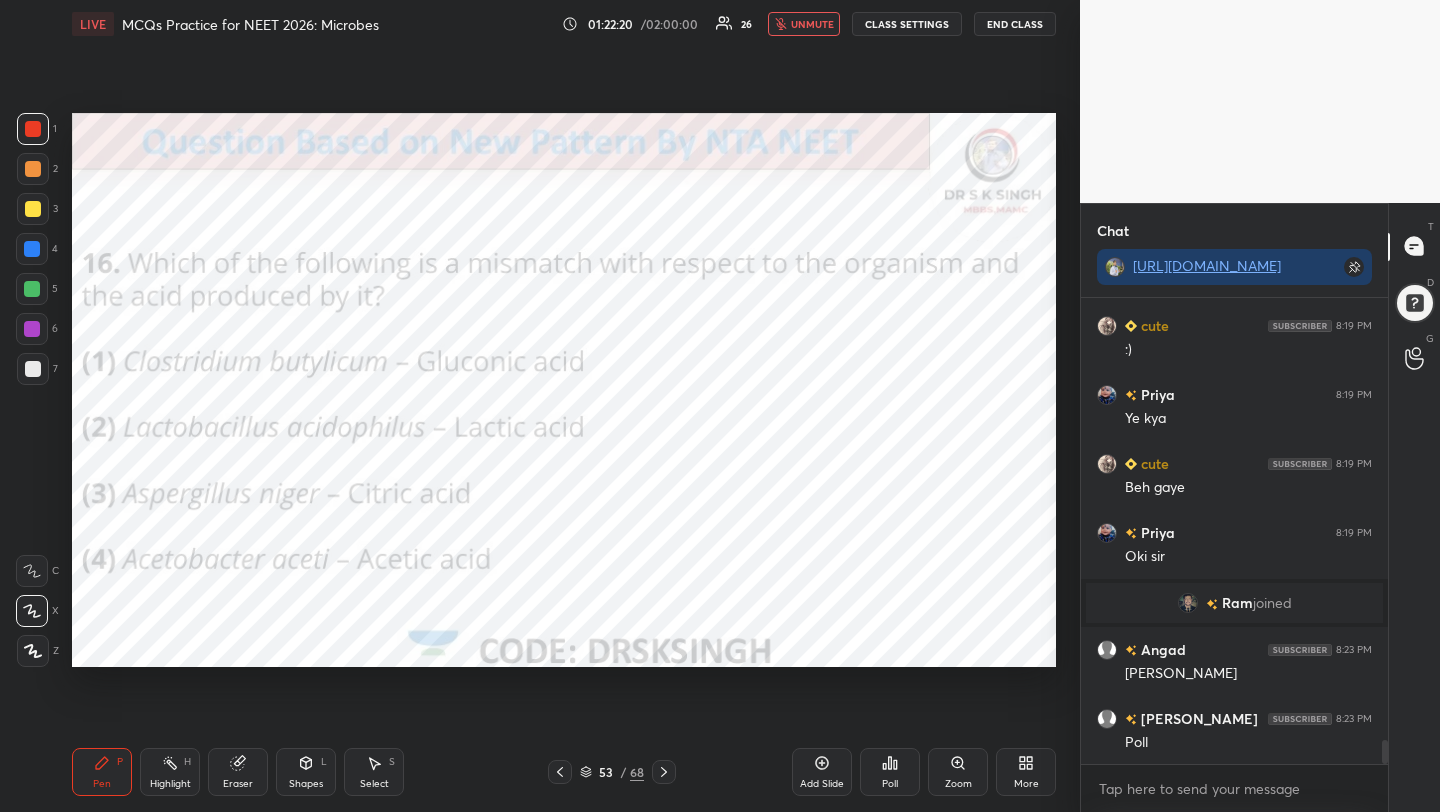 click on "Poll" at bounding box center [890, 772] 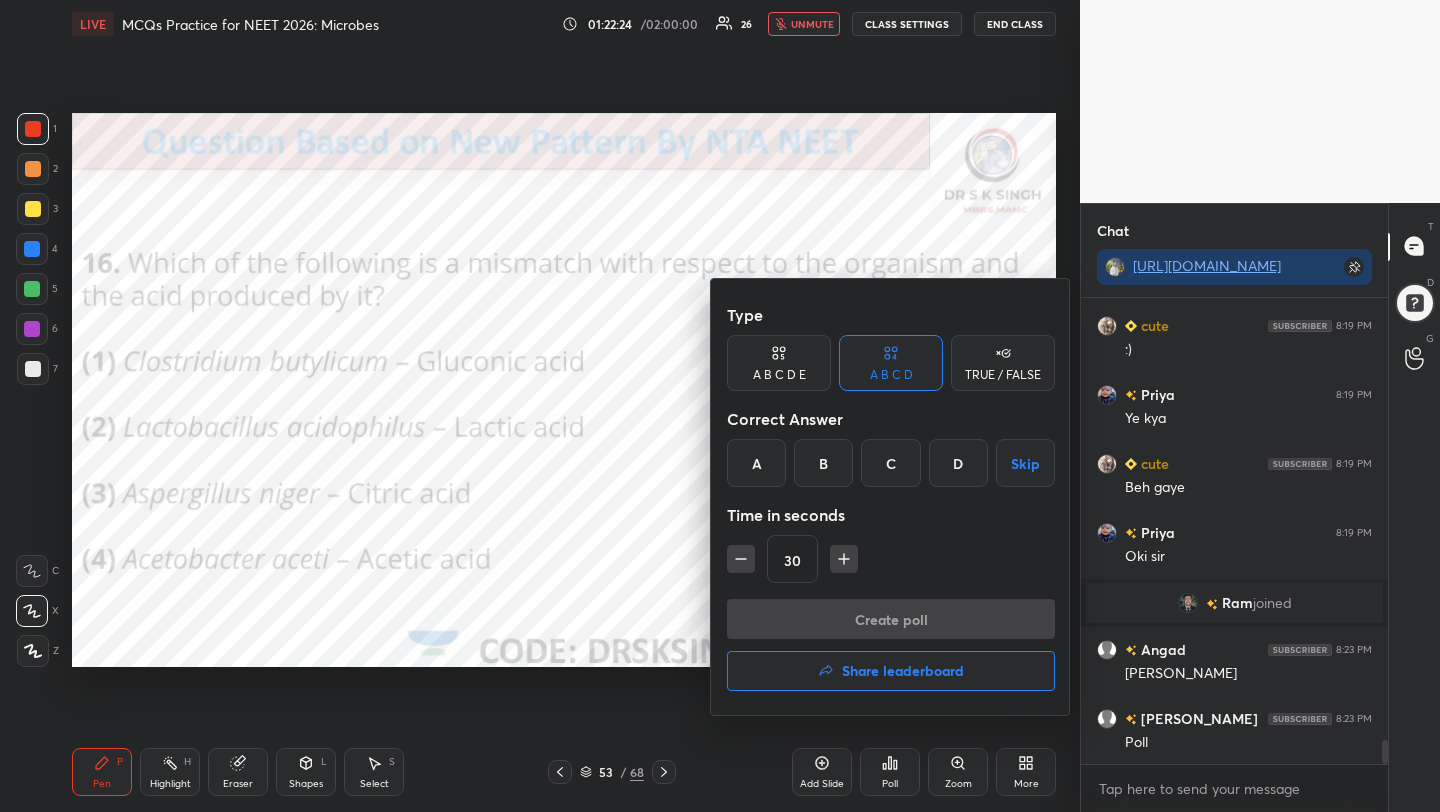 click on "A" at bounding box center (756, 463) 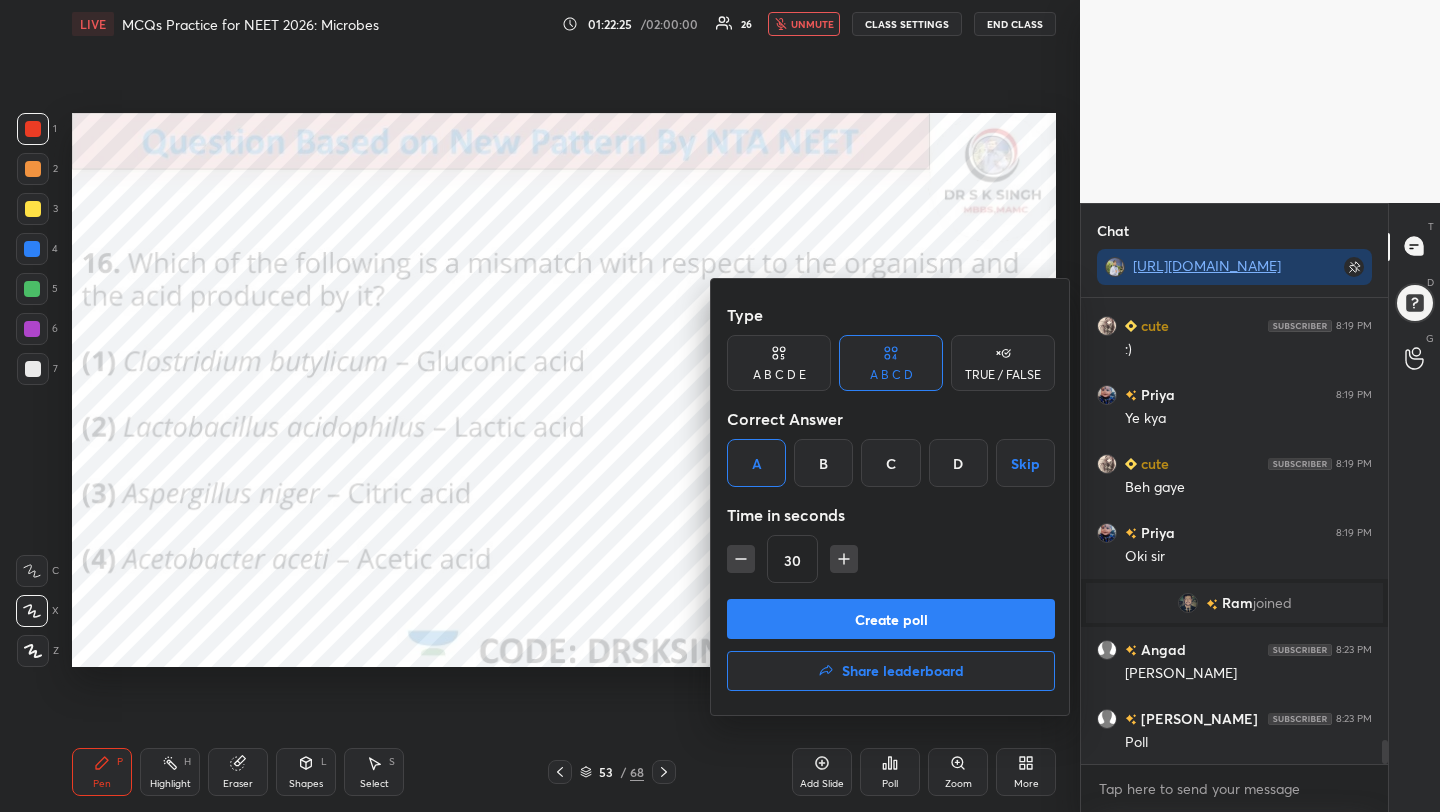 click on "Create poll" at bounding box center [891, 619] 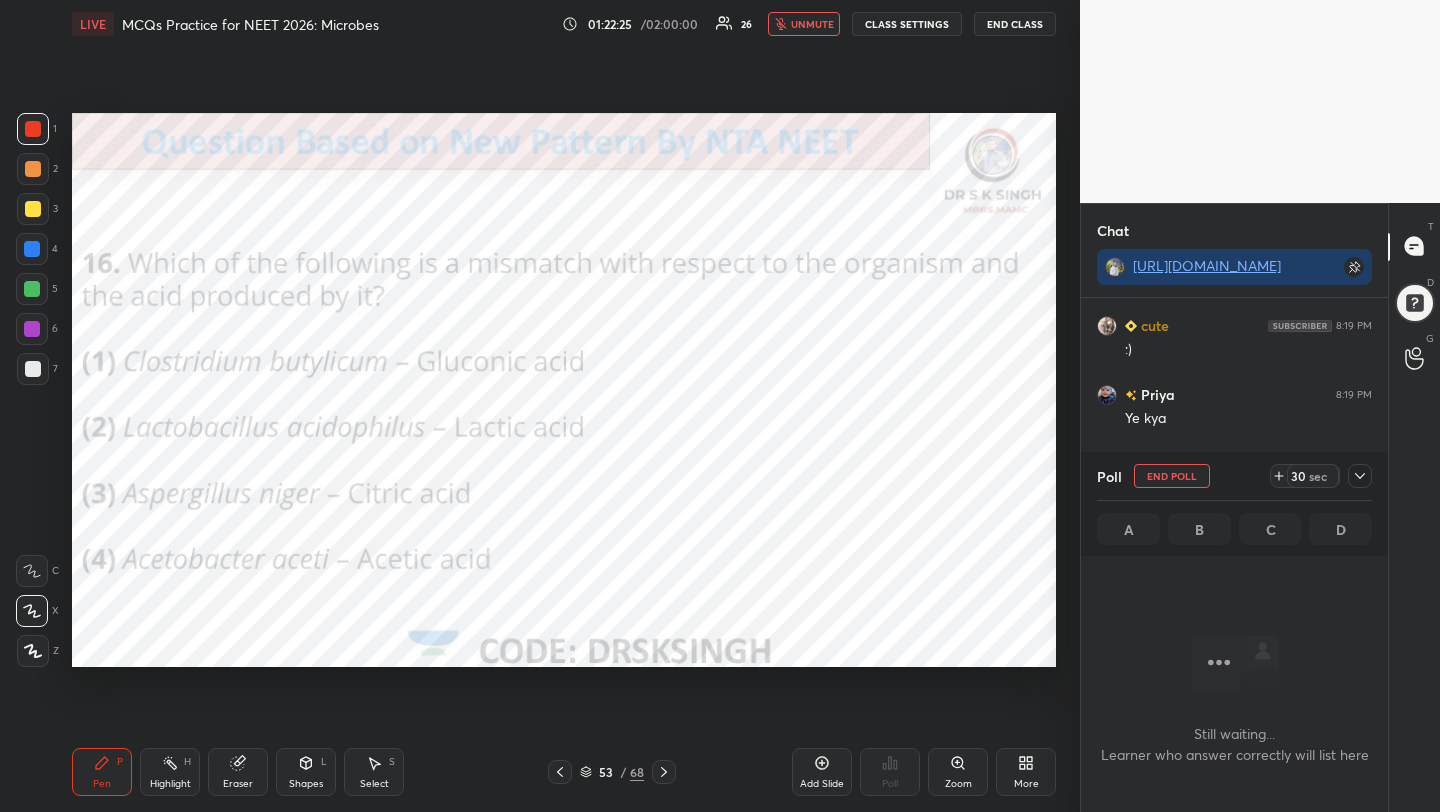 scroll, scrollTop: 362, scrollLeft: 301, axis: both 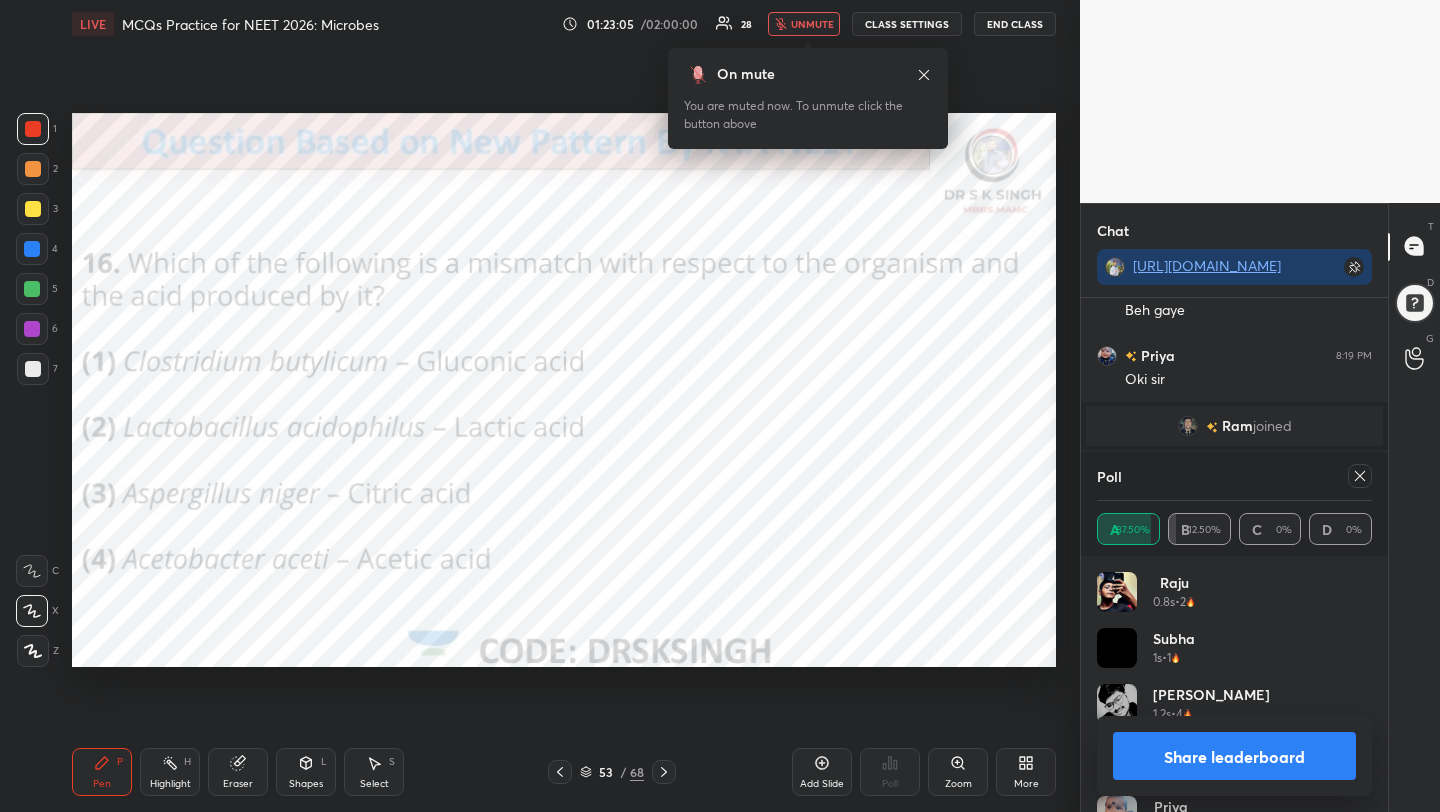 click 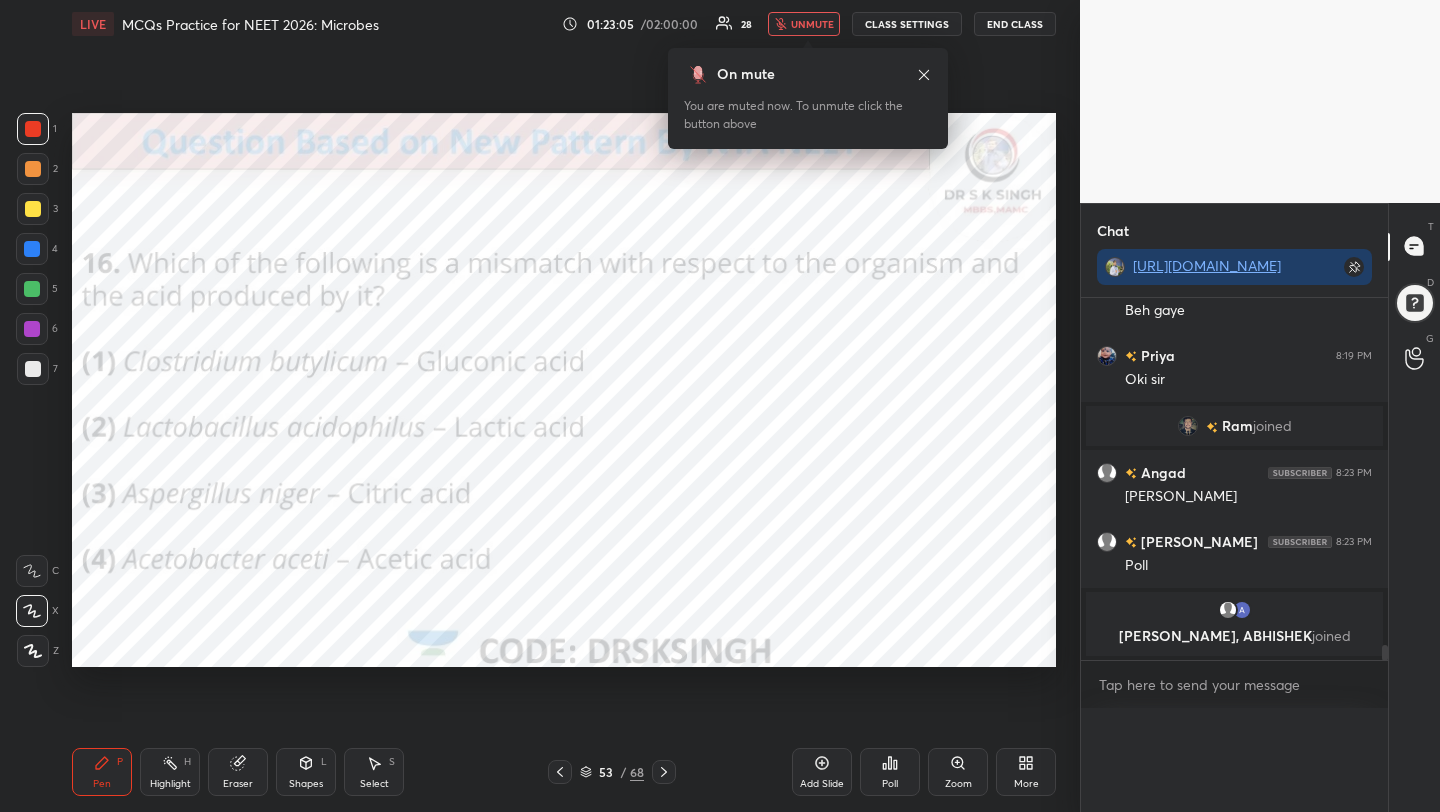 scroll, scrollTop: 0, scrollLeft: 0, axis: both 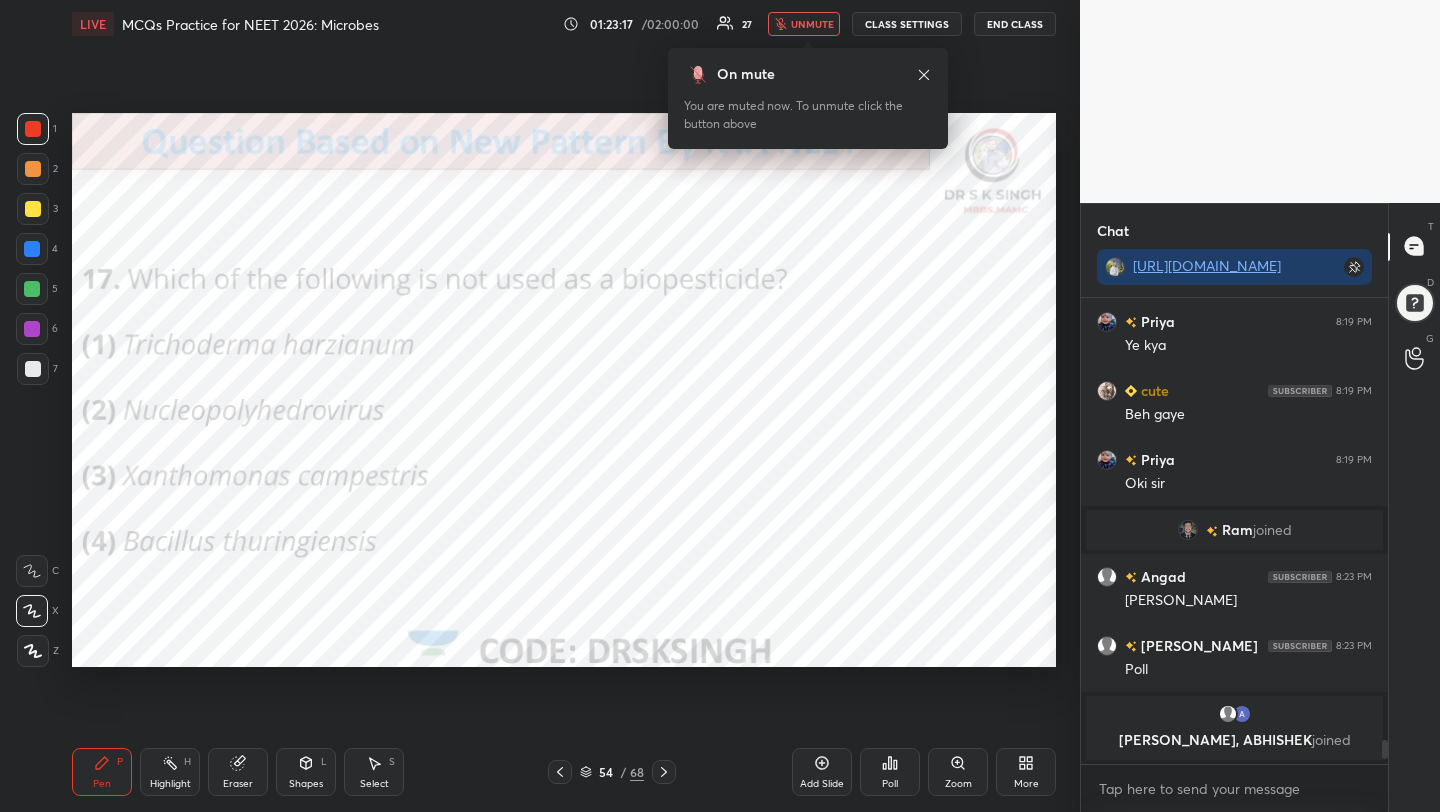 click on "Poll" at bounding box center (890, 784) 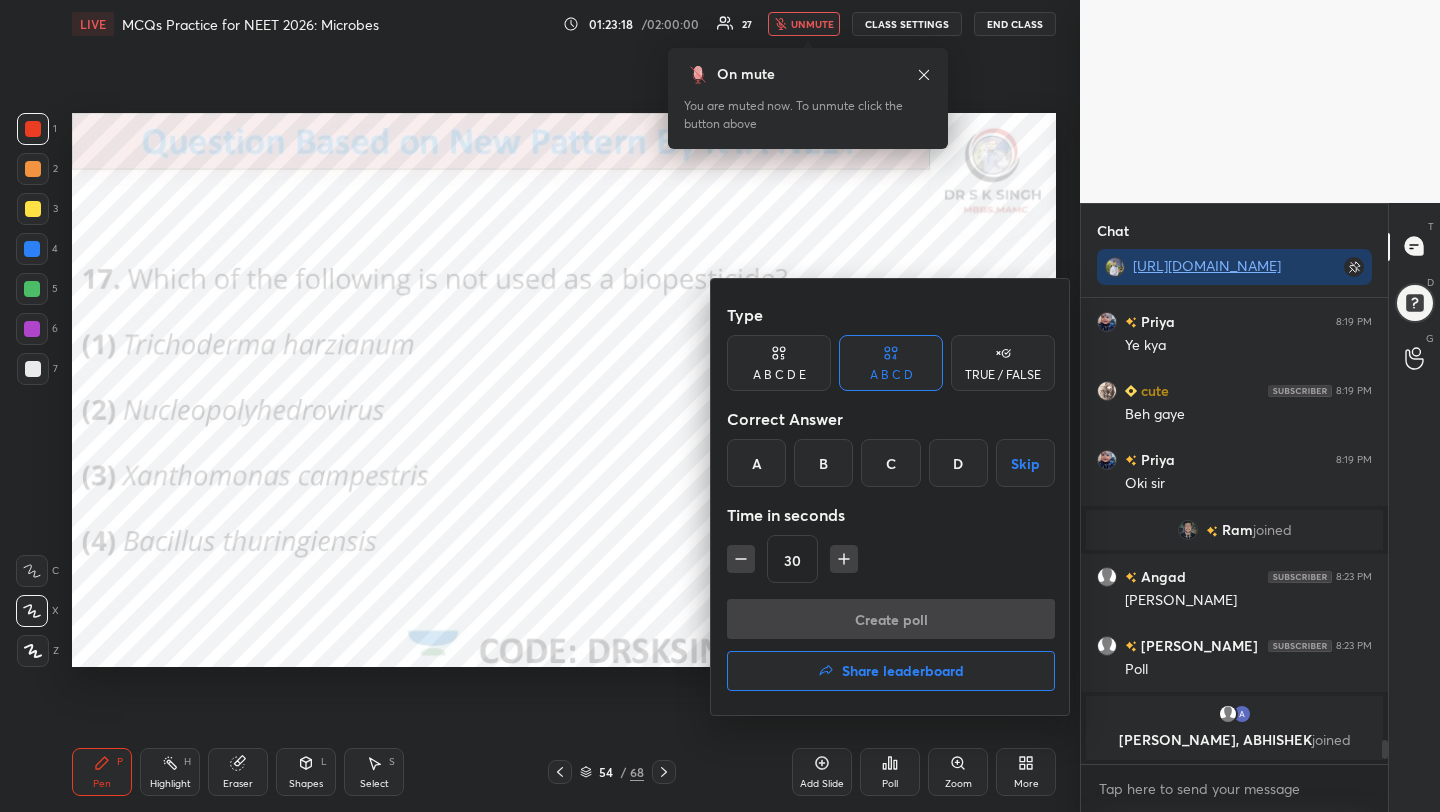click on "C" at bounding box center [890, 463] 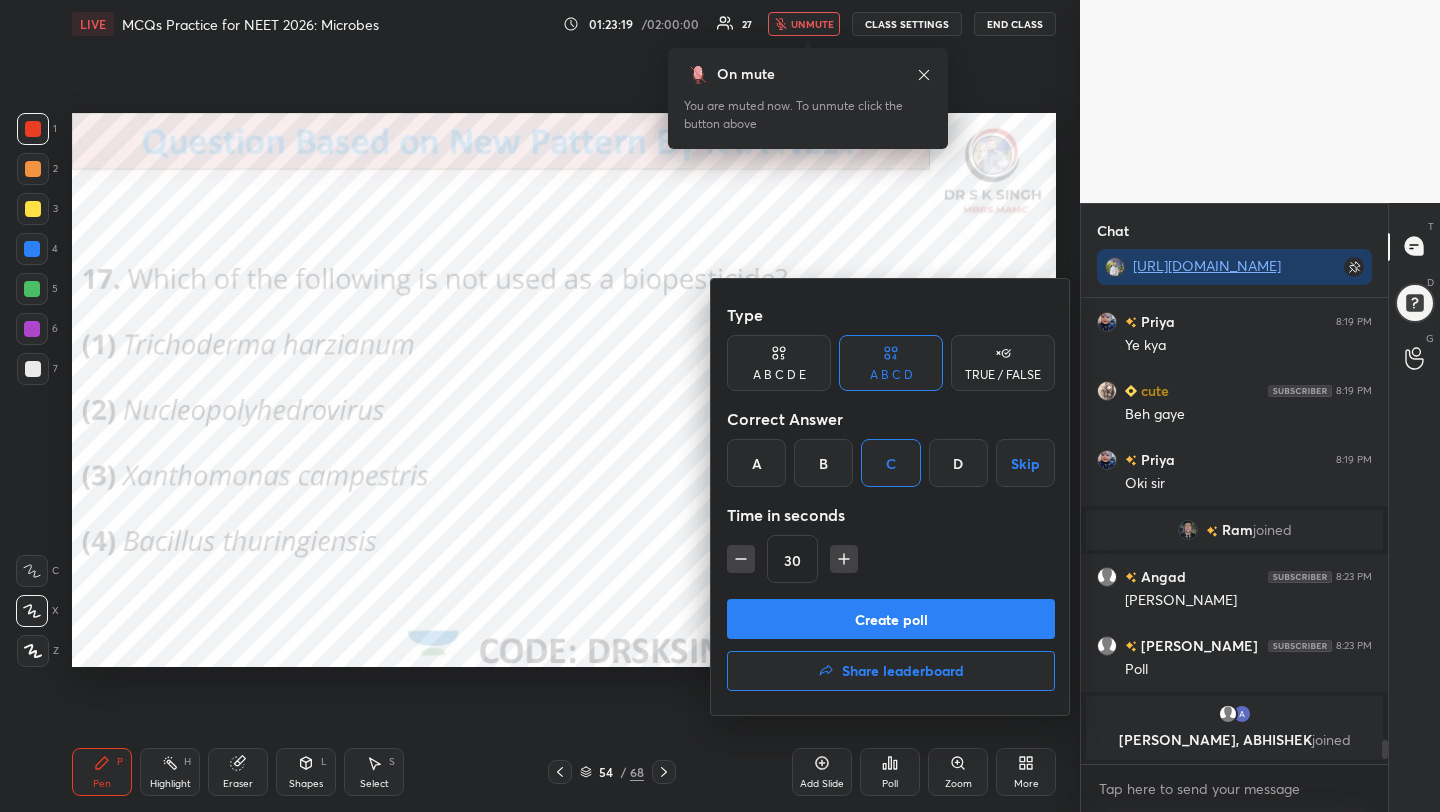 click on "Create poll" at bounding box center (891, 619) 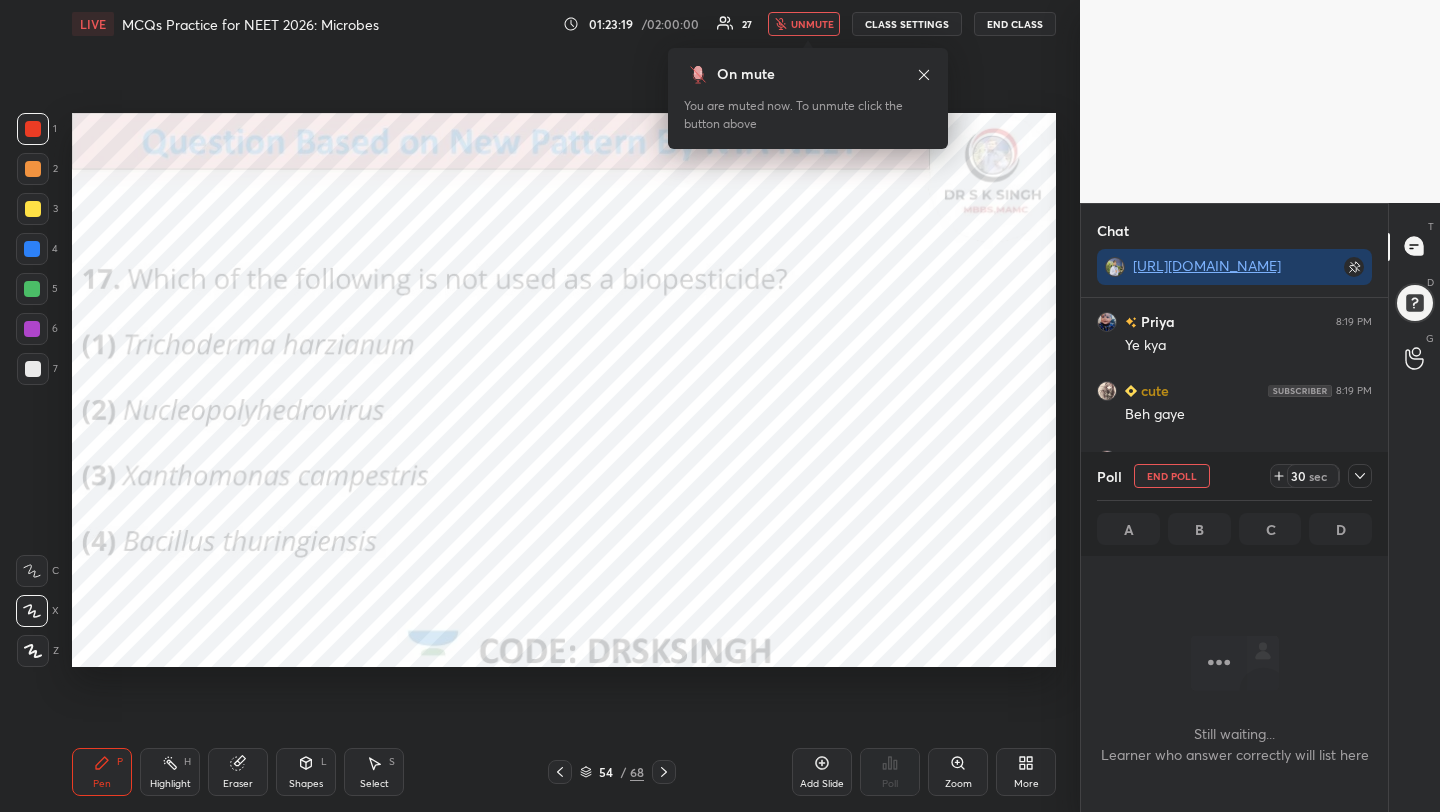 scroll, scrollTop: 367, scrollLeft: 301, axis: both 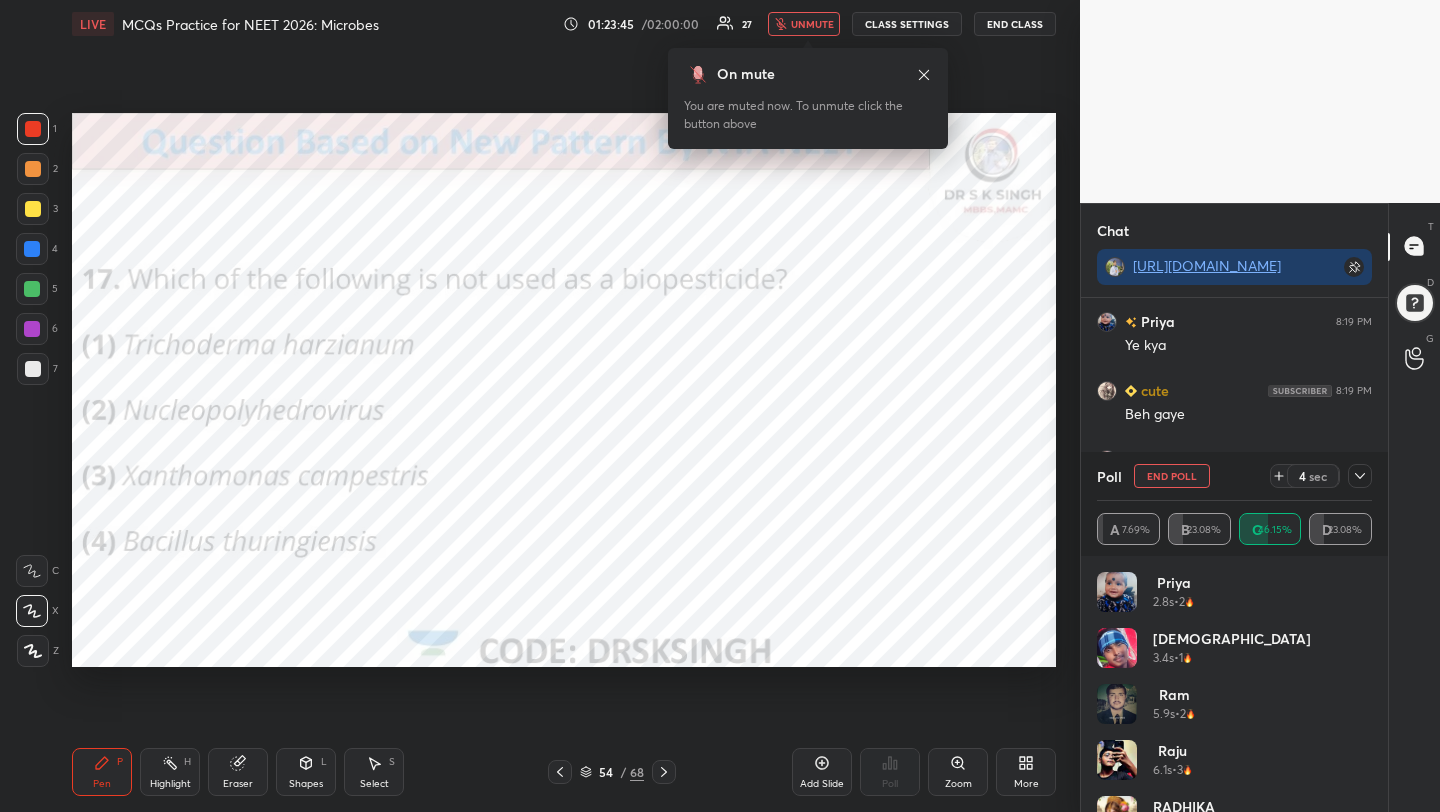 click on "End Poll" at bounding box center (1172, 476) 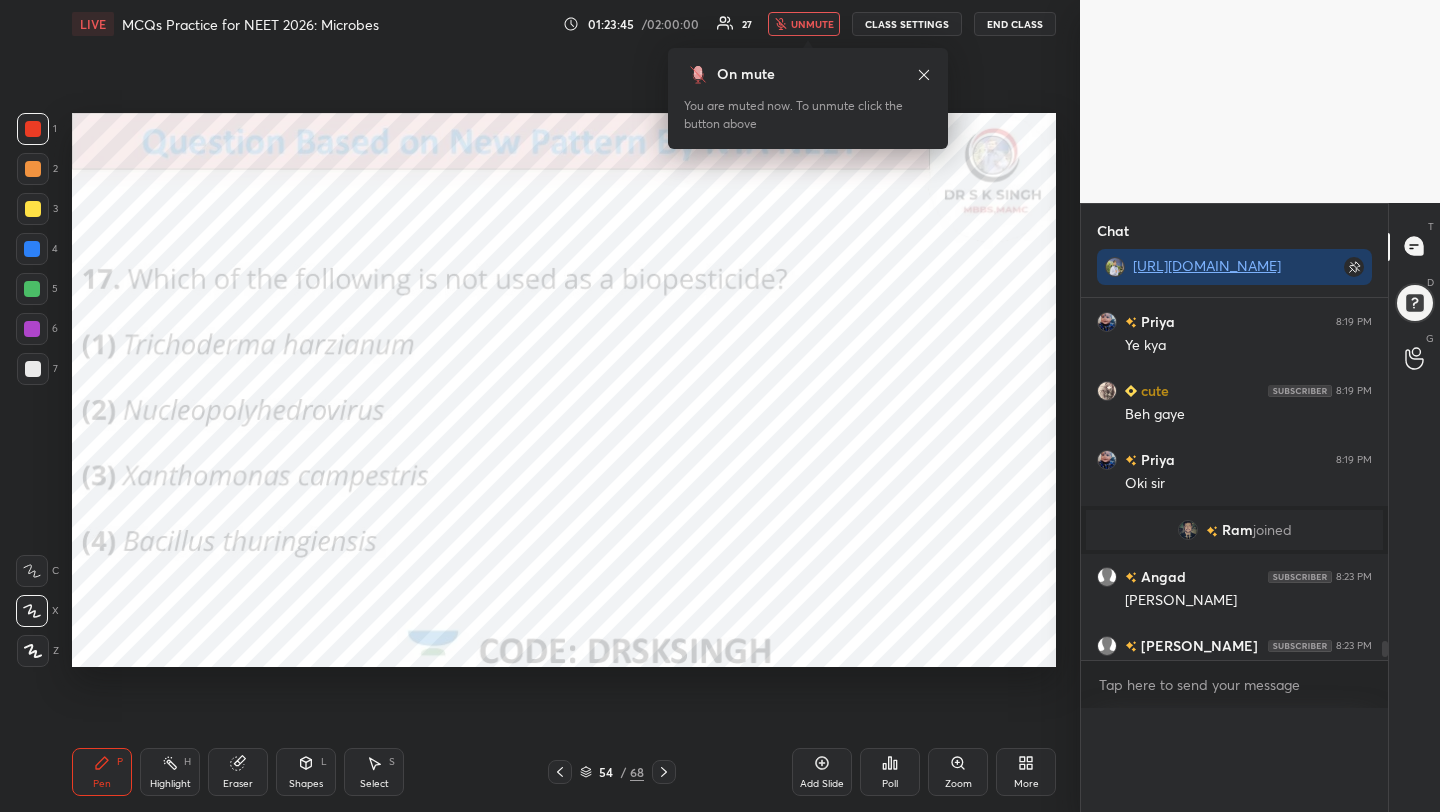 scroll, scrollTop: 0, scrollLeft: 0, axis: both 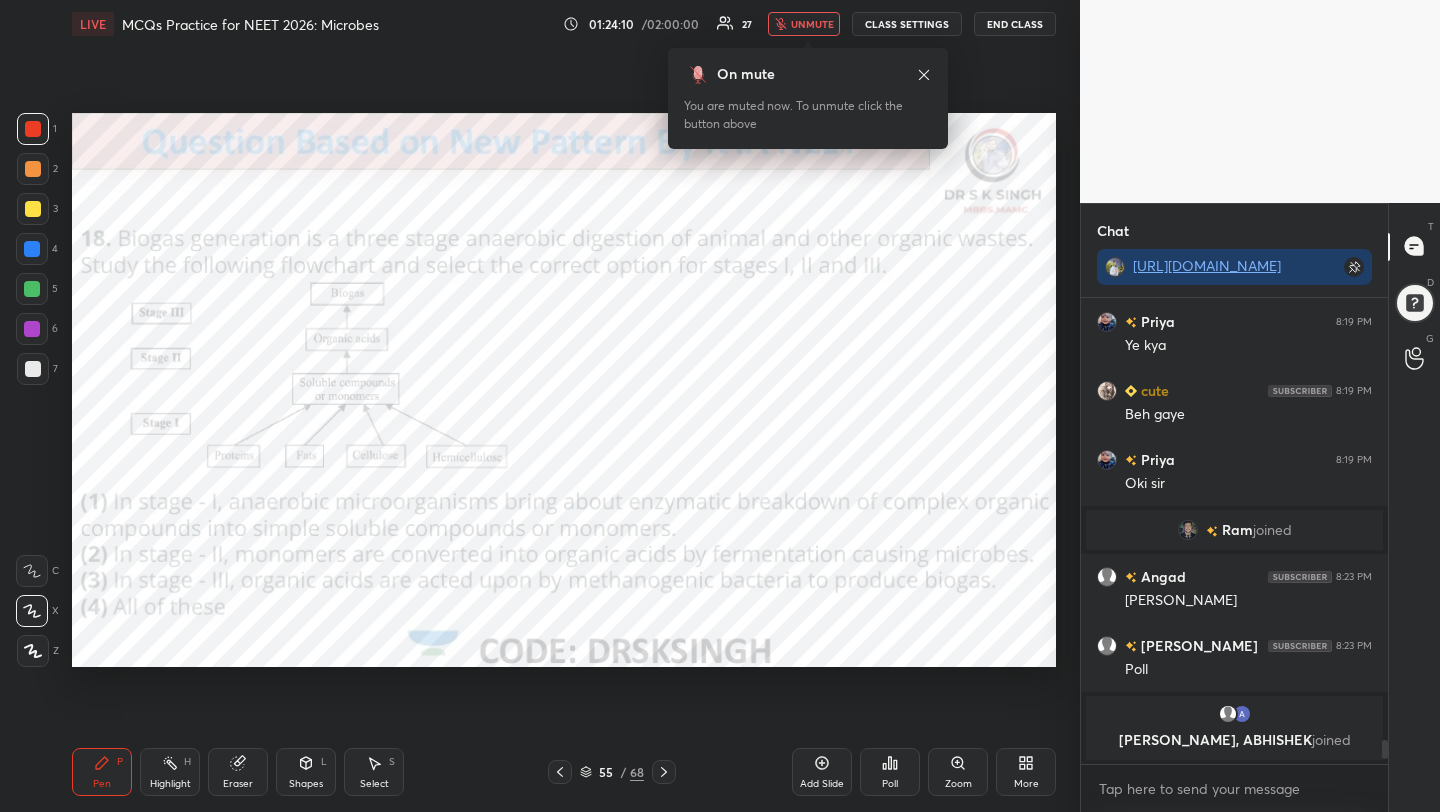 click on "Poll" at bounding box center [890, 784] 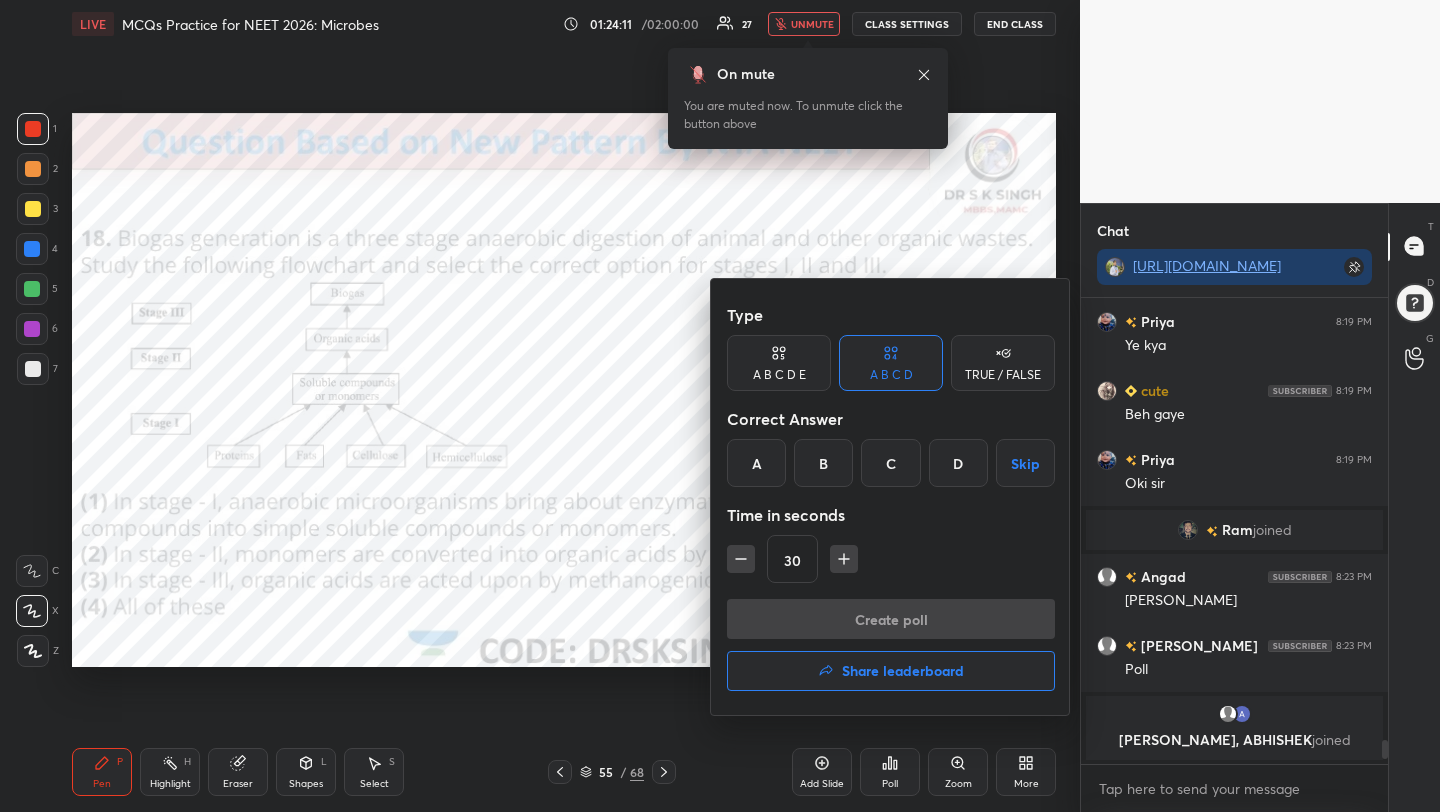 click on "D" at bounding box center [958, 463] 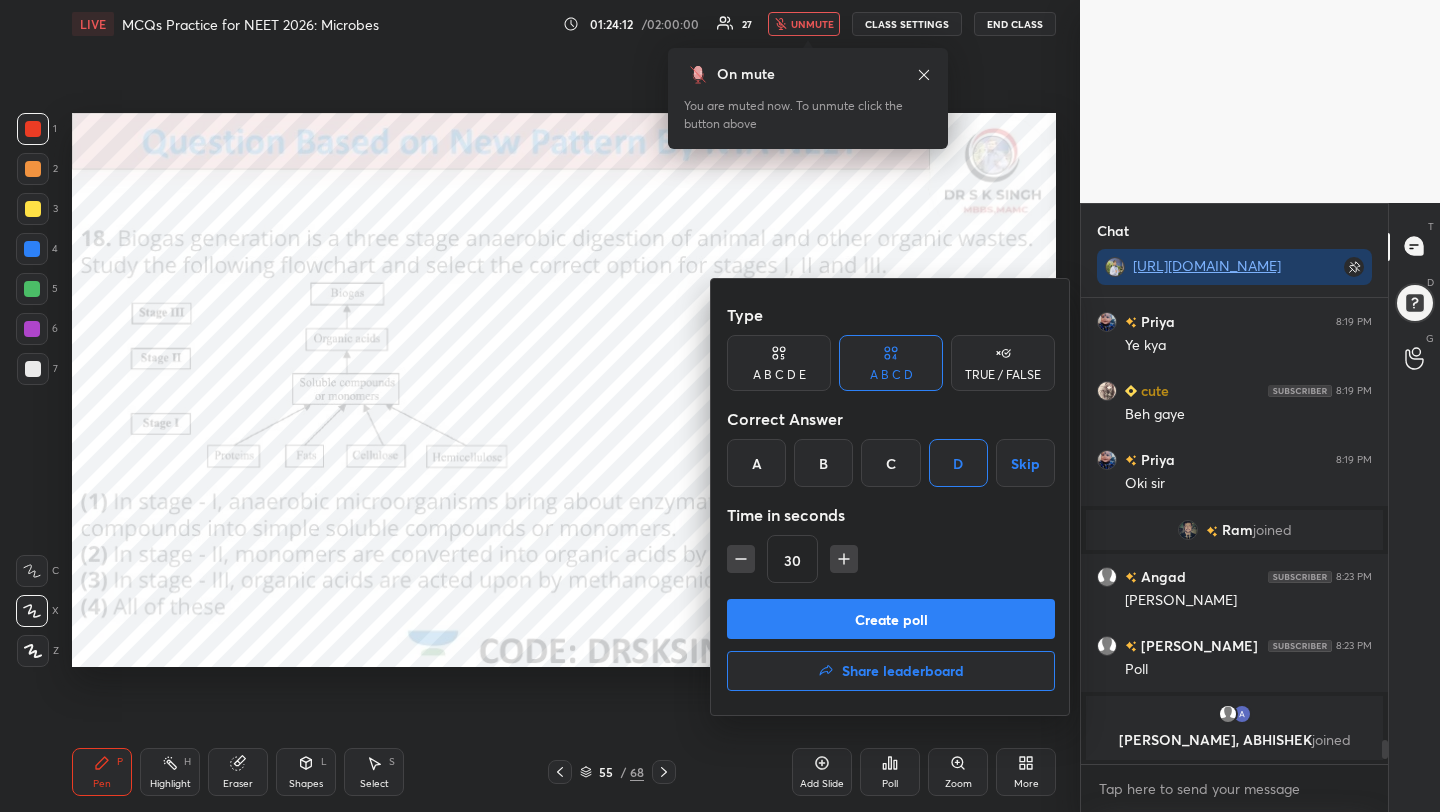 click on "Create poll" at bounding box center [891, 619] 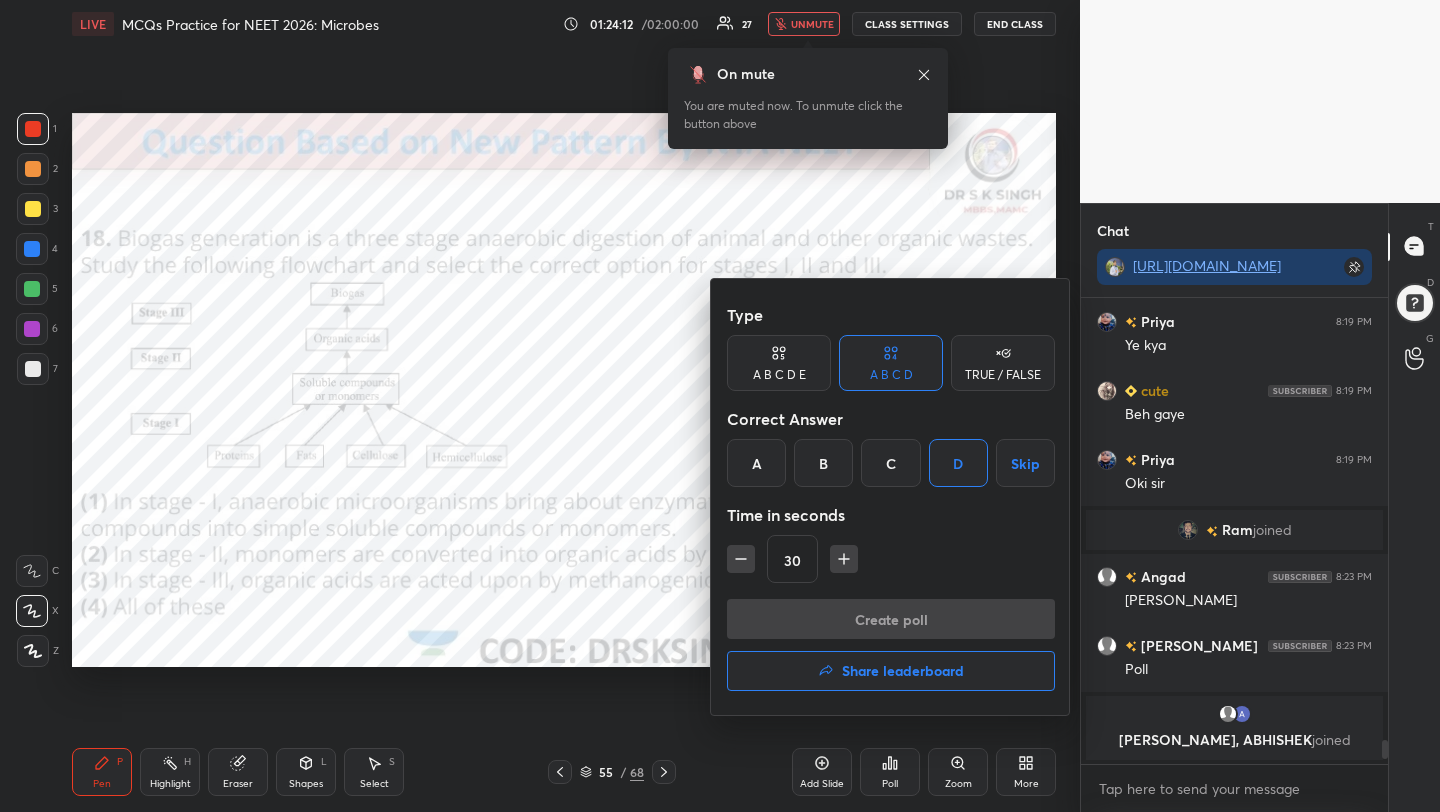 scroll, scrollTop: 419, scrollLeft: 301, axis: both 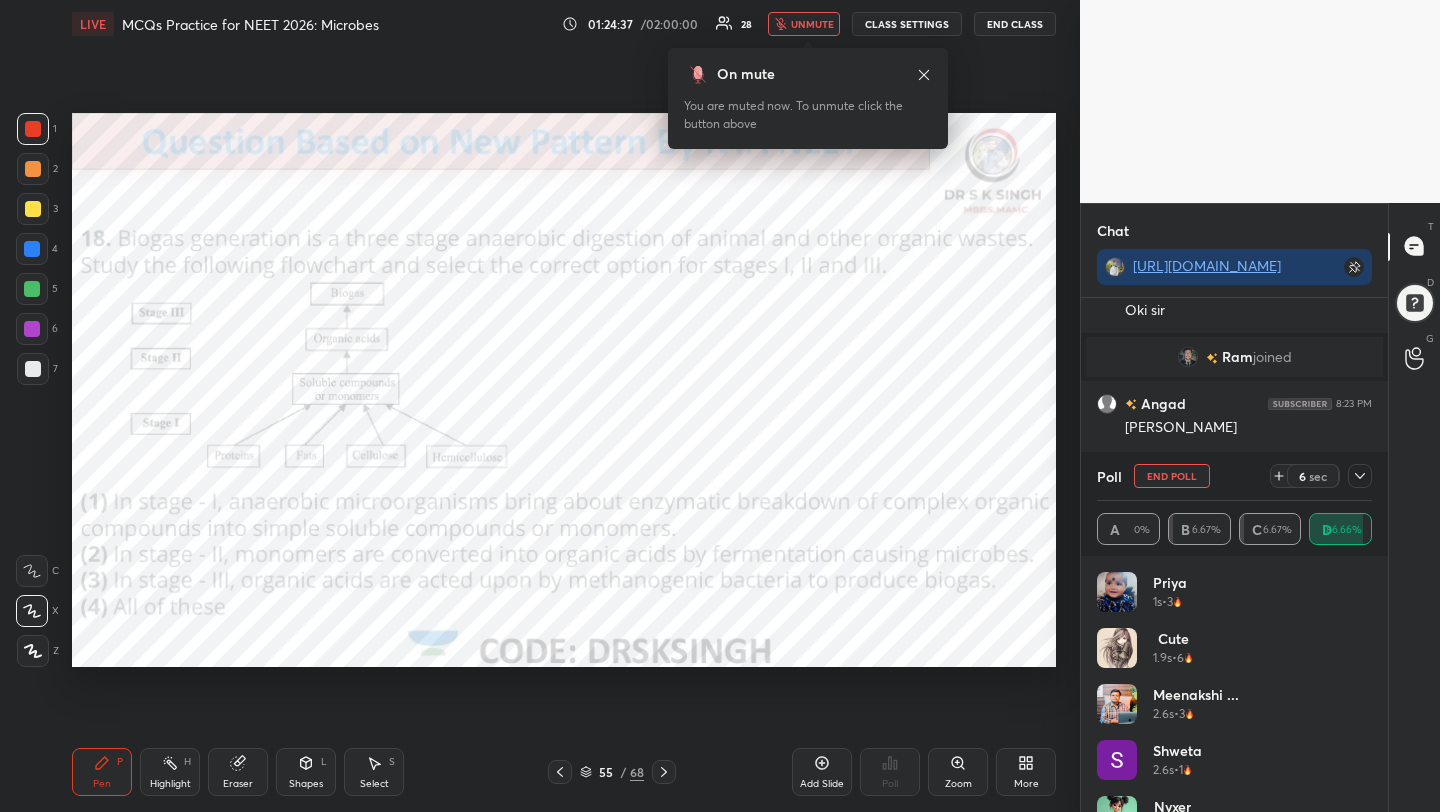 click on "End Poll" at bounding box center [1172, 476] 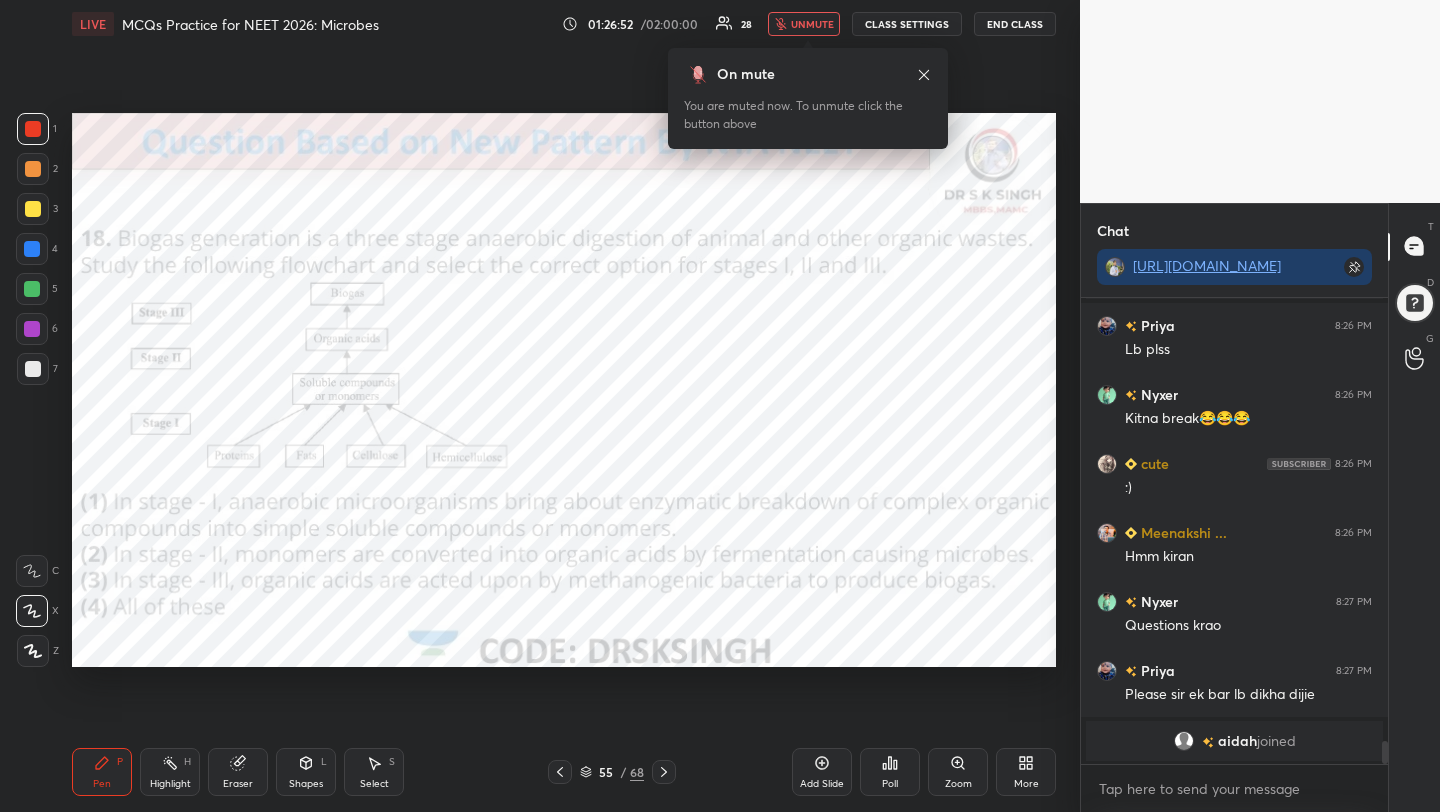 scroll, scrollTop: 9083, scrollLeft: 0, axis: vertical 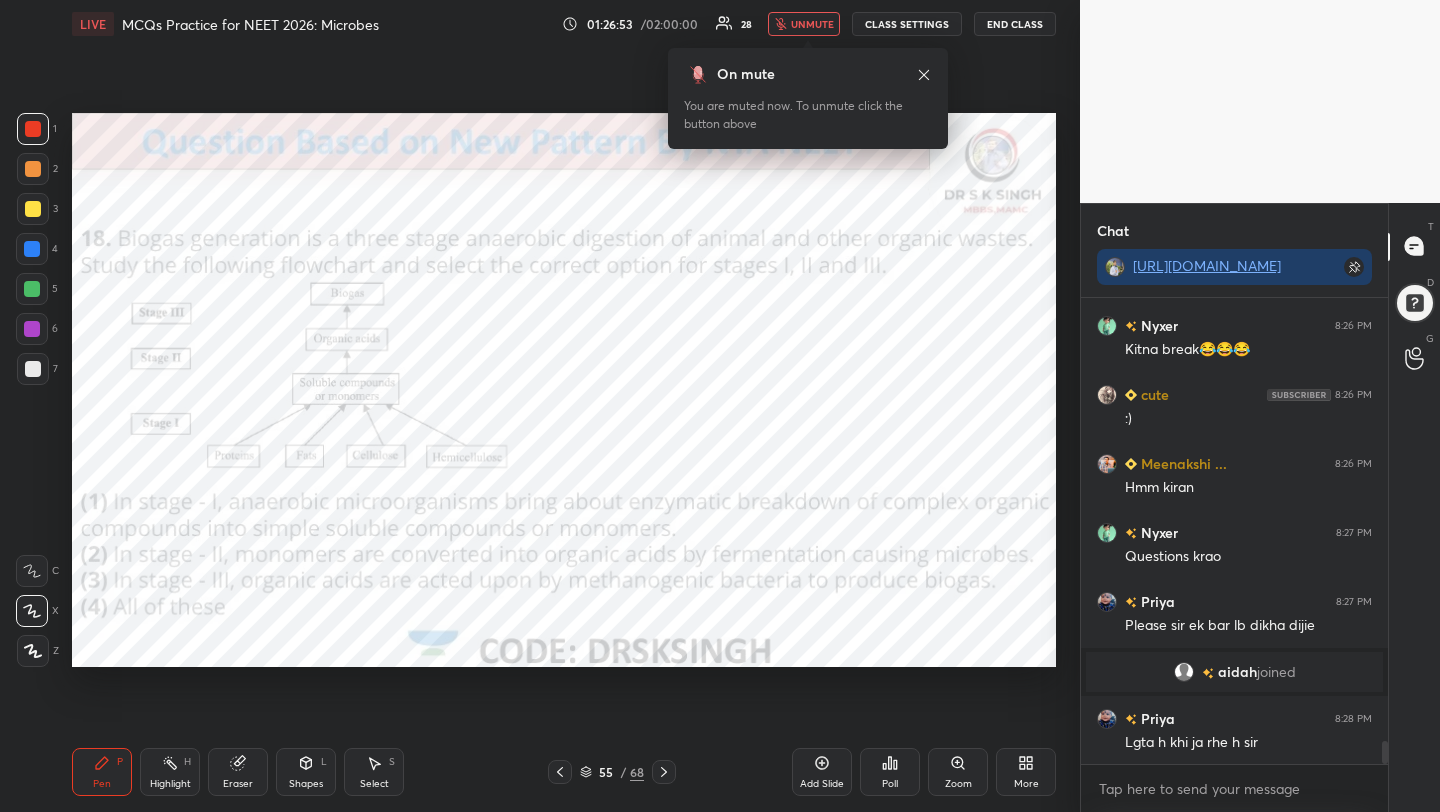 click on "unmute" at bounding box center [804, 24] 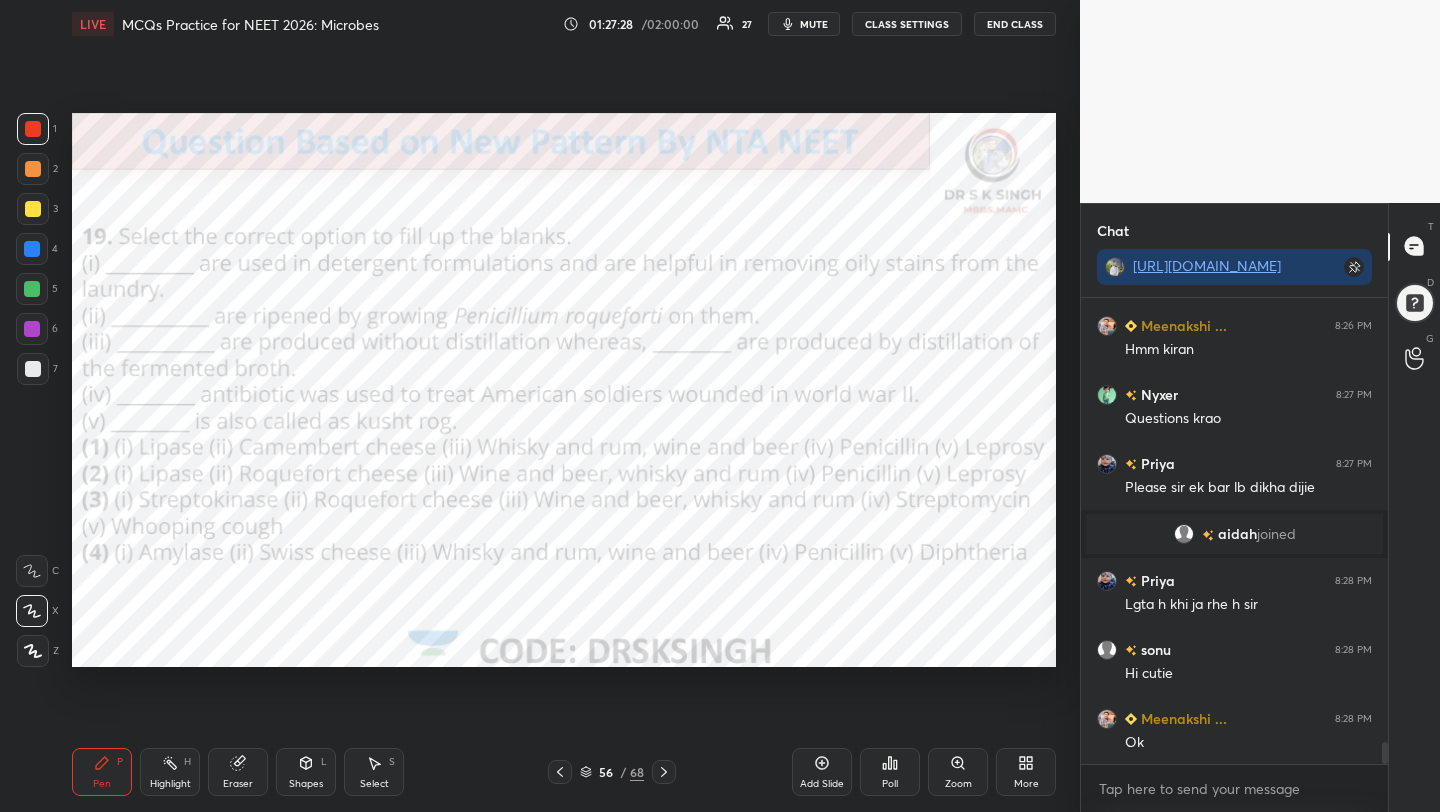 scroll, scrollTop: 9290, scrollLeft: 0, axis: vertical 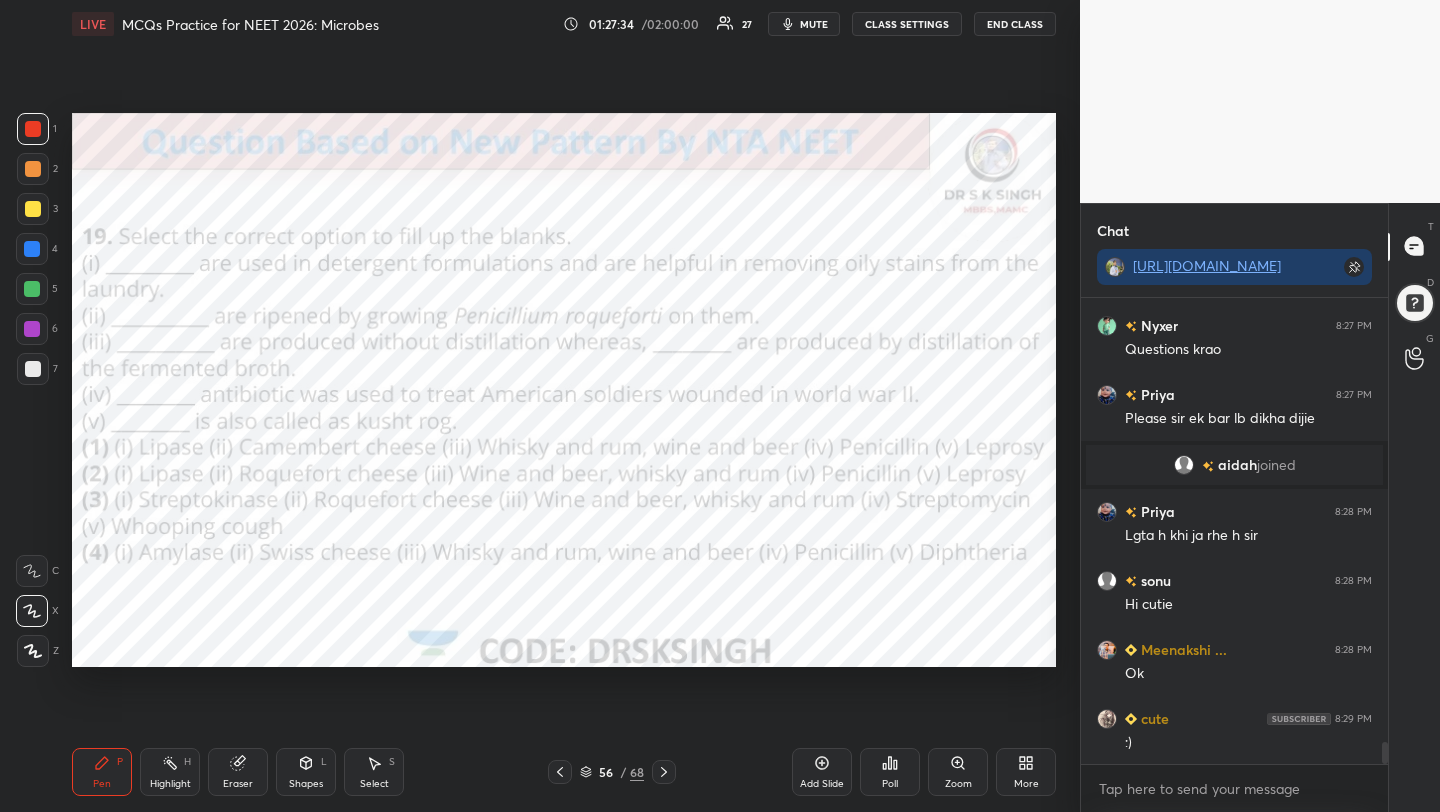 click on "Poll" at bounding box center (890, 772) 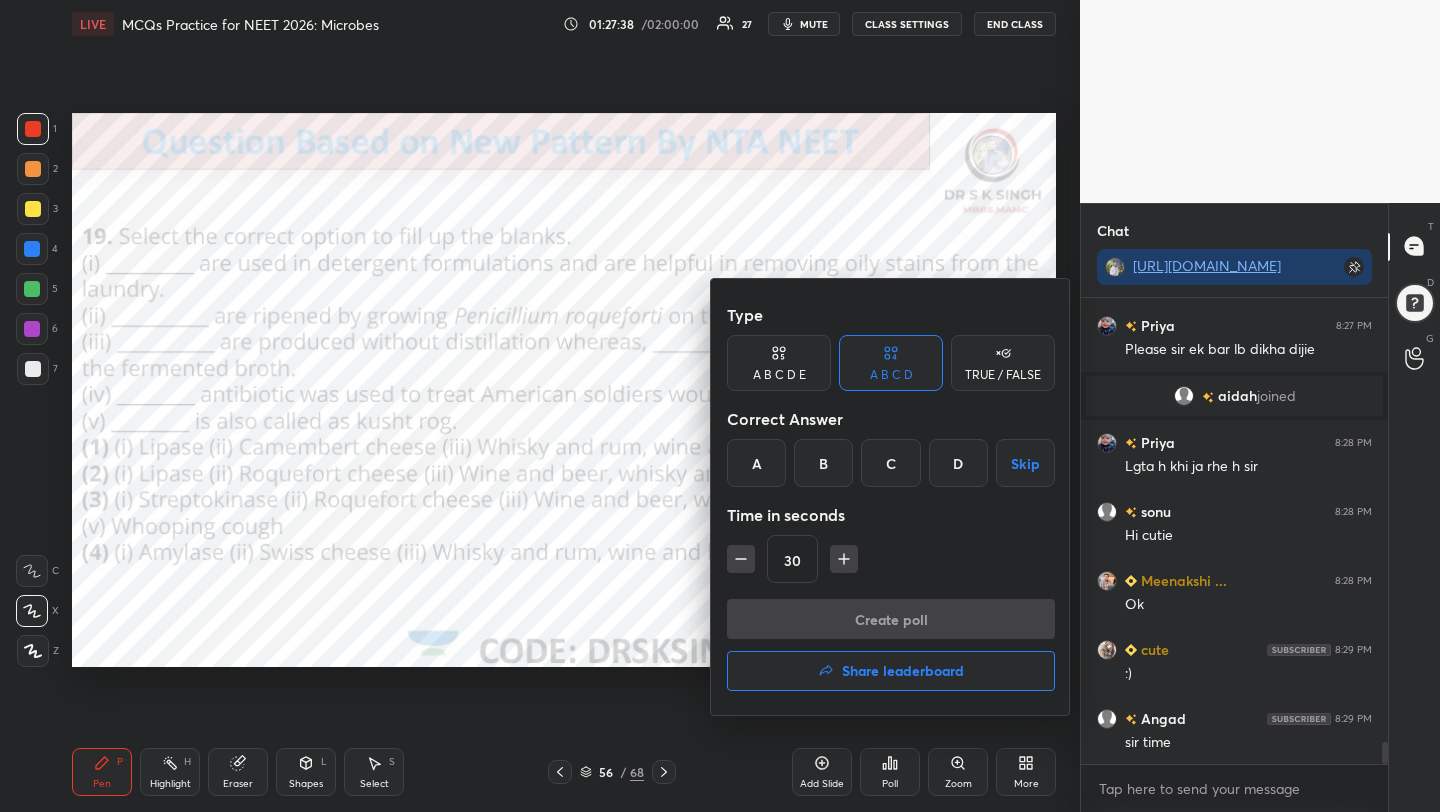 scroll, scrollTop: 9428, scrollLeft: 0, axis: vertical 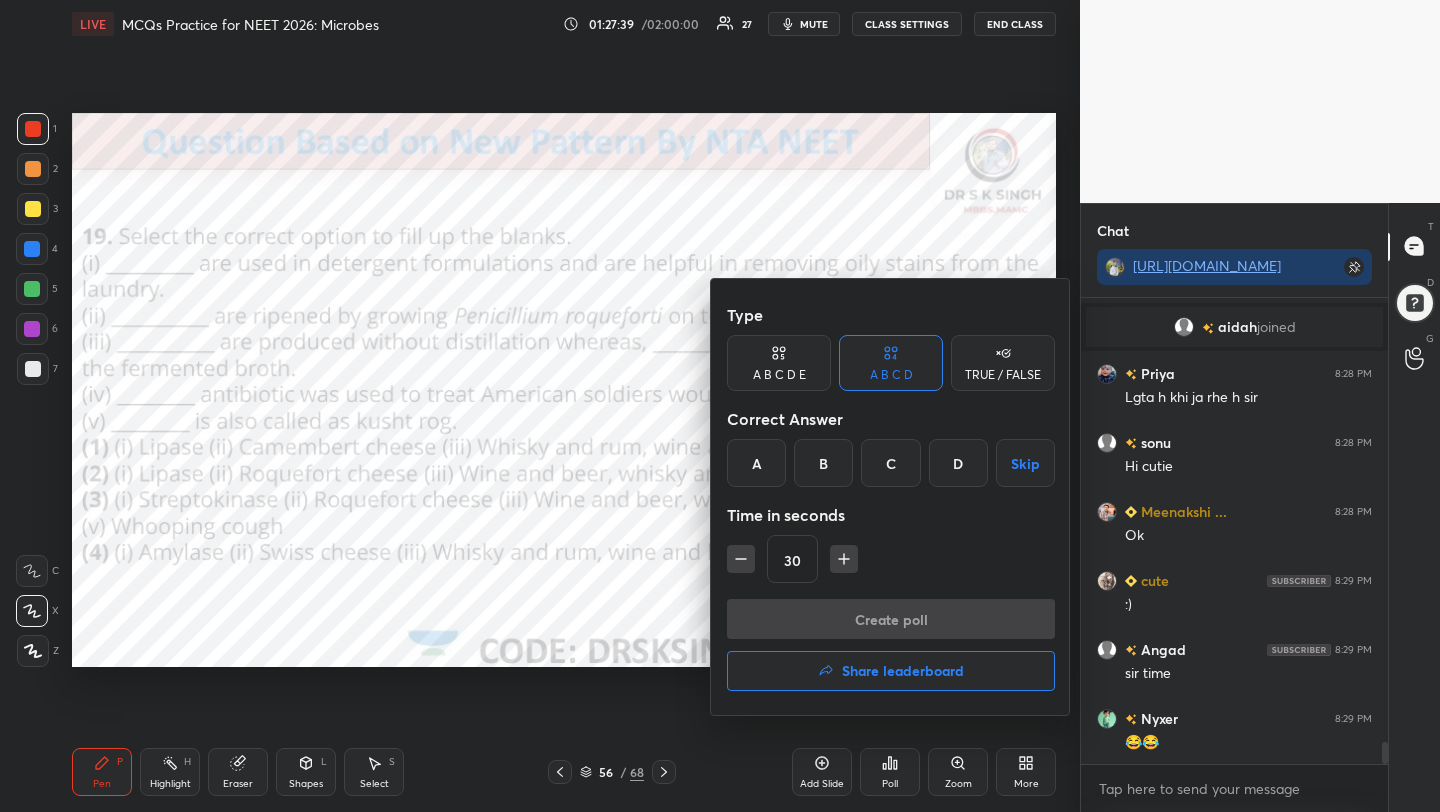 click on "B" at bounding box center (823, 463) 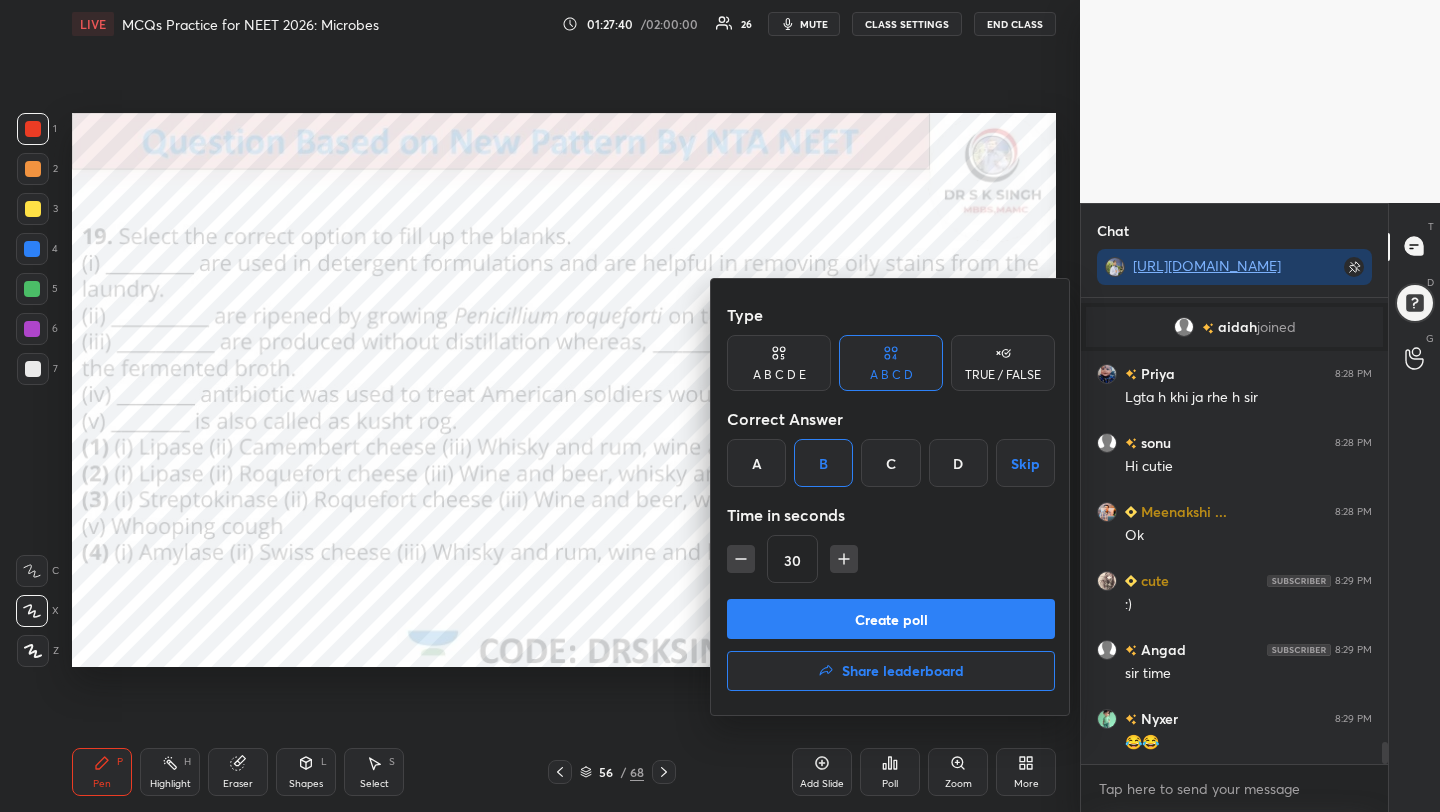 click on "Create poll" at bounding box center [891, 619] 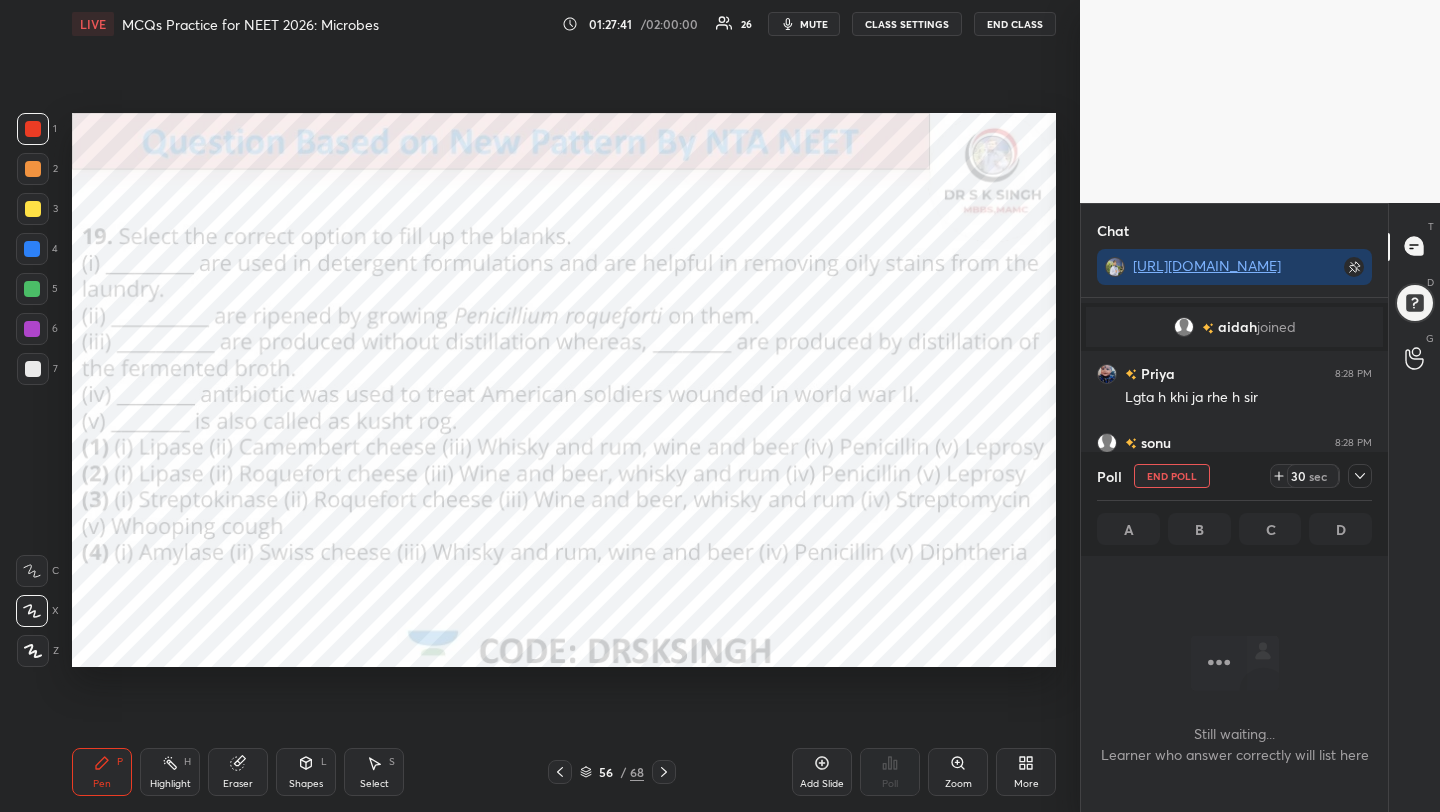 scroll, scrollTop: 362, scrollLeft: 301, axis: both 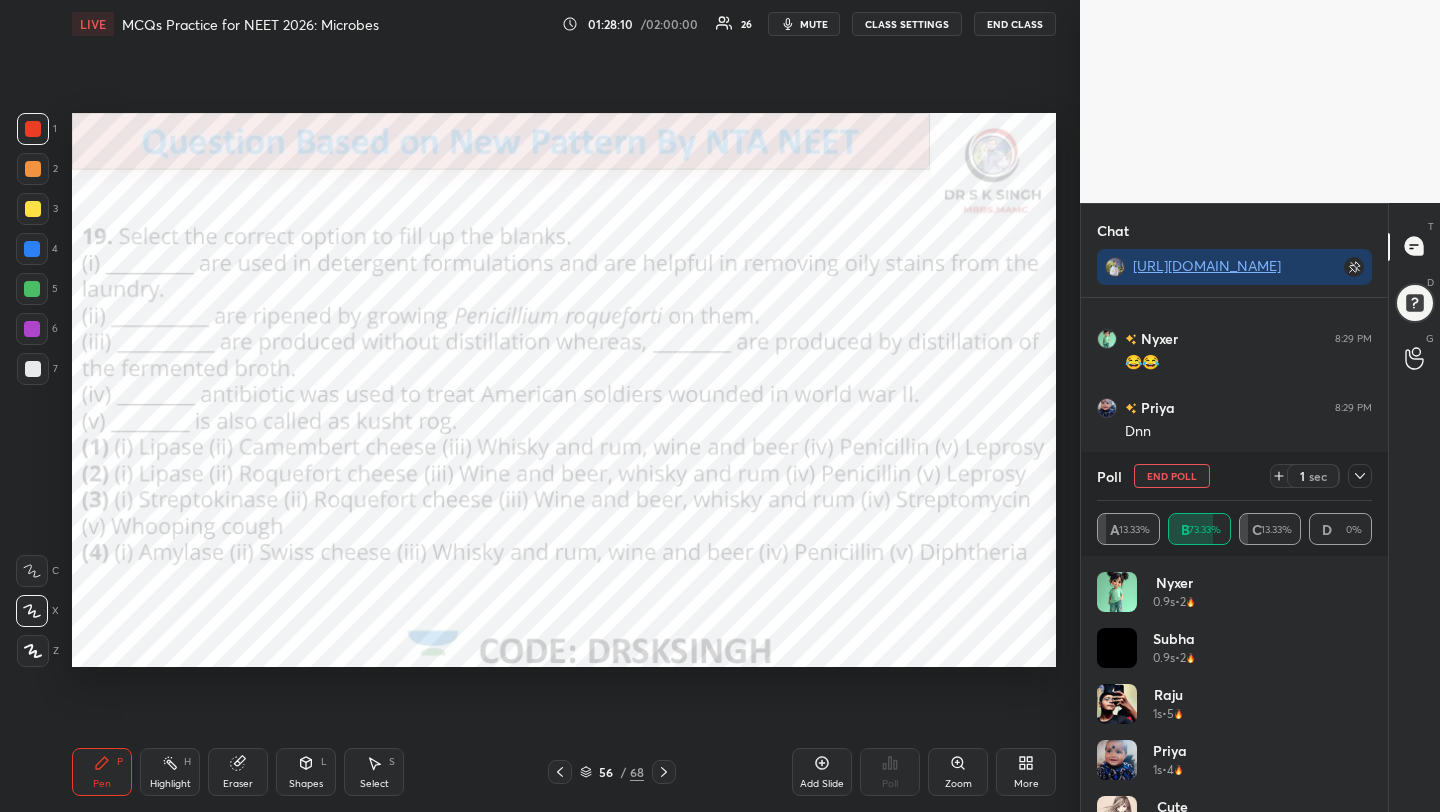 click on "End Poll" at bounding box center (1172, 476) 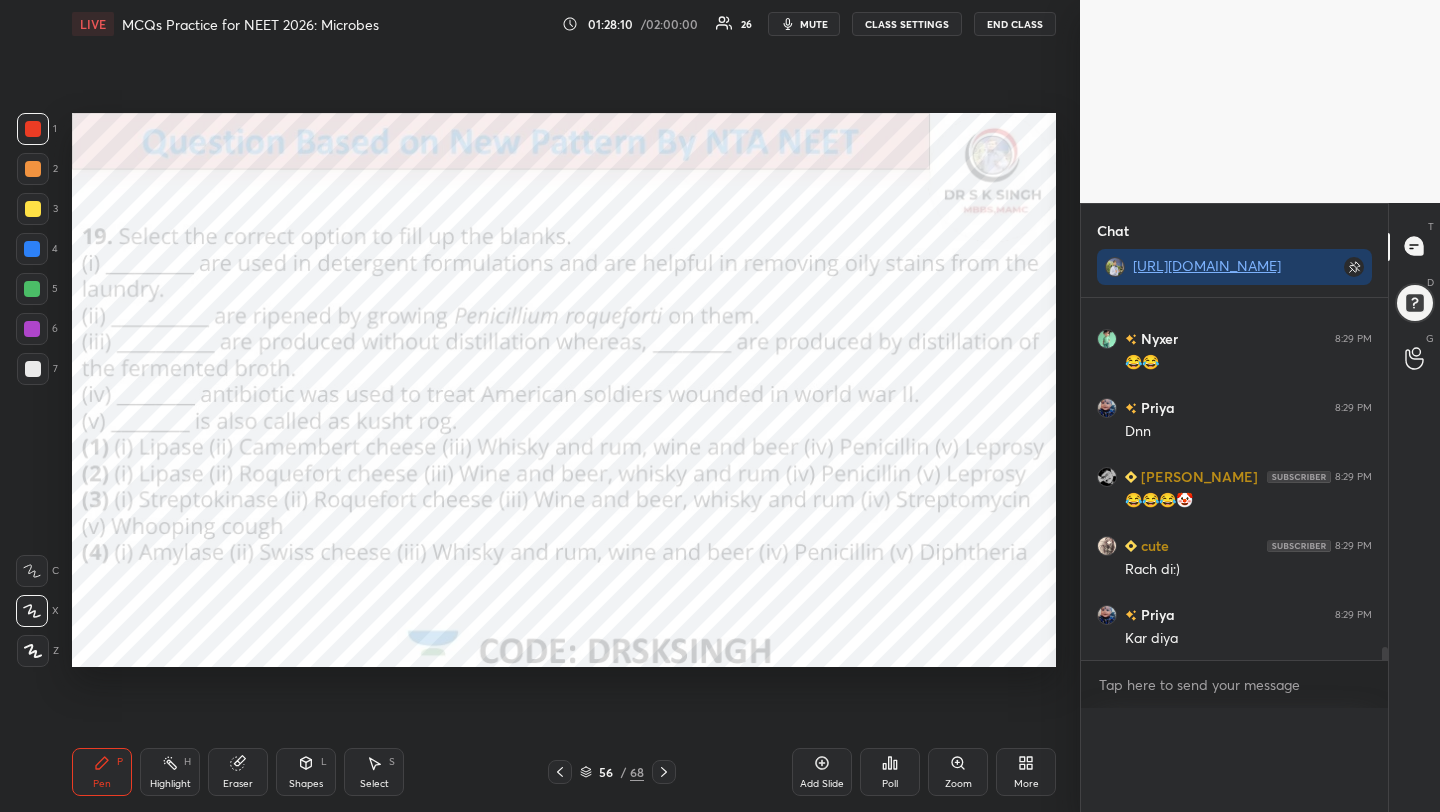 scroll, scrollTop: 0, scrollLeft: 0, axis: both 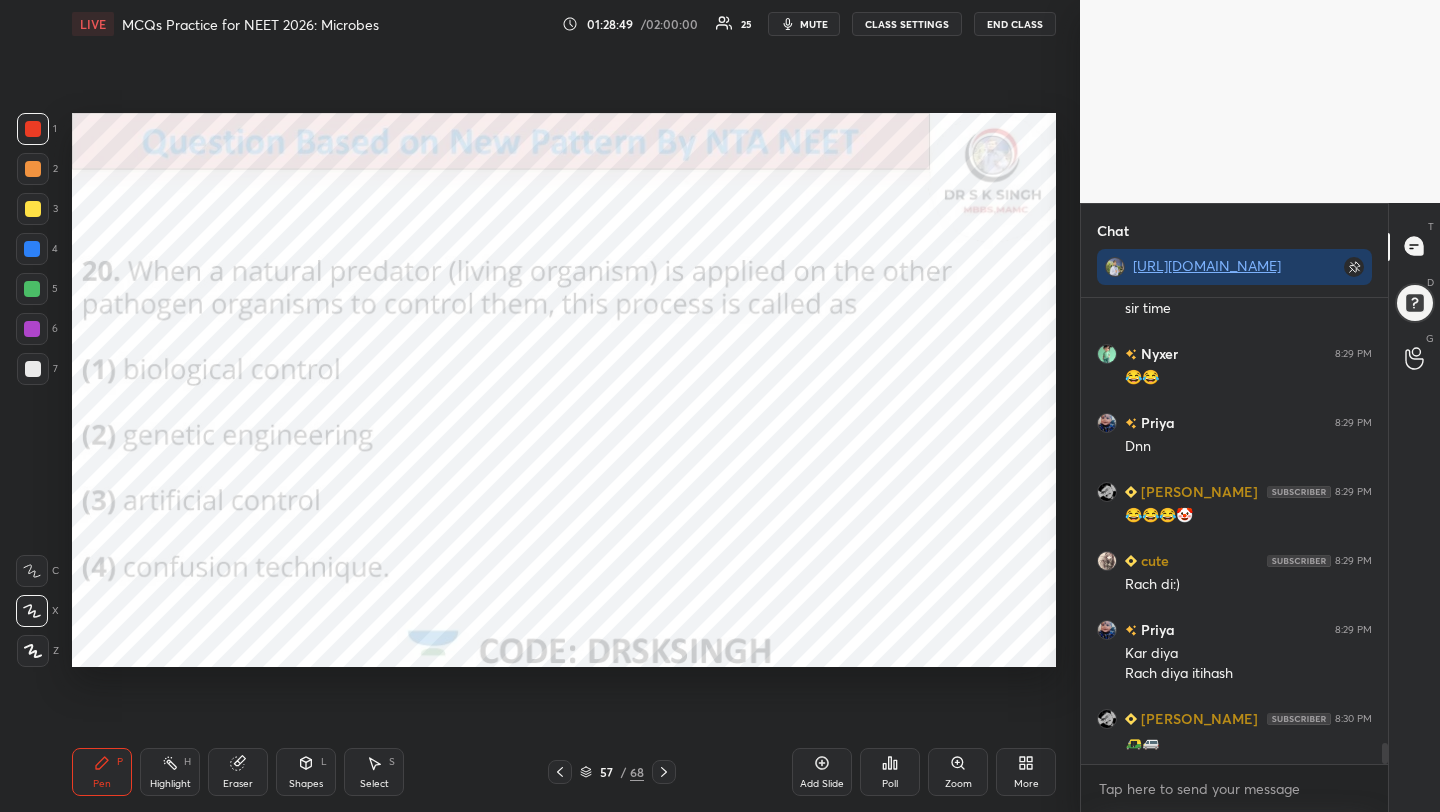 click on "Poll" at bounding box center (890, 772) 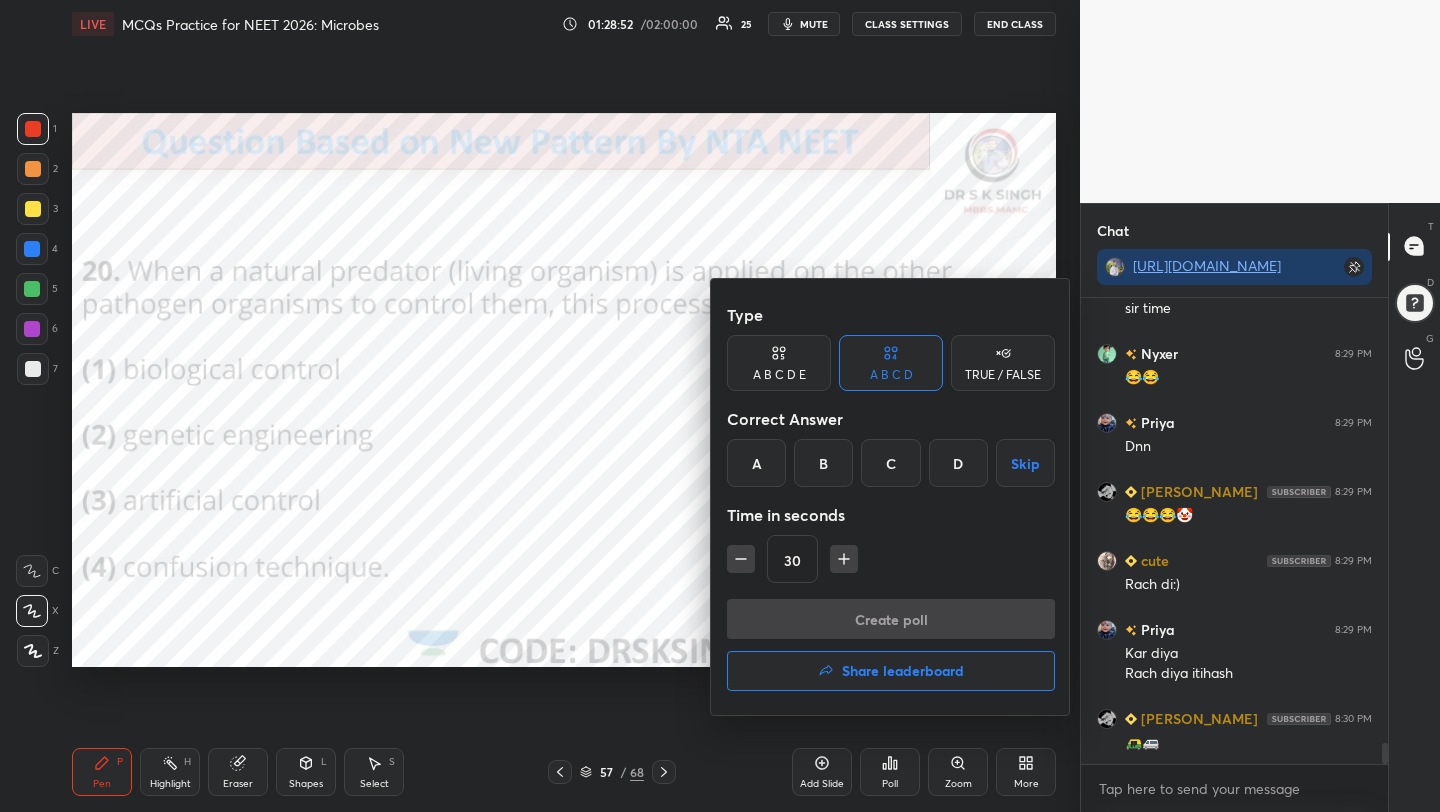 click on "A" at bounding box center (756, 463) 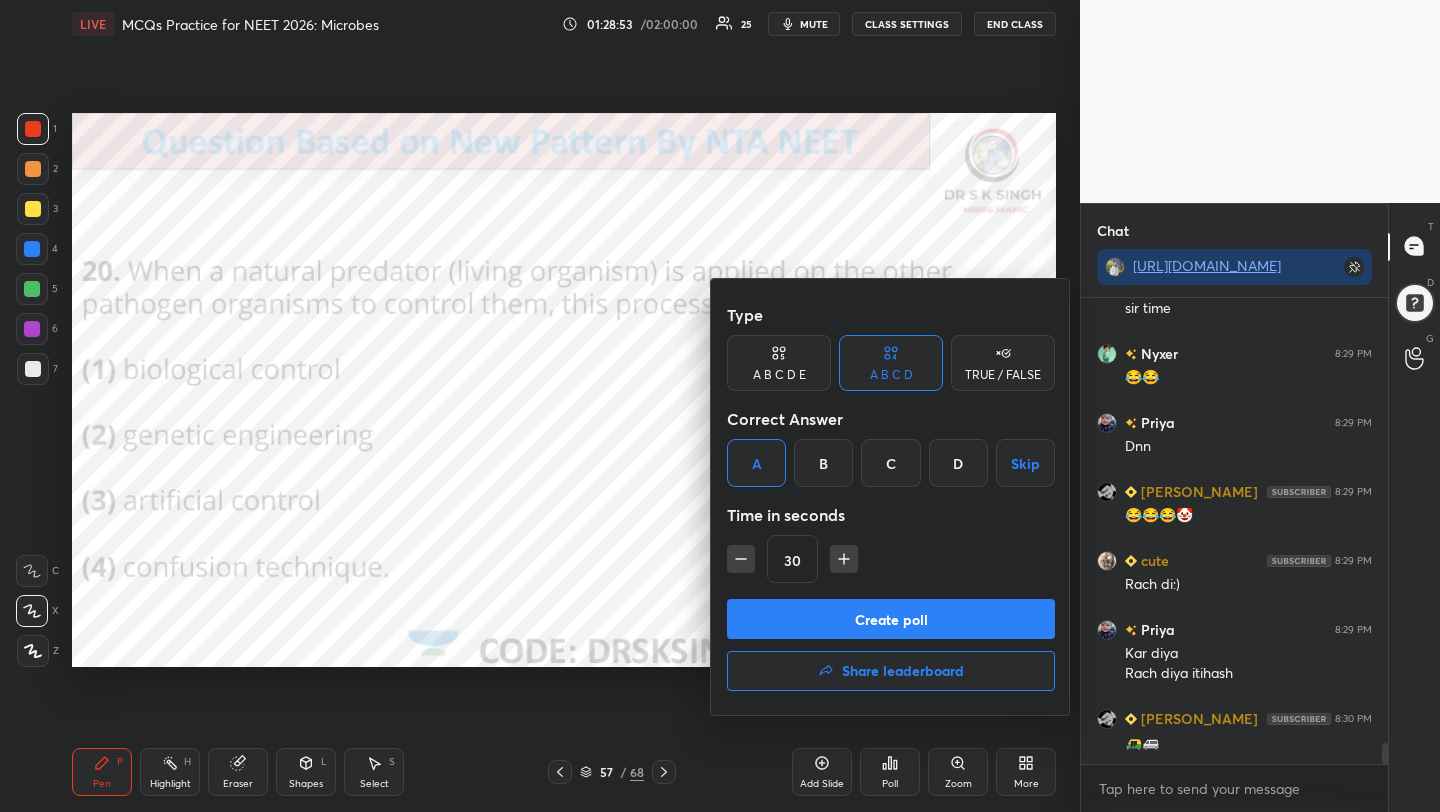 click on "Create poll" at bounding box center (891, 619) 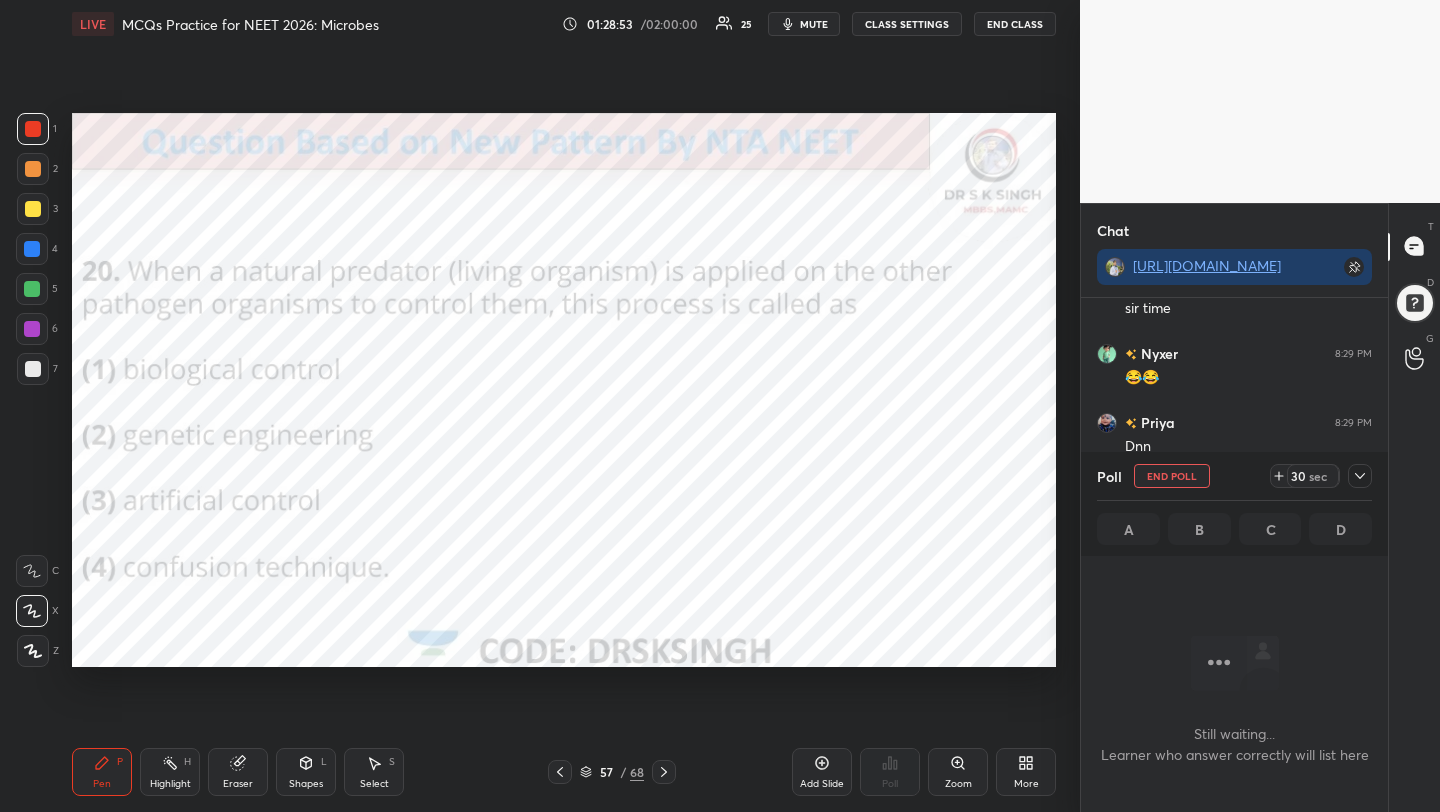 scroll, scrollTop: 362, scrollLeft: 301, axis: both 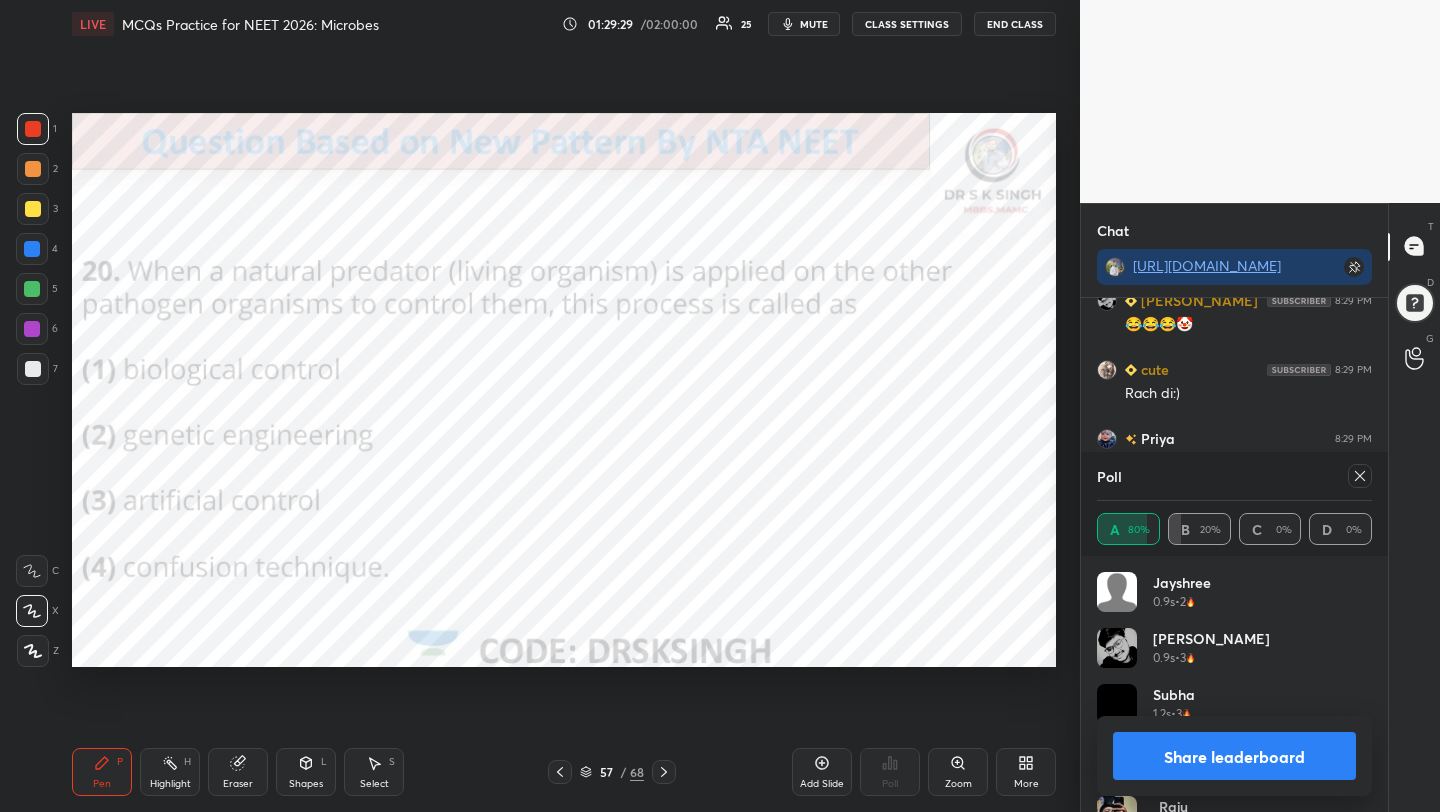 click 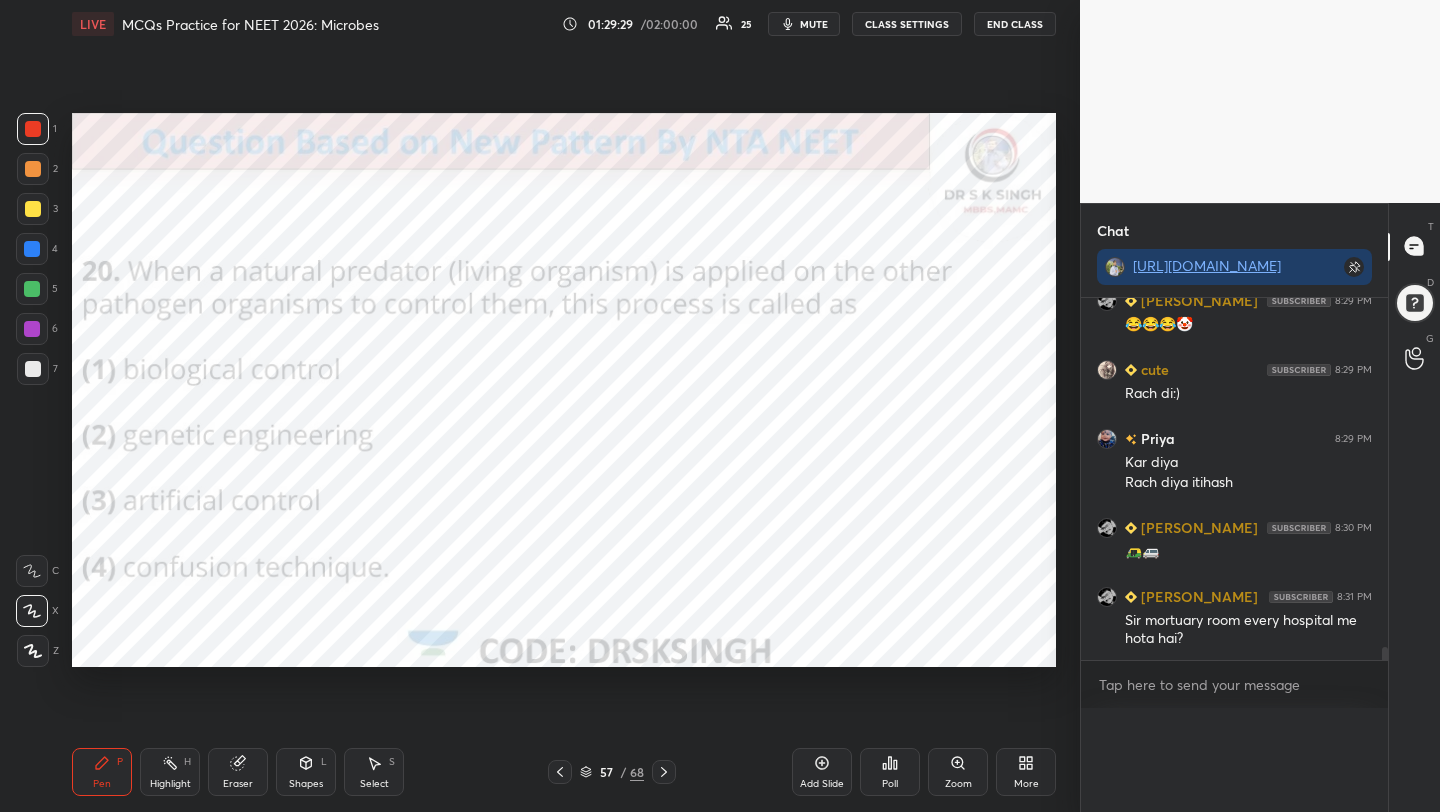 scroll, scrollTop: 0, scrollLeft: 0, axis: both 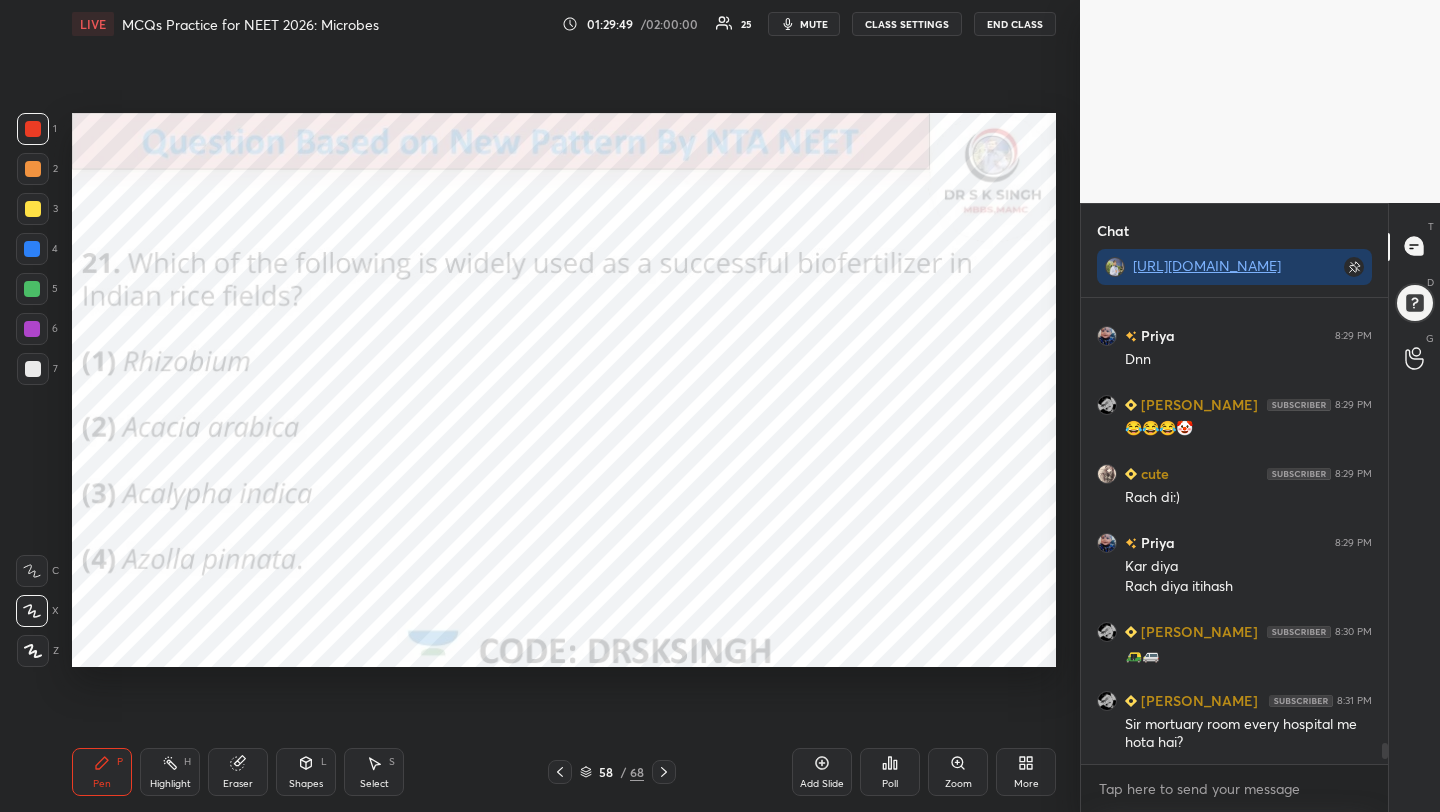 click on "Poll" at bounding box center (890, 784) 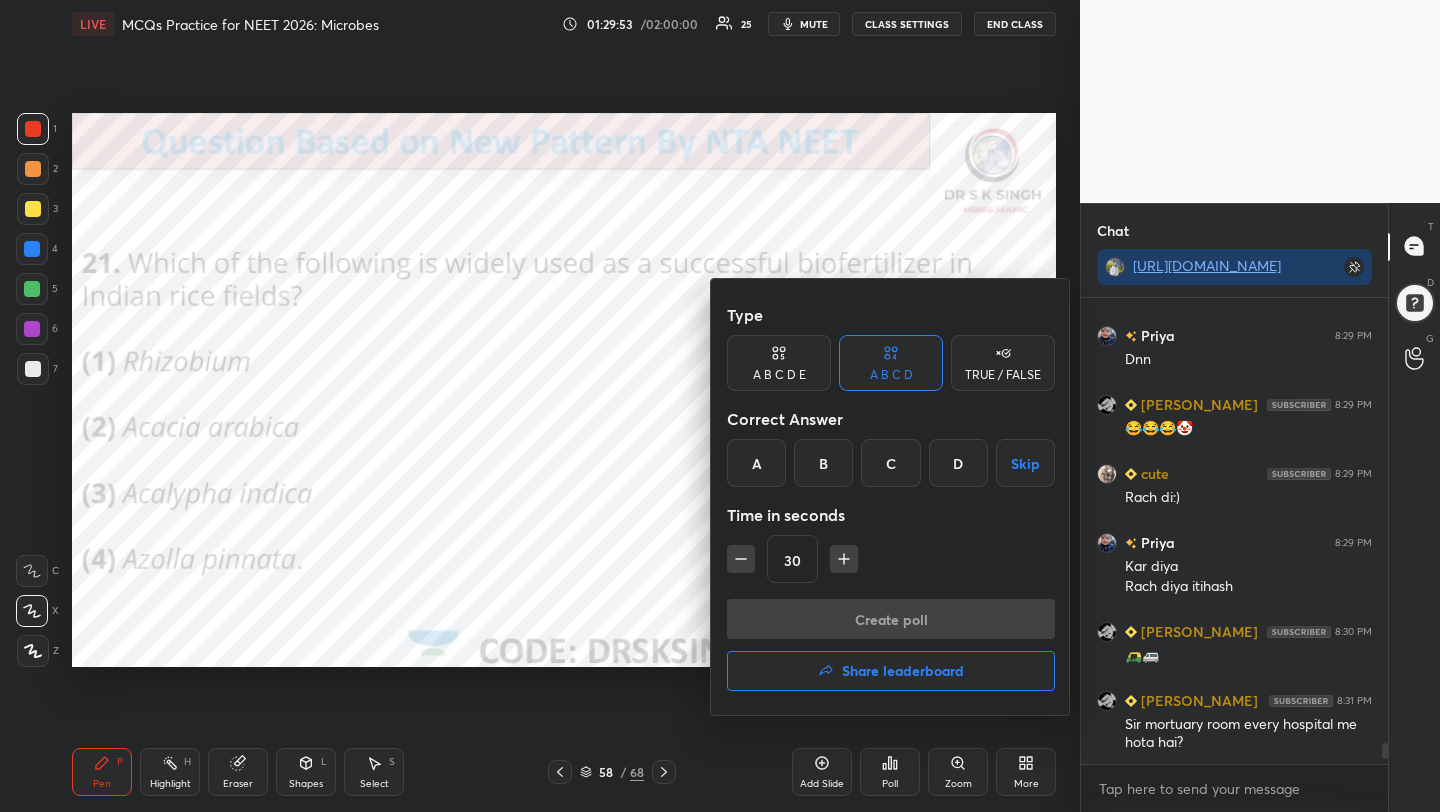 click on "D" at bounding box center (958, 463) 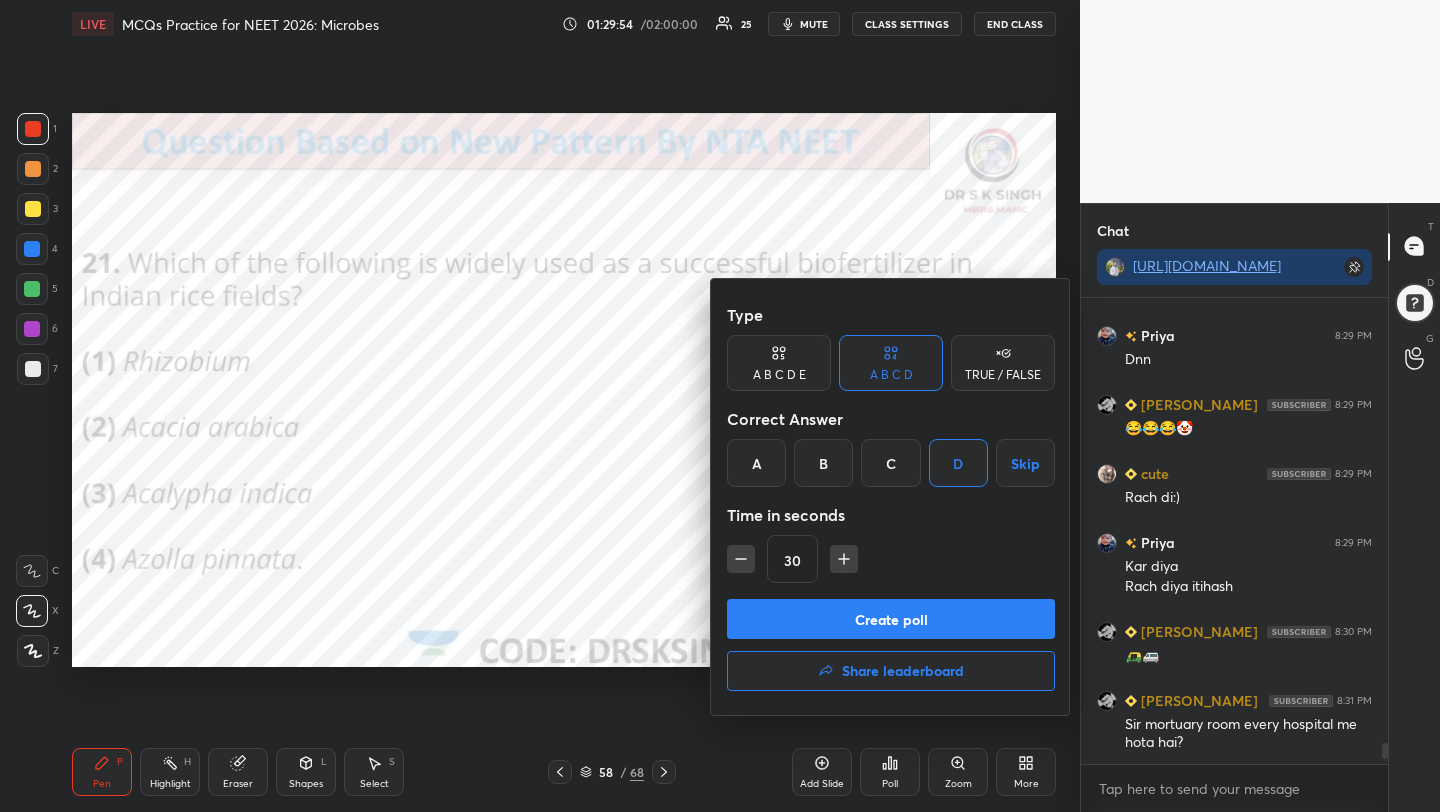 click on "Create poll" at bounding box center (891, 619) 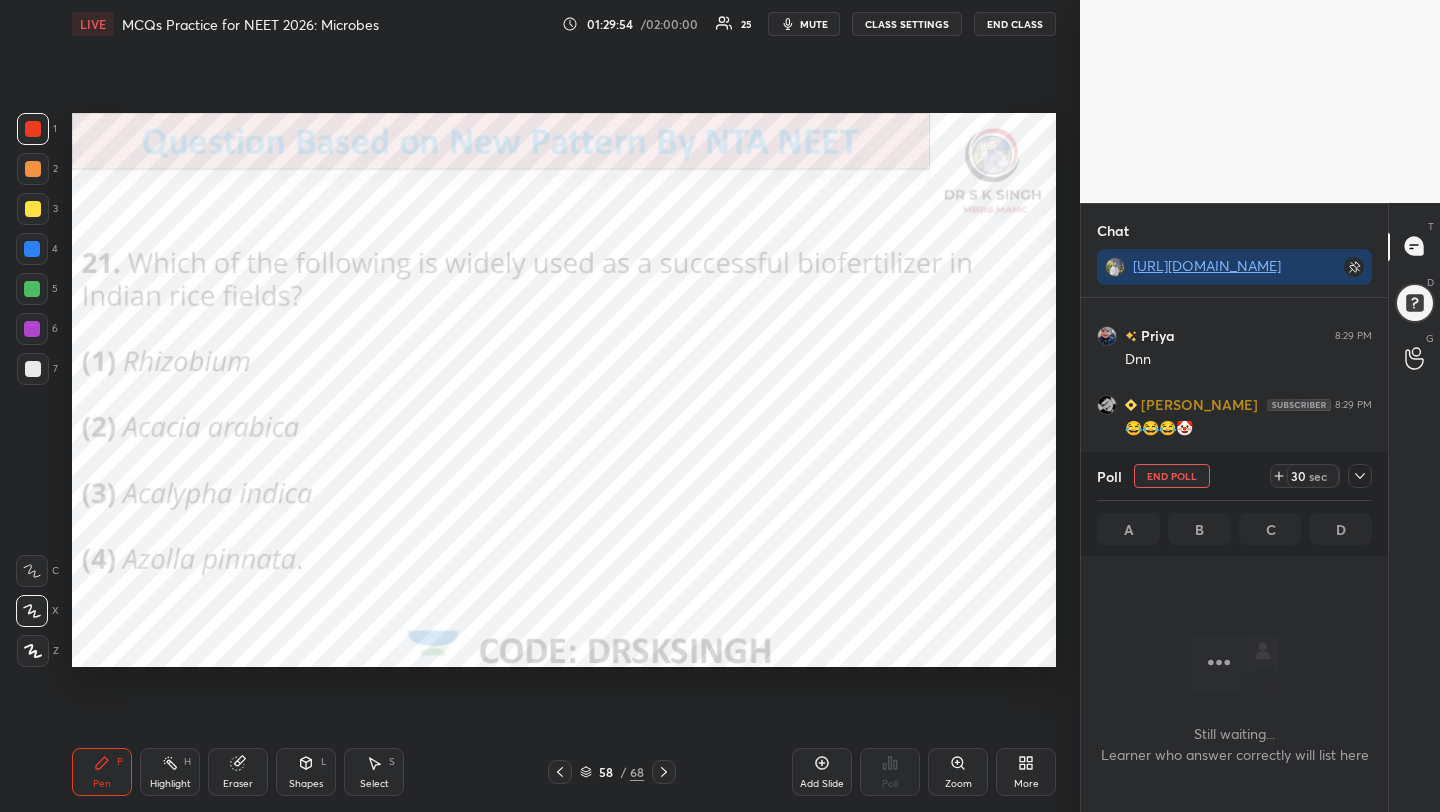 scroll, scrollTop: 362, scrollLeft: 301, axis: both 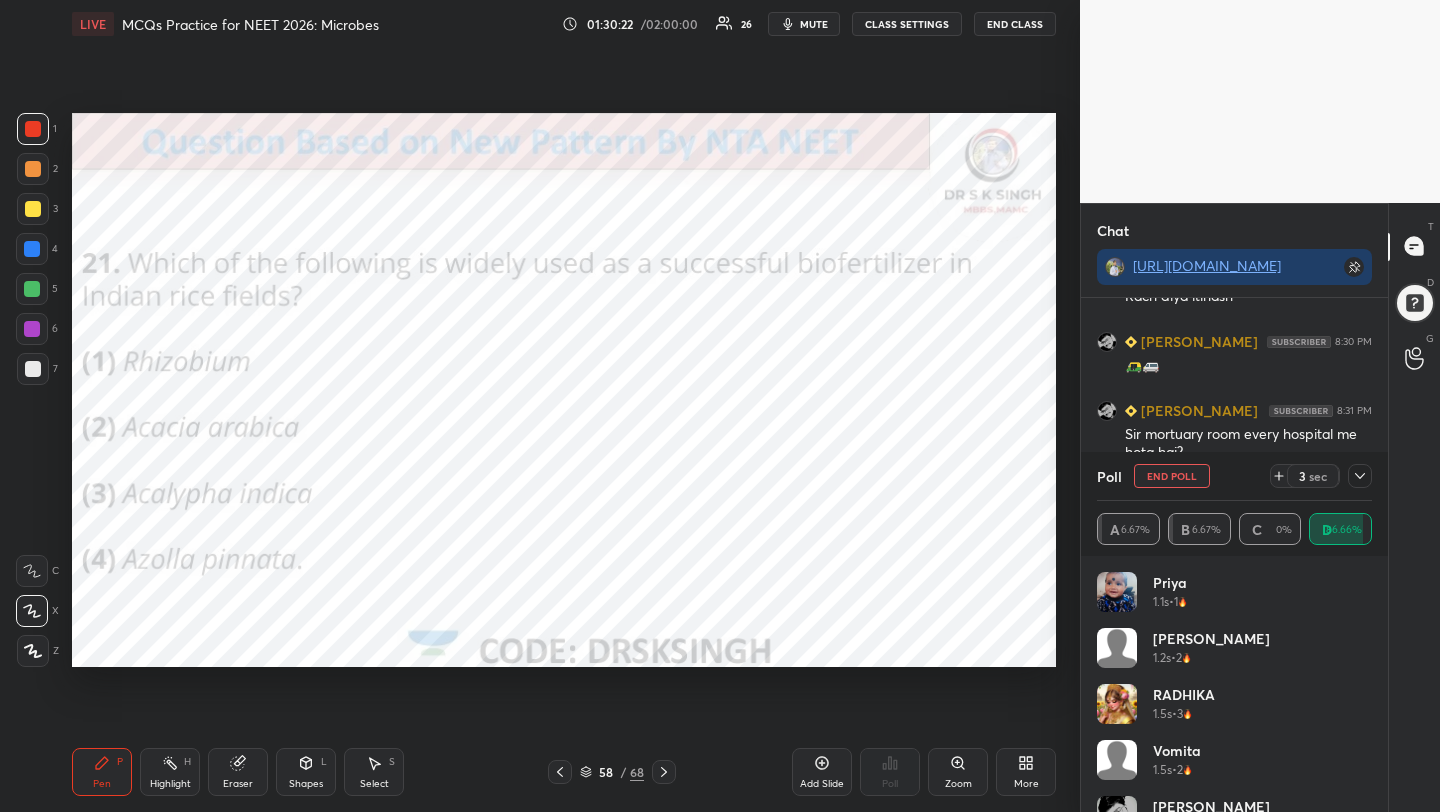 click on "mute" at bounding box center (804, 24) 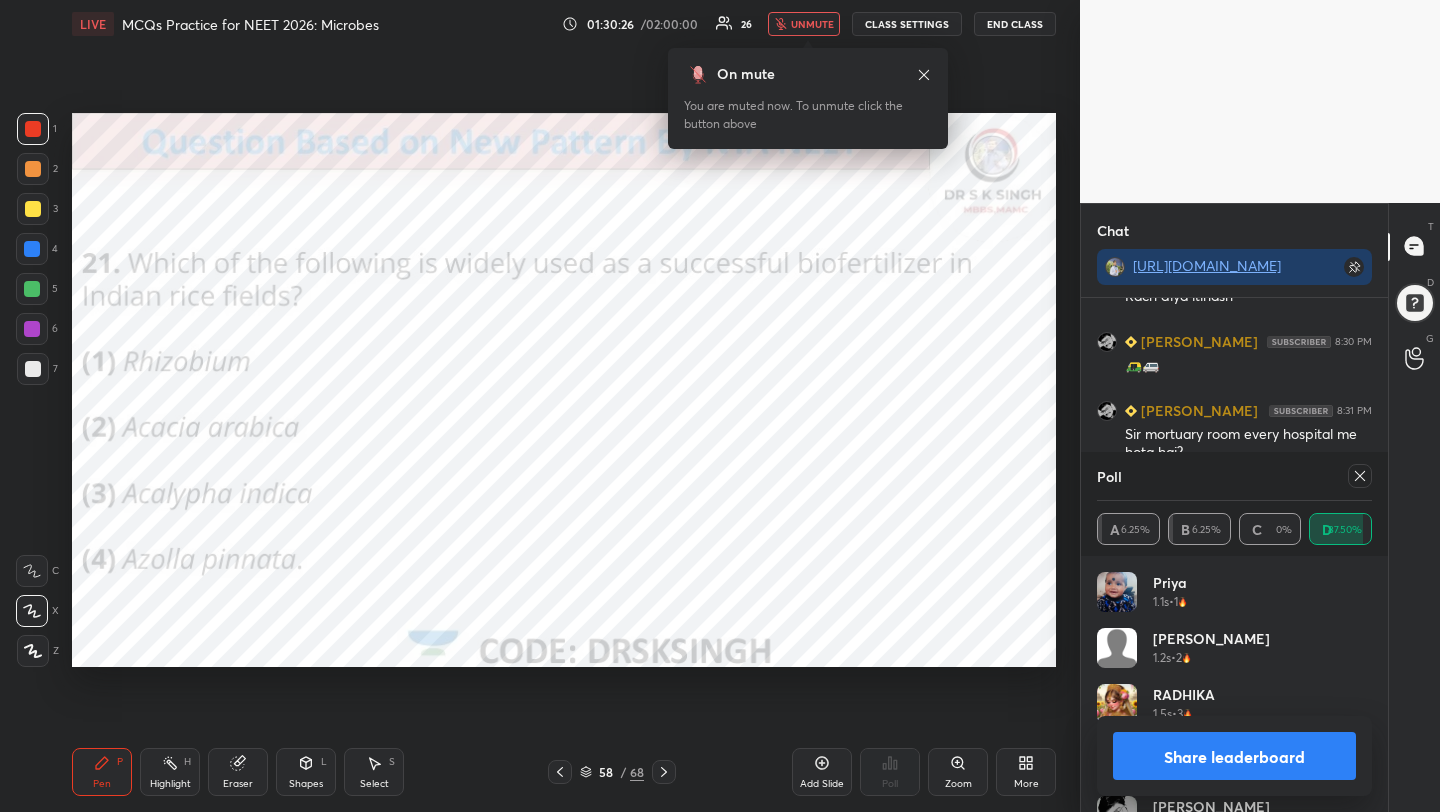 click 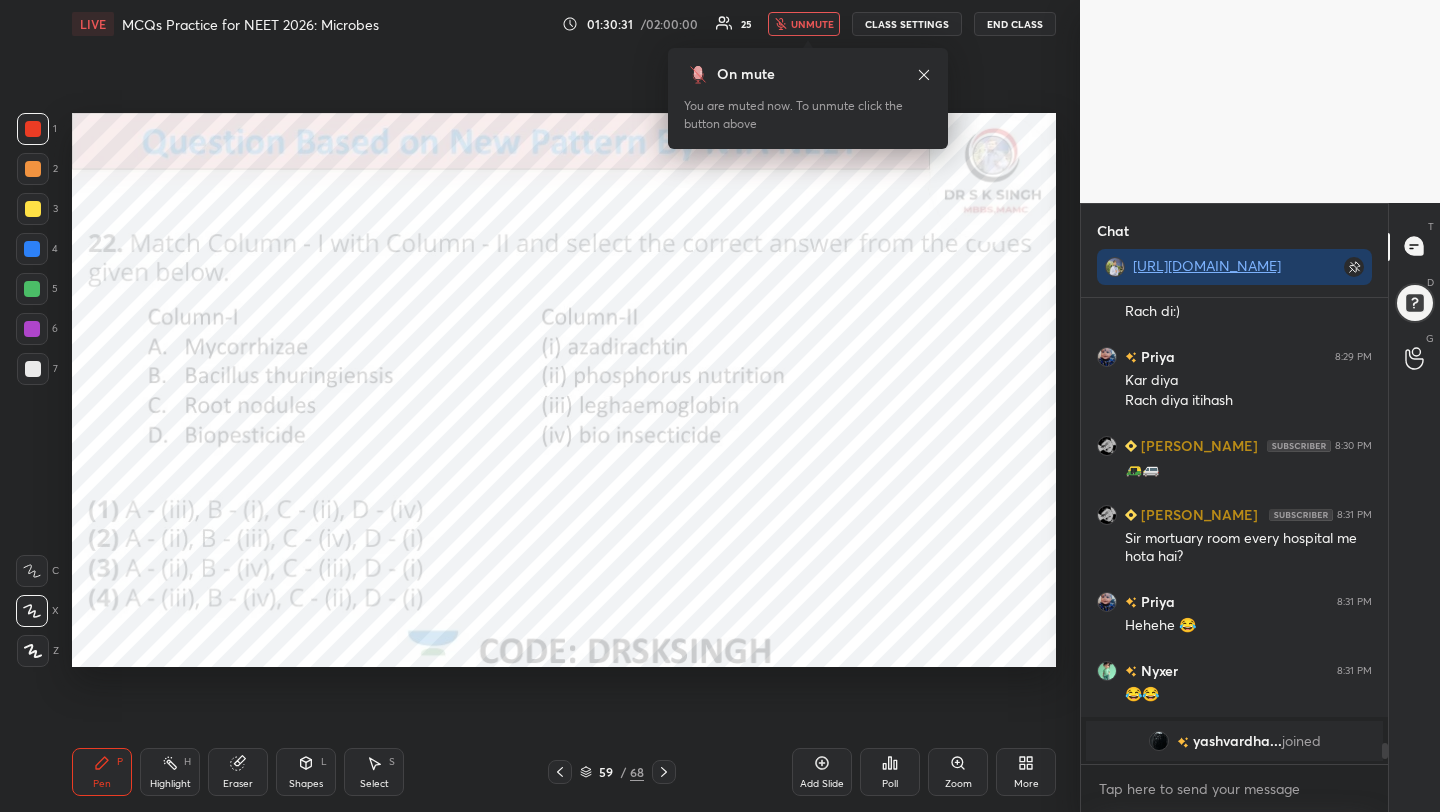 click on "Poll" at bounding box center [890, 772] 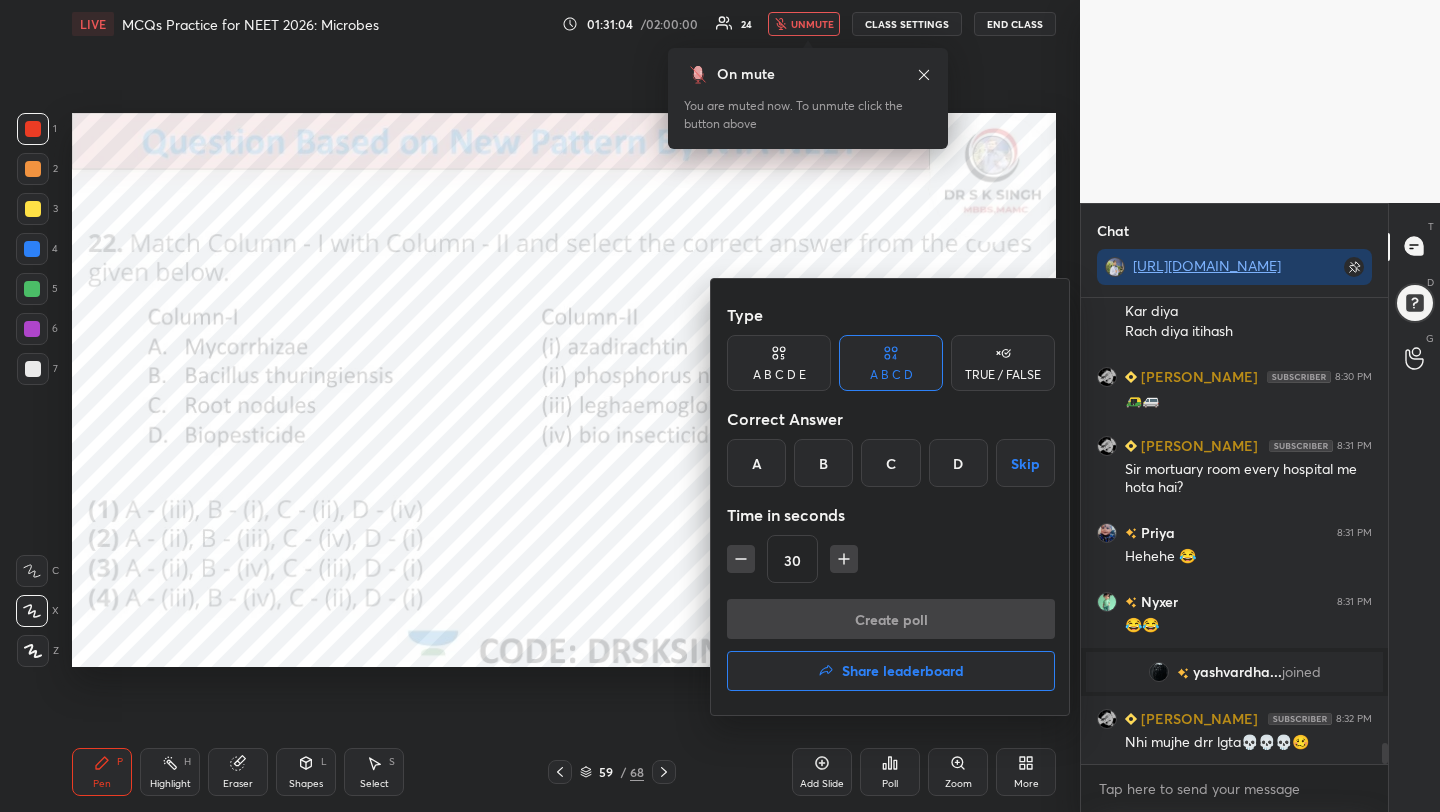 scroll, scrollTop: 9919, scrollLeft: 0, axis: vertical 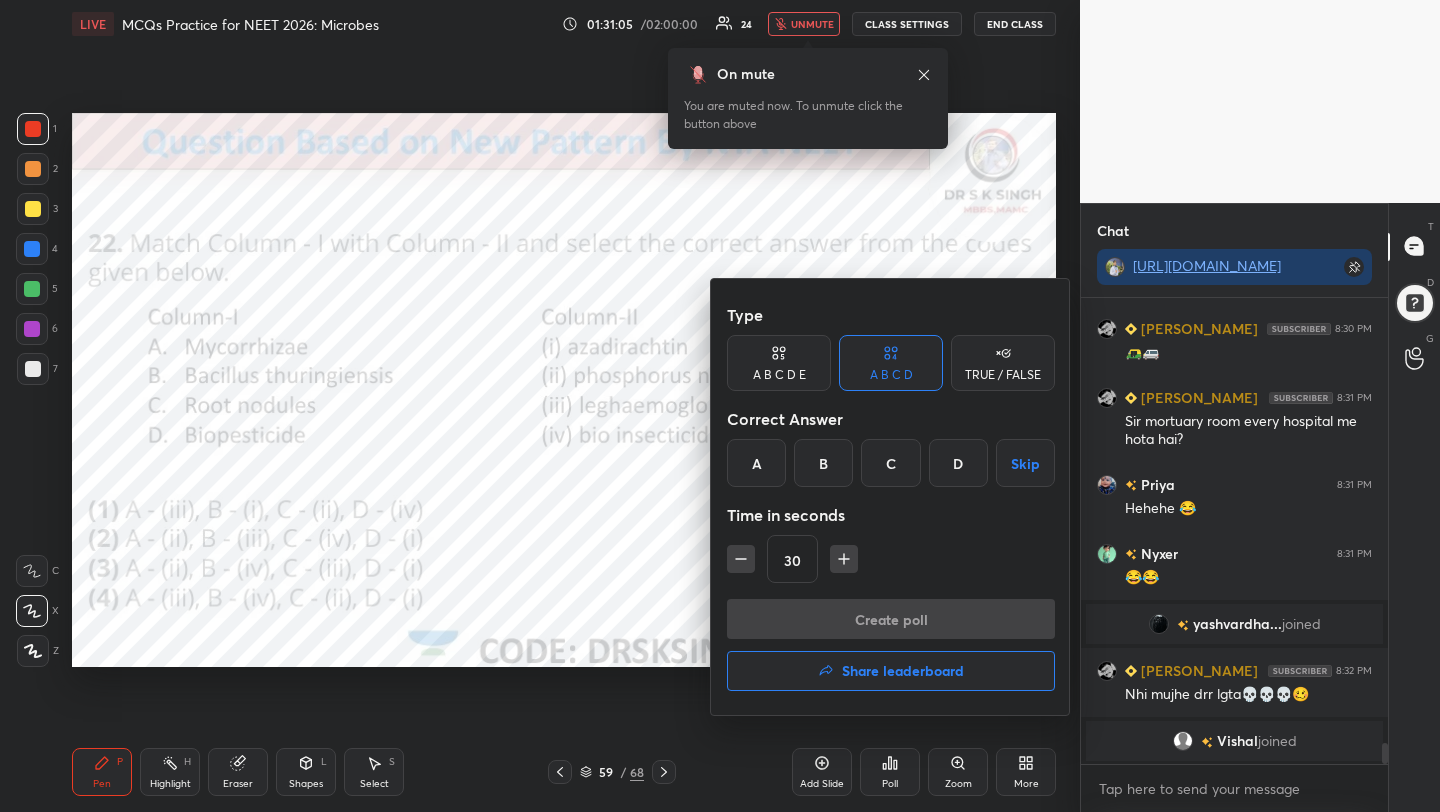 click on "C" at bounding box center (890, 463) 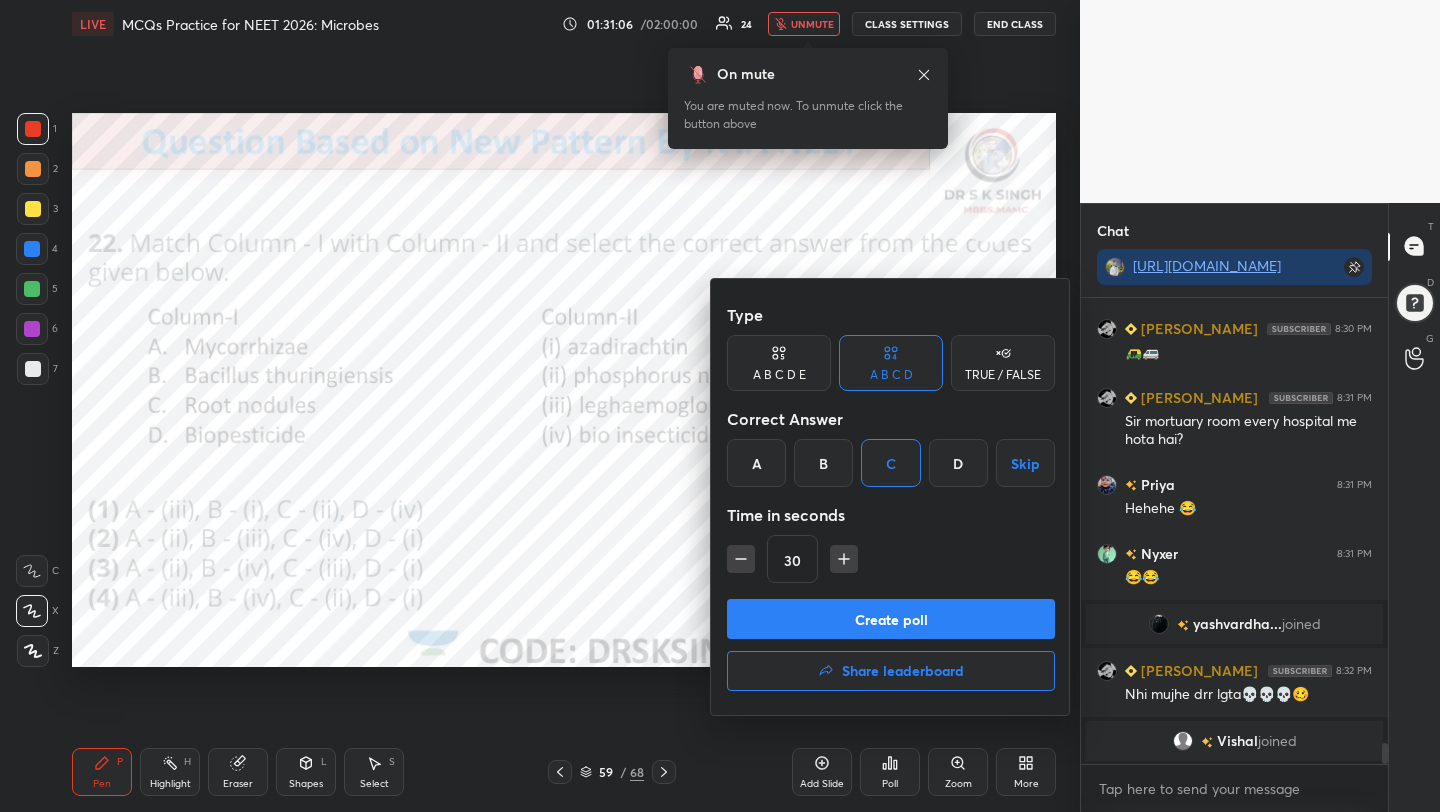 click on "Create poll" at bounding box center (891, 619) 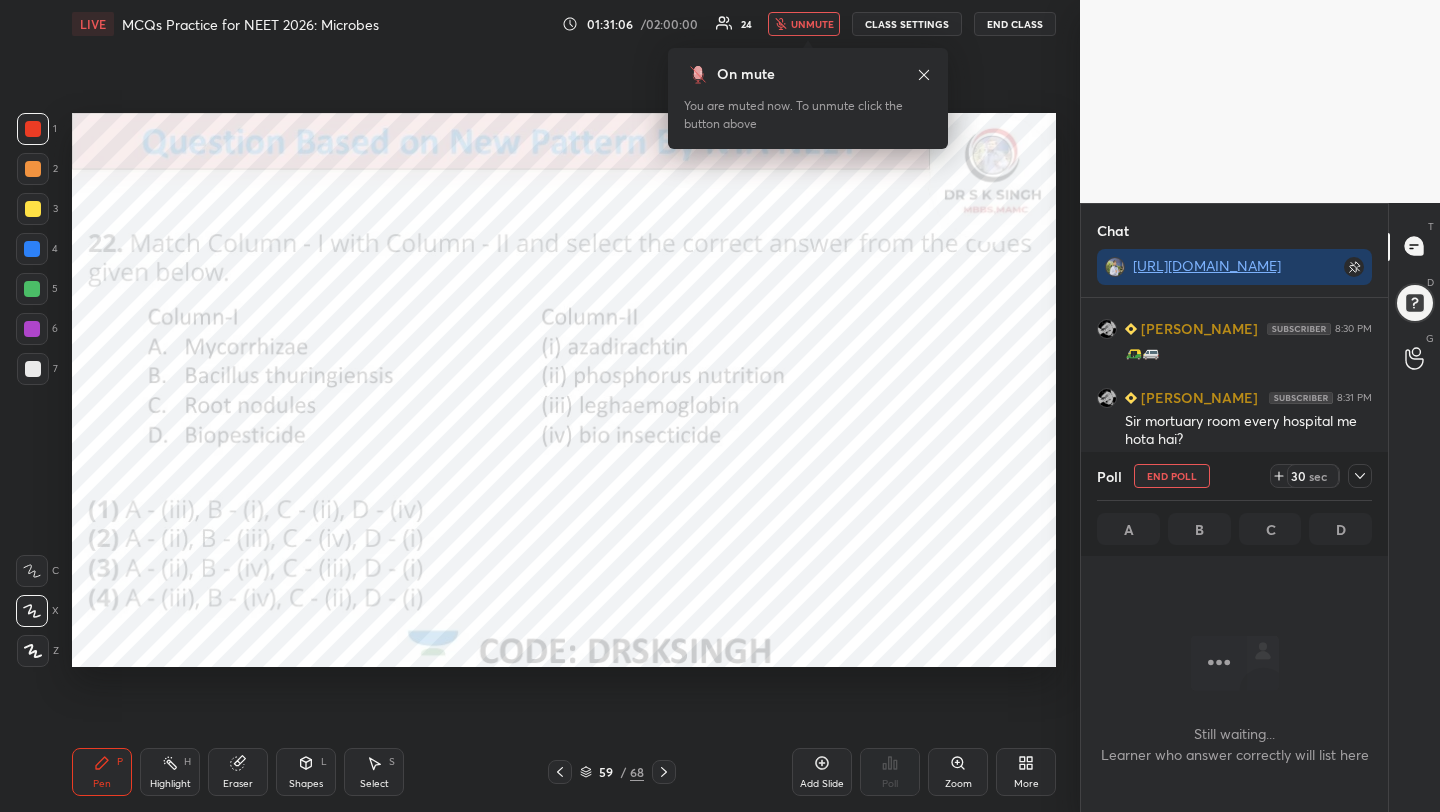 scroll, scrollTop: 367, scrollLeft: 301, axis: both 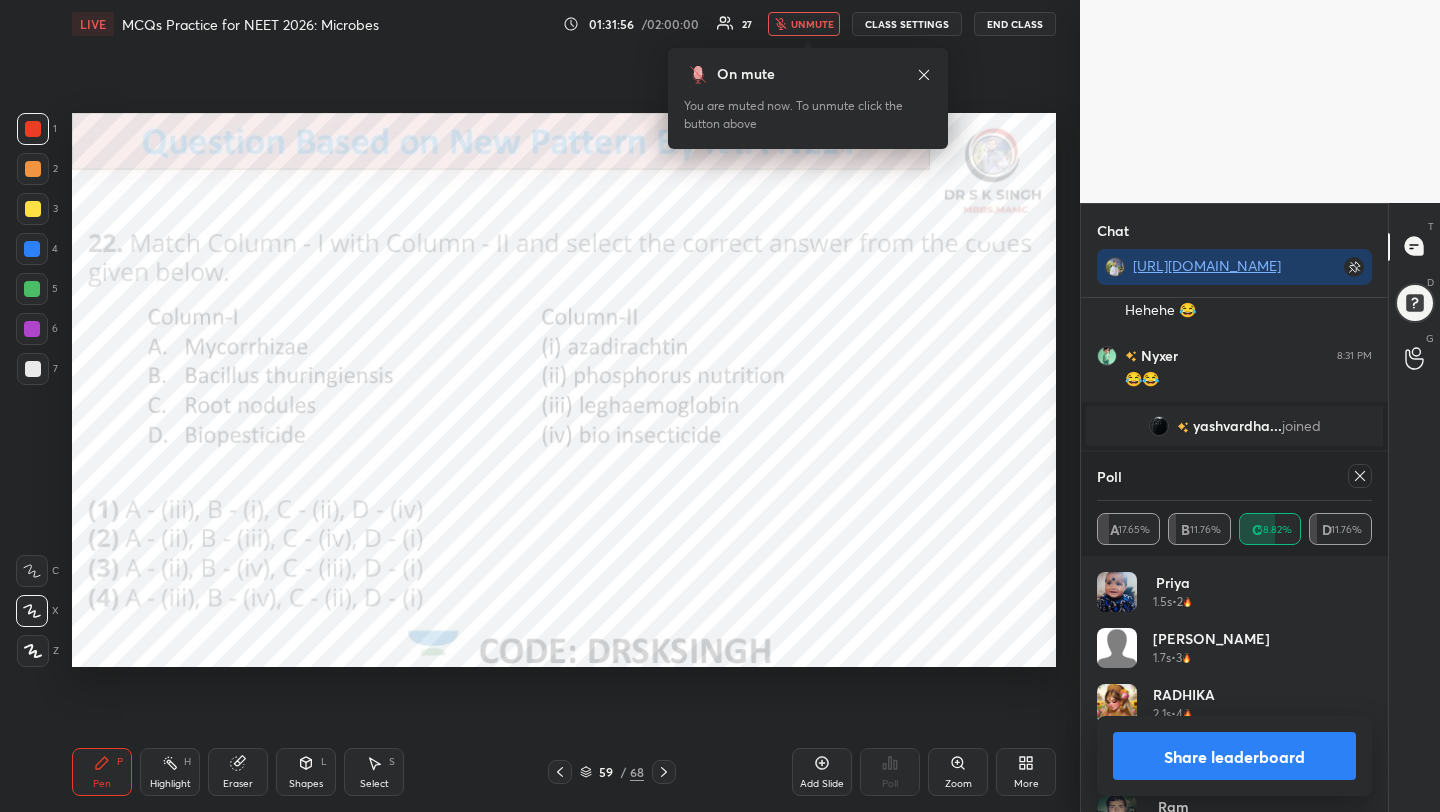 click 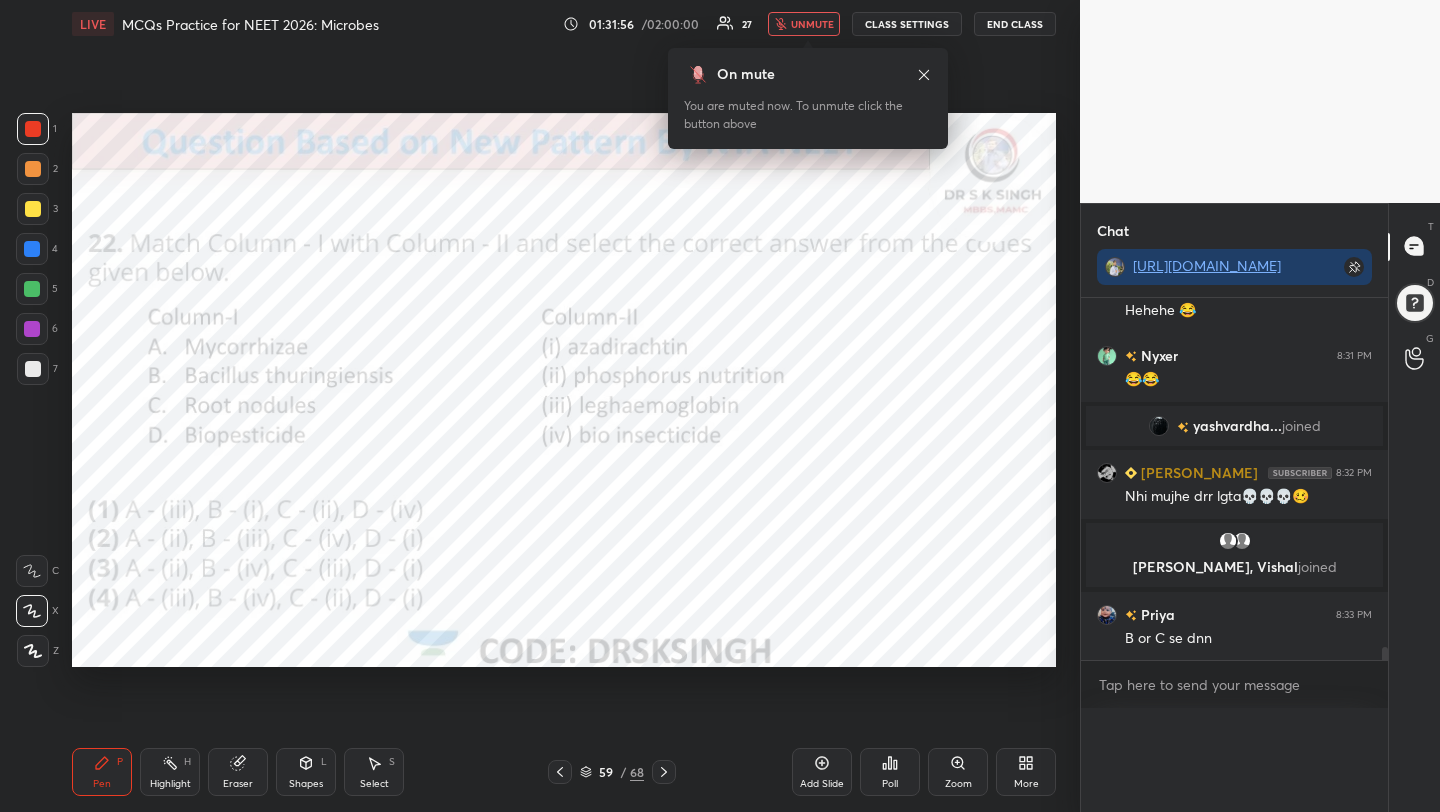 scroll, scrollTop: 0, scrollLeft: 0, axis: both 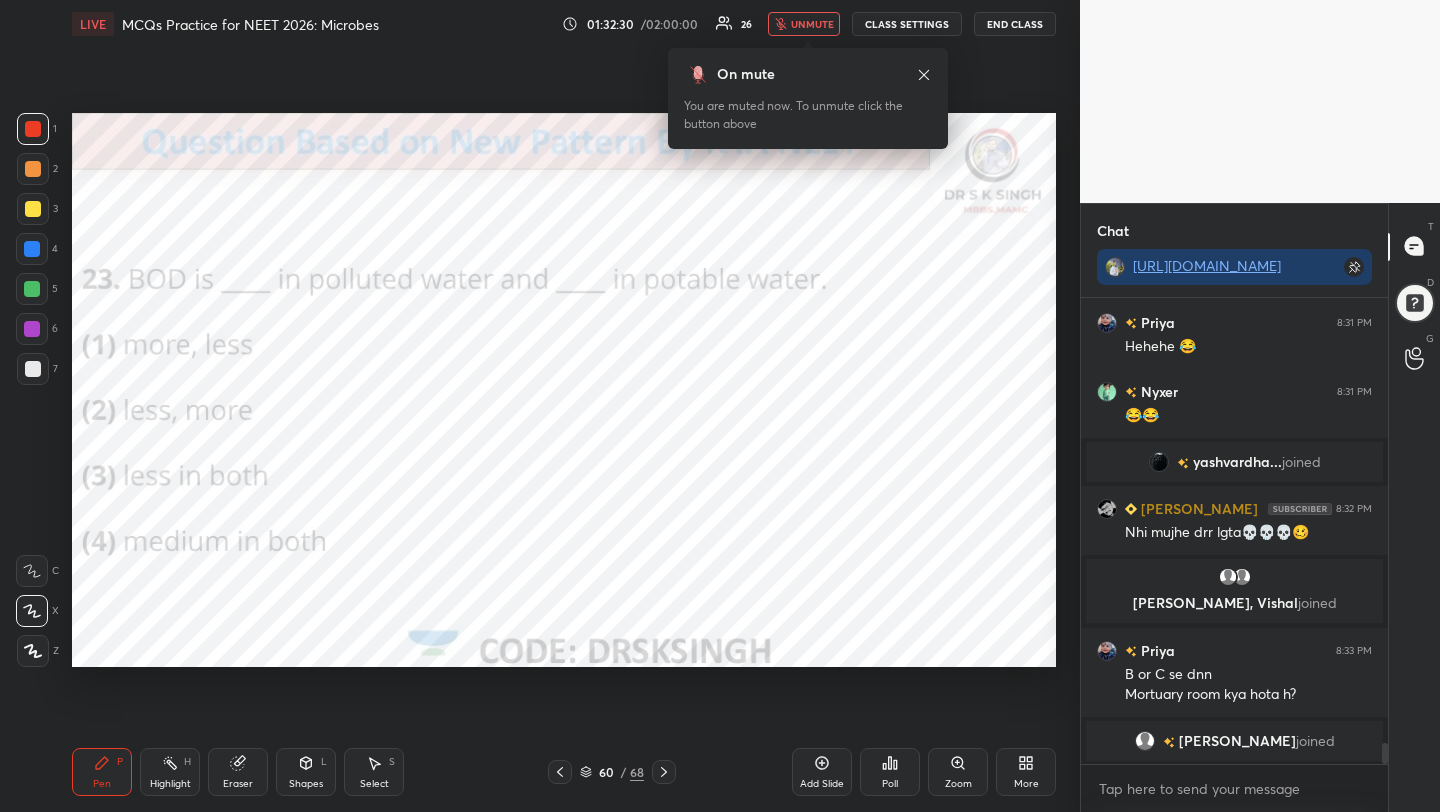click 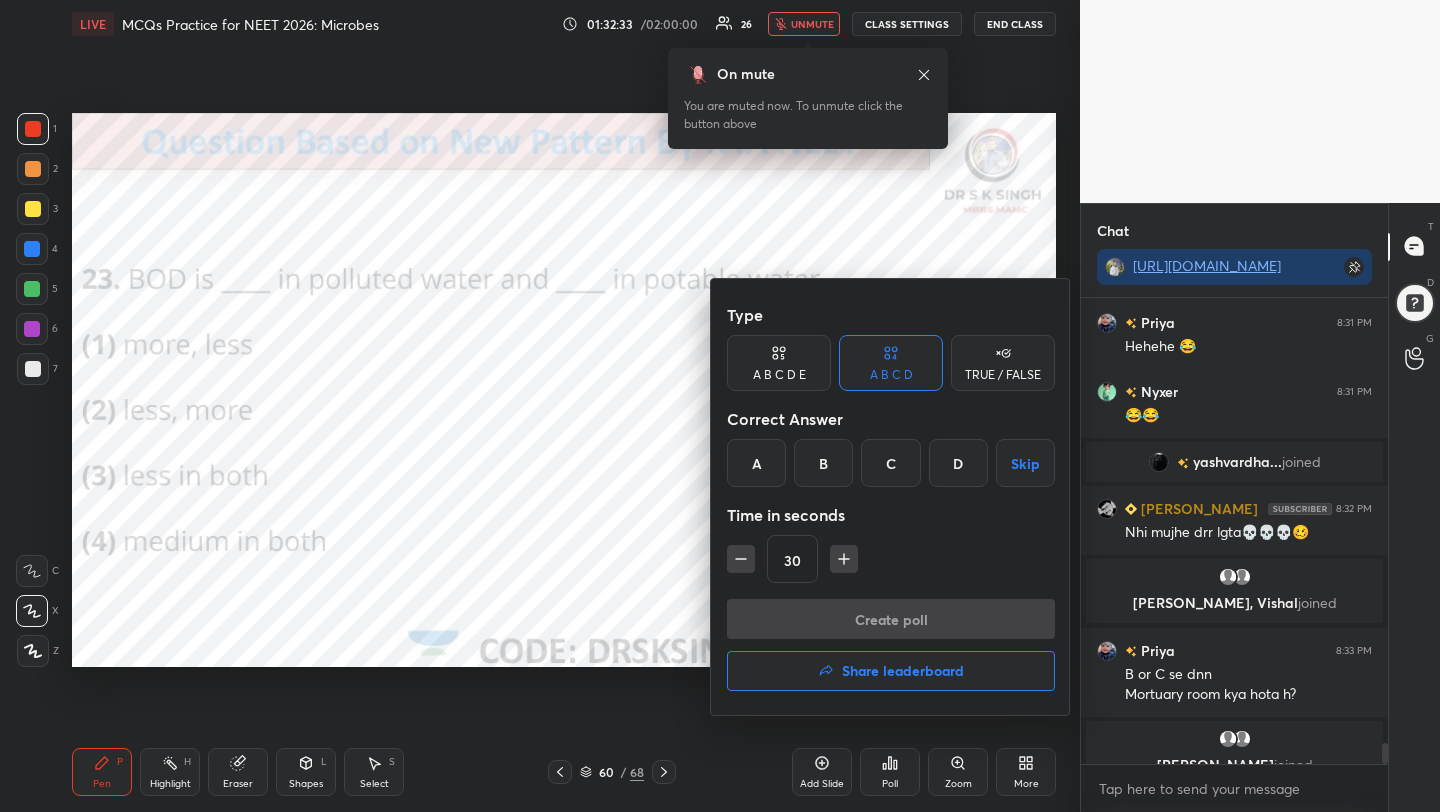 scroll, scrollTop: 10089, scrollLeft: 0, axis: vertical 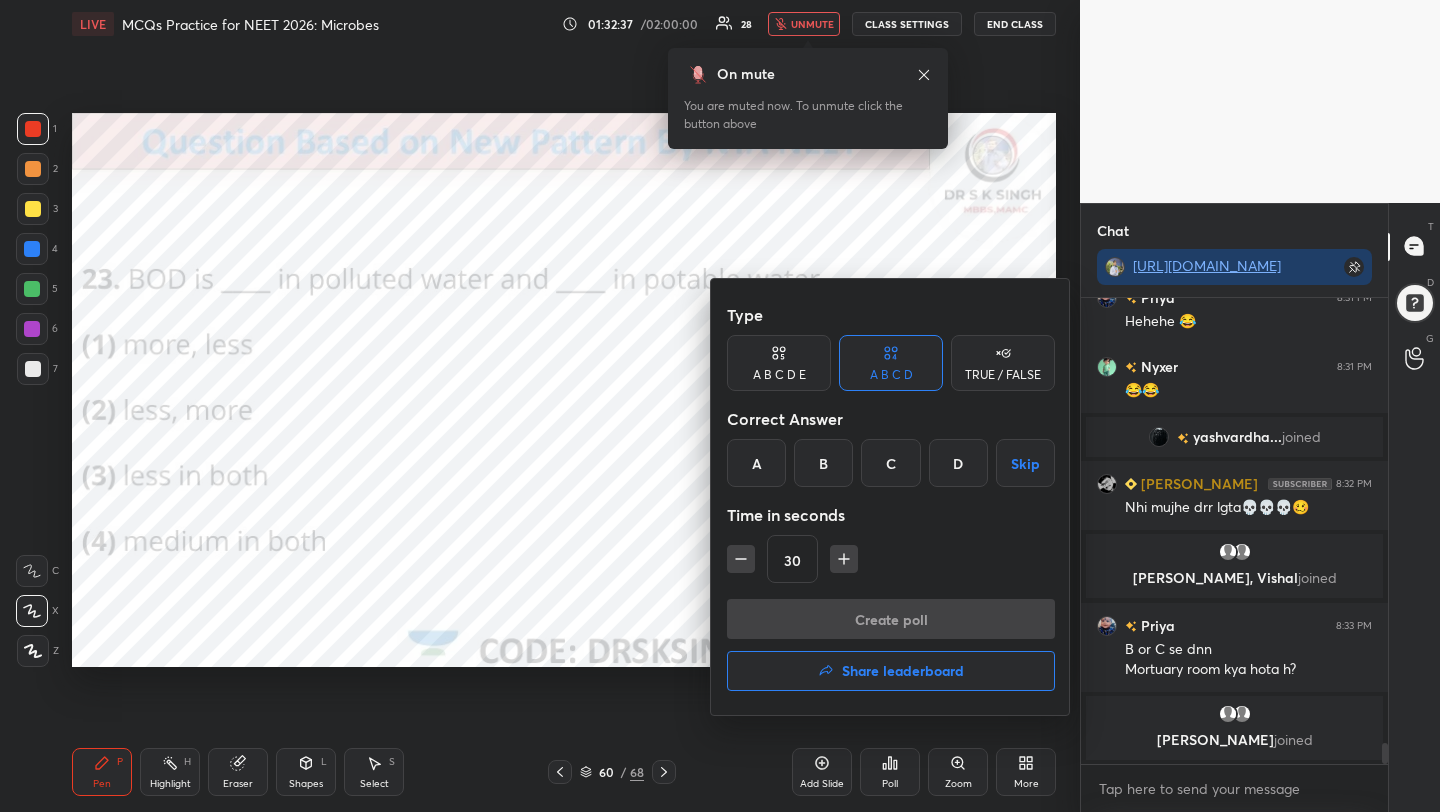 click on "A" at bounding box center [756, 463] 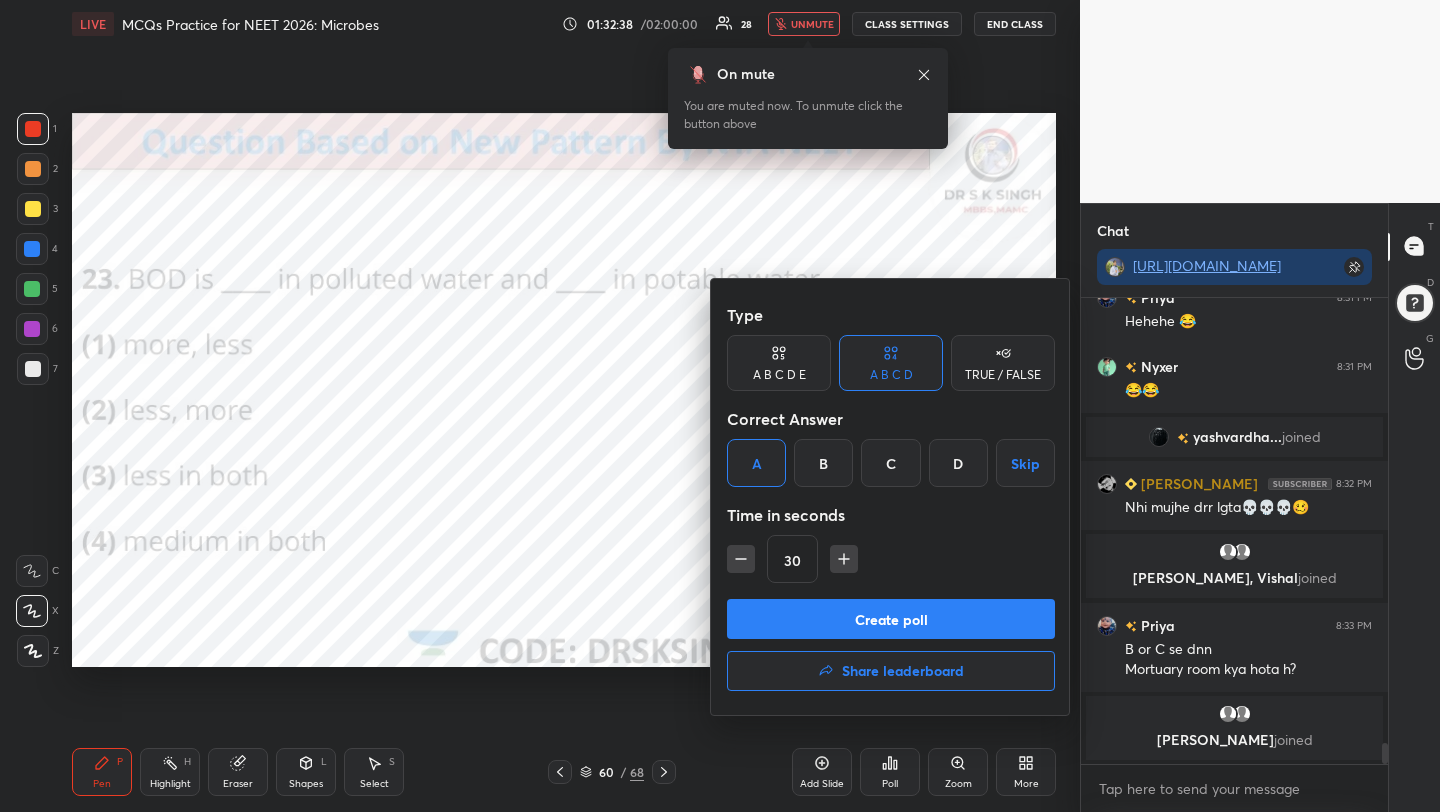 click on "Create poll" at bounding box center [891, 619] 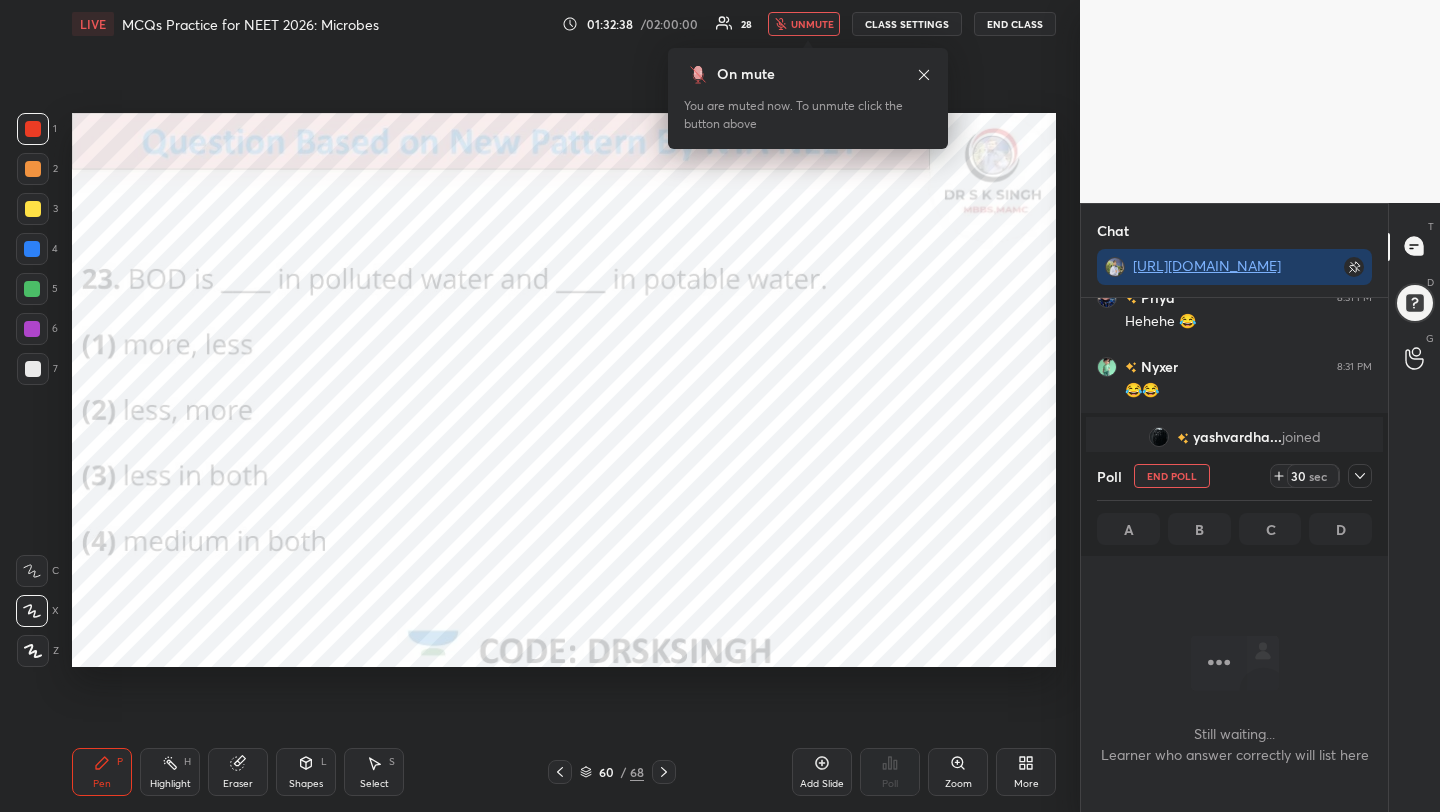 scroll, scrollTop: 367, scrollLeft: 301, axis: both 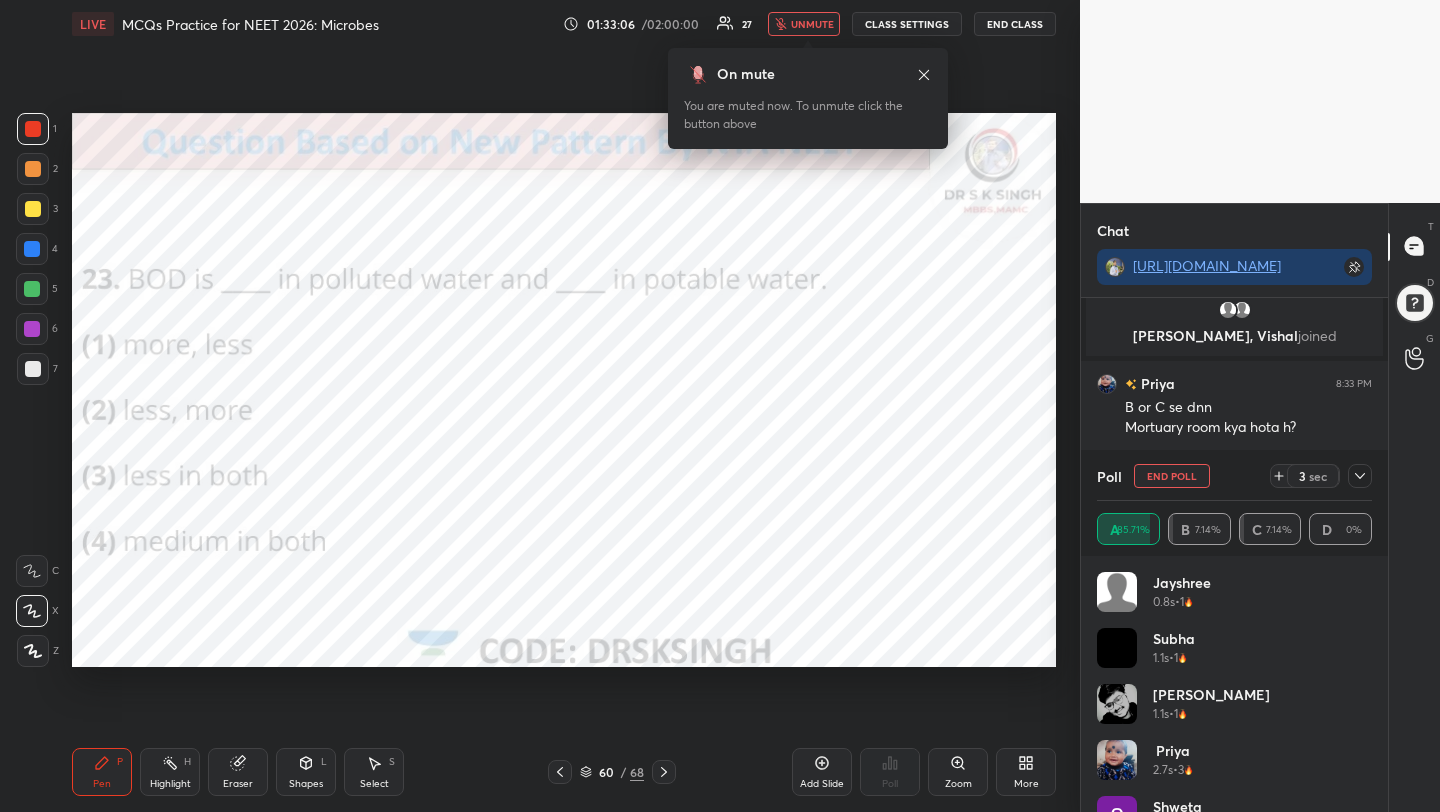 click on "unmute" at bounding box center [812, 24] 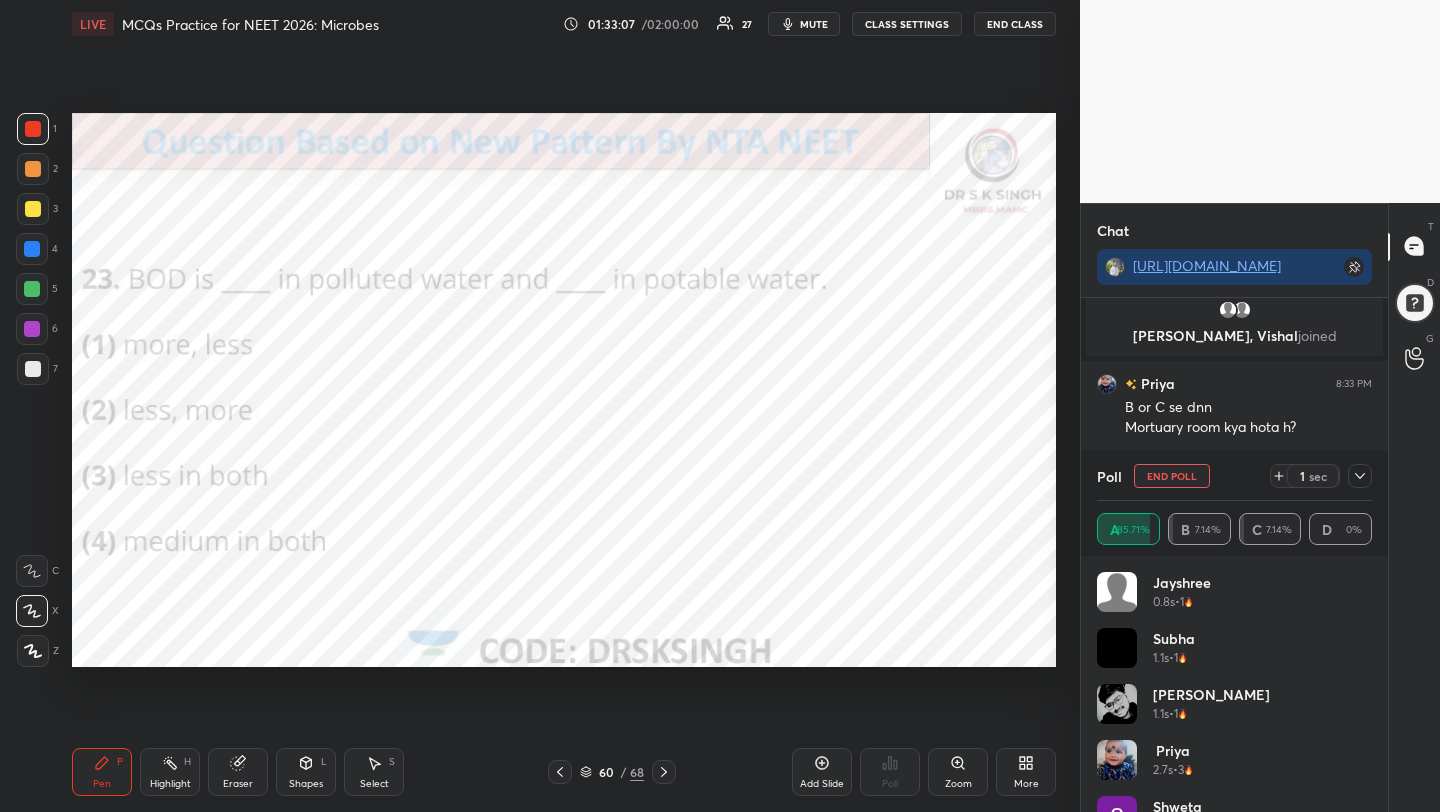 click on "End Poll" at bounding box center [1172, 476] 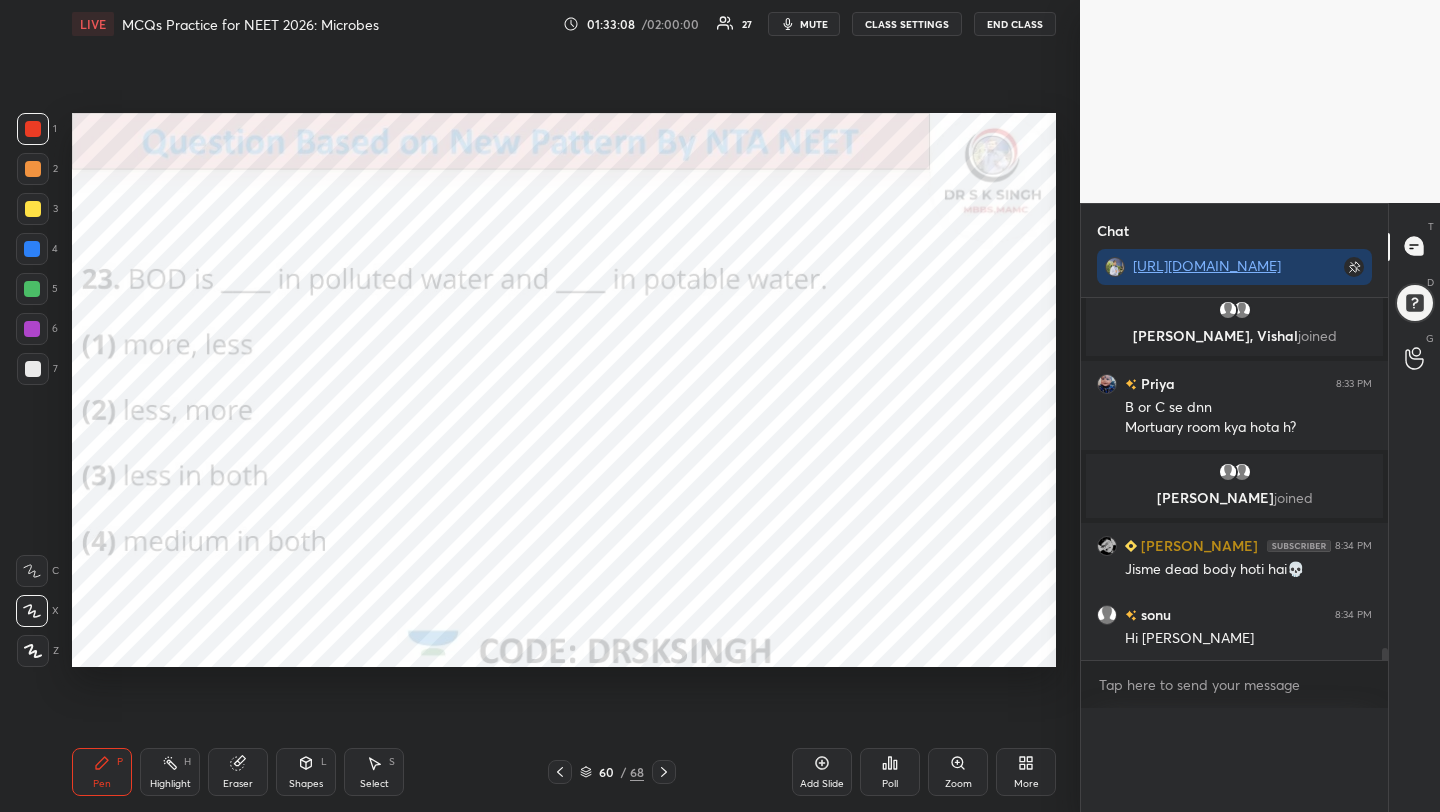 scroll, scrollTop: 0, scrollLeft: 0, axis: both 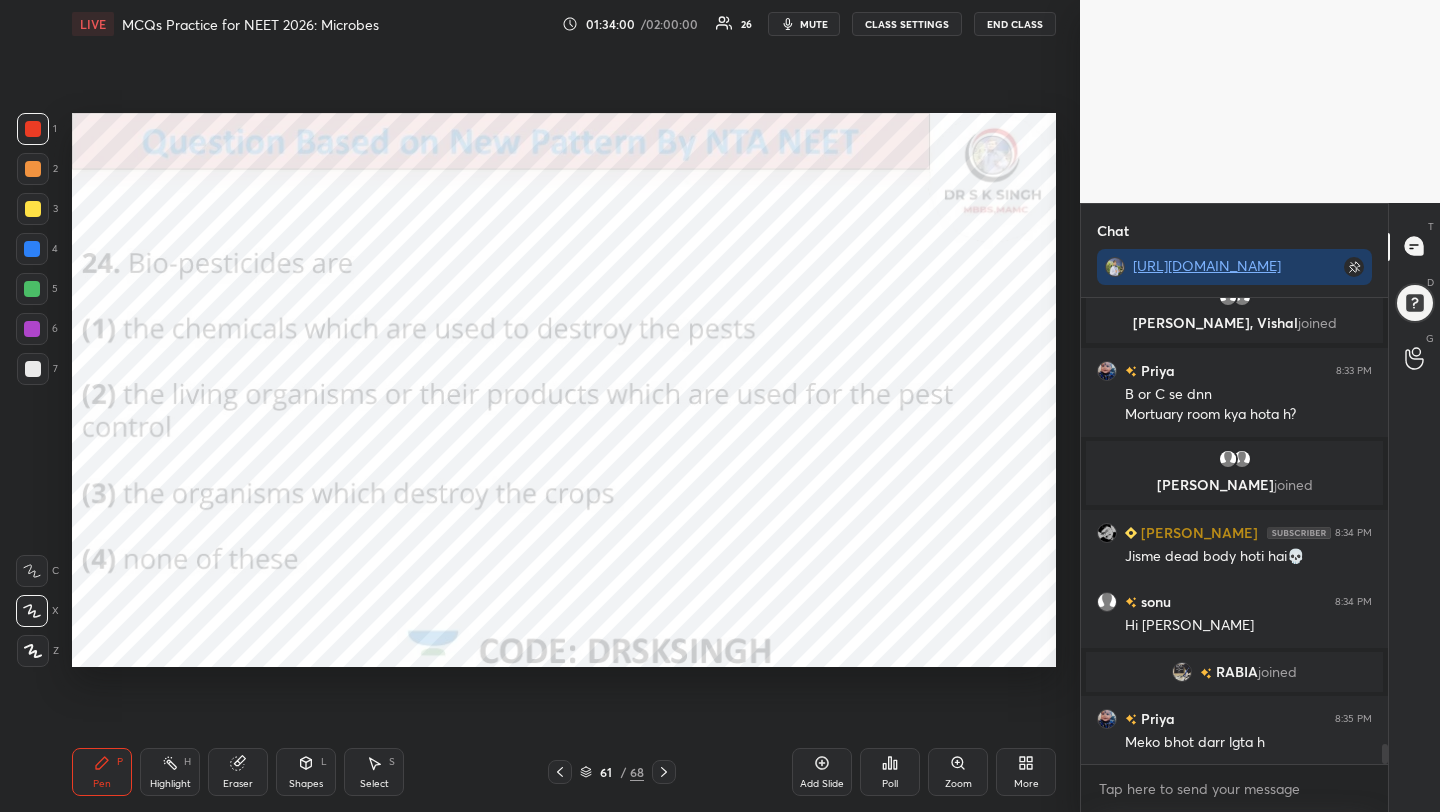 click on "Poll" at bounding box center [890, 772] 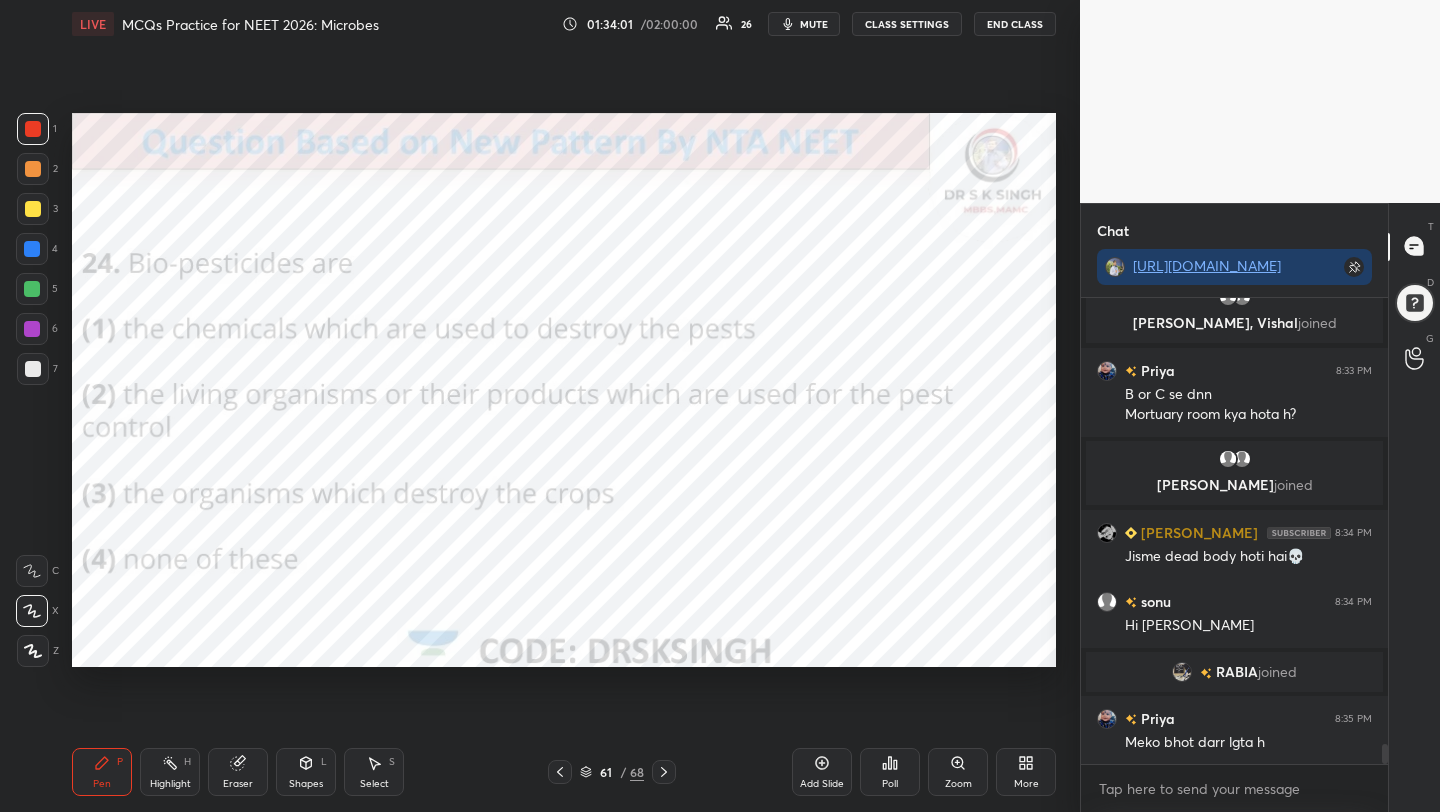 click 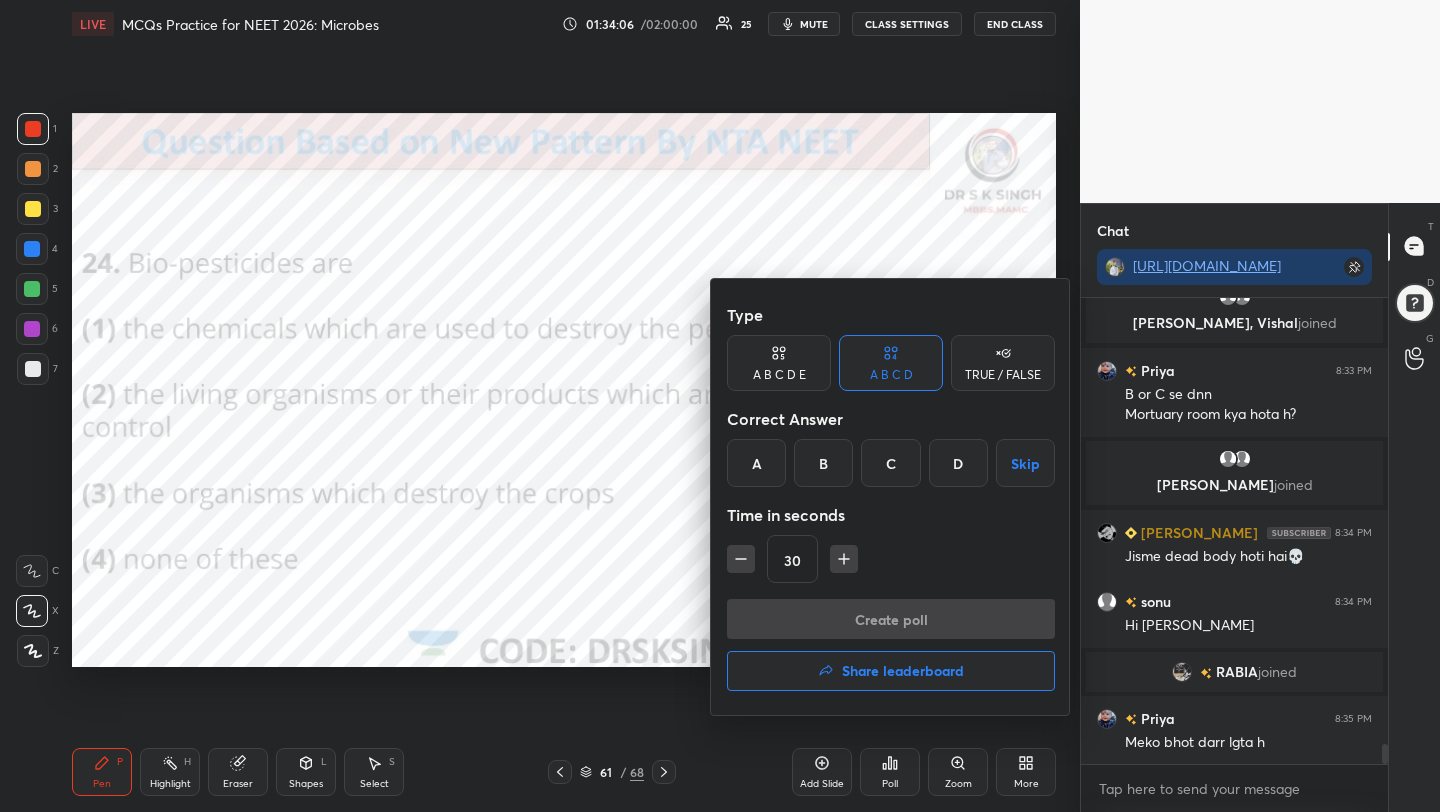 click on "B" at bounding box center [823, 463] 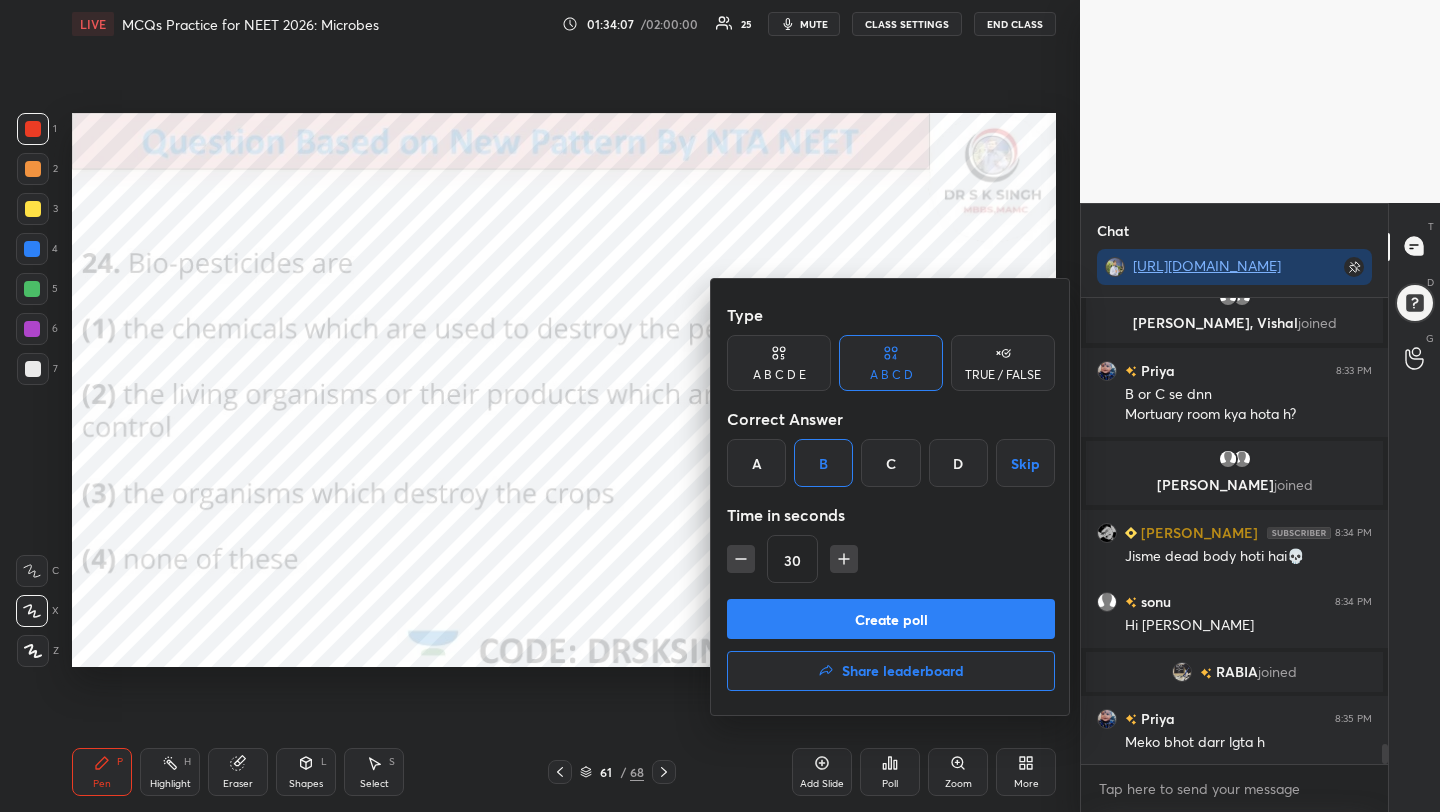 click on "Create poll" at bounding box center (891, 619) 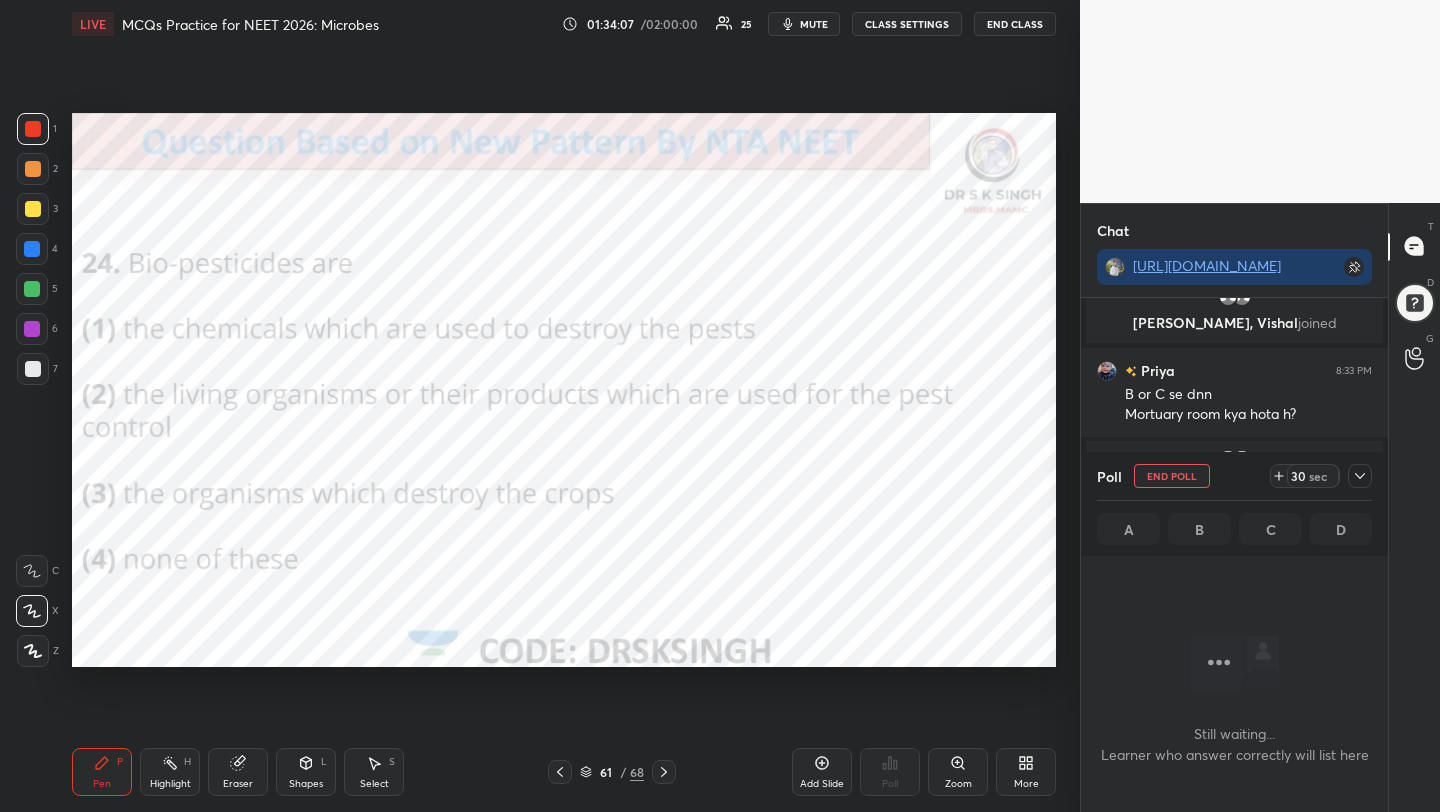 scroll, scrollTop: 417, scrollLeft: 301, axis: both 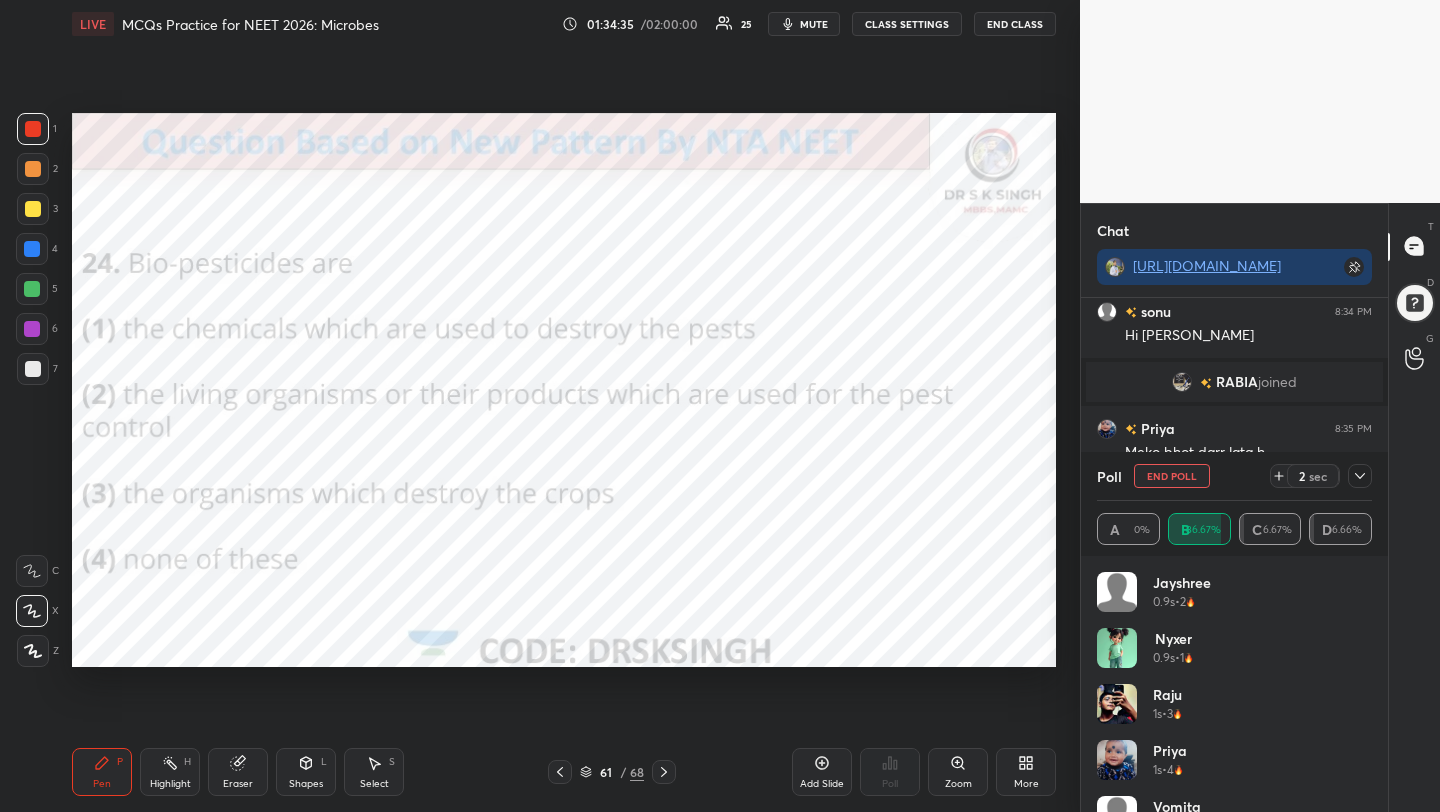 click on "End Poll" at bounding box center (1172, 476) 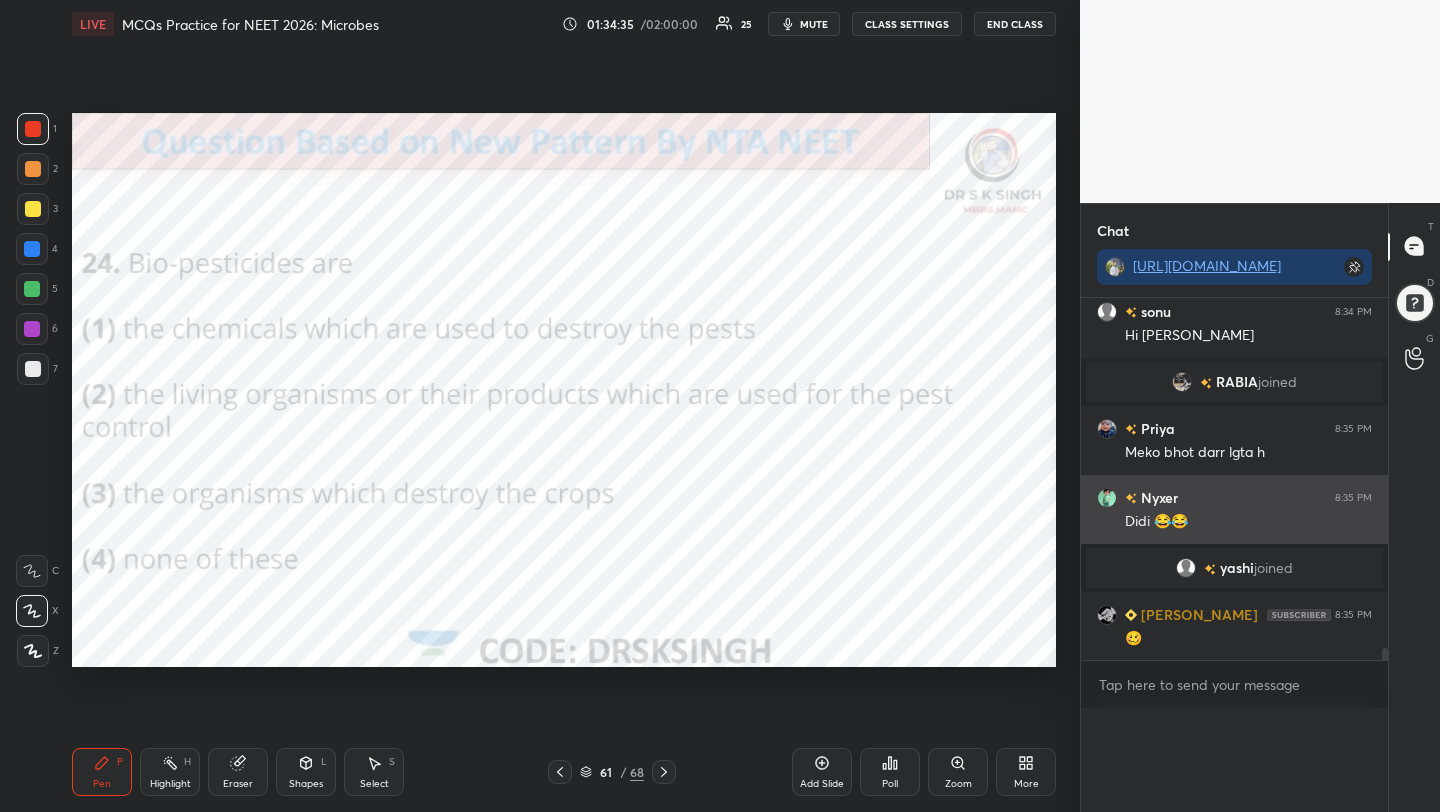 scroll, scrollTop: 1, scrollLeft: 7, axis: both 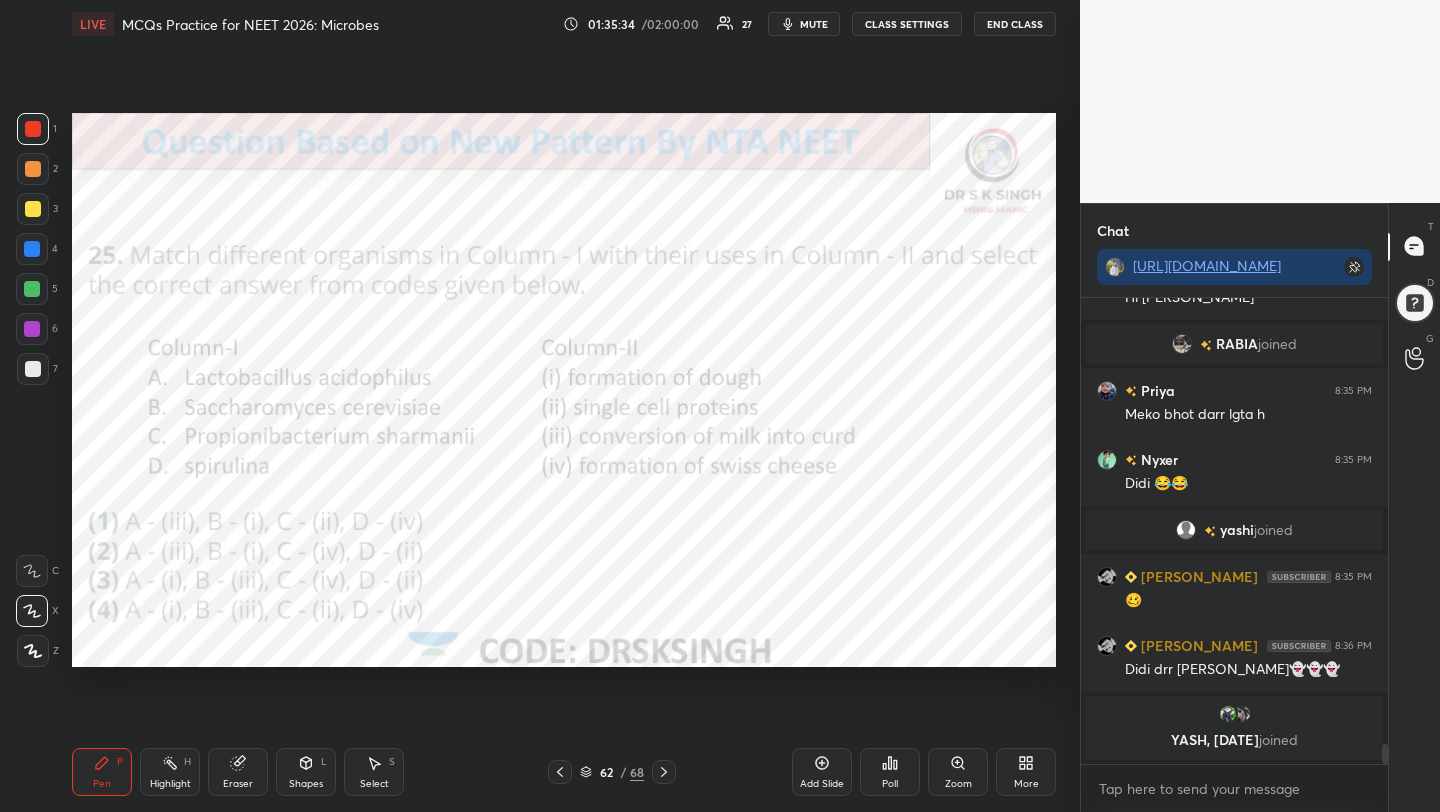 click on "Poll" at bounding box center [890, 772] 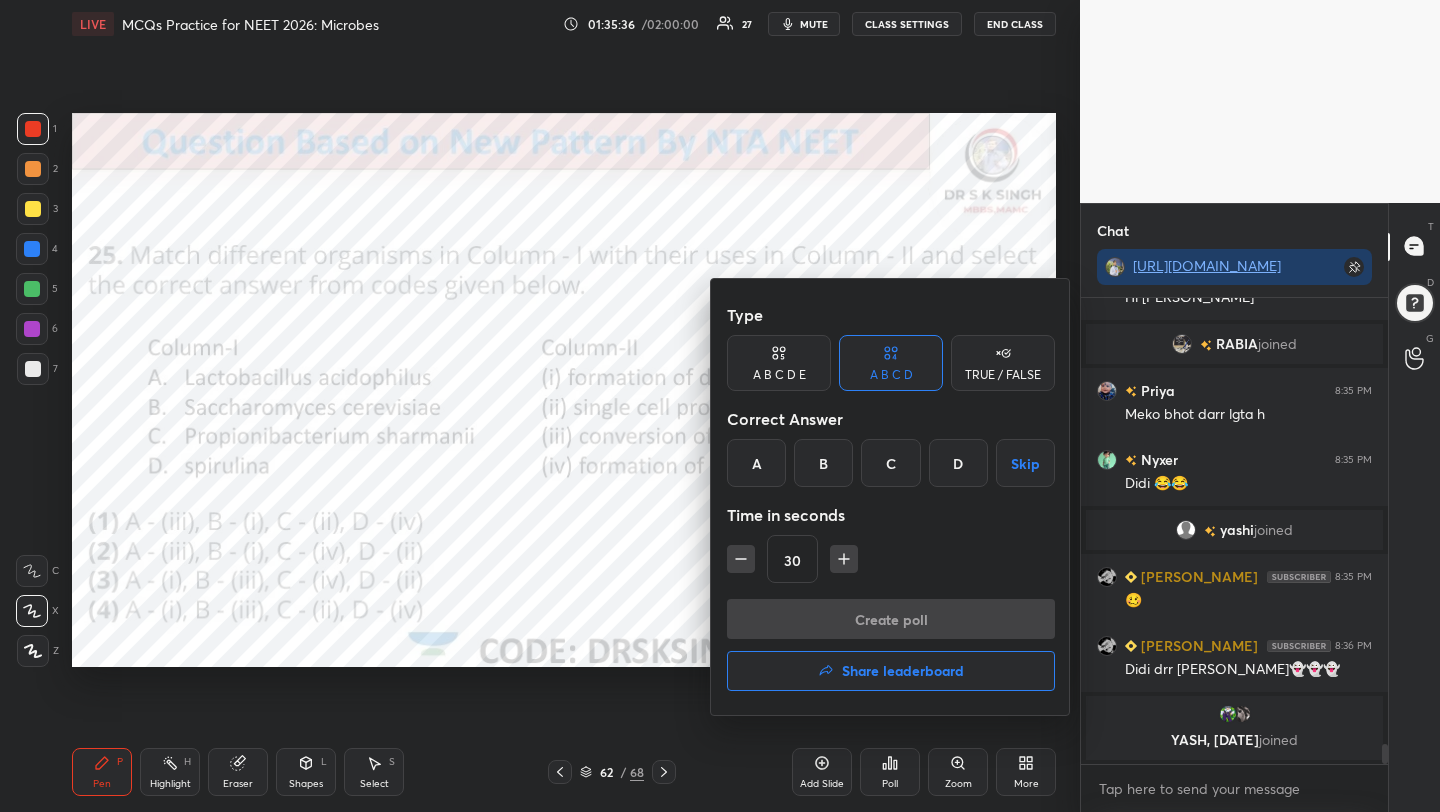 click on "B" at bounding box center [823, 463] 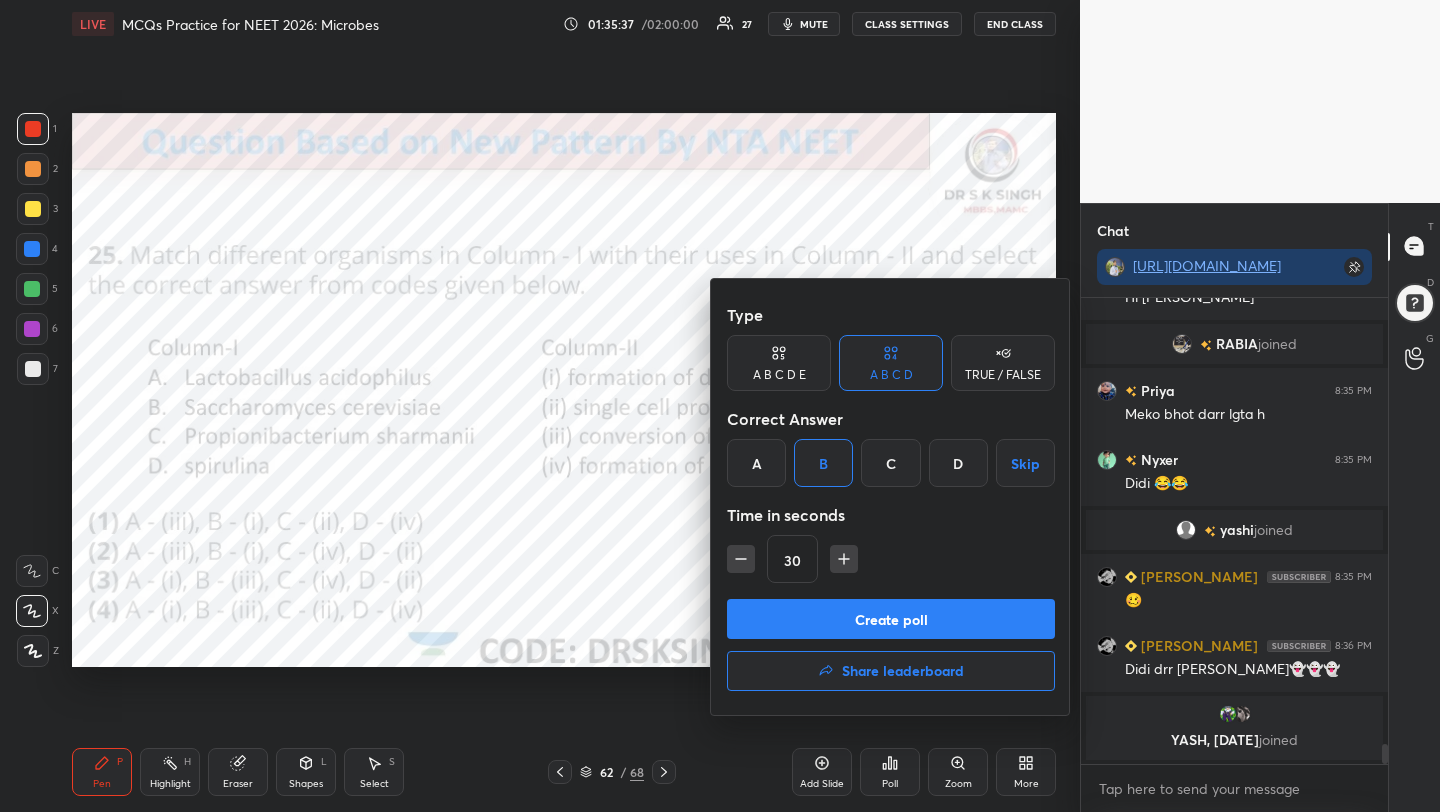 click on "Create poll" at bounding box center [891, 619] 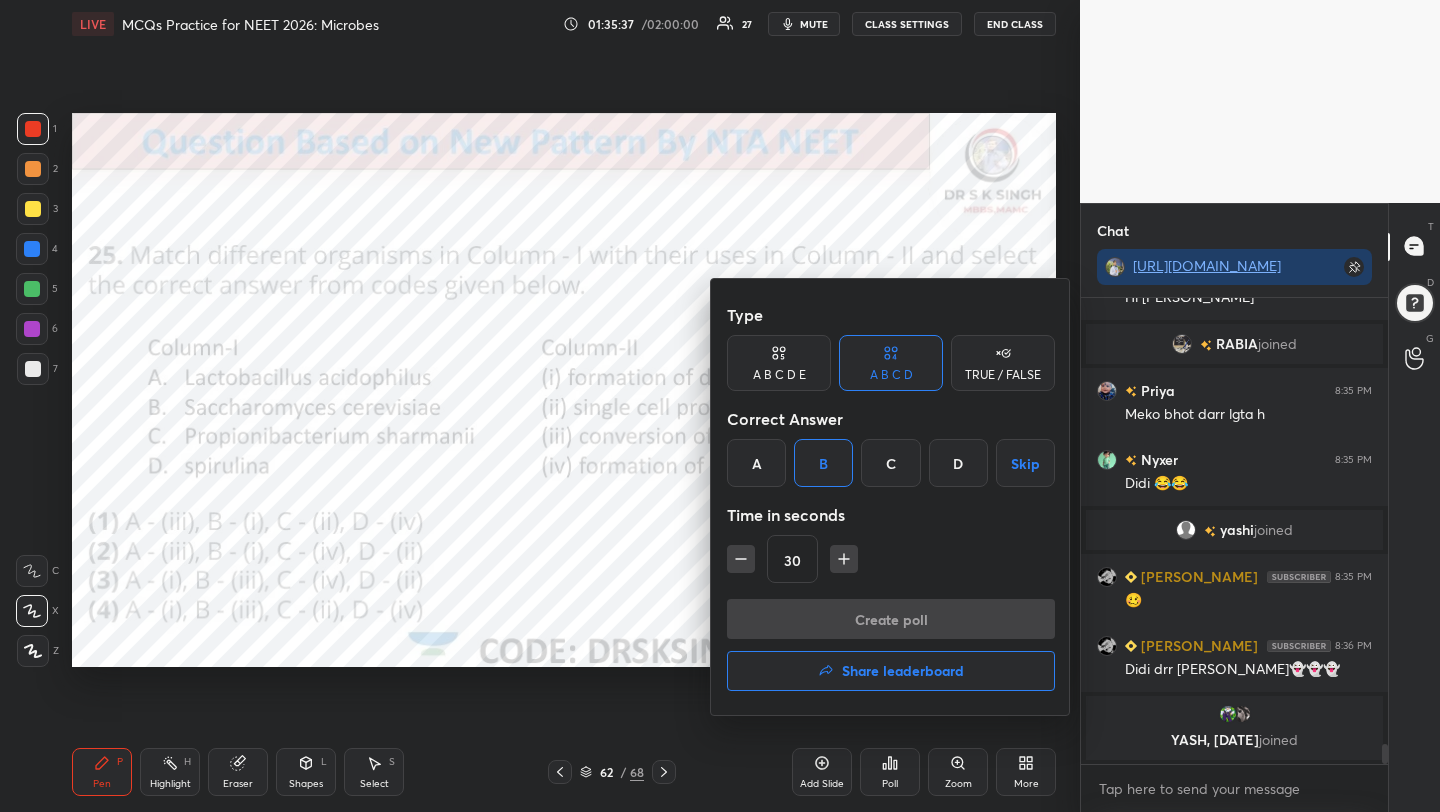 scroll, scrollTop: 418, scrollLeft: 301, axis: both 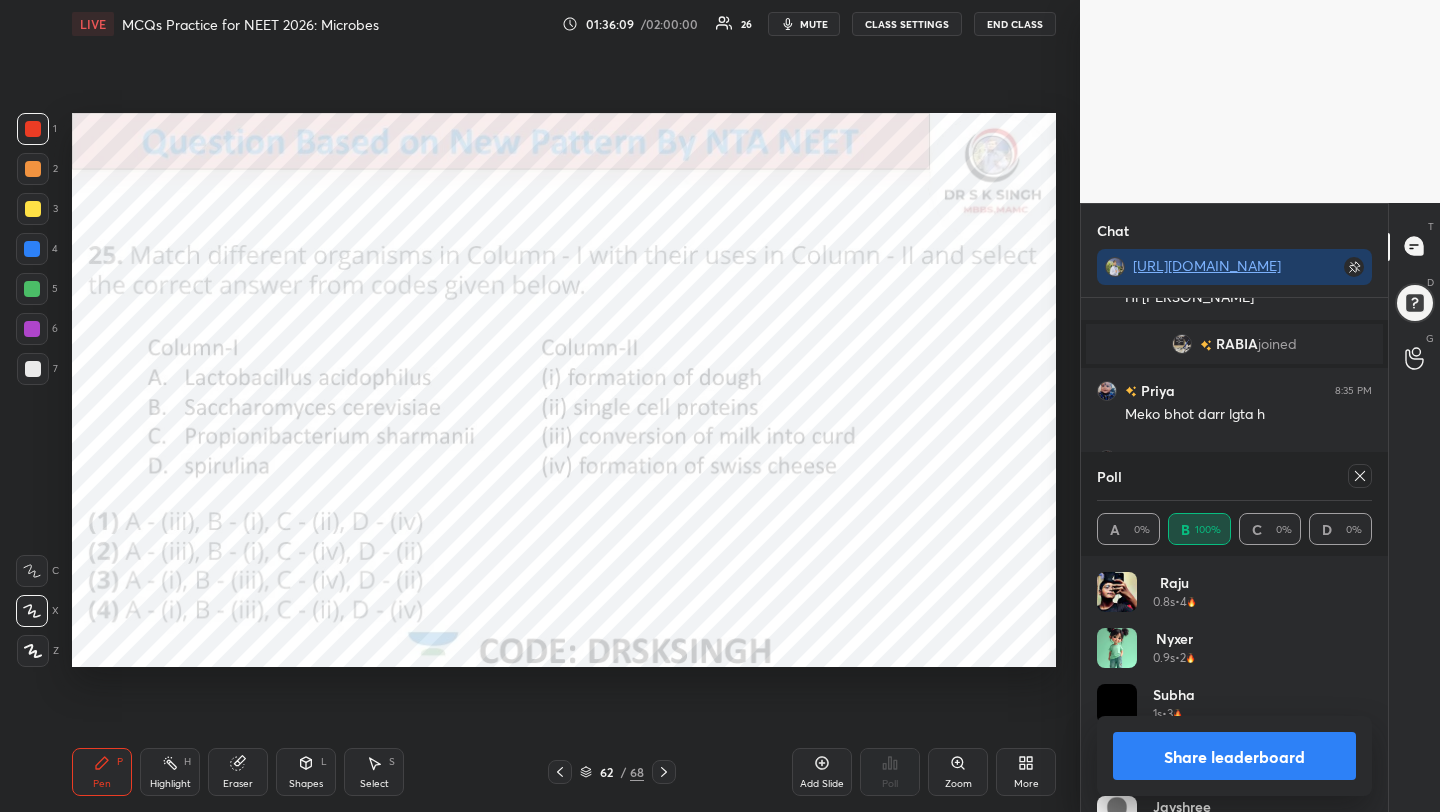 click 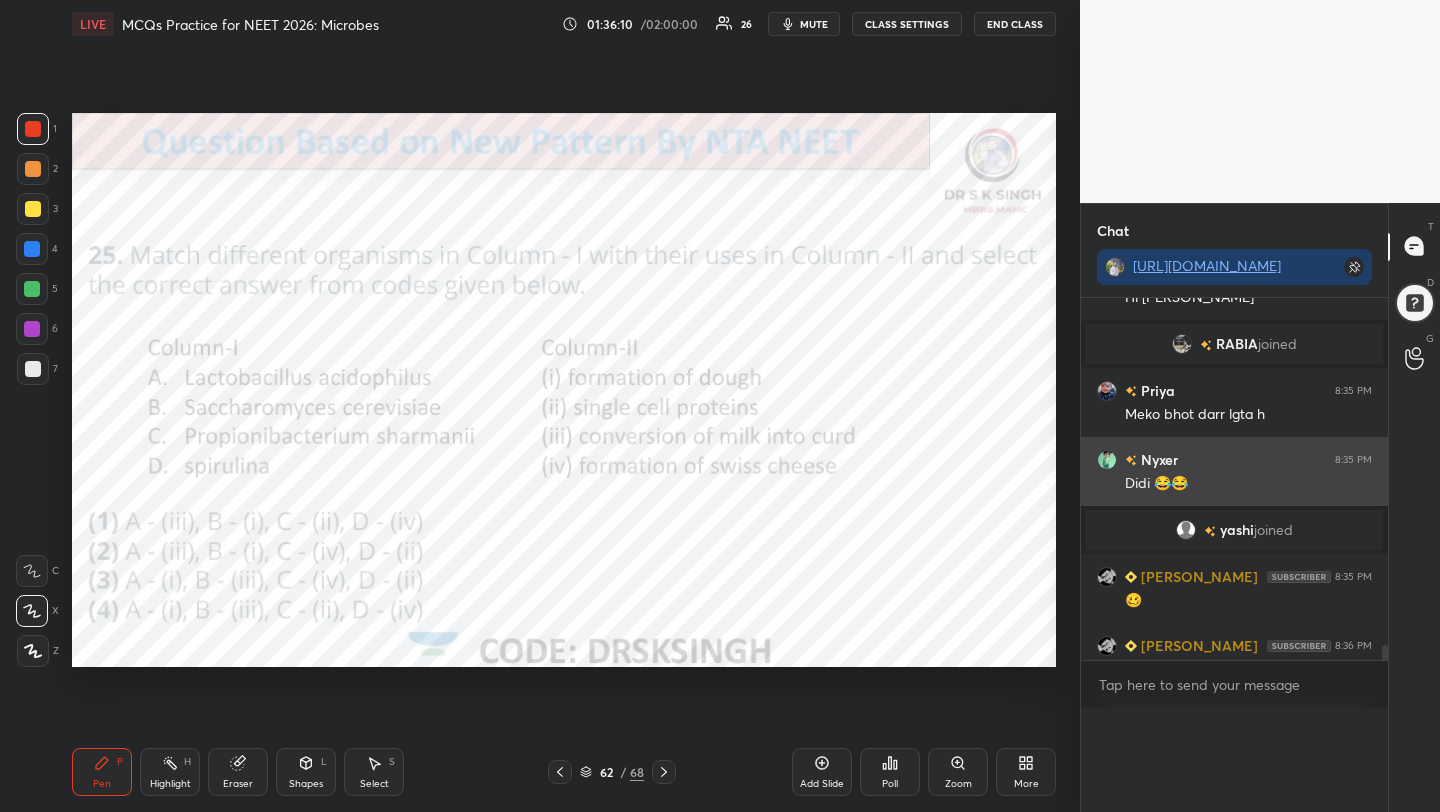 scroll, scrollTop: 0, scrollLeft: 0, axis: both 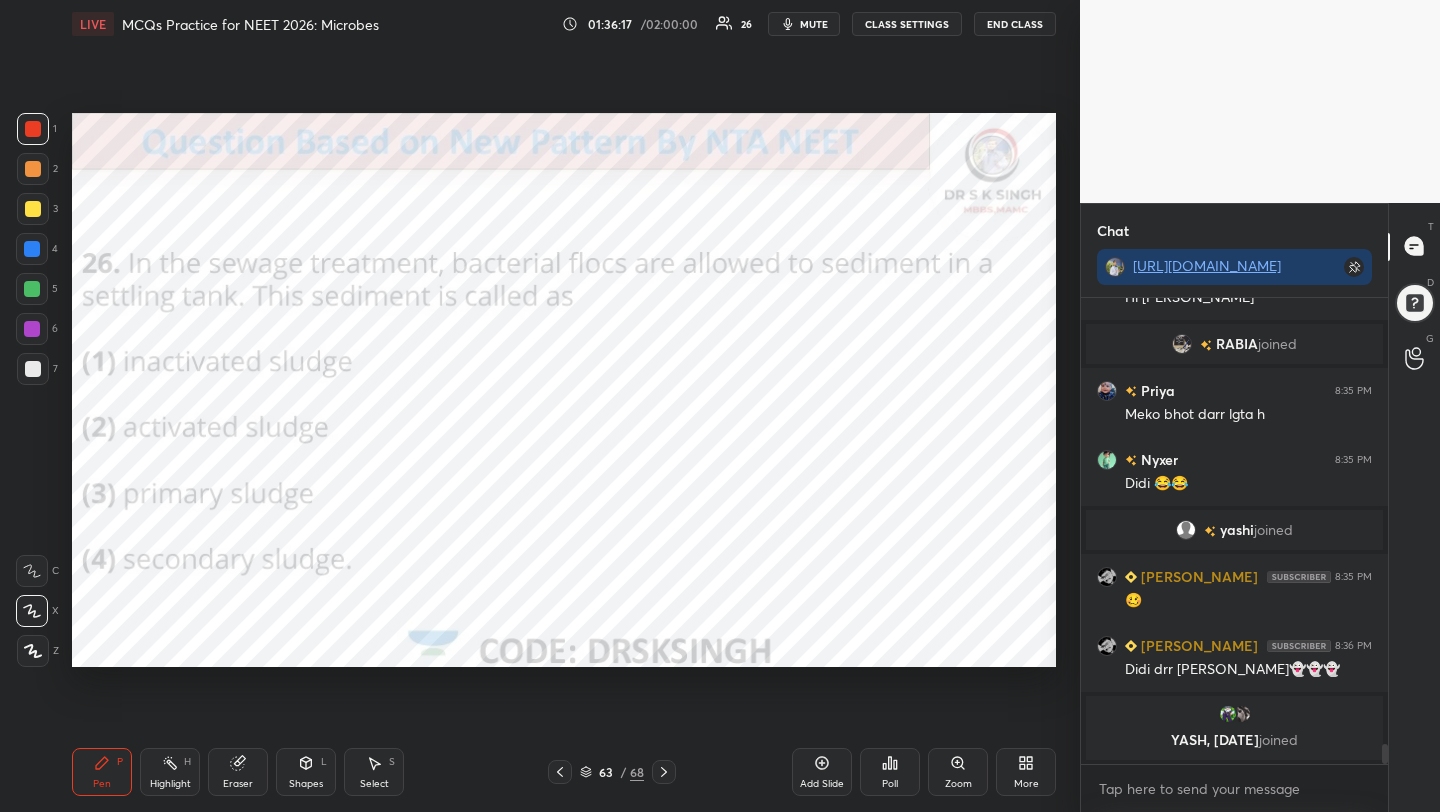 click on "Poll" at bounding box center (890, 784) 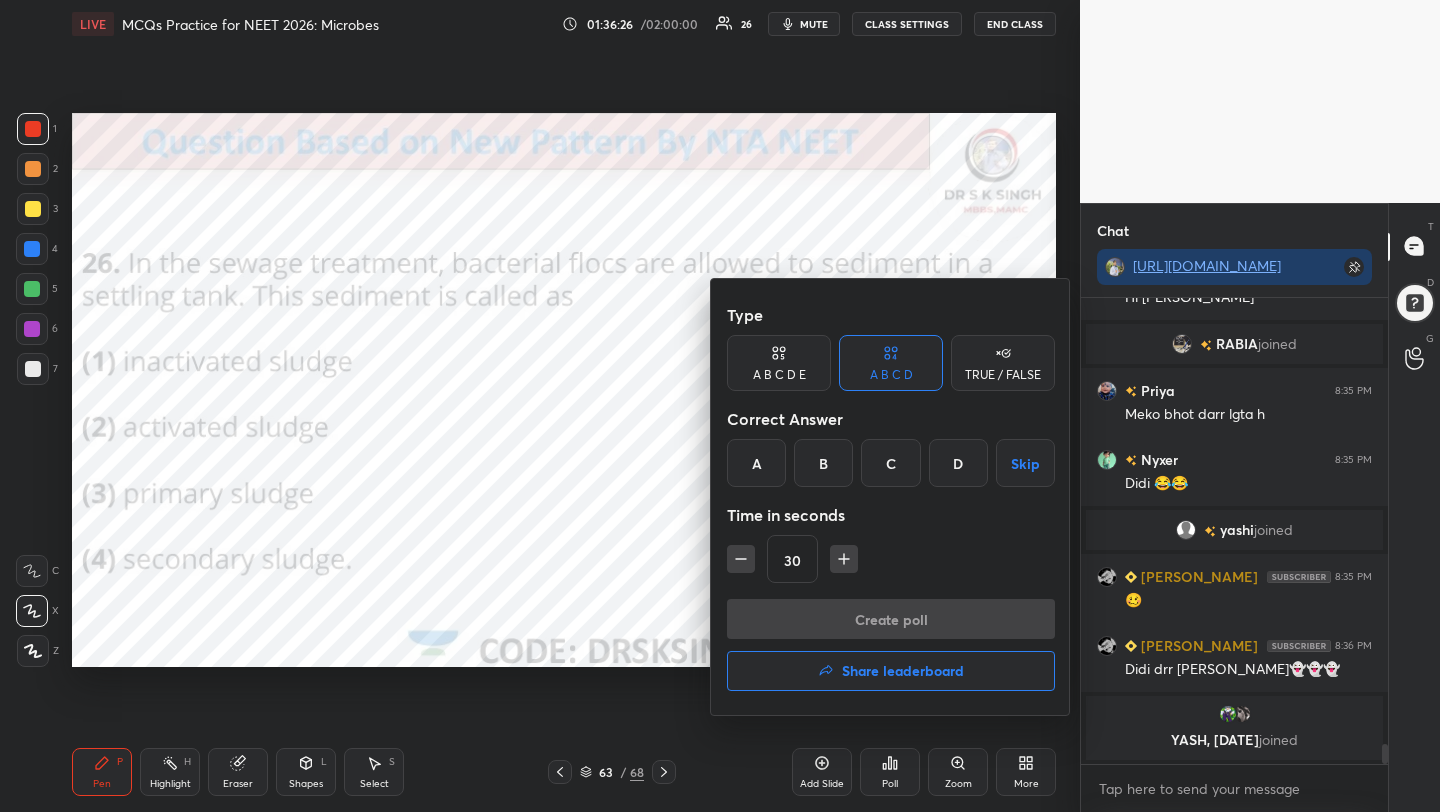 click on "B" at bounding box center [823, 463] 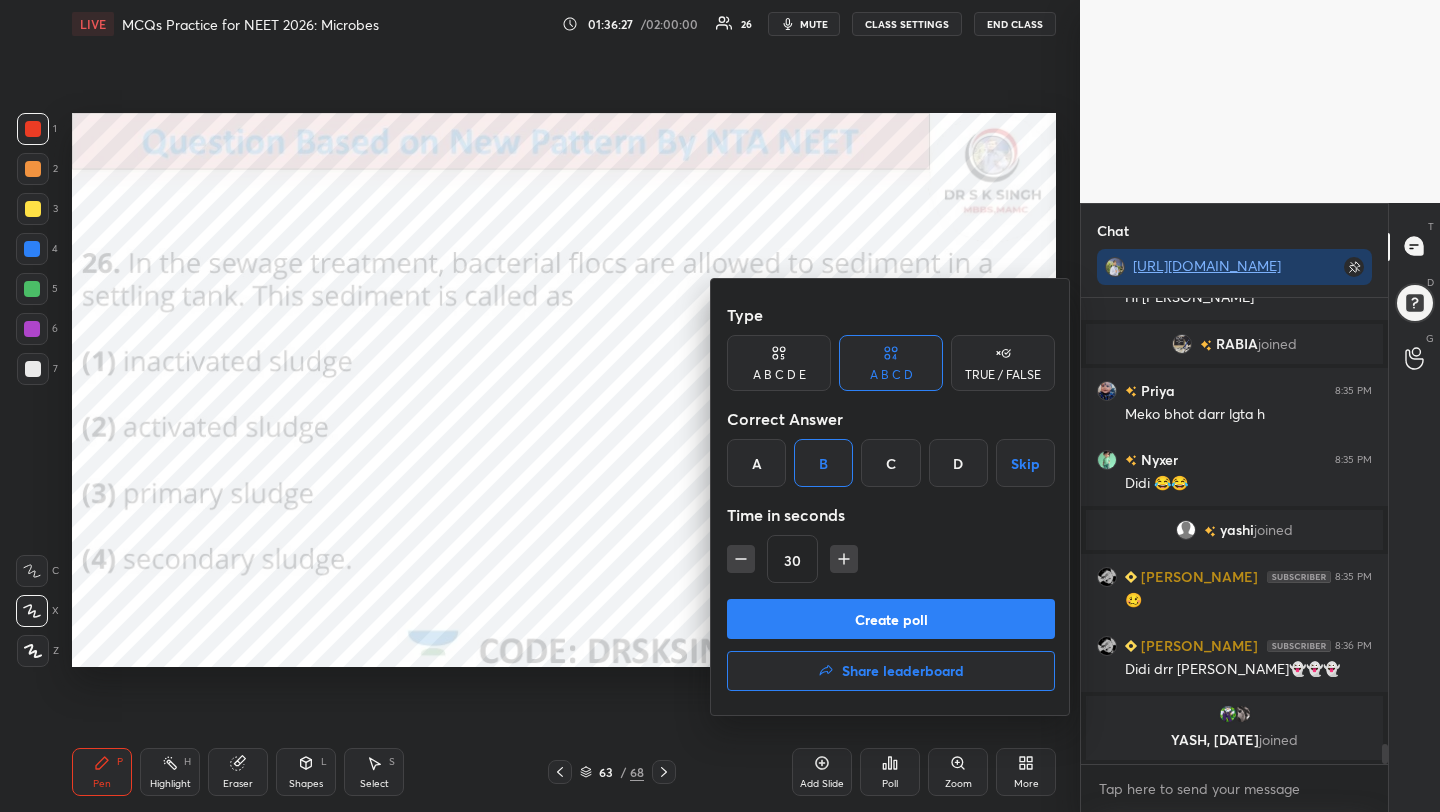 click on "Create poll" at bounding box center (891, 619) 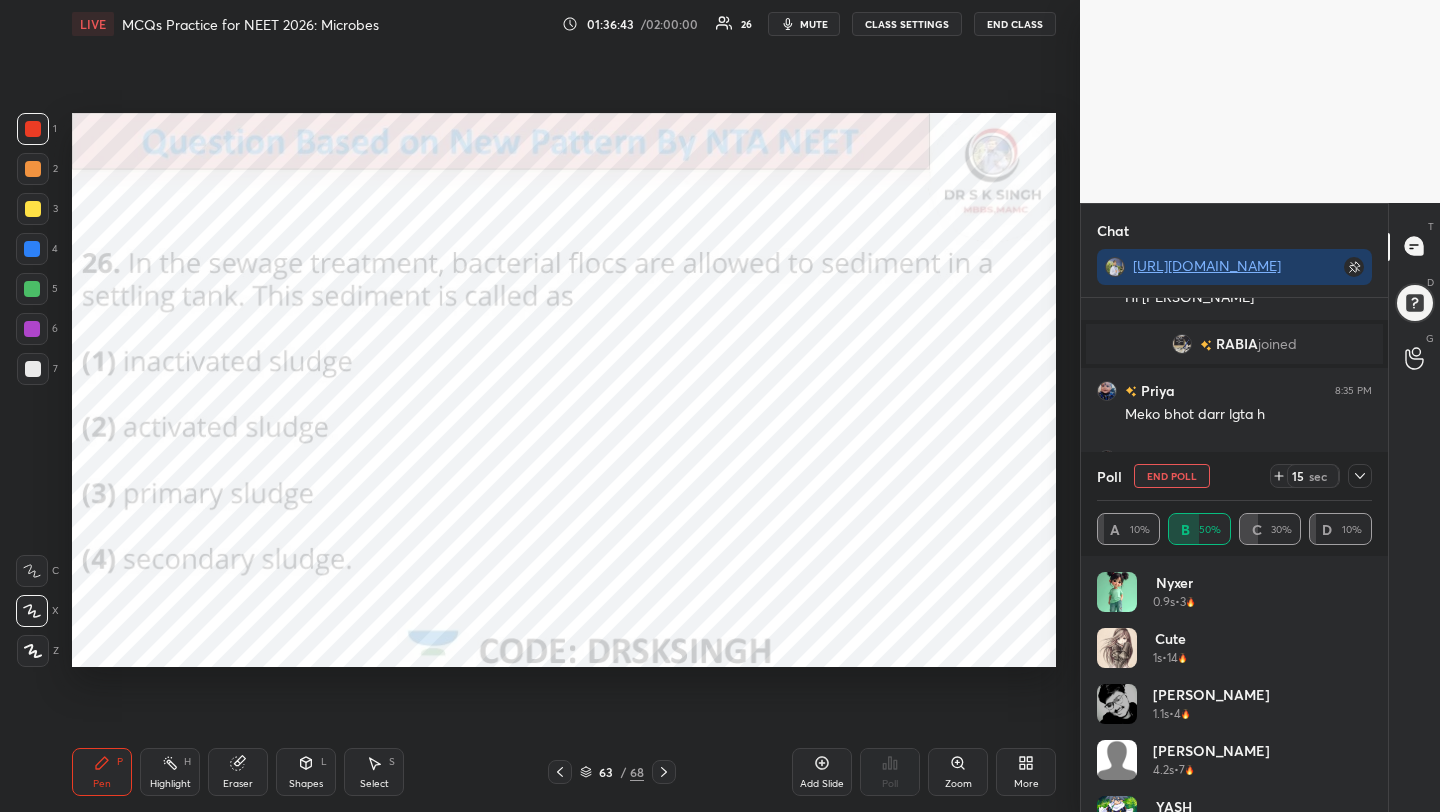 scroll, scrollTop: 315, scrollLeft: 301, axis: both 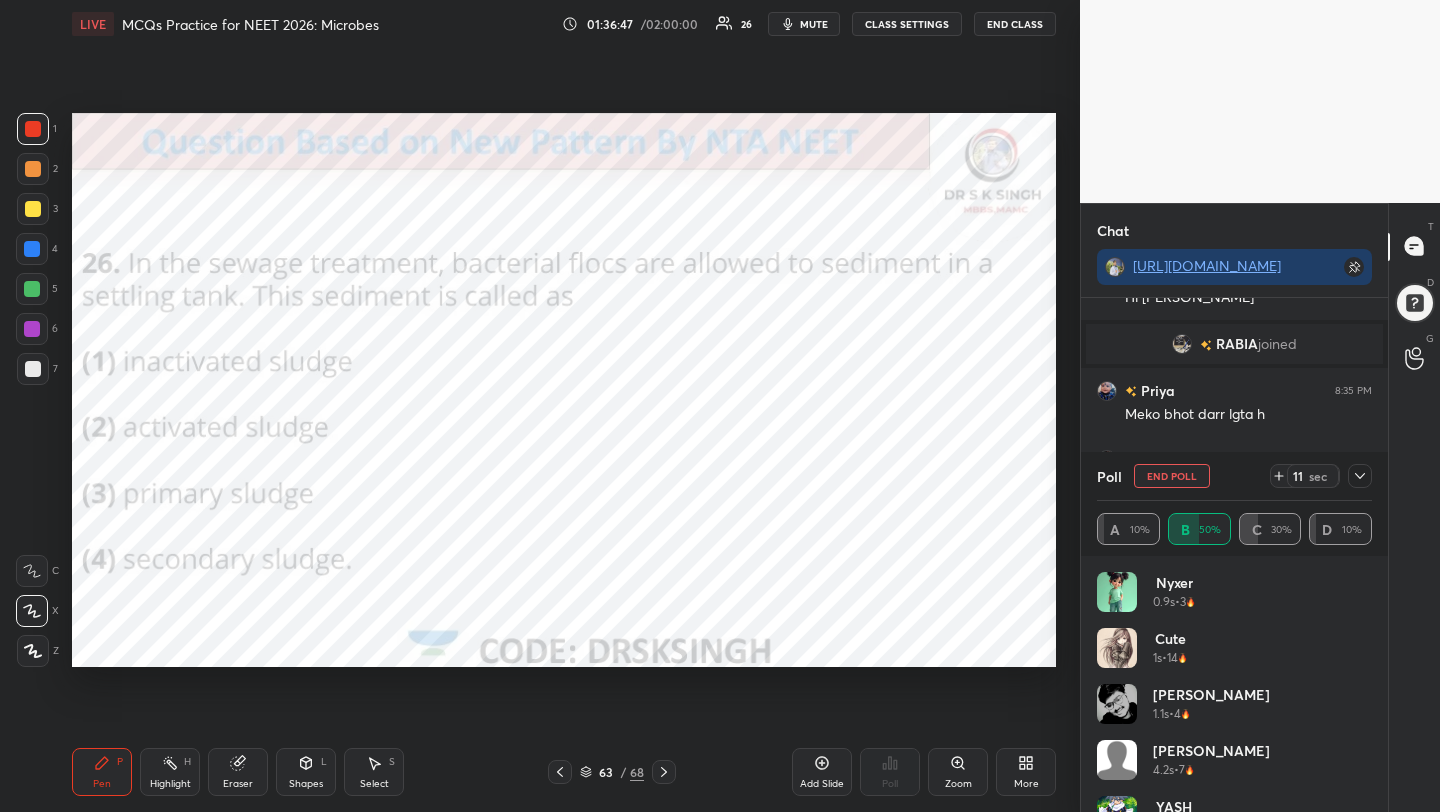 click on "End Poll" at bounding box center [1172, 476] 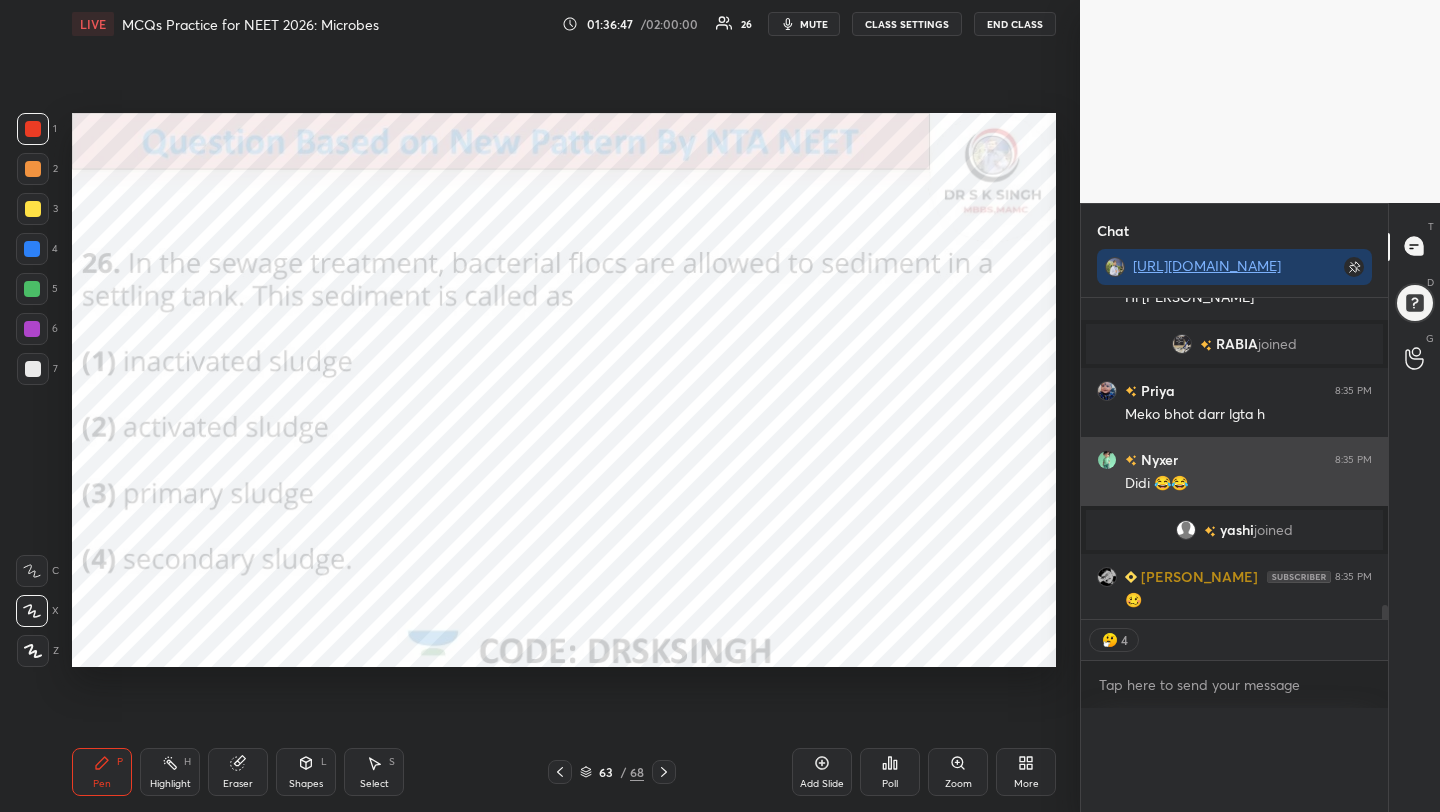 scroll, scrollTop: 1, scrollLeft: 7, axis: both 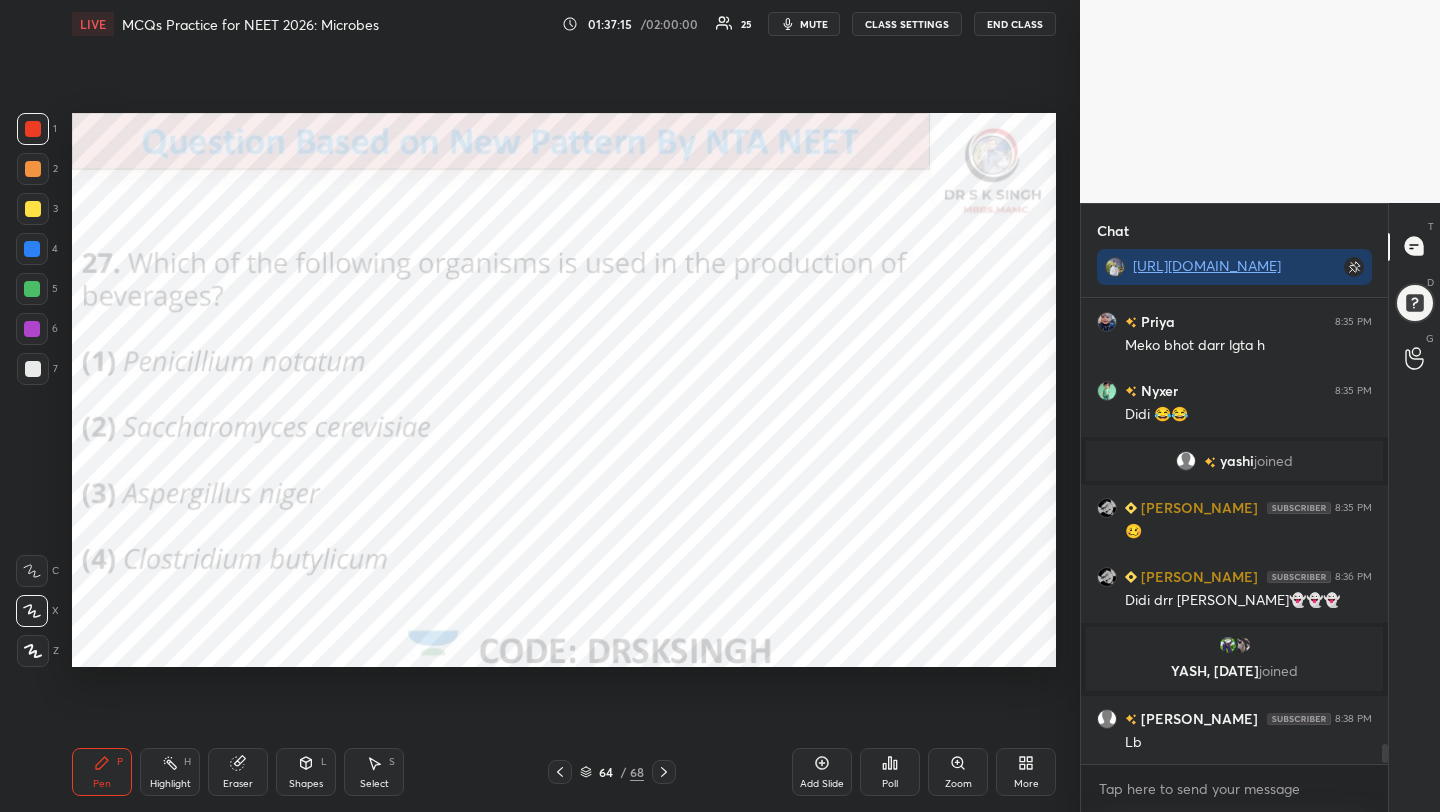 click on "Poll" at bounding box center (890, 772) 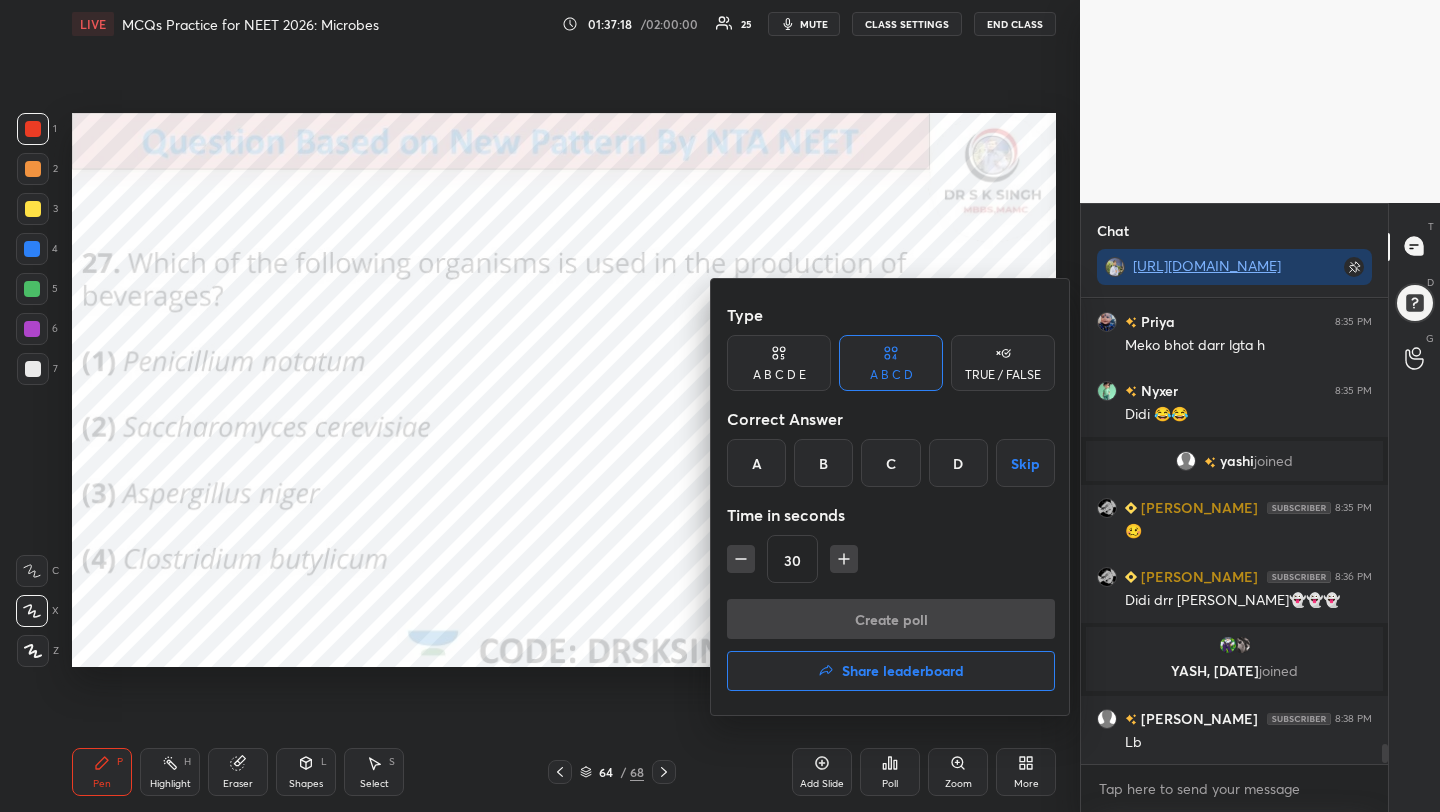 click on "B" at bounding box center [823, 463] 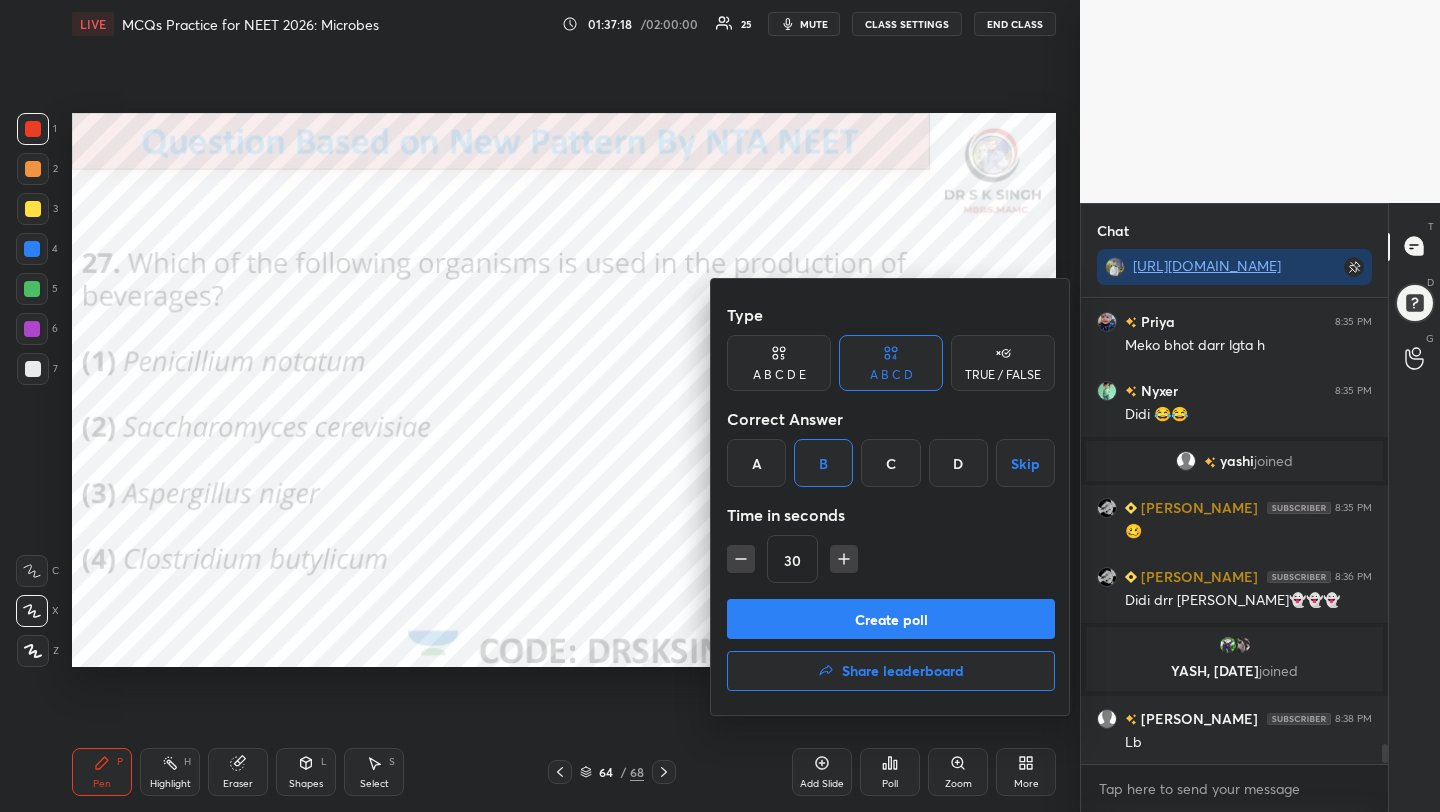 click on "Create poll" at bounding box center (891, 619) 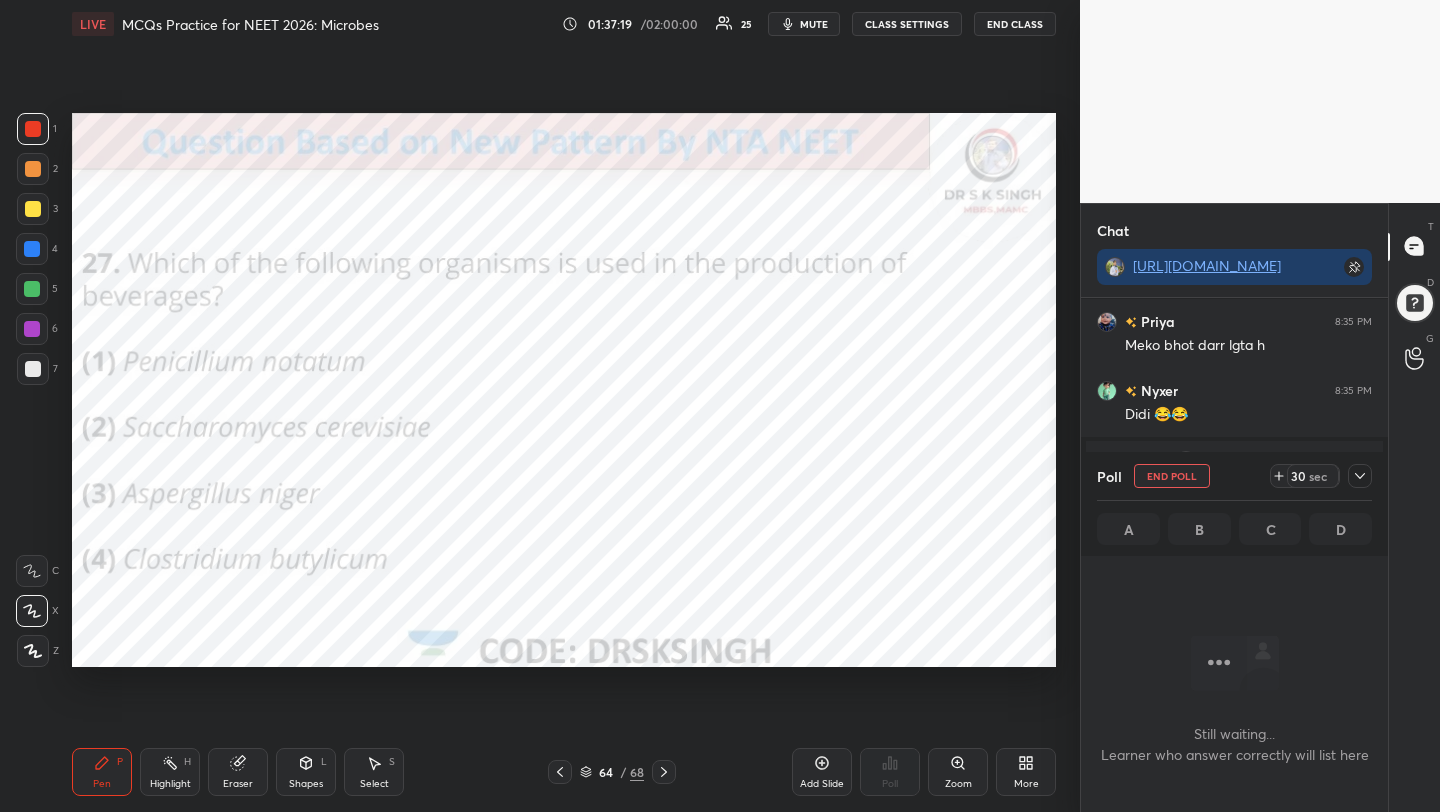 scroll, scrollTop: 362, scrollLeft: 301, axis: both 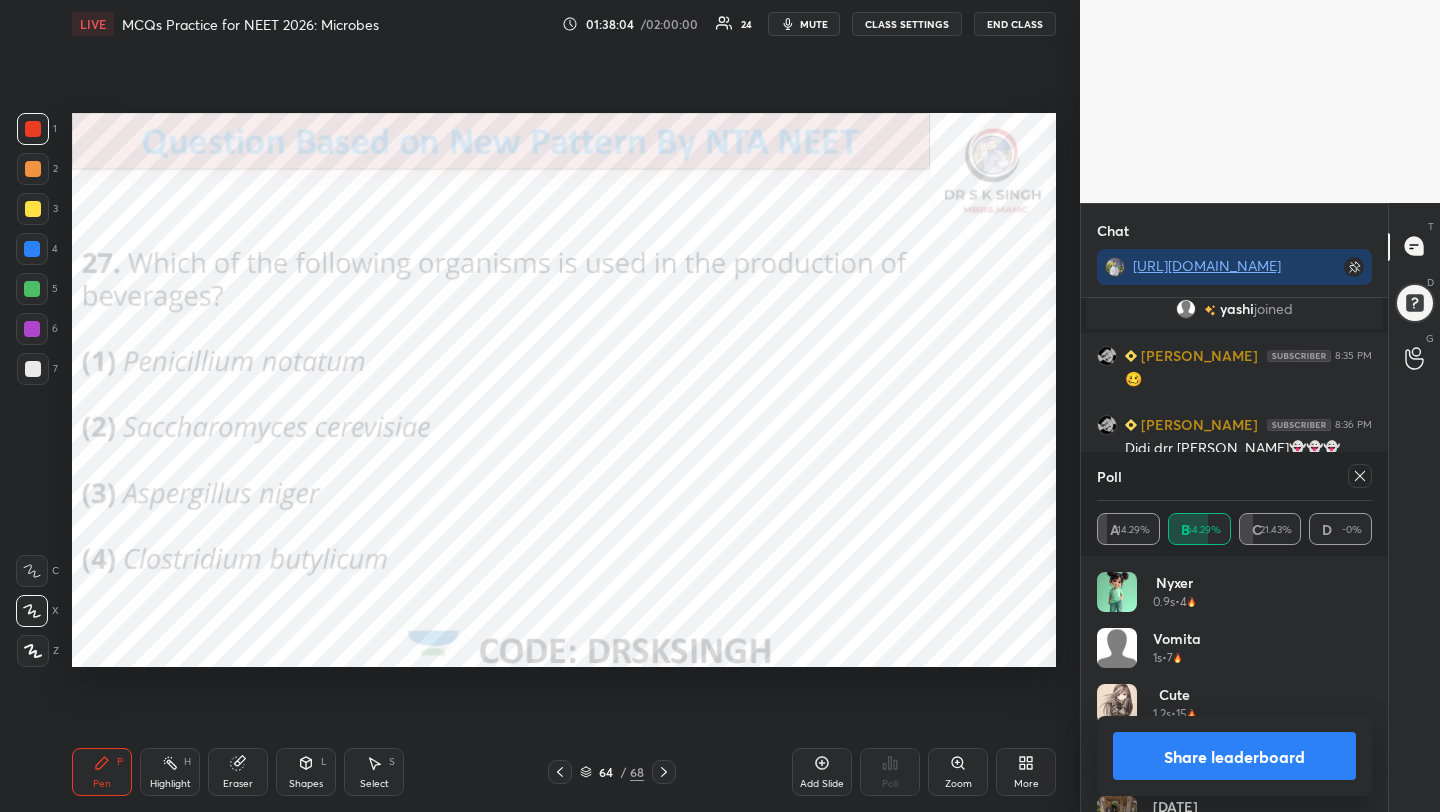 click 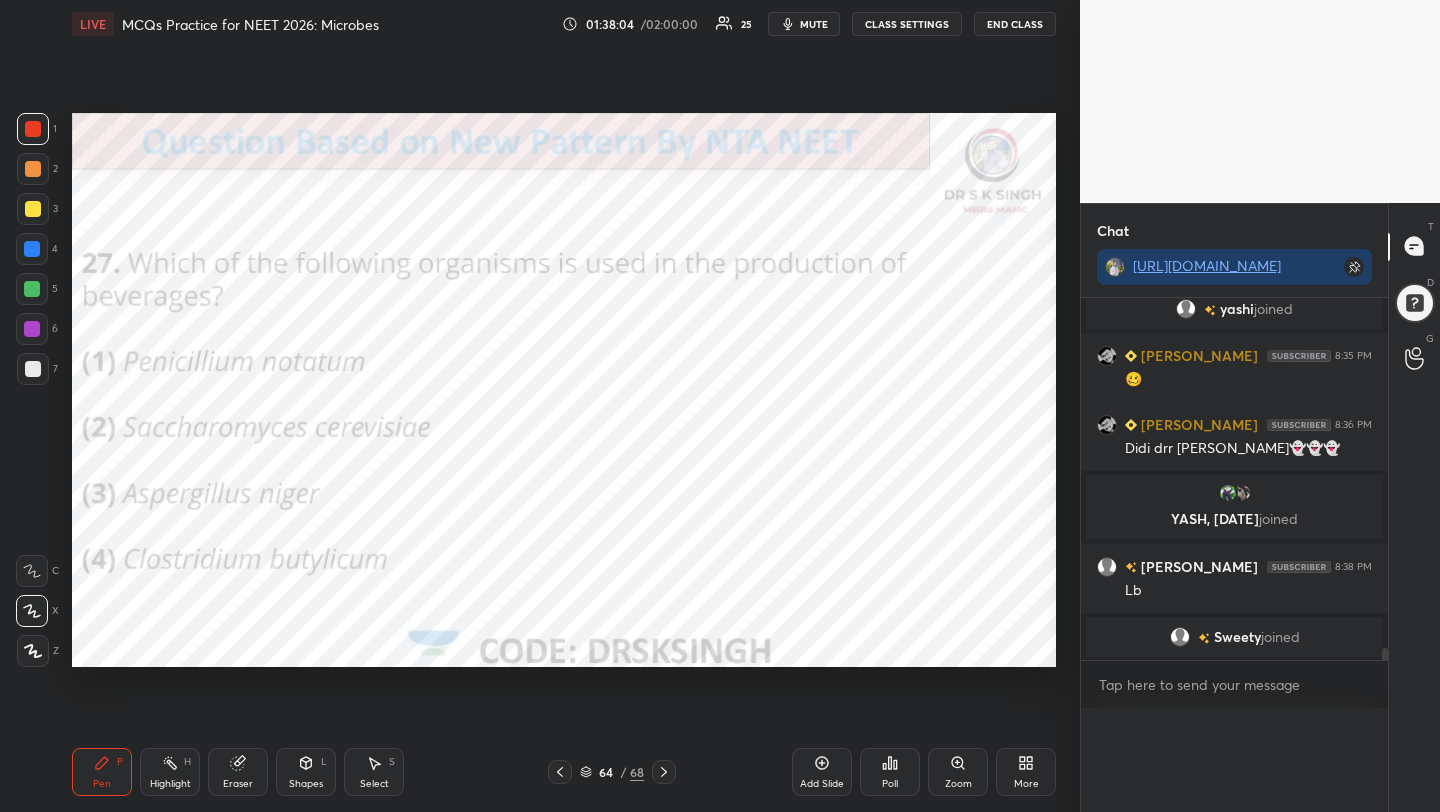 scroll, scrollTop: 0, scrollLeft: 0, axis: both 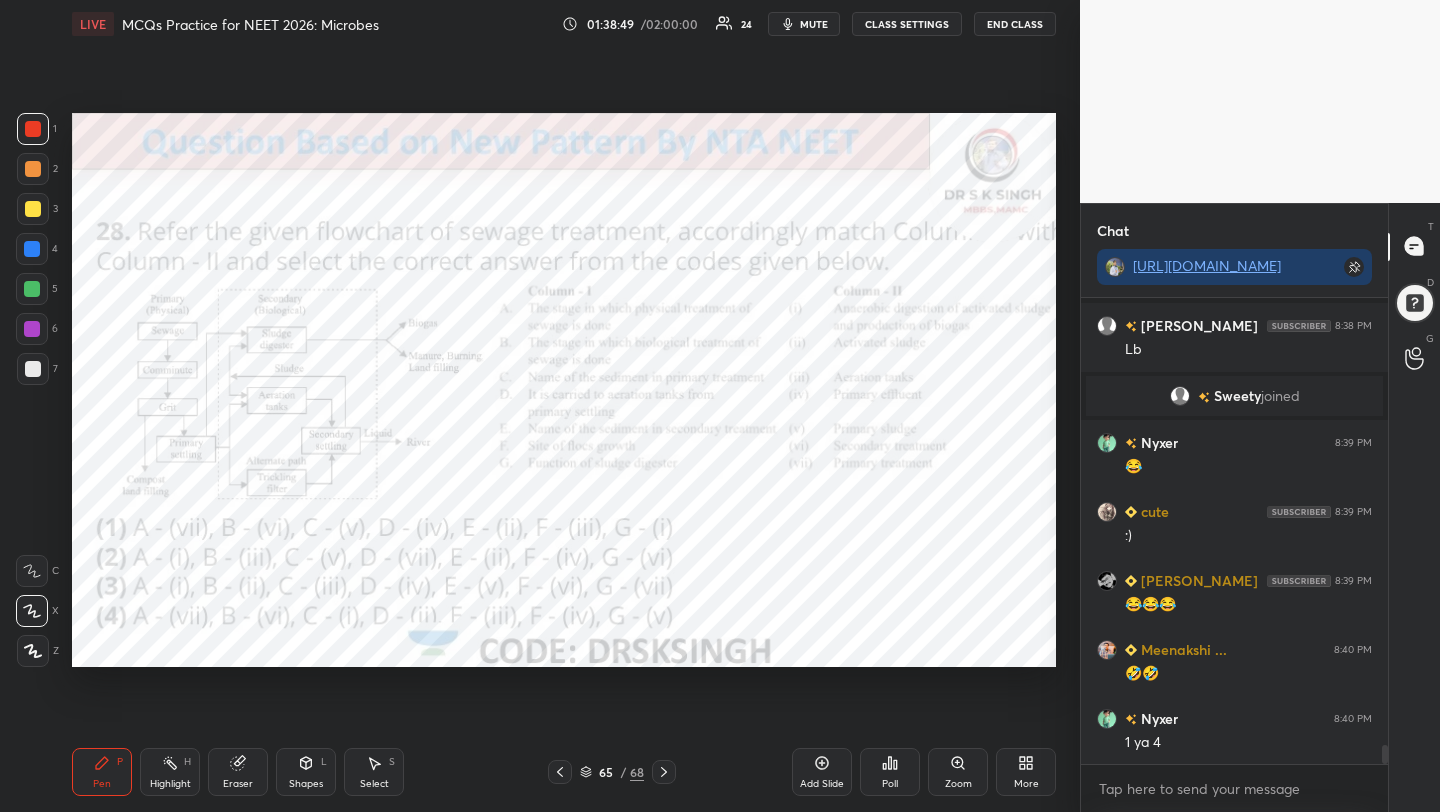 click on "Poll" at bounding box center (890, 772) 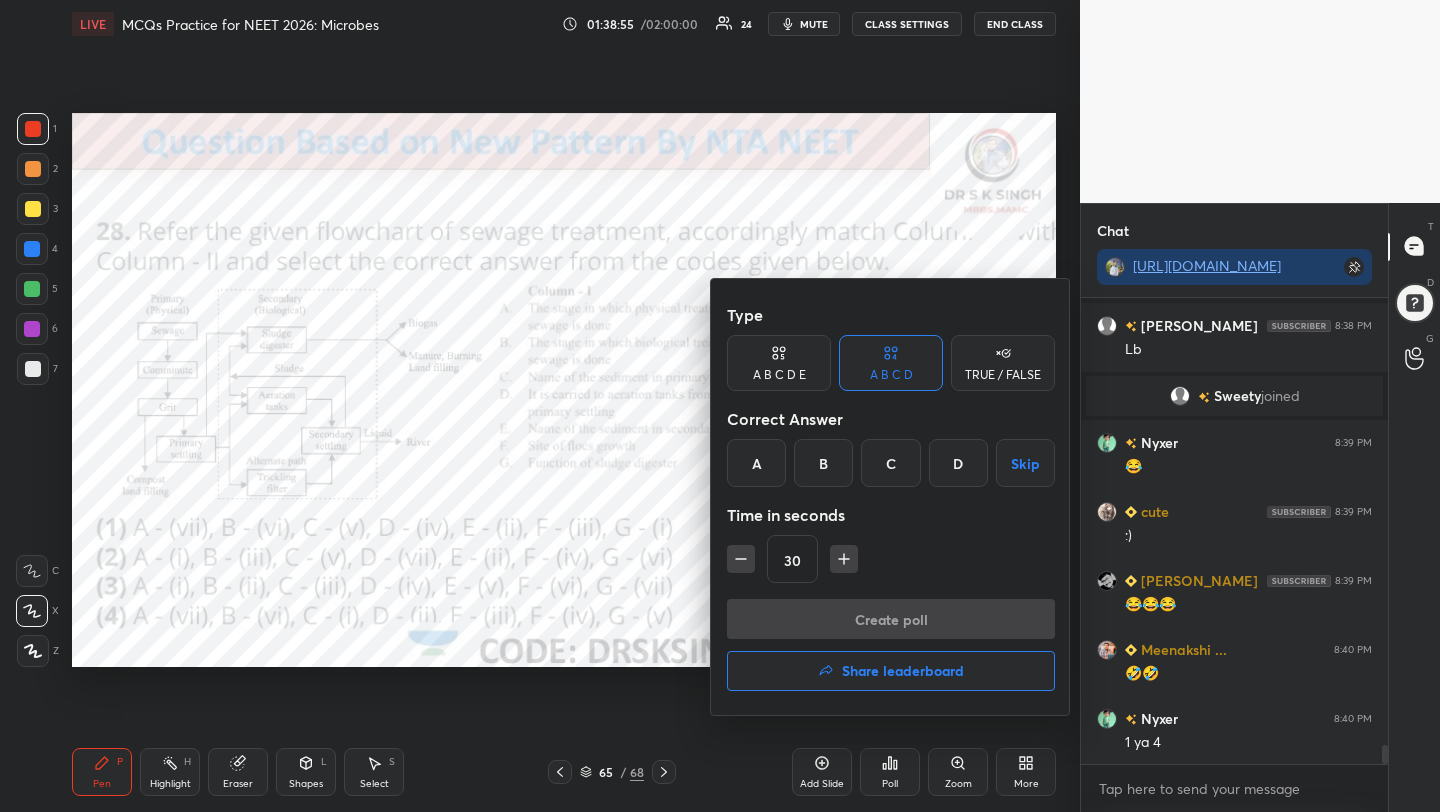 scroll, scrollTop: 419, scrollLeft: 301, axis: both 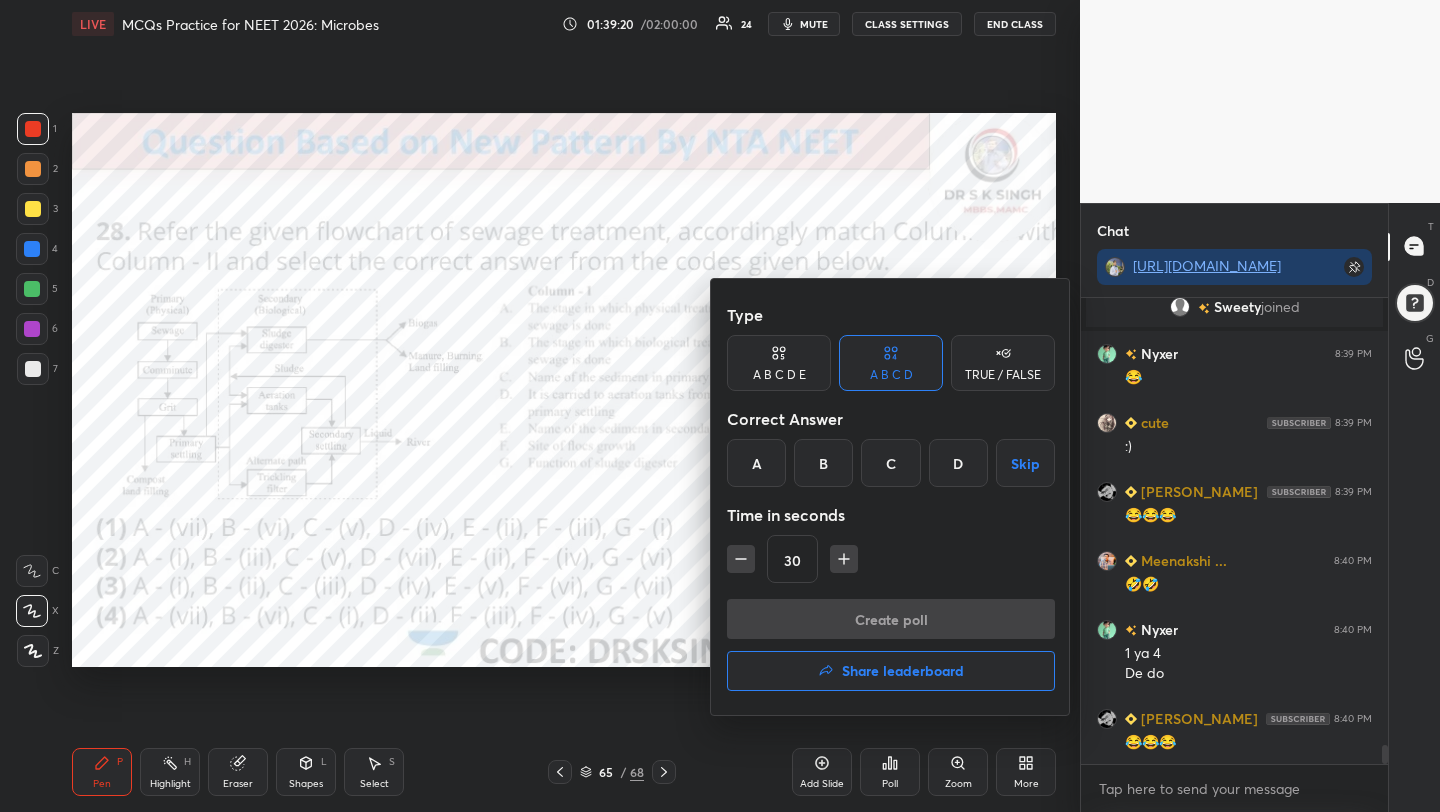 click on "A" at bounding box center (756, 463) 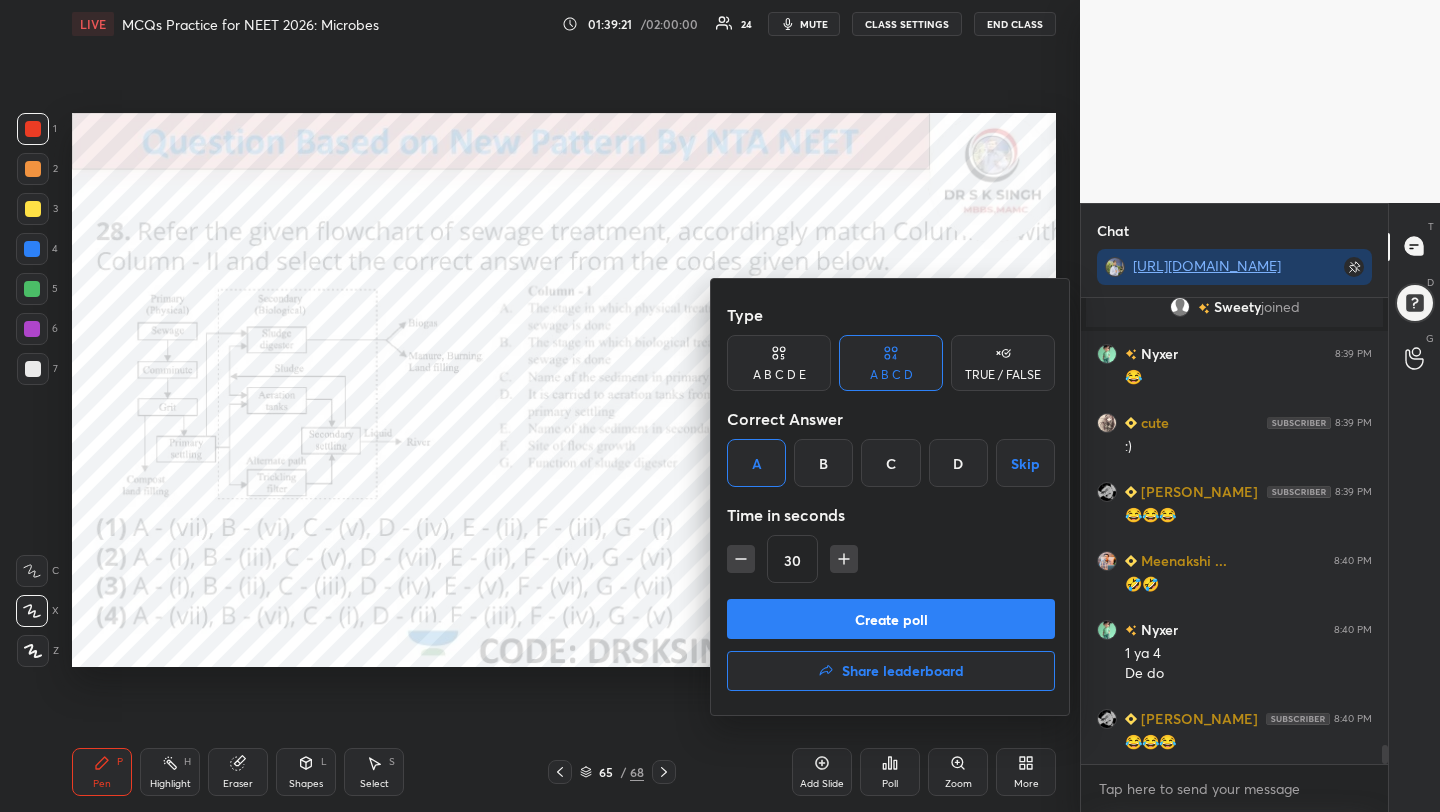 click on "Create poll" at bounding box center (891, 619) 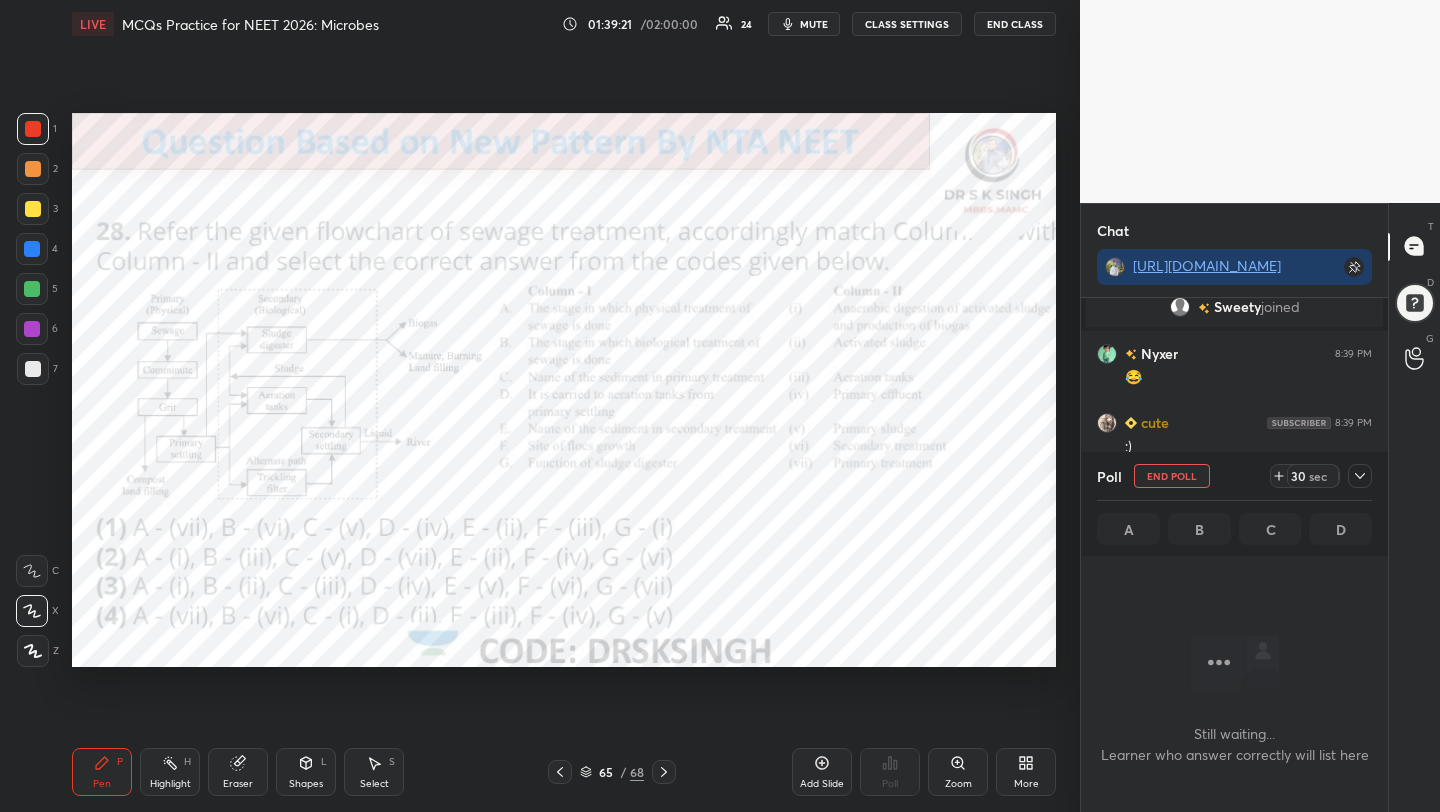 scroll, scrollTop: 362, scrollLeft: 301, axis: both 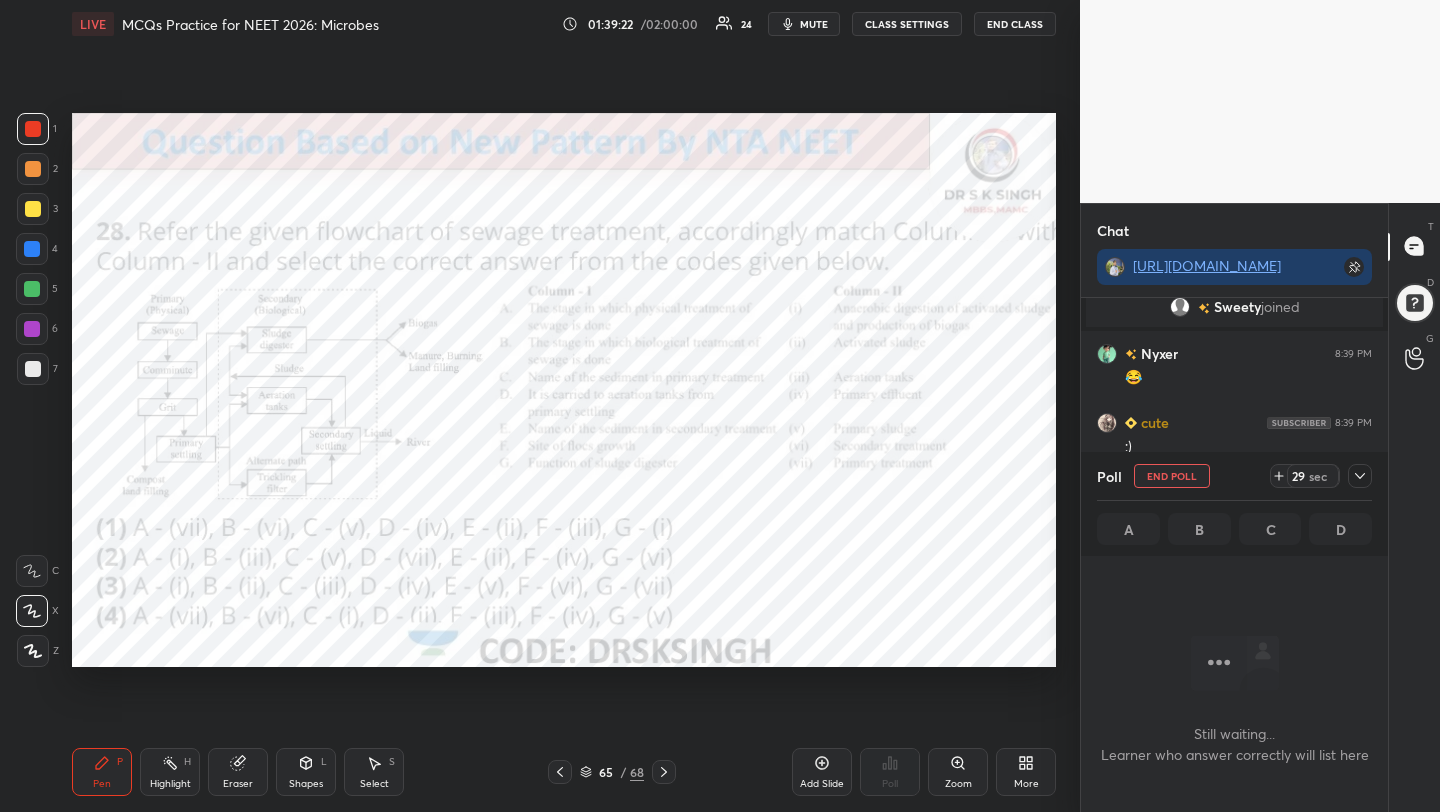 click on "mute" at bounding box center [814, 24] 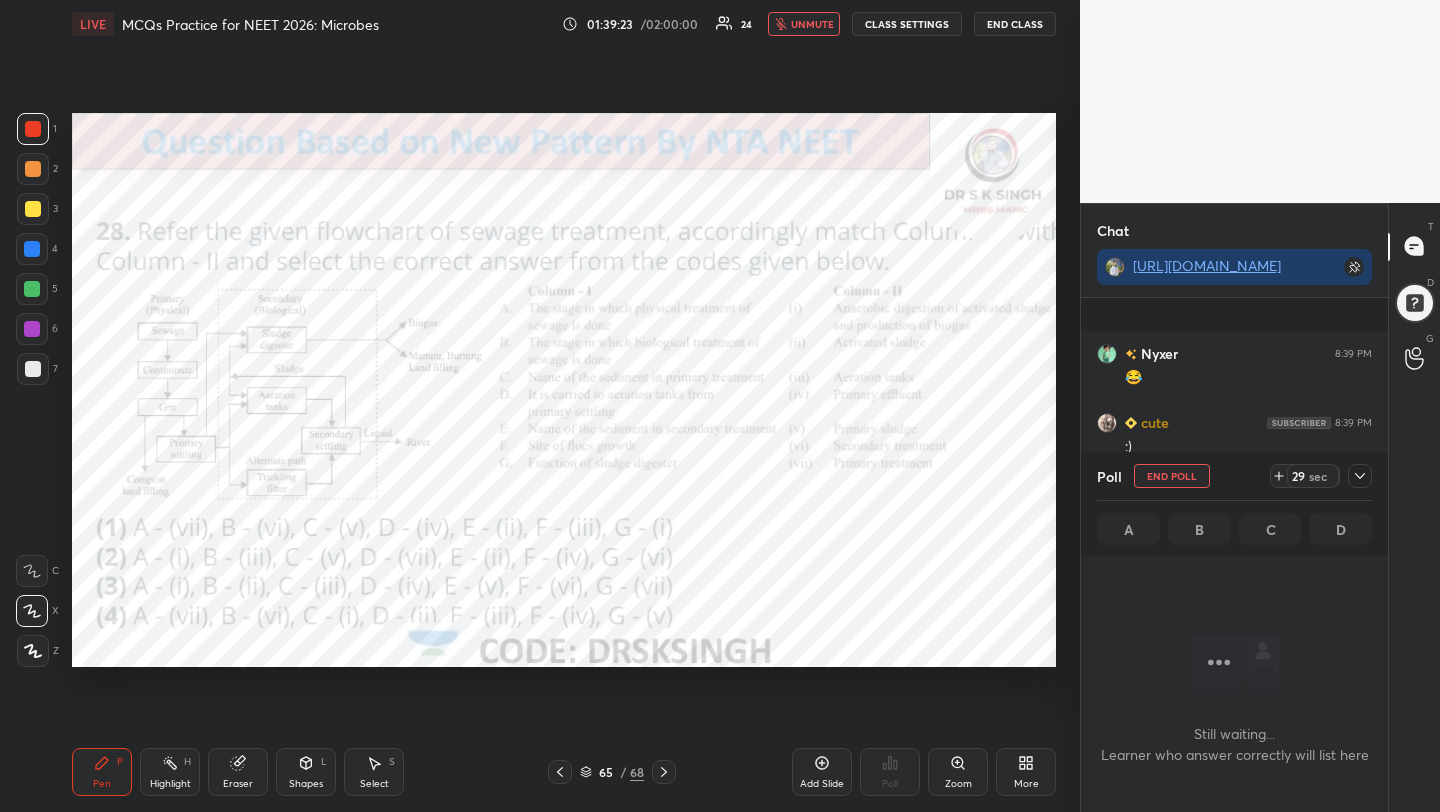 scroll, scrollTop: 11146, scrollLeft: 0, axis: vertical 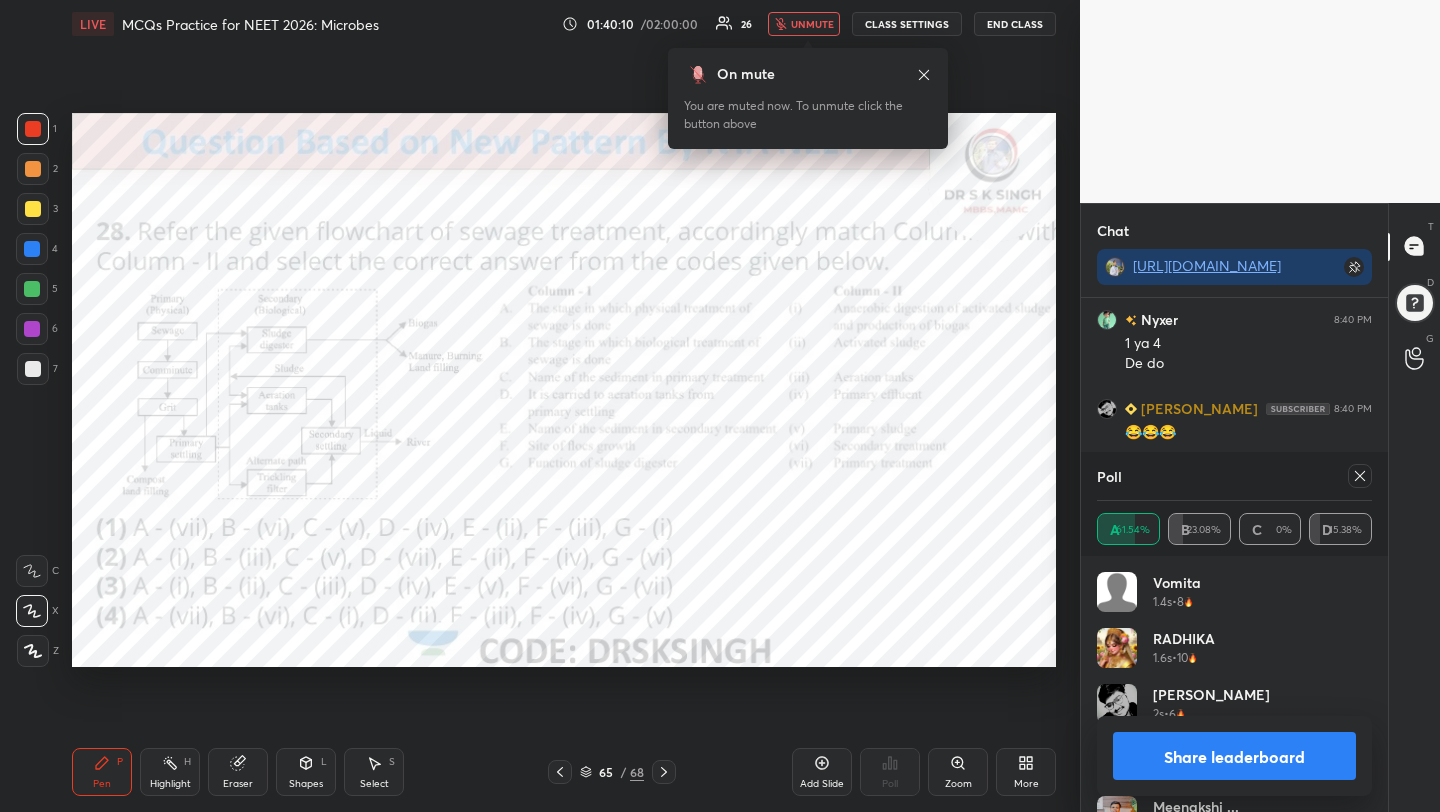 click 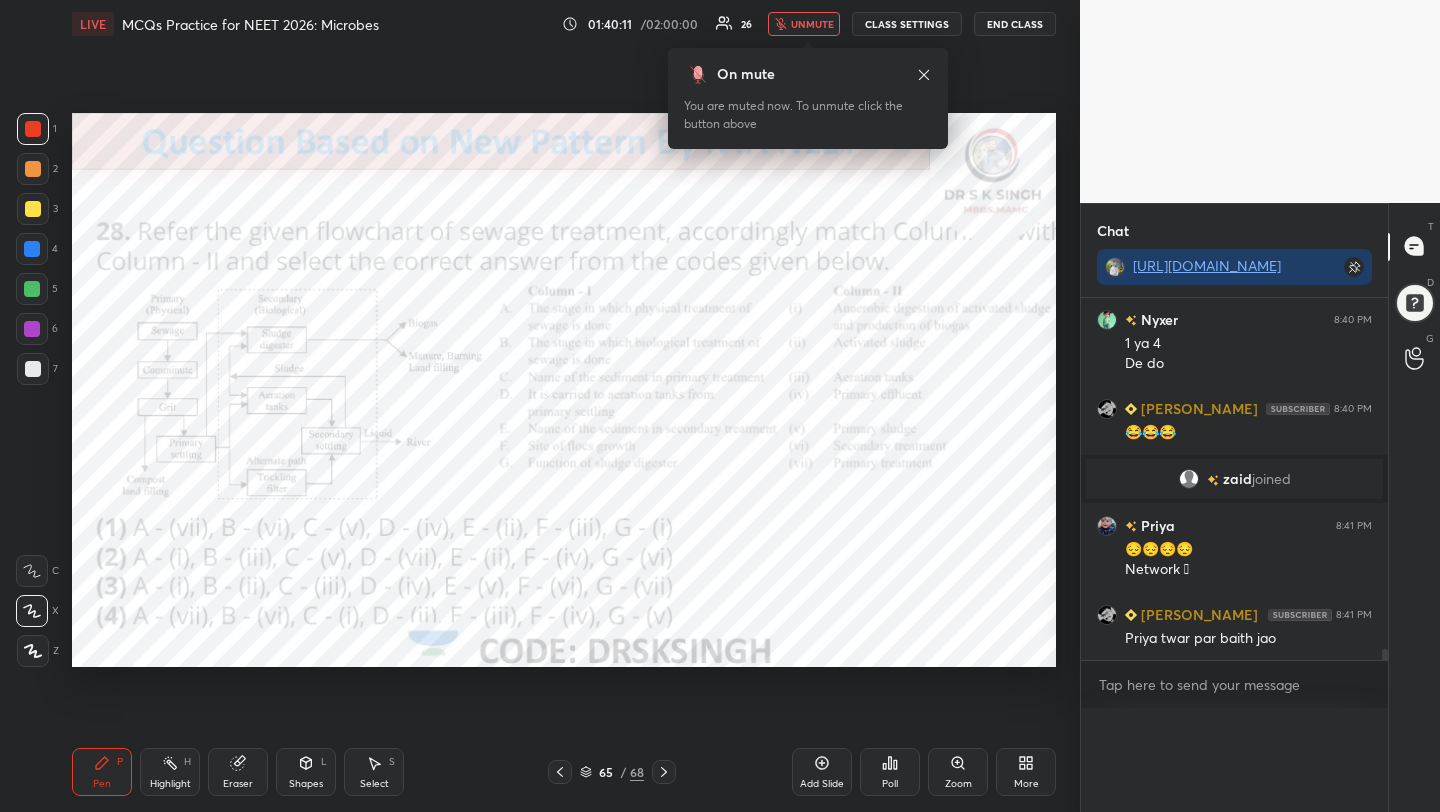 scroll, scrollTop: 0, scrollLeft: 0, axis: both 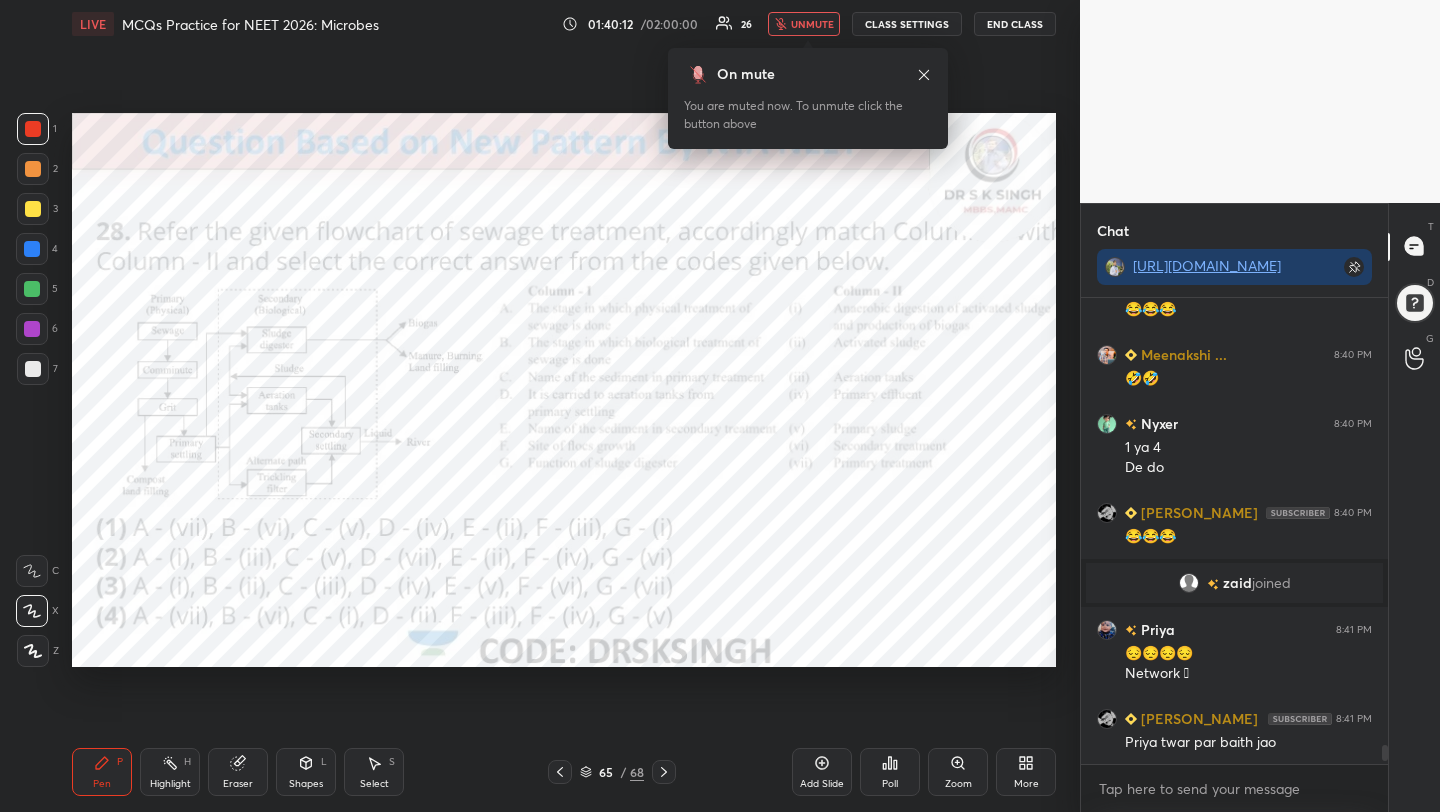 click on "unmute" at bounding box center [804, 24] 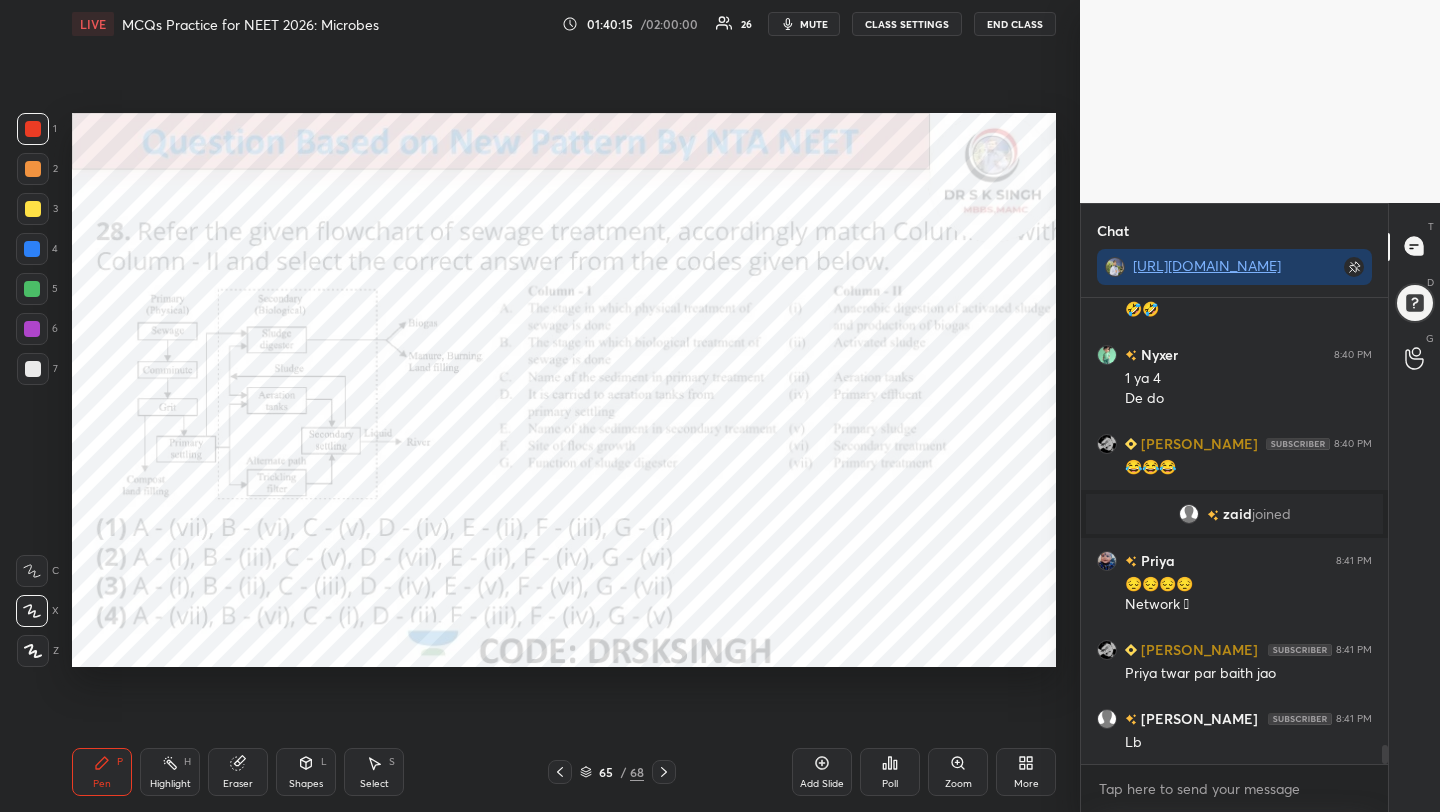 click on "mute" at bounding box center (804, 24) 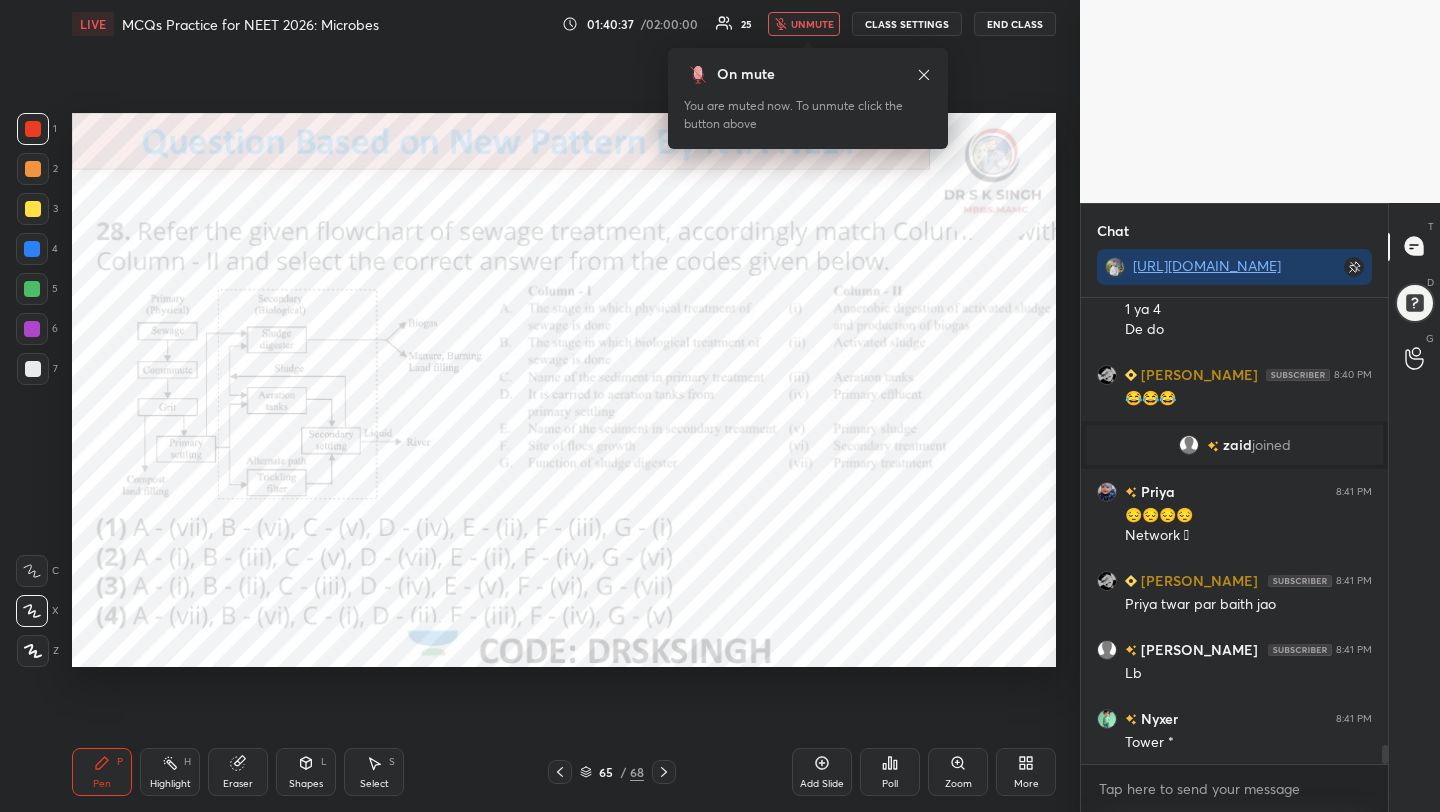 scroll, scrollTop: 11192, scrollLeft: 0, axis: vertical 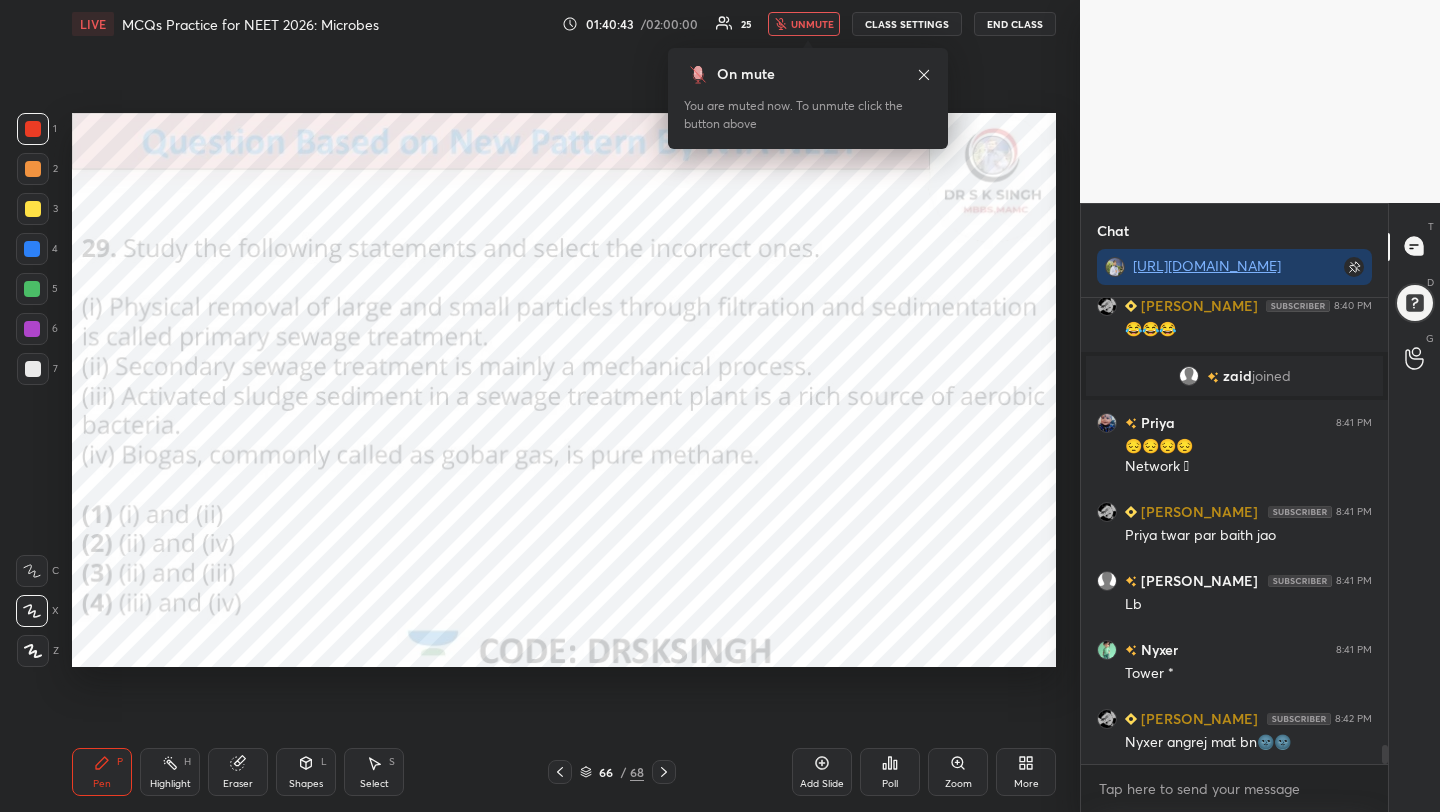click on "Poll" at bounding box center [890, 772] 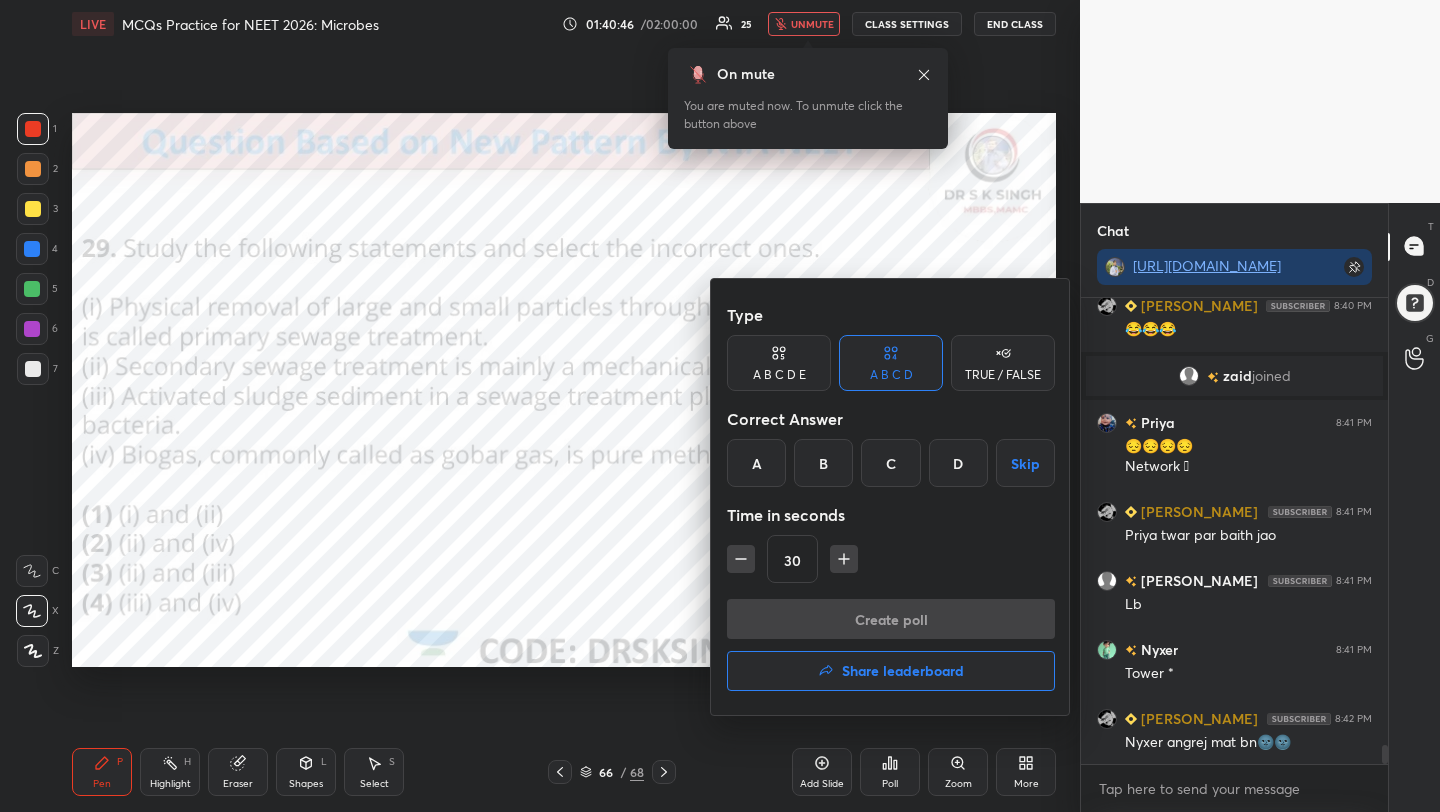 click on "B" at bounding box center [823, 463] 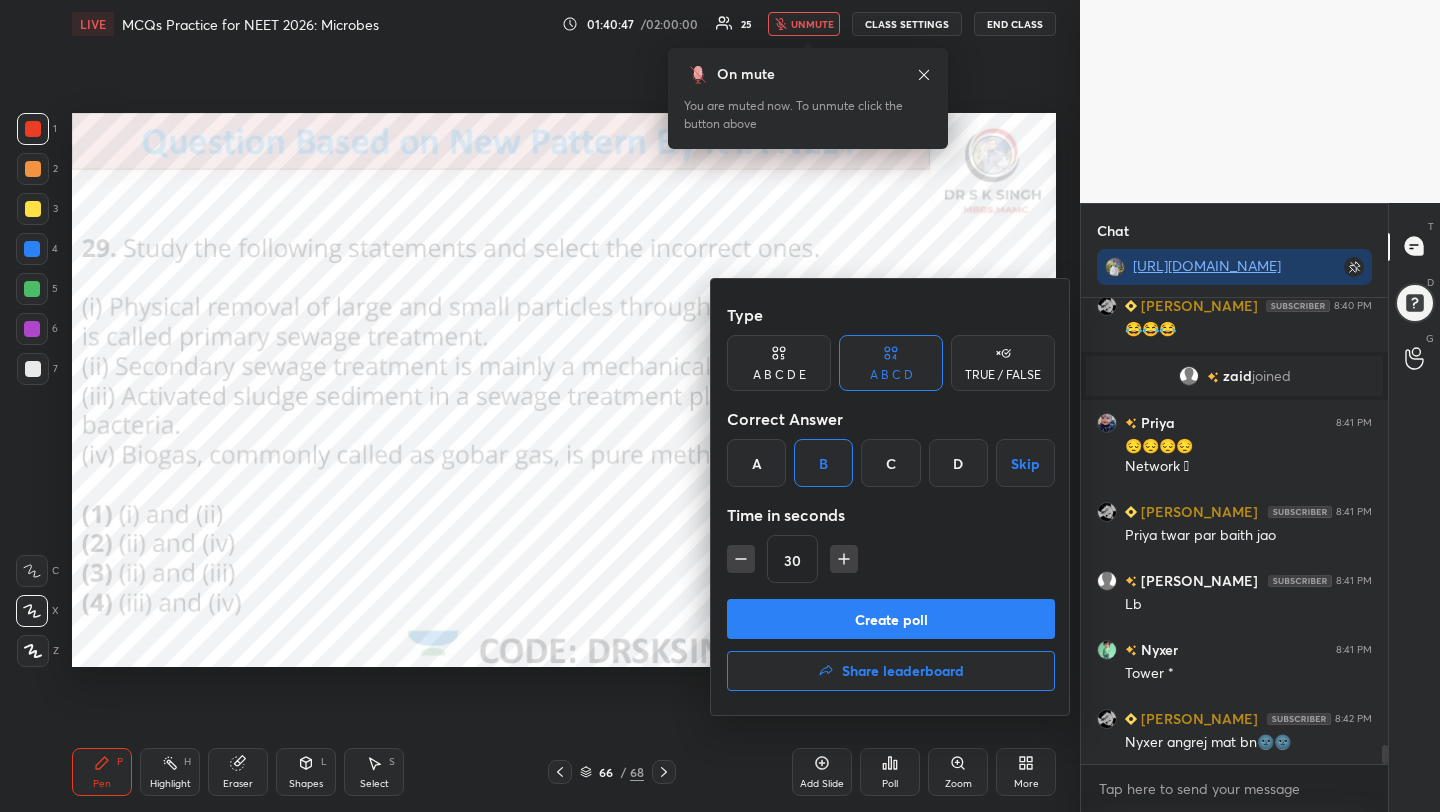 click on "Type A B C D E A B C D TRUE / FALSE Correct Answer A B C D Skip Time in seconds 30" at bounding box center (891, 447) 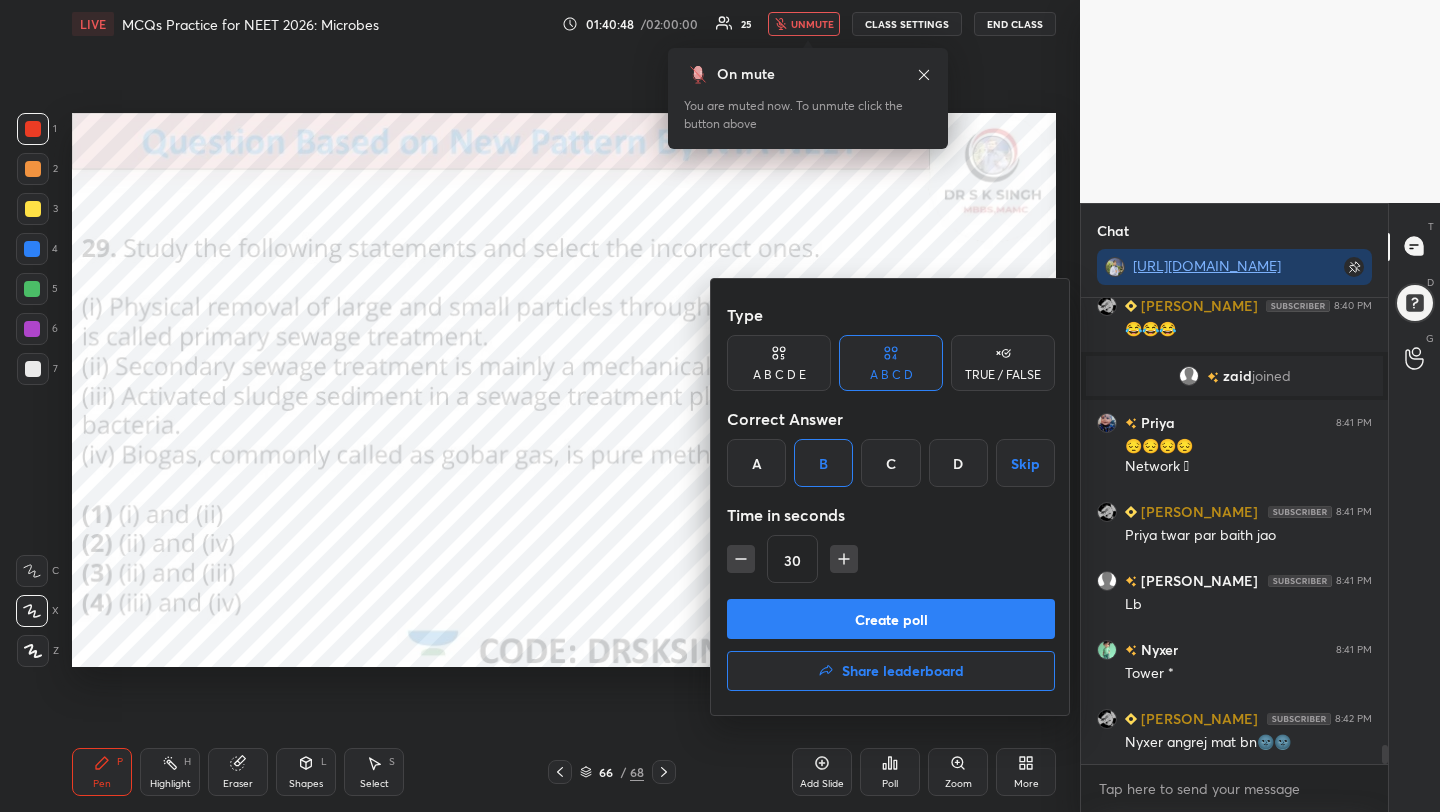 click on "Create poll" at bounding box center (891, 619) 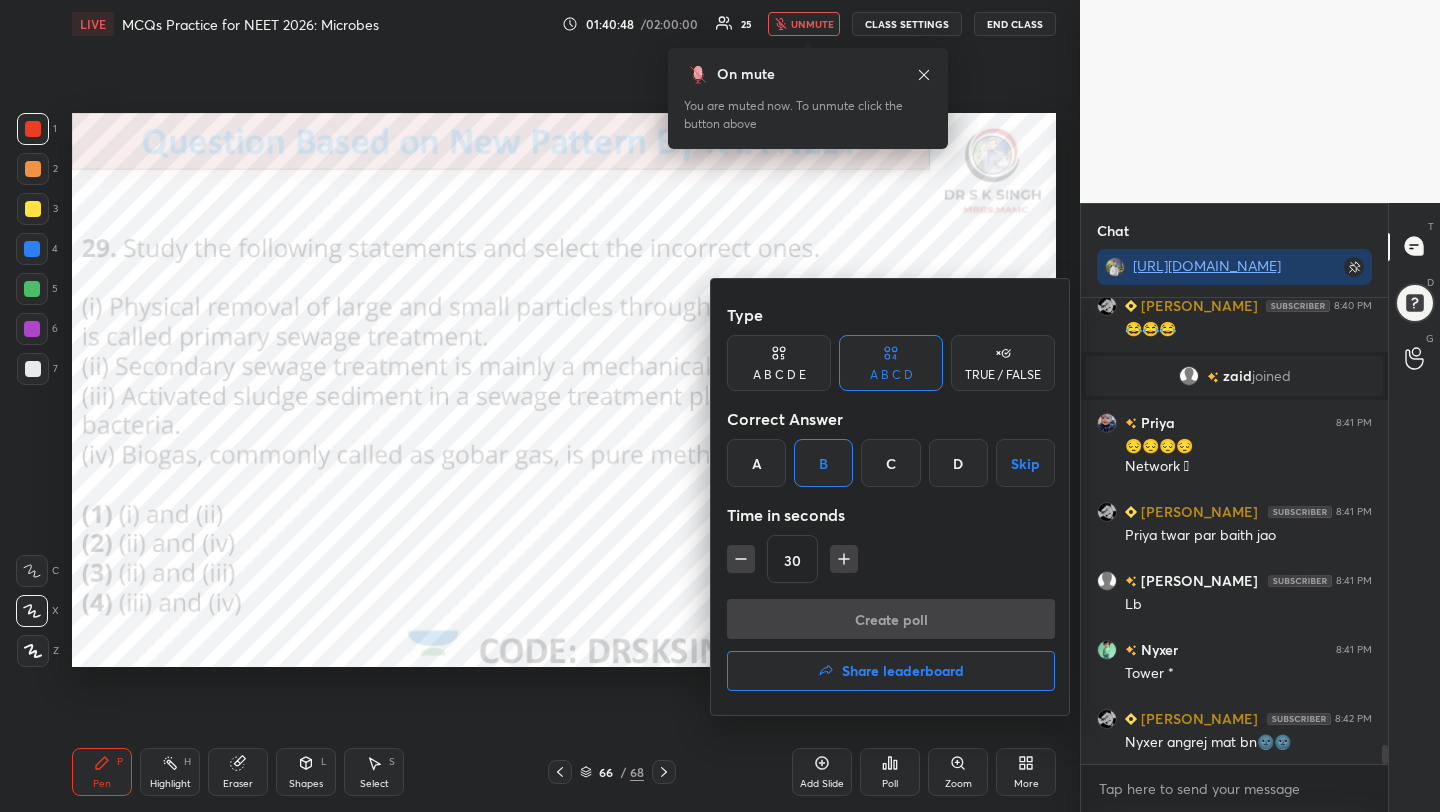 scroll, scrollTop: 418, scrollLeft: 301, axis: both 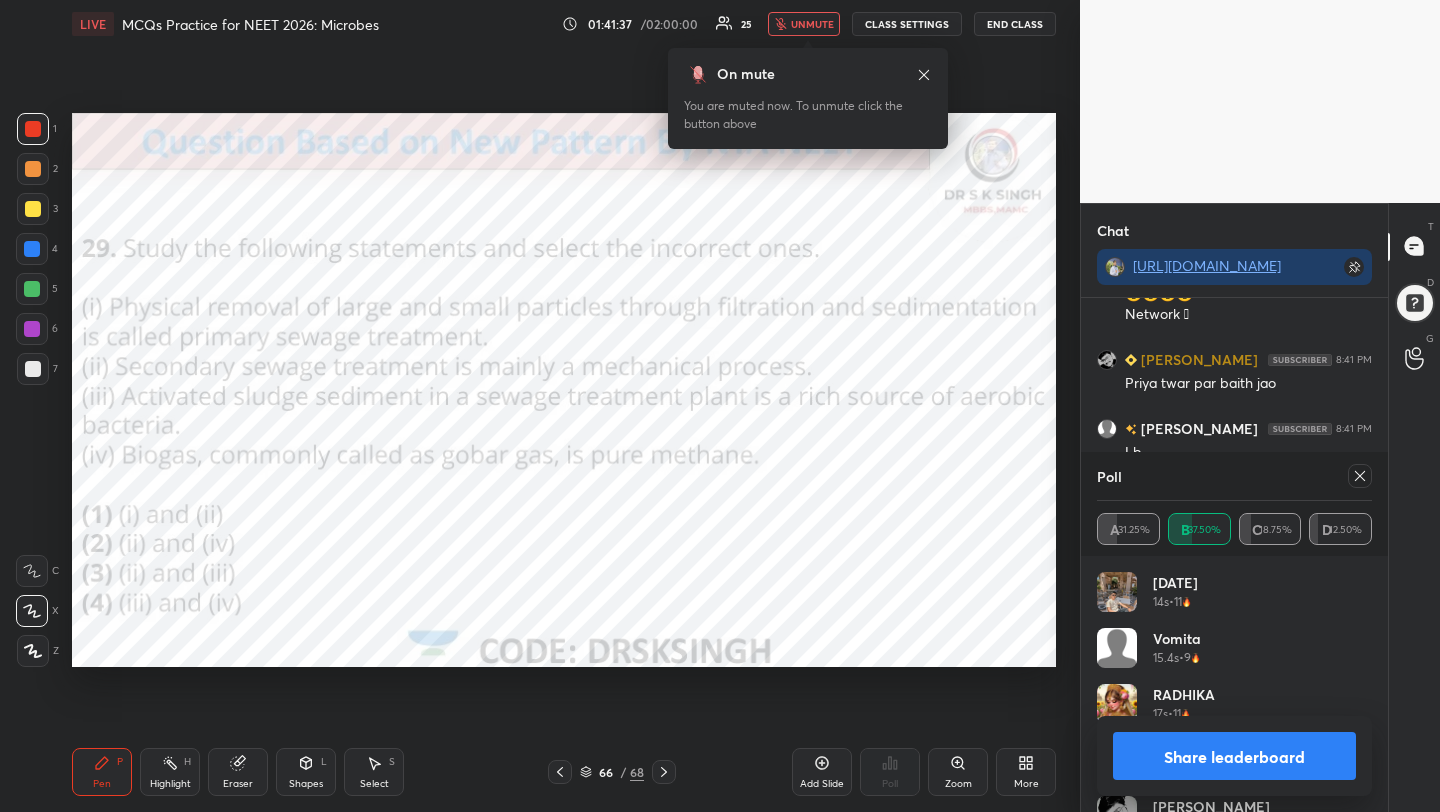 click 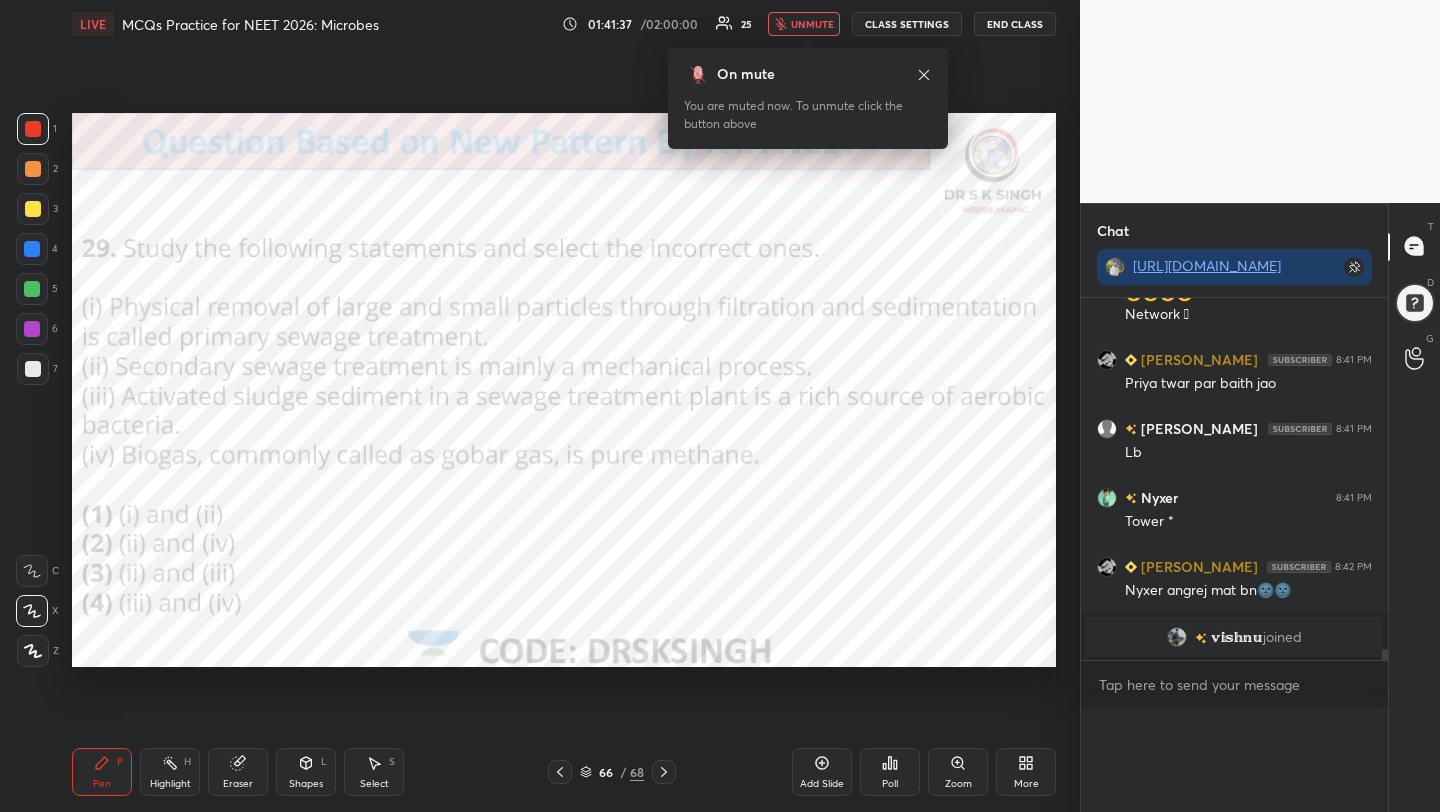 scroll, scrollTop: 0, scrollLeft: 0, axis: both 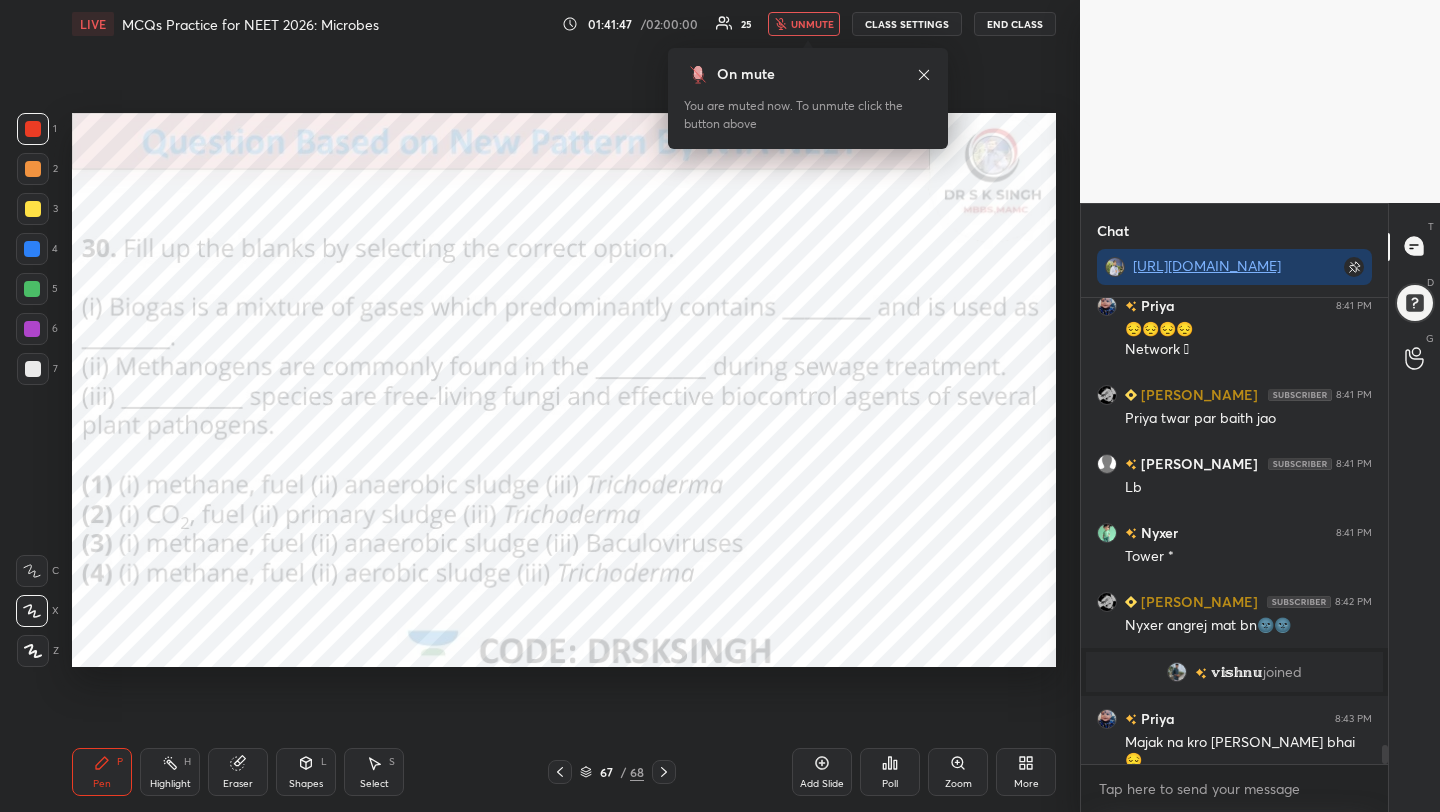 click on "Poll" at bounding box center [890, 772] 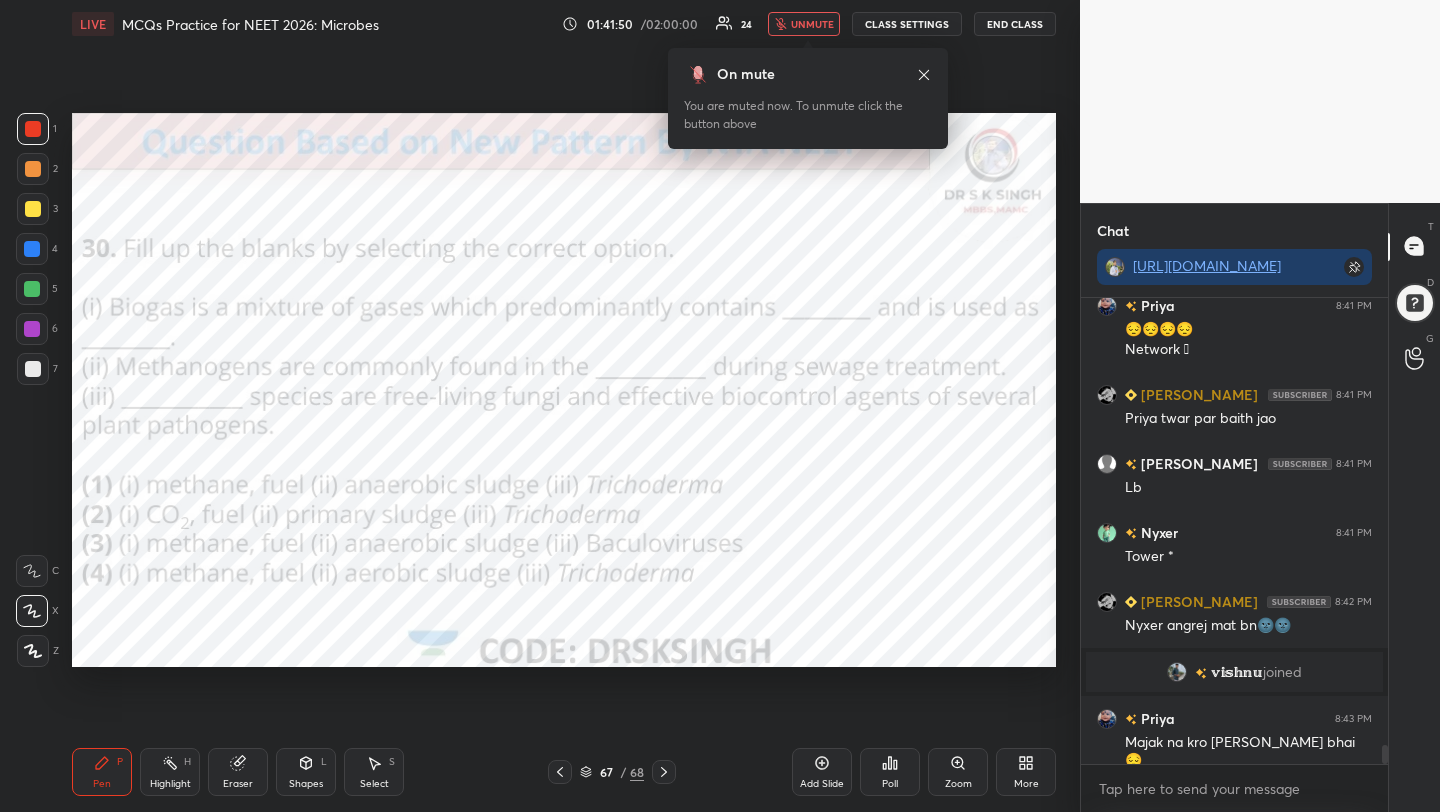 click on "unmute" at bounding box center (812, 24) 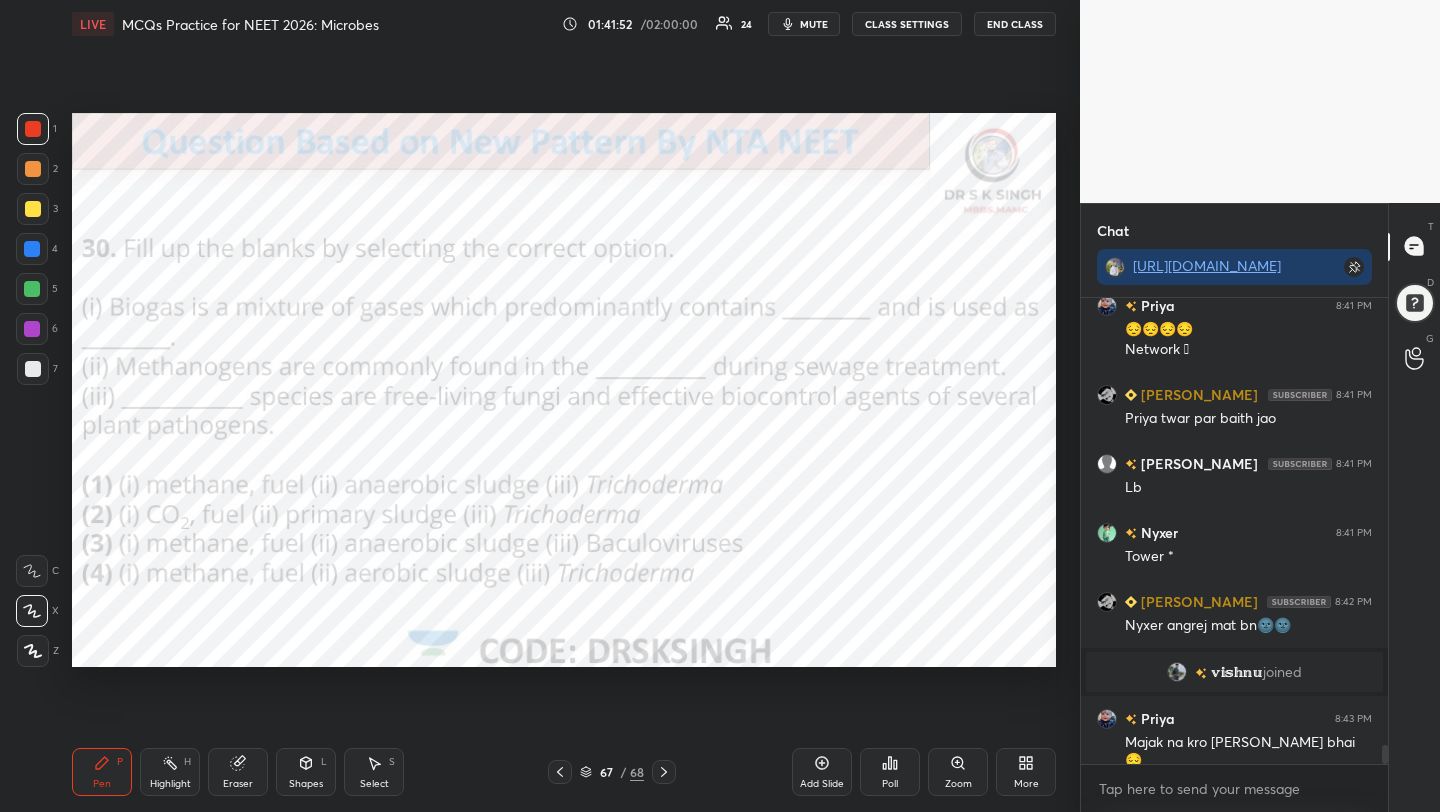 click on "mute" at bounding box center [814, 24] 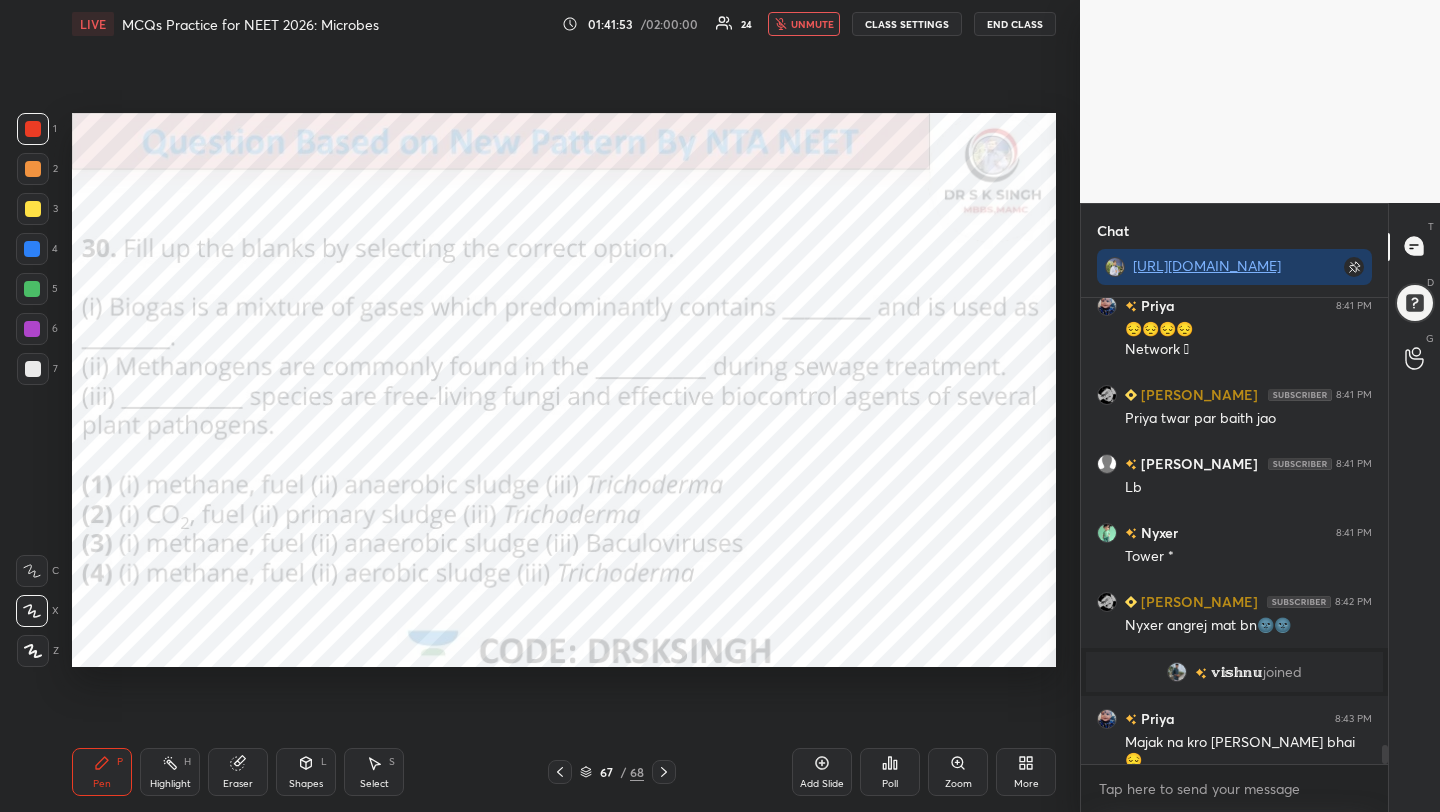 click on "Poll" at bounding box center [890, 784] 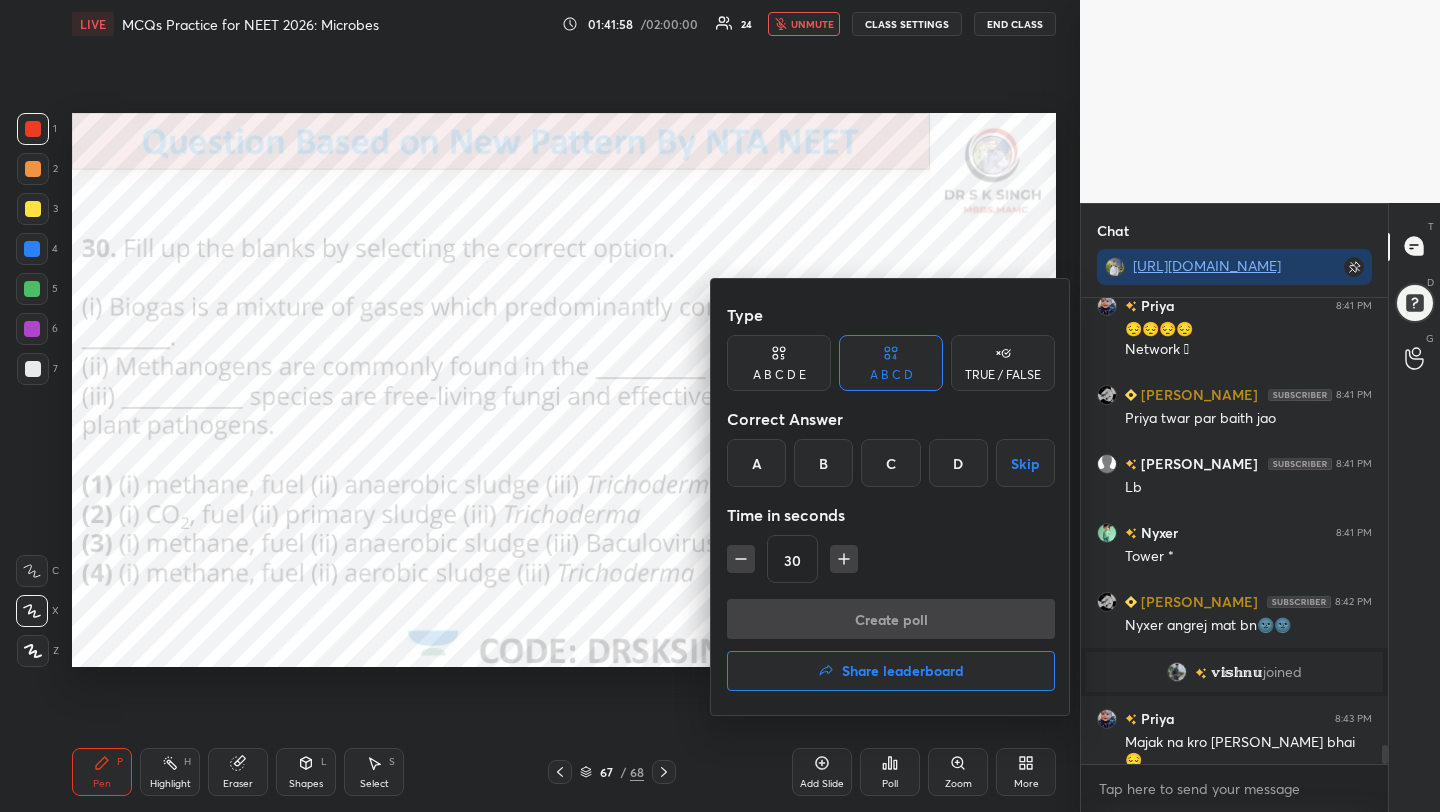 click on "A" at bounding box center (756, 463) 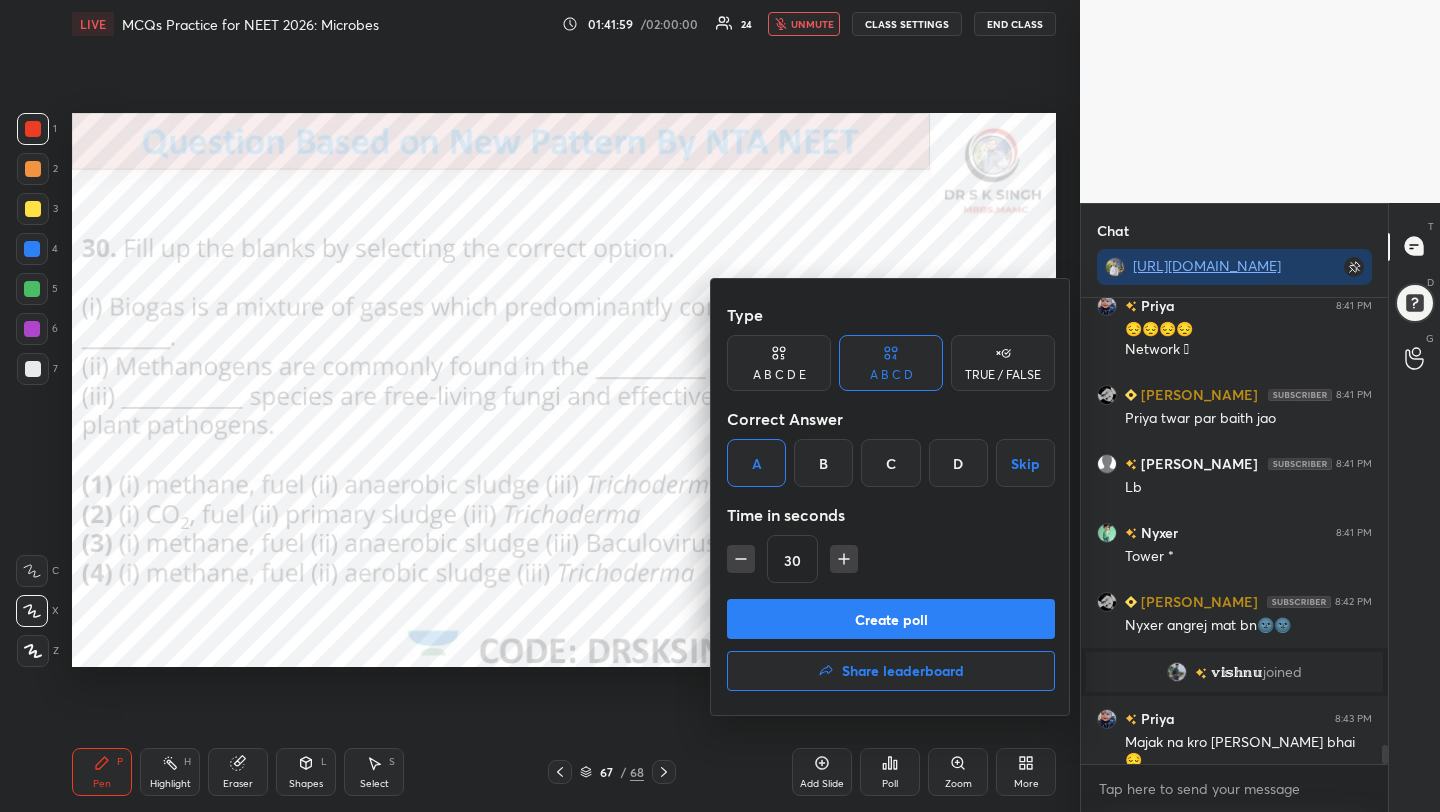 click on "Create poll" at bounding box center (891, 619) 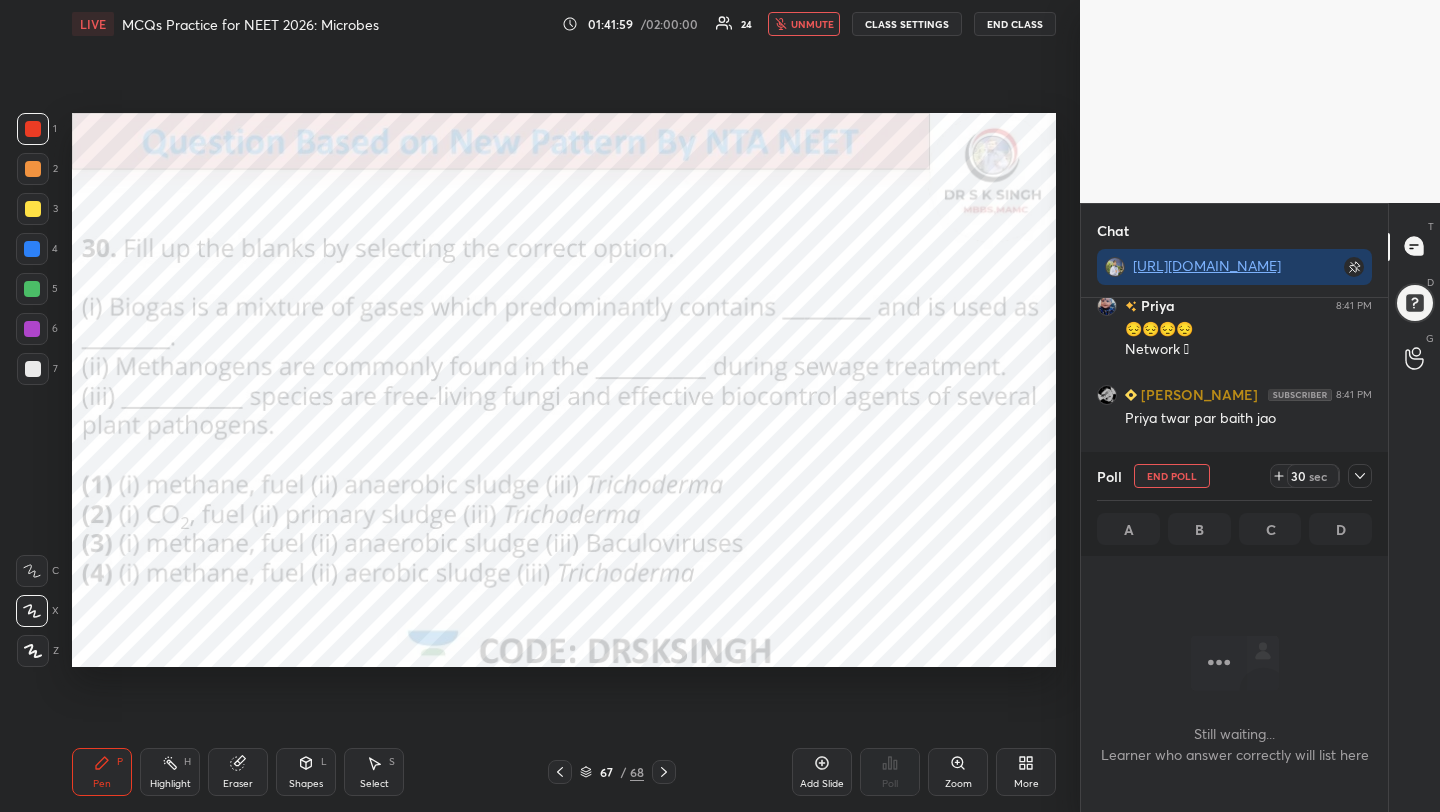 scroll, scrollTop: 362, scrollLeft: 301, axis: both 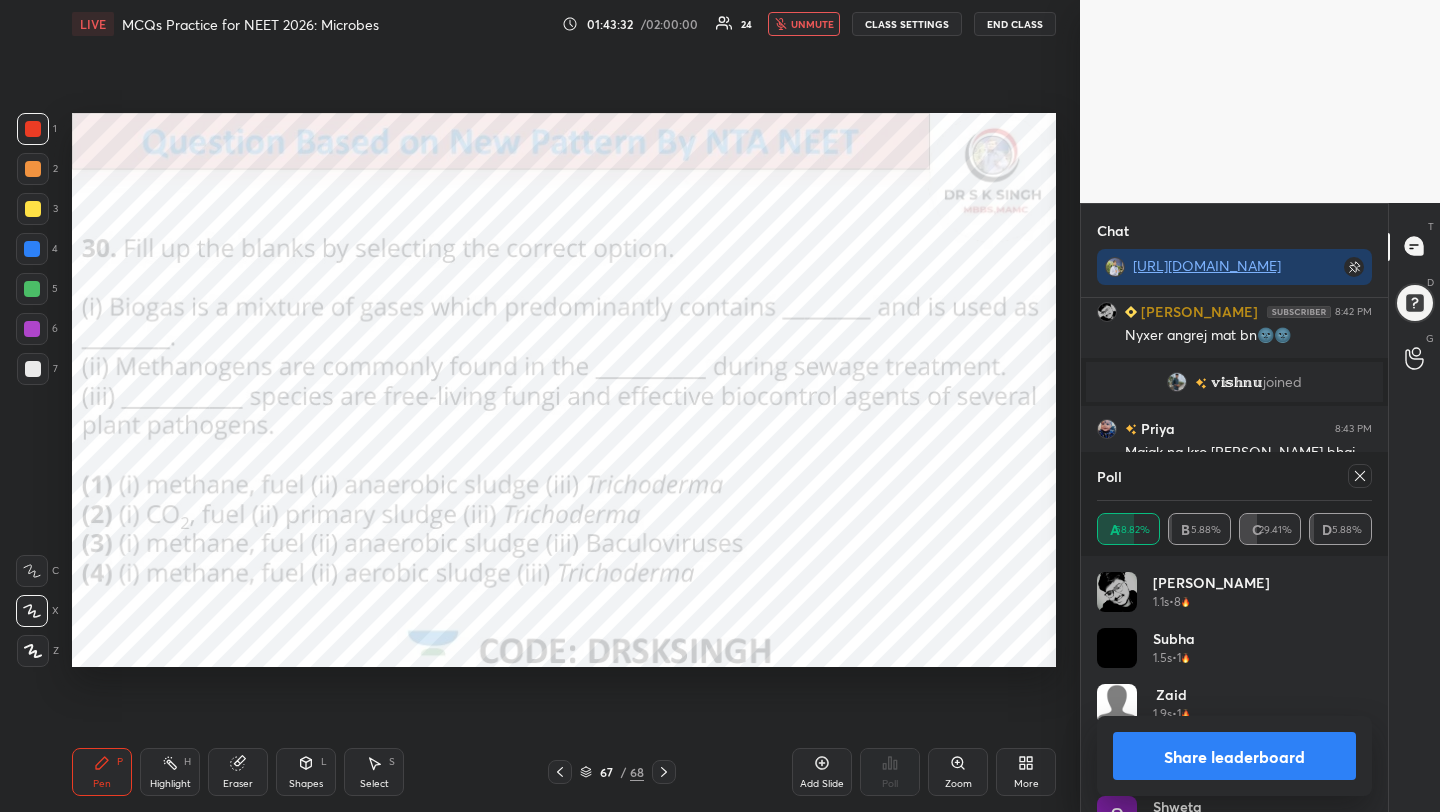 click on "unmute" at bounding box center [812, 24] 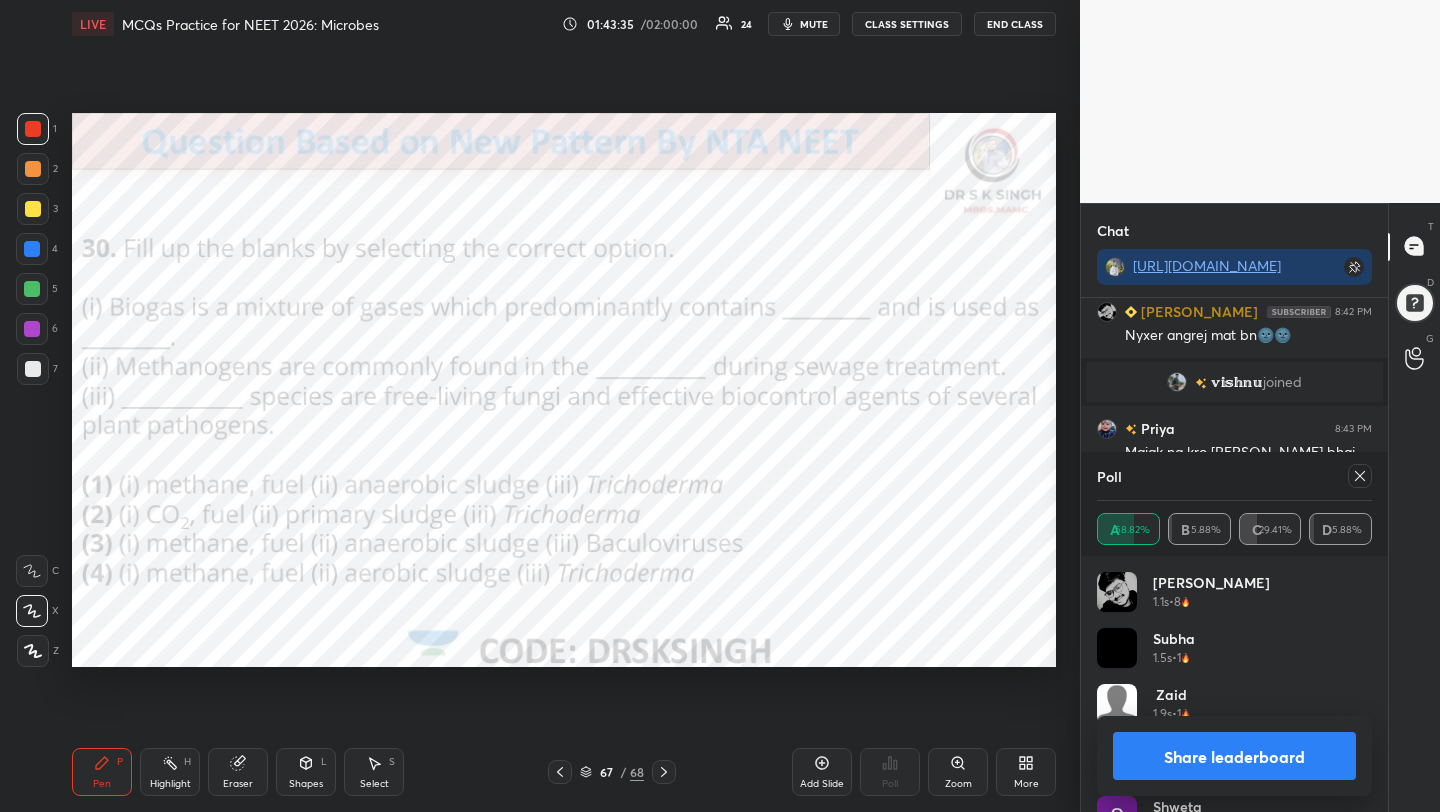 click 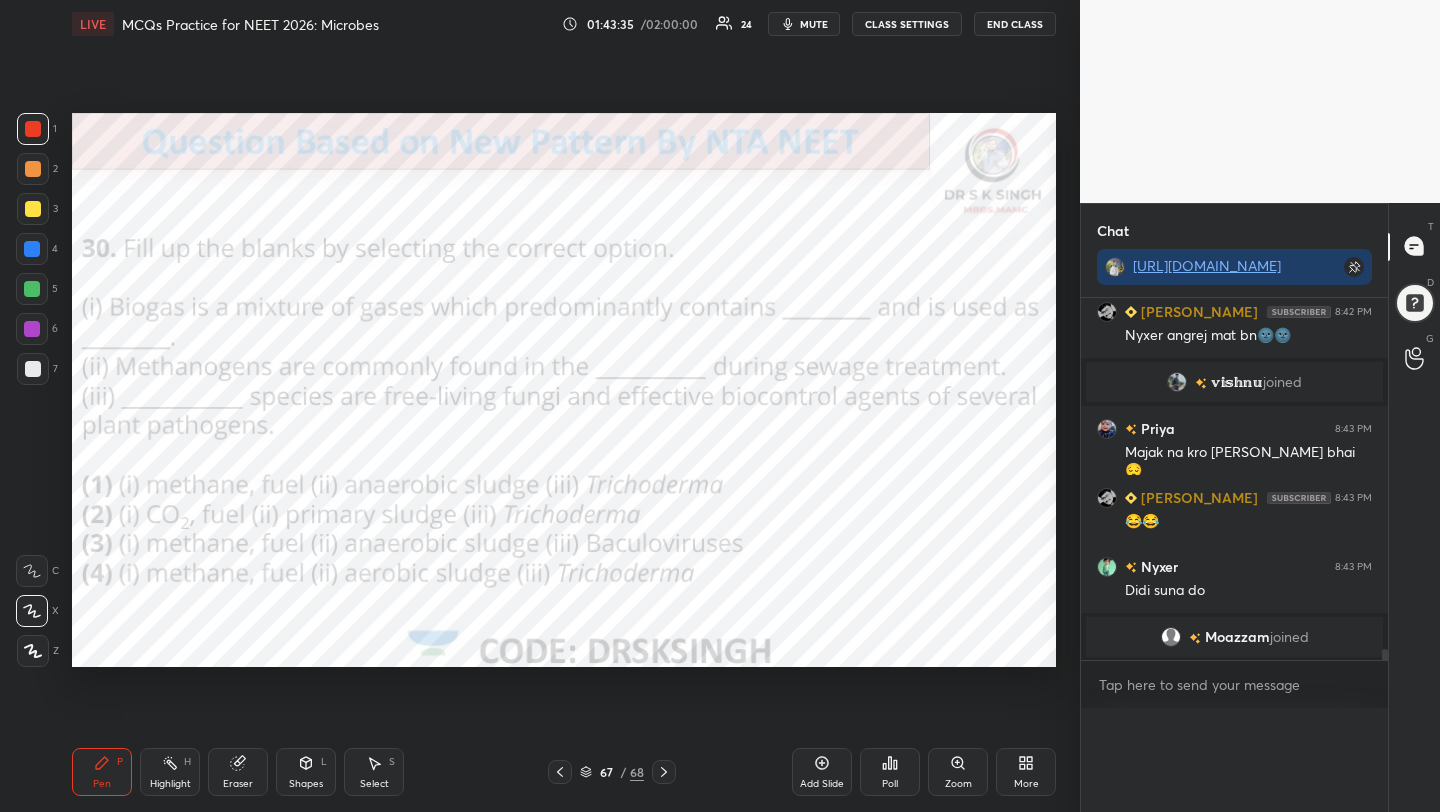 scroll, scrollTop: 0, scrollLeft: 0, axis: both 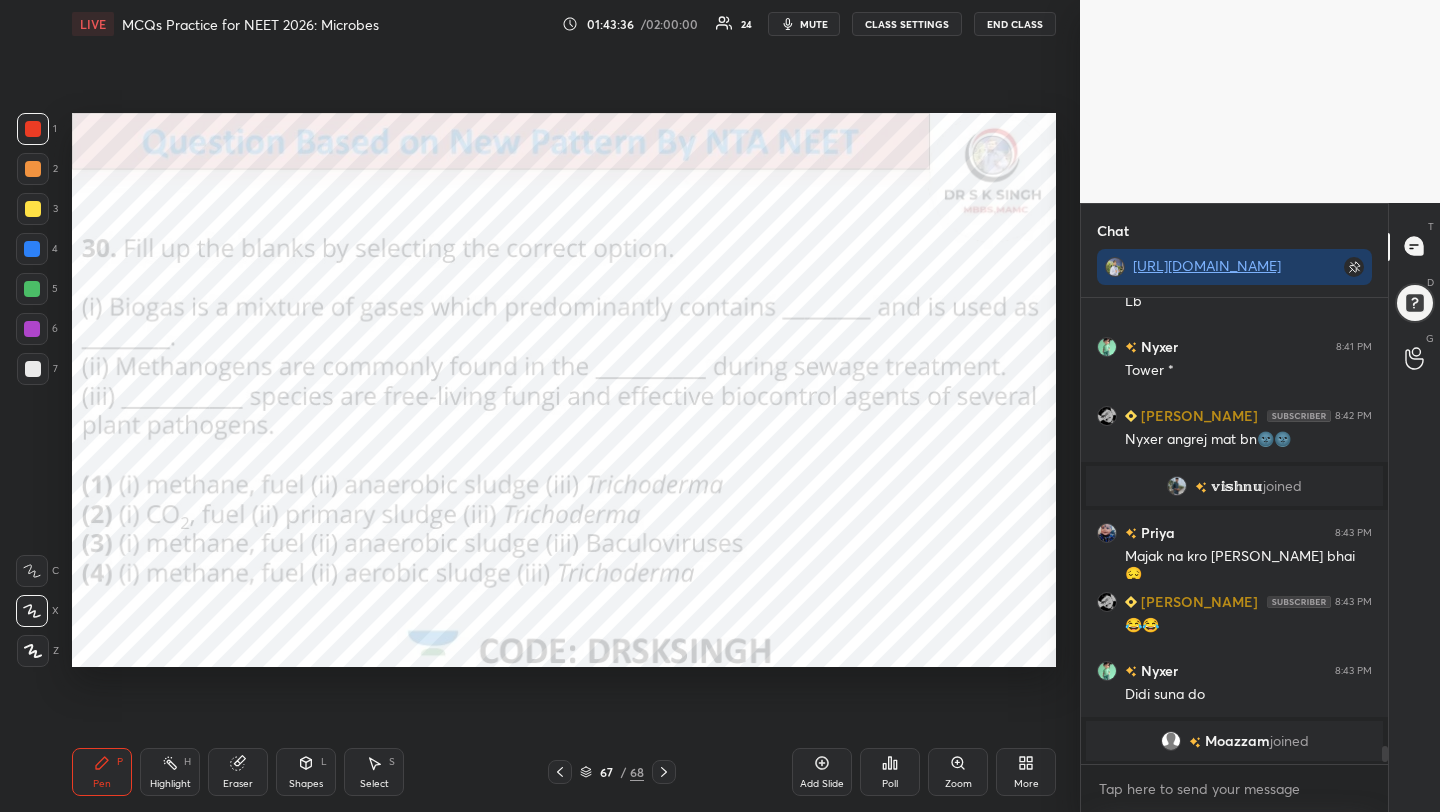 click 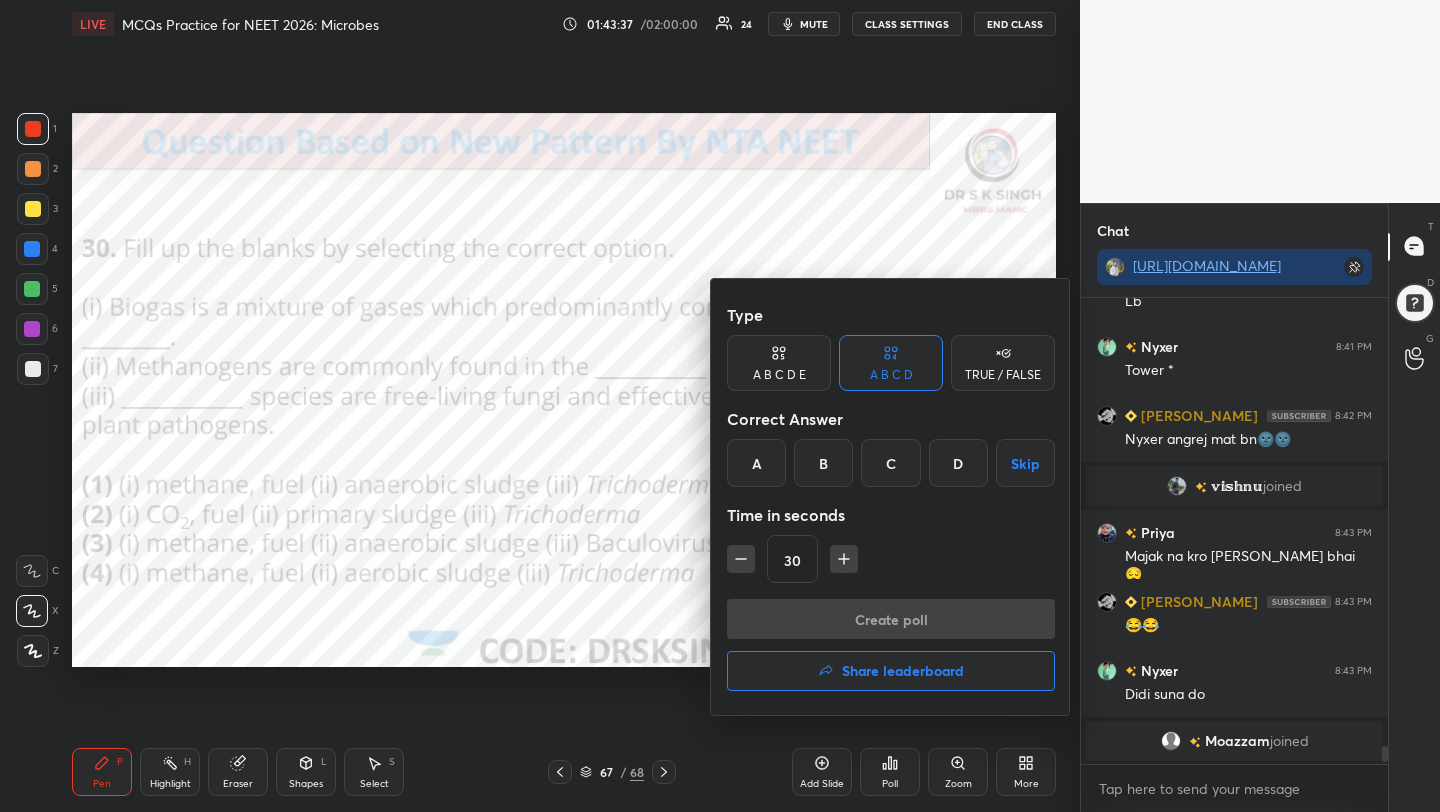 click on "Share leaderboard" at bounding box center [891, 671] 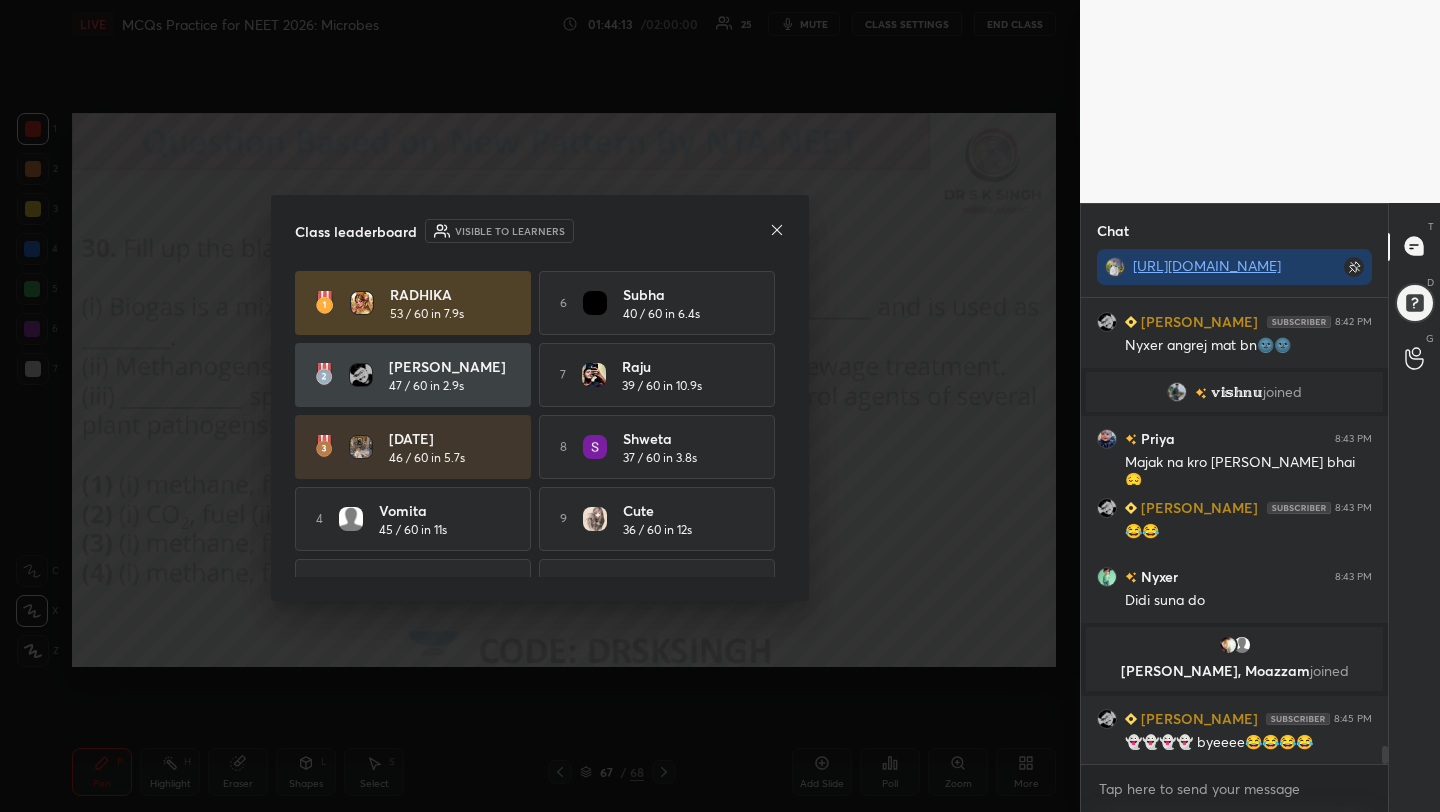 scroll, scrollTop: 11475, scrollLeft: 0, axis: vertical 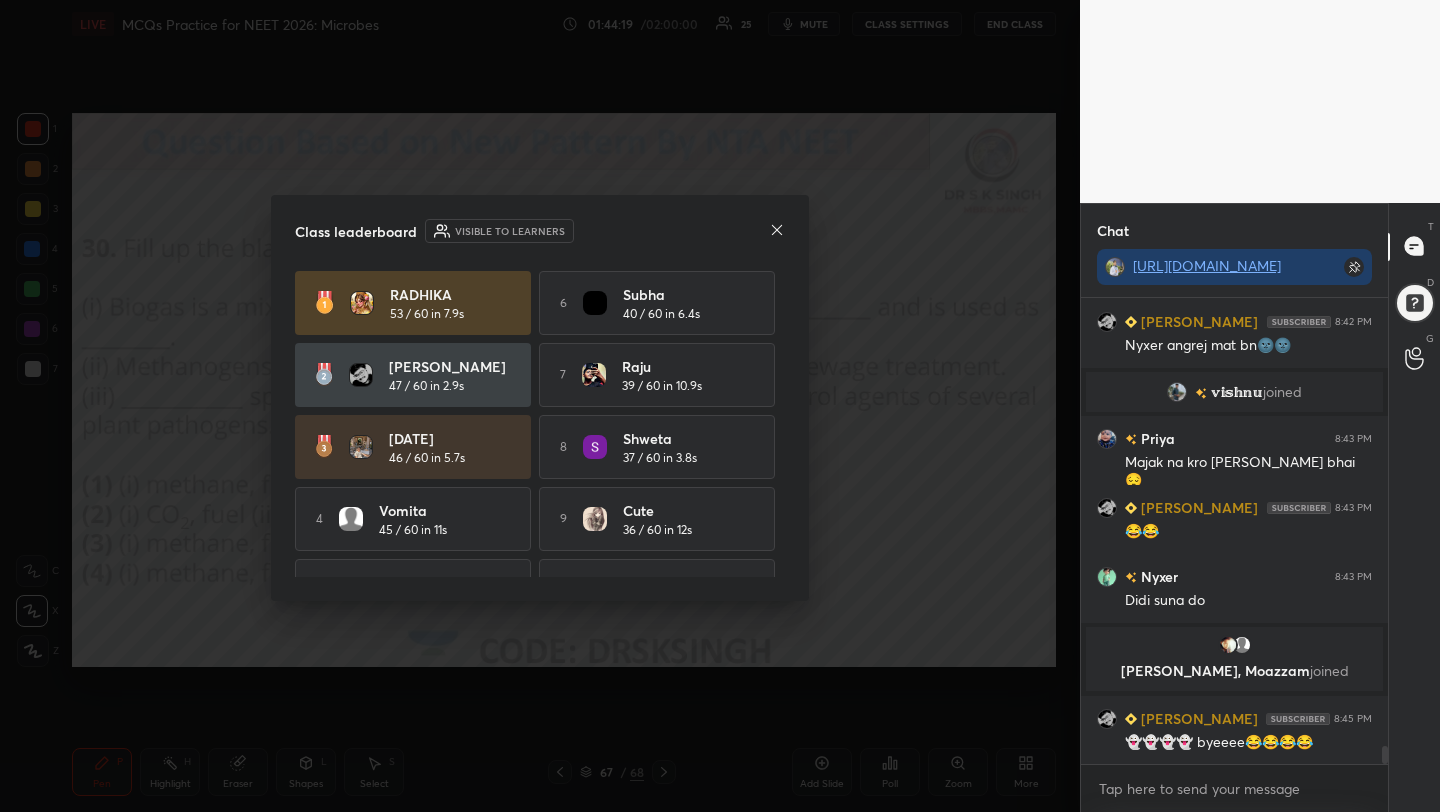 click 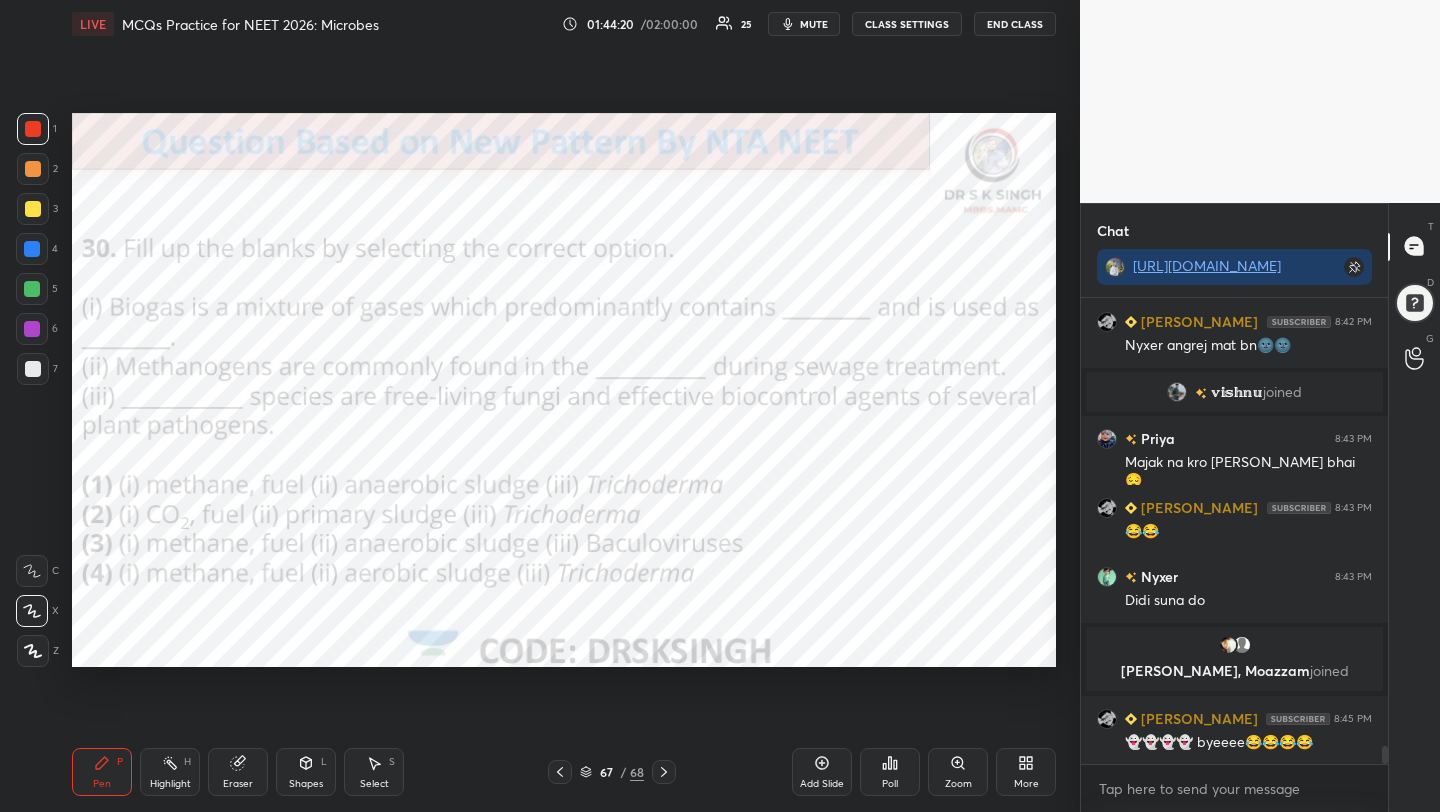 click 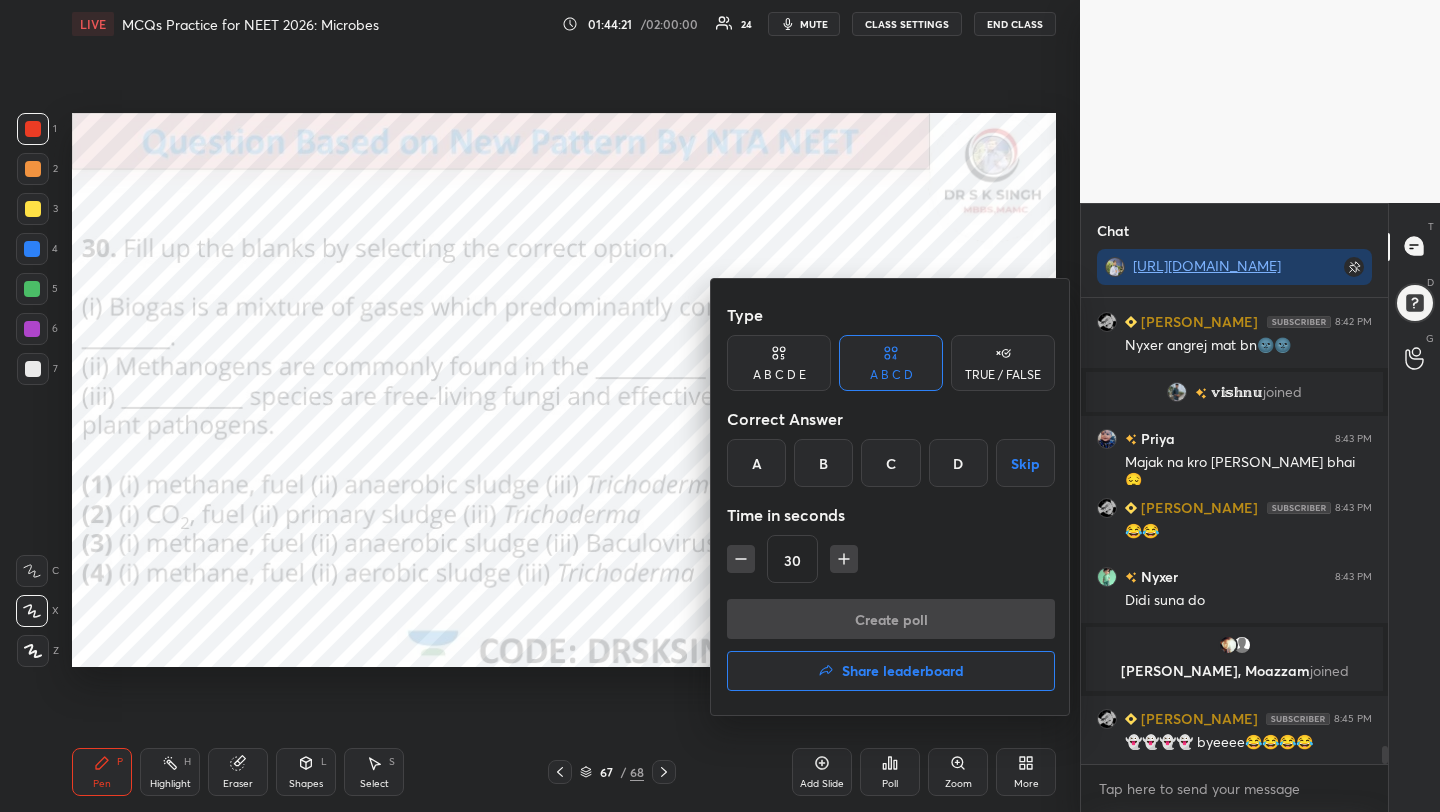click on "Share leaderboard" at bounding box center [903, 671] 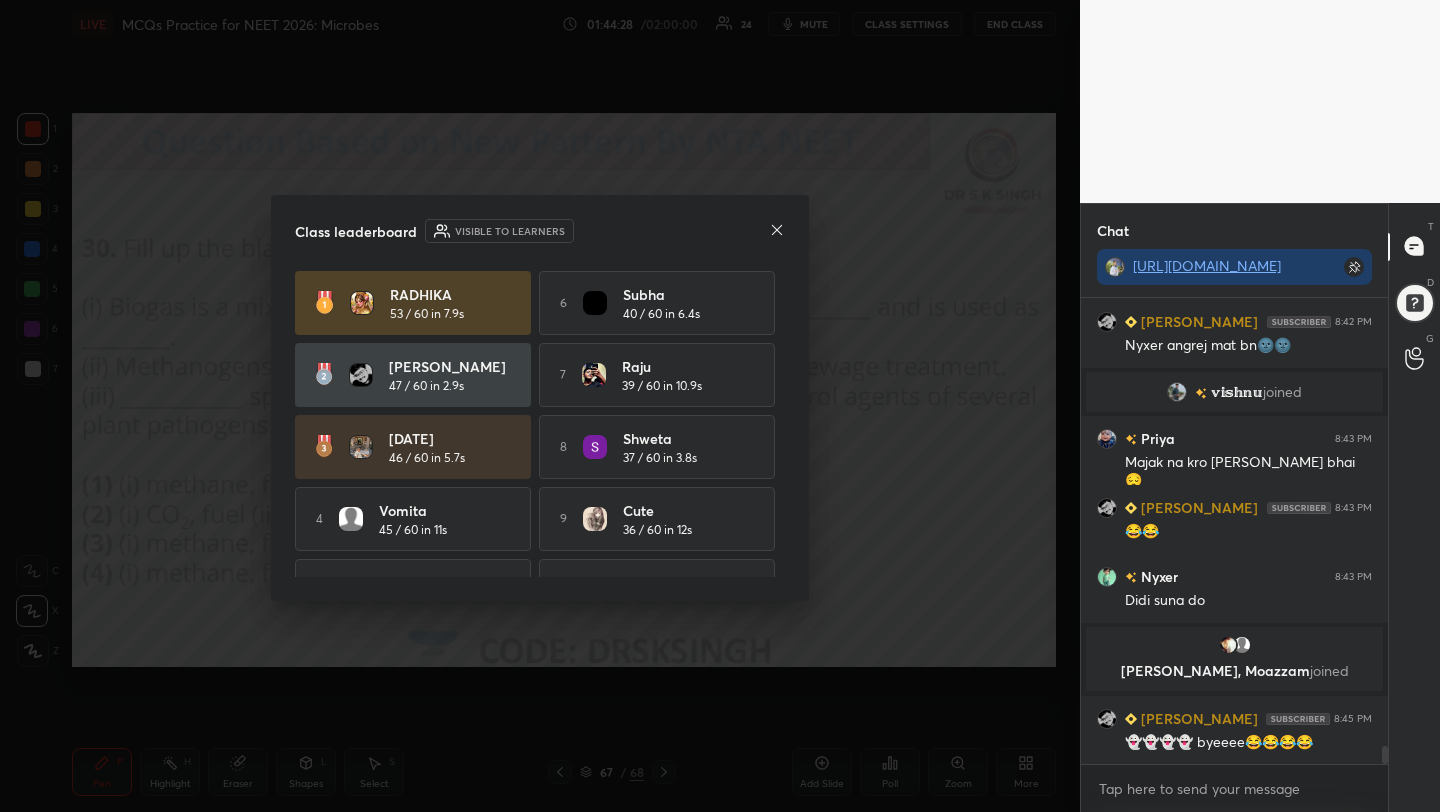 scroll, scrollTop: 11544, scrollLeft: 0, axis: vertical 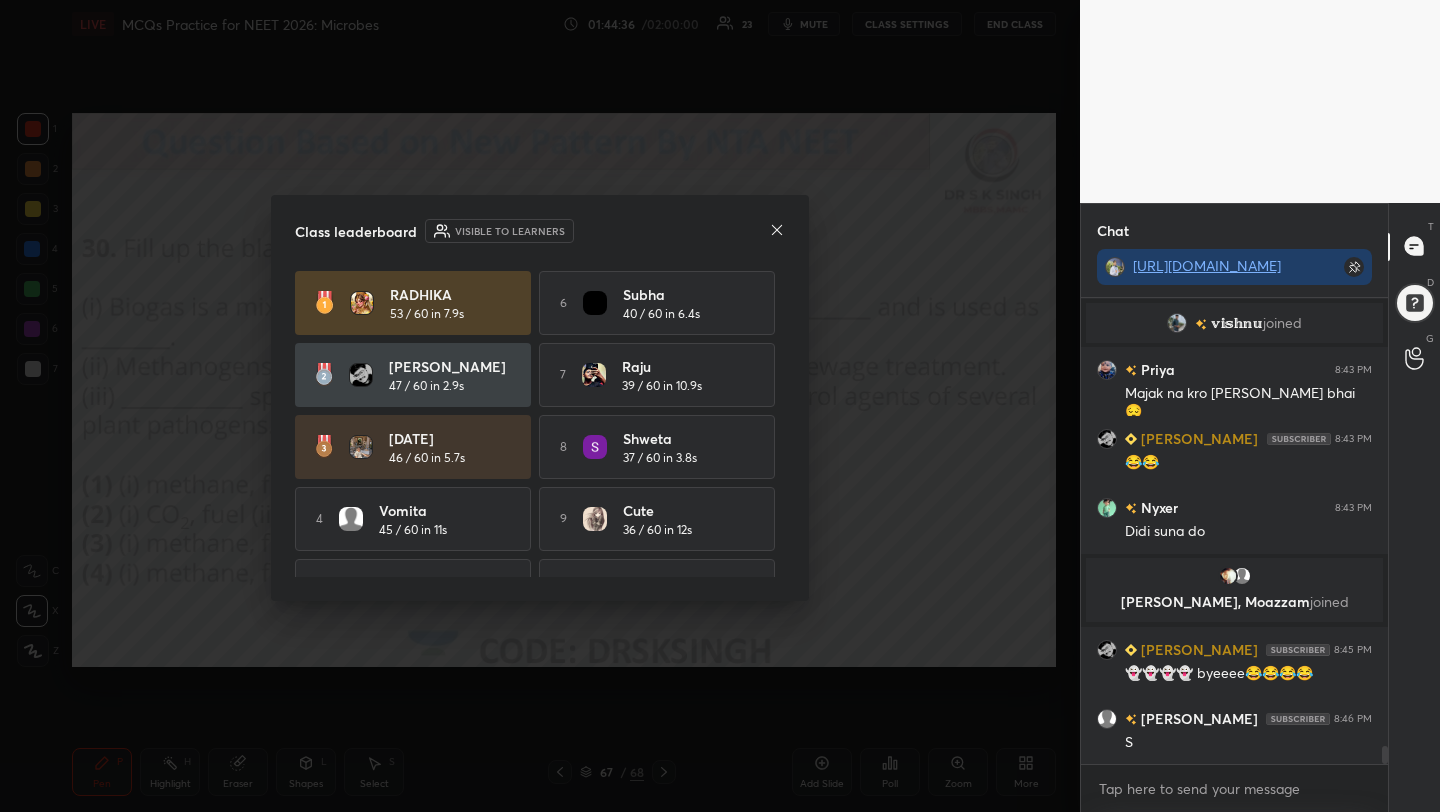 click 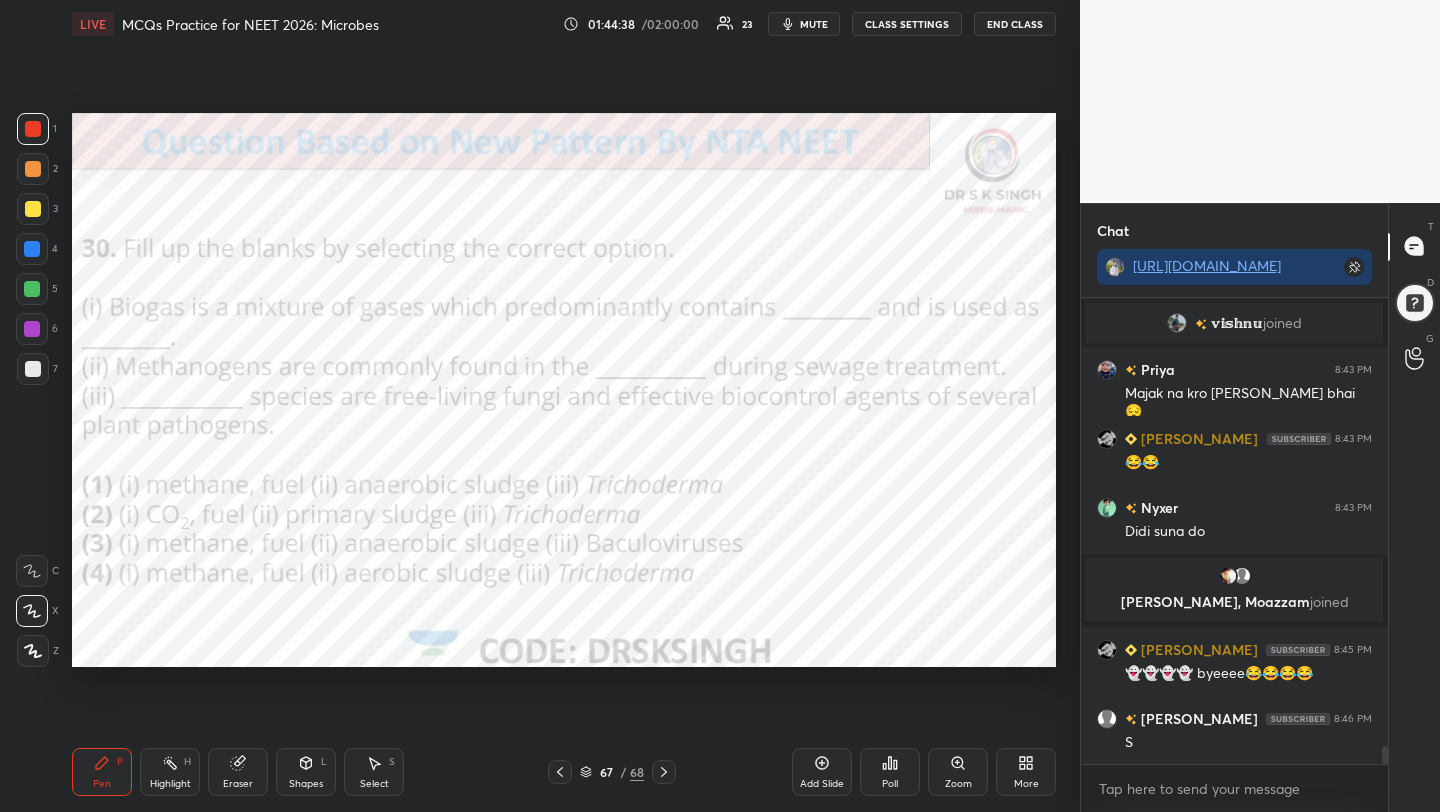 click on "mute" at bounding box center [814, 24] 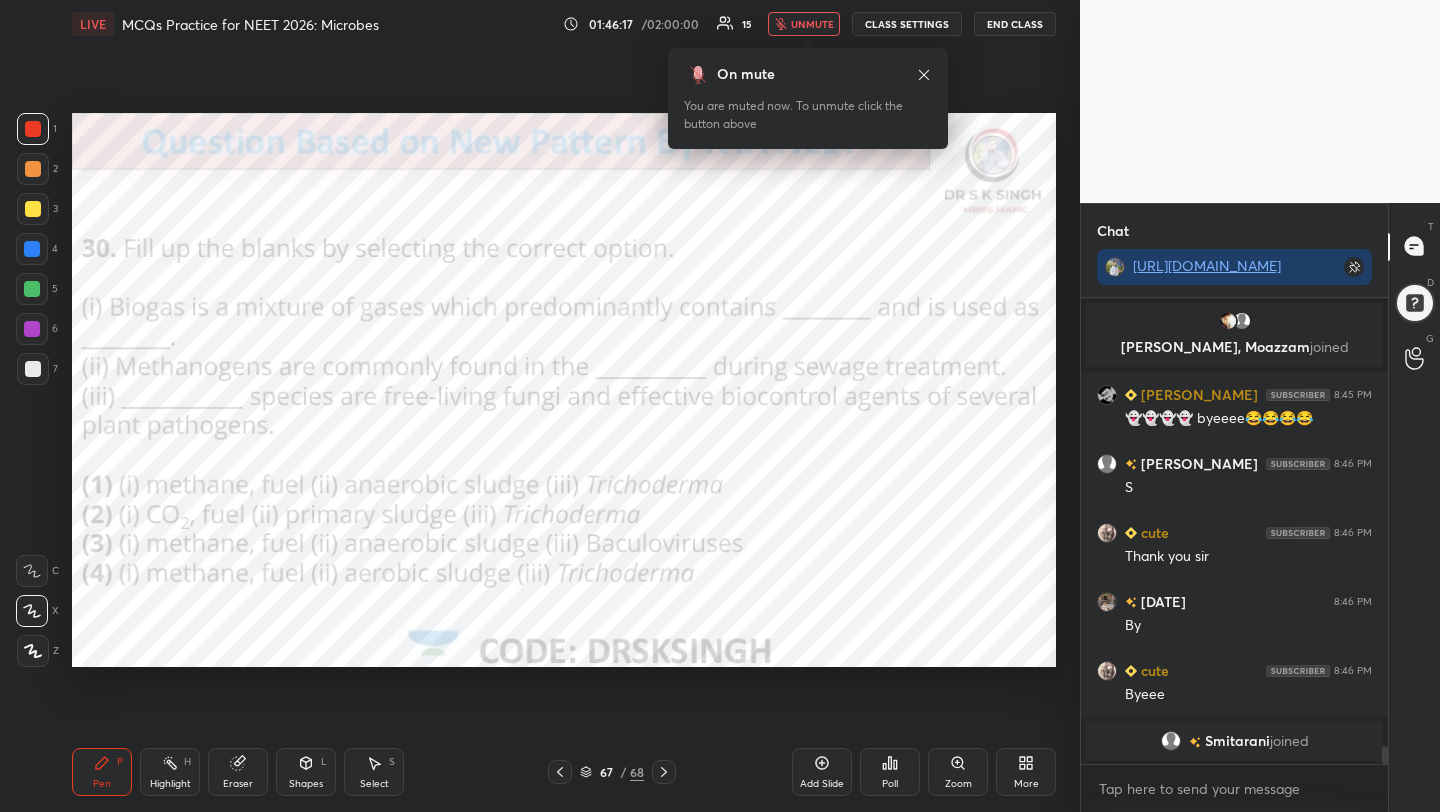 scroll, scrollTop: 11794, scrollLeft: 0, axis: vertical 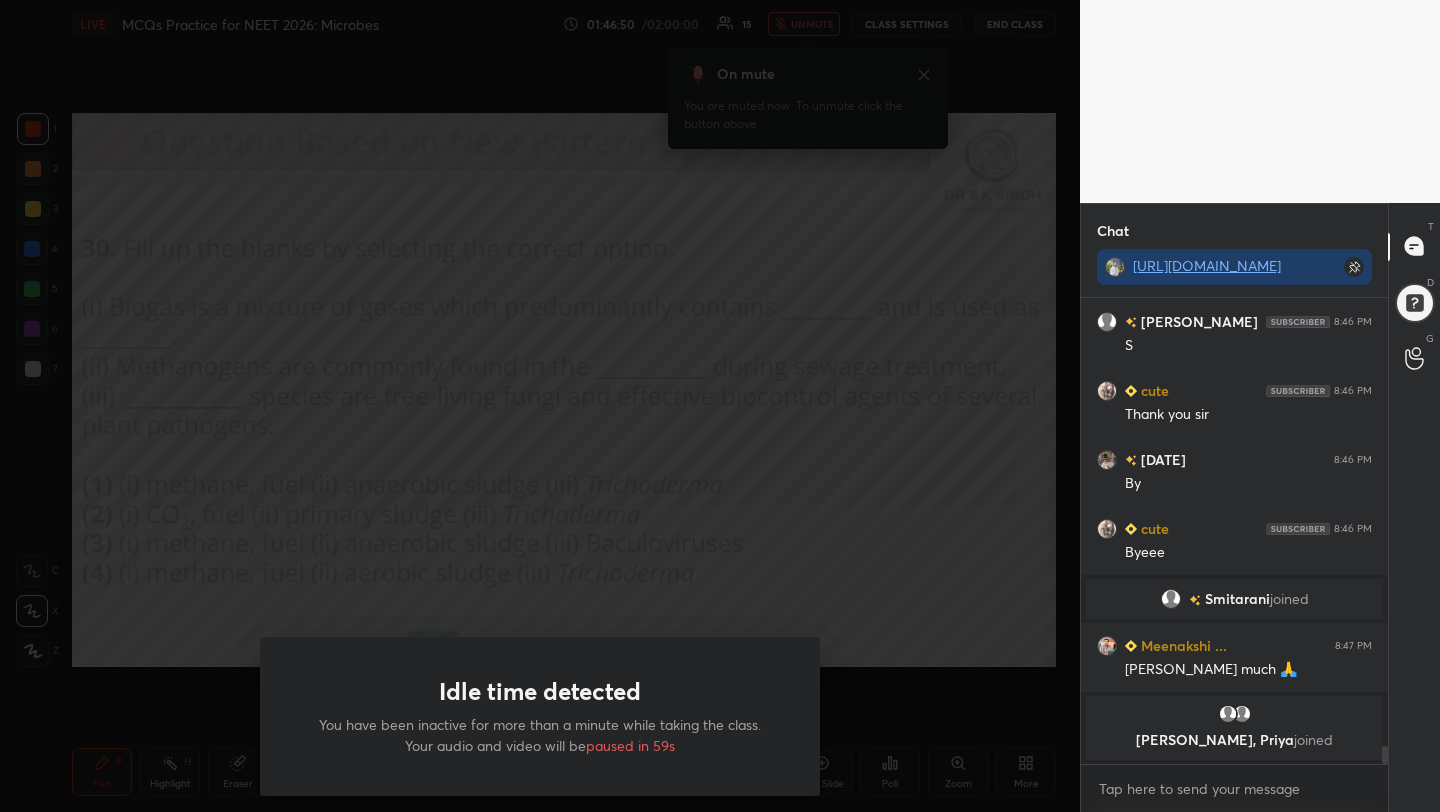 click on "Idle time detected You have been inactive for more than a minute while taking the class. Your audio and video will be  paused in 59s" at bounding box center (540, 406) 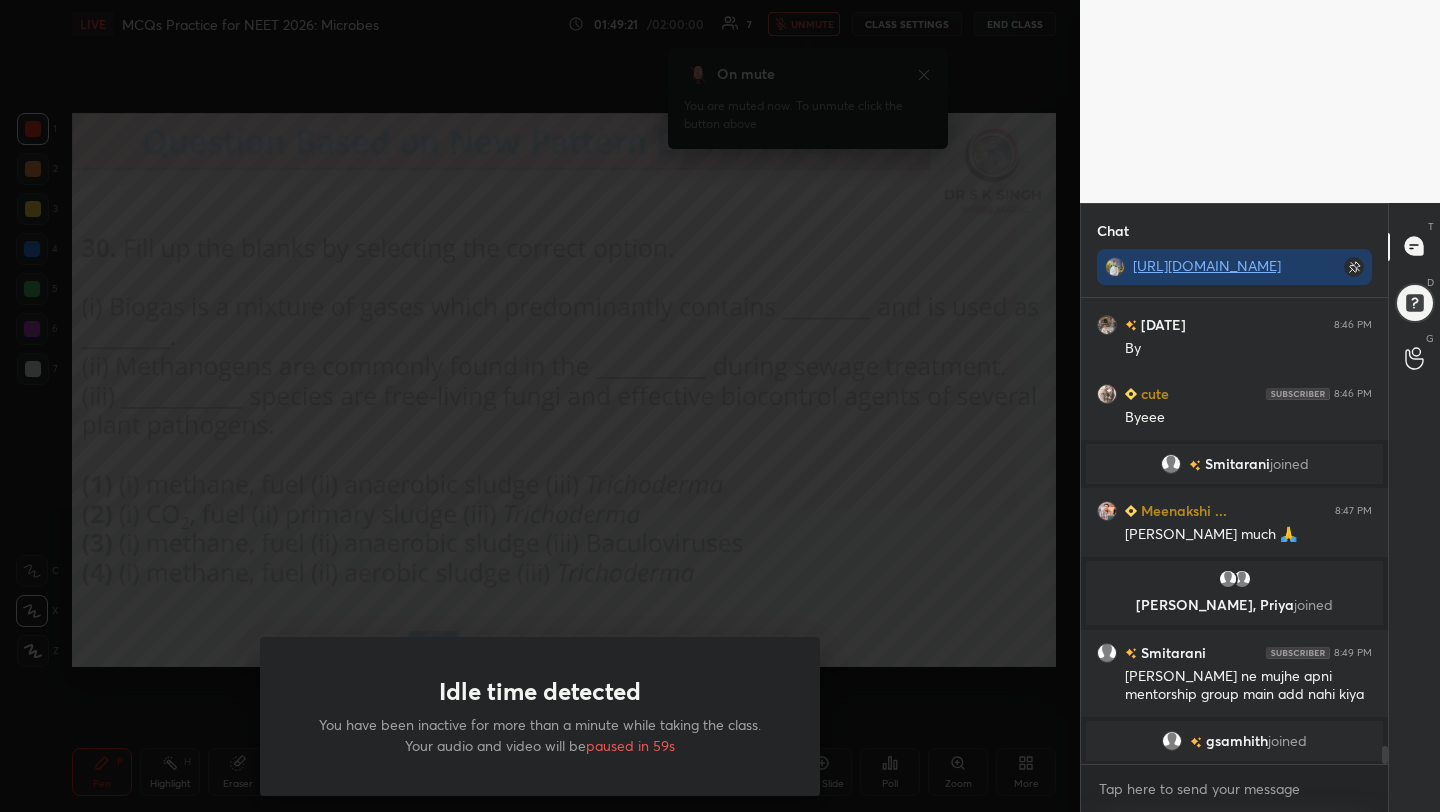 scroll, scrollTop: 11976, scrollLeft: 0, axis: vertical 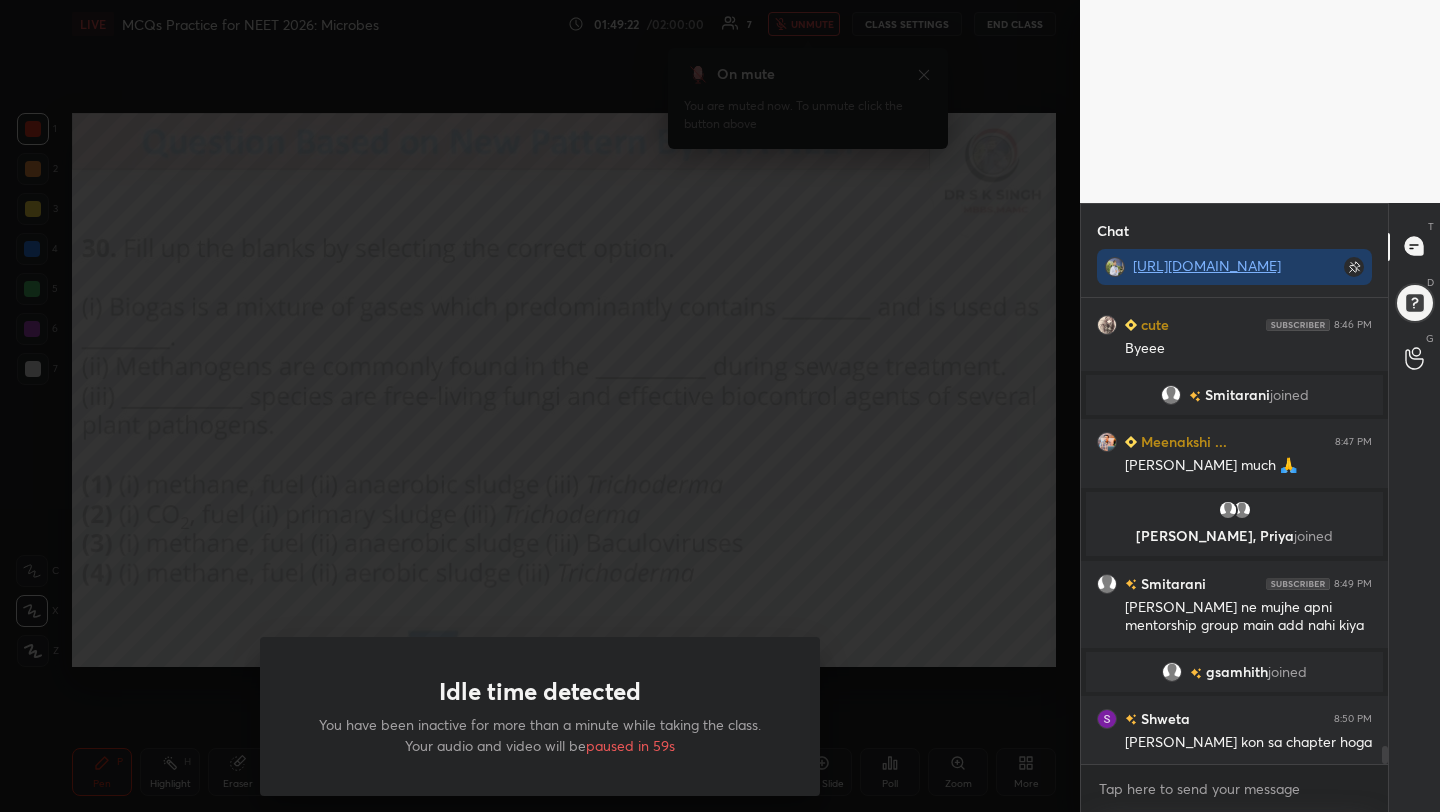 click on "Idle time detected You have been inactive for more than a minute while taking the class. Your audio and video will be  paused in 59s" at bounding box center [540, 406] 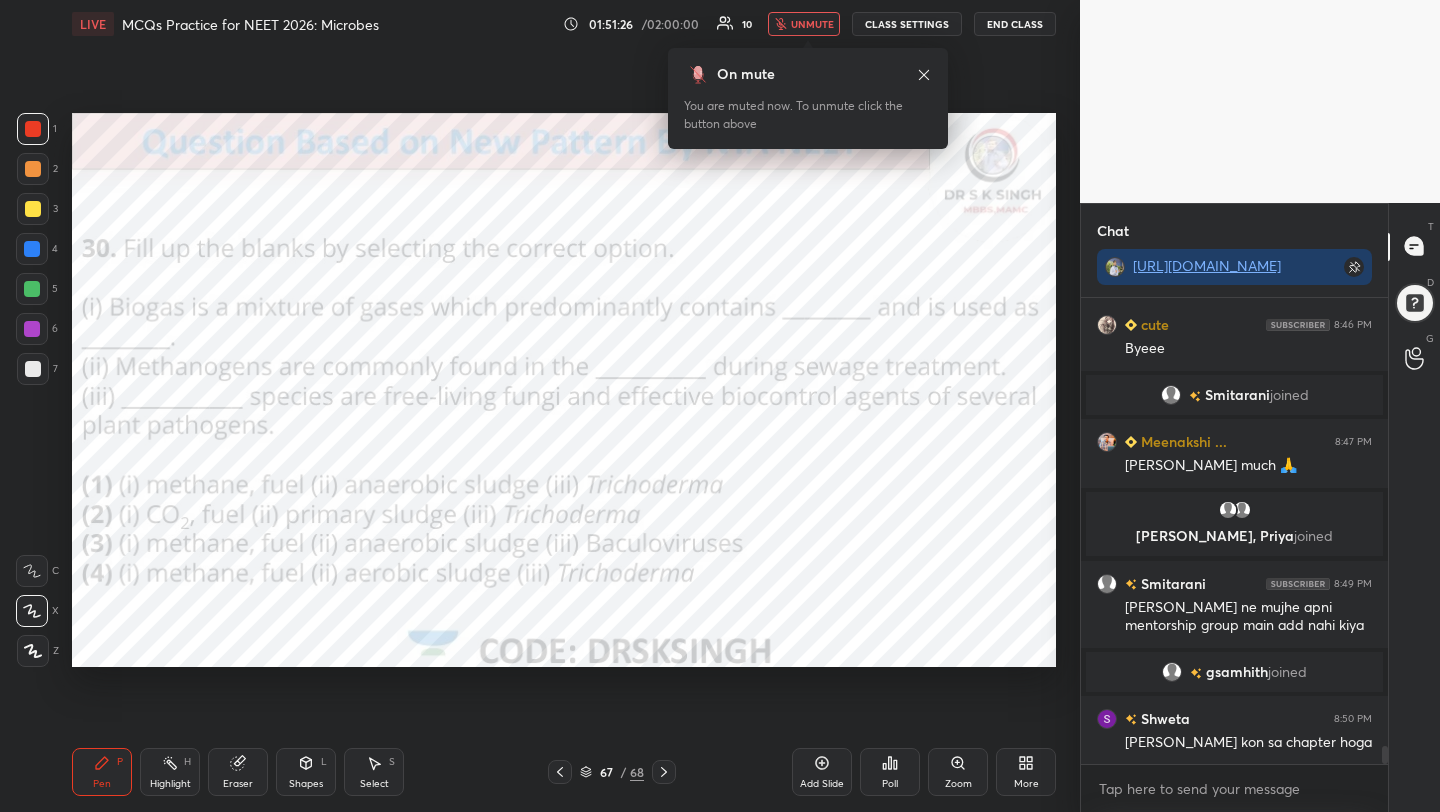 scroll, scrollTop: 12024, scrollLeft: 0, axis: vertical 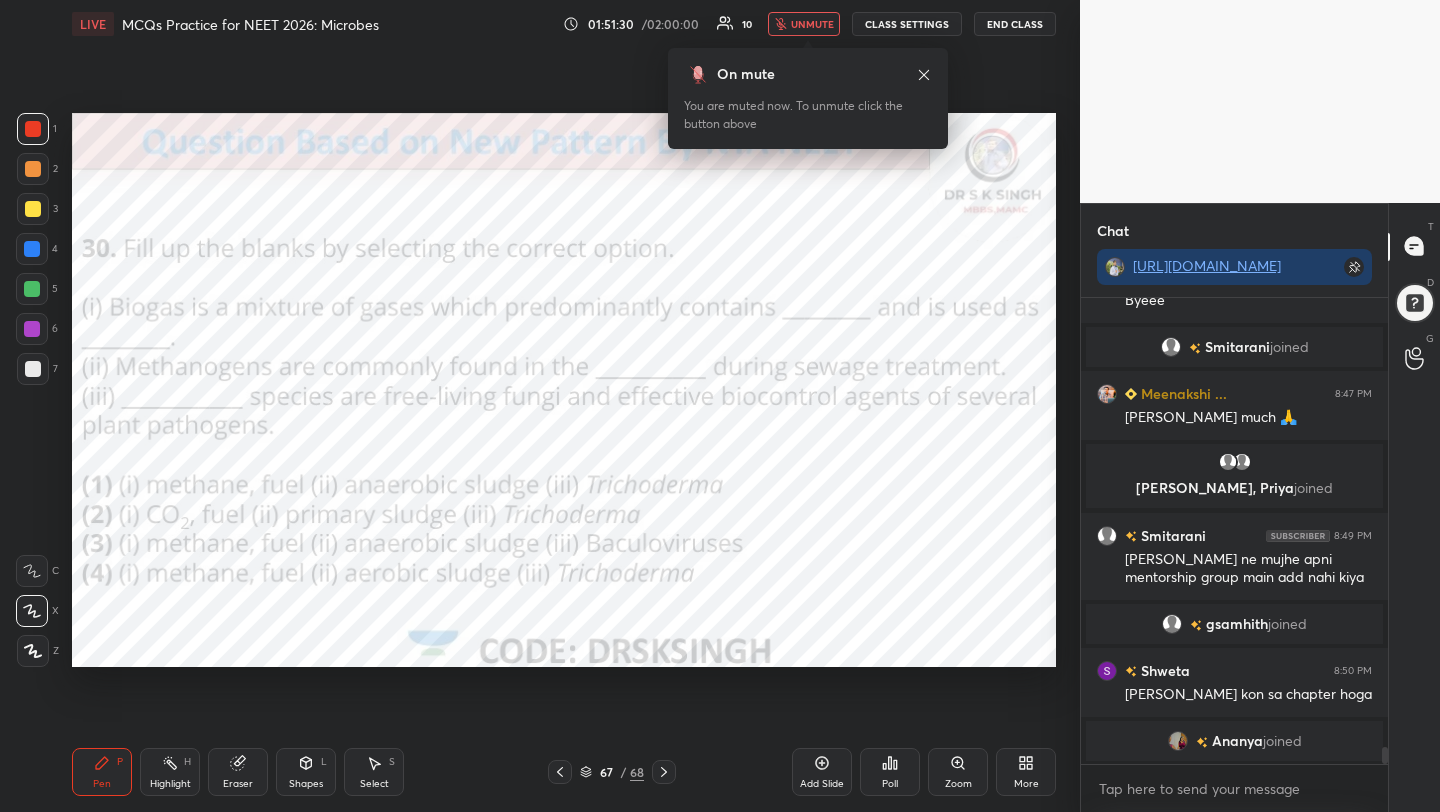 click on "unmute" at bounding box center (812, 24) 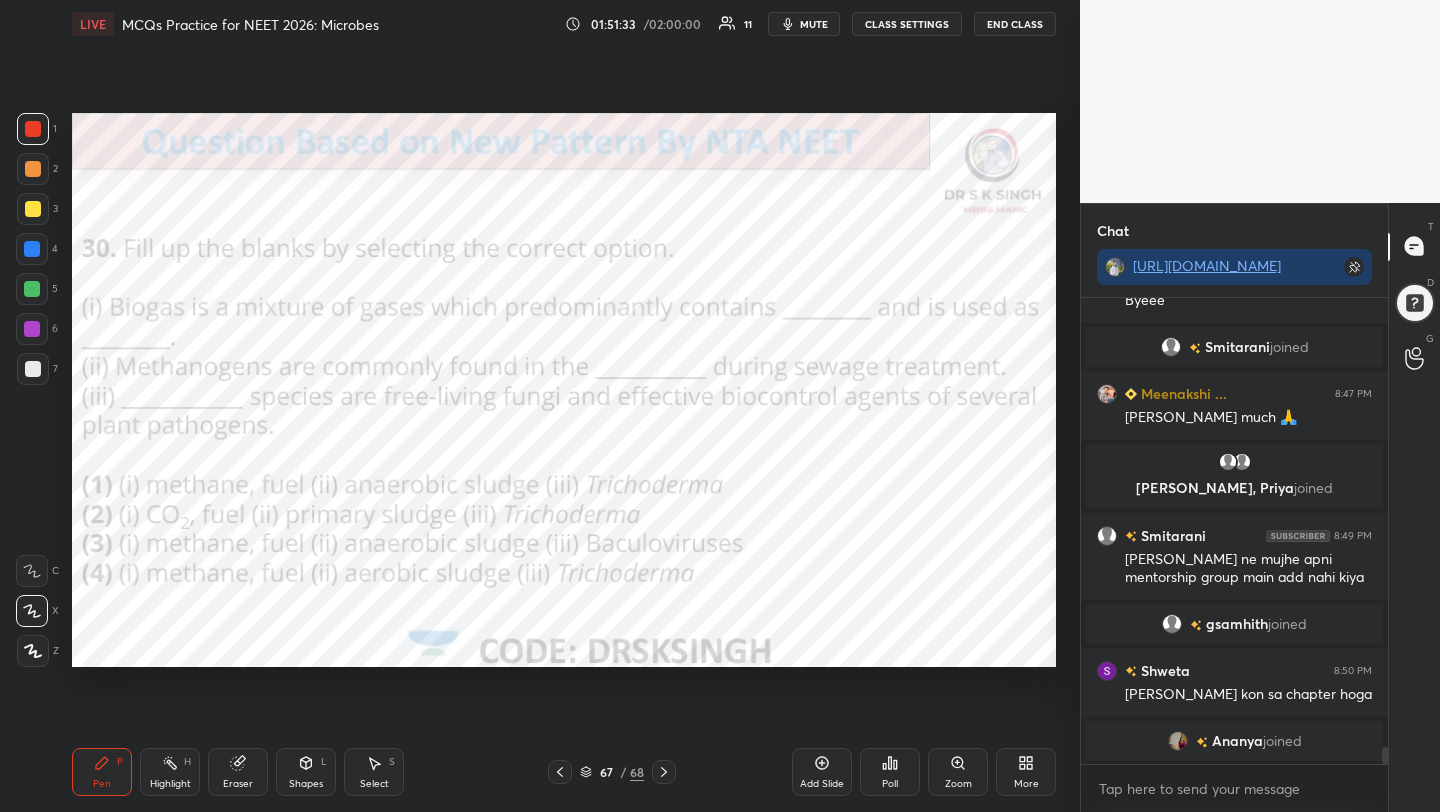 click on "mute" at bounding box center (814, 24) 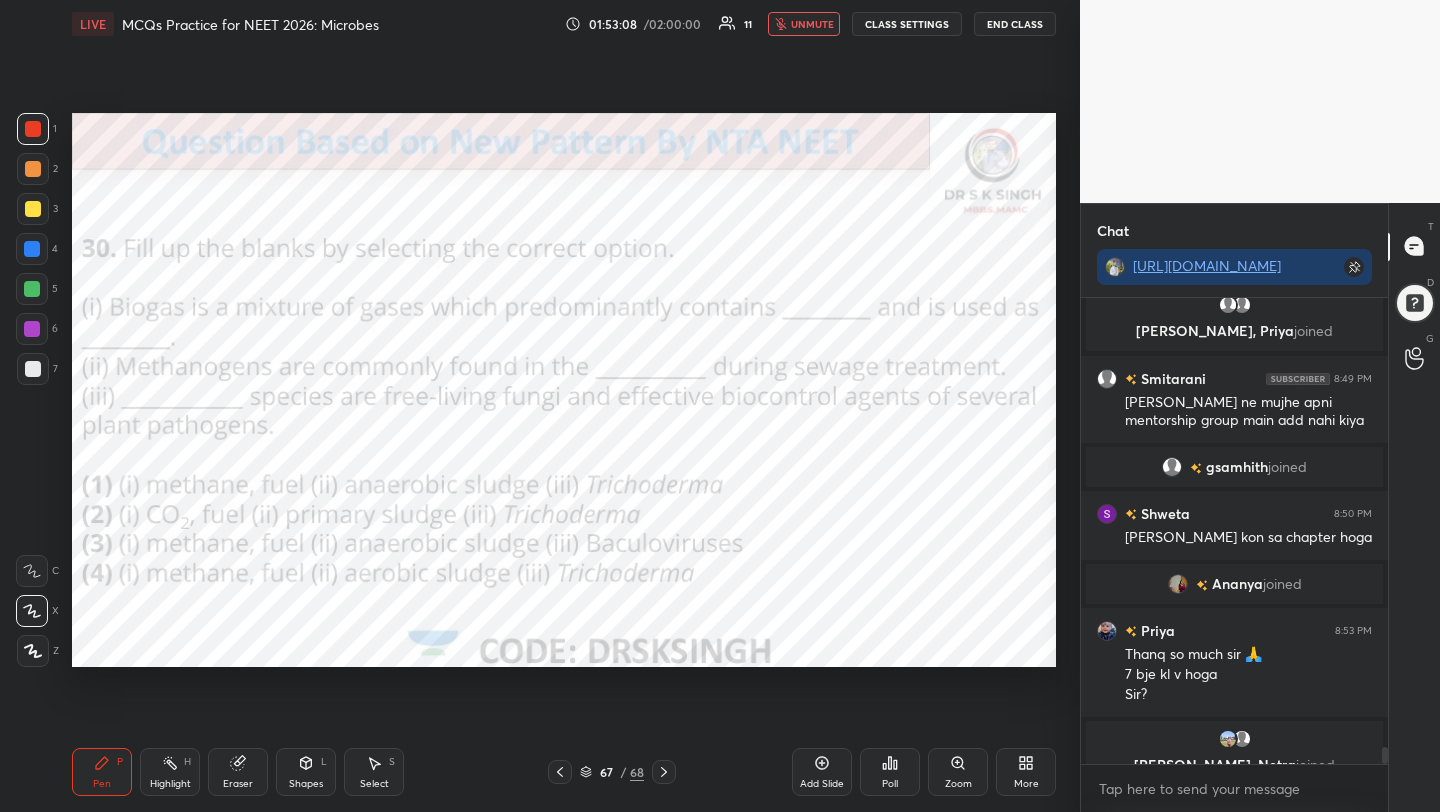 scroll, scrollTop: 12168, scrollLeft: 0, axis: vertical 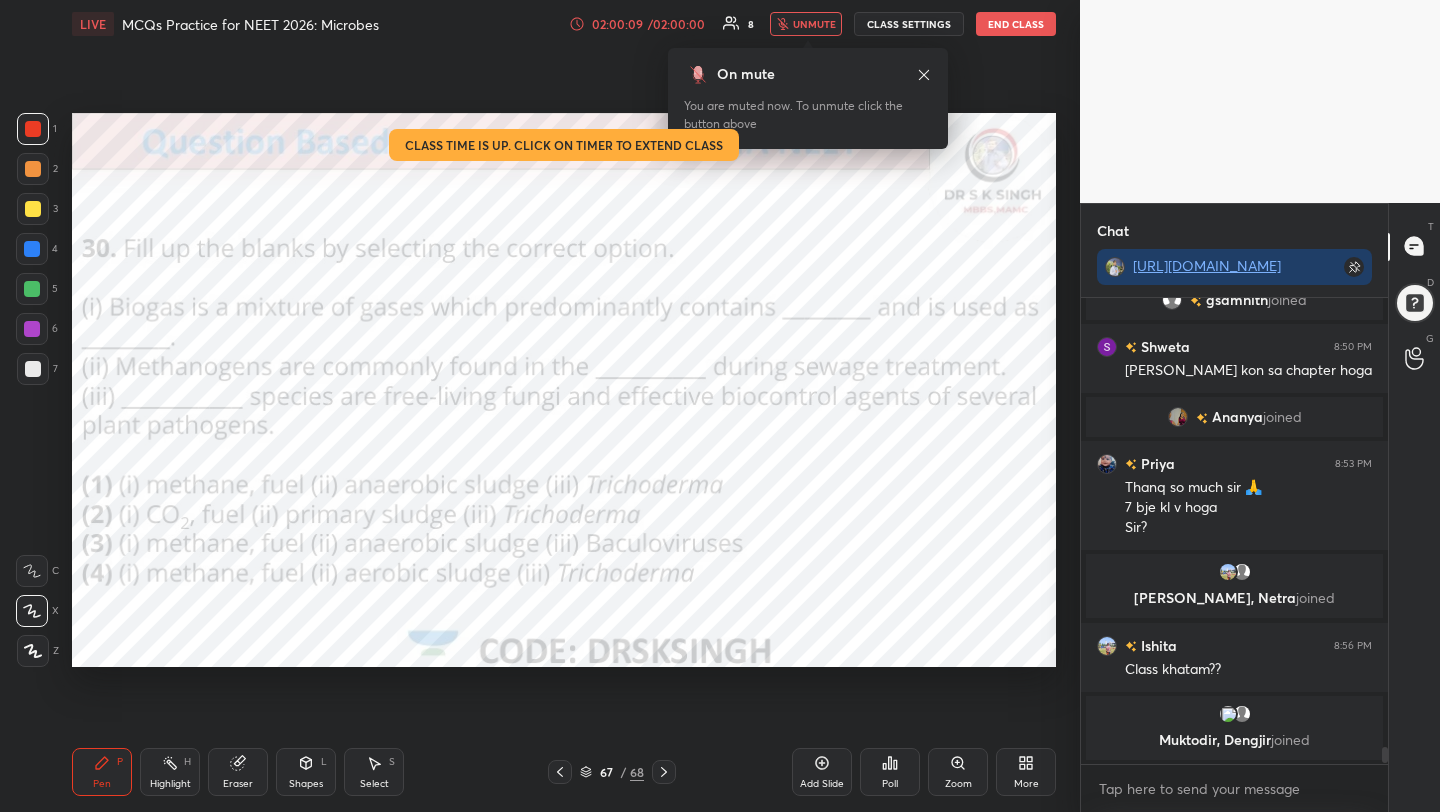 click on "End Class" at bounding box center [1016, 24] 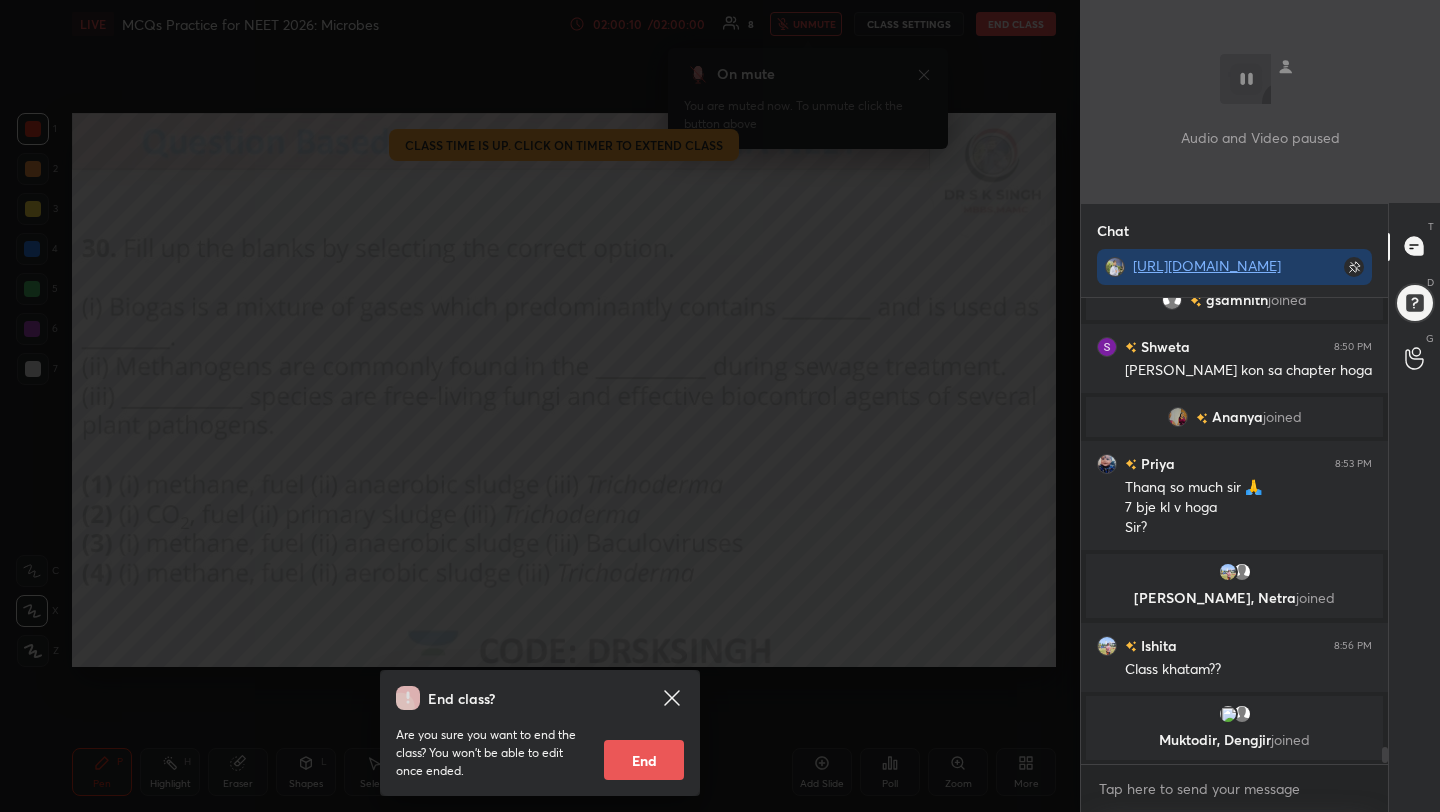 click on "End" at bounding box center [644, 760] 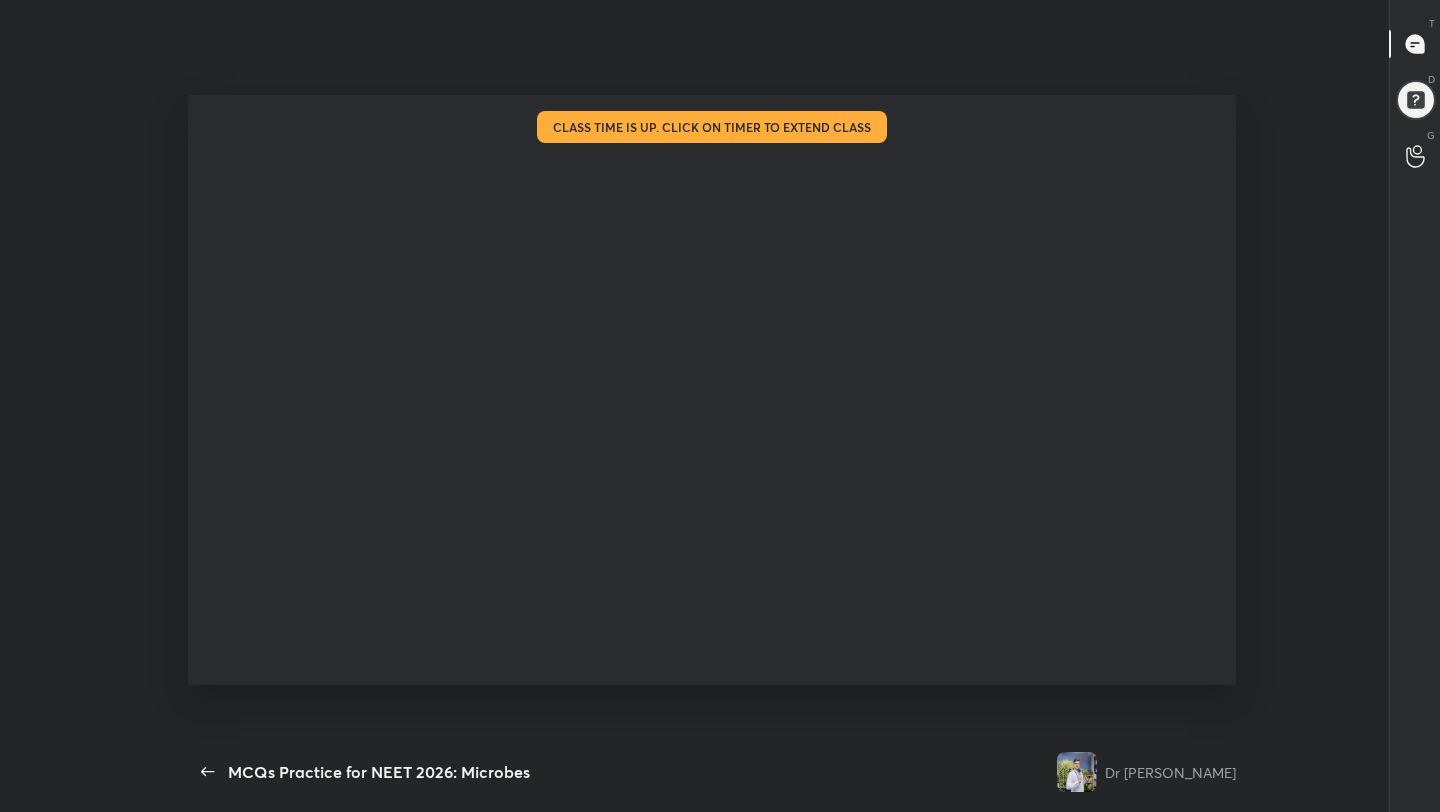 scroll, scrollTop: 99316, scrollLeft: 98895, axis: both 